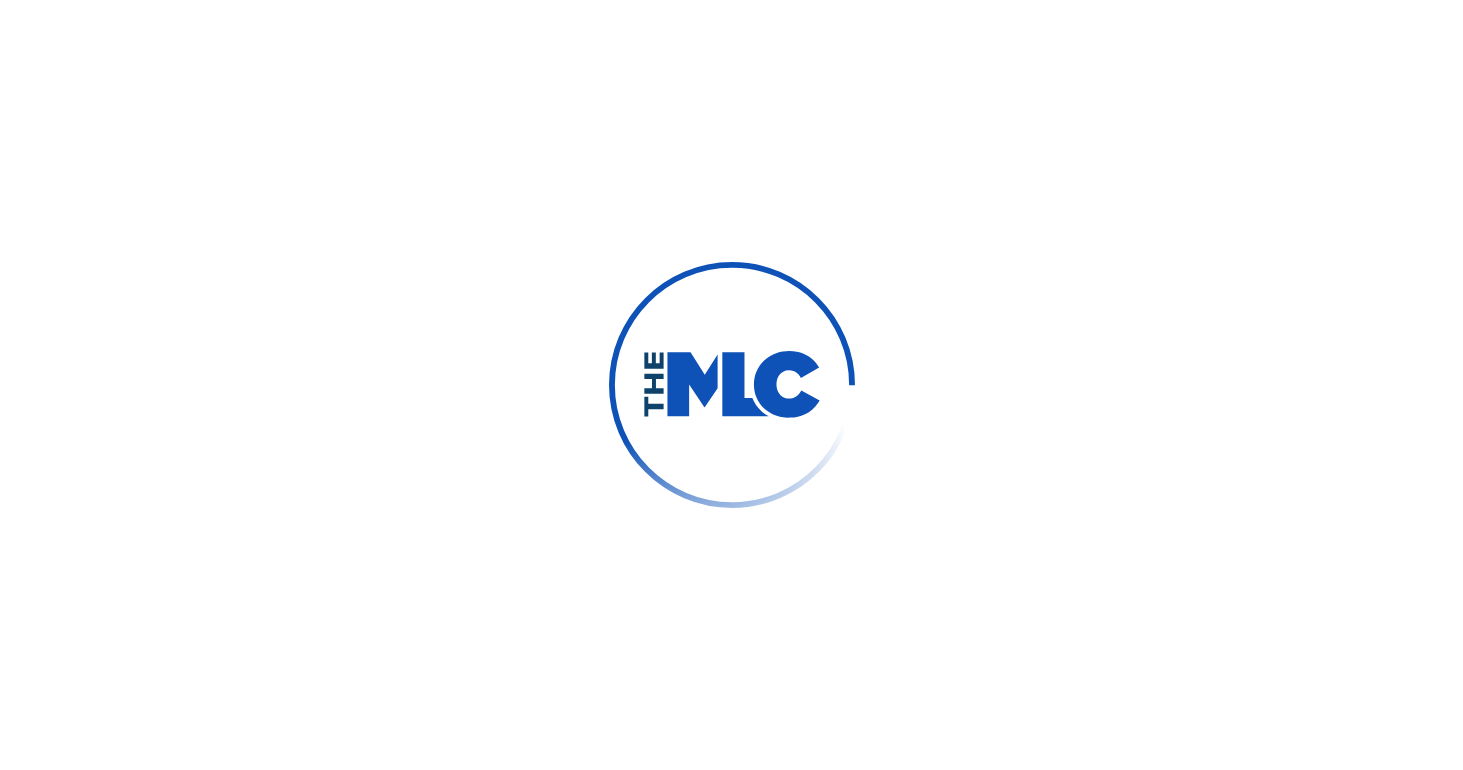 scroll, scrollTop: 0, scrollLeft: 0, axis: both 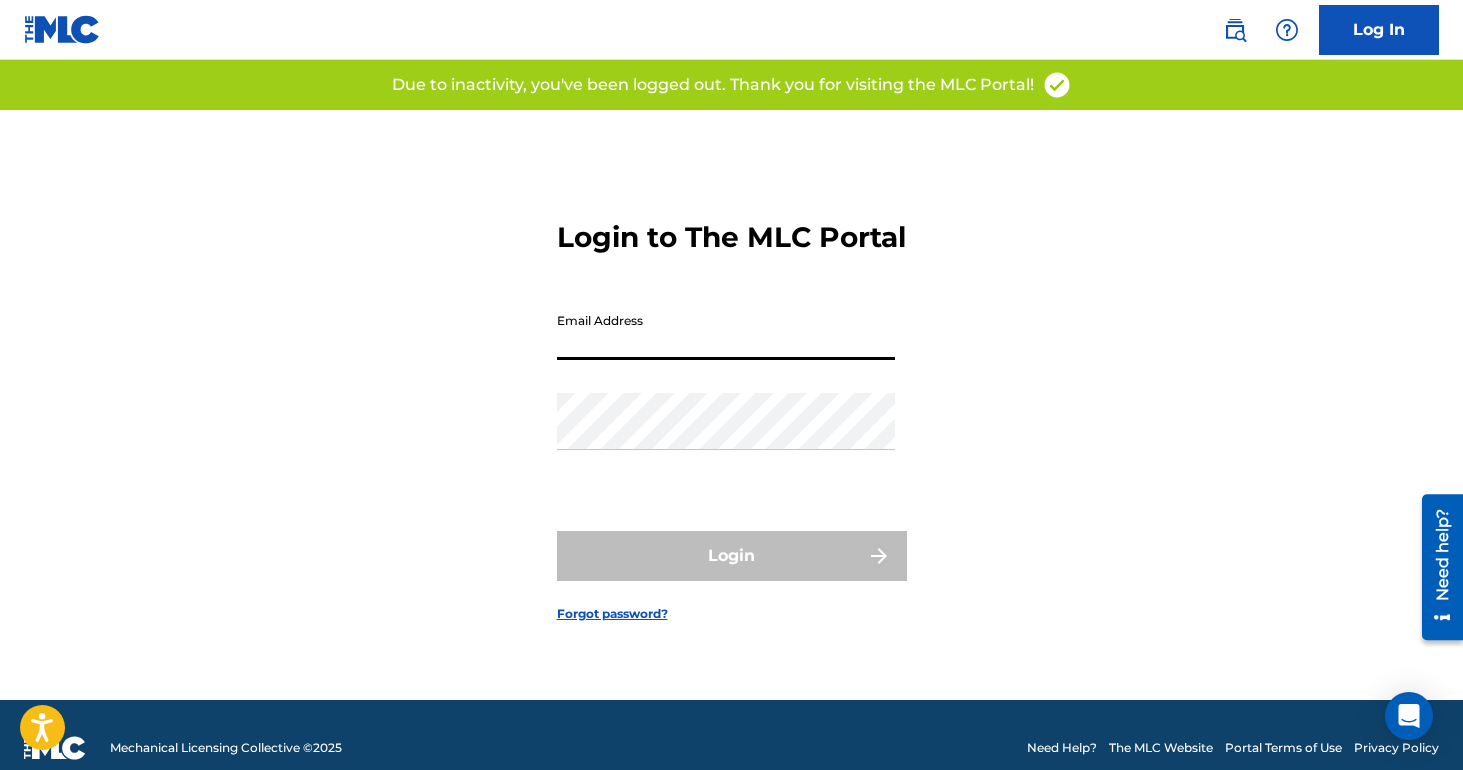 click on "Email Address" at bounding box center (726, 331) 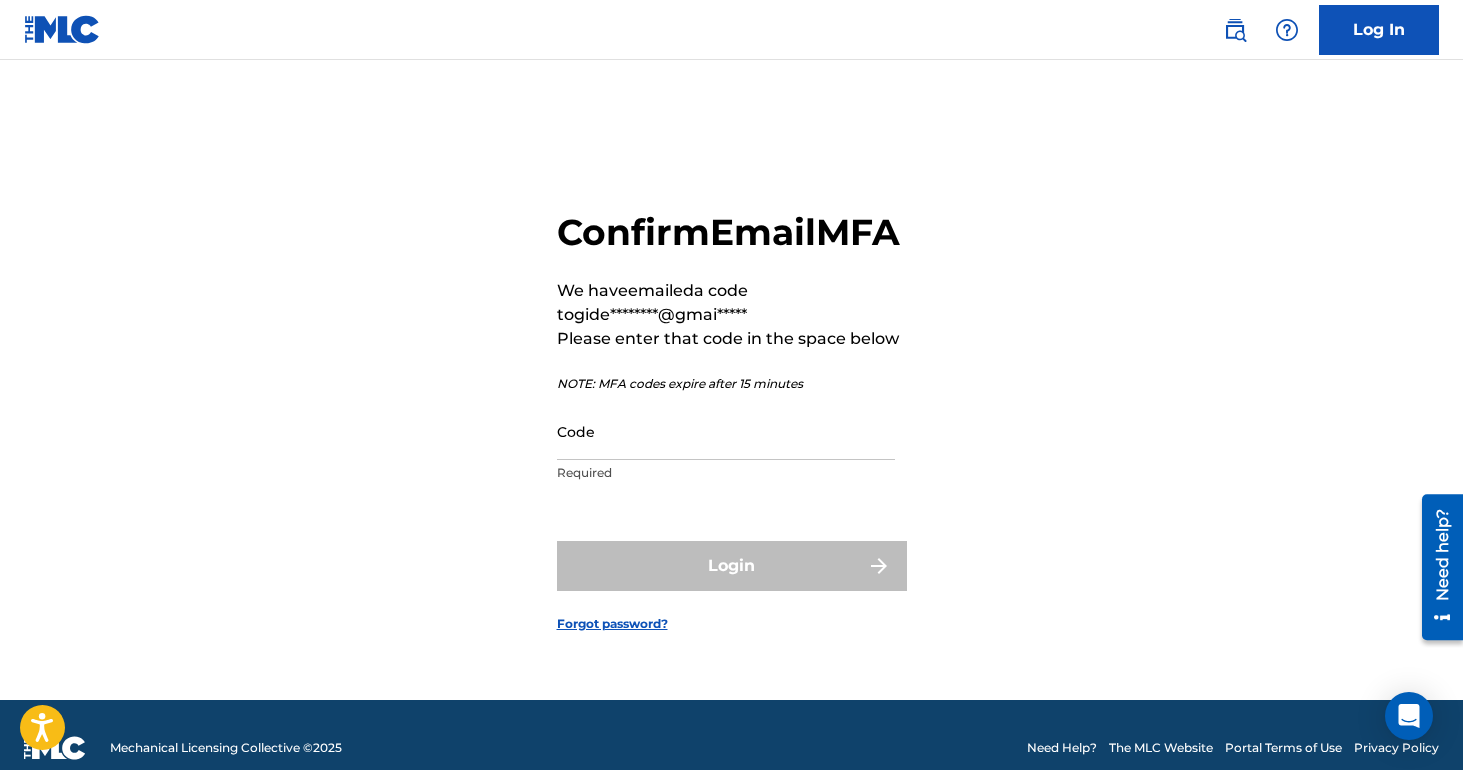 click on "Code" at bounding box center (726, 431) 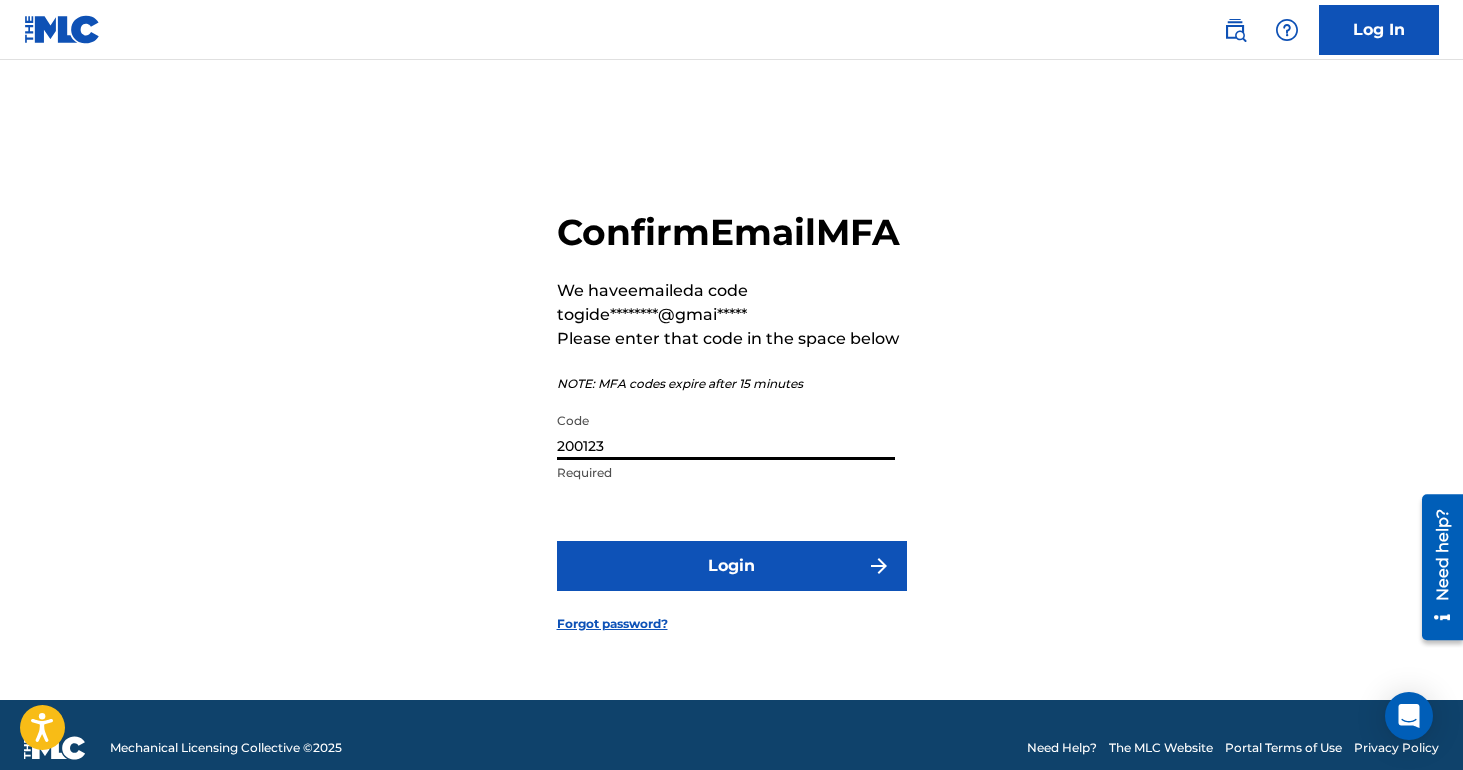 type on "200123" 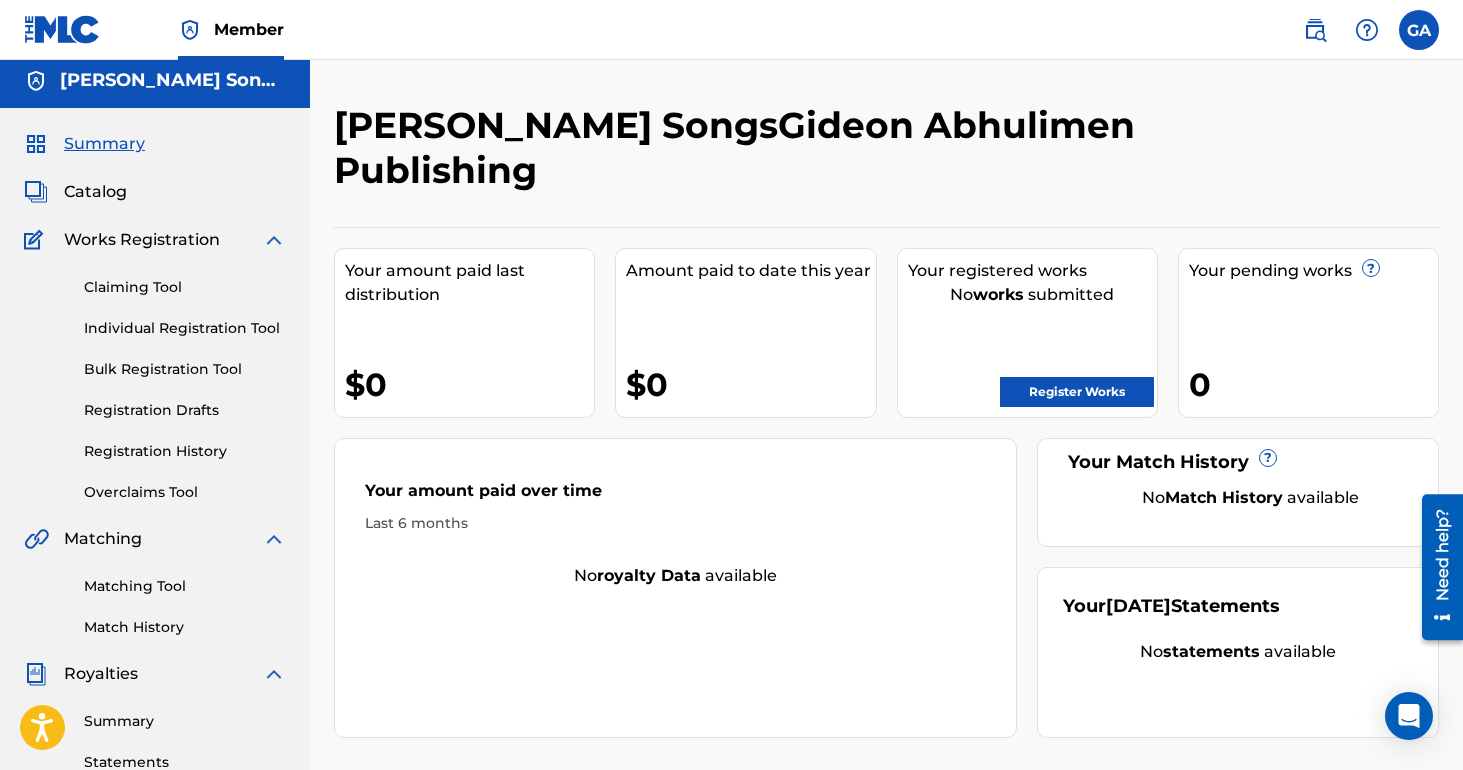 scroll, scrollTop: 0, scrollLeft: 0, axis: both 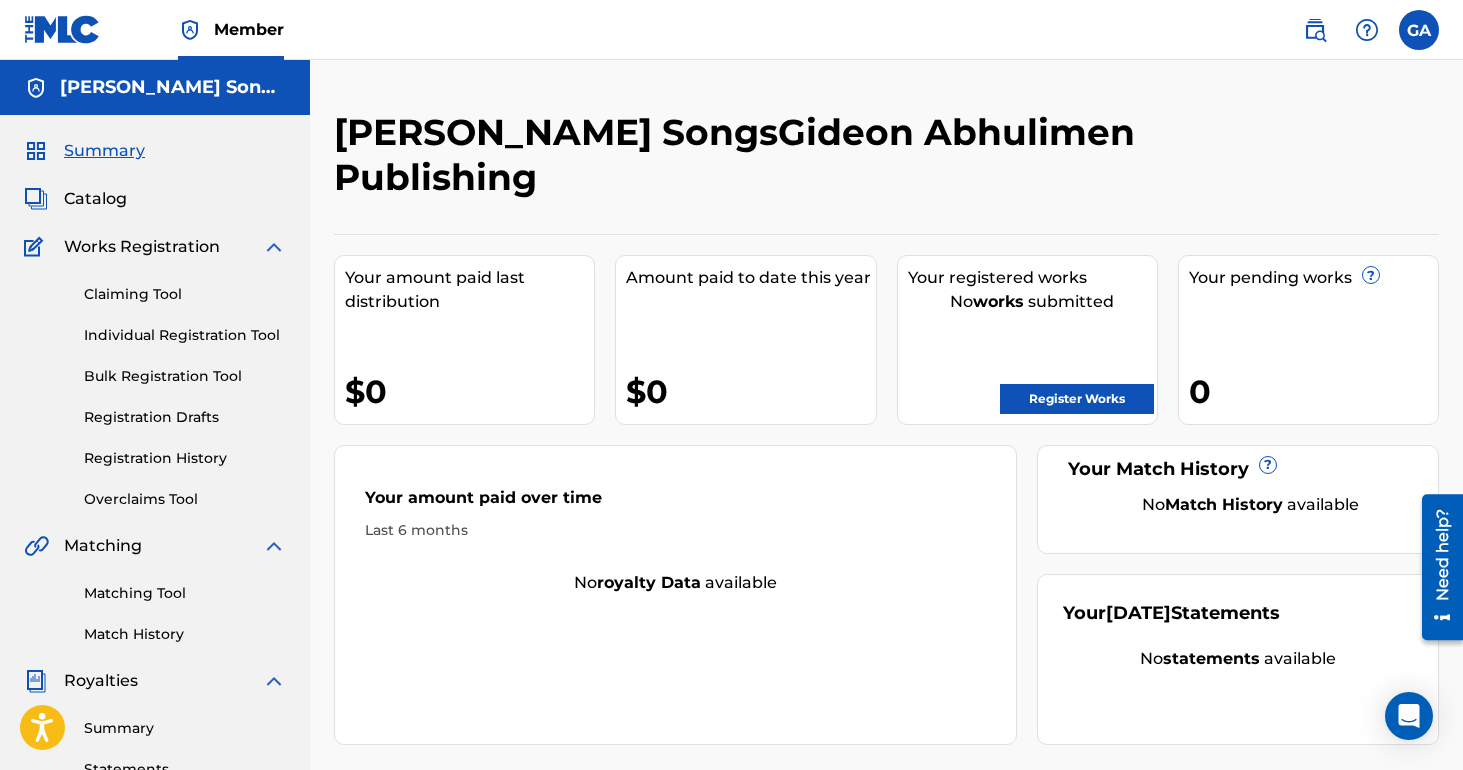 click on "Register Works" at bounding box center [1077, 399] 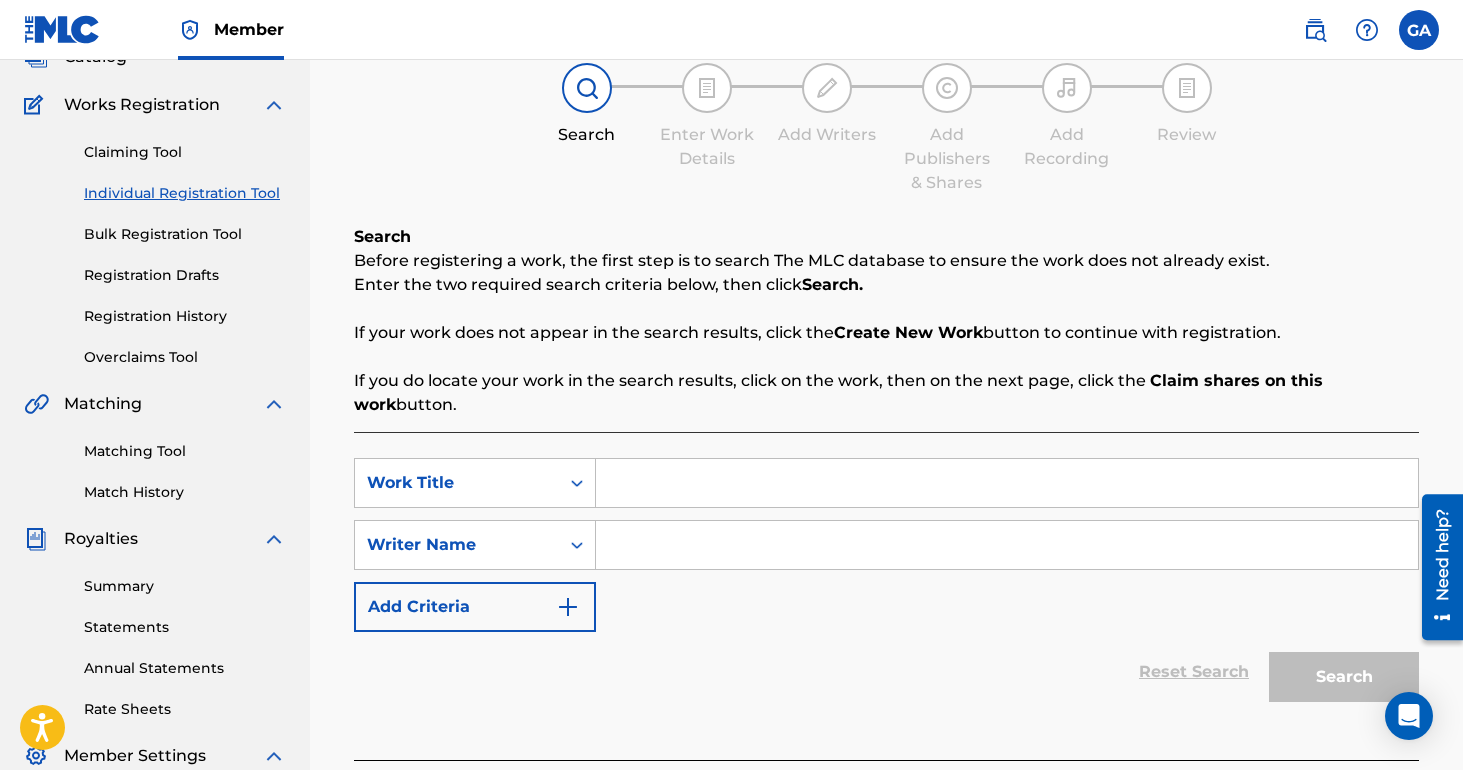 scroll, scrollTop: 169, scrollLeft: 0, axis: vertical 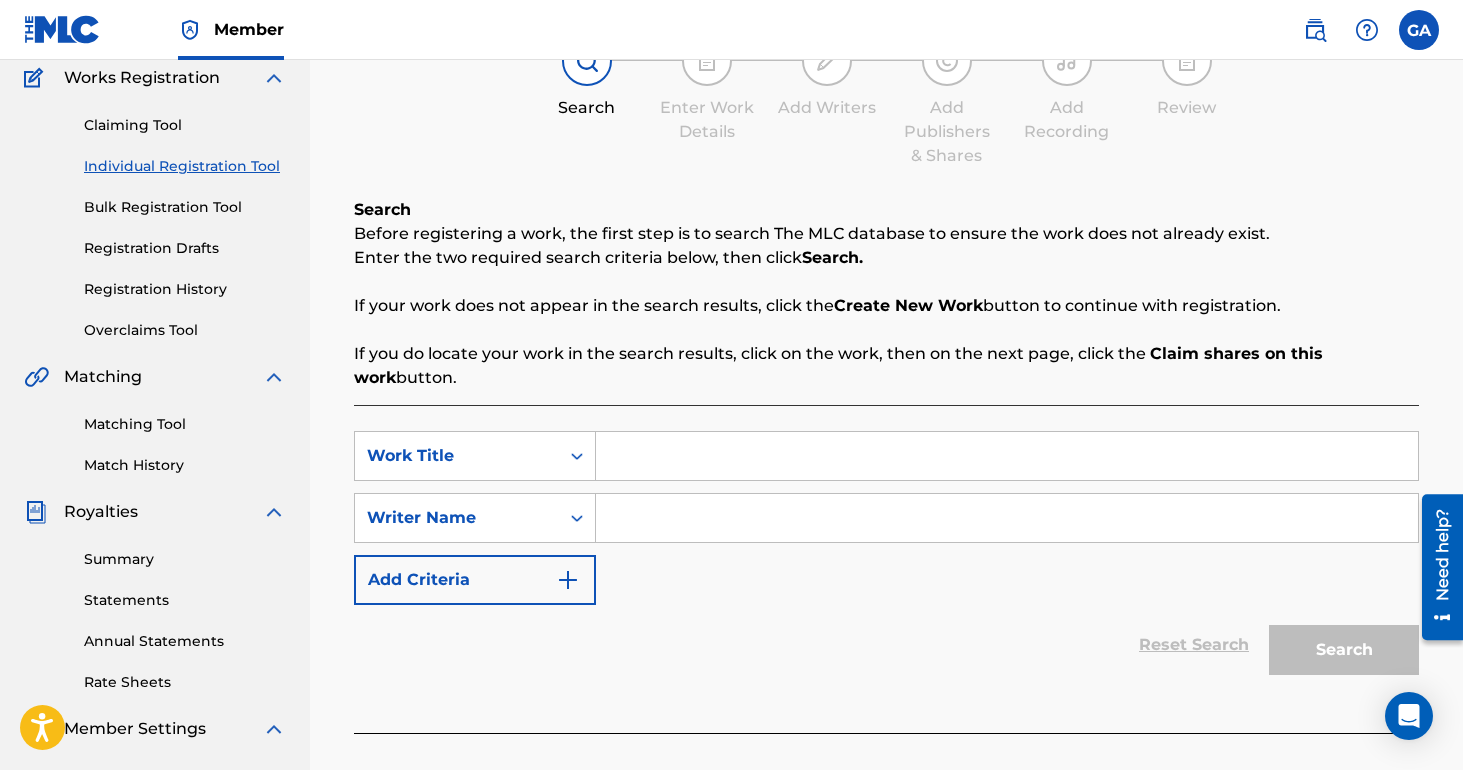 click at bounding box center [1007, 456] 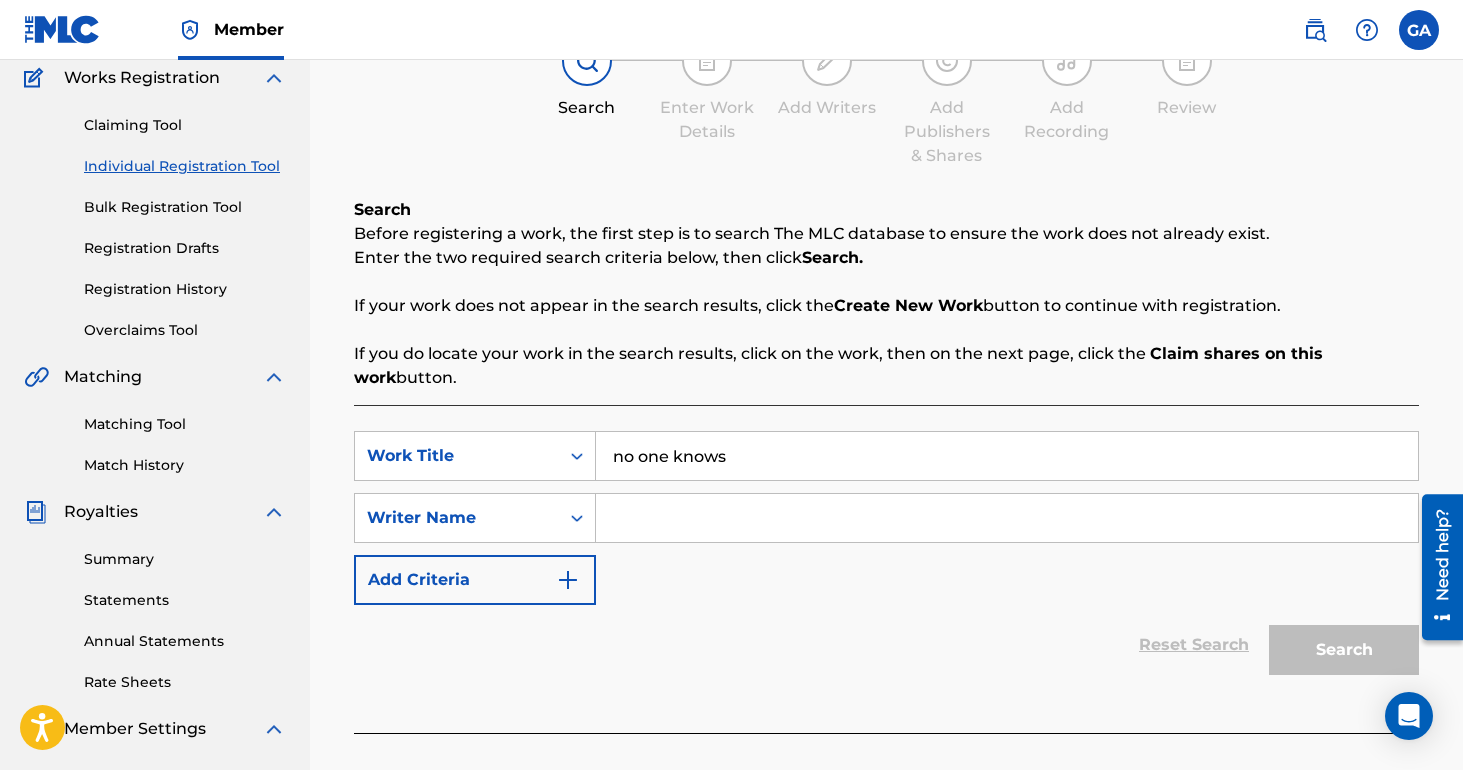 type on "no one knows" 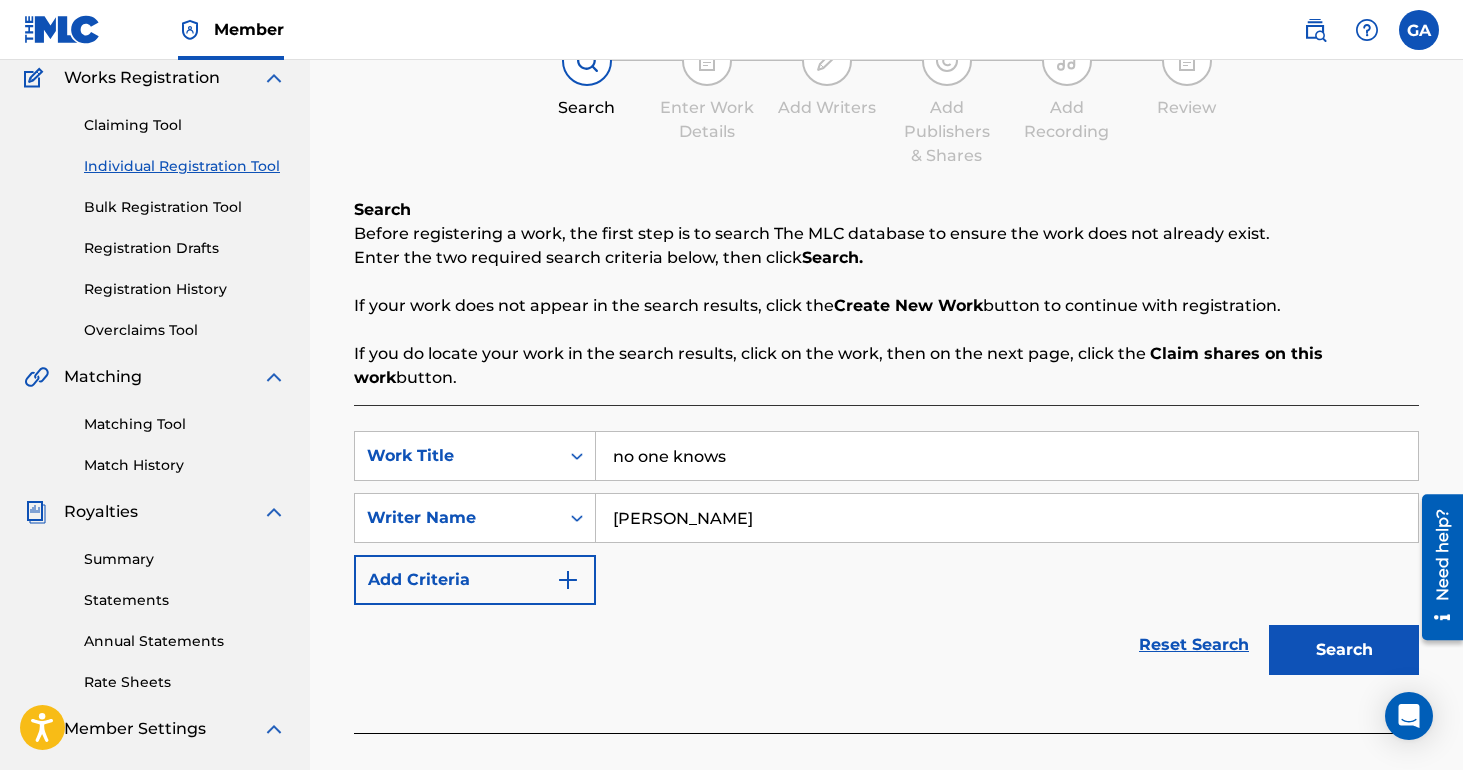 click on "Search" at bounding box center (1344, 650) 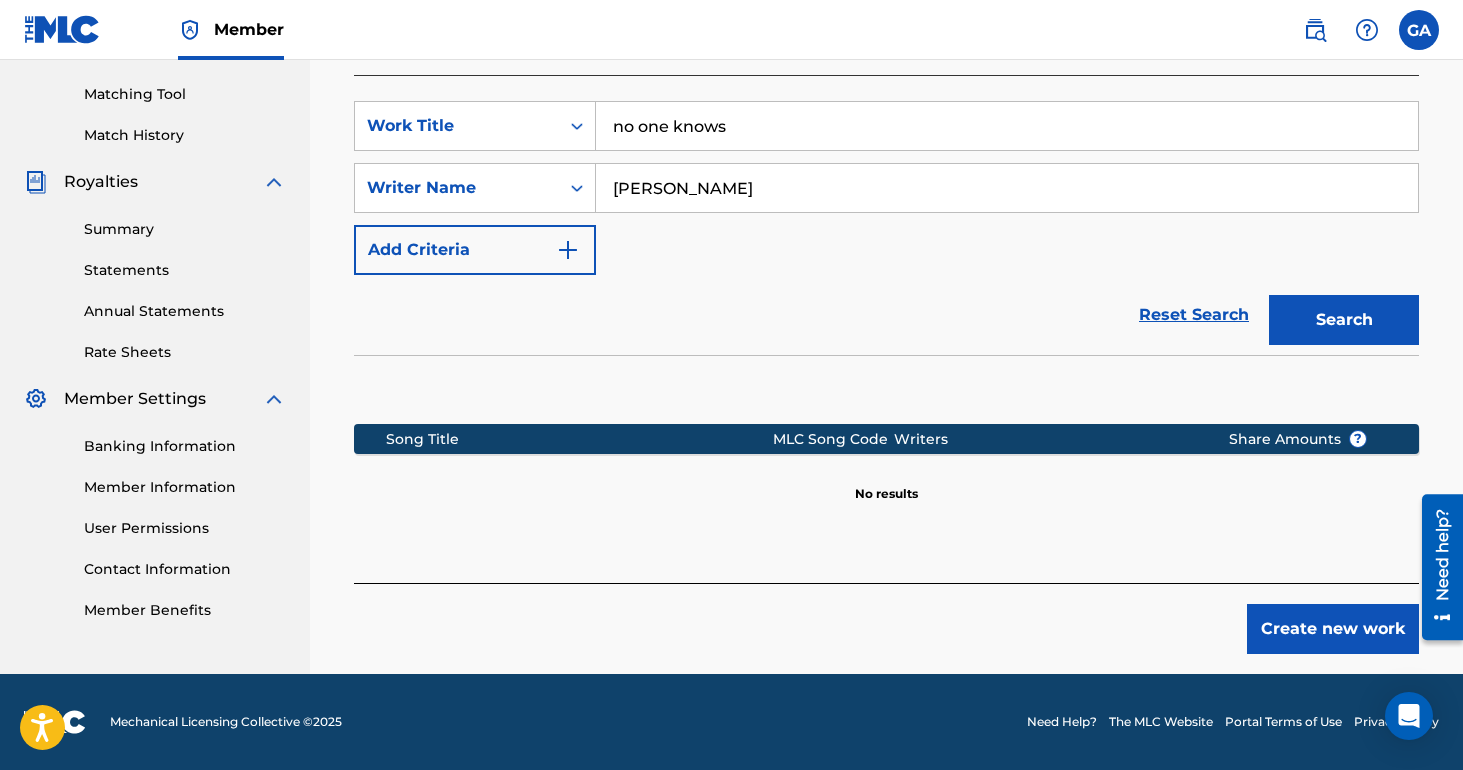 scroll, scrollTop: 292, scrollLeft: 0, axis: vertical 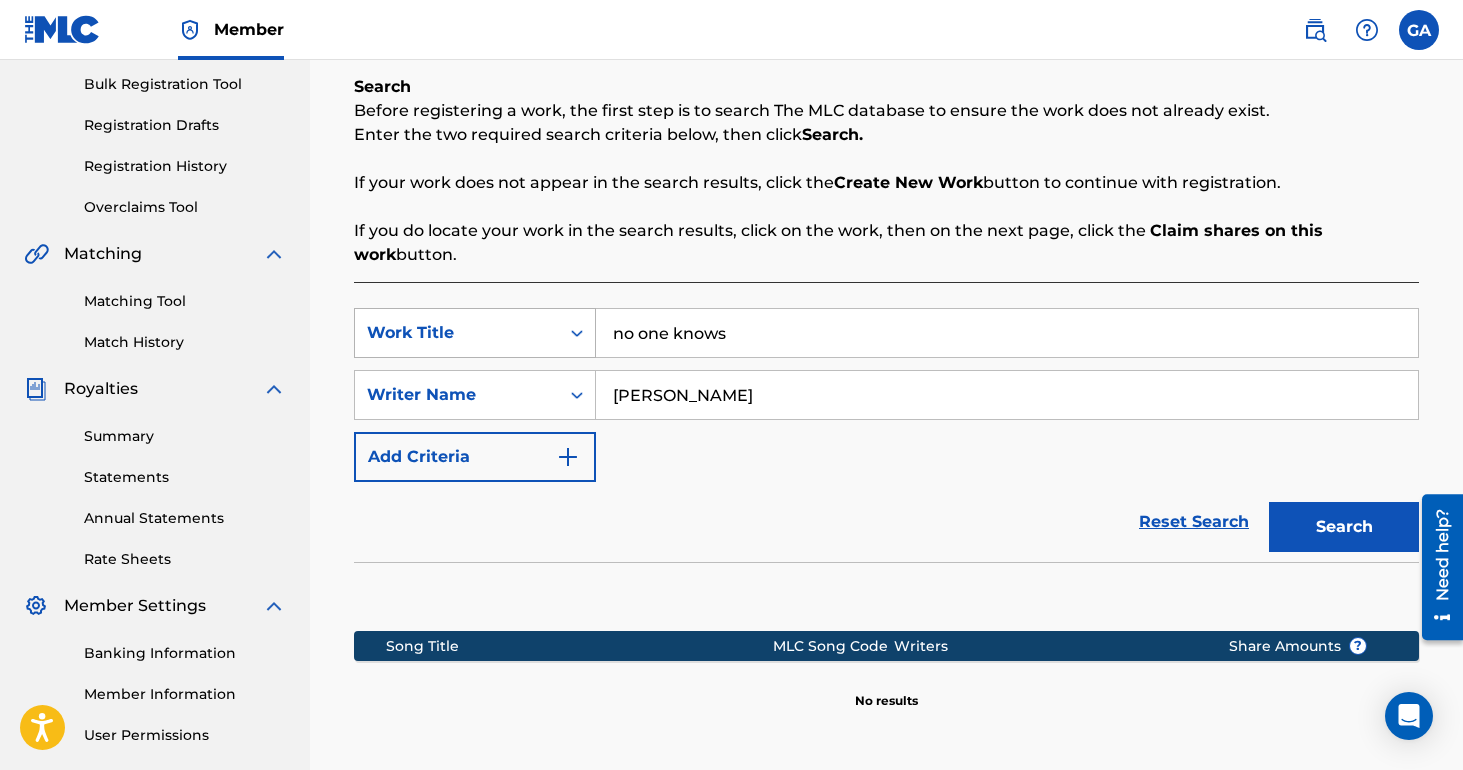 click at bounding box center (577, 333) 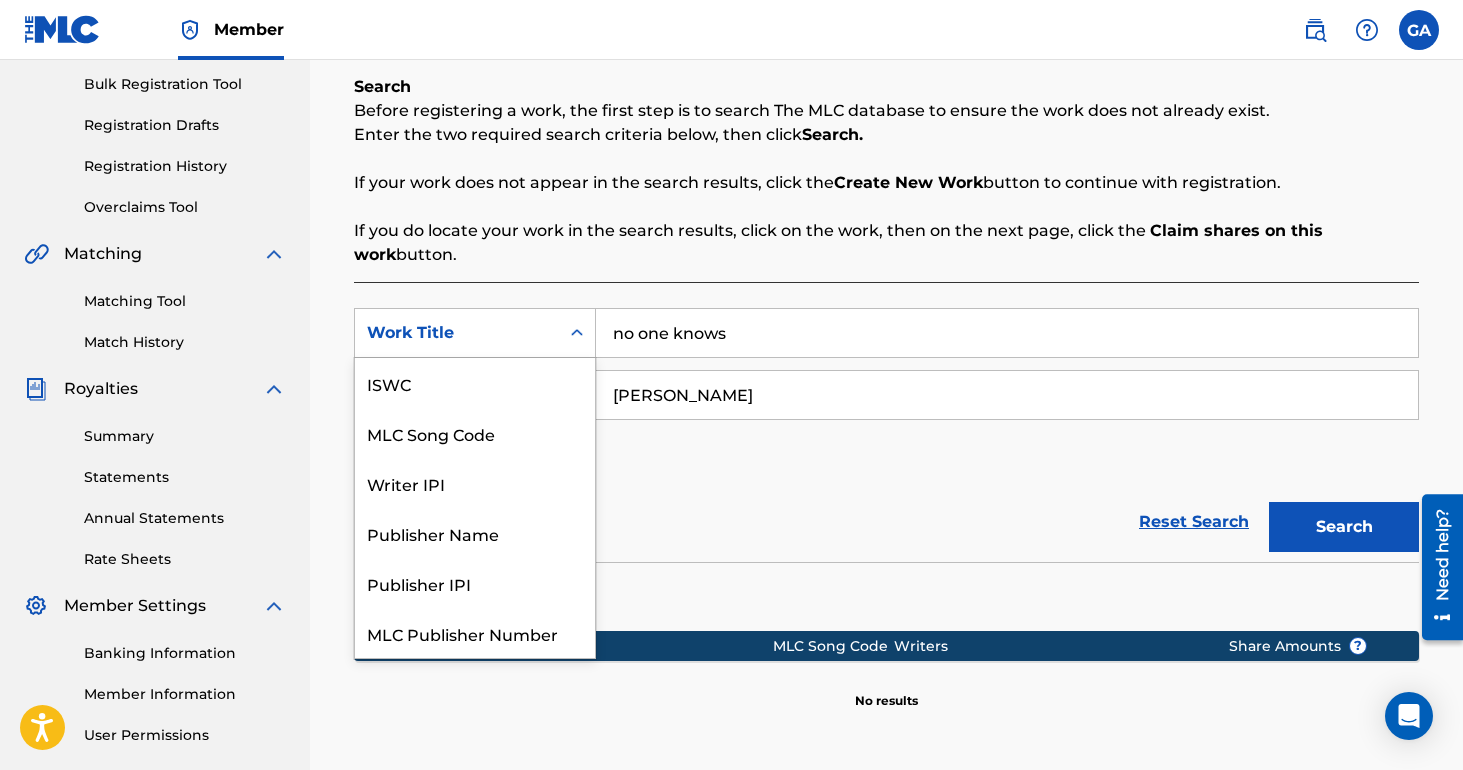 scroll, scrollTop: 50, scrollLeft: 0, axis: vertical 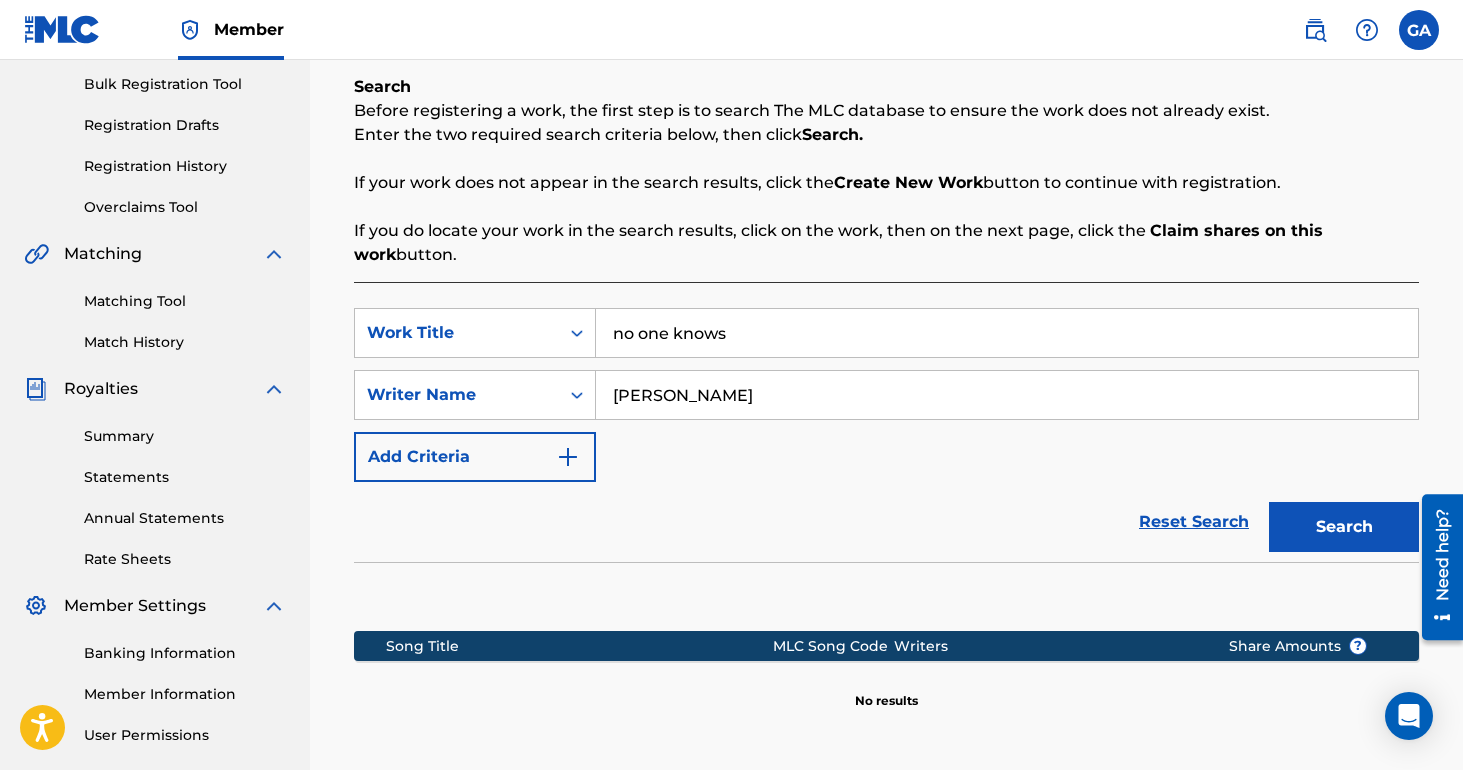 click on "Reset Search Search" at bounding box center [886, 522] 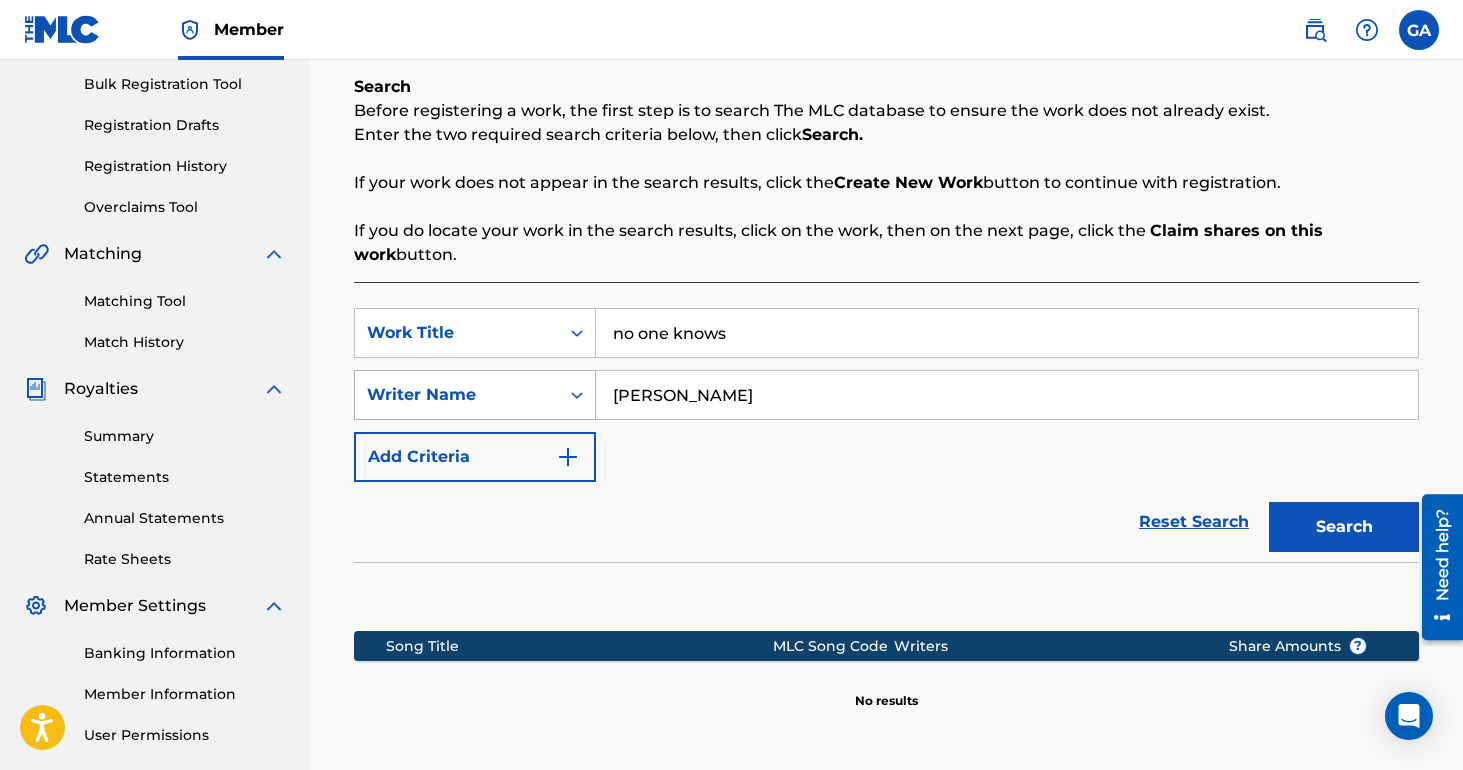 click on "Writer Name" at bounding box center (457, 395) 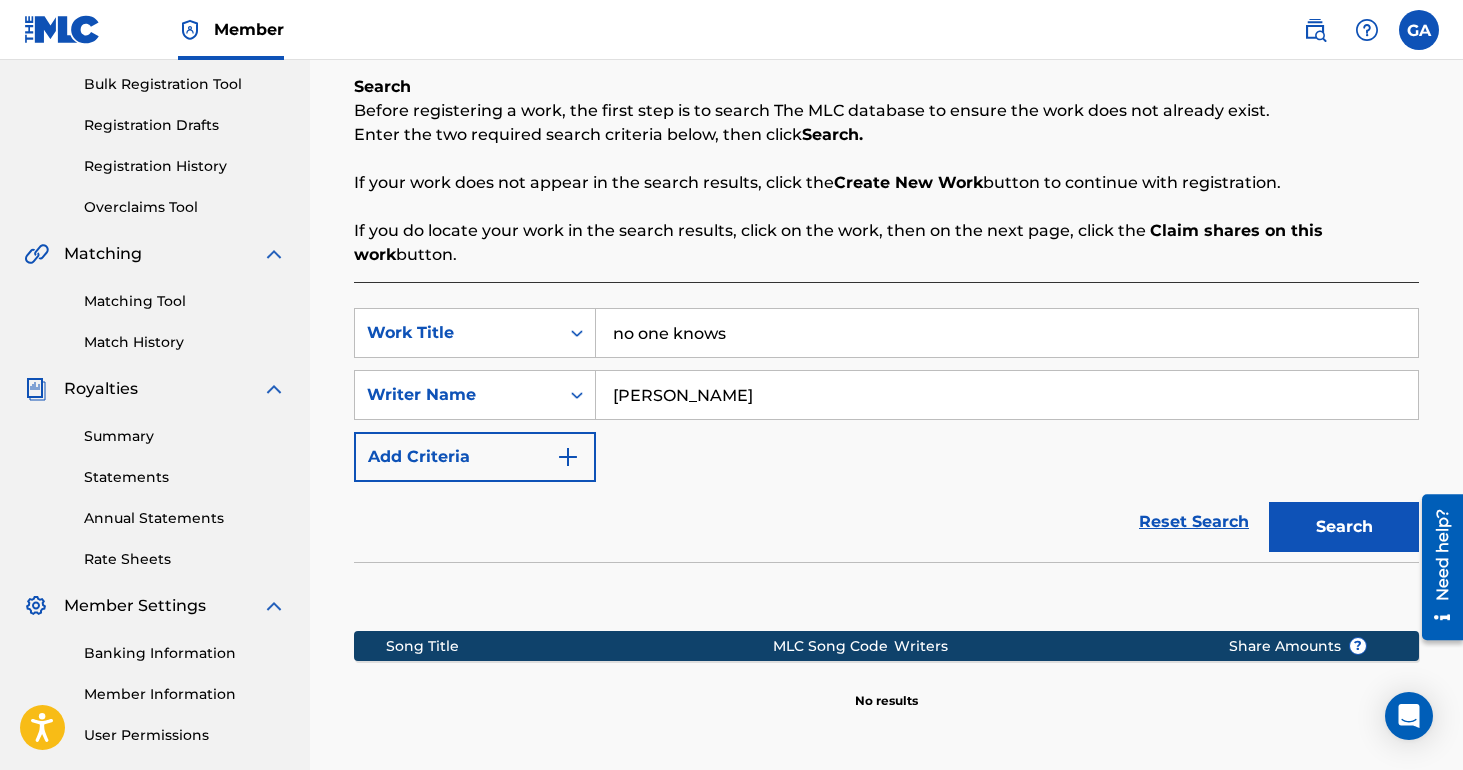 click on "[PERSON_NAME]" at bounding box center [1007, 395] 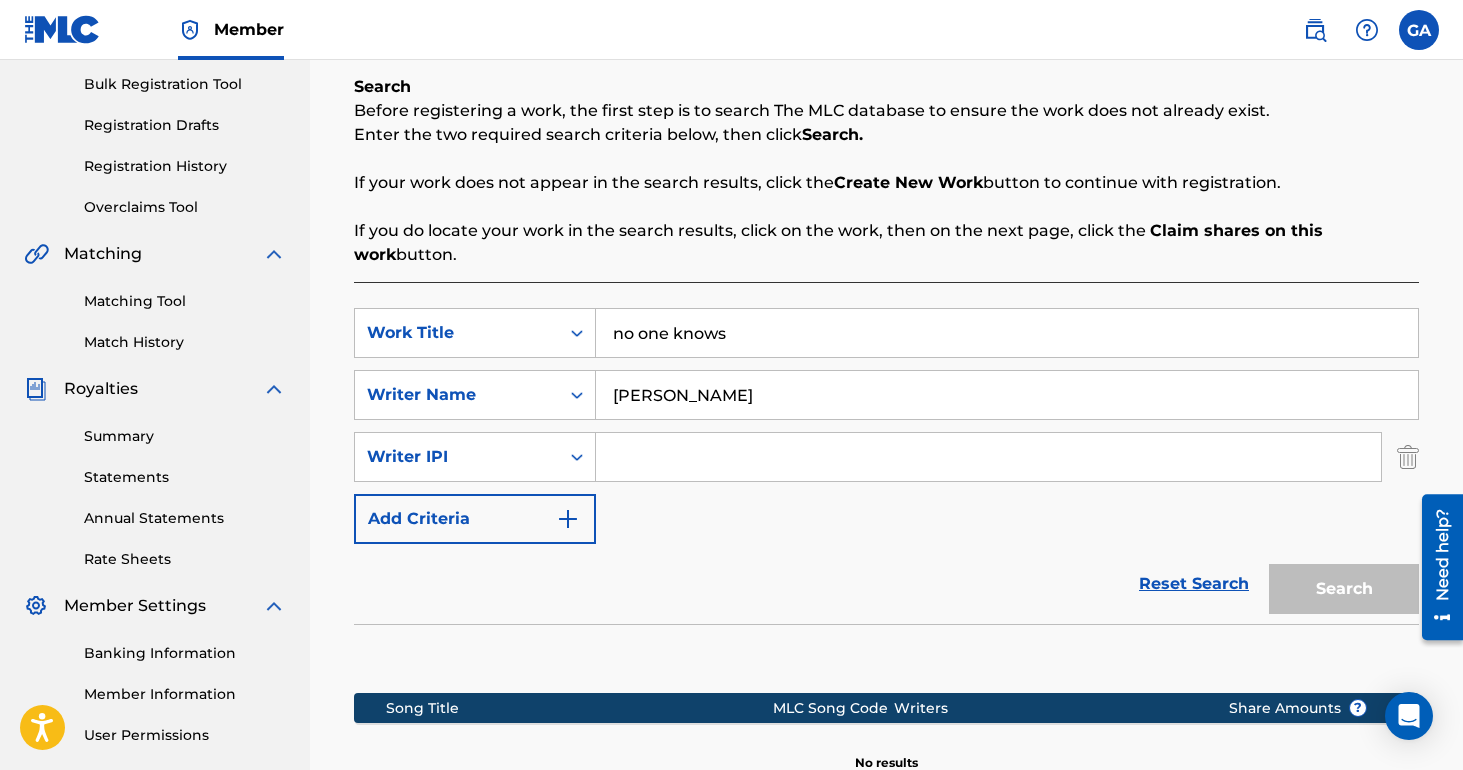 click at bounding box center (988, 457) 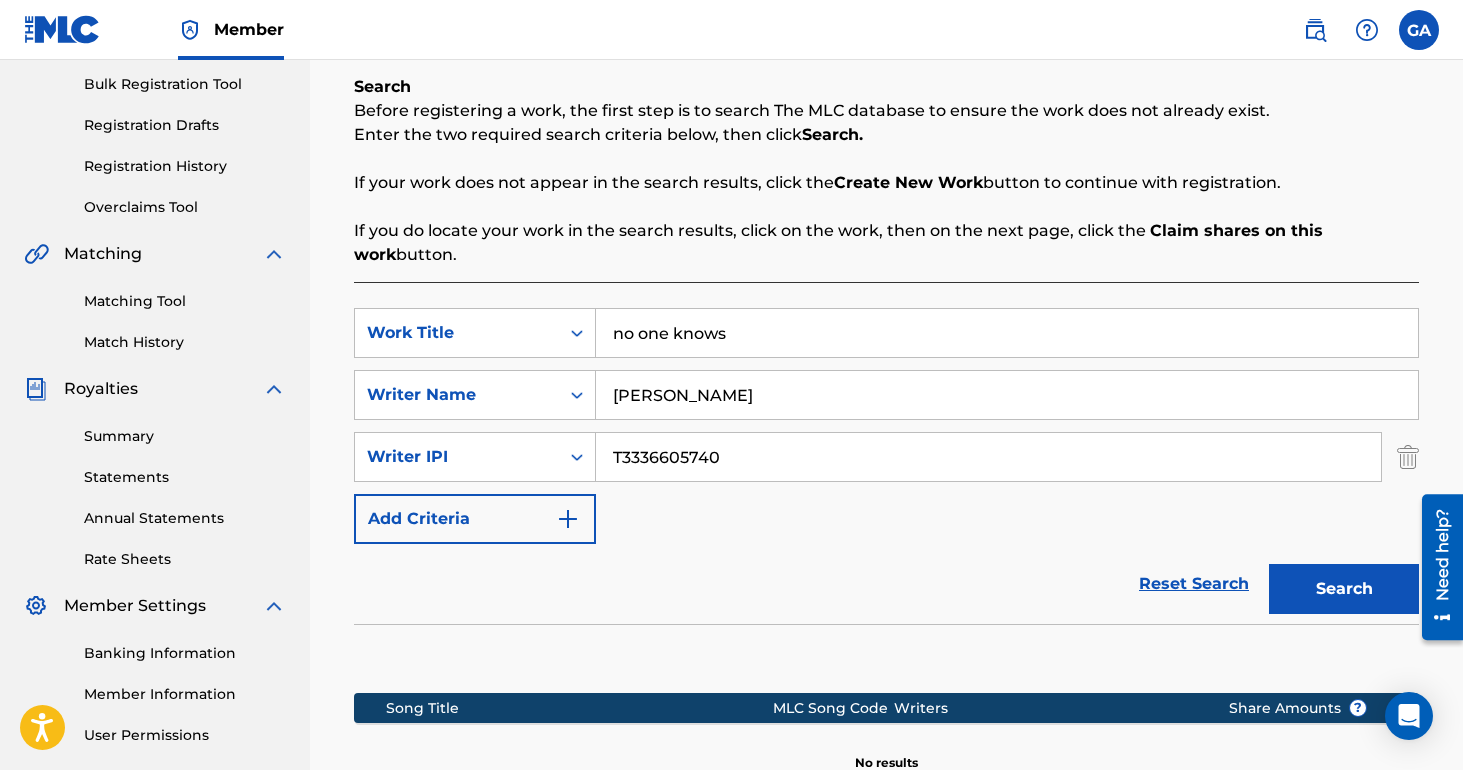 click on "Add Criteria" at bounding box center (475, 519) 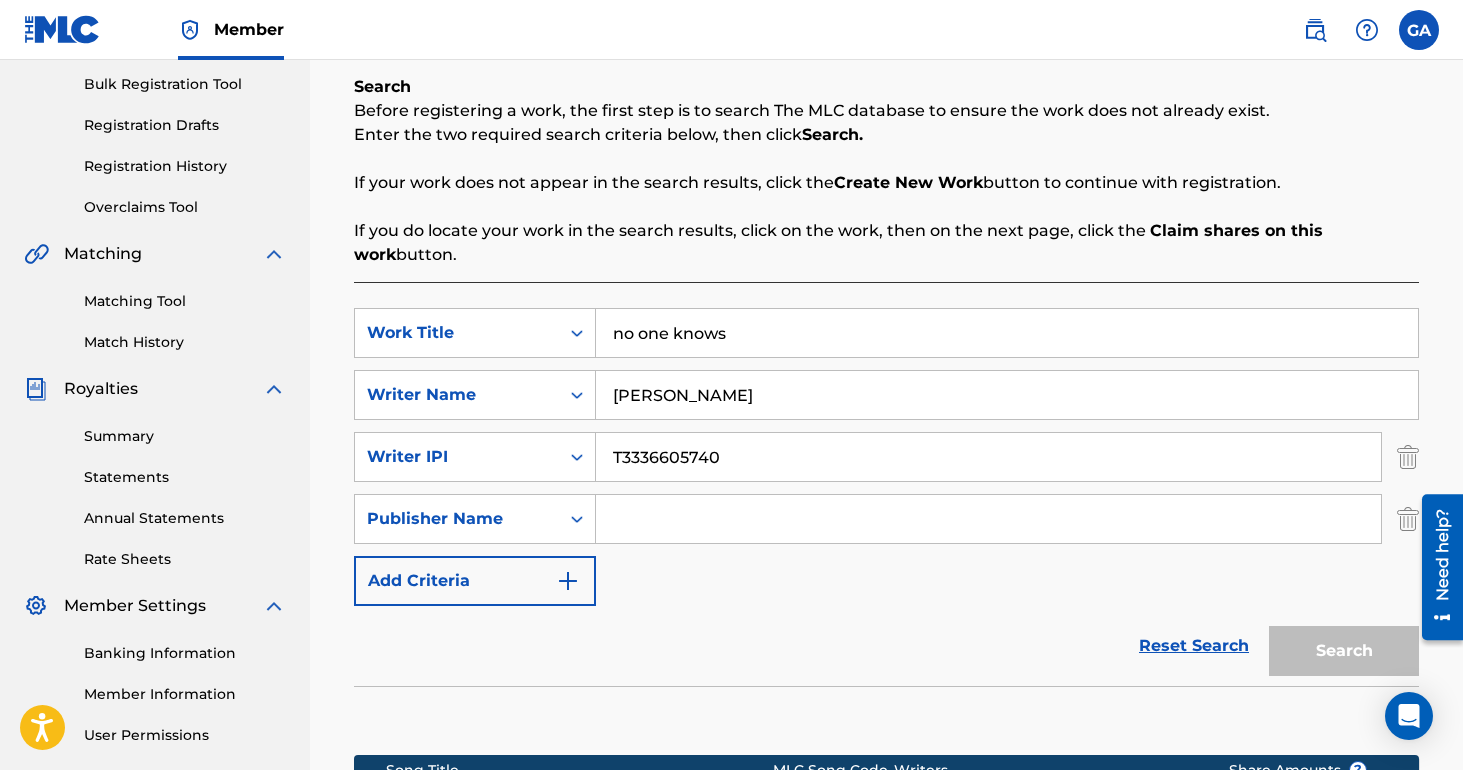 click at bounding box center (1408, 519) 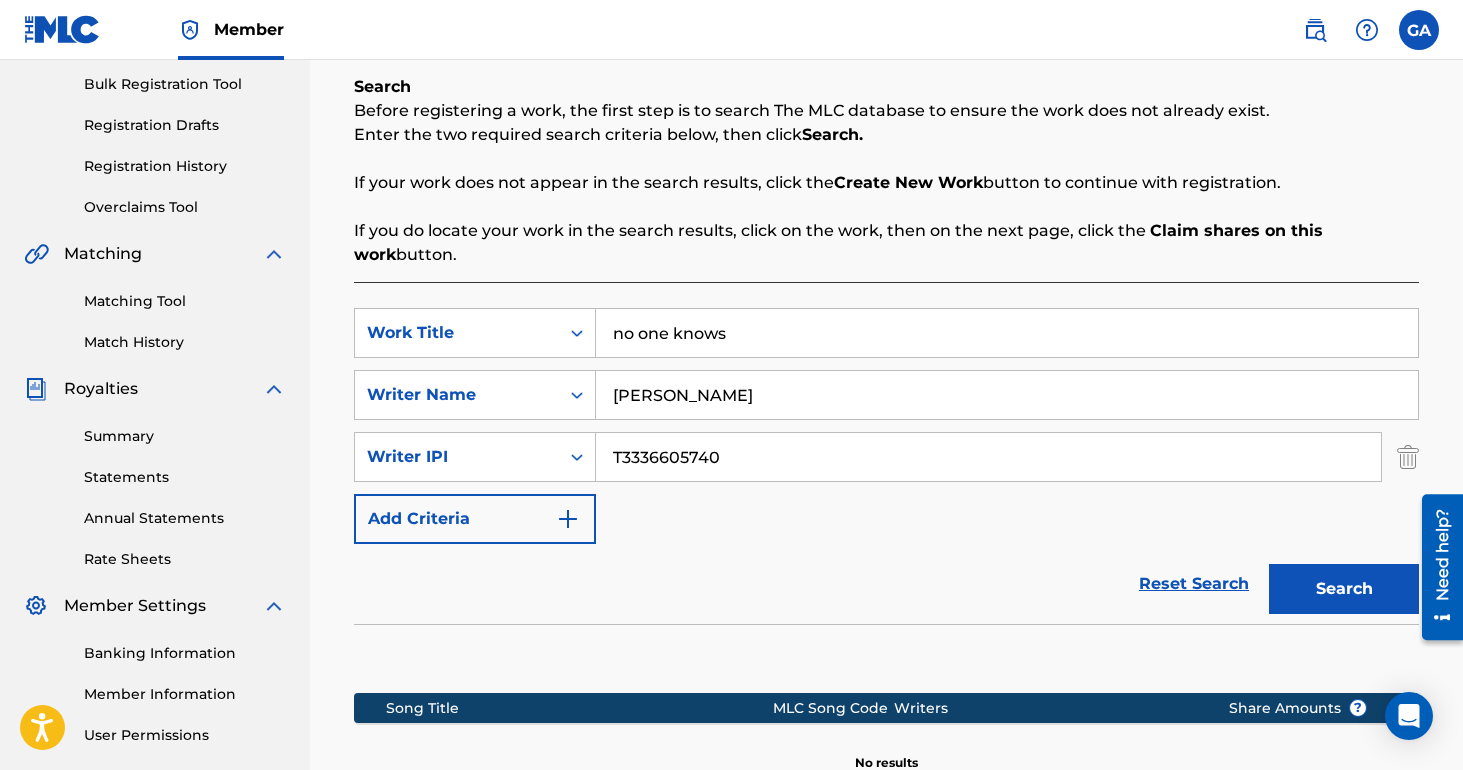 click on "no one knows" at bounding box center (1007, 333) 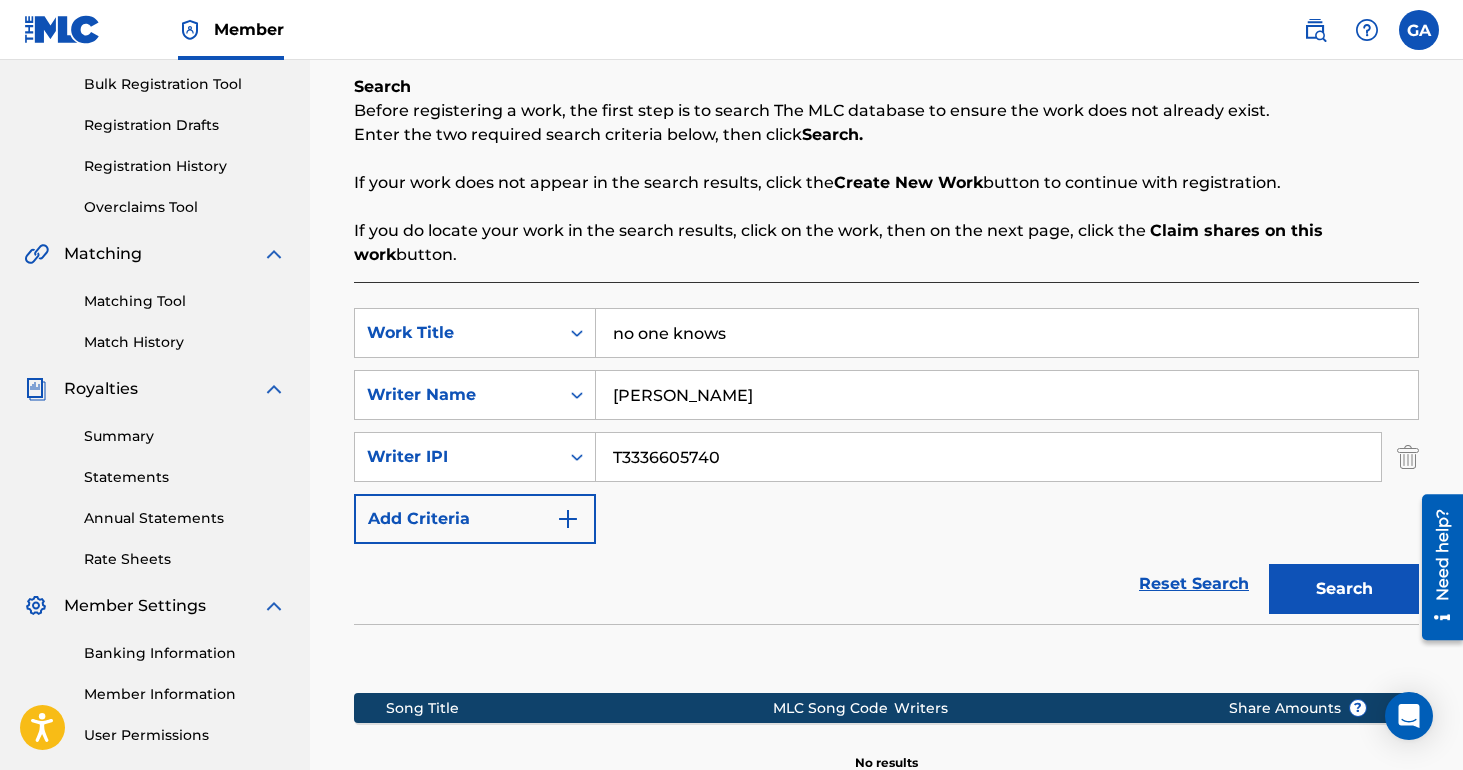 paste on "8643704" 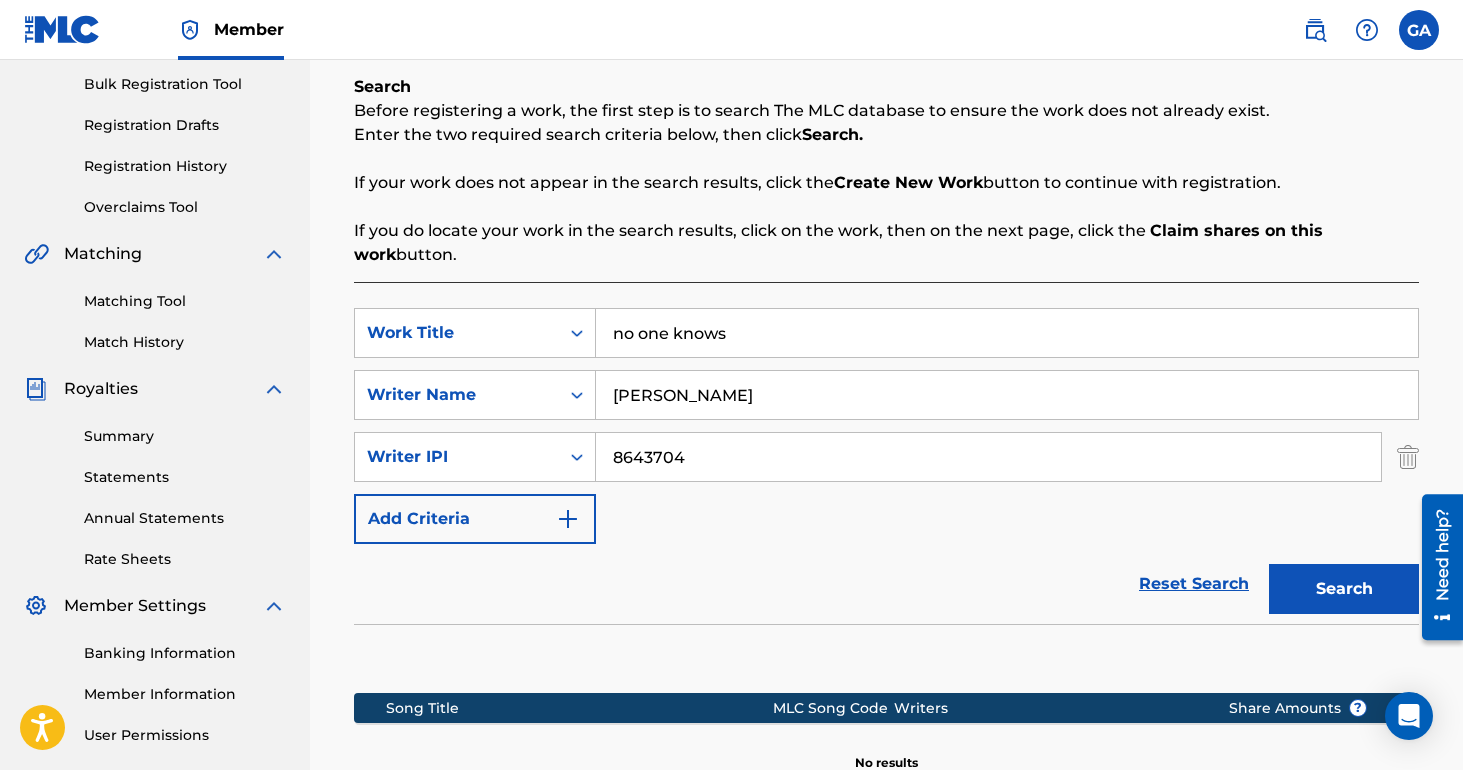 click on "8643704" at bounding box center [988, 457] 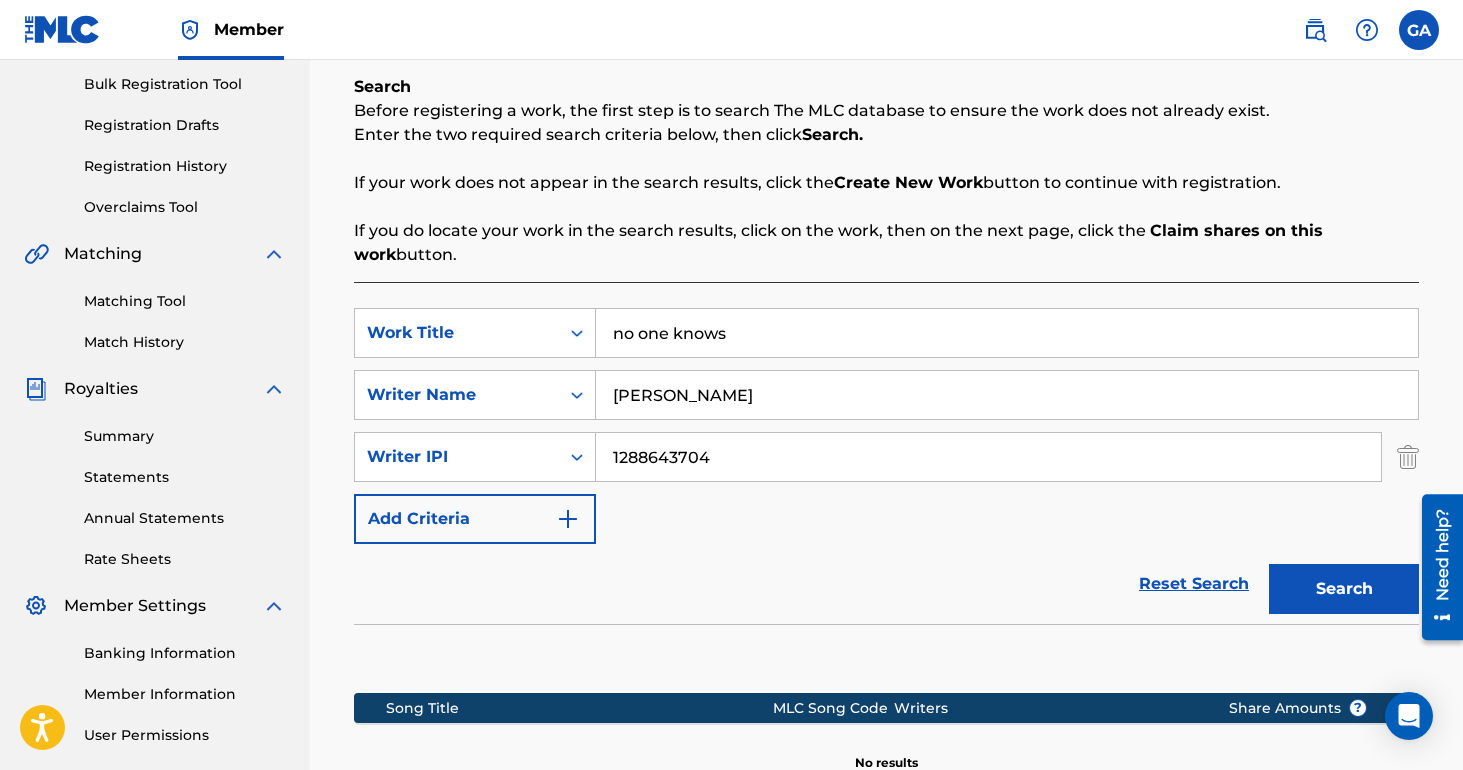 type on "1288643704" 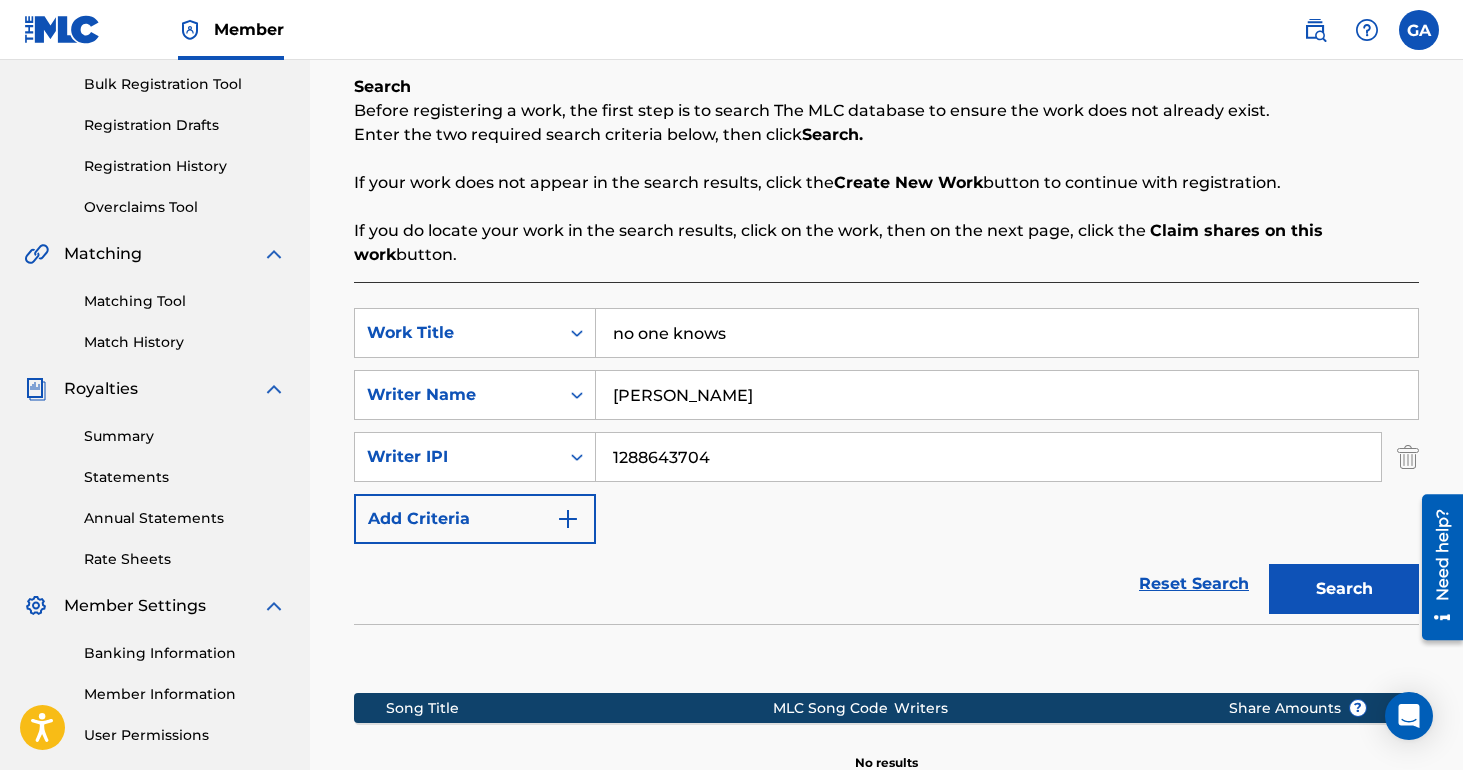 click on "no one knows" at bounding box center (1007, 333) 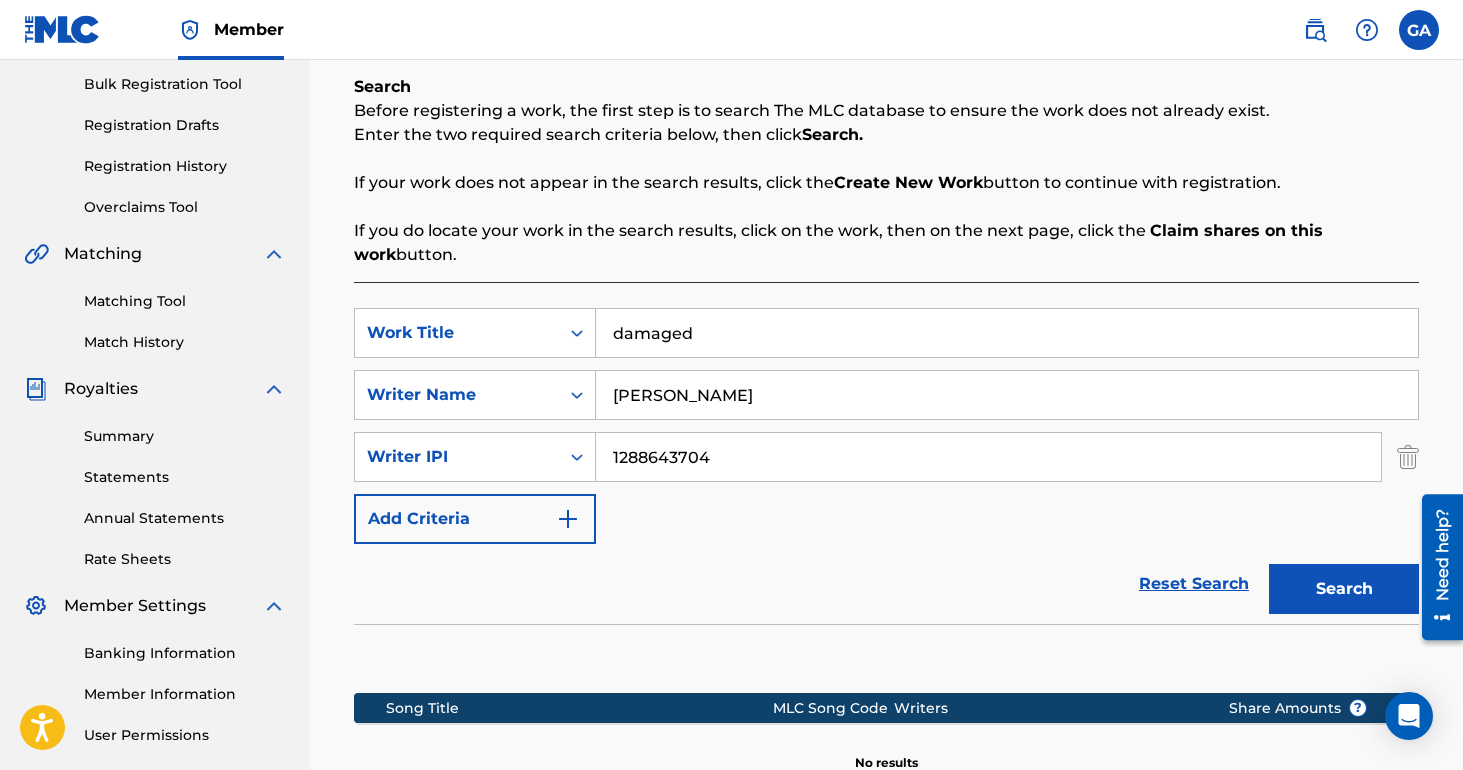 type on "damaged" 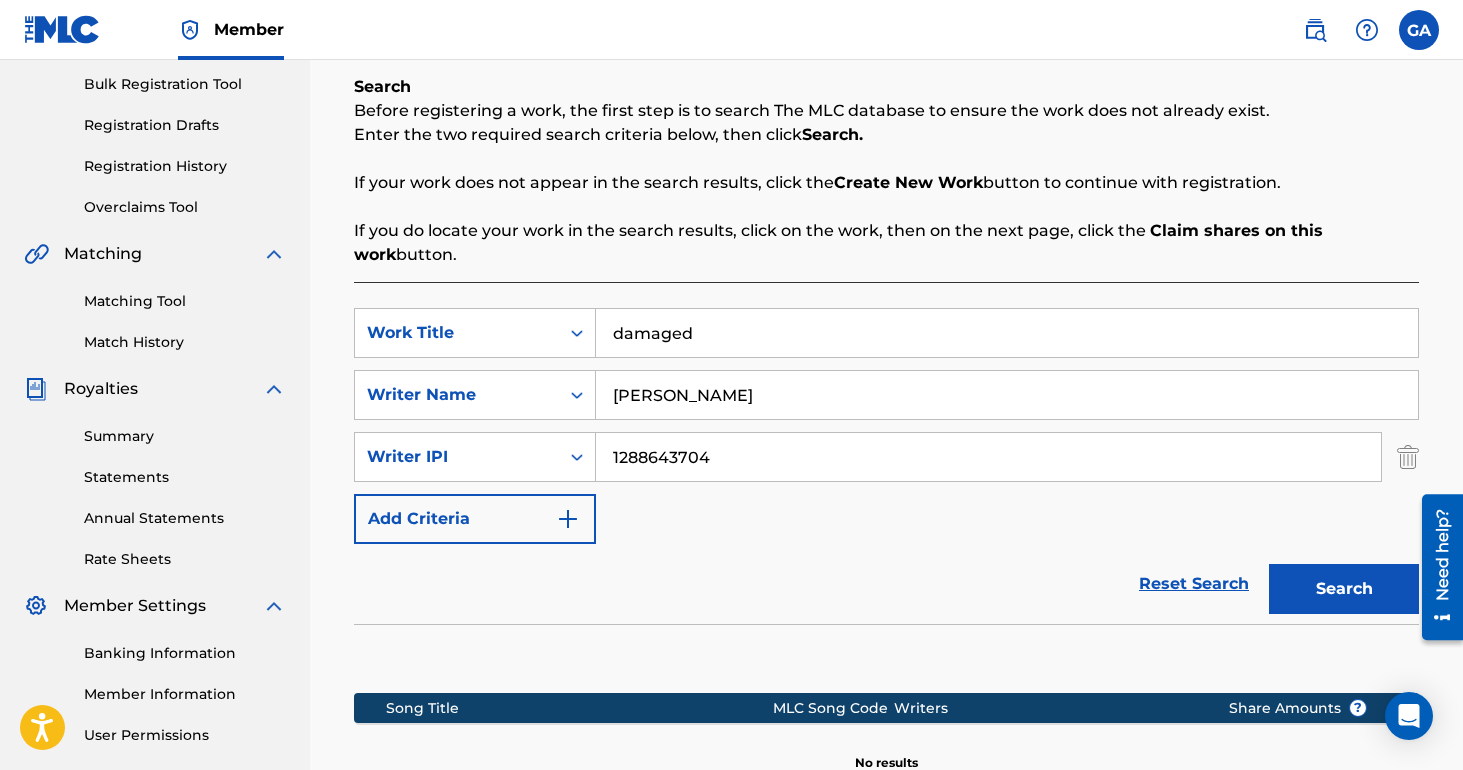 click on "[PERSON_NAME]" at bounding box center [1007, 395] 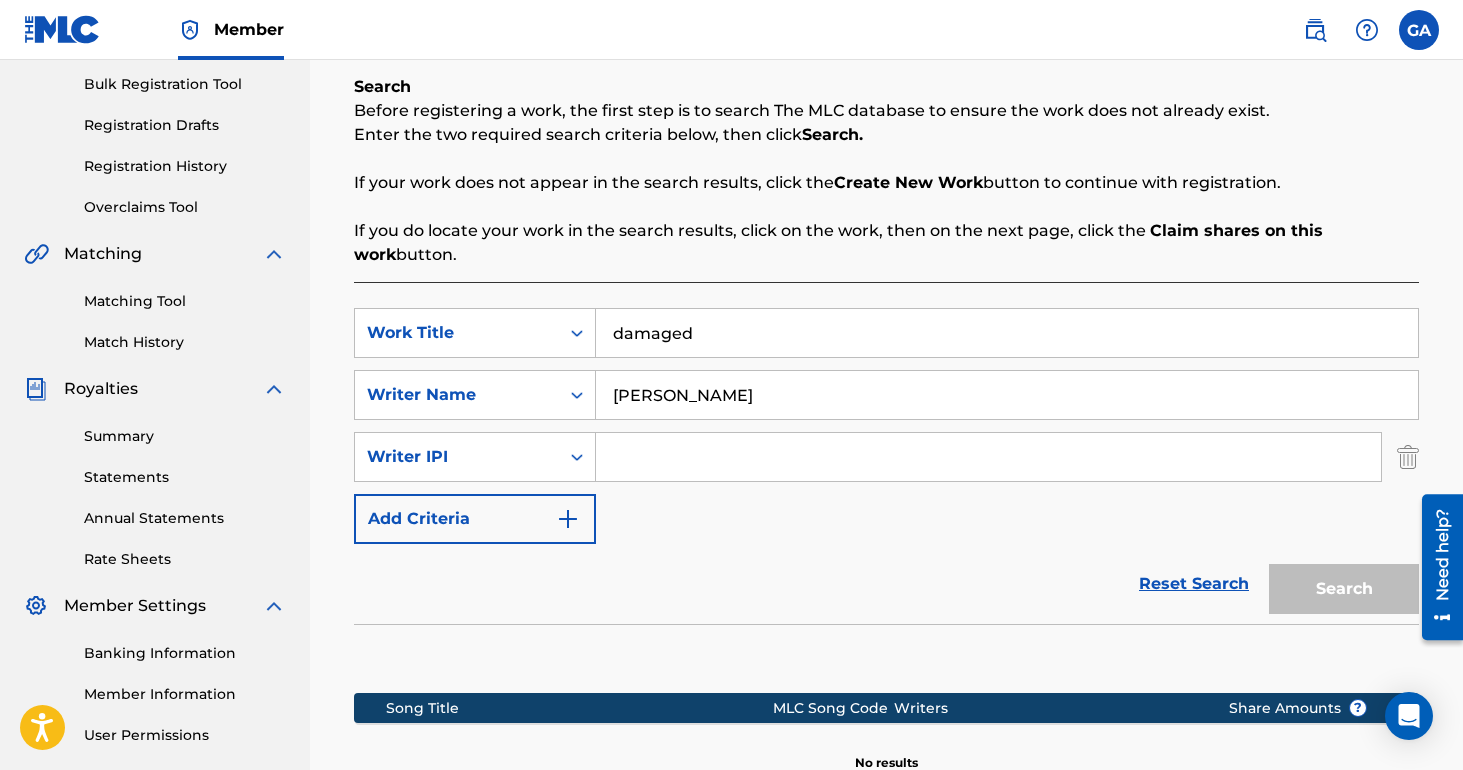 type 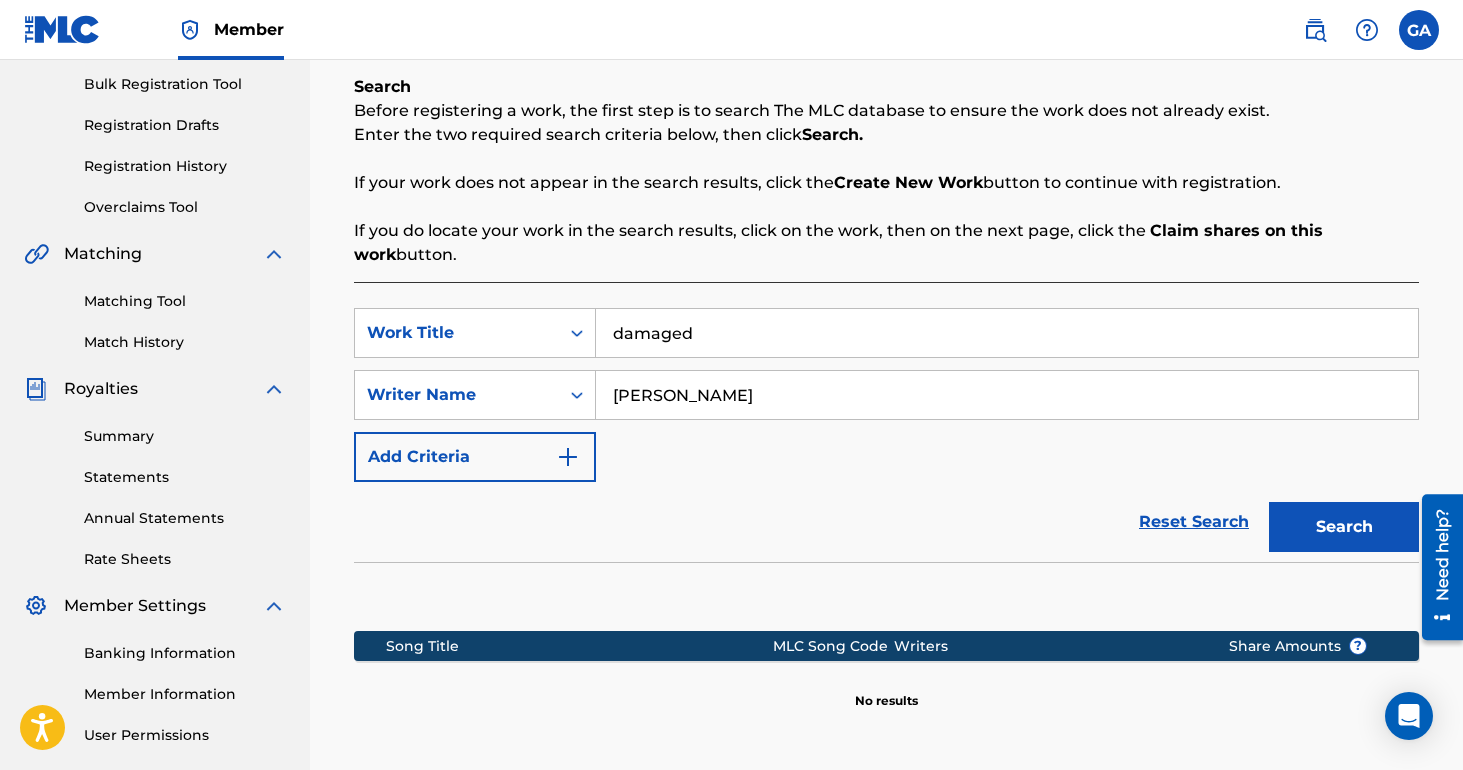 click on "[PERSON_NAME]" at bounding box center [1007, 395] 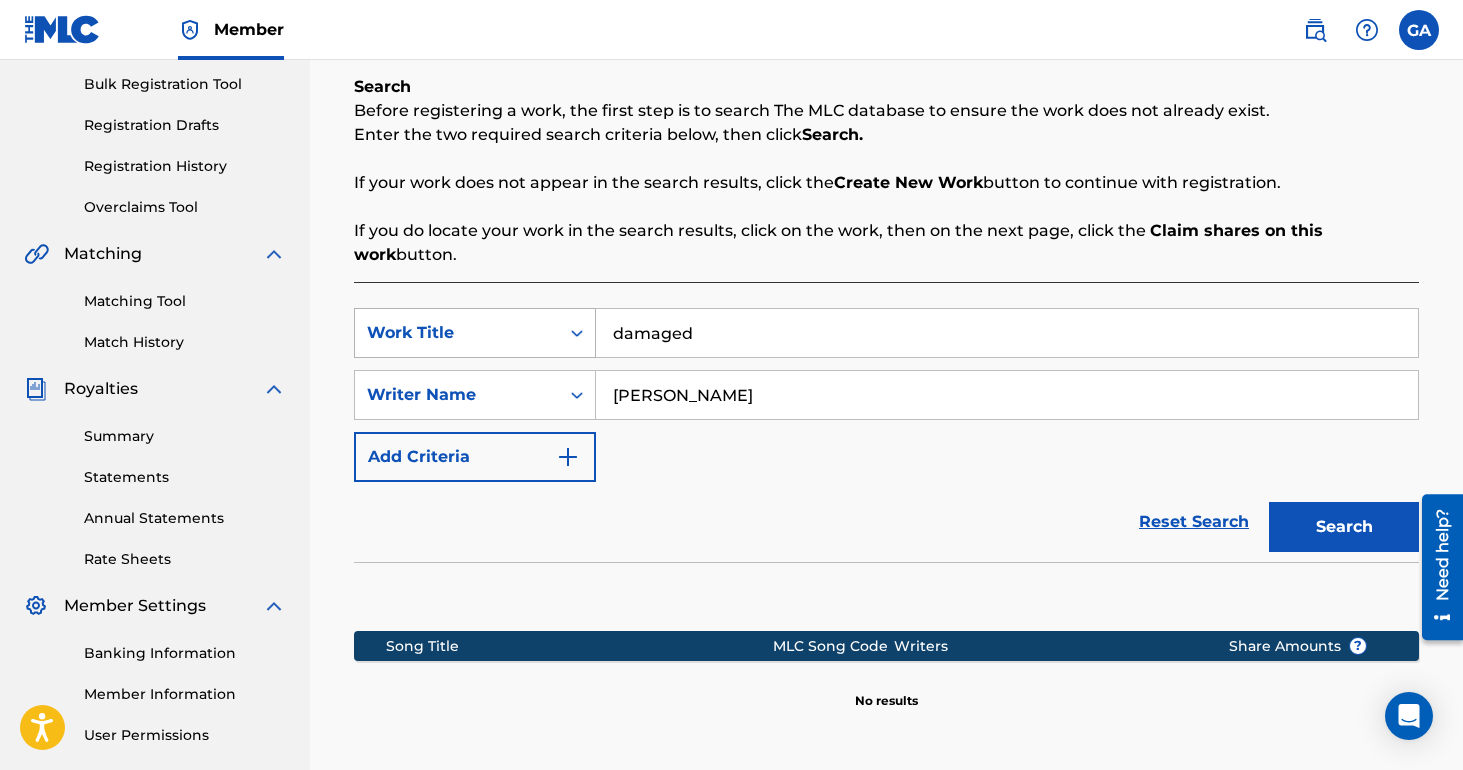 drag, startPoint x: 824, startPoint y: 338, endPoint x: 437, endPoint y: 345, distance: 387.0633 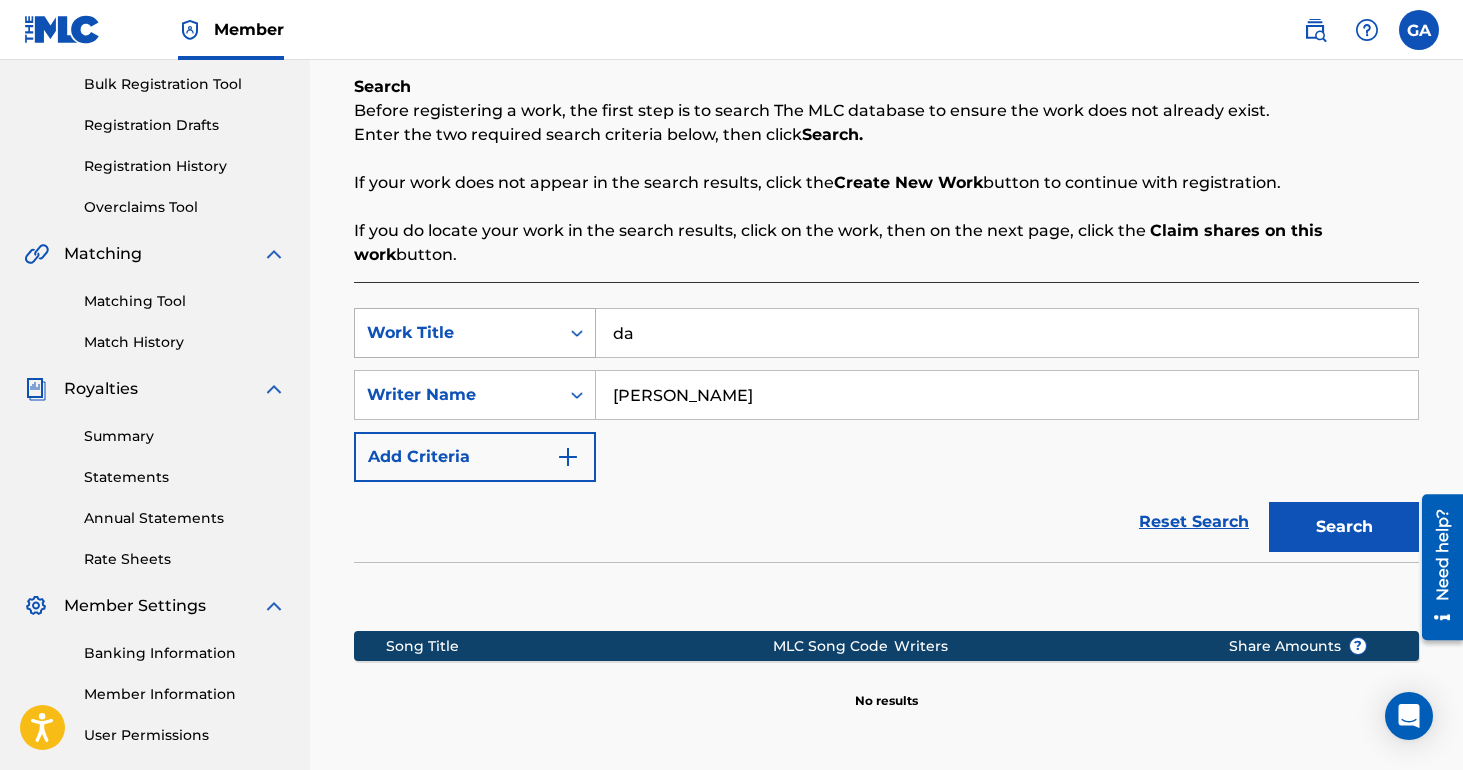 type on "d" 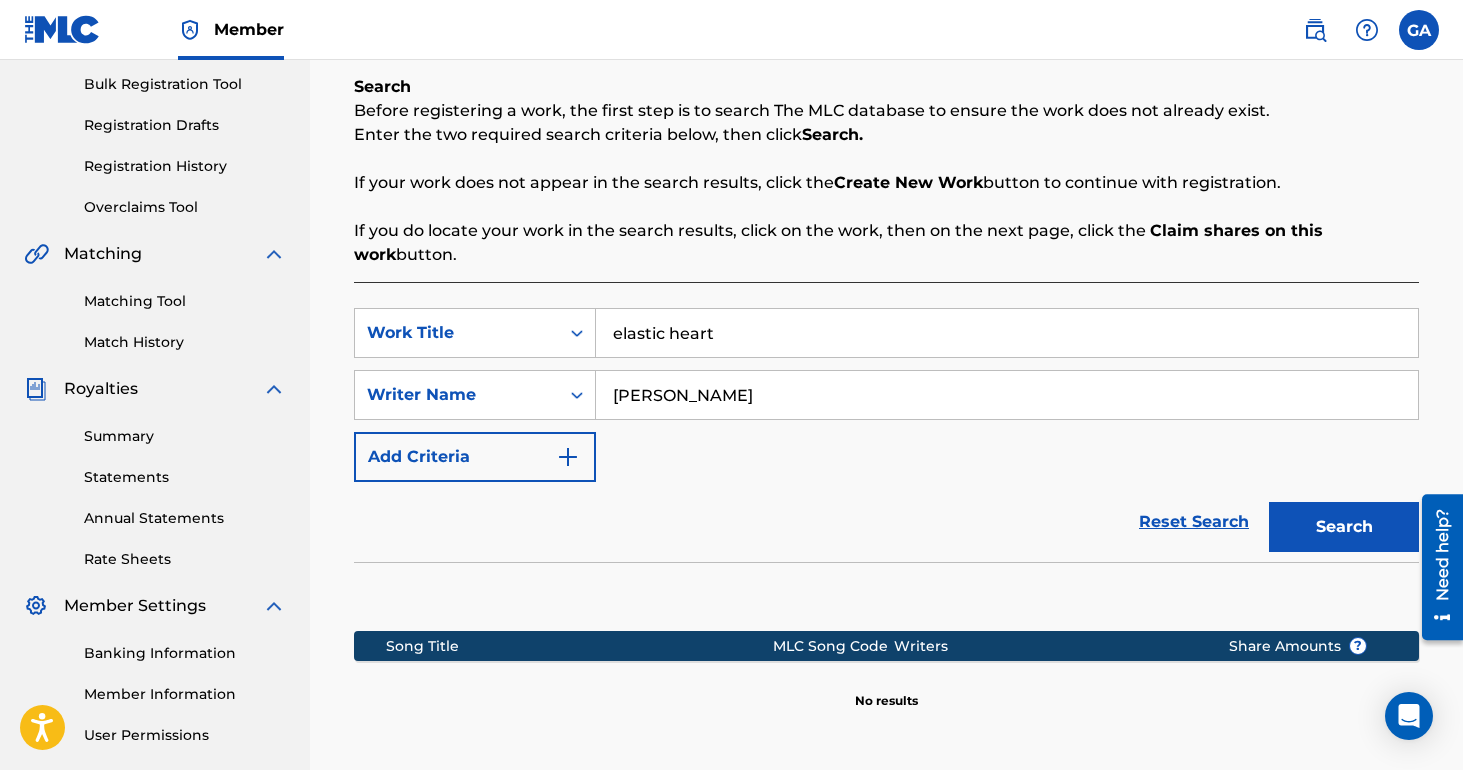 type on "elastic heart" 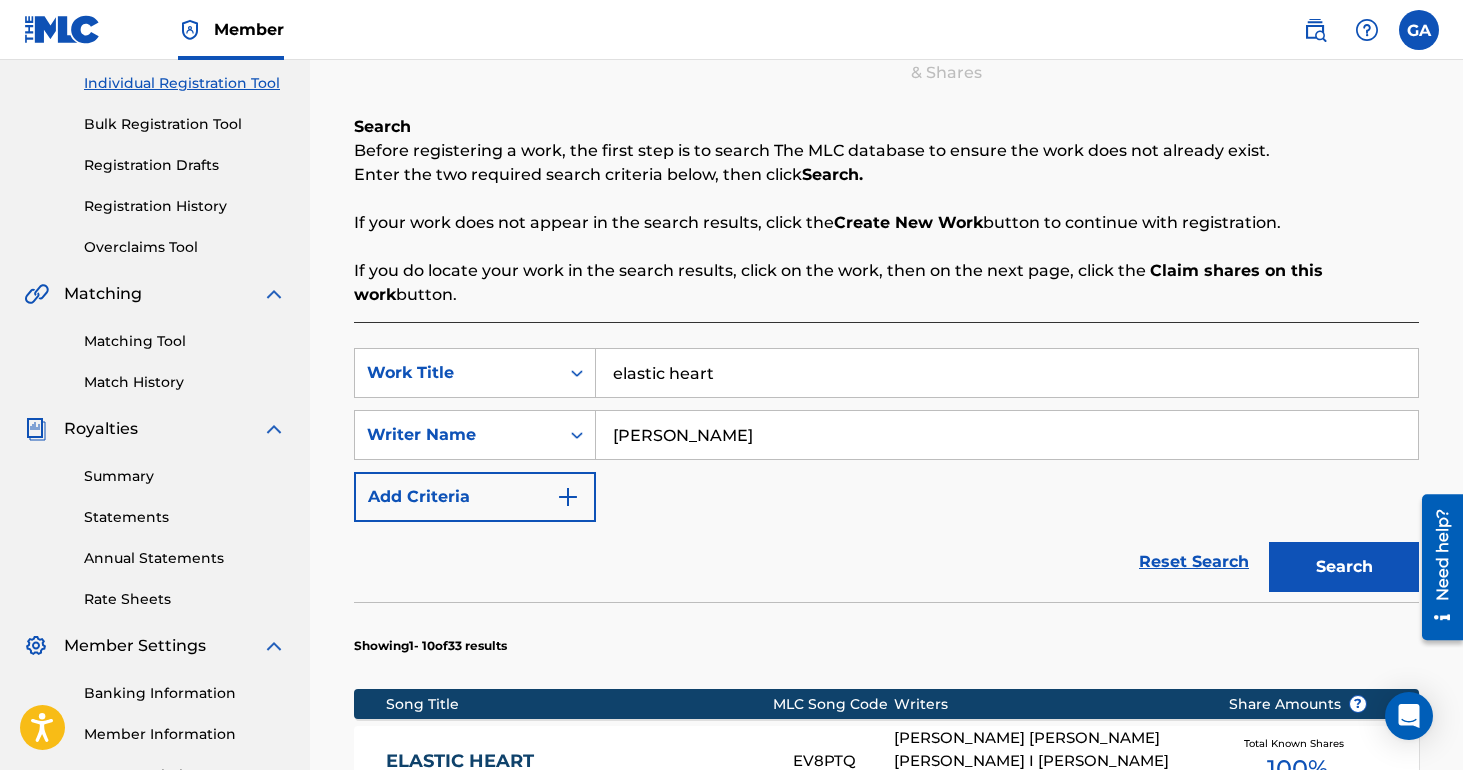 scroll, scrollTop: 280, scrollLeft: 0, axis: vertical 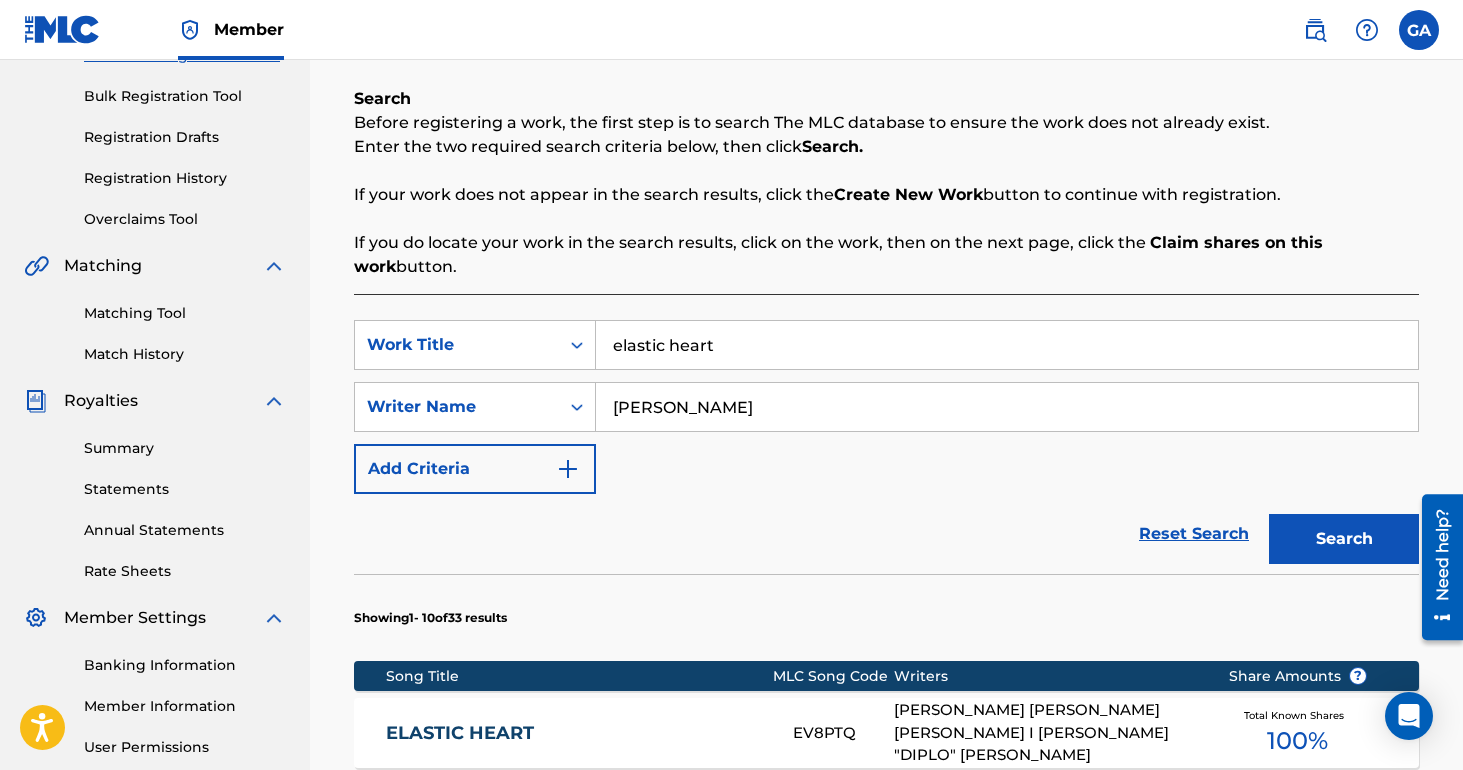 click on "[PERSON_NAME]" at bounding box center [1007, 407] 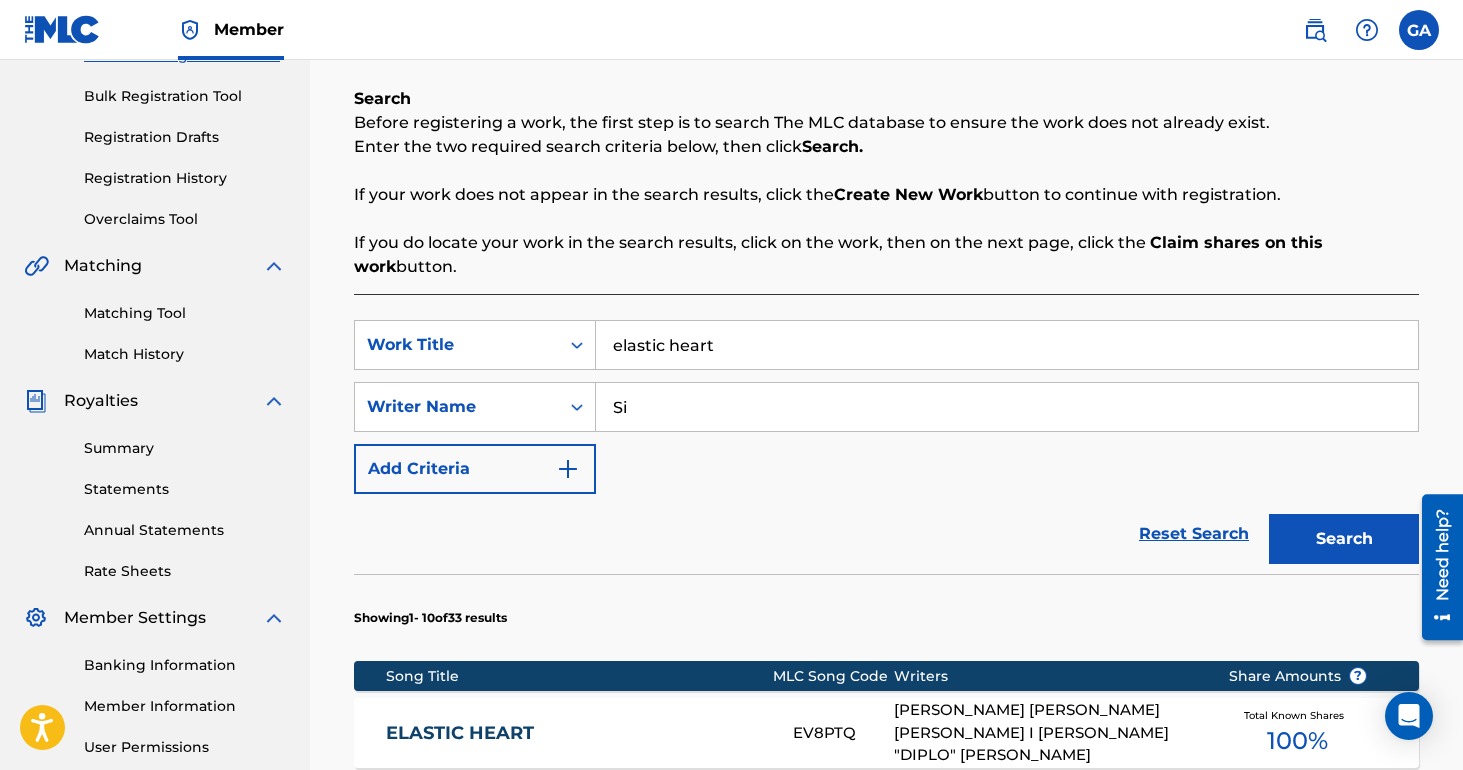 type on "S" 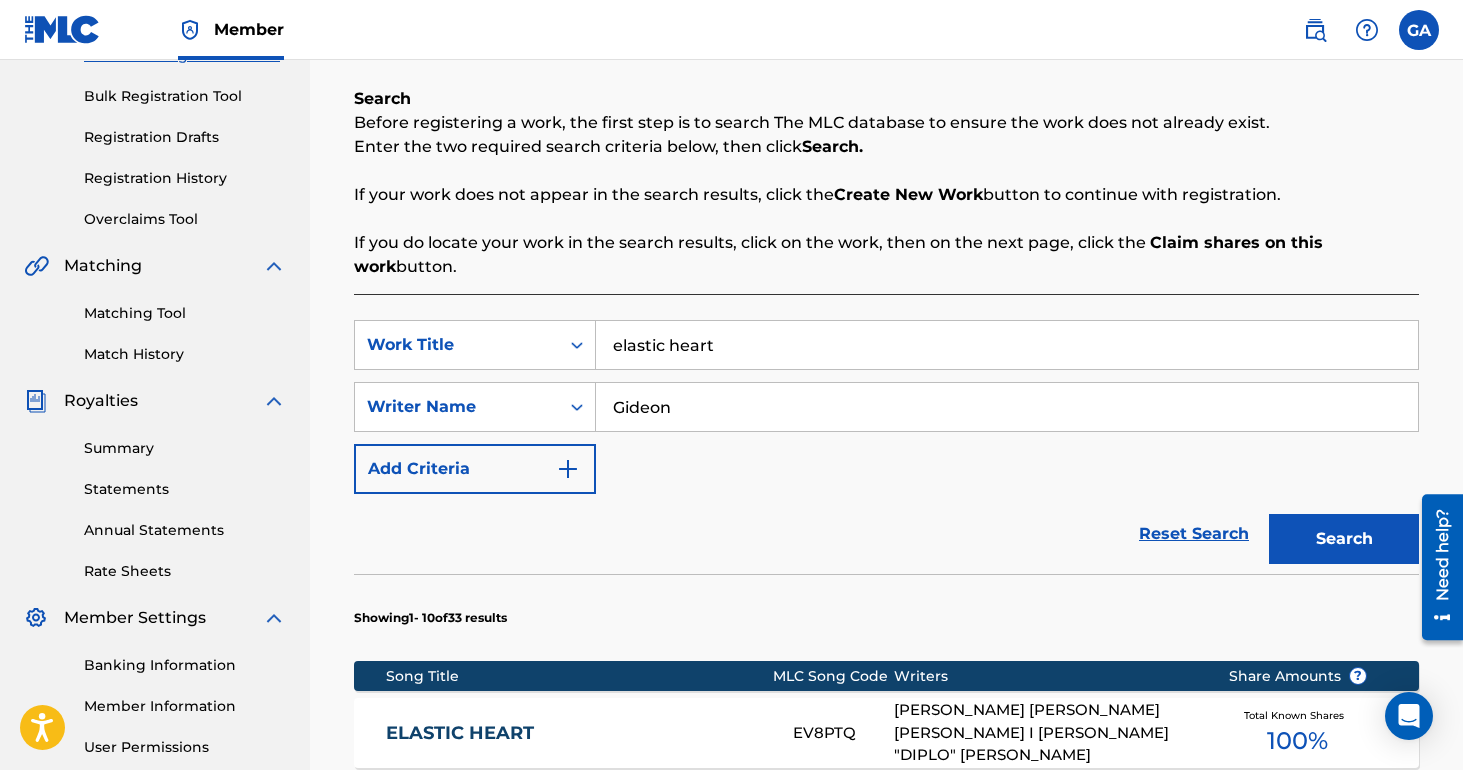 type on "Gideon" 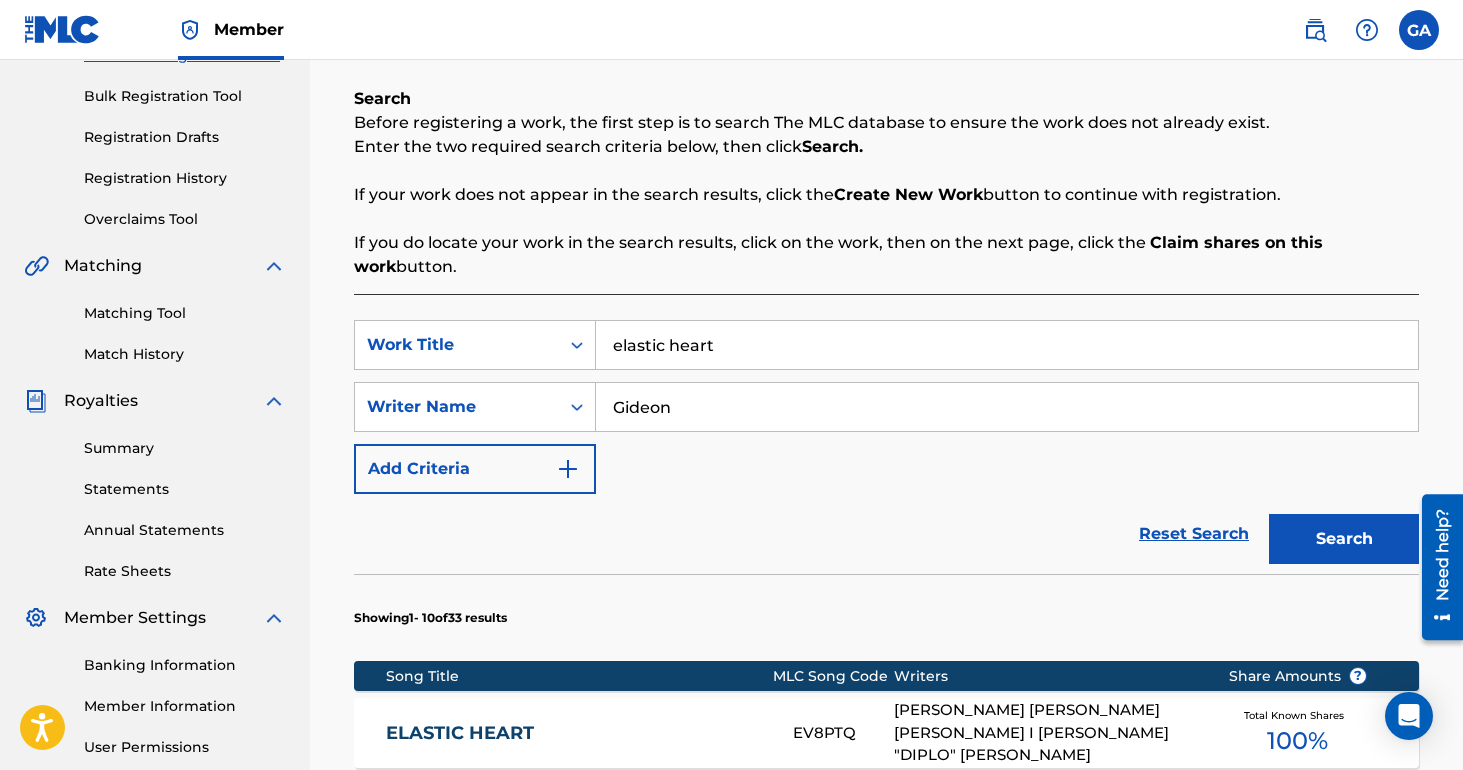 drag, startPoint x: 766, startPoint y: 363, endPoint x: 577, endPoint y: 313, distance: 195.50192 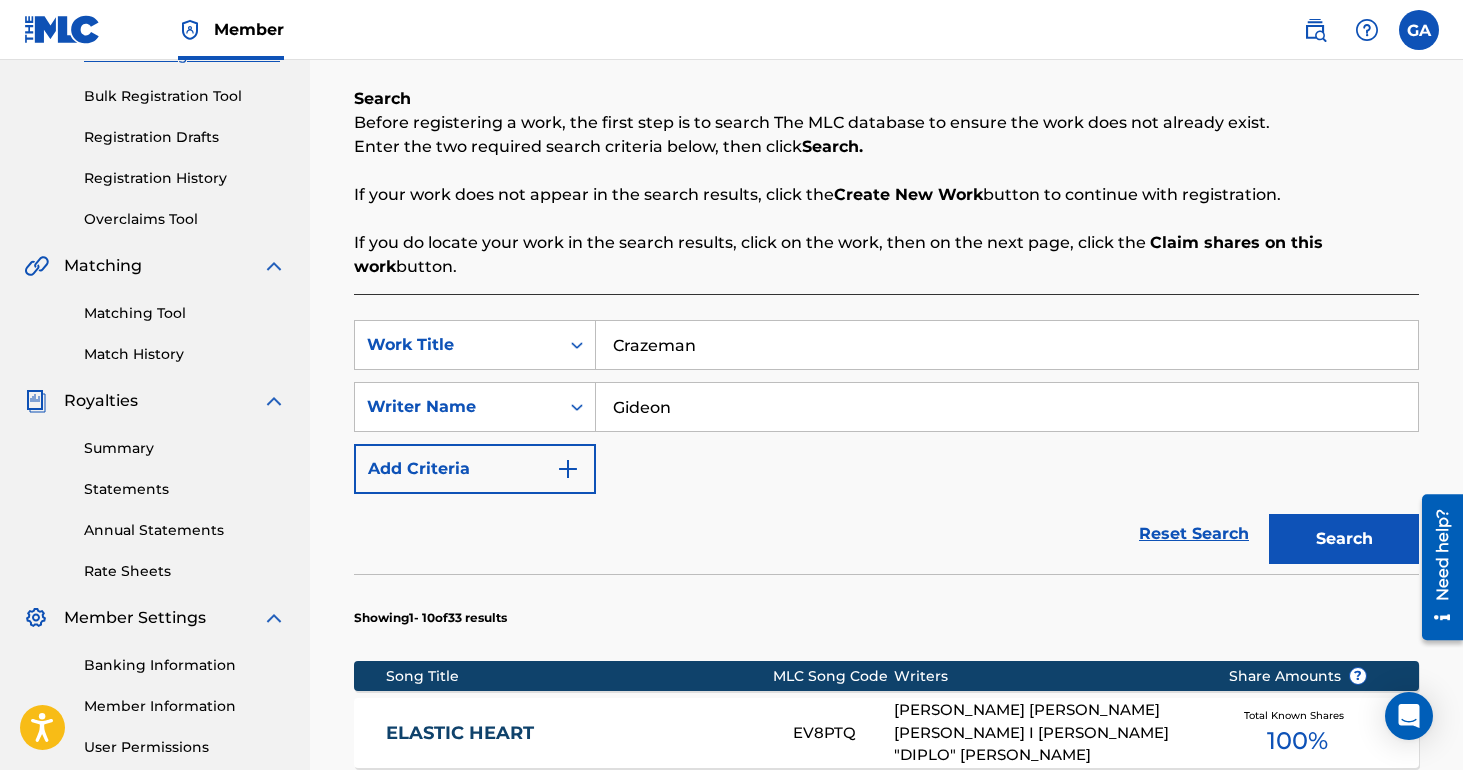 type on "Crazeman" 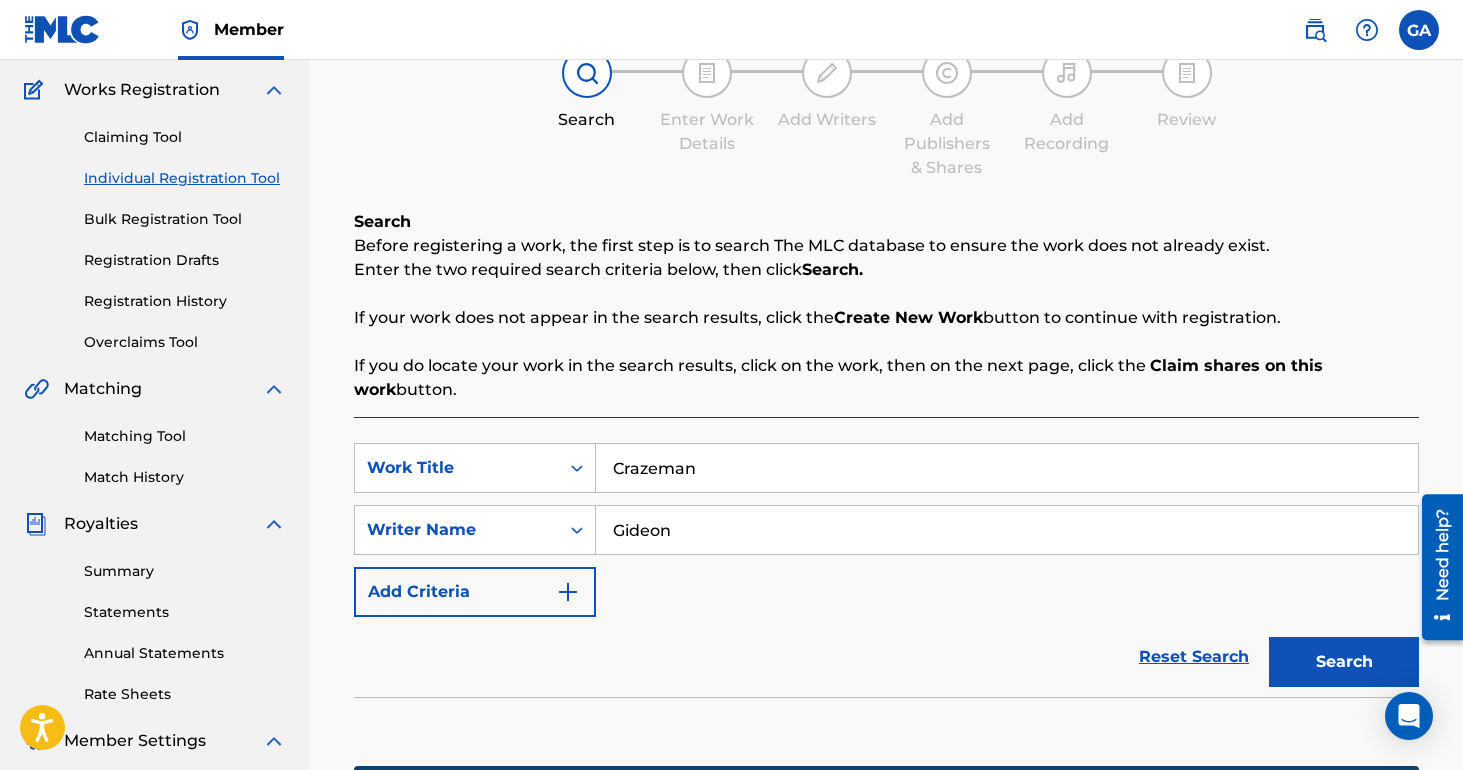 scroll, scrollTop: 160, scrollLeft: 0, axis: vertical 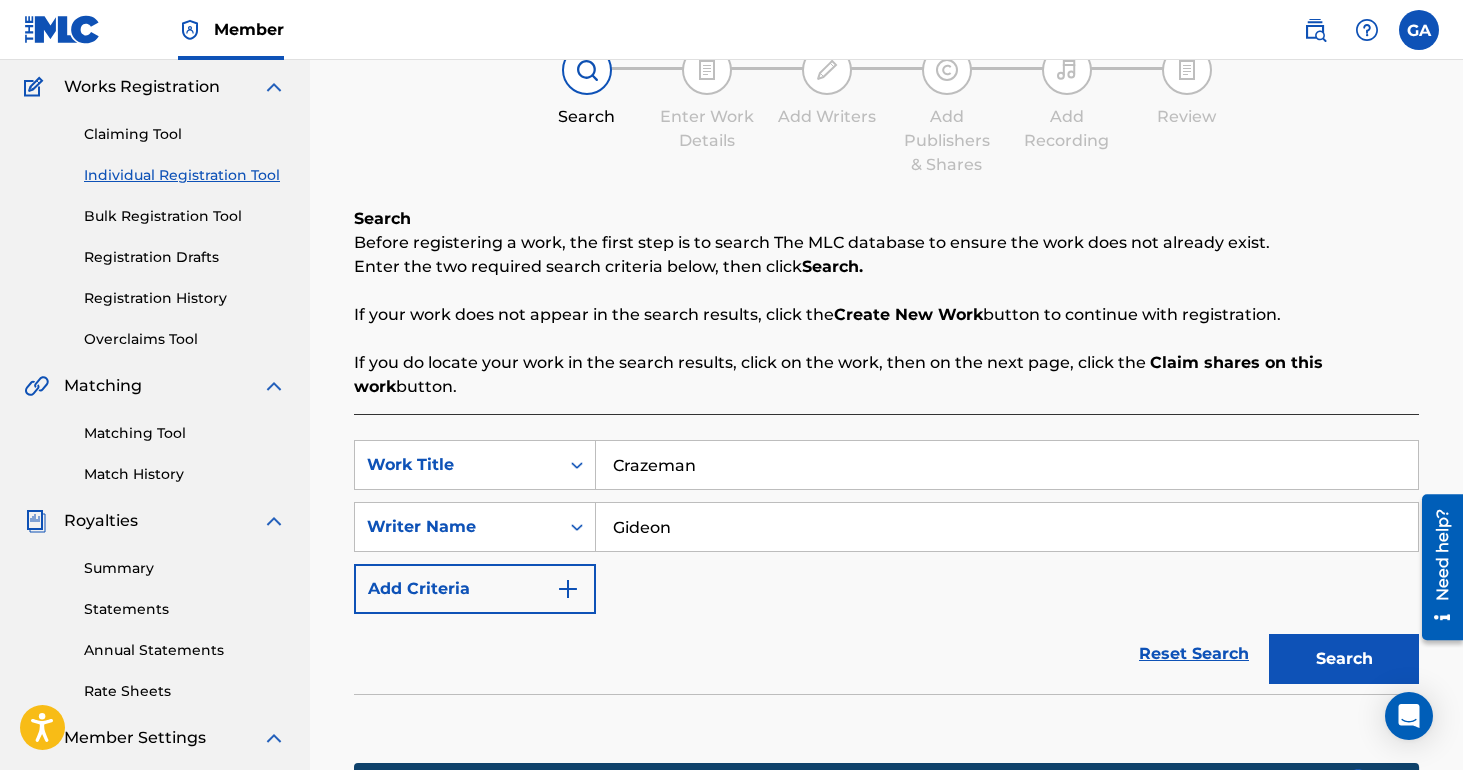 click on "Search" at bounding box center (1339, 654) 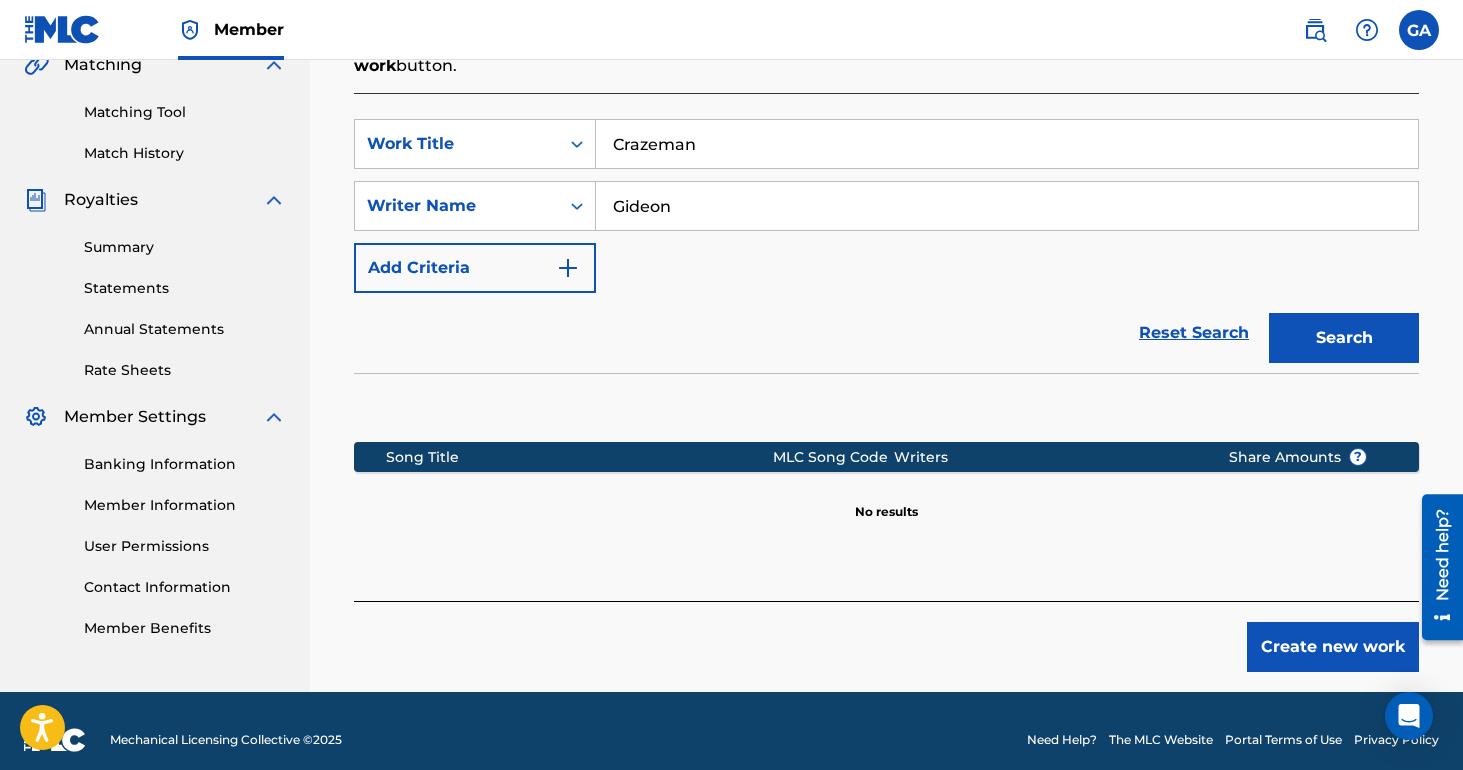 scroll, scrollTop: 499, scrollLeft: 0, axis: vertical 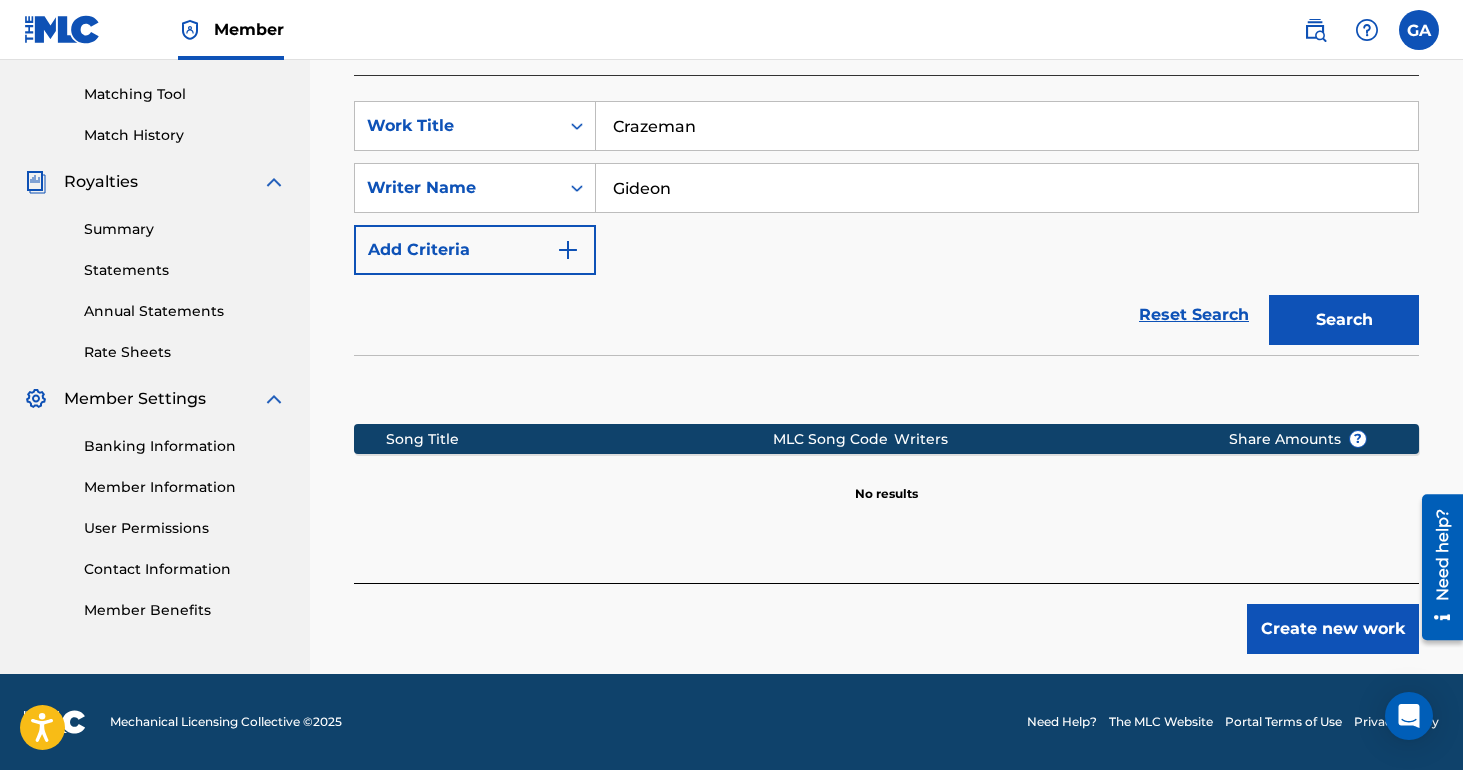 click on "Create new work" at bounding box center (1333, 629) 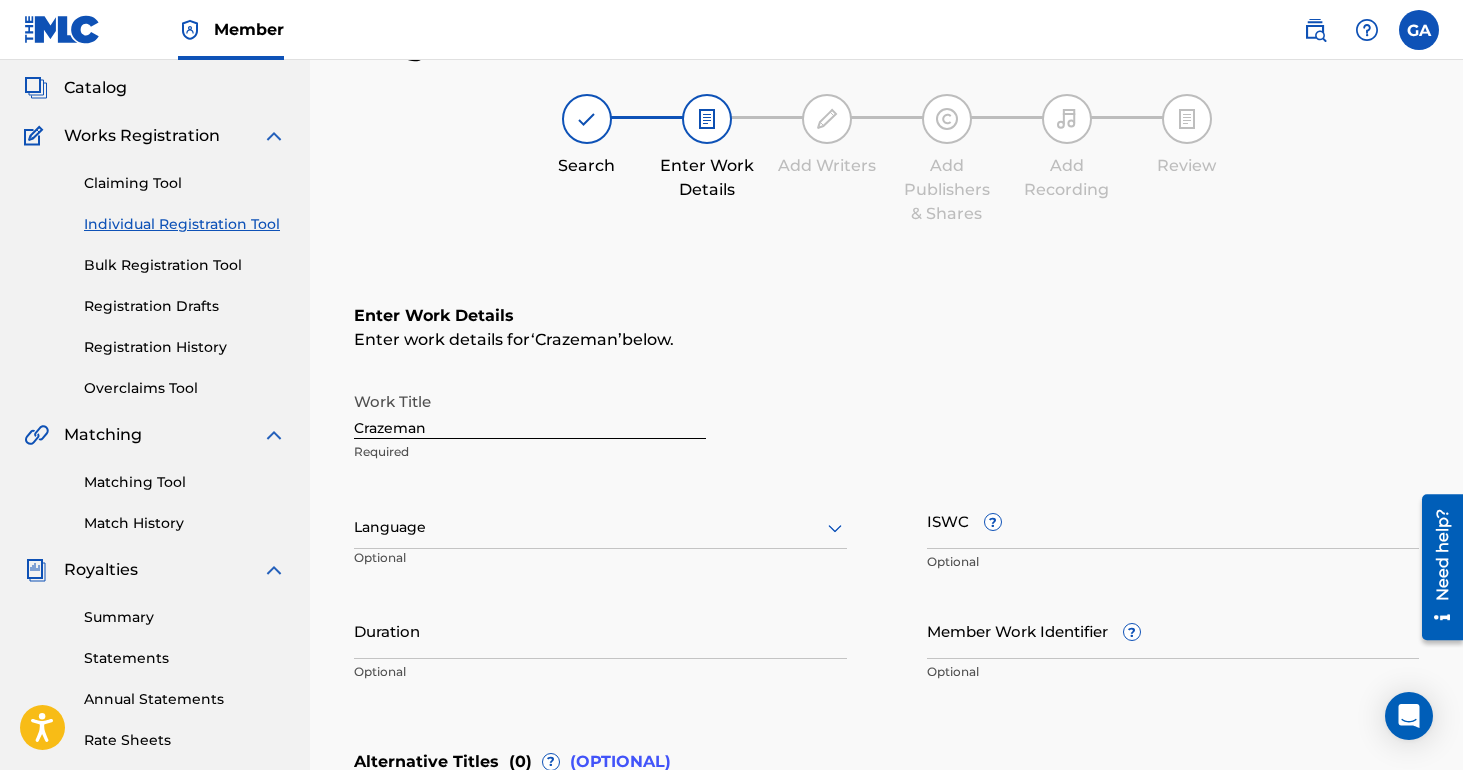 scroll, scrollTop: 225, scrollLeft: 0, axis: vertical 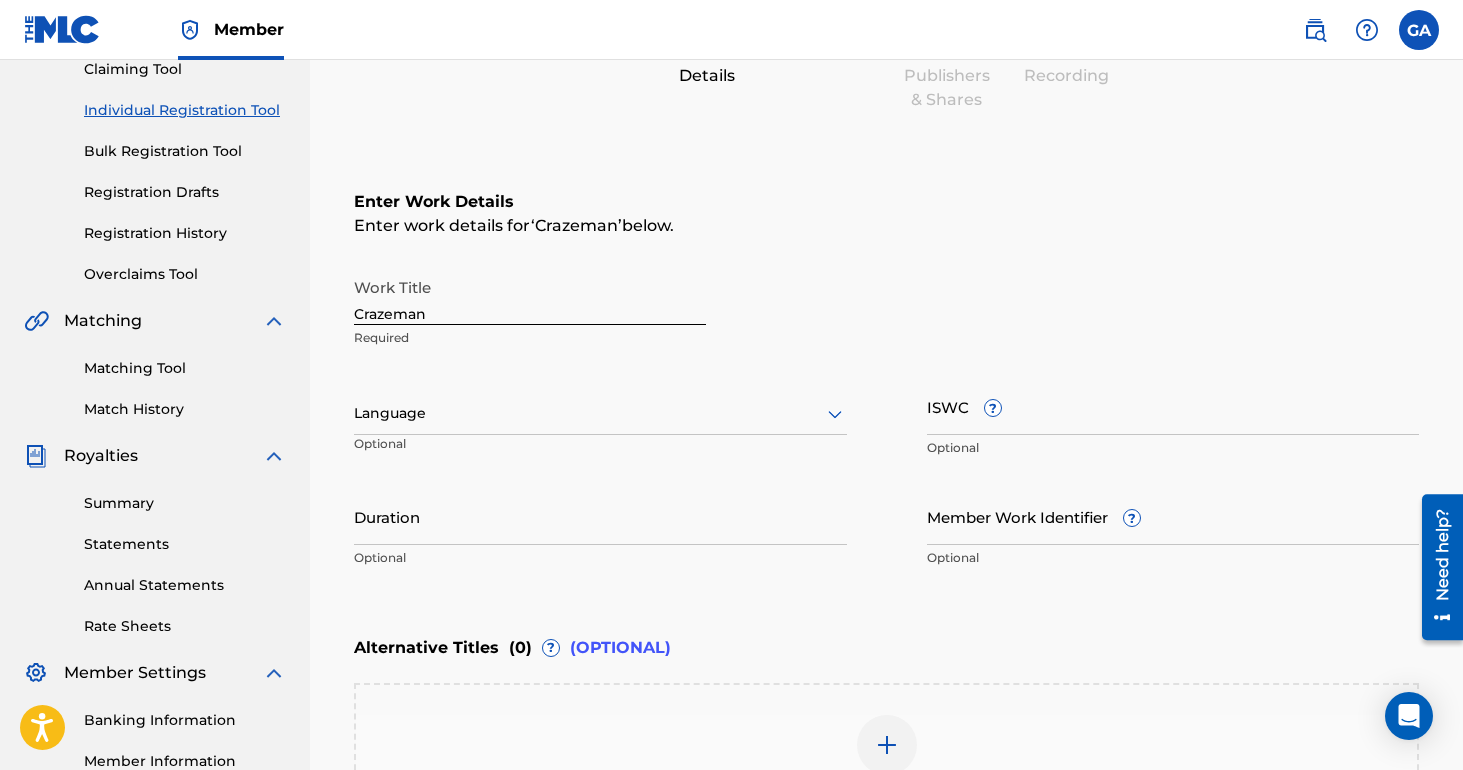 click on "Crazeman" at bounding box center [530, 296] 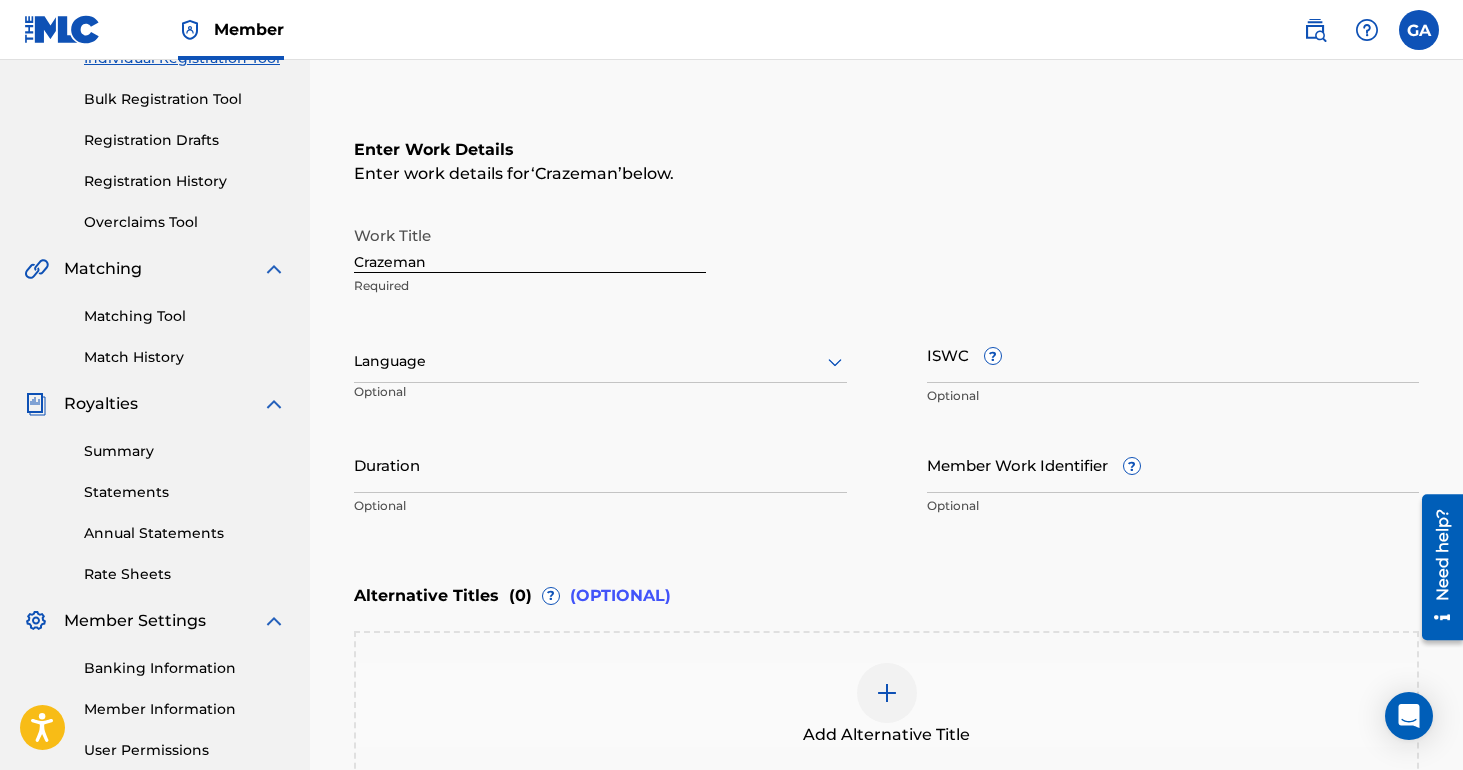 scroll, scrollTop: 266, scrollLeft: 0, axis: vertical 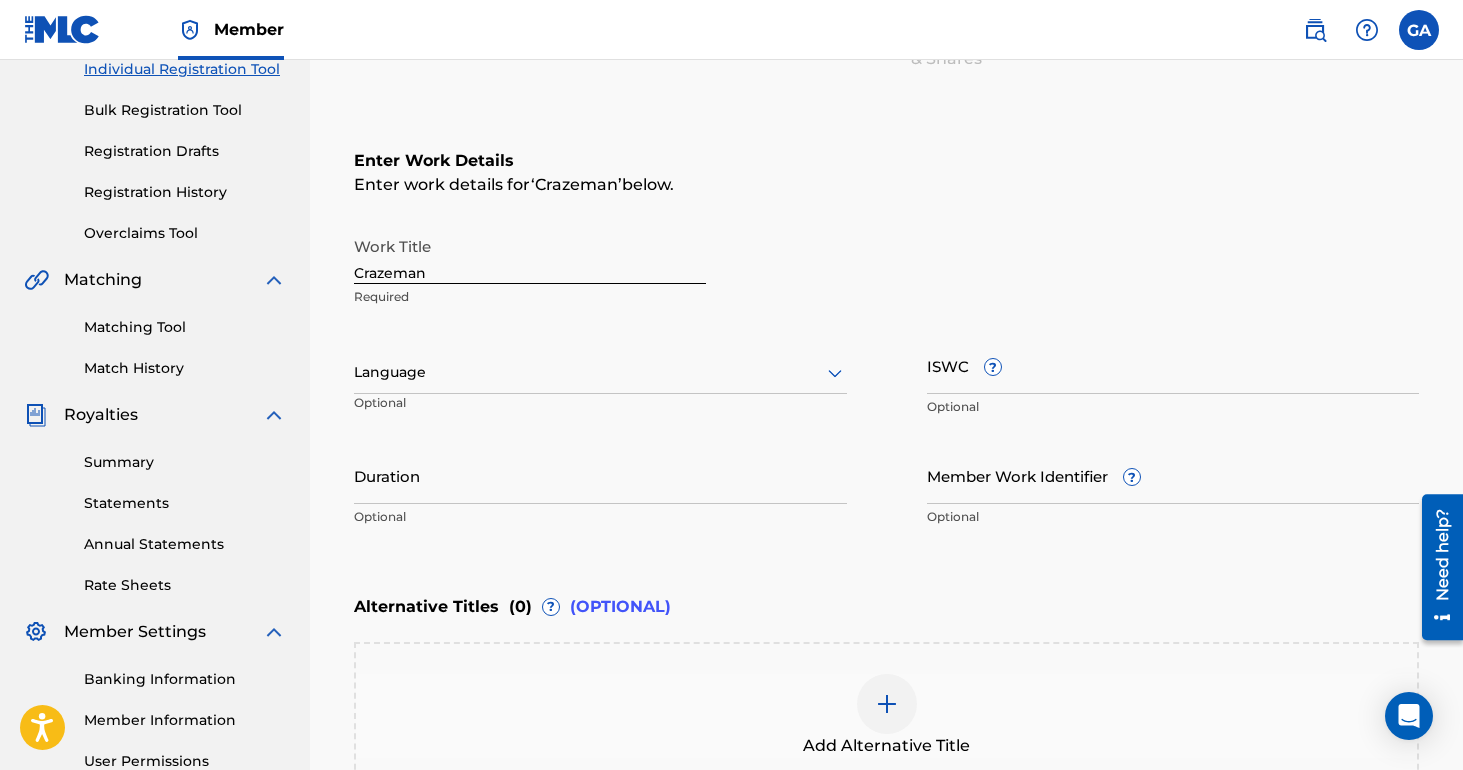 click on "ISWC   ?" at bounding box center (1173, 365) 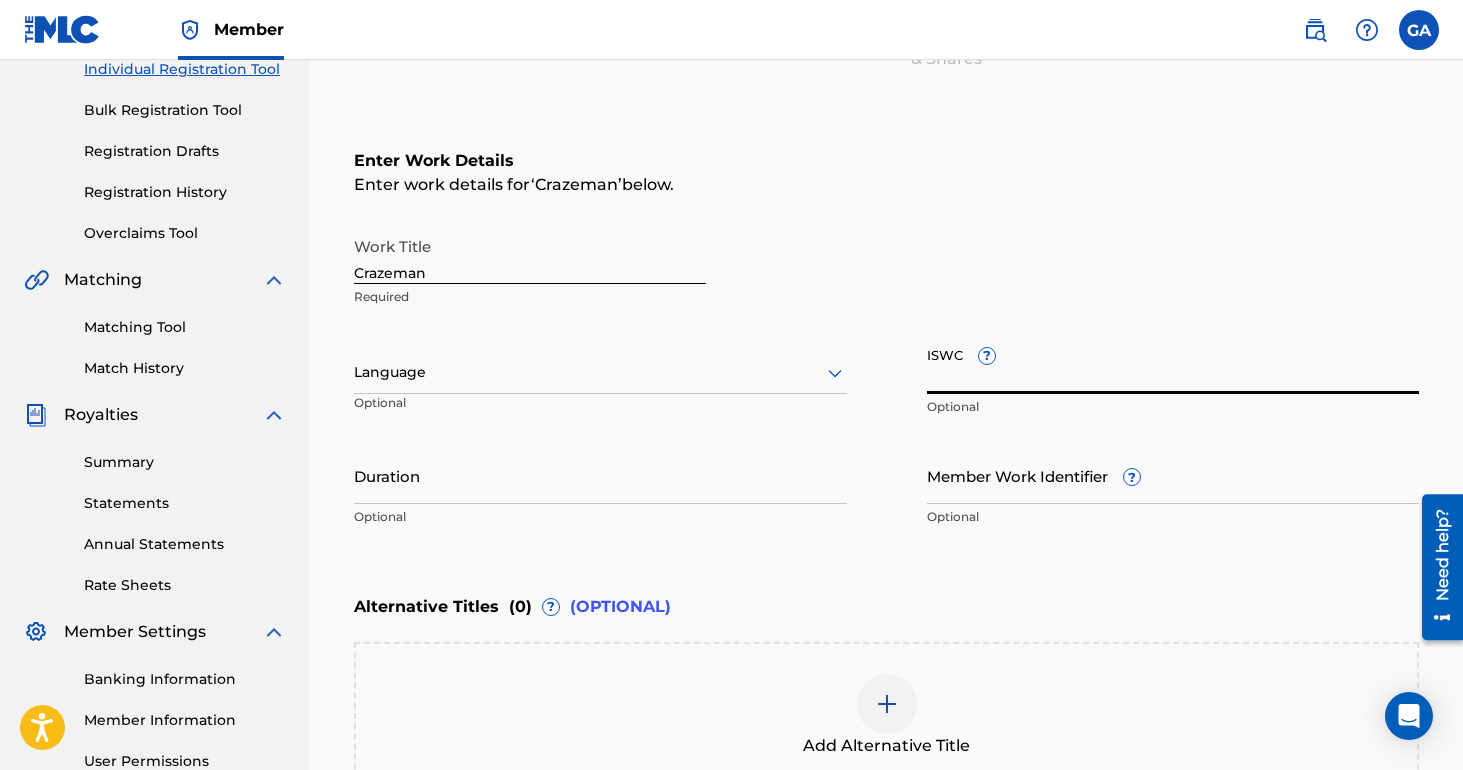 paste on "T3336600972" 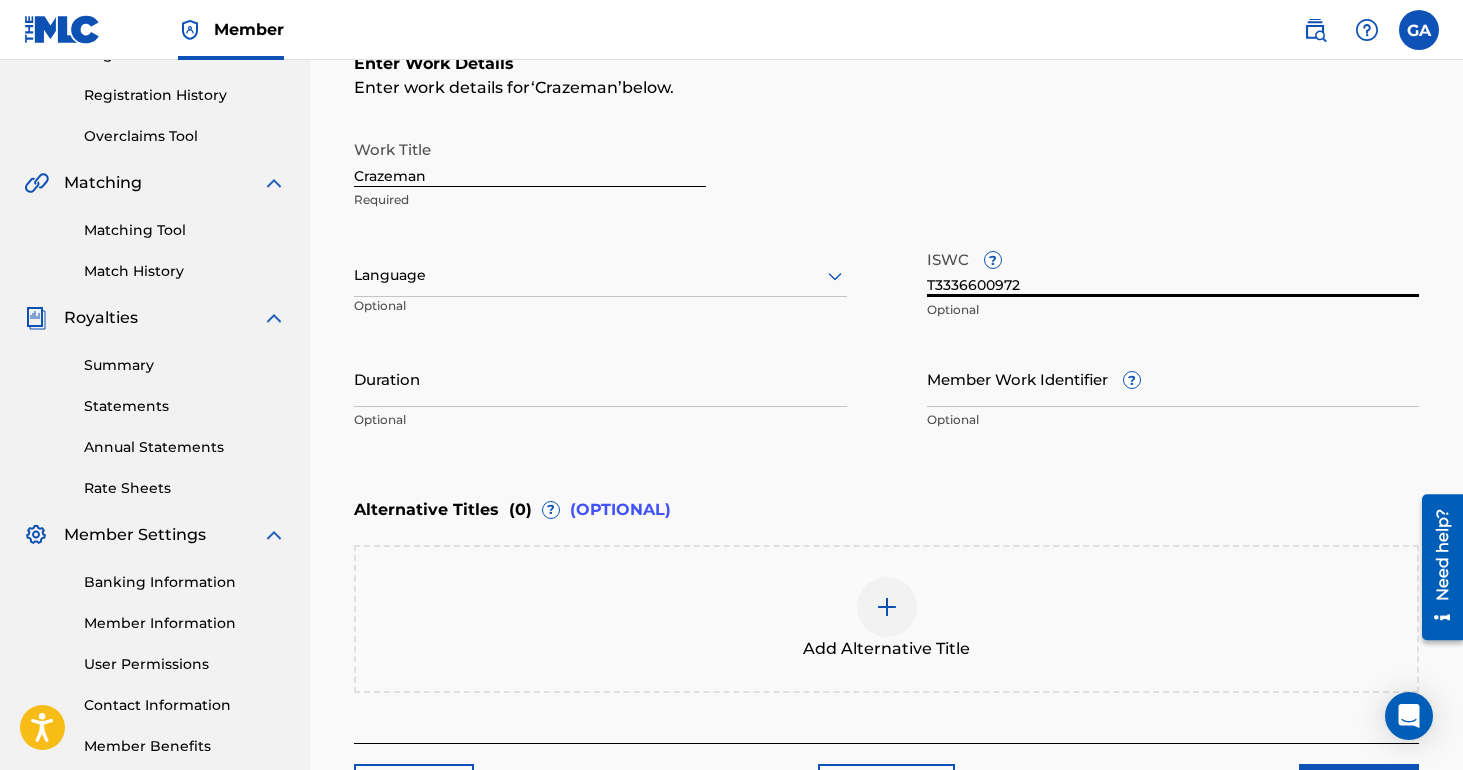 scroll, scrollTop: 391, scrollLeft: 0, axis: vertical 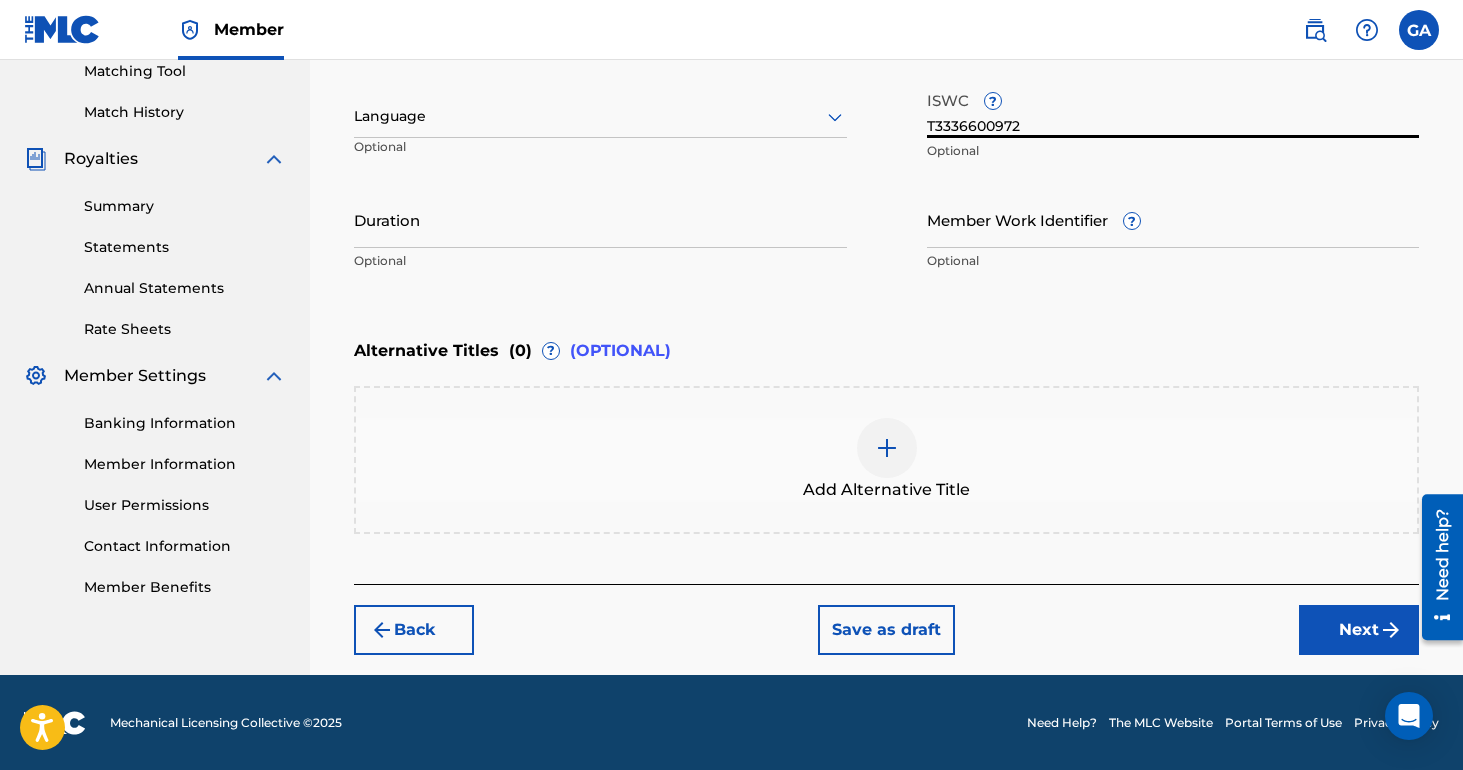 type on "T3336600972" 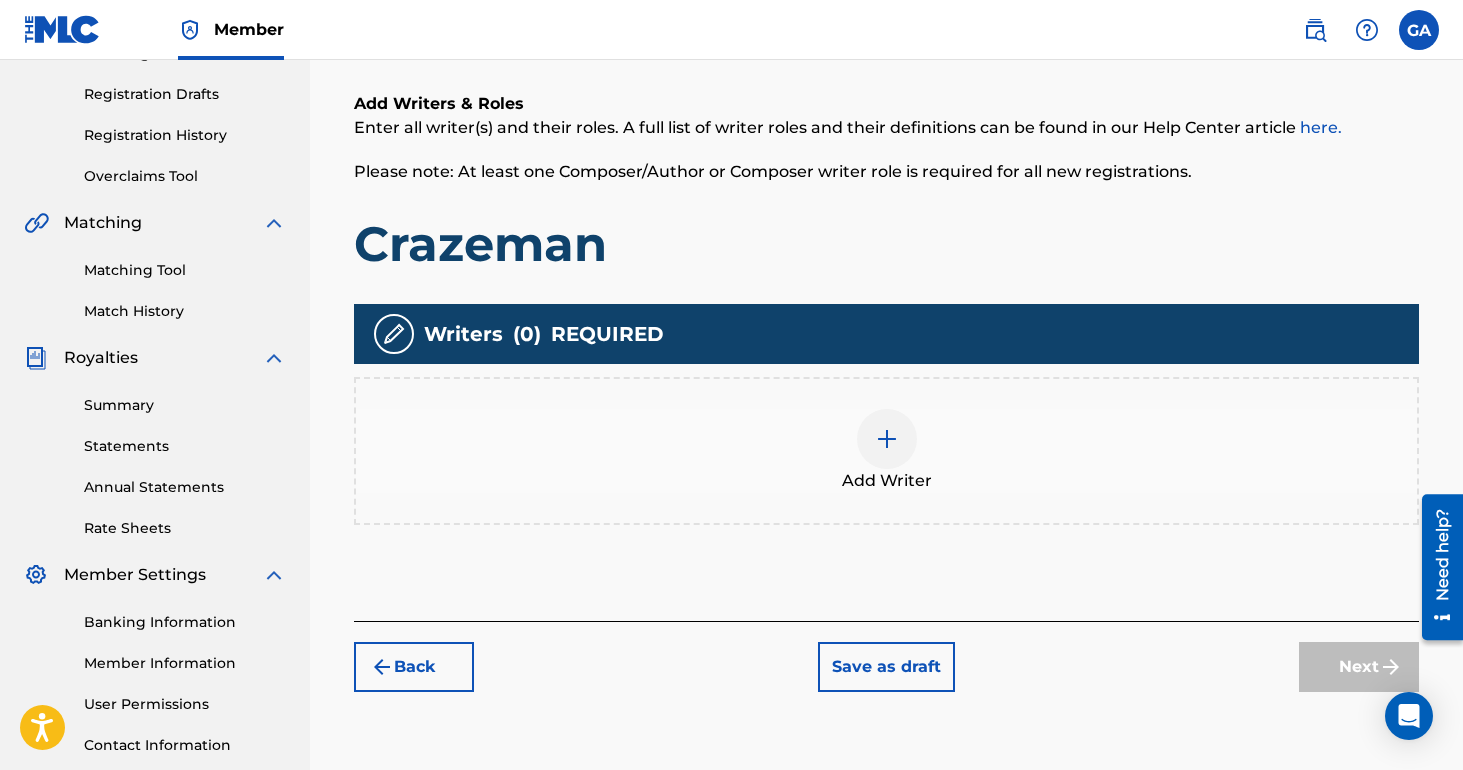 scroll, scrollTop: 382, scrollLeft: 0, axis: vertical 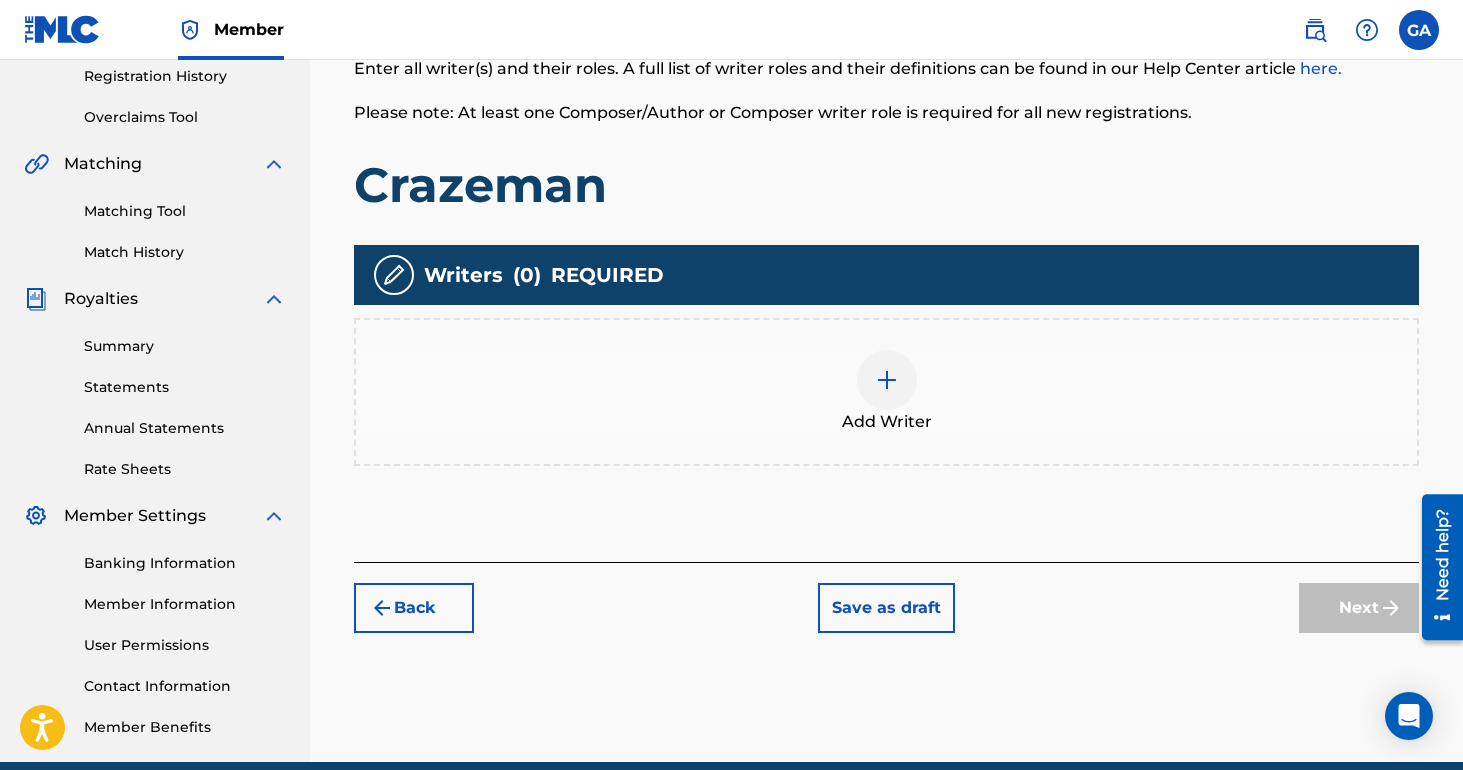 click at bounding box center [887, 380] 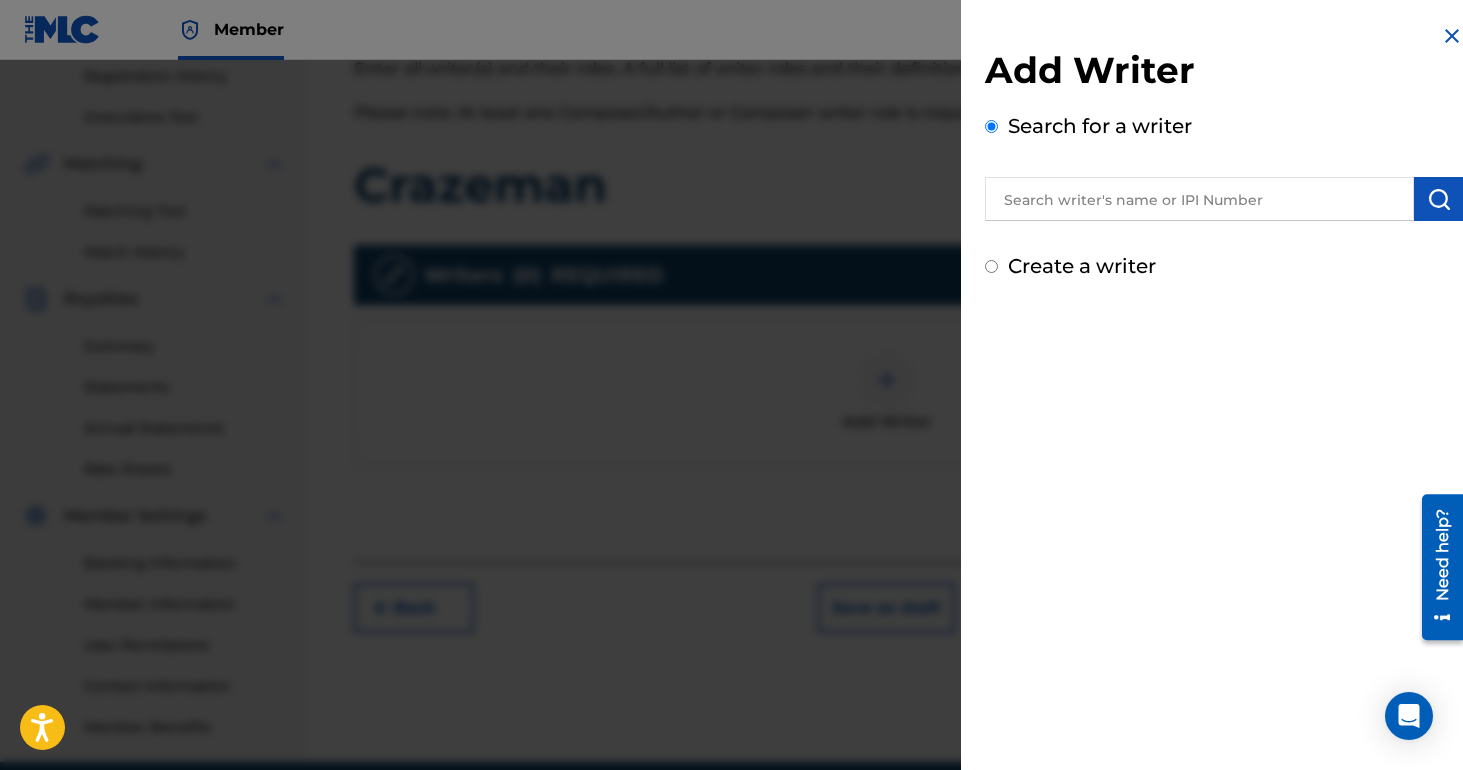 click at bounding box center [1199, 199] 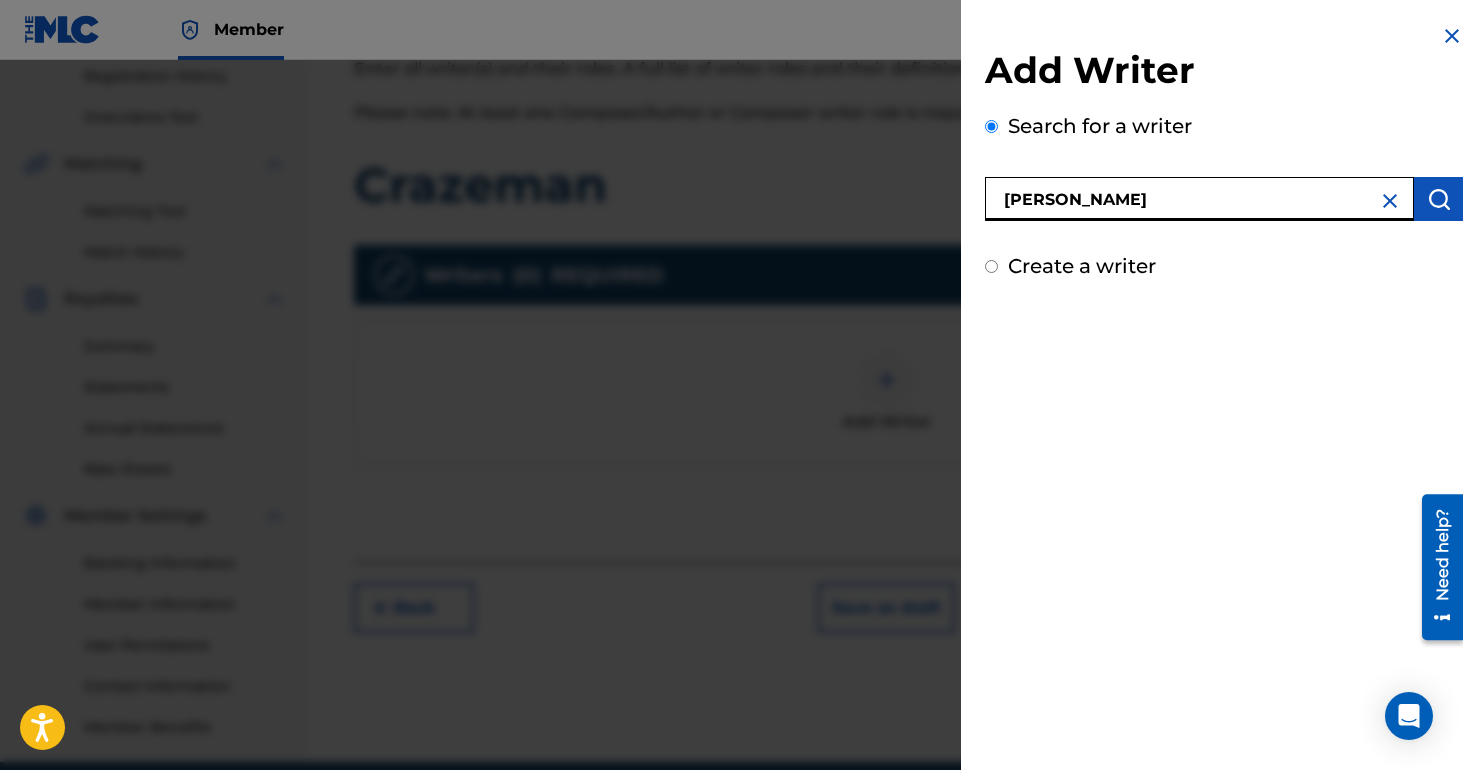 type on "[PERSON_NAME]" 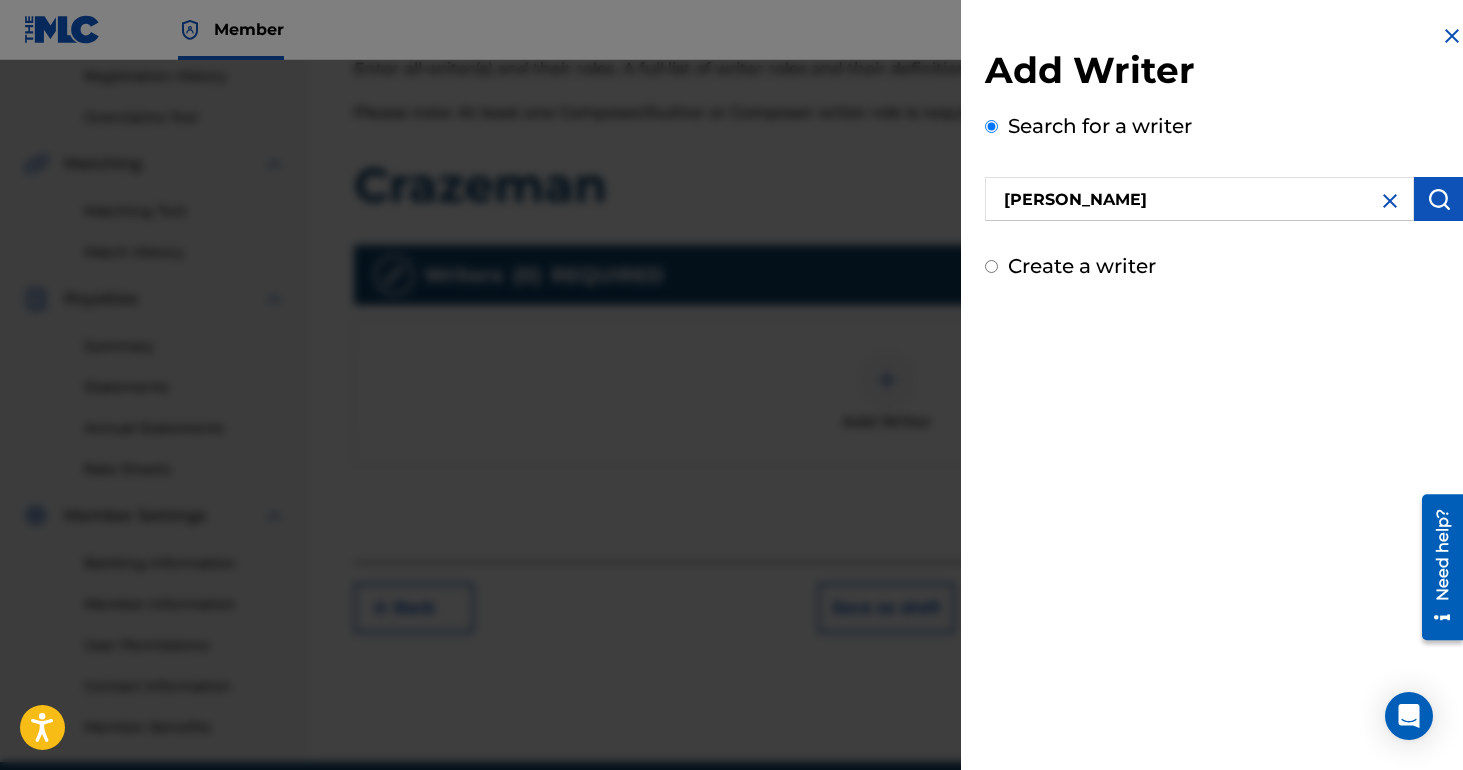 click at bounding box center [1439, 199] 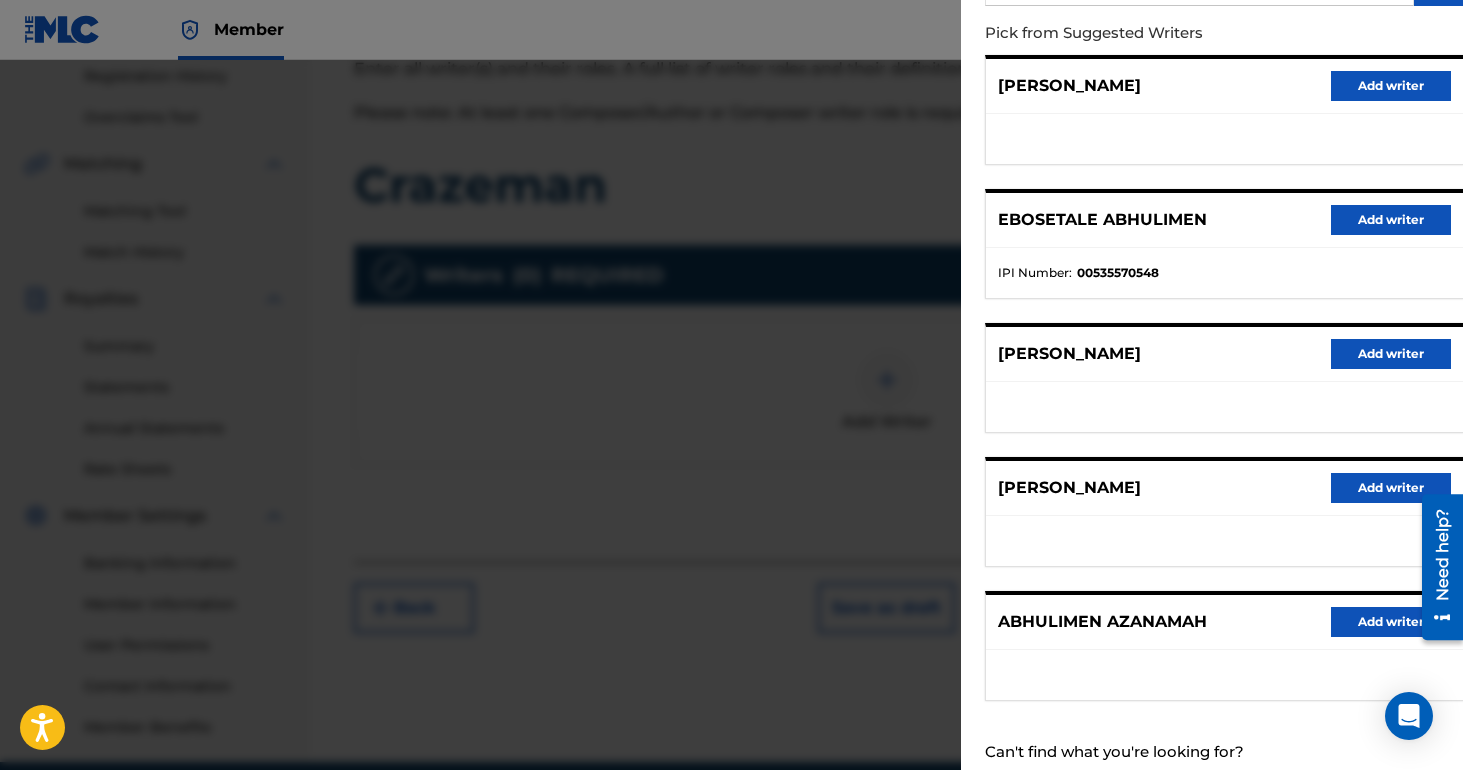 scroll, scrollTop: 0, scrollLeft: 0, axis: both 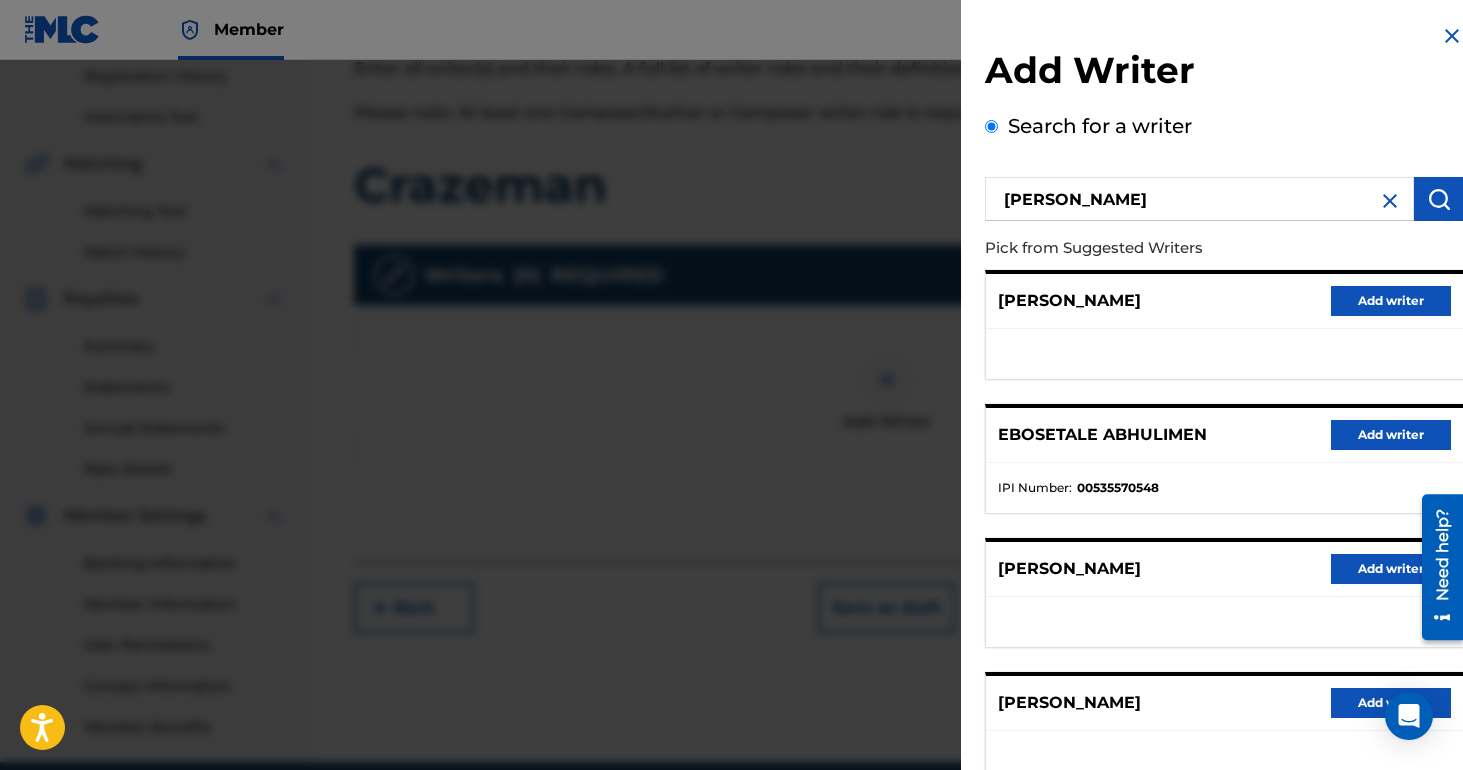 click on "[PERSON_NAME]" at bounding box center (1199, 199) 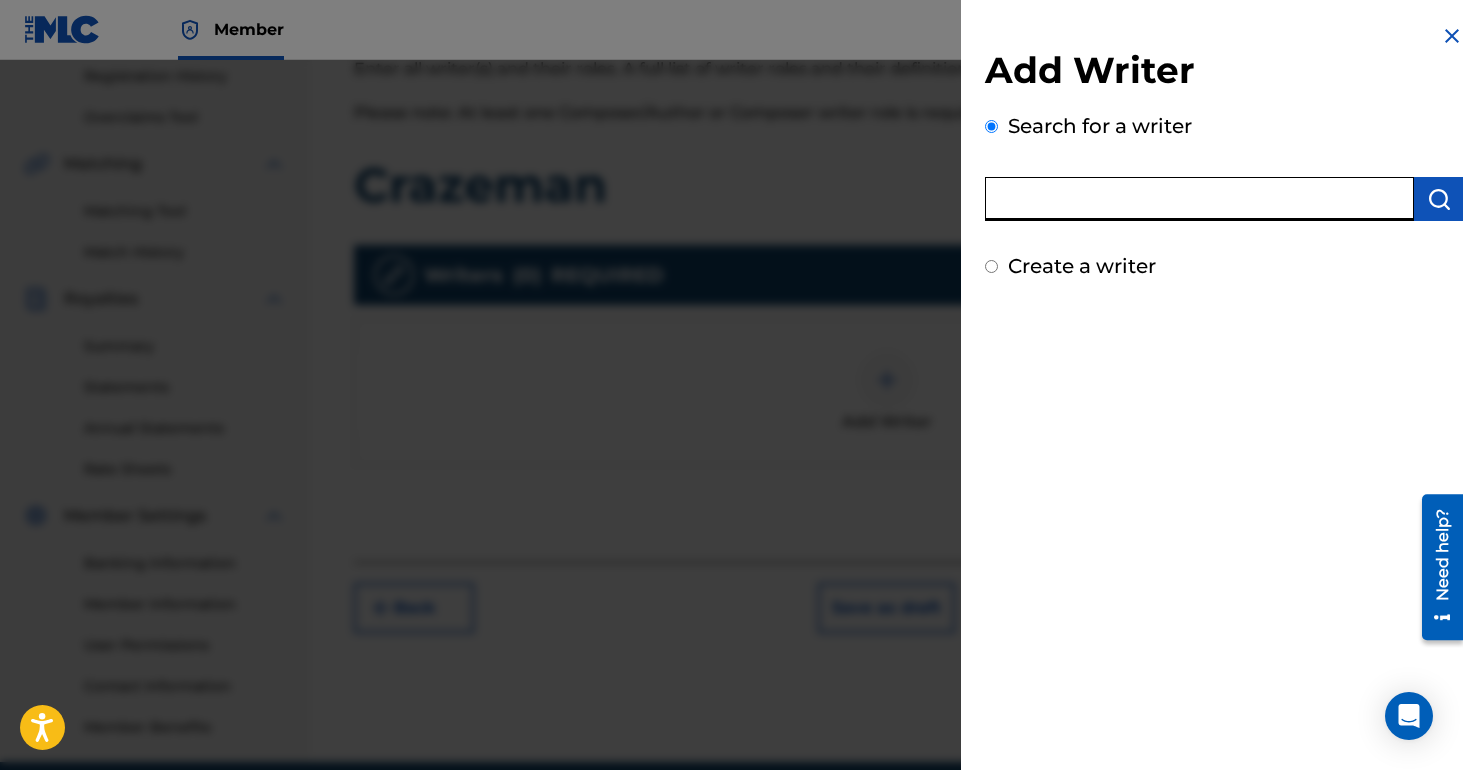 click at bounding box center (1199, 199) 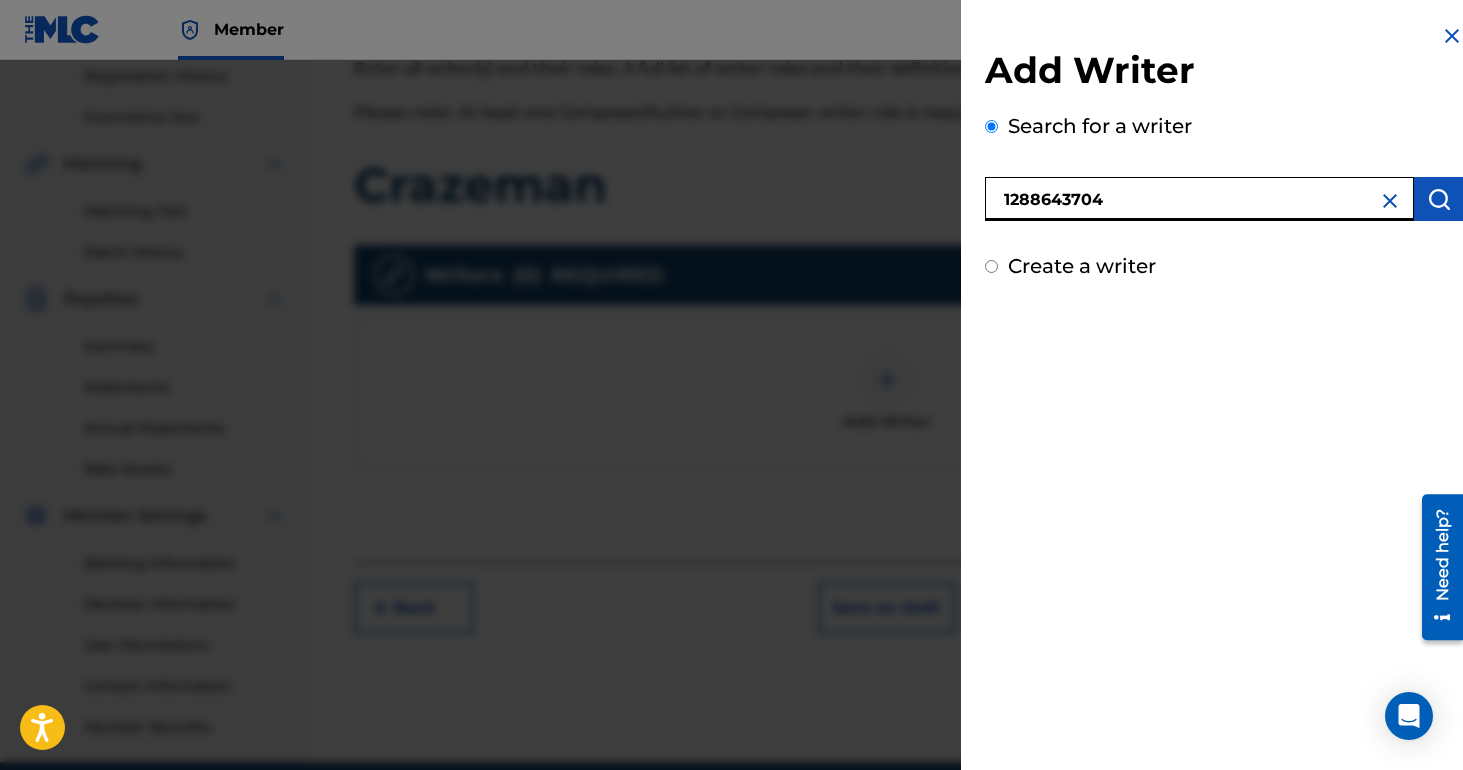 type on "1288643704" 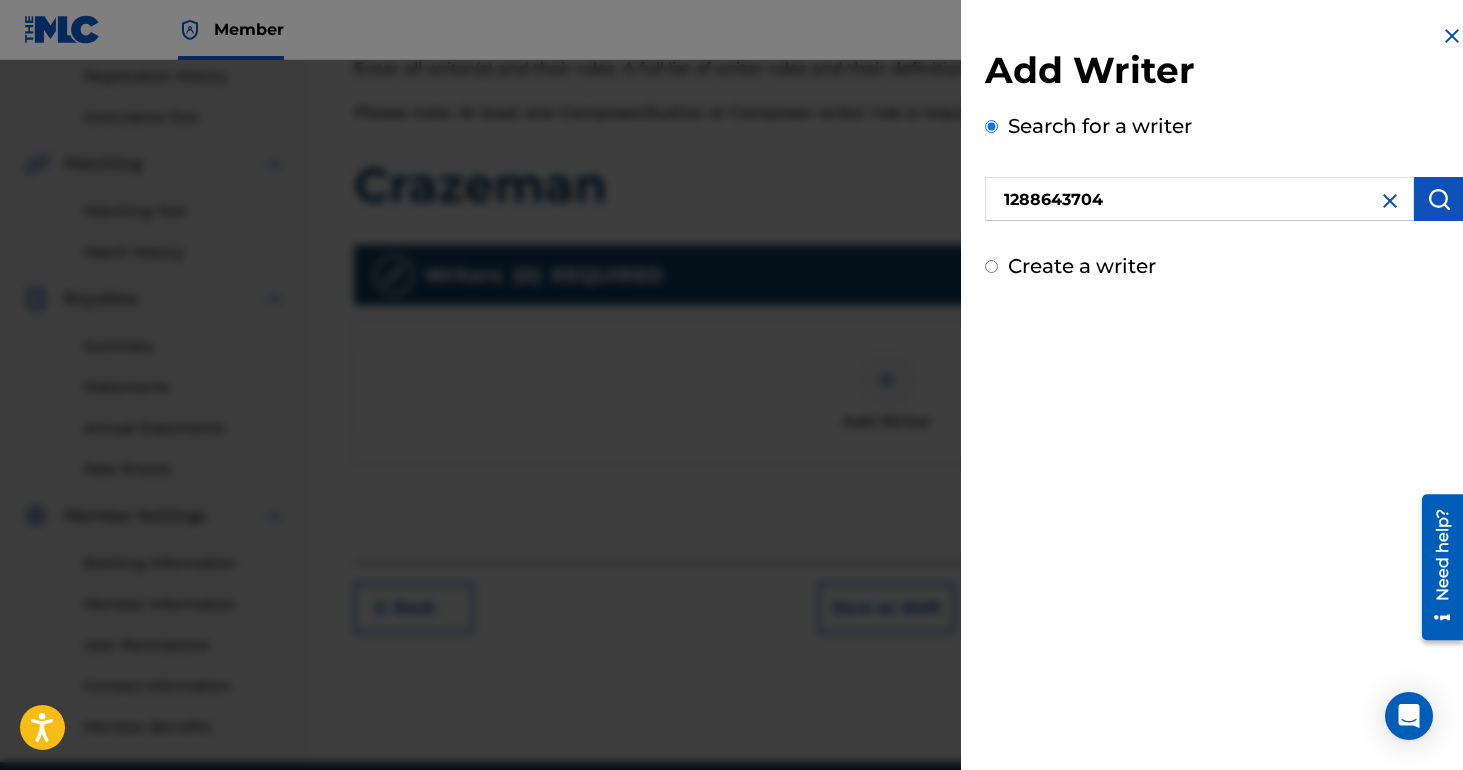 click at bounding box center [1439, 199] 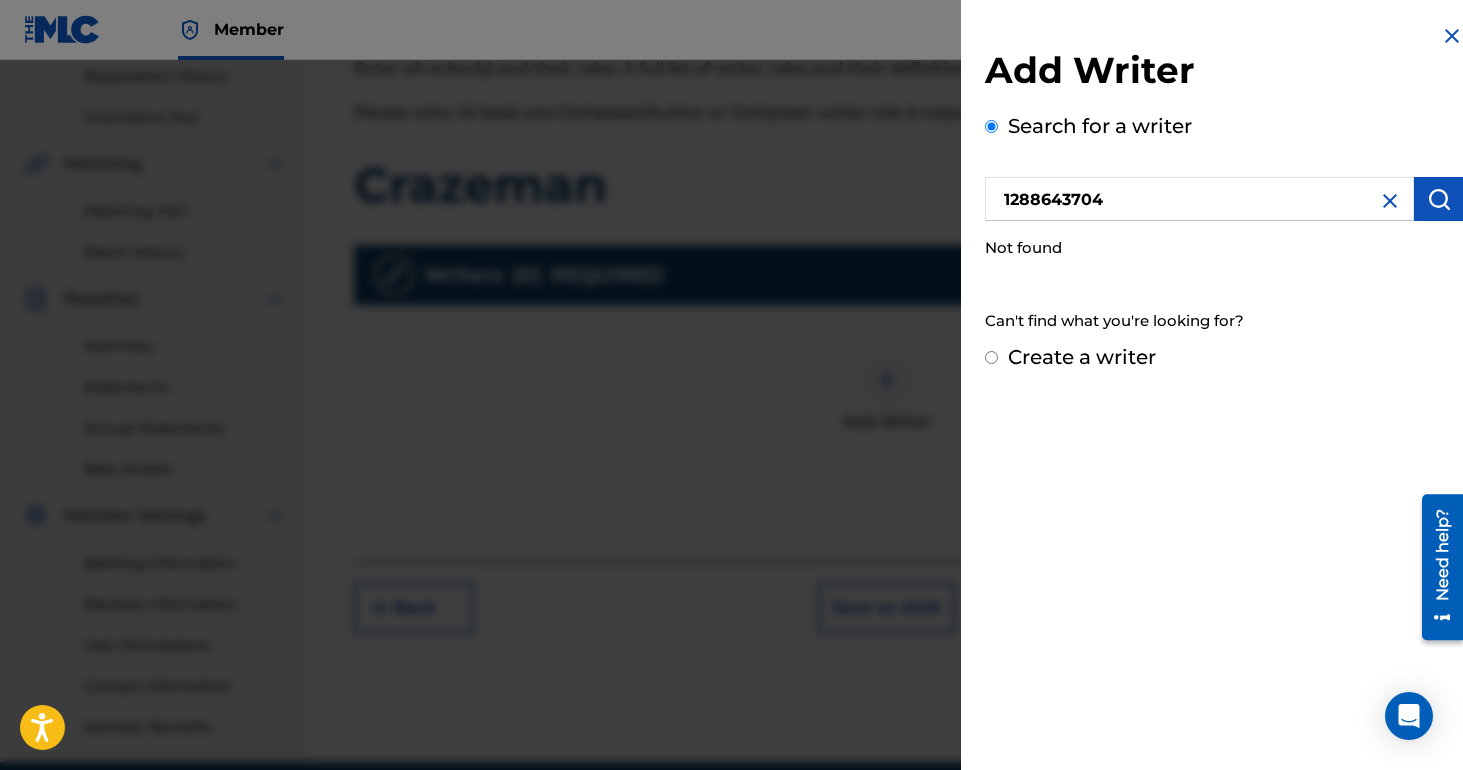 click on "Create a writer" at bounding box center (1224, 357) 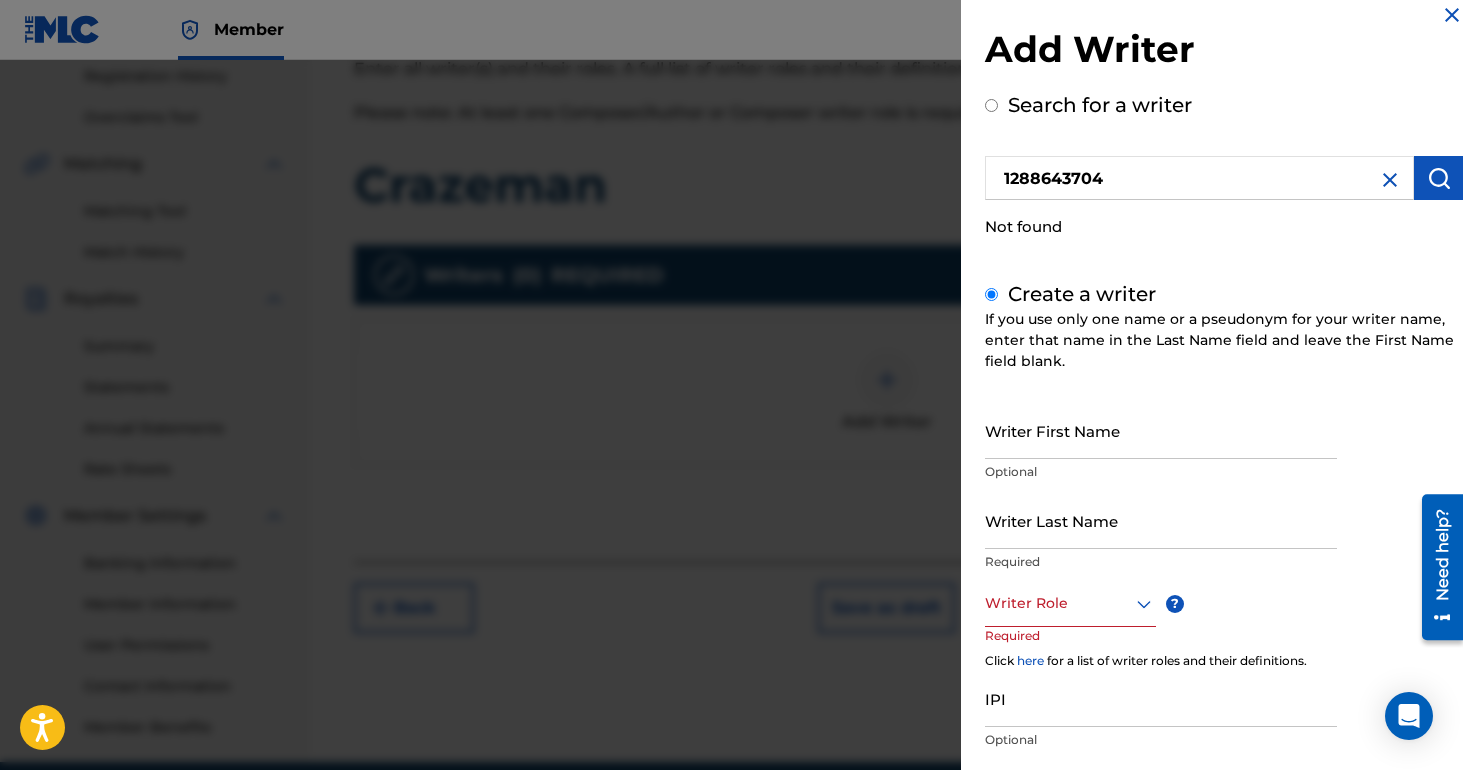 scroll, scrollTop: 14, scrollLeft: 0, axis: vertical 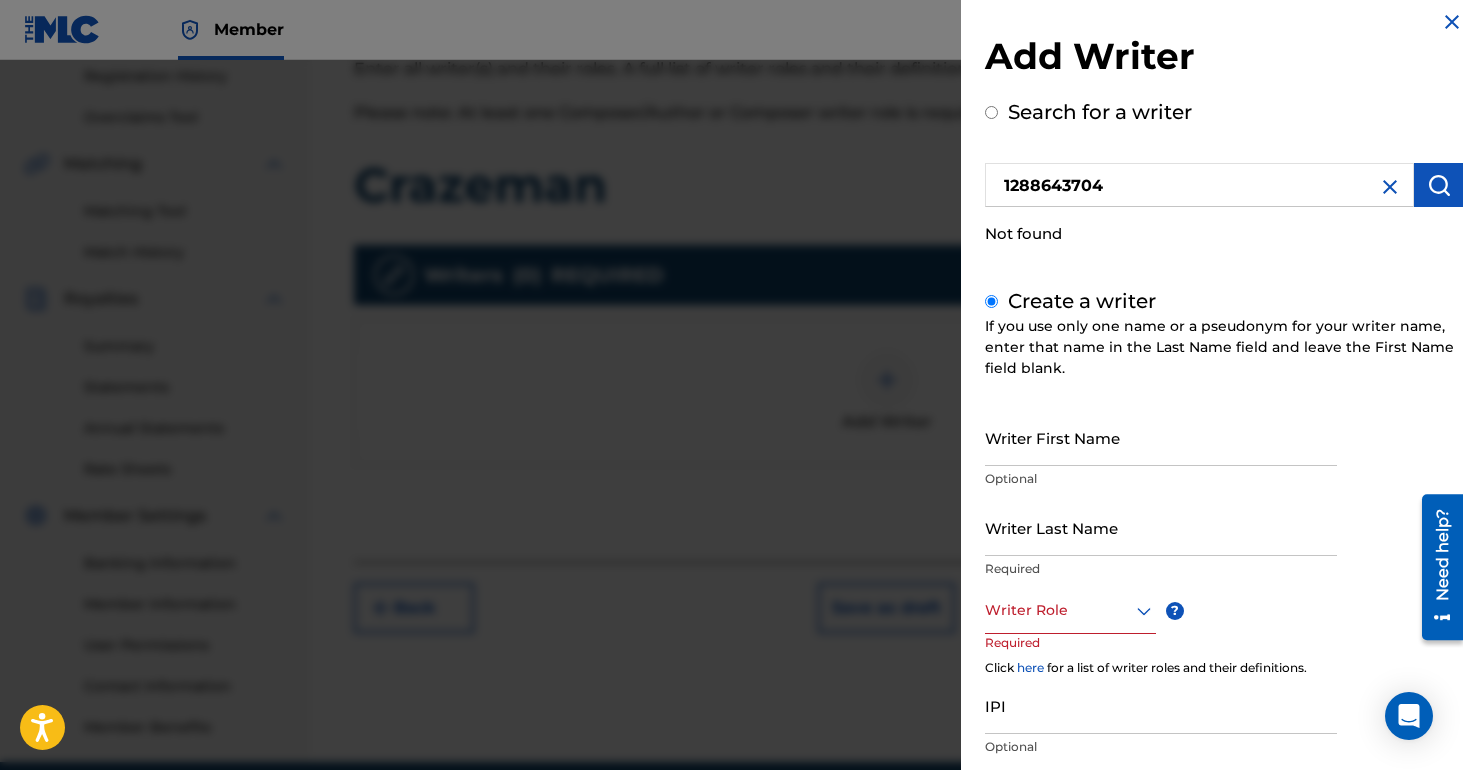 click on "Writer First Name" at bounding box center (1161, 437) 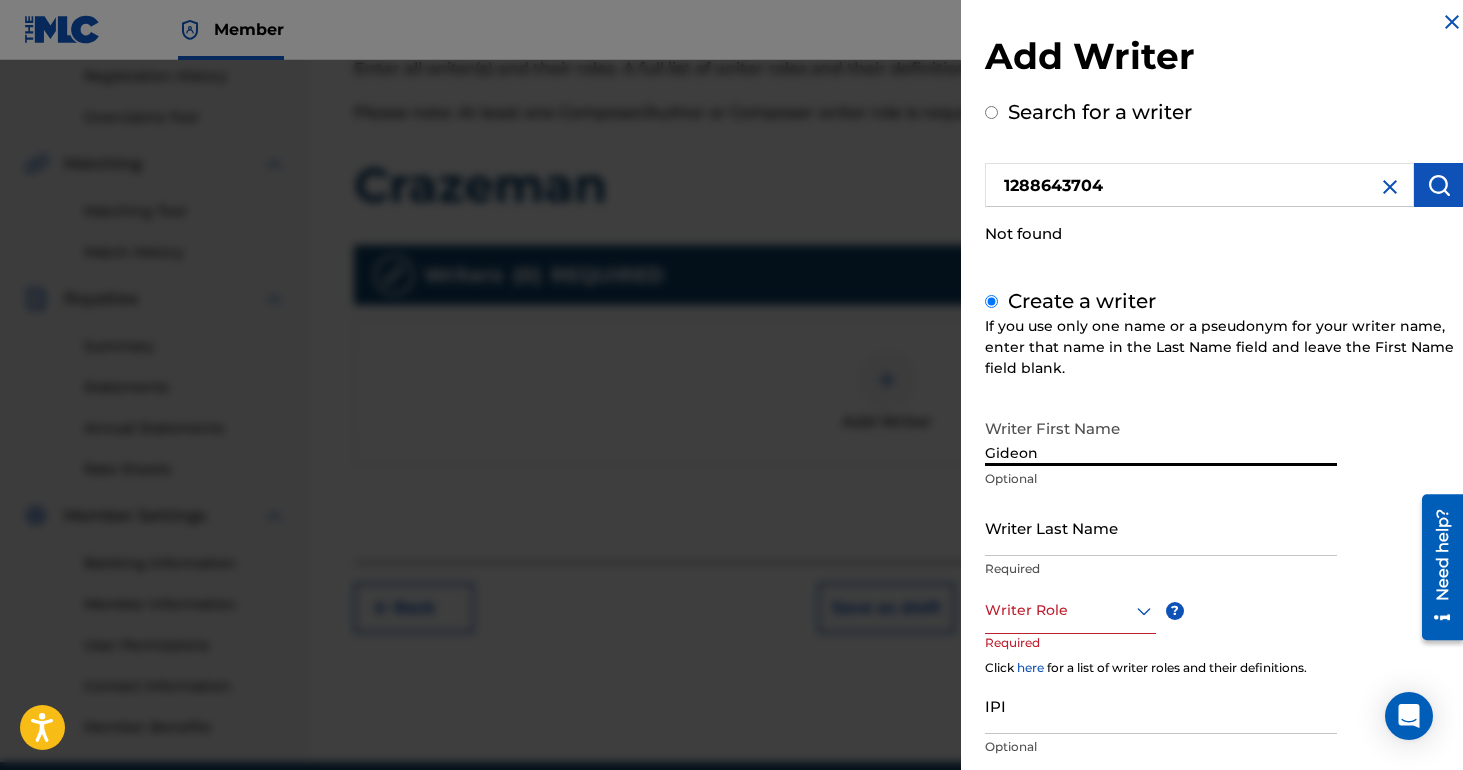 type on "Gideon" 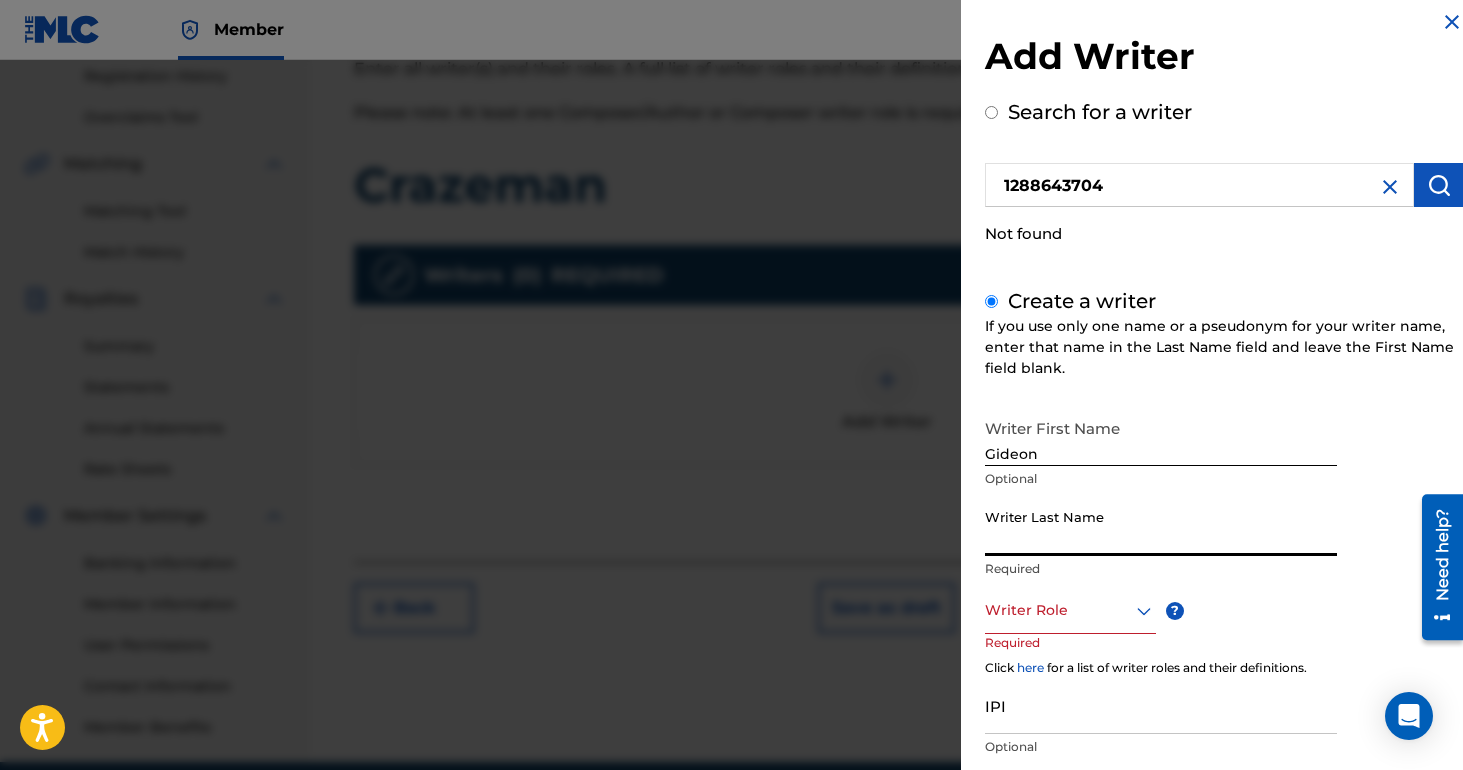 type on "Abhulimen" 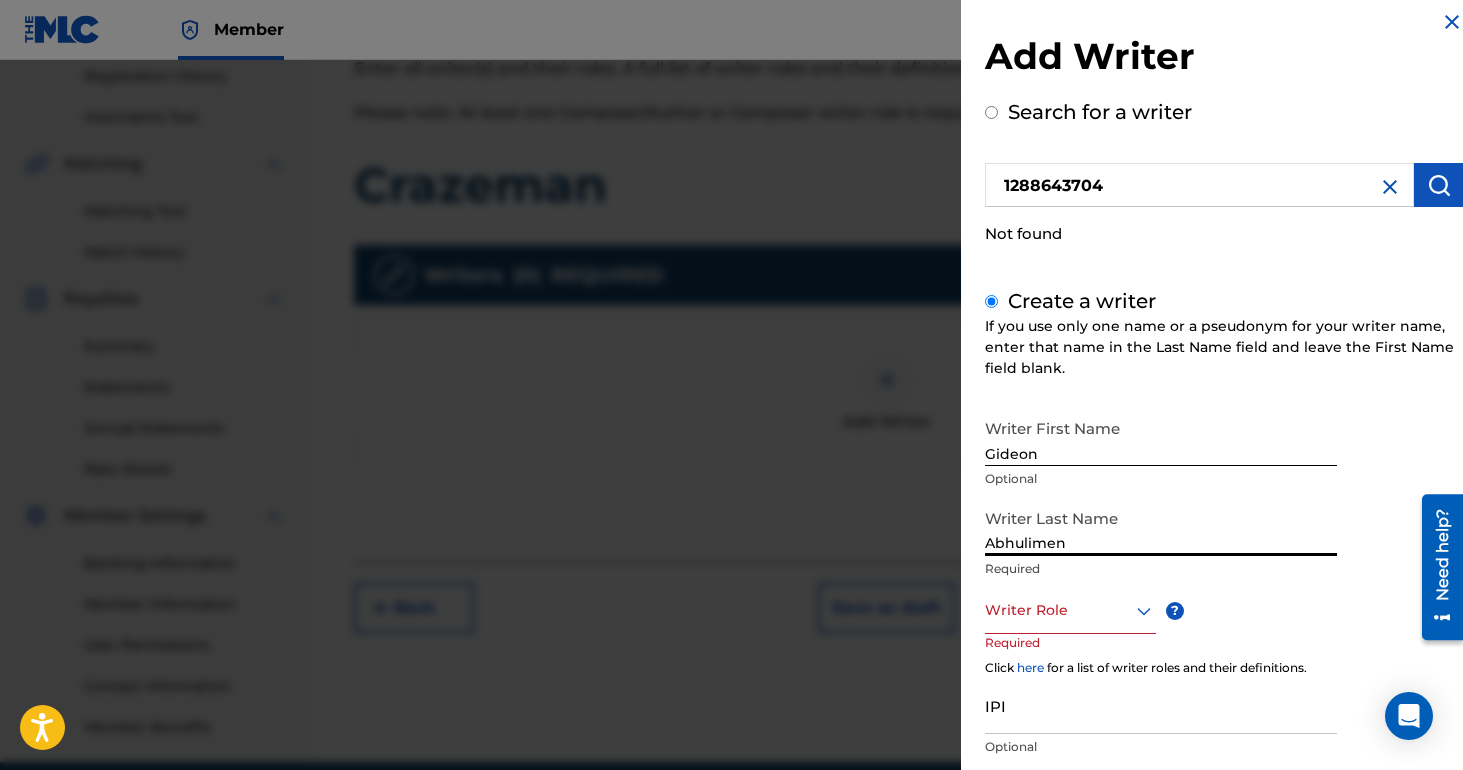 scroll, scrollTop: 144, scrollLeft: 0, axis: vertical 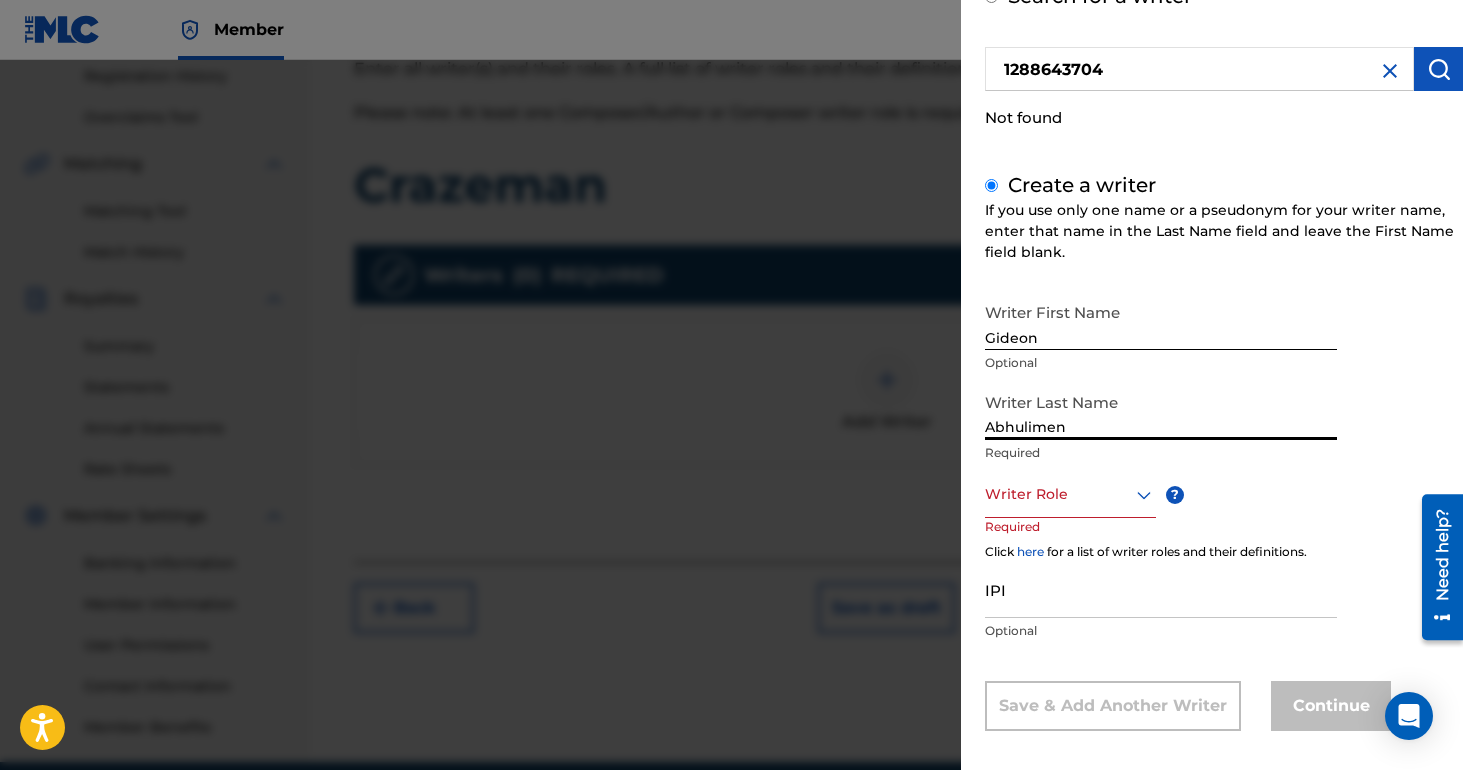 click at bounding box center (1070, 494) 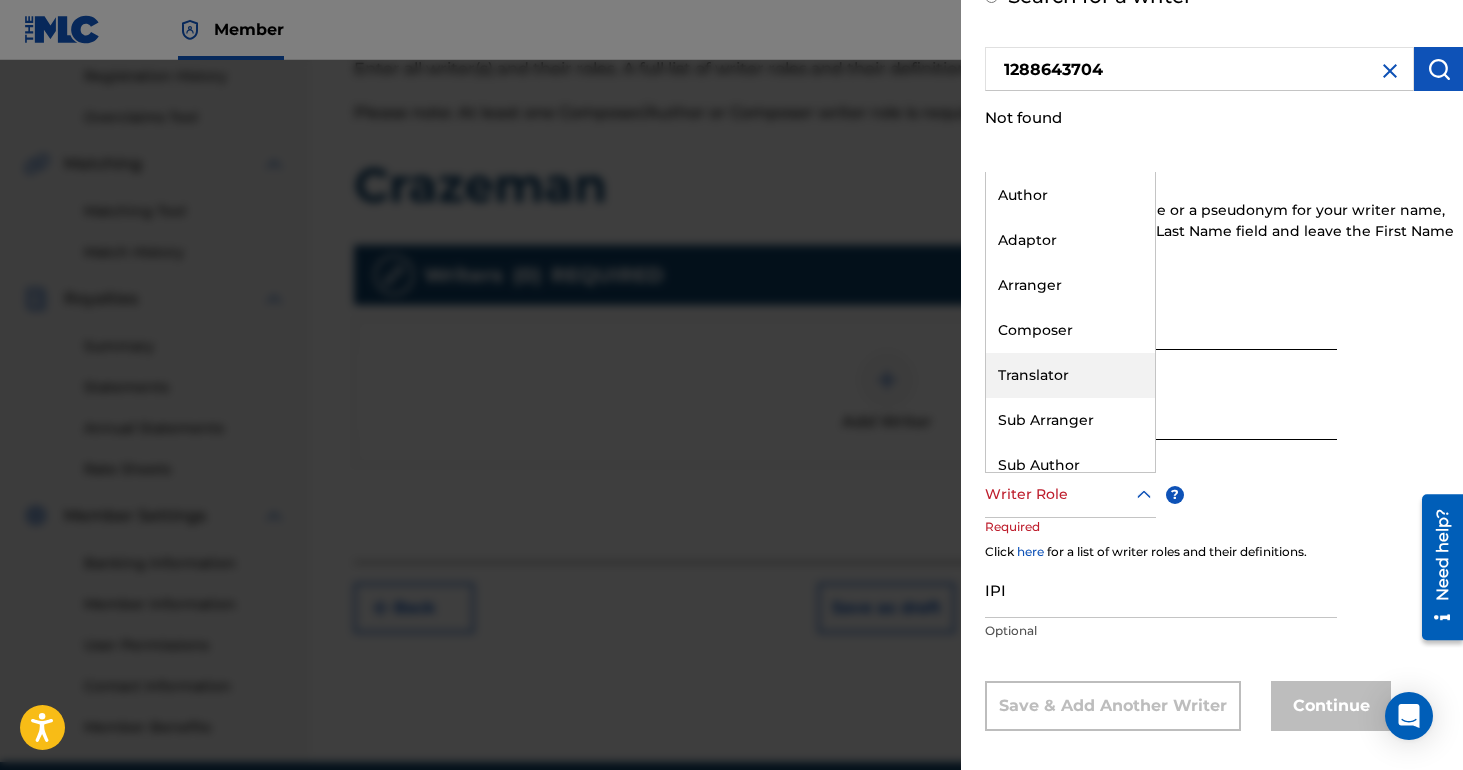 scroll, scrollTop: 0, scrollLeft: 0, axis: both 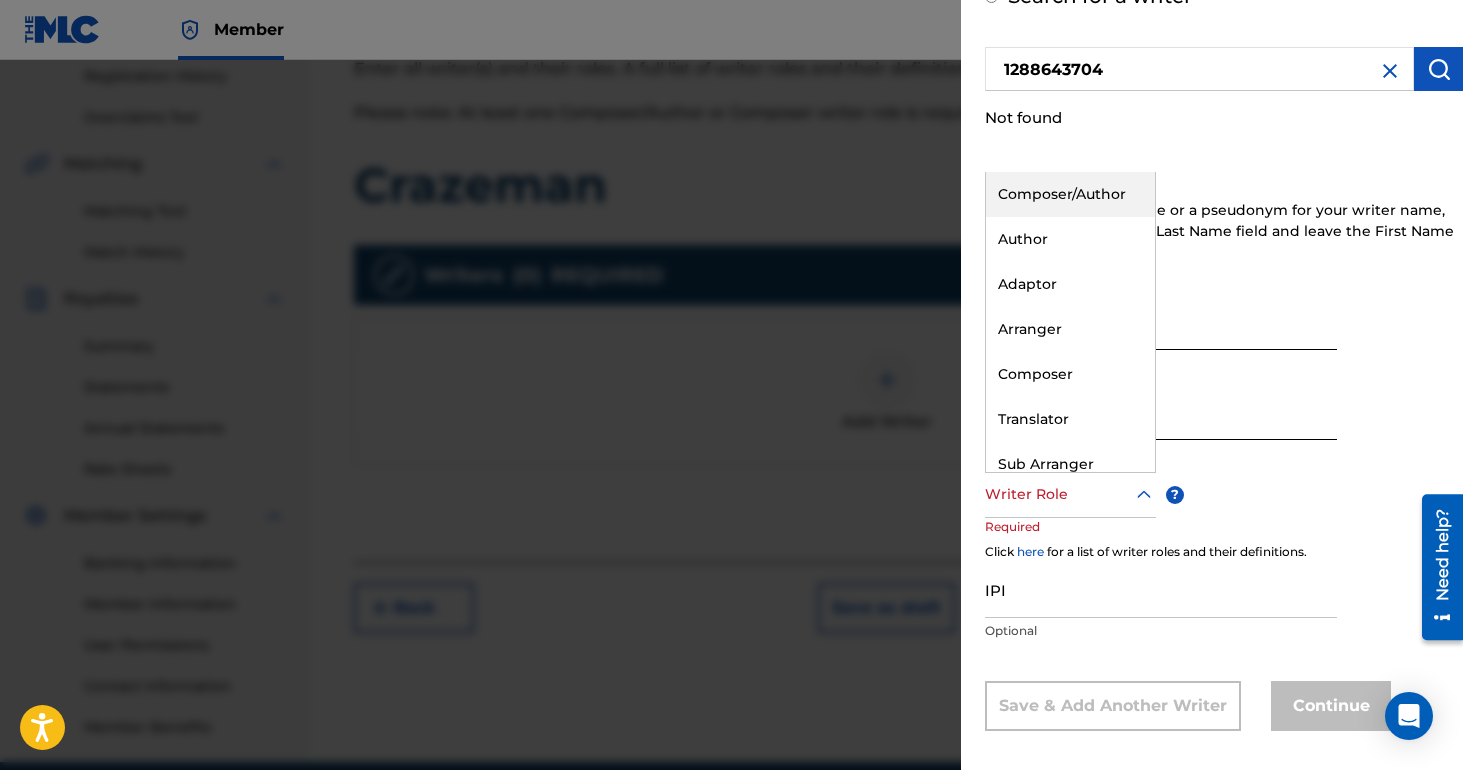 click on "Composer/Author" at bounding box center (1070, 194) 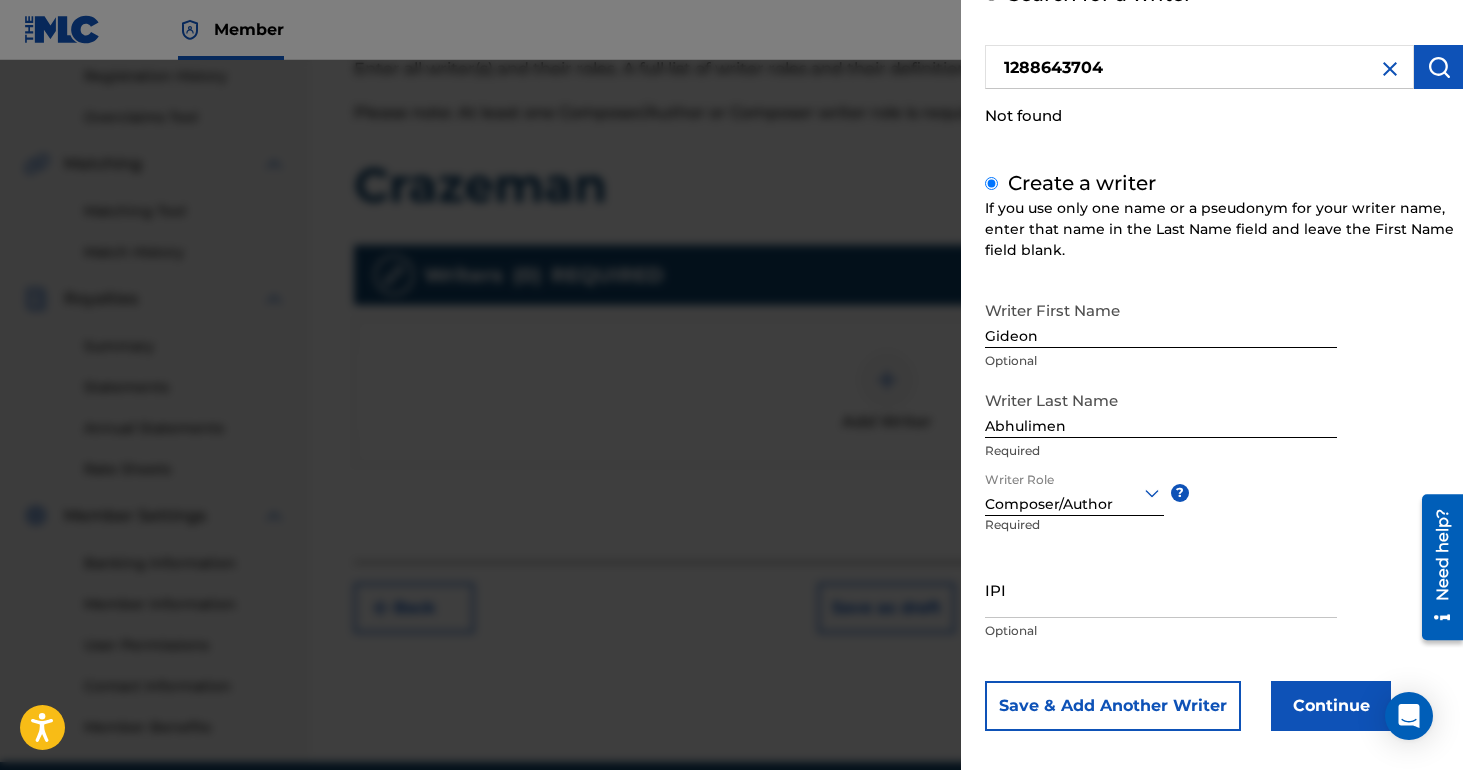 scroll, scrollTop: 146, scrollLeft: 0, axis: vertical 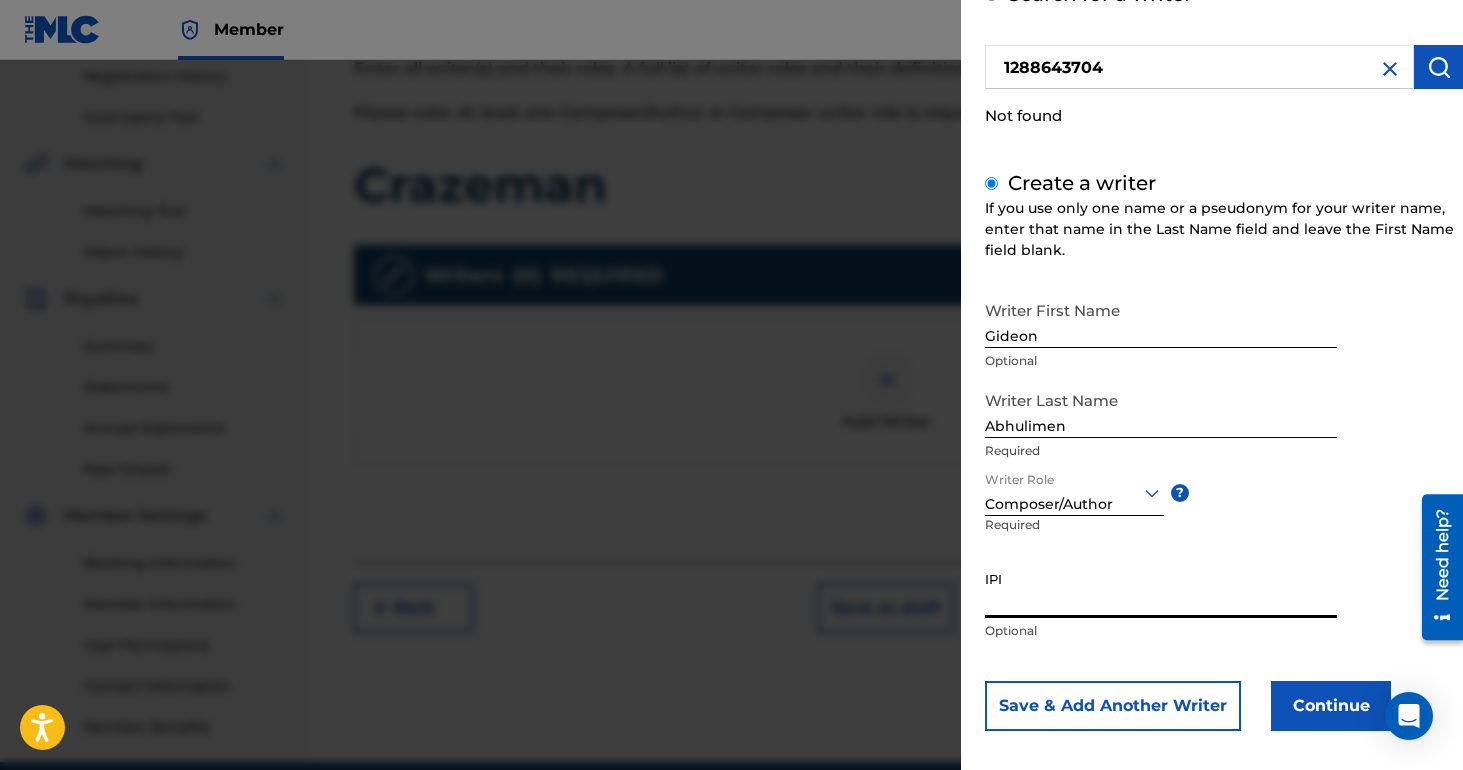 paste on "1288643704" 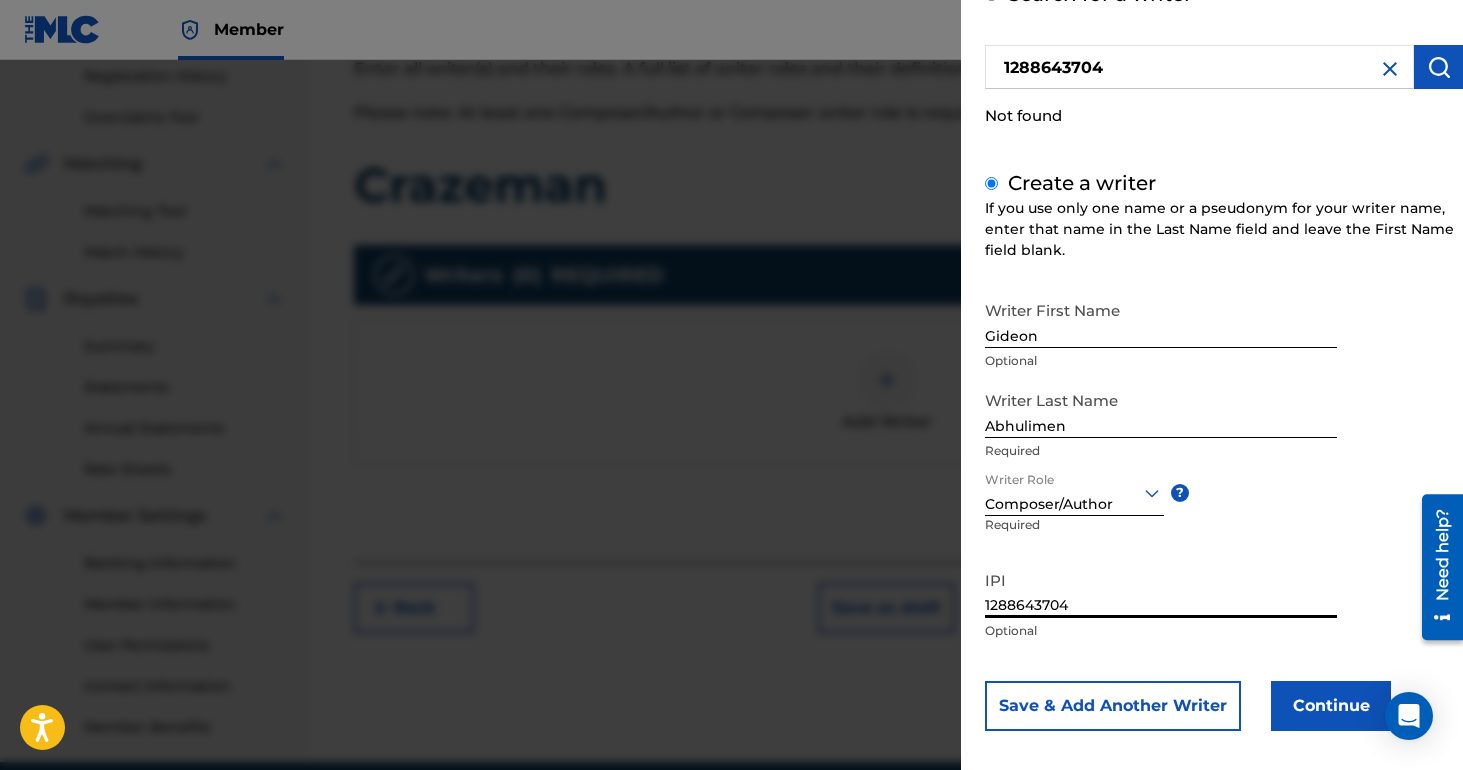 scroll, scrollTop: 470, scrollLeft: 0, axis: vertical 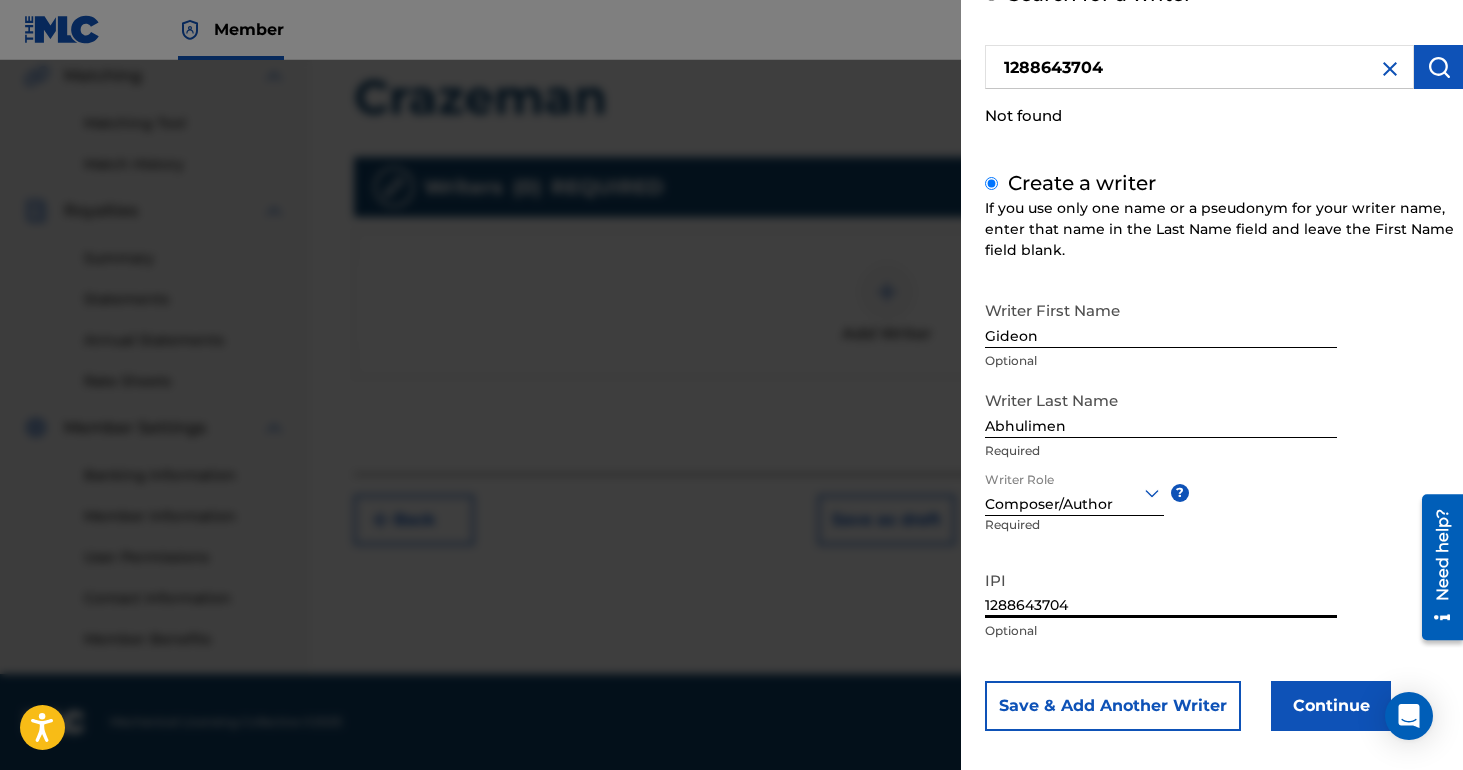 type on "1288643704" 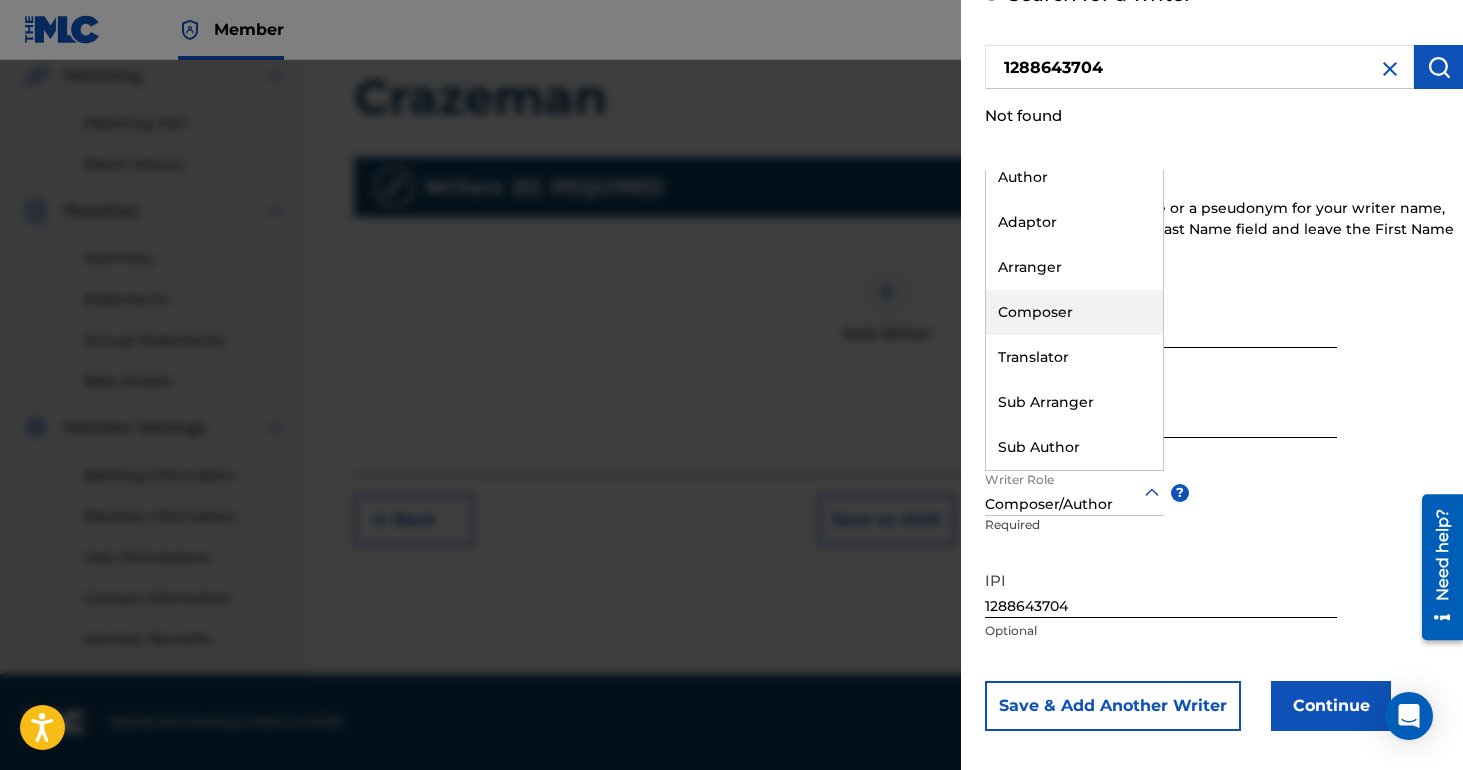 scroll, scrollTop: 0, scrollLeft: 0, axis: both 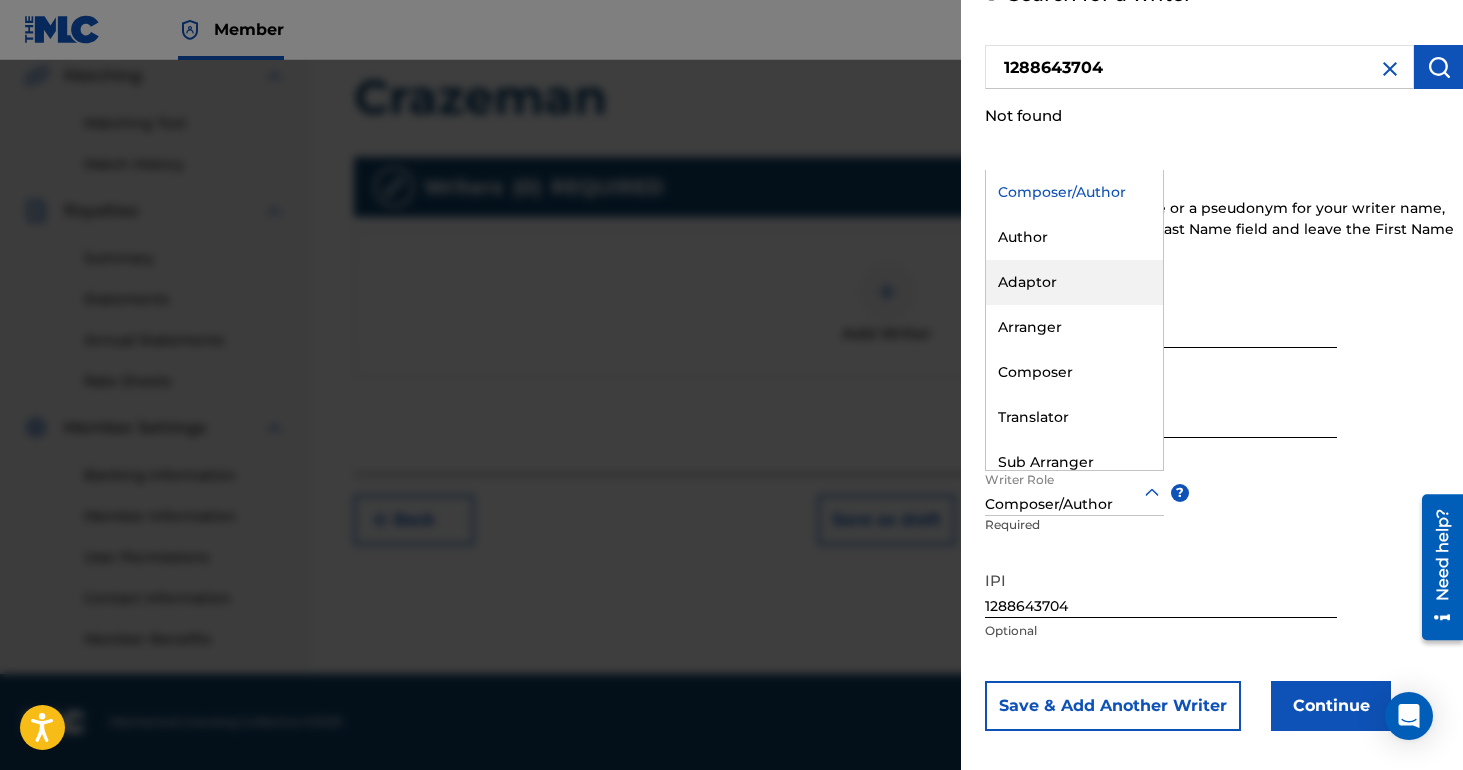 click on "Create a writer If you use only one name or a pseudonym for your writer name, enter that name in the Last Name field and leave the First Name field blank. Writer First Name   [PERSON_NAME] Optional Writer Last Name   [PERSON_NAME] Required Writer Role Adaptor, 3 of 8. 8 results available. Use Up and Down to choose options, press Enter to select the currently focused option, press Escape to exit the menu, press Tab to select the option and exit the menu. Composer/Author Composer/Author Author Adaptor Arranger Composer Translator Sub Arranger Sub Author ? Required IPI   1288643704 Optional Save & Add Another Writer Continue" at bounding box center [1224, 449] 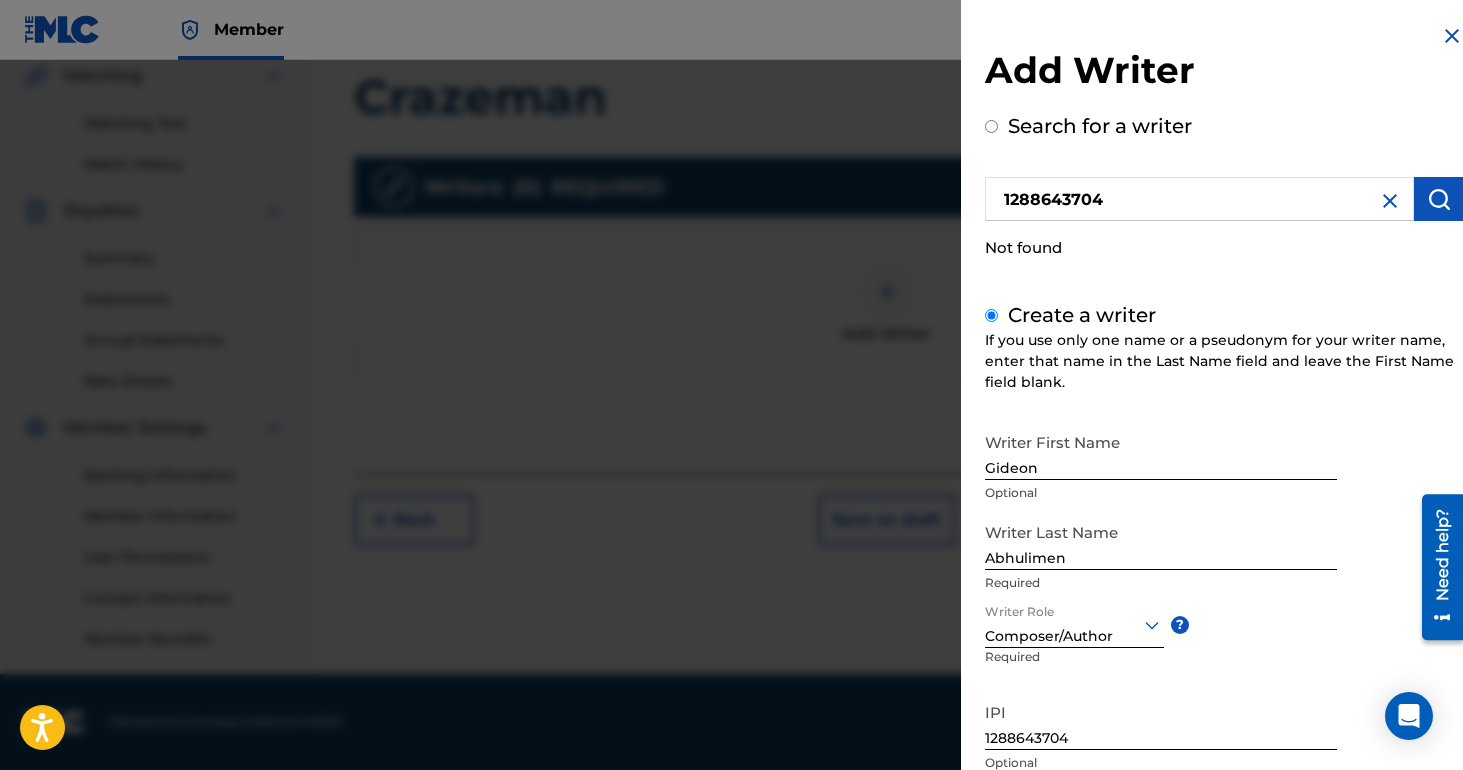 scroll, scrollTop: 146, scrollLeft: 0, axis: vertical 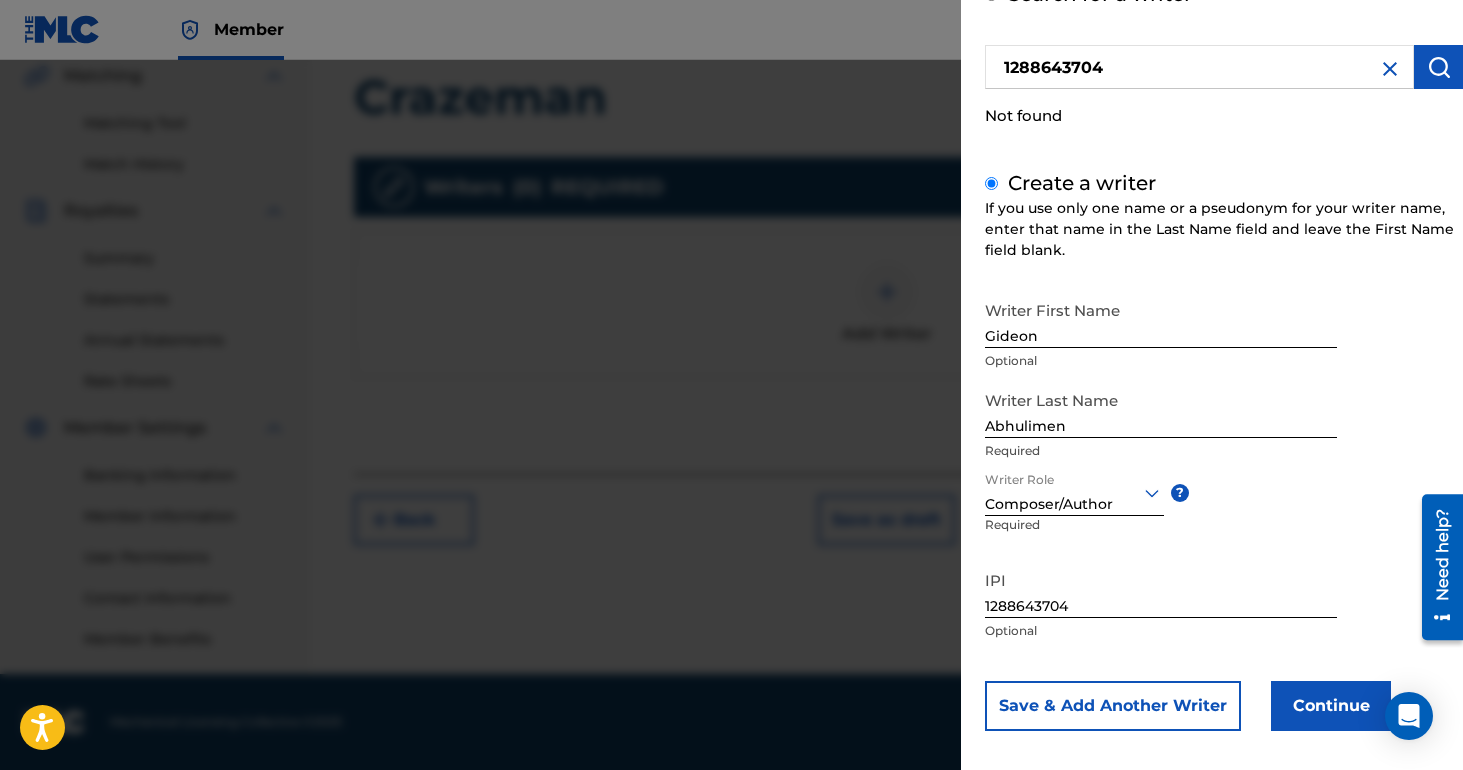 click on "Continue" at bounding box center [1331, 706] 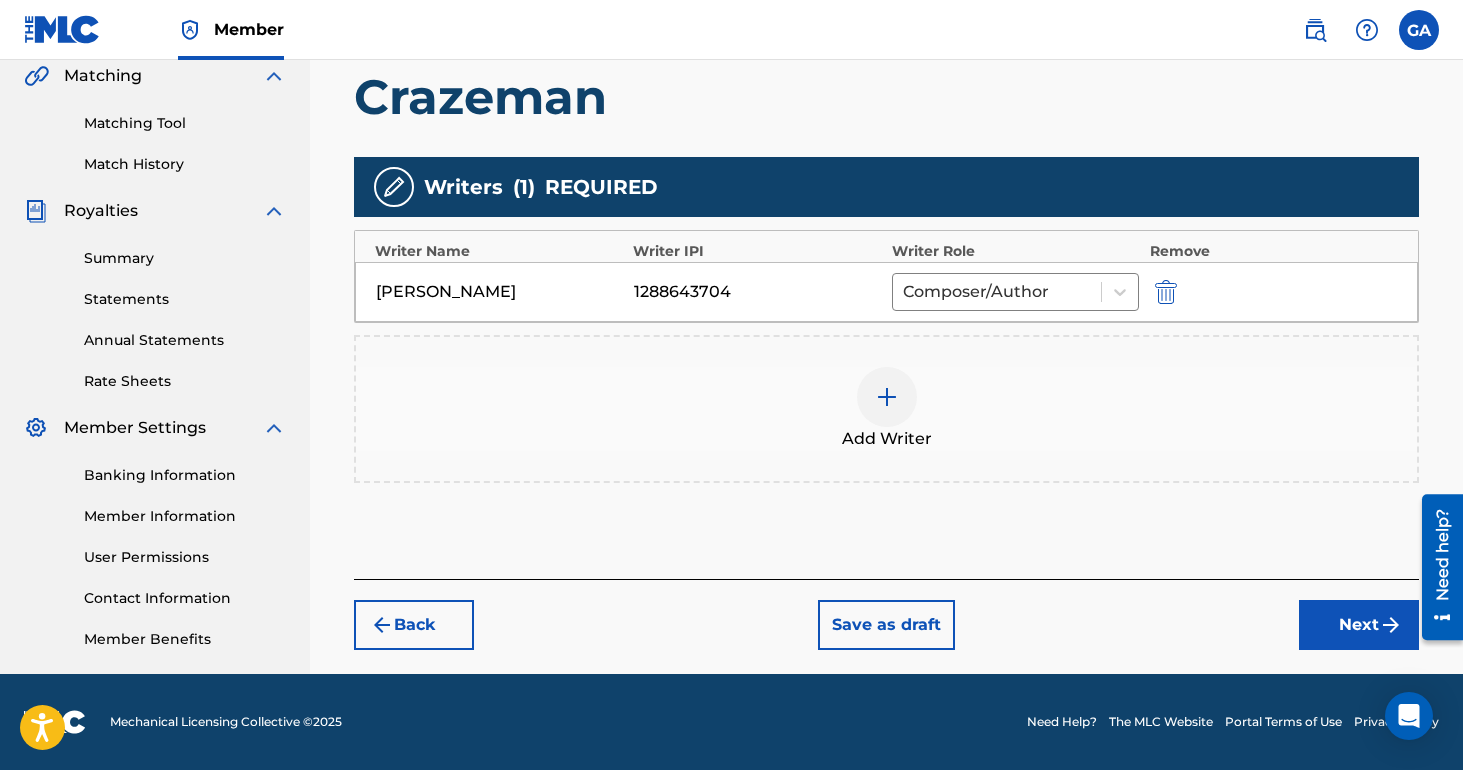 click on "Next" at bounding box center [1359, 625] 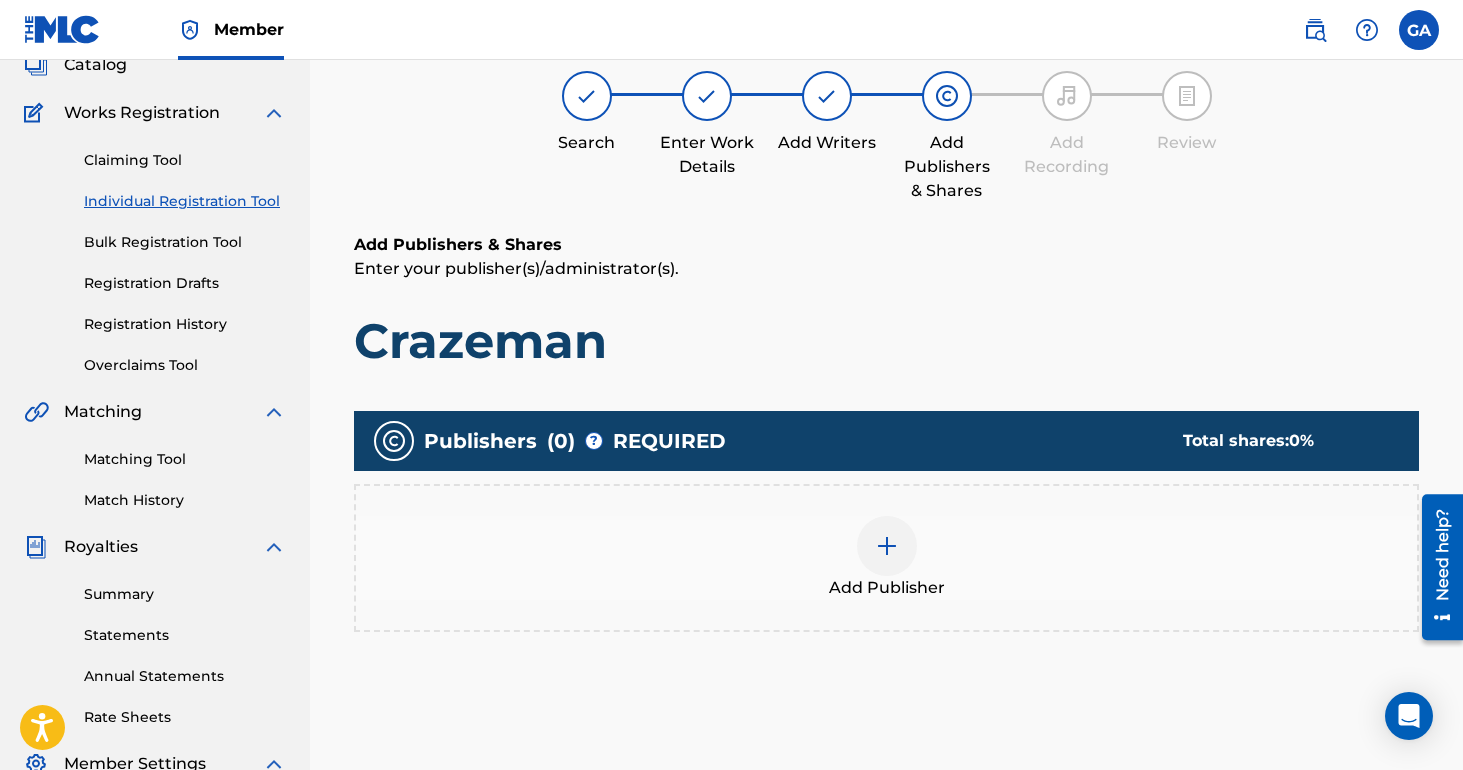 scroll, scrollTop: 172, scrollLeft: 0, axis: vertical 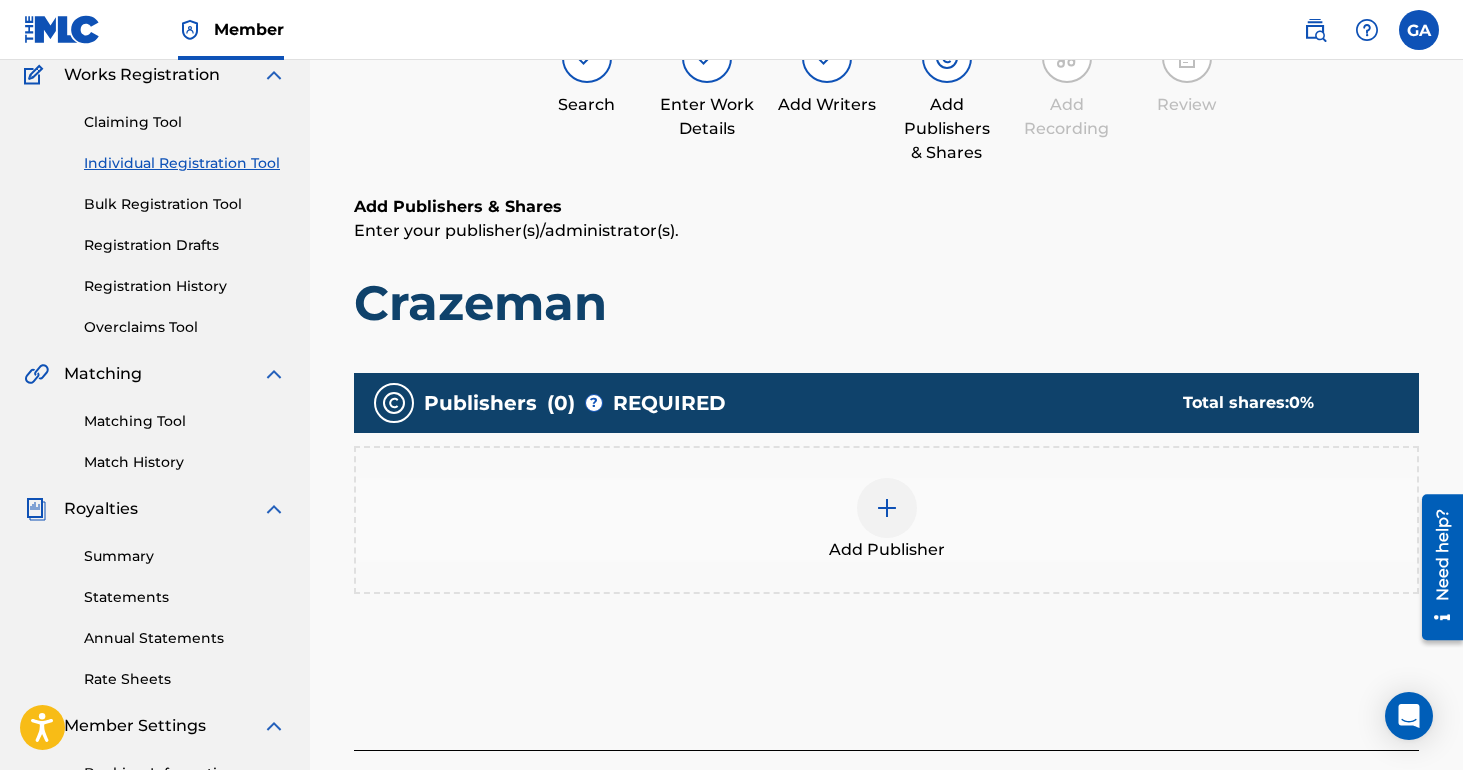 click at bounding box center (887, 508) 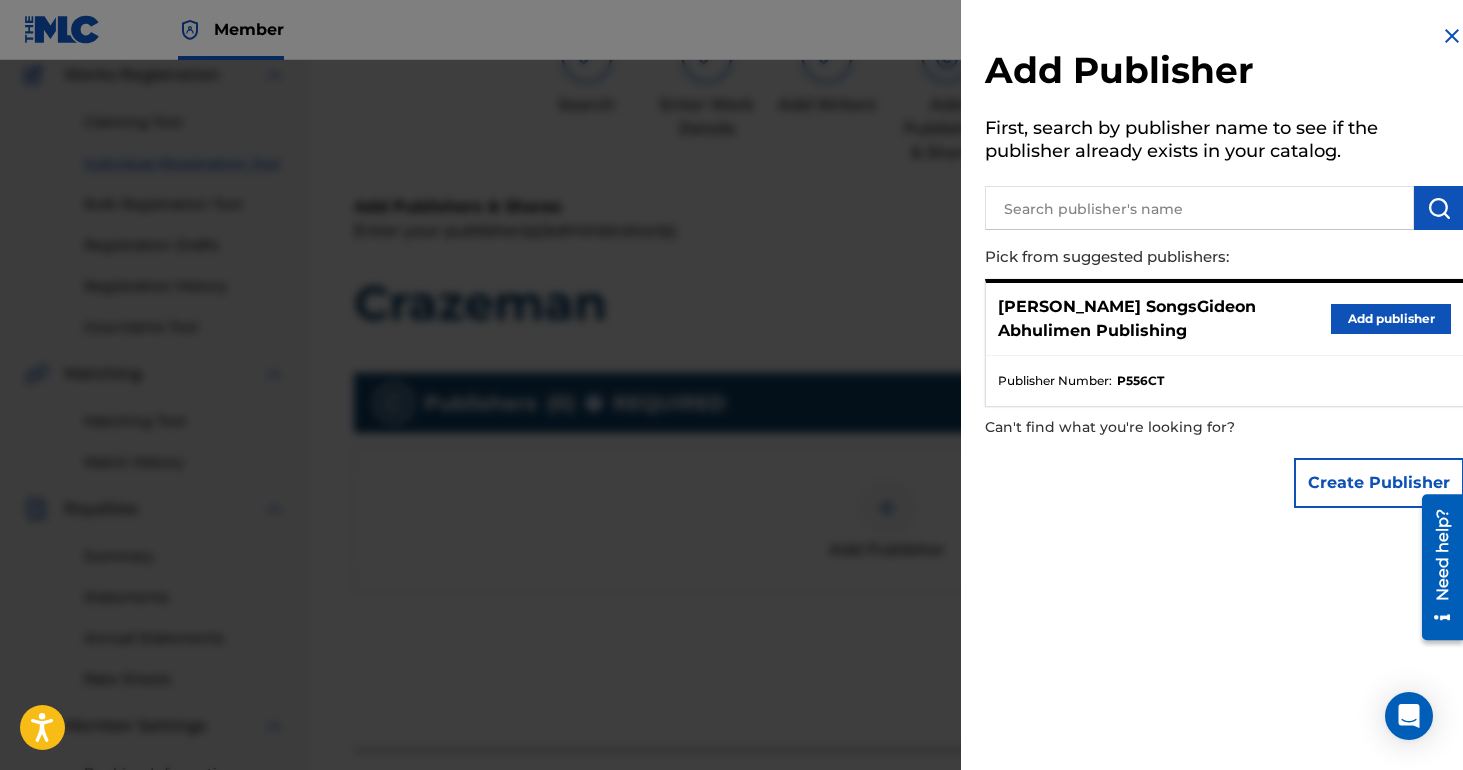 click on "Add publisher" at bounding box center (1391, 319) 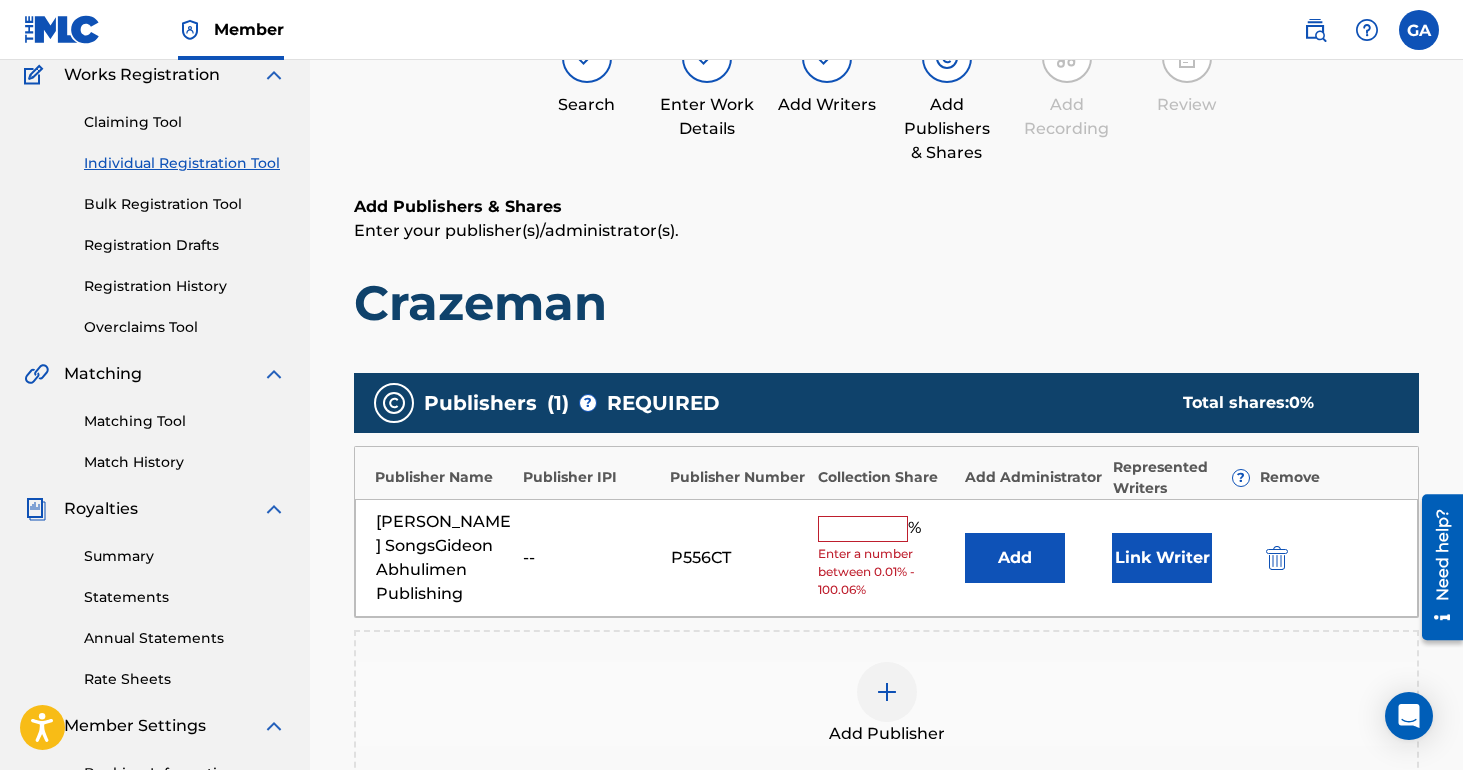 click at bounding box center [863, 529] 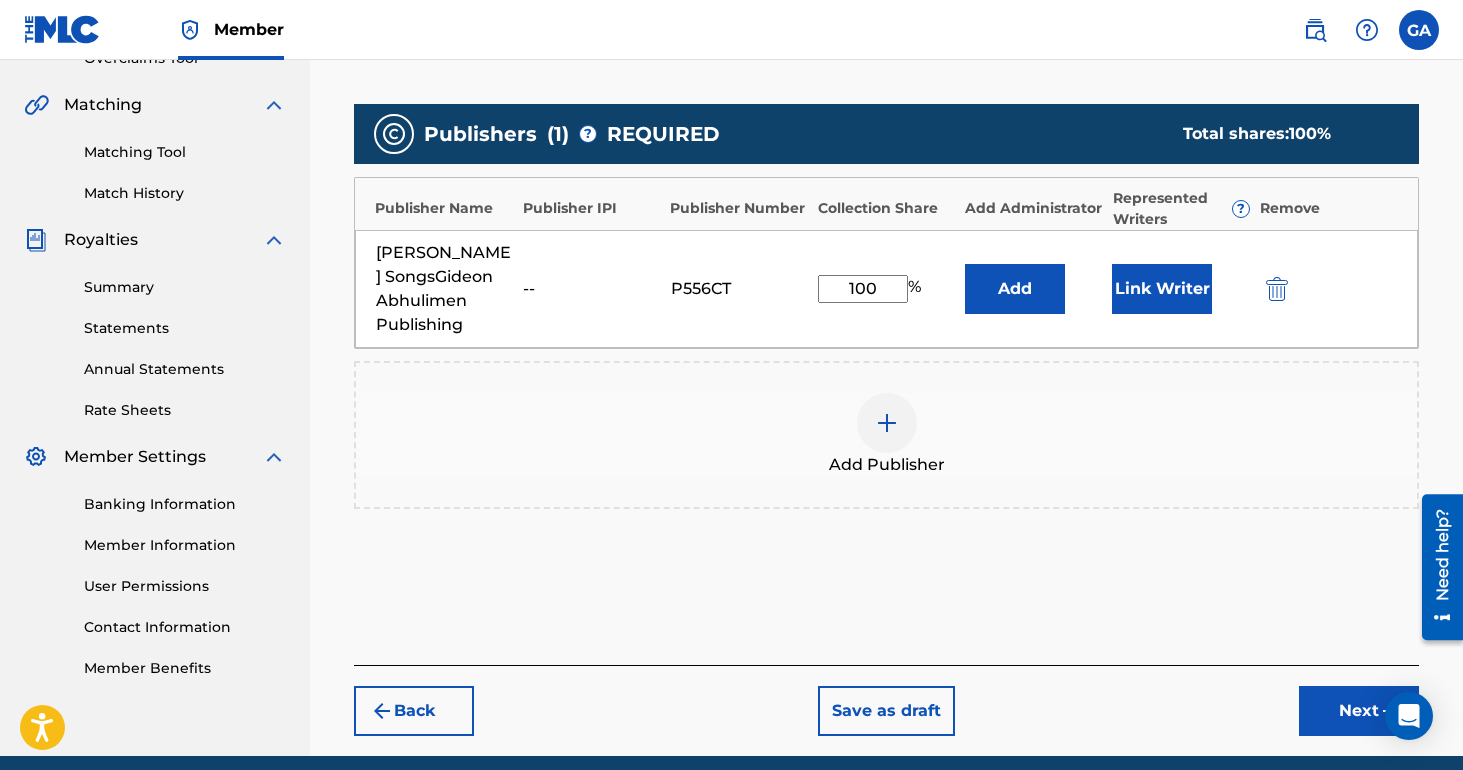 scroll, scrollTop: 438, scrollLeft: 0, axis: vertical 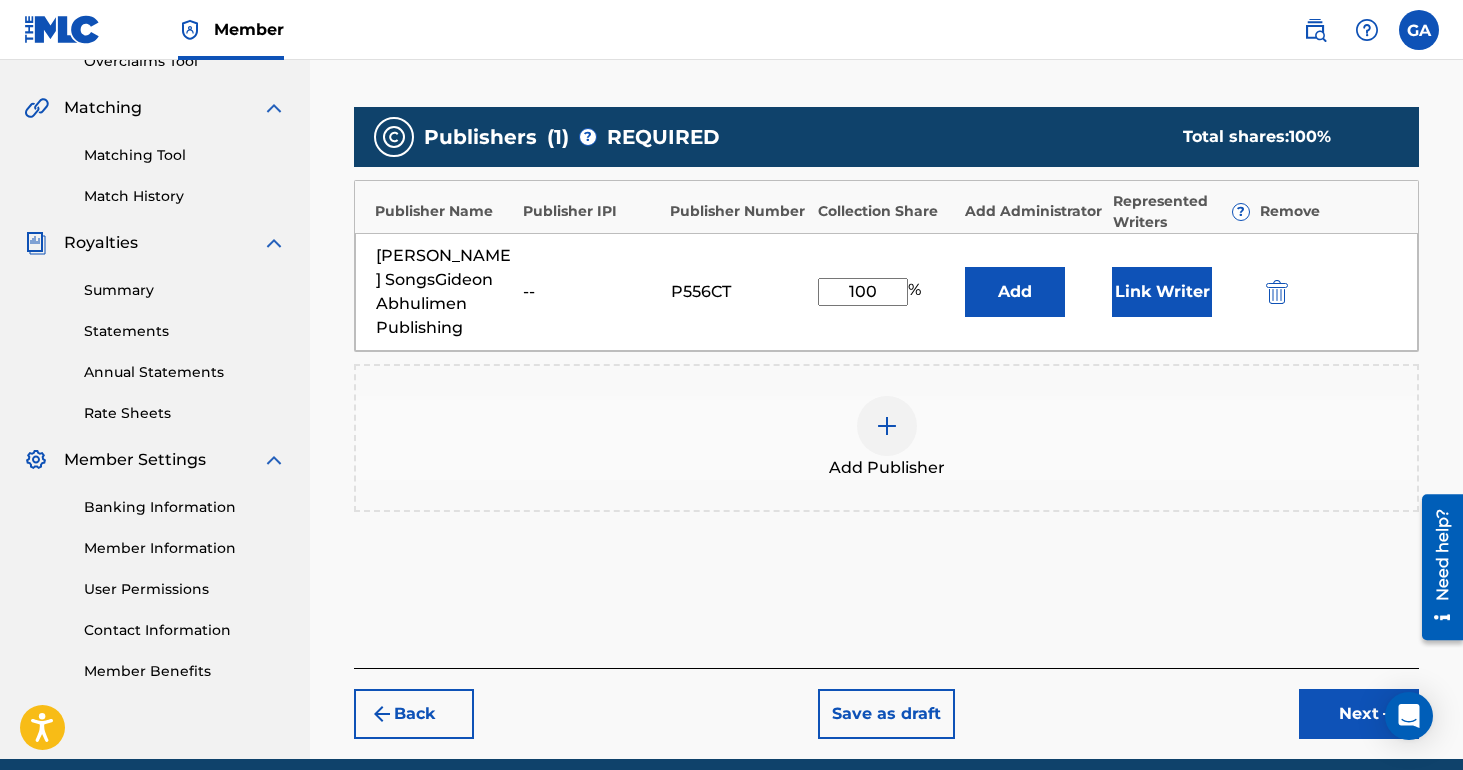 type on "100" 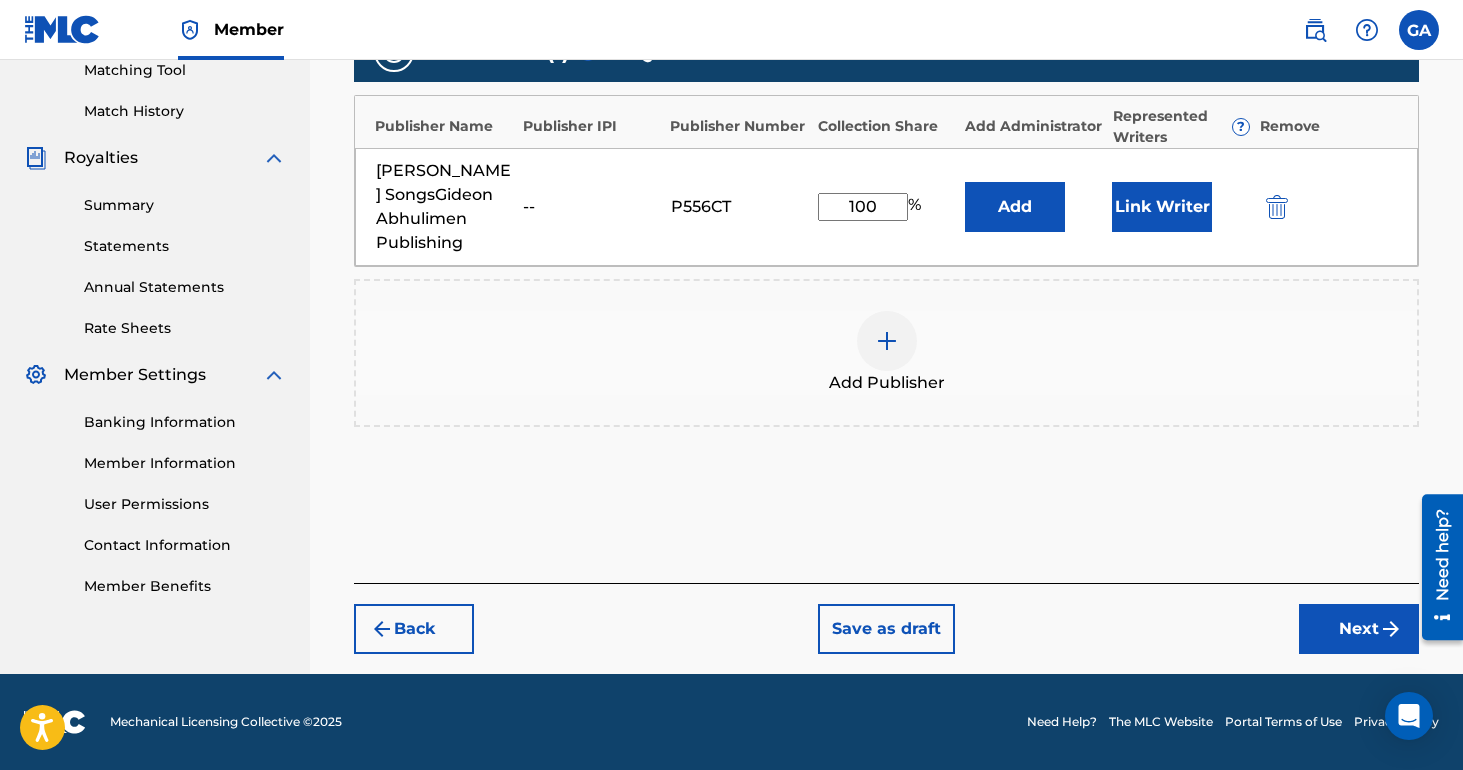 click on "Next" at bounding box center (1359, 629) 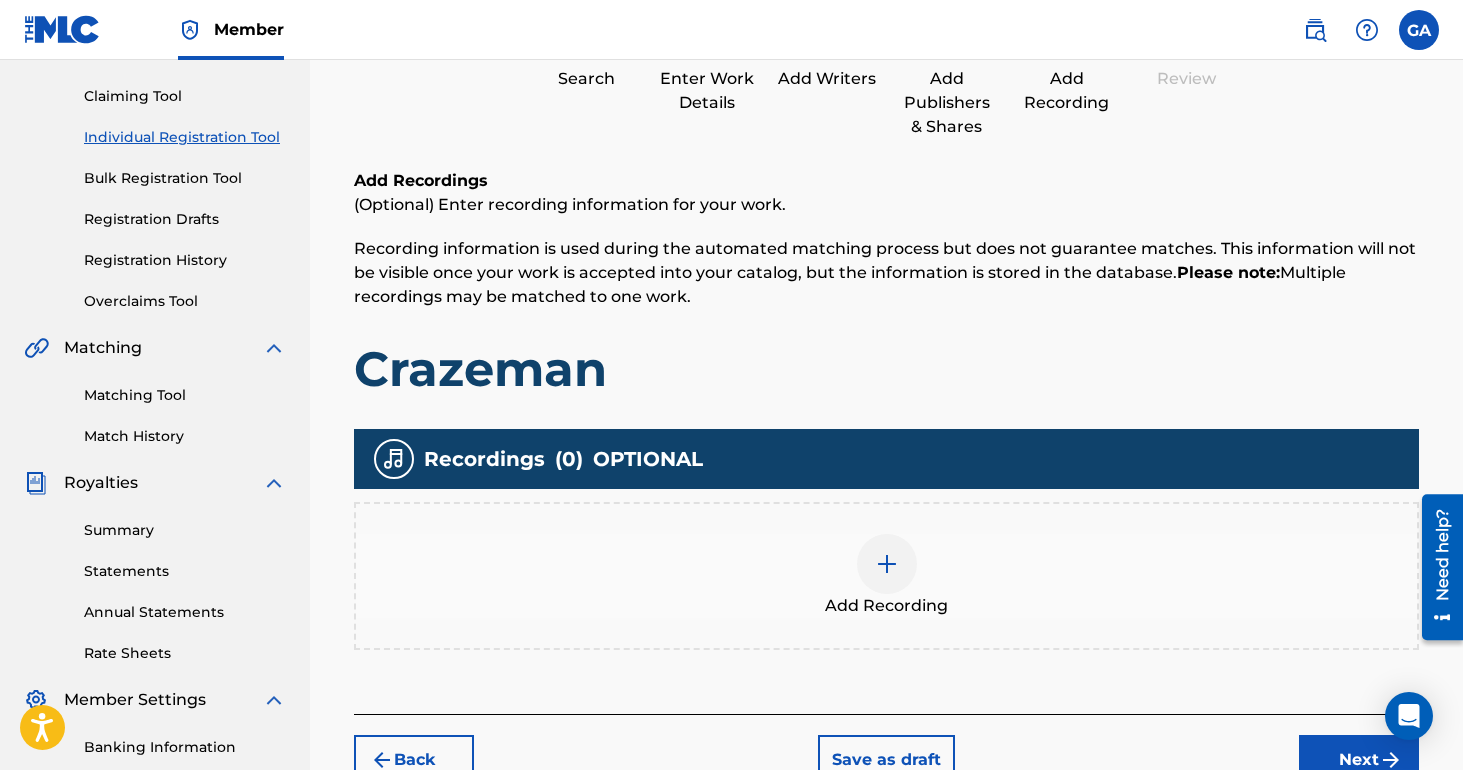 scroll, scrollTop: 190, scrollLeft: 0, axis: vertical 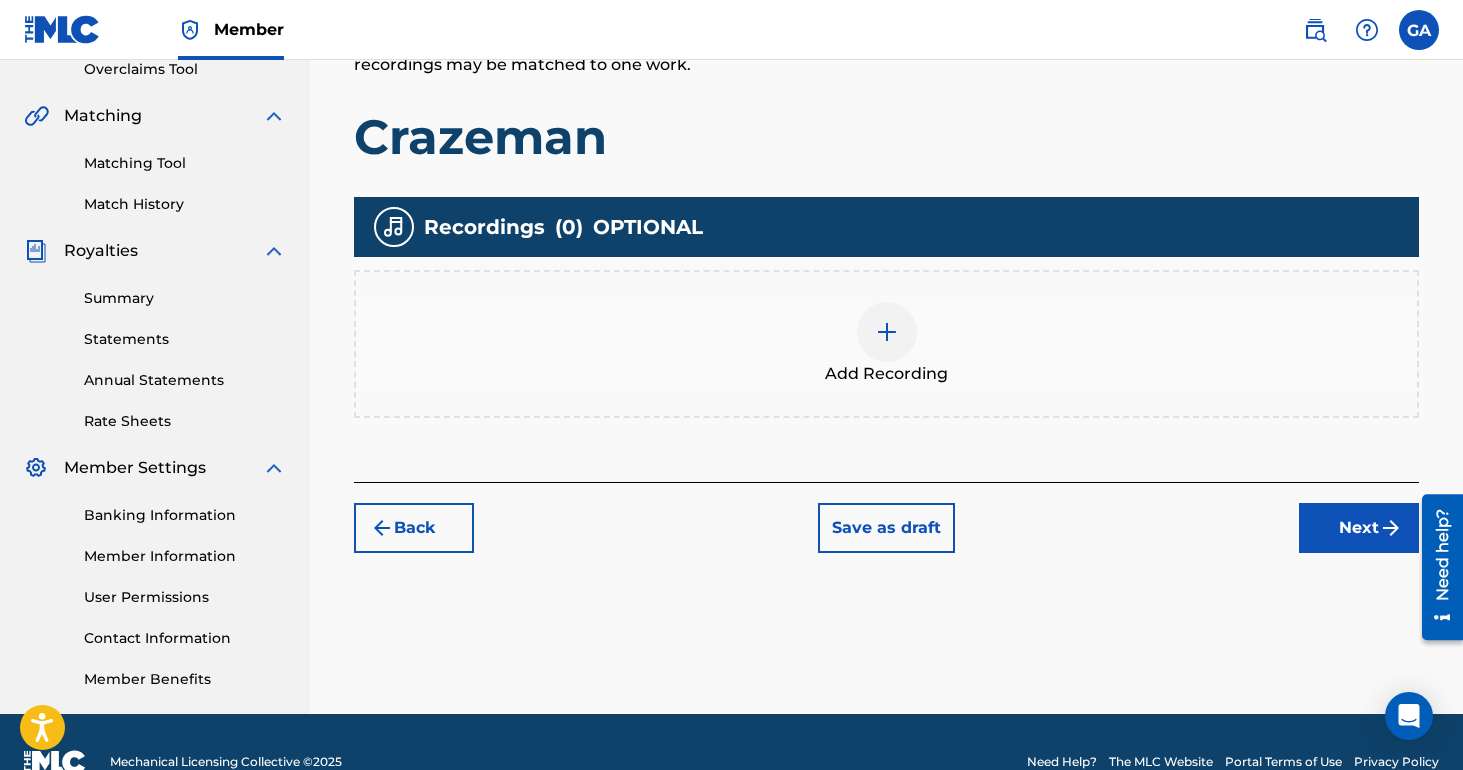 click on "Next" at bounding box center [1359, 528] 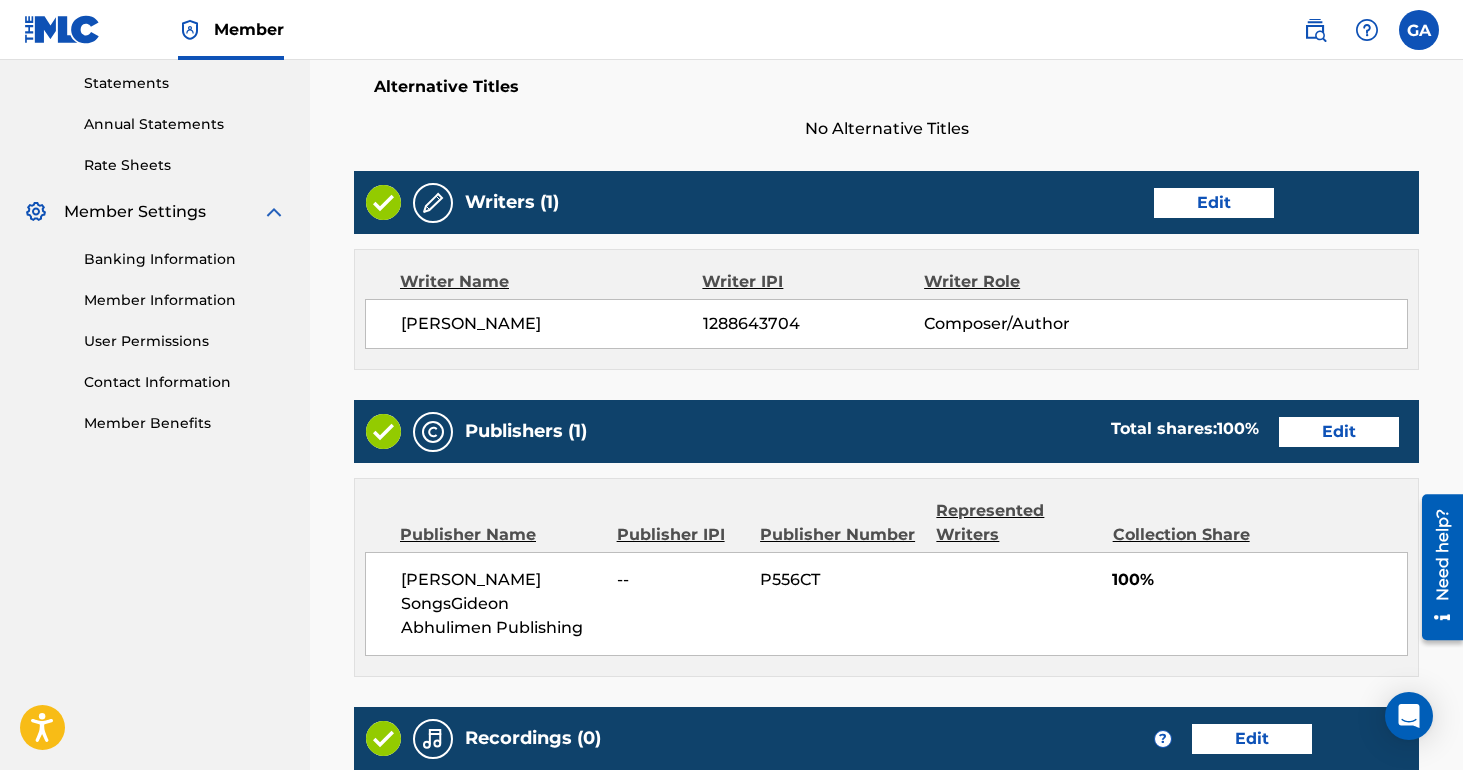 scroll, scrollTop: 966, scrollLeft: 0, axis: vertical 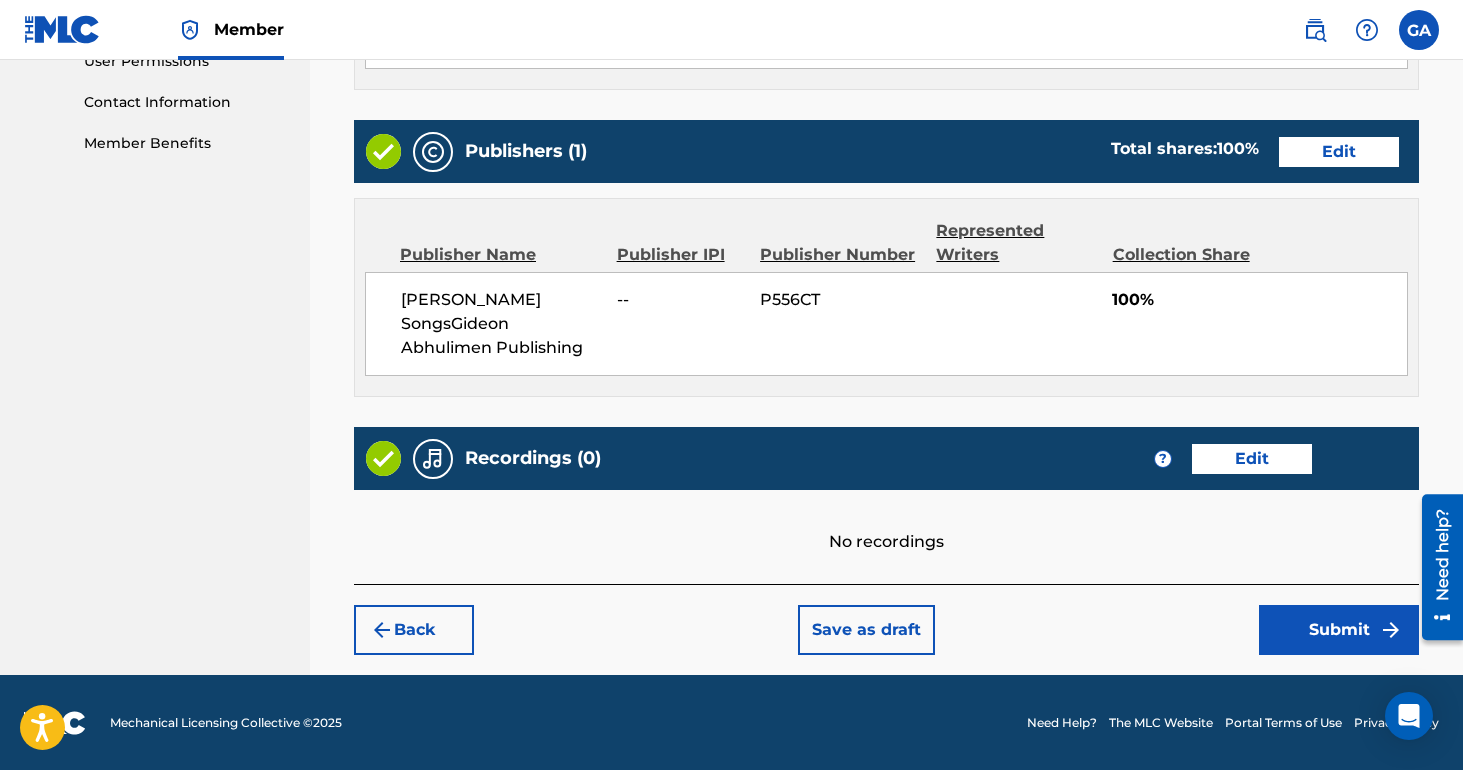click on "Submit" at bounding box center [1339, 630] 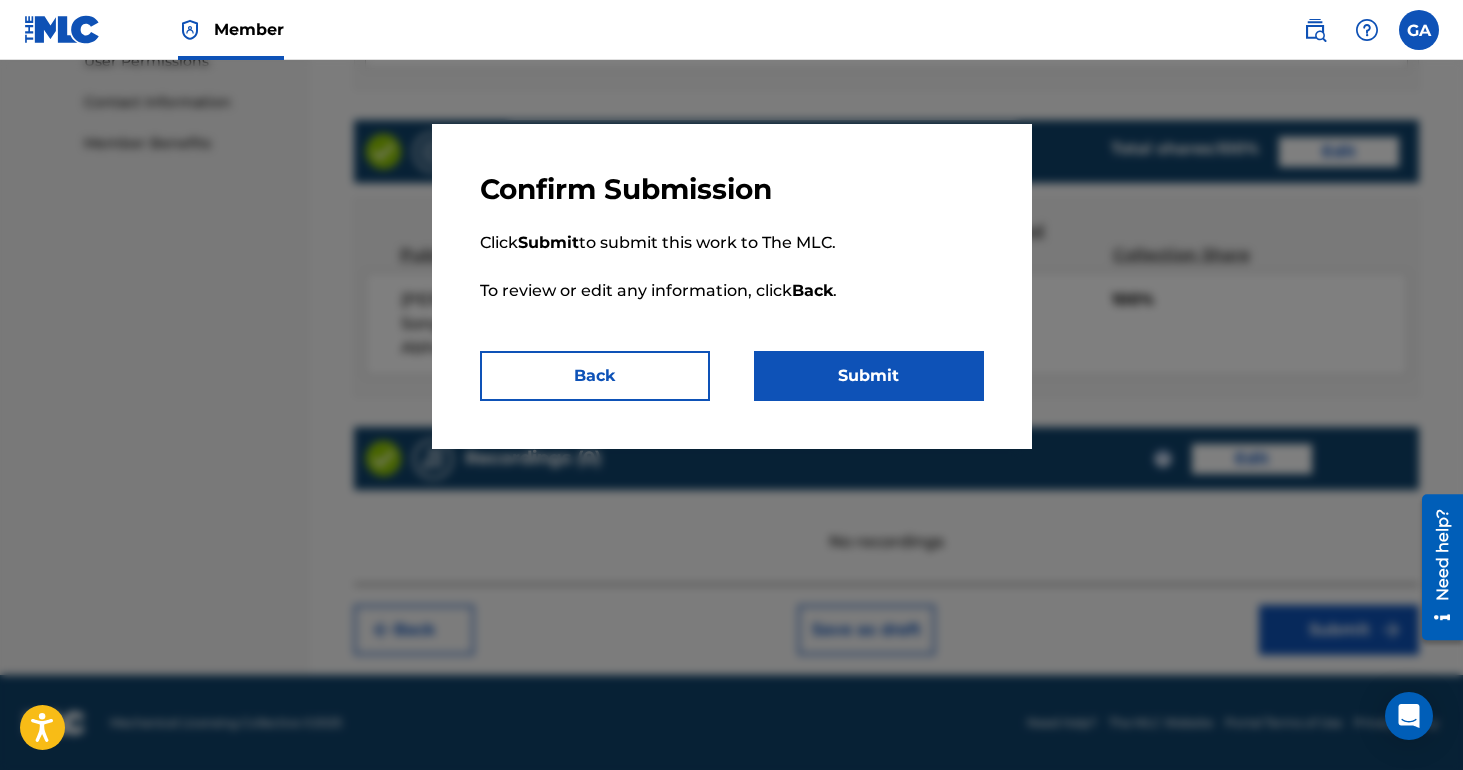 click on "Submit" at bounding box center [869, 376] 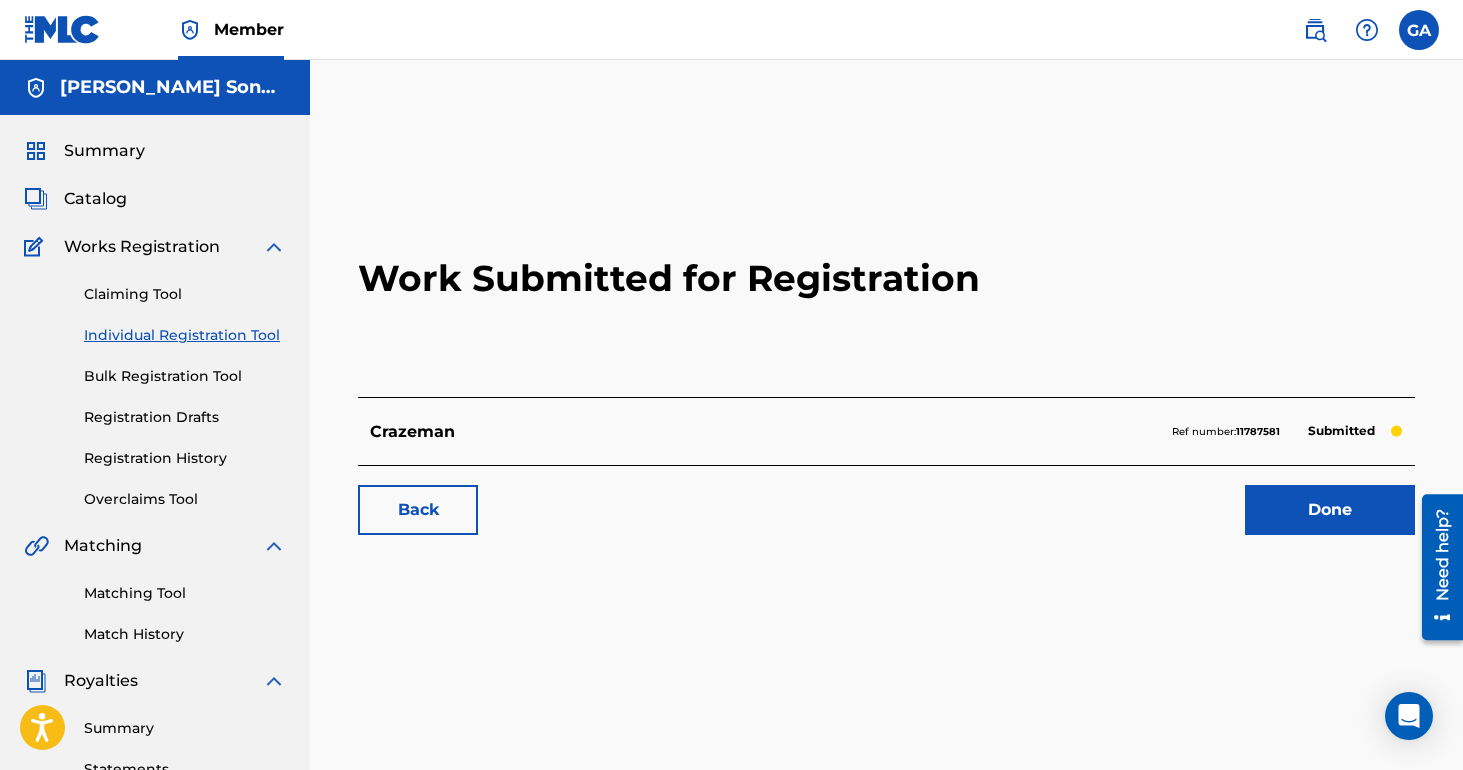 click on "Done" at bounding box center [1330, 510] 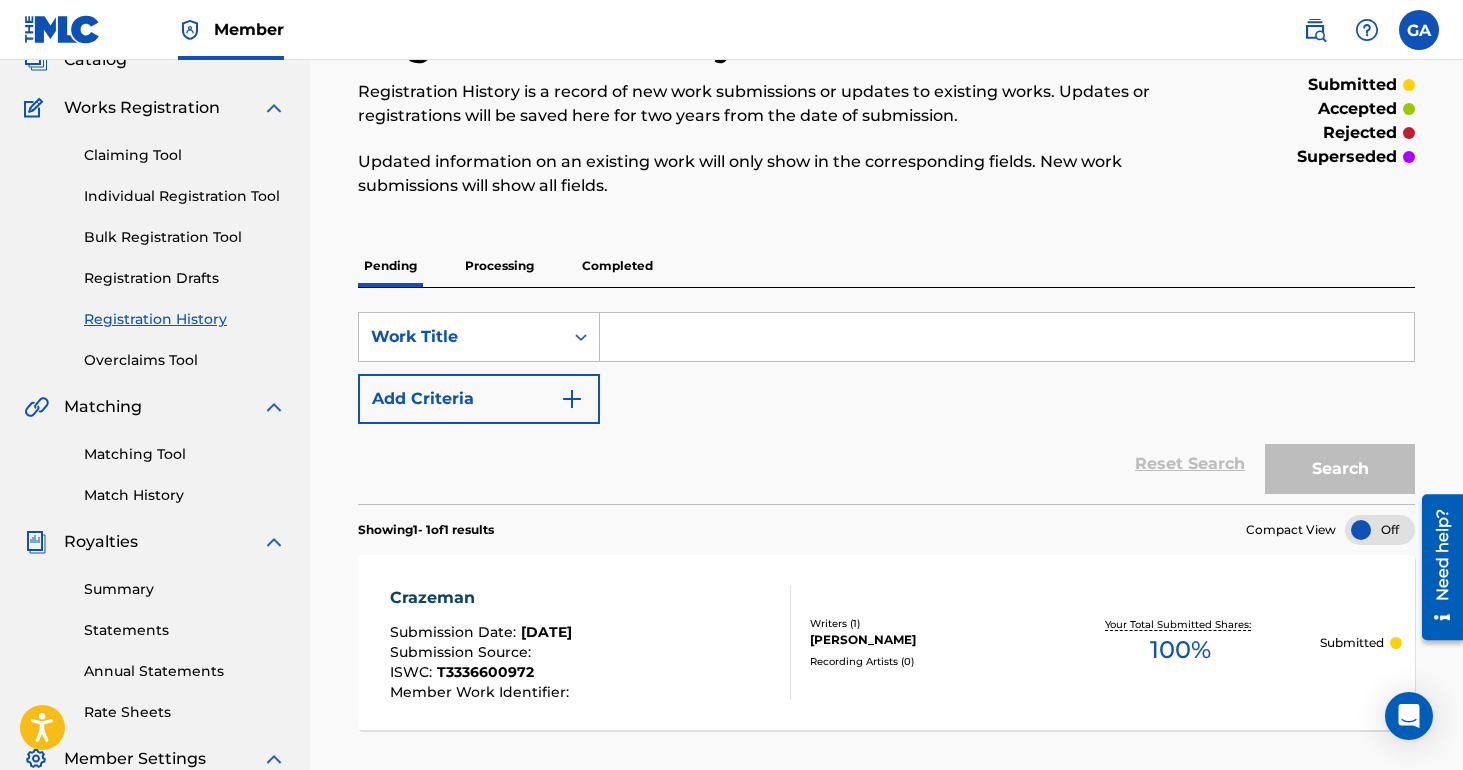 scroll, scrollTop: 144, scrollLeft: 0, axis: vertical 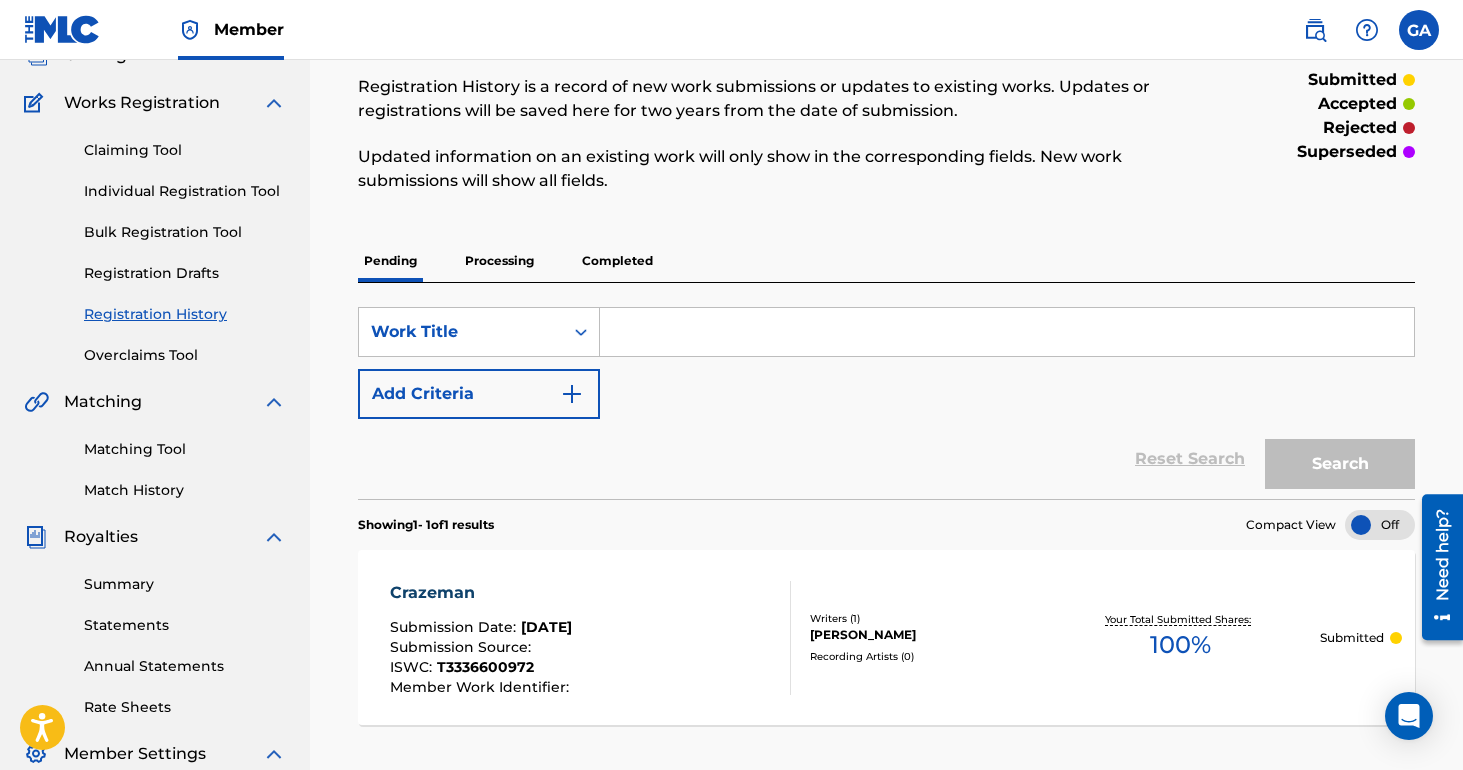 click on "Recording Artists ( 0 )" at bounding box center (926, 656) 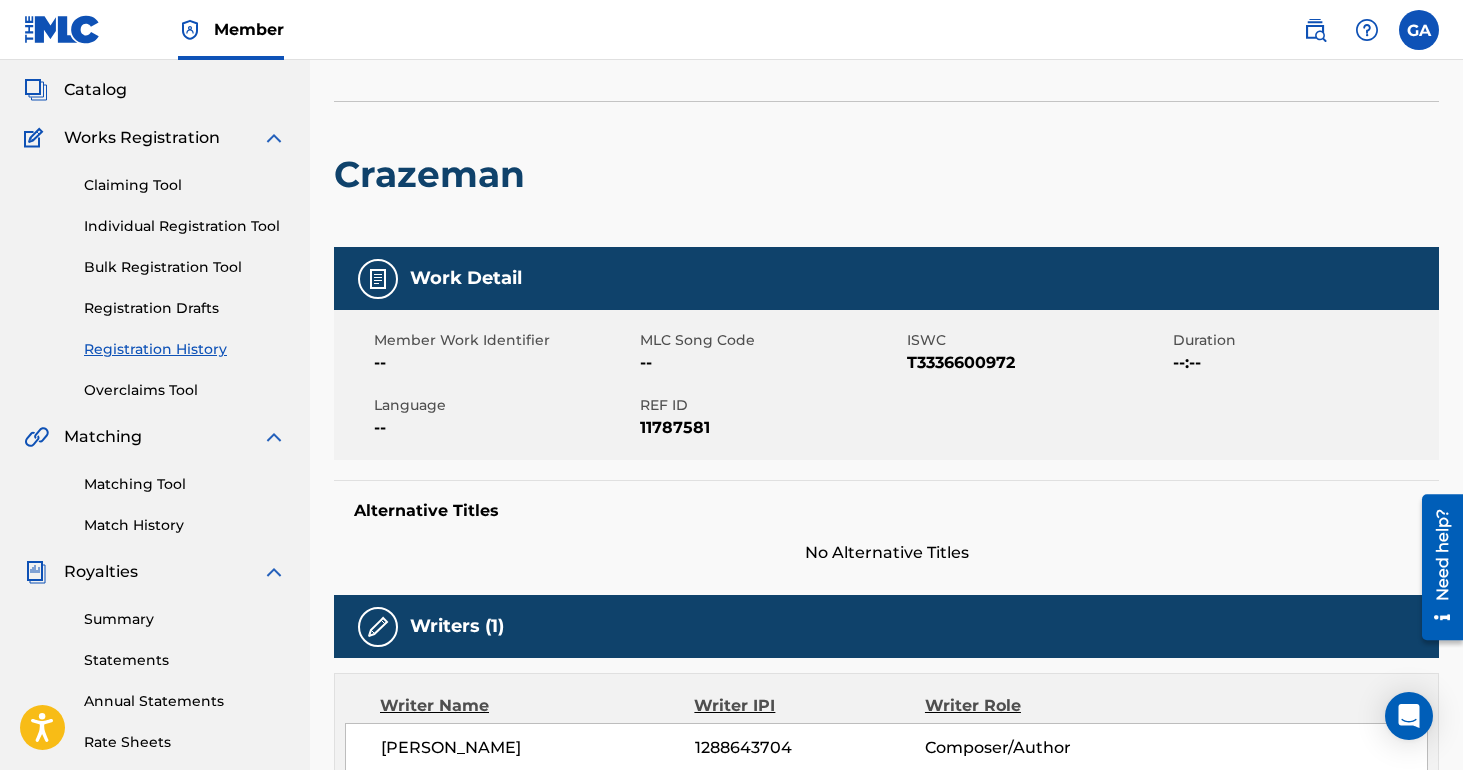 scroll, scrollTop: 0, scrollLeft: 0, axis: both 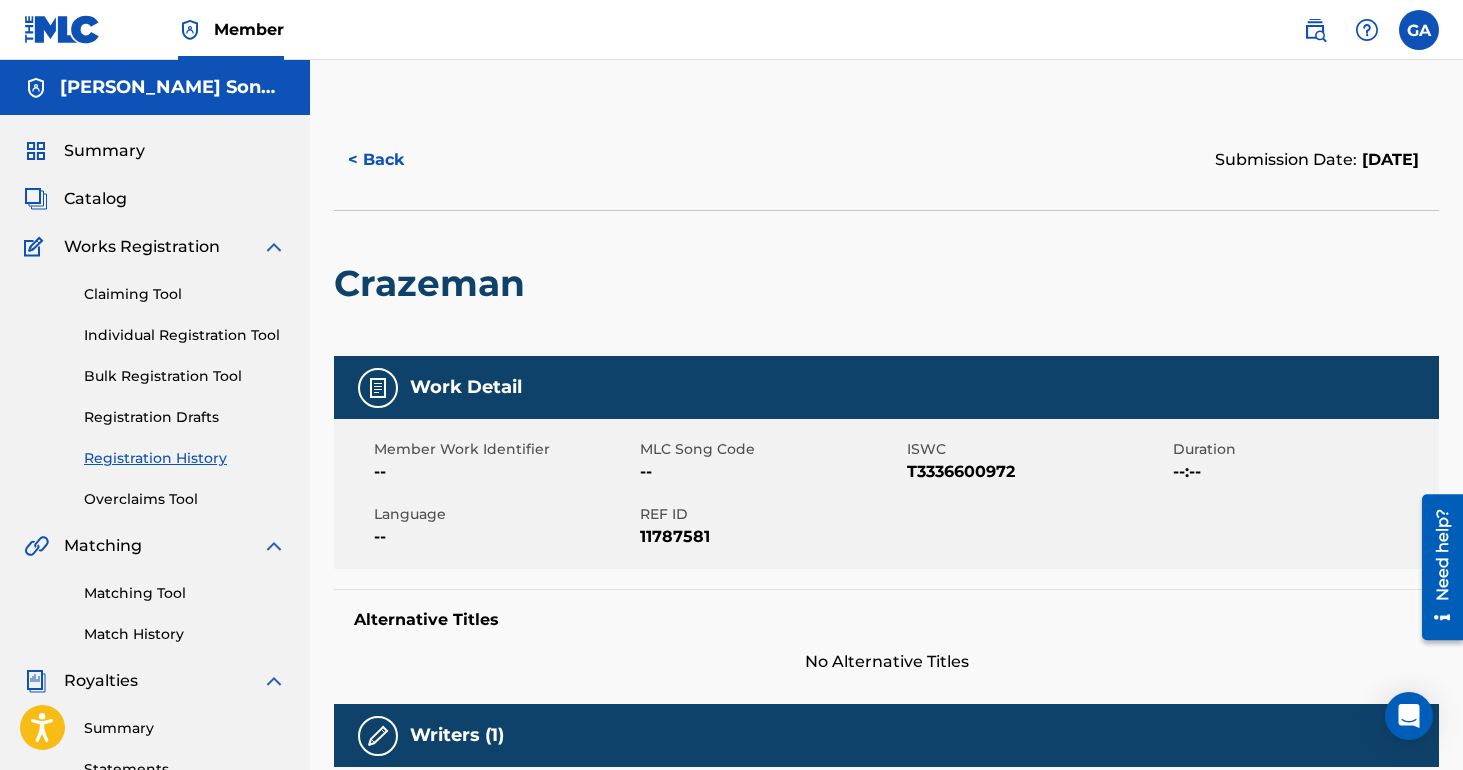 click on "Works Registration" at bounding box center (142, 247) 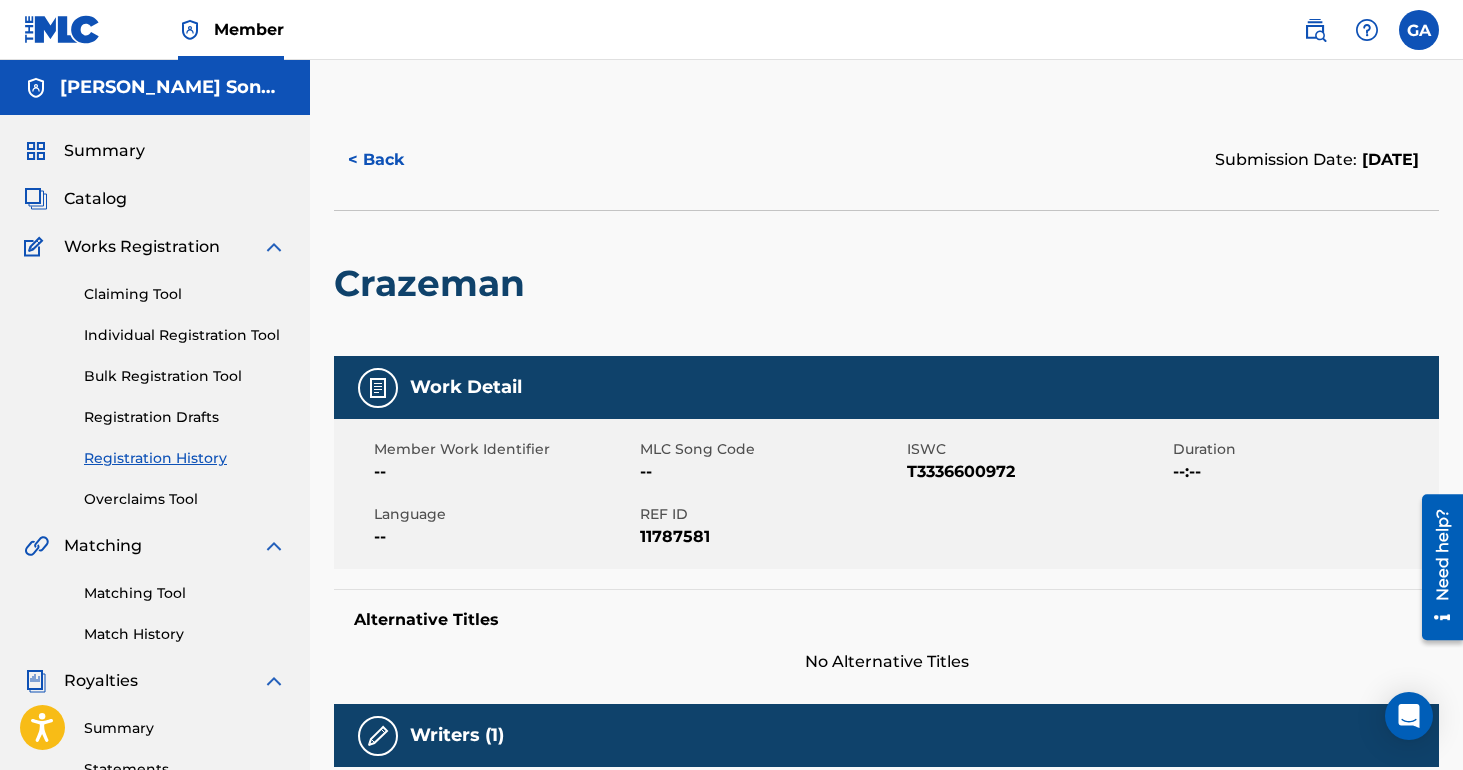 click on "Individual Registration Tool" at bounding box center [185, 335] 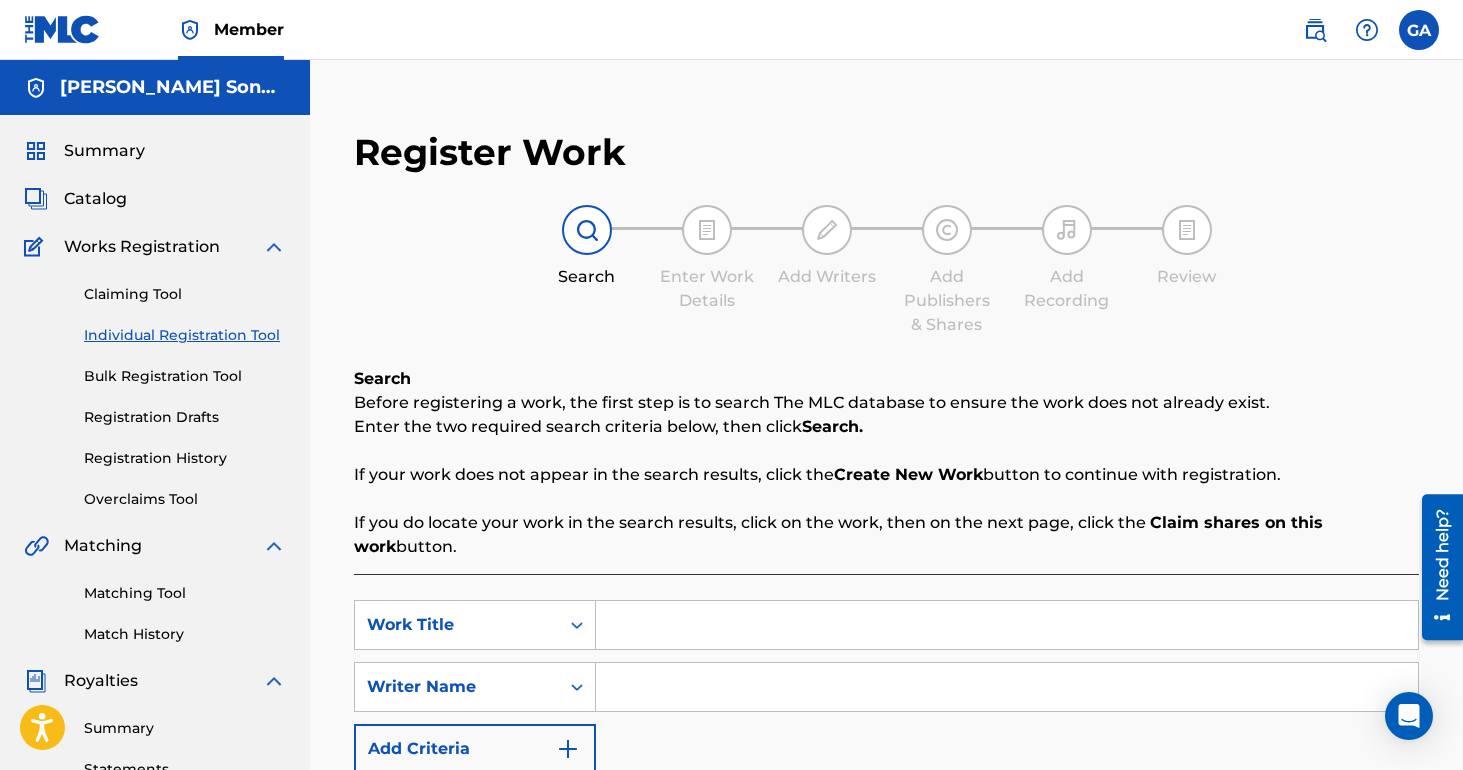 scroll, scrollTop: 246, scrollLeft: 0, axis: vertical 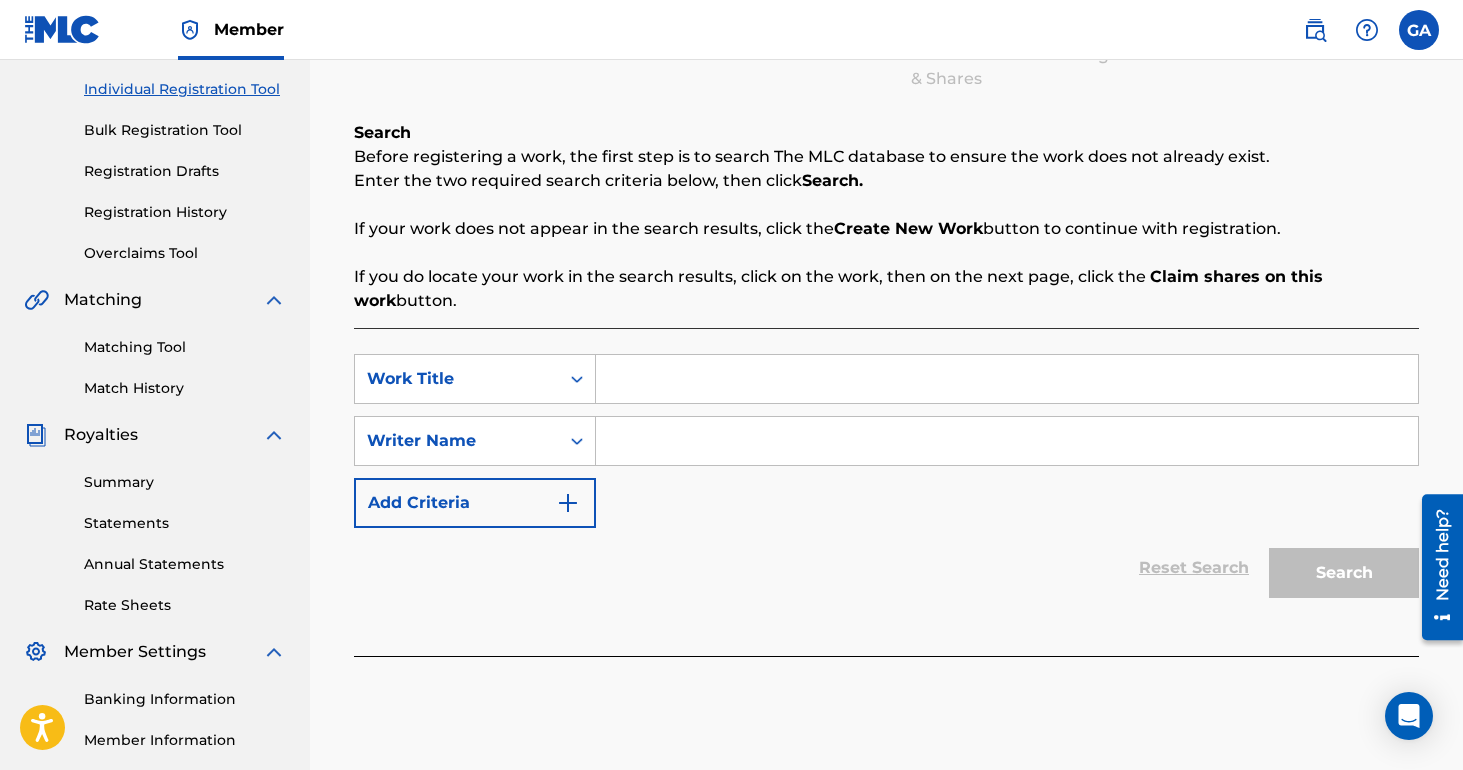 click at bounding box center (1007, 379) 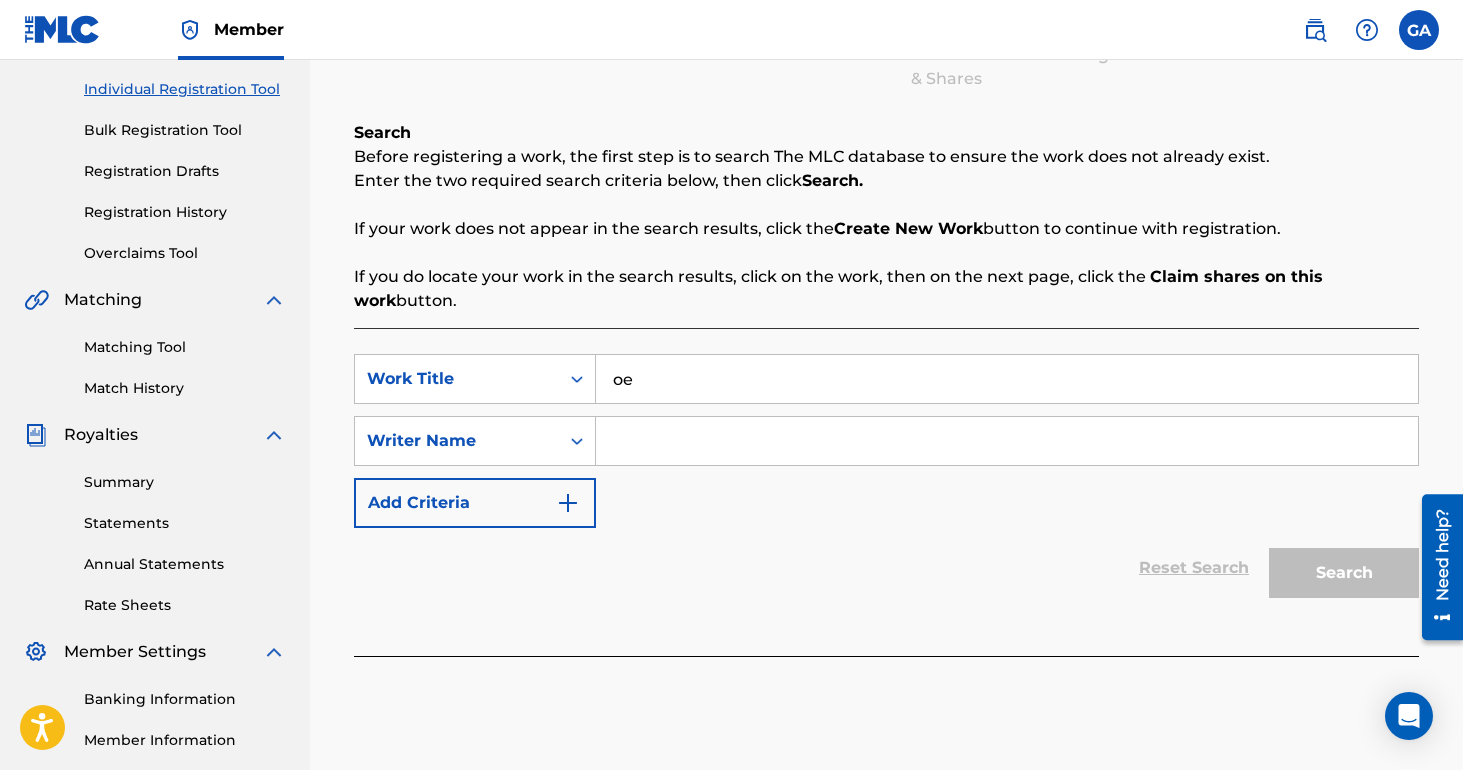 type on "o" 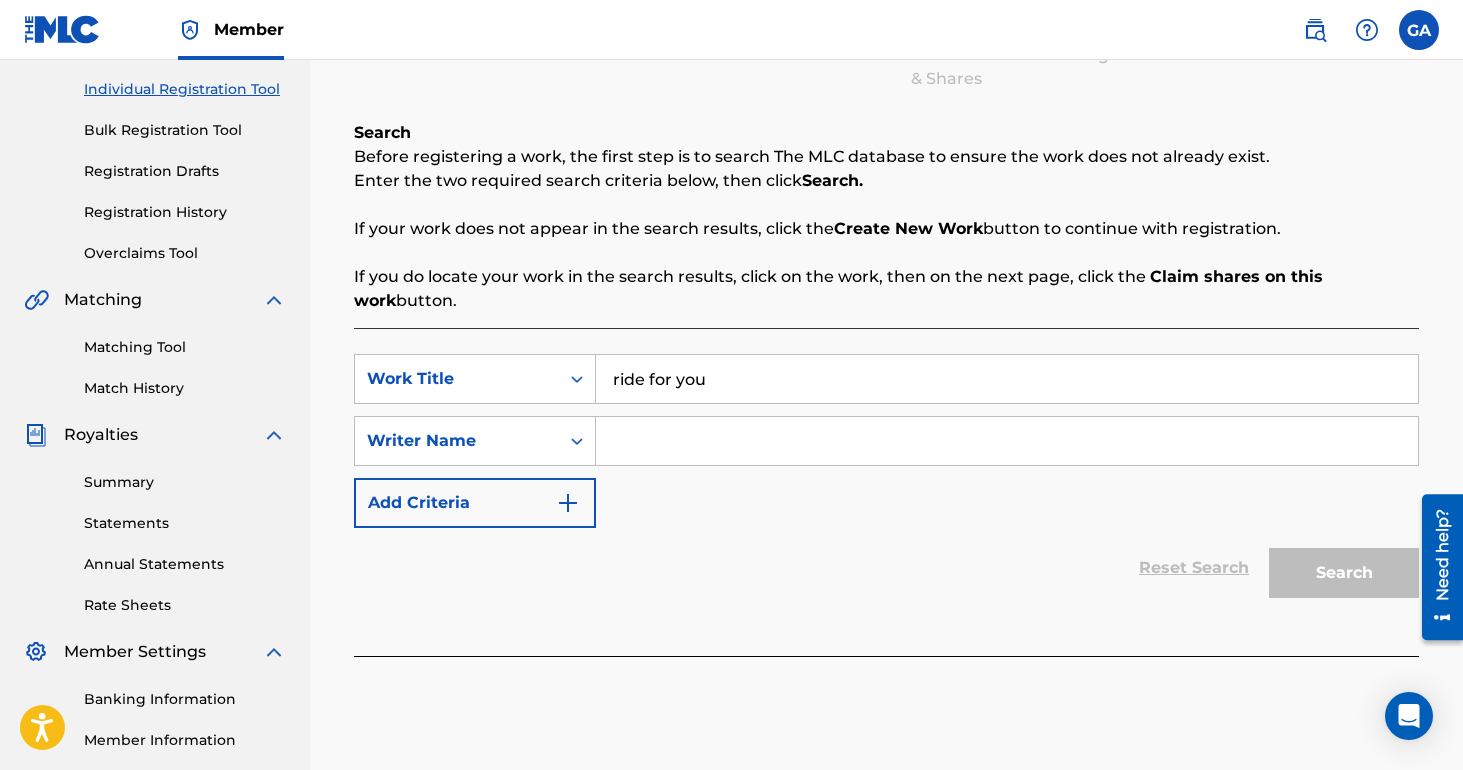 type on "ride for you" 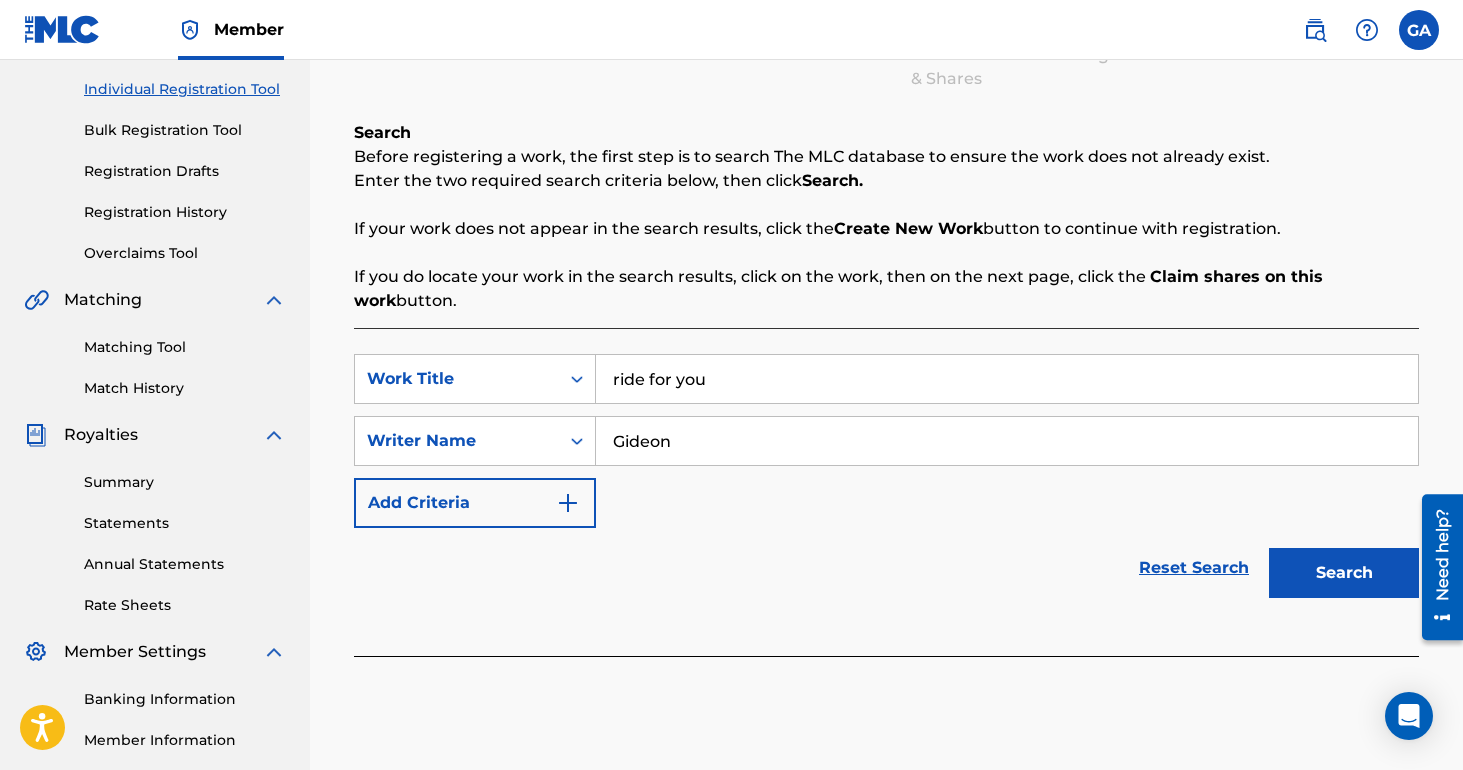 click on "Search" at bounding box center [1344, 573] 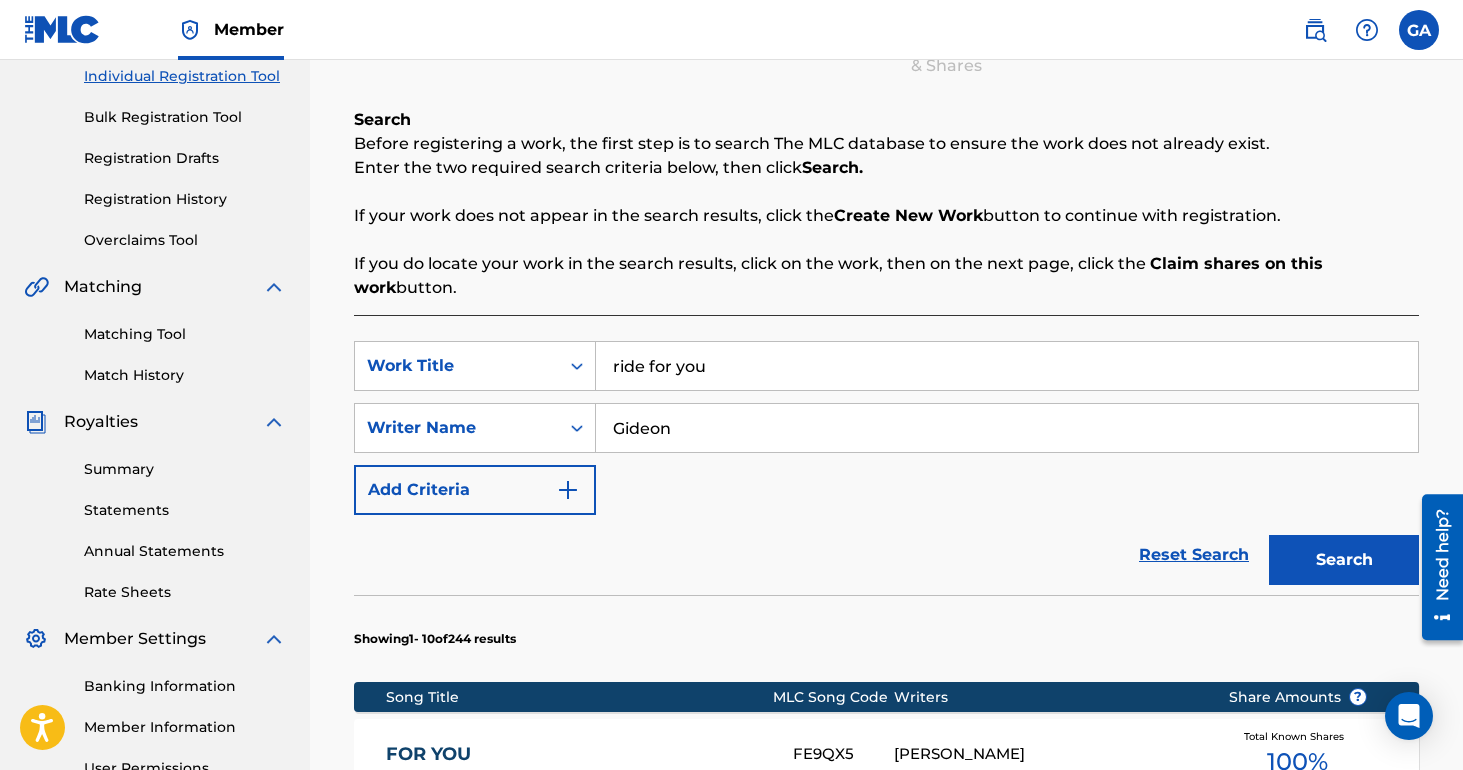 scroll, scrollTop: 267, scrollLeft: 0, axis: vertical 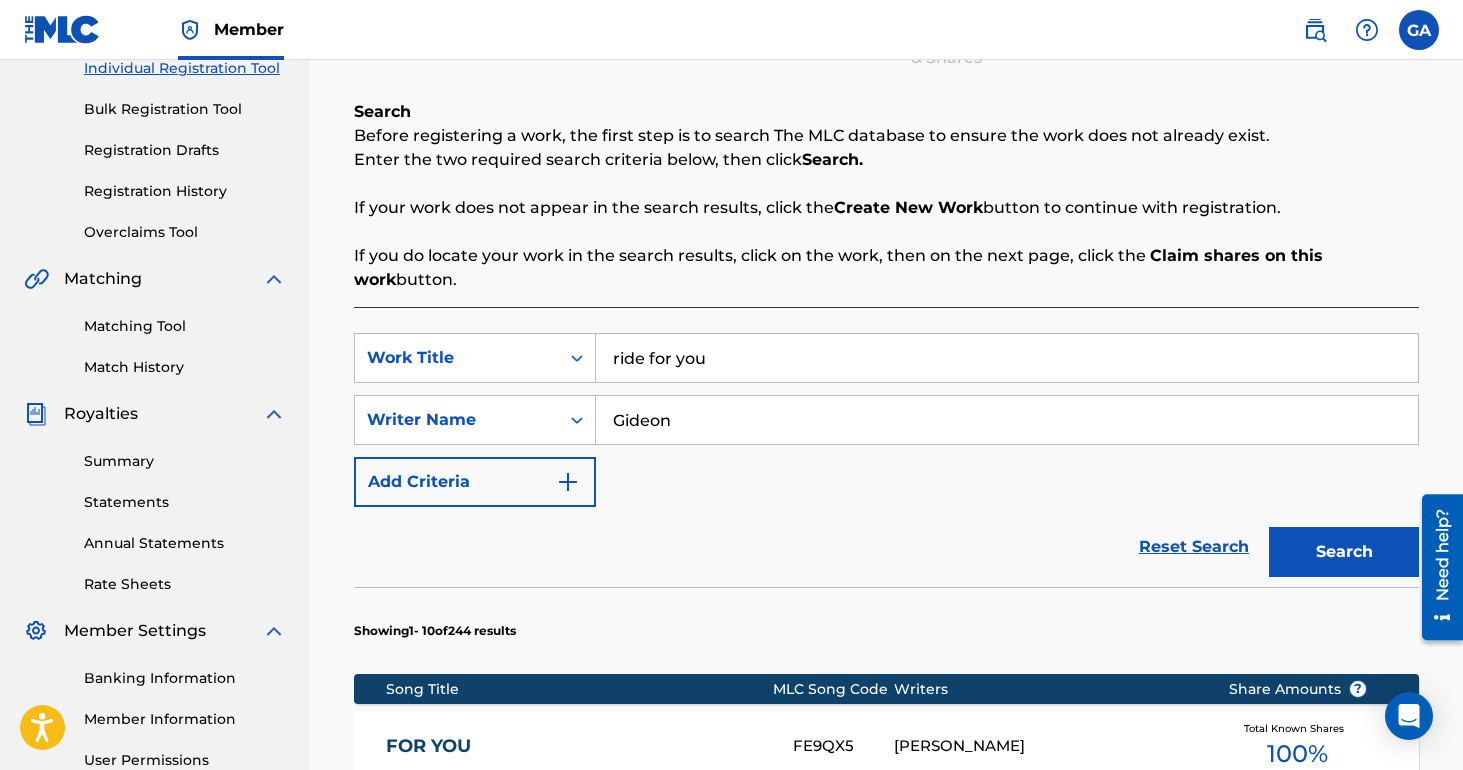 click on "Gideon" at bounding box center [1007, 420] 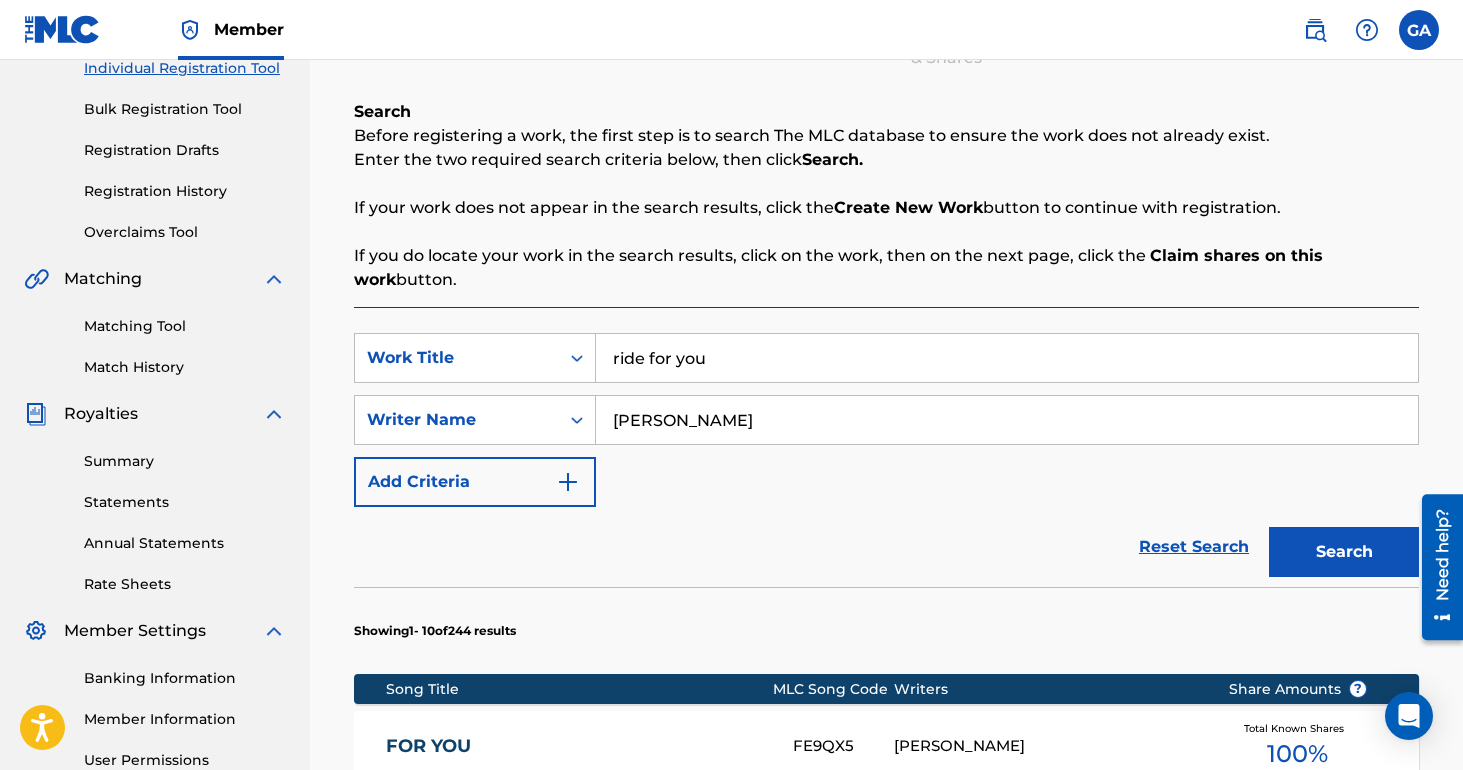 type on "[PERSON_NAME]" 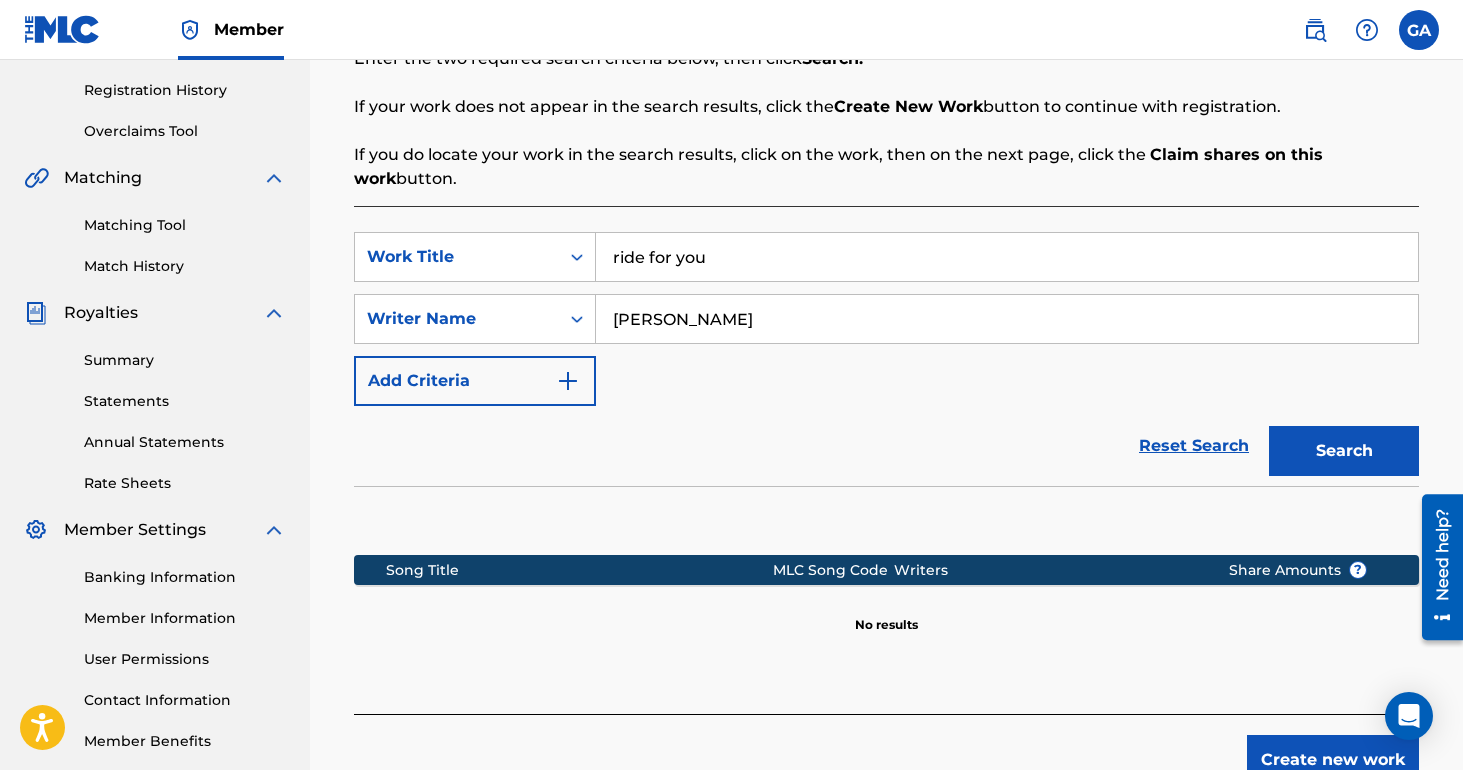 scroll, scrollTop: 433, scrollLeft: 0, axis: vertical 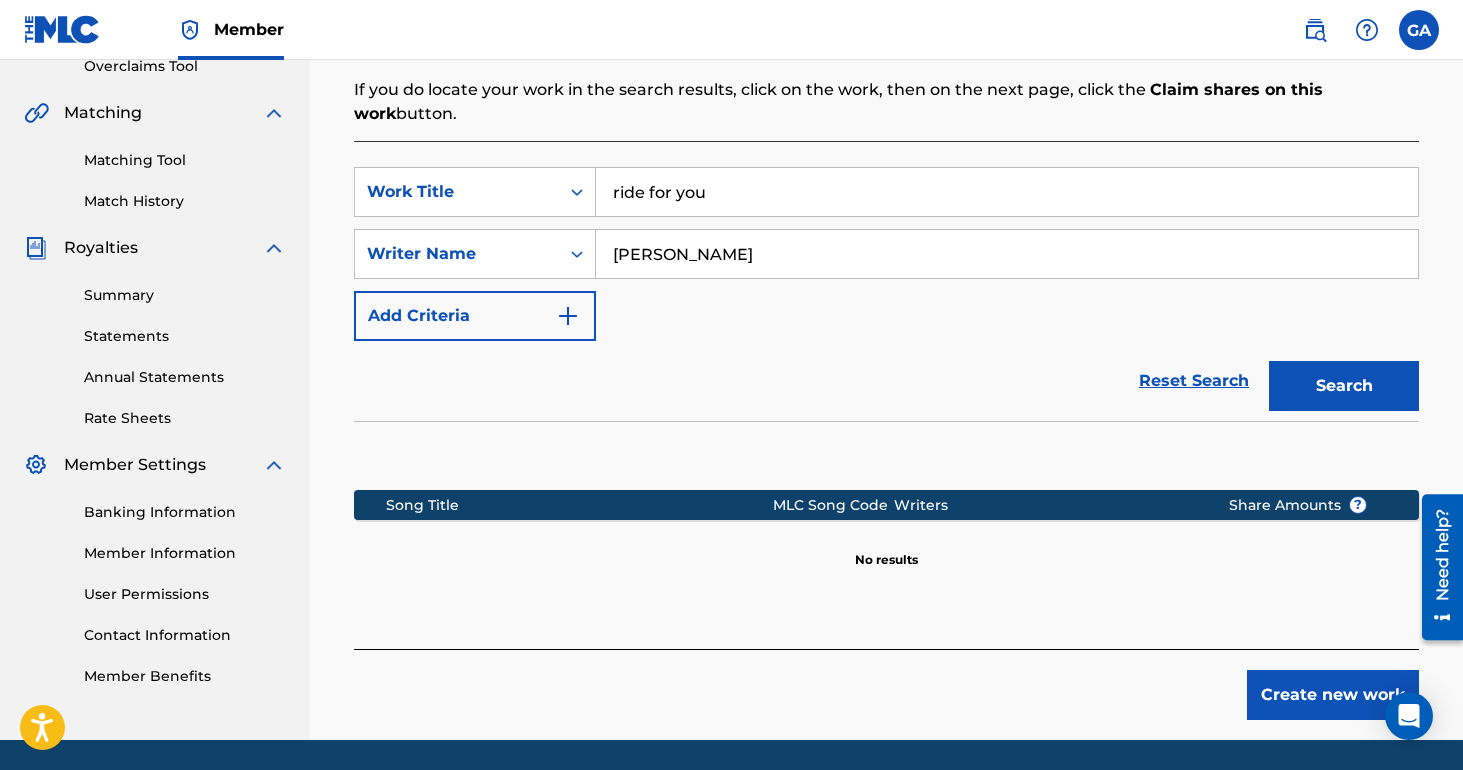 click on "Create new work" at bounding box center [886, 684] 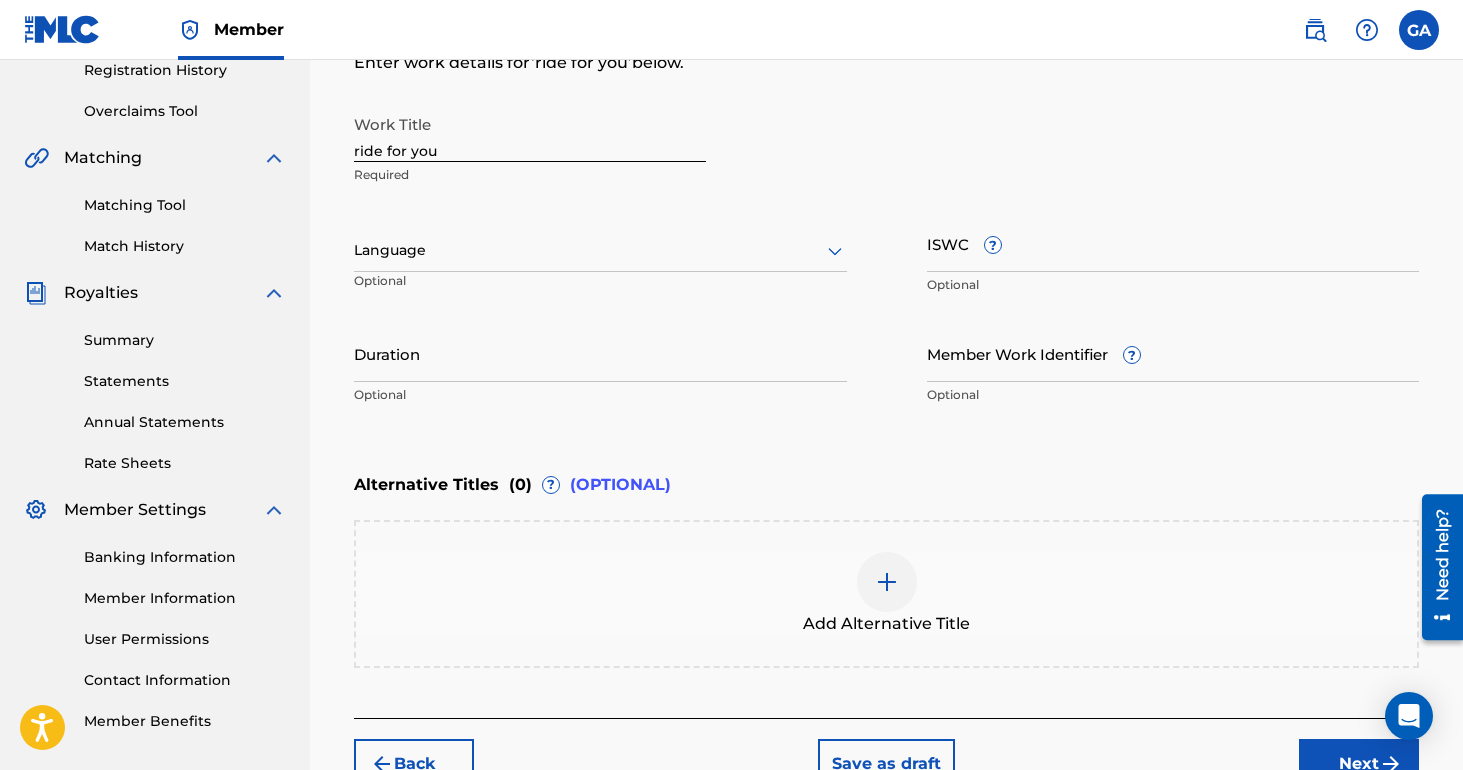 scroll, scrollTop: 319, scrollLeft: 0, axis: vertical 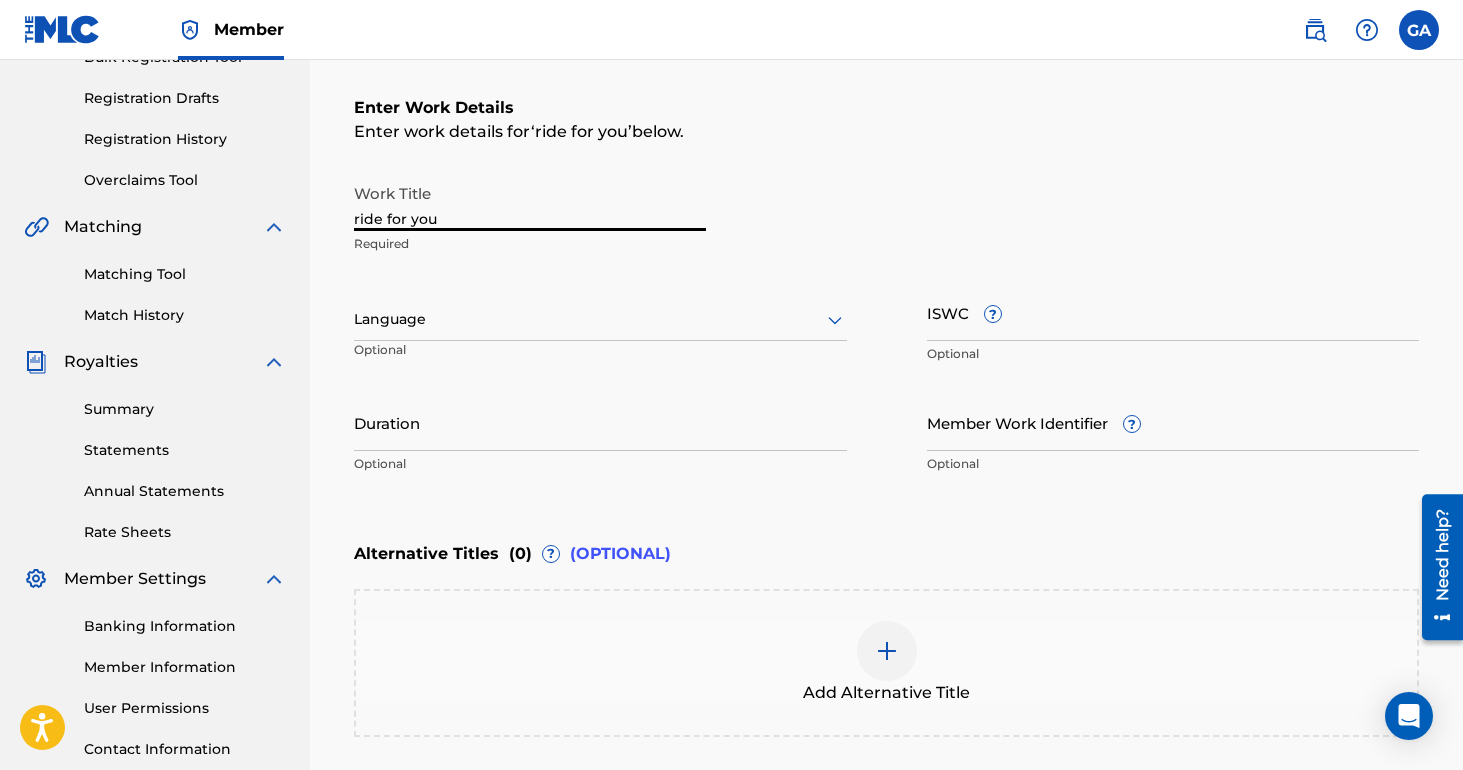 click on "ride for you" at bounding box center (530, 202) 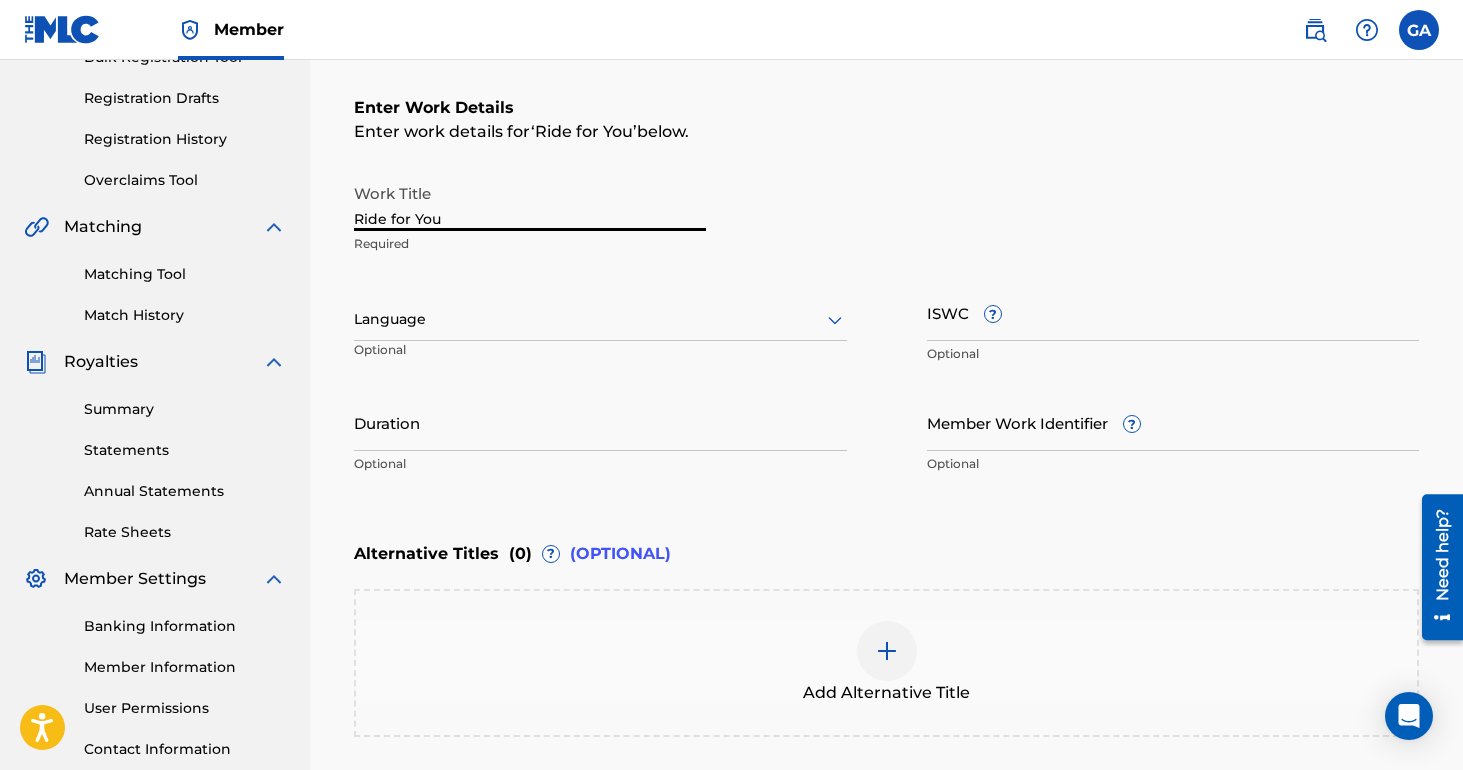 type on "Ride for You" 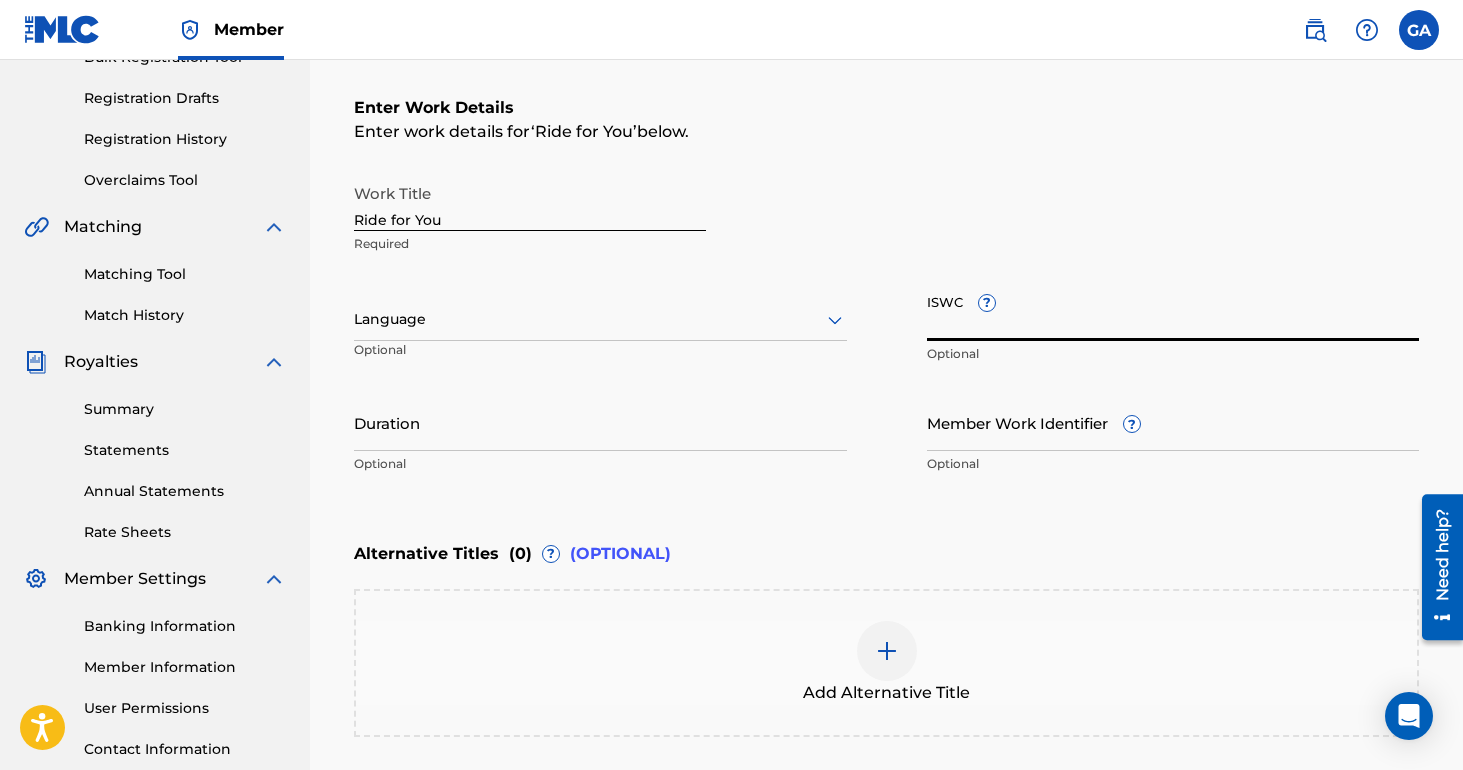 click on "ISWC   ?" at bounding box center [1173, 312] 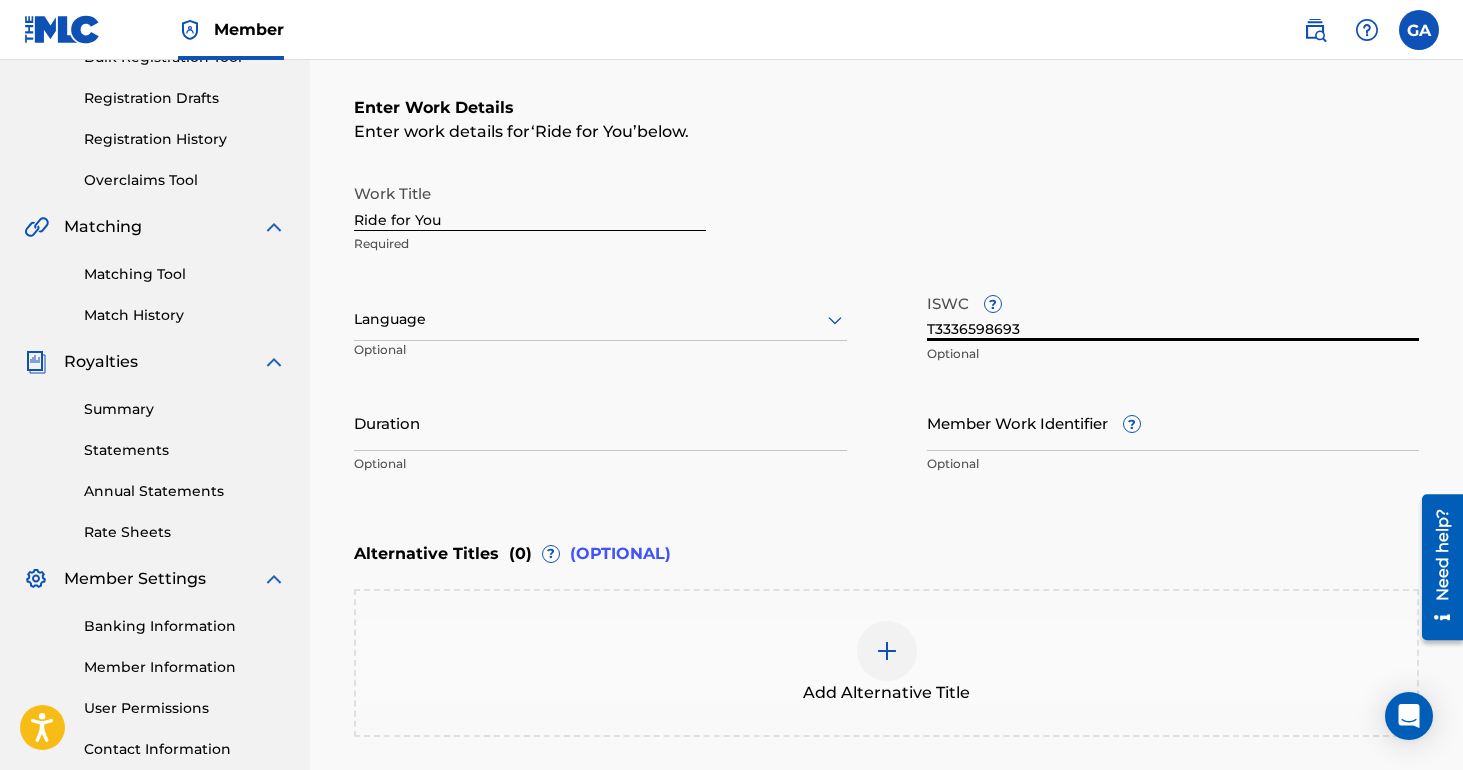 type on "T3336598693" 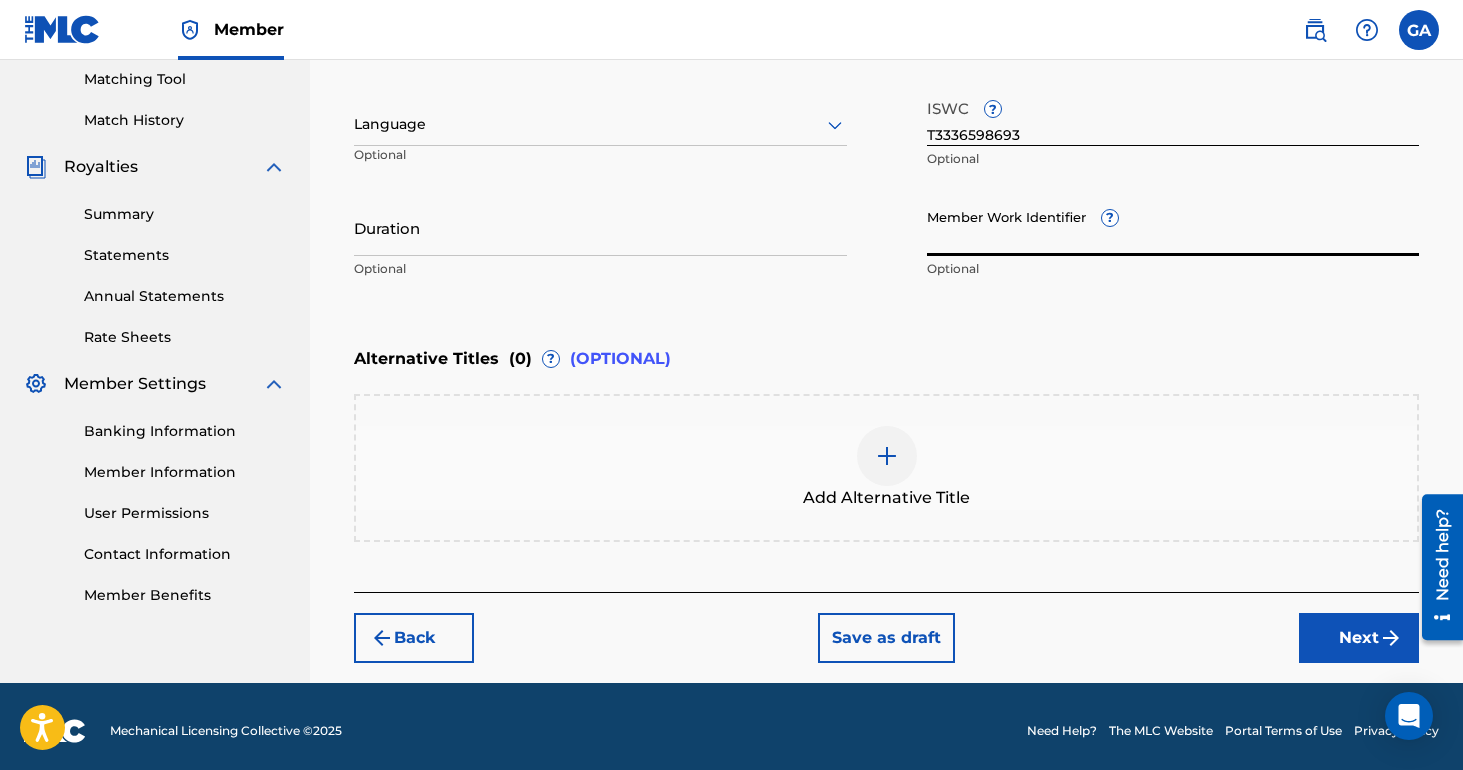 scroll, scrollTop: 522, scrollLeft: 0, axis: vertical 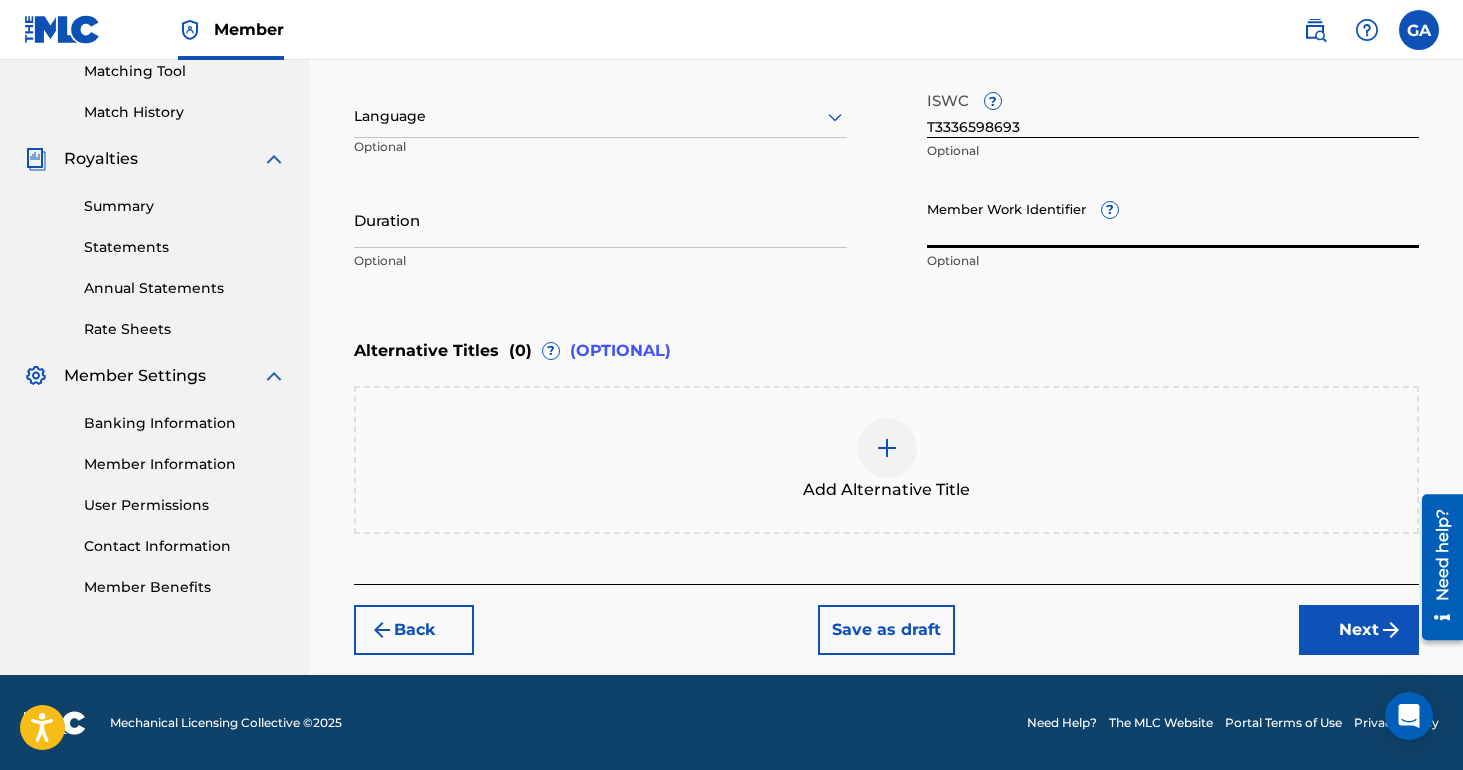 click on "Next" at bounding box center [1359, 630] 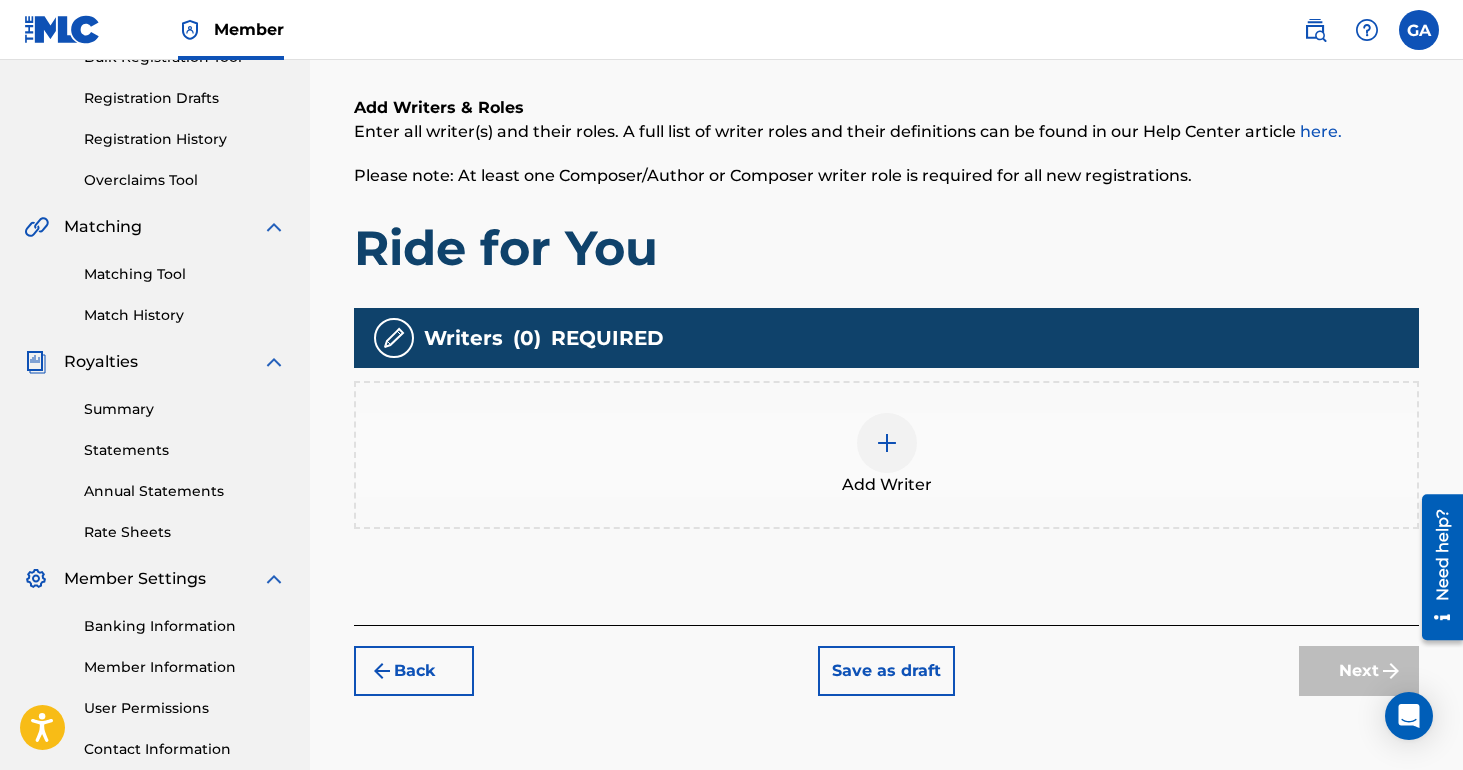 scroll, scrollTop: 380, scrollLeft: 0, axis: vertical 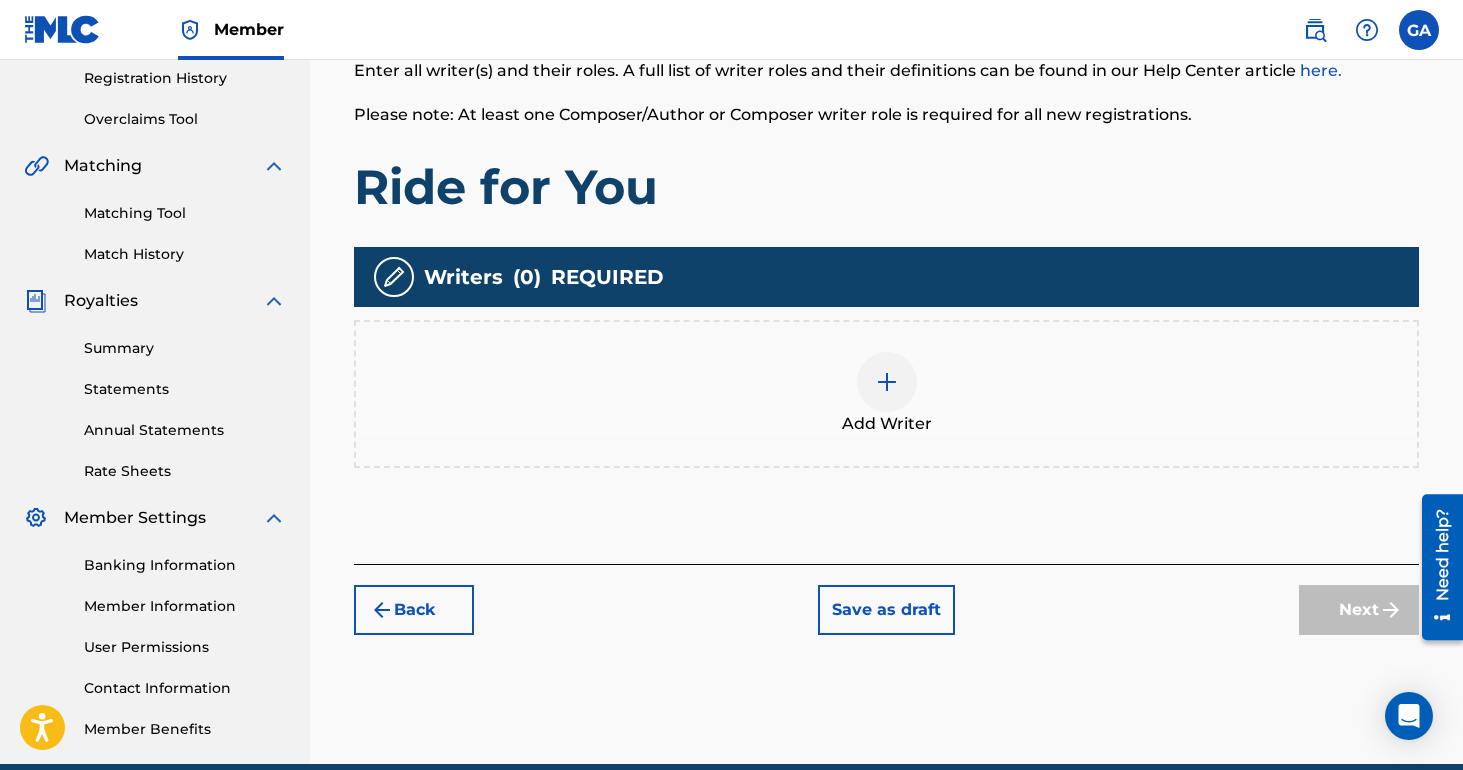 click at bounding box center [887, 382] 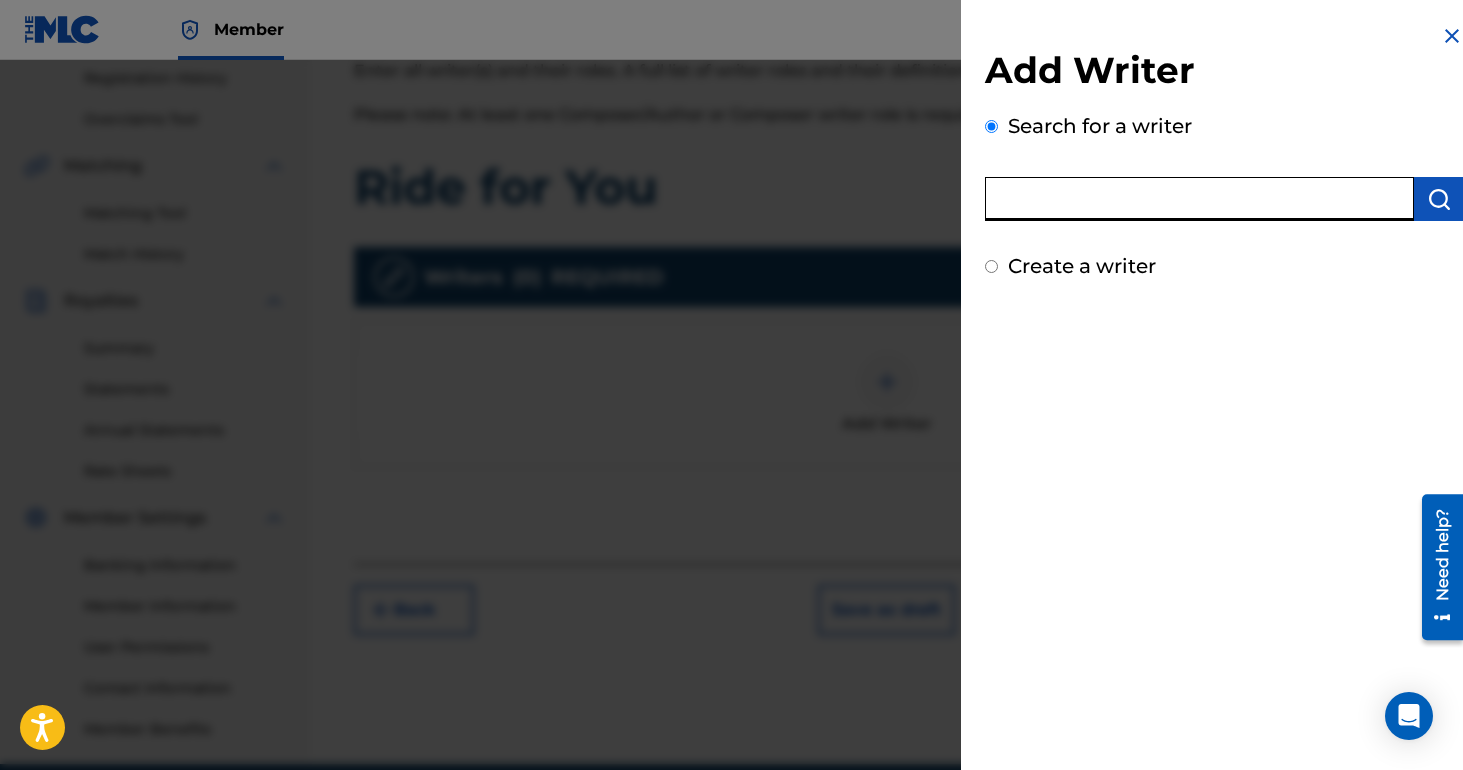 click at bounding box center [1199, 199] 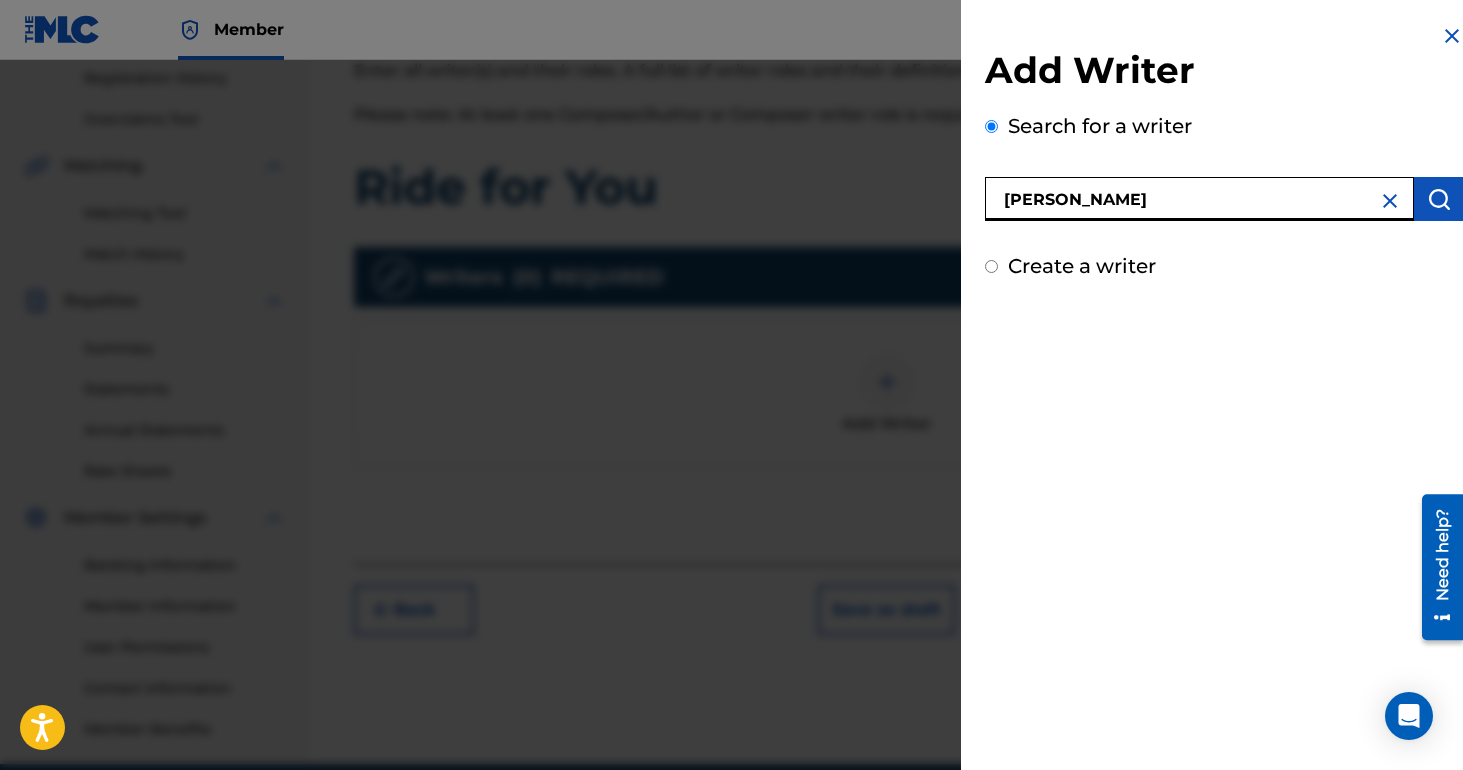 type on "[PERSON_NAME]" 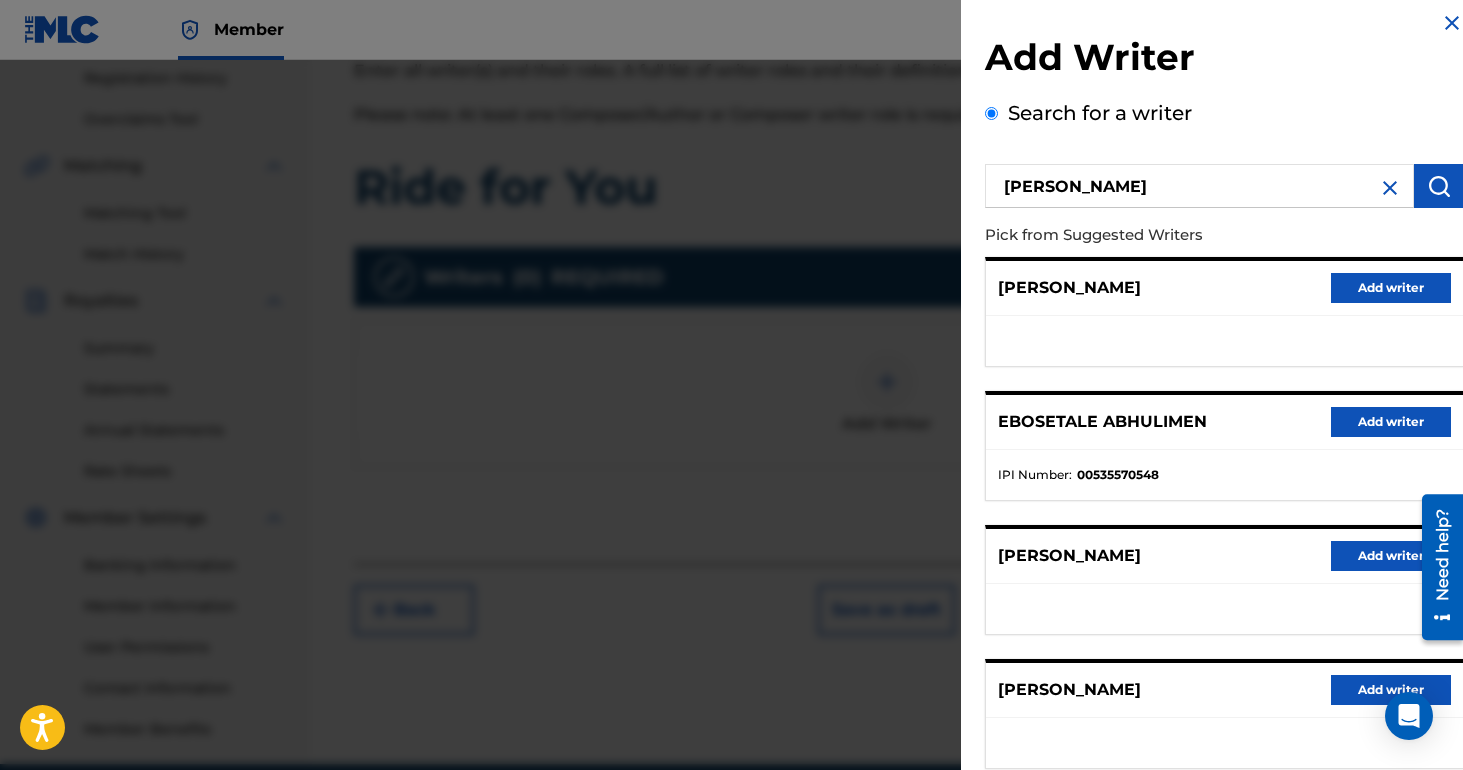 scroll, scrollTop: 0, scrollLeft: 0, axis: both 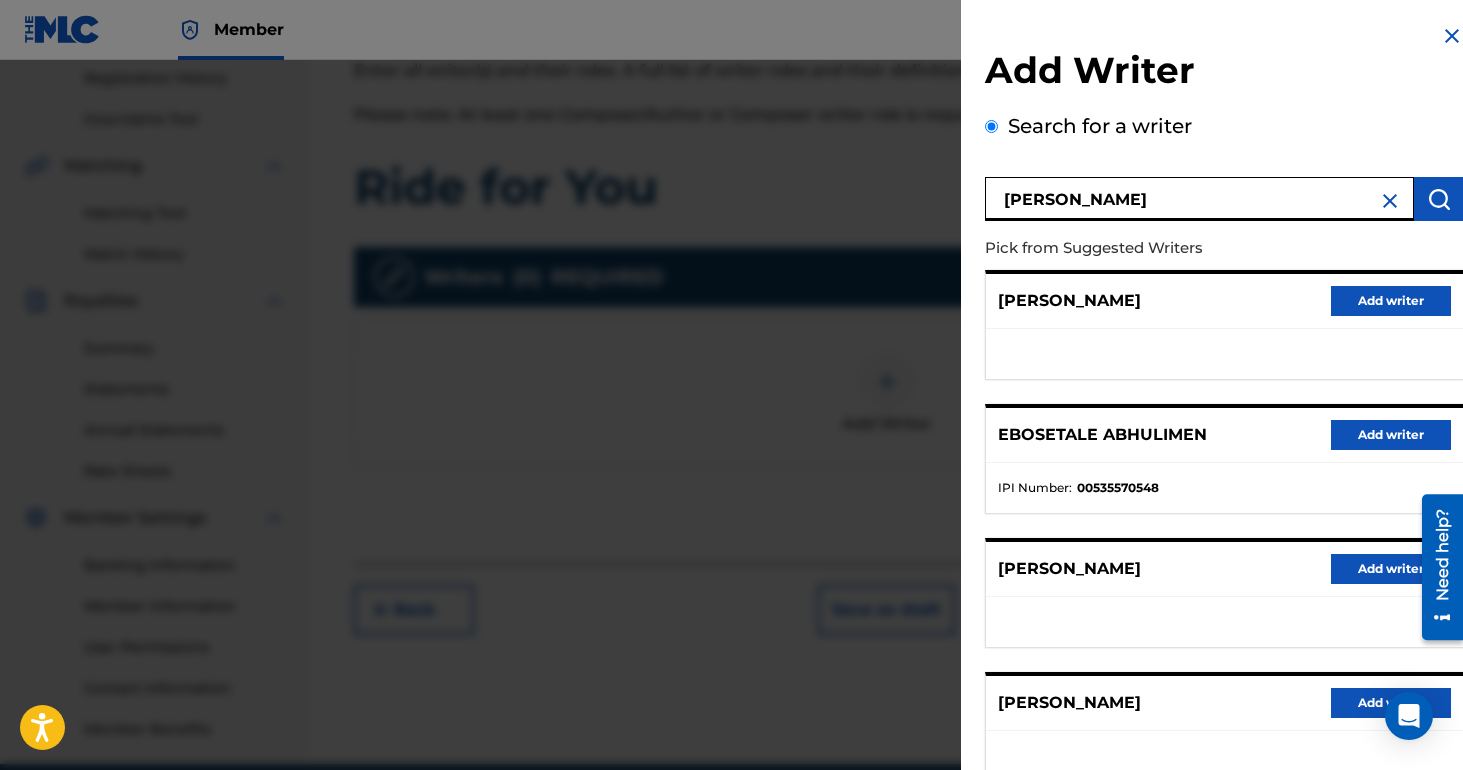 drag, startPoint x: 1192, startPoint y: 190, endPoint x: 962, endPoint y: 184, distance: 230.07825 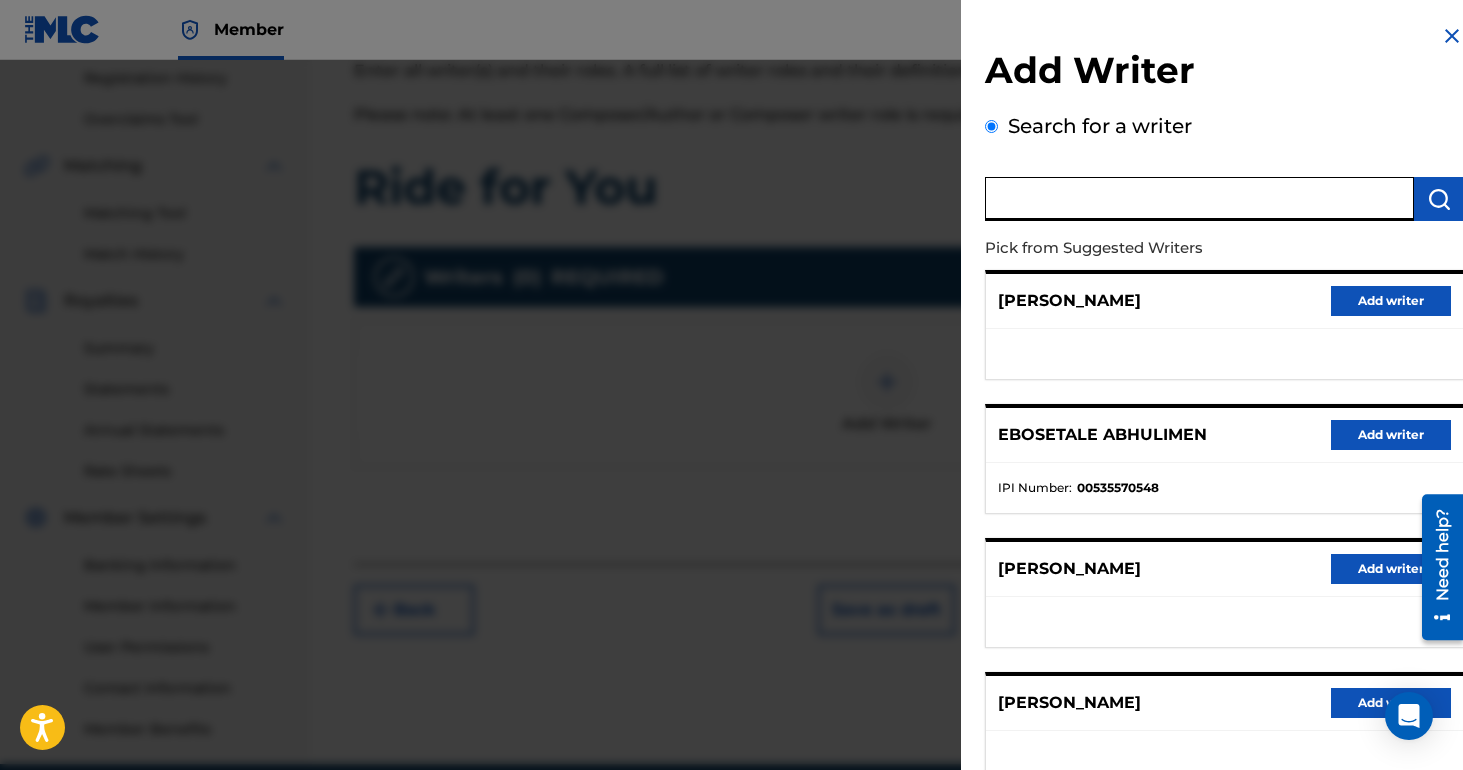 paste on "1288643704" 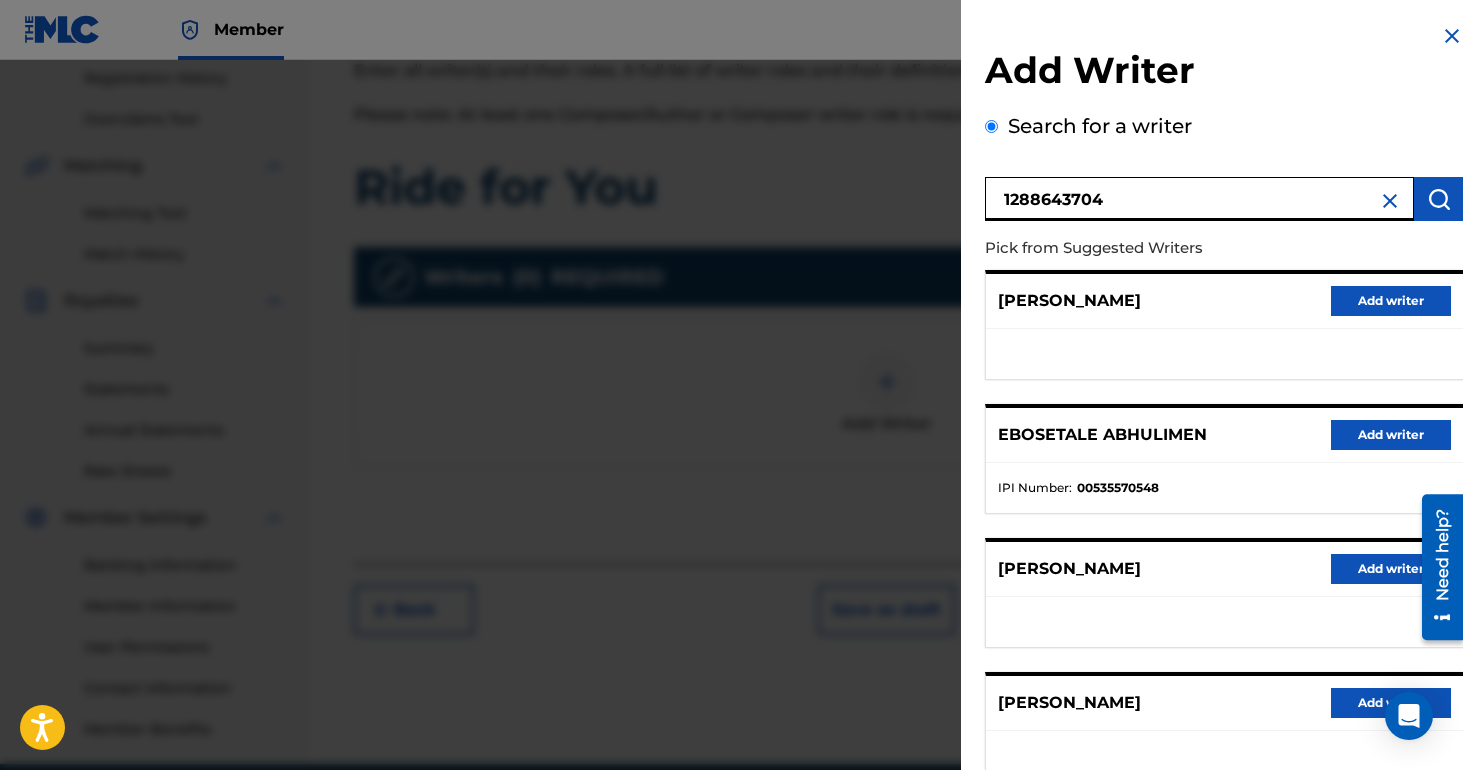 type on "1288643704" 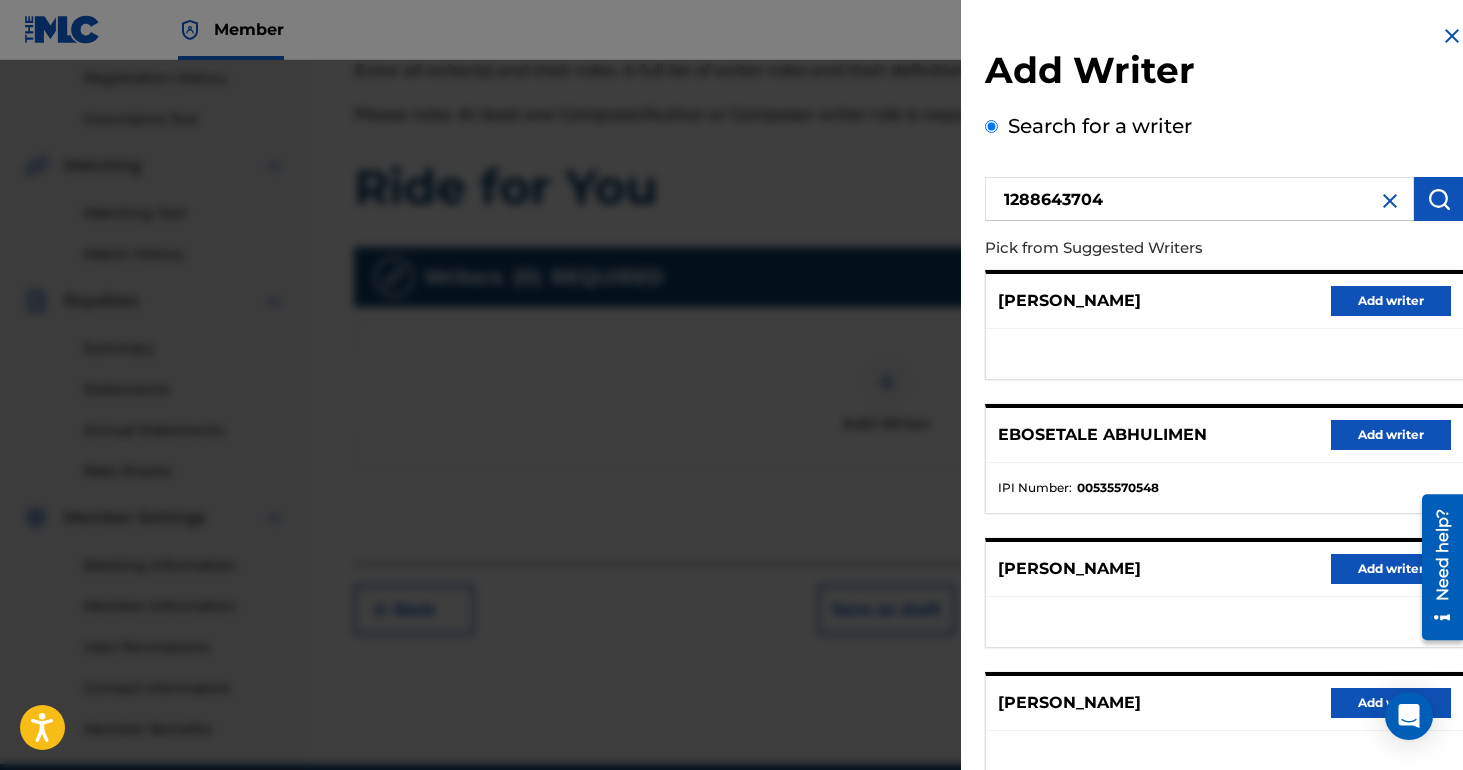 click at bounding box center [1439, 199] 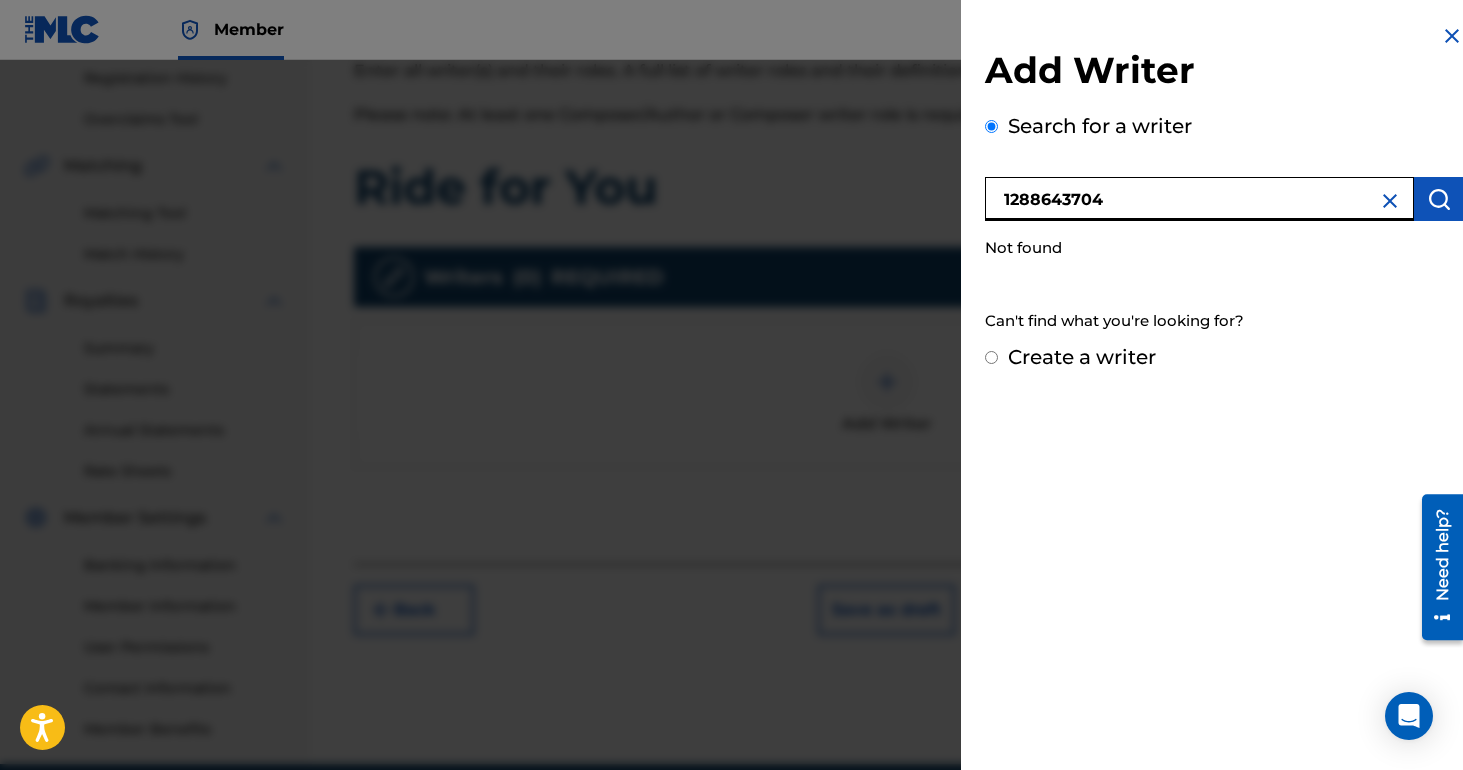 click on "1288643704" at bounding box center (1199, 199) 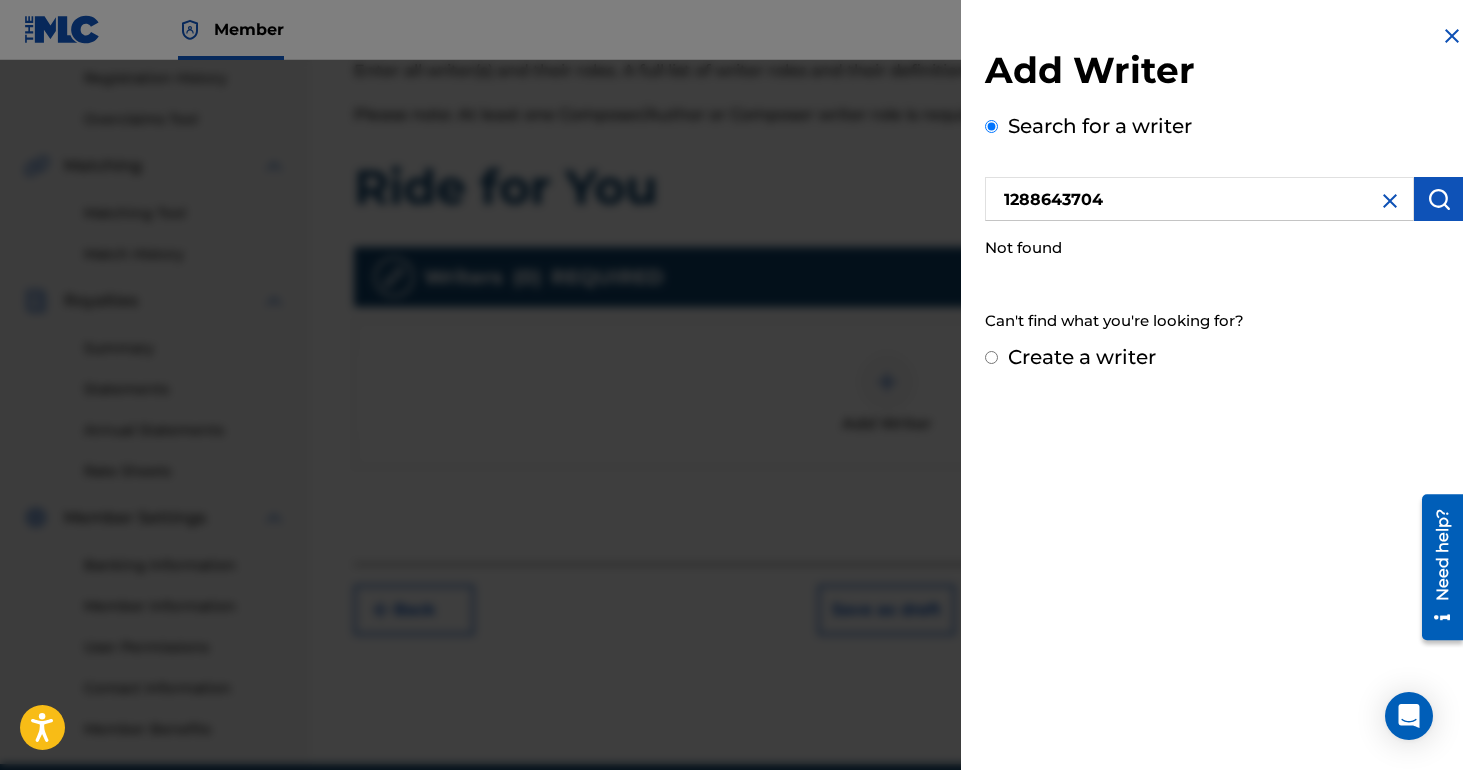 click on "Create a writer" at bounding box center (1082, 357) 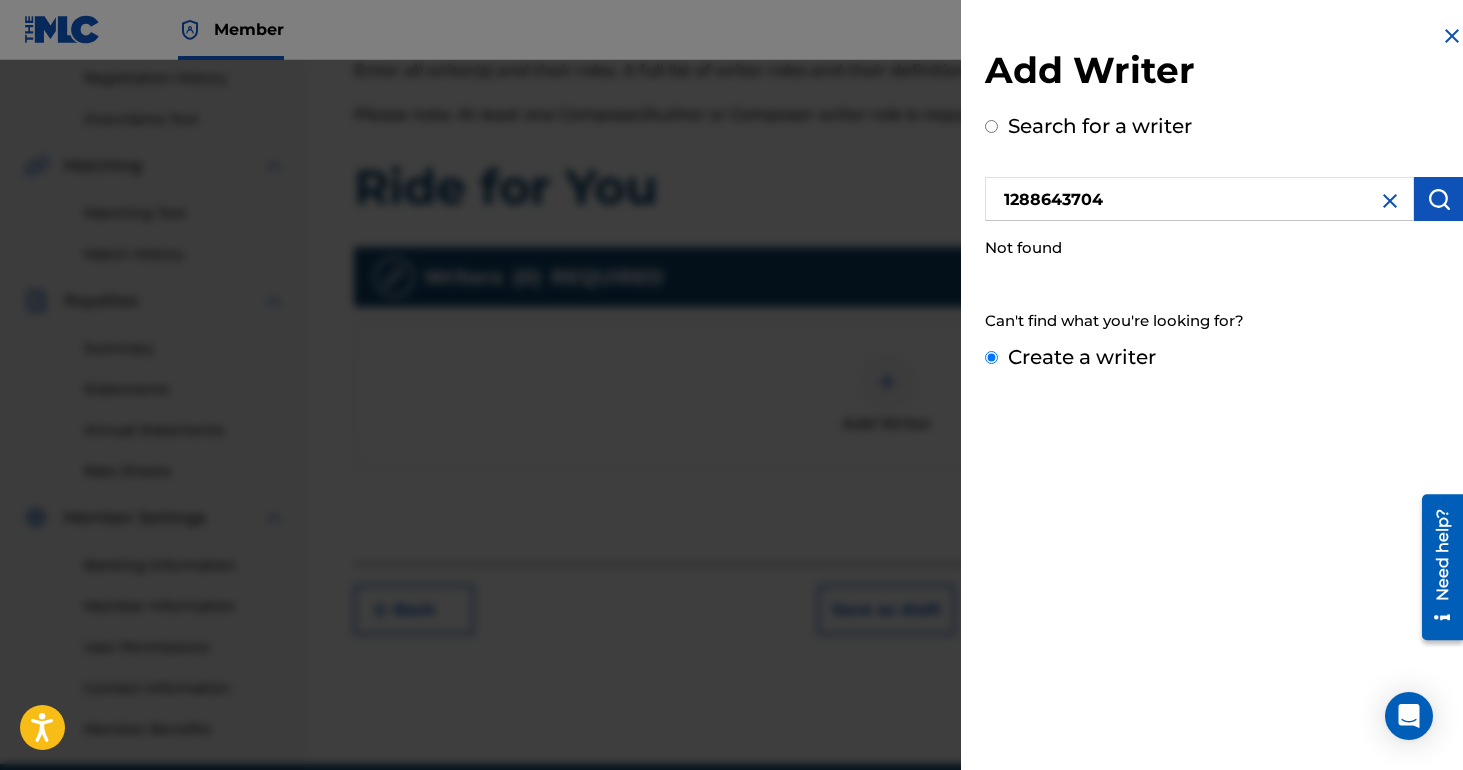 click on "Create a writer" at bounding box center [991, 357] 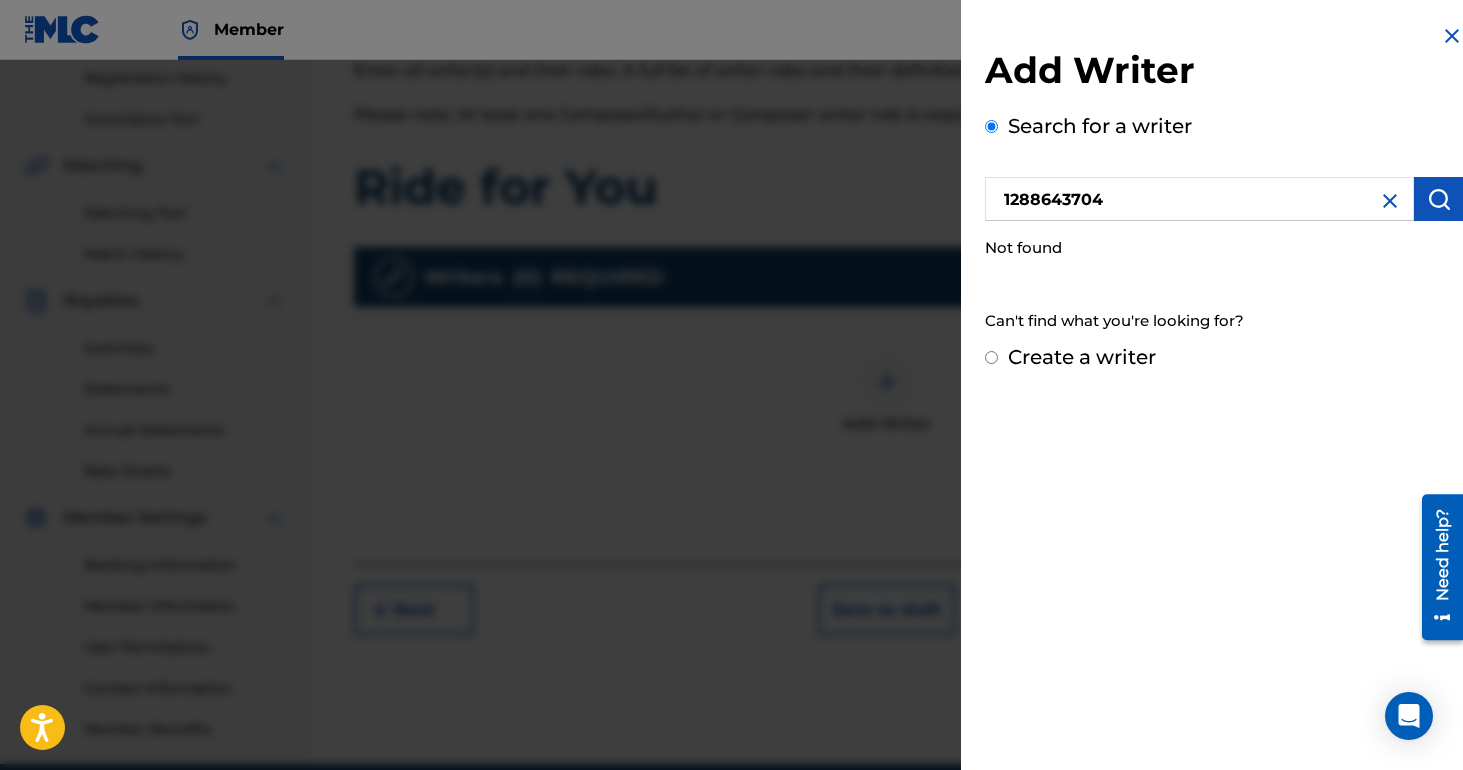 radio on "false" 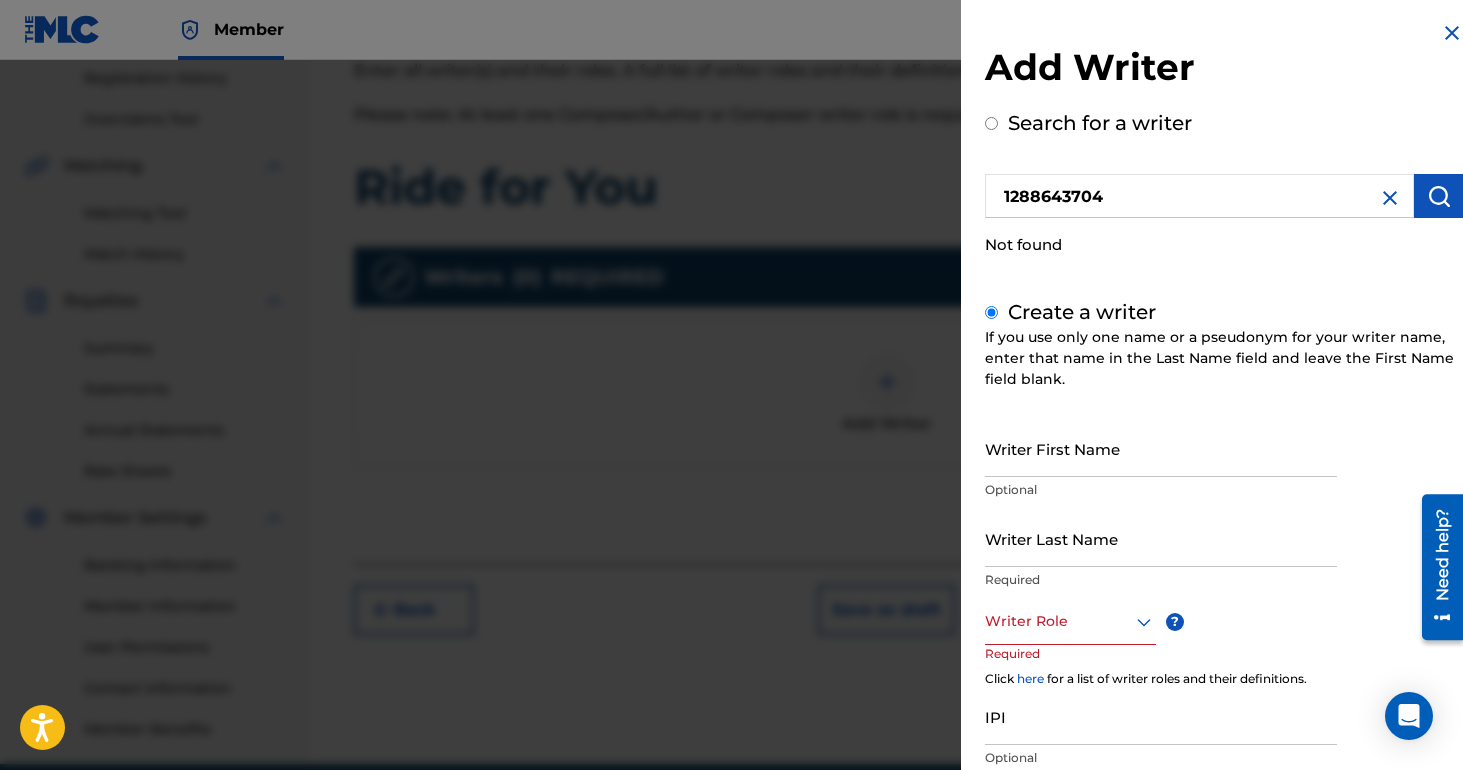 scroll, scrollTop: 0, scrollLeft: 0, axis: both 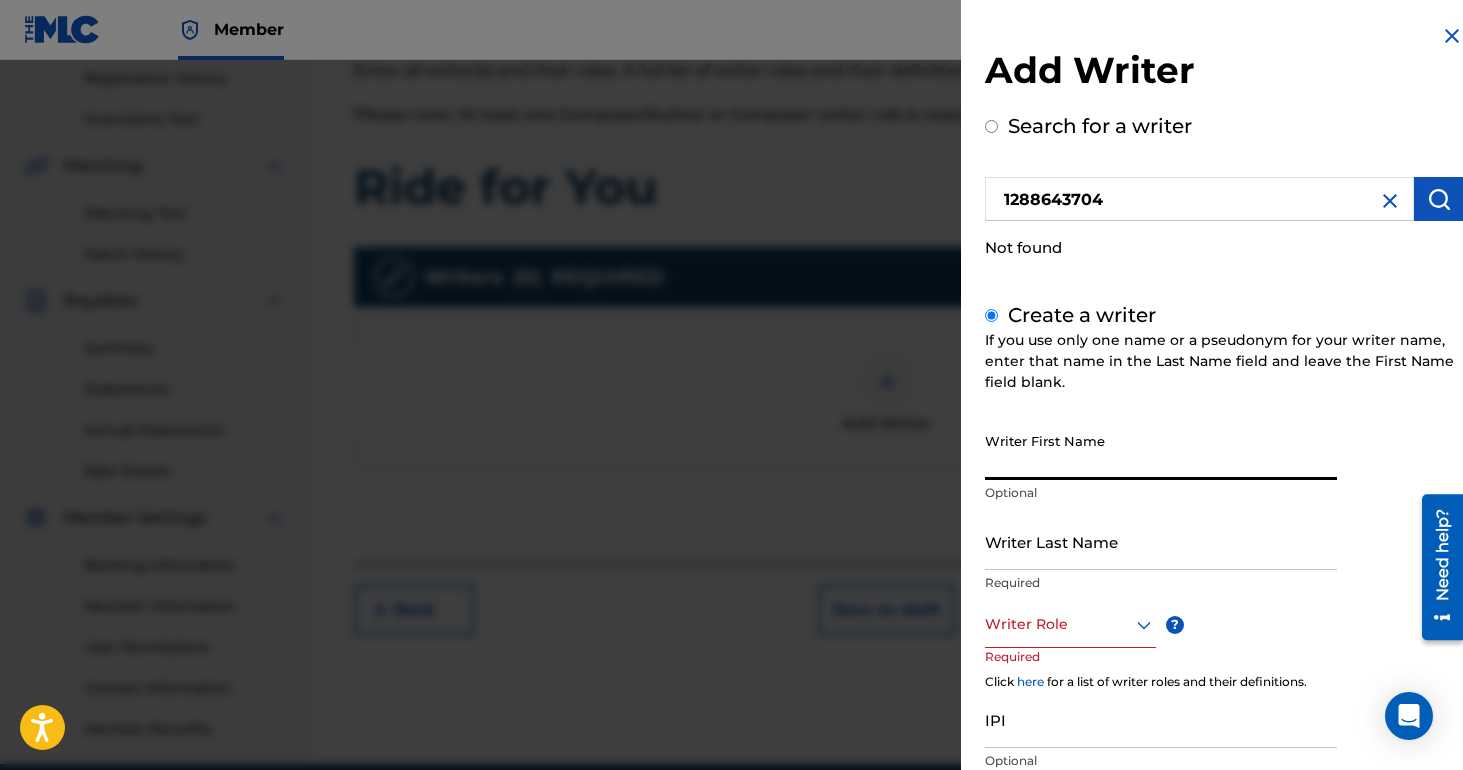 click on "Writer First Name" at bounding box center [1161, 451] 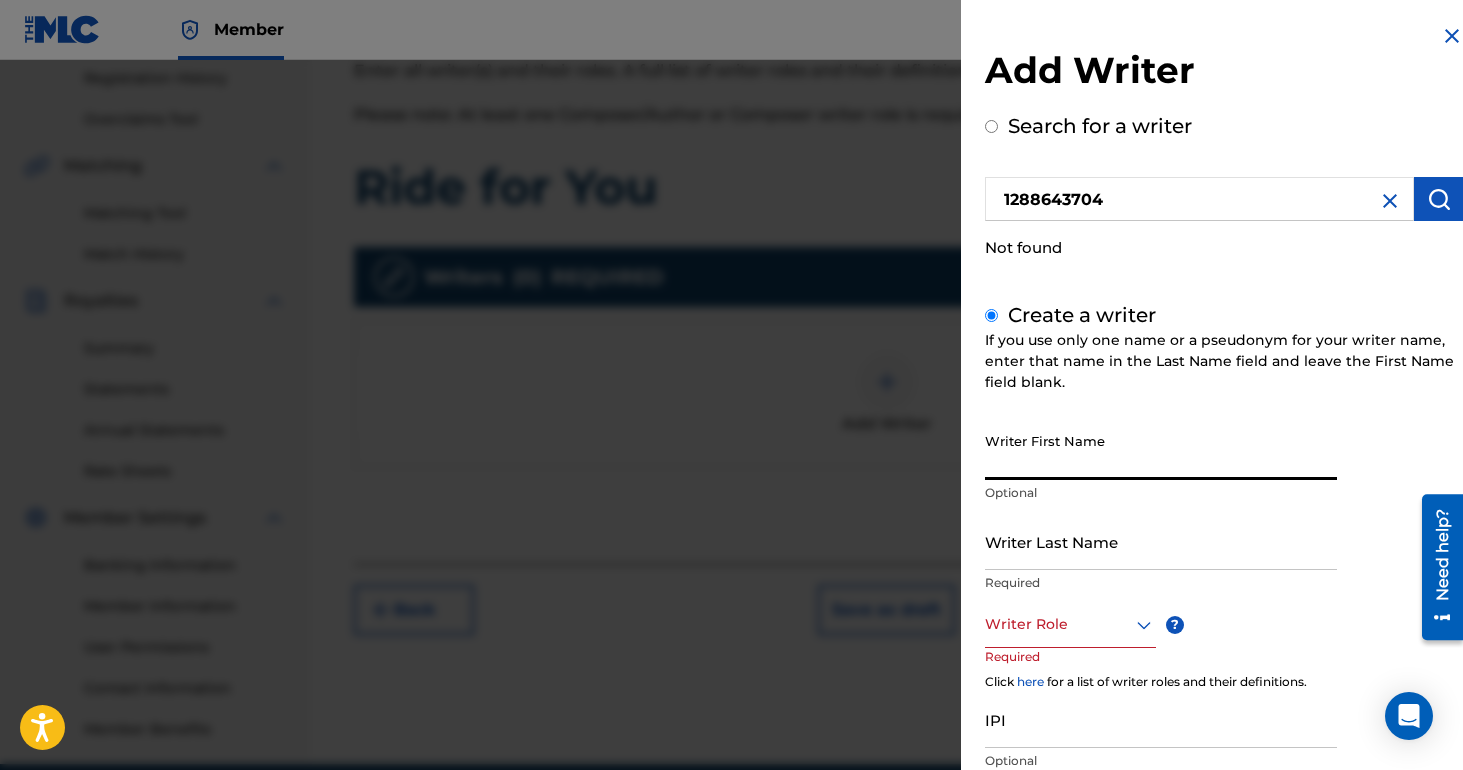type on "Gideon" 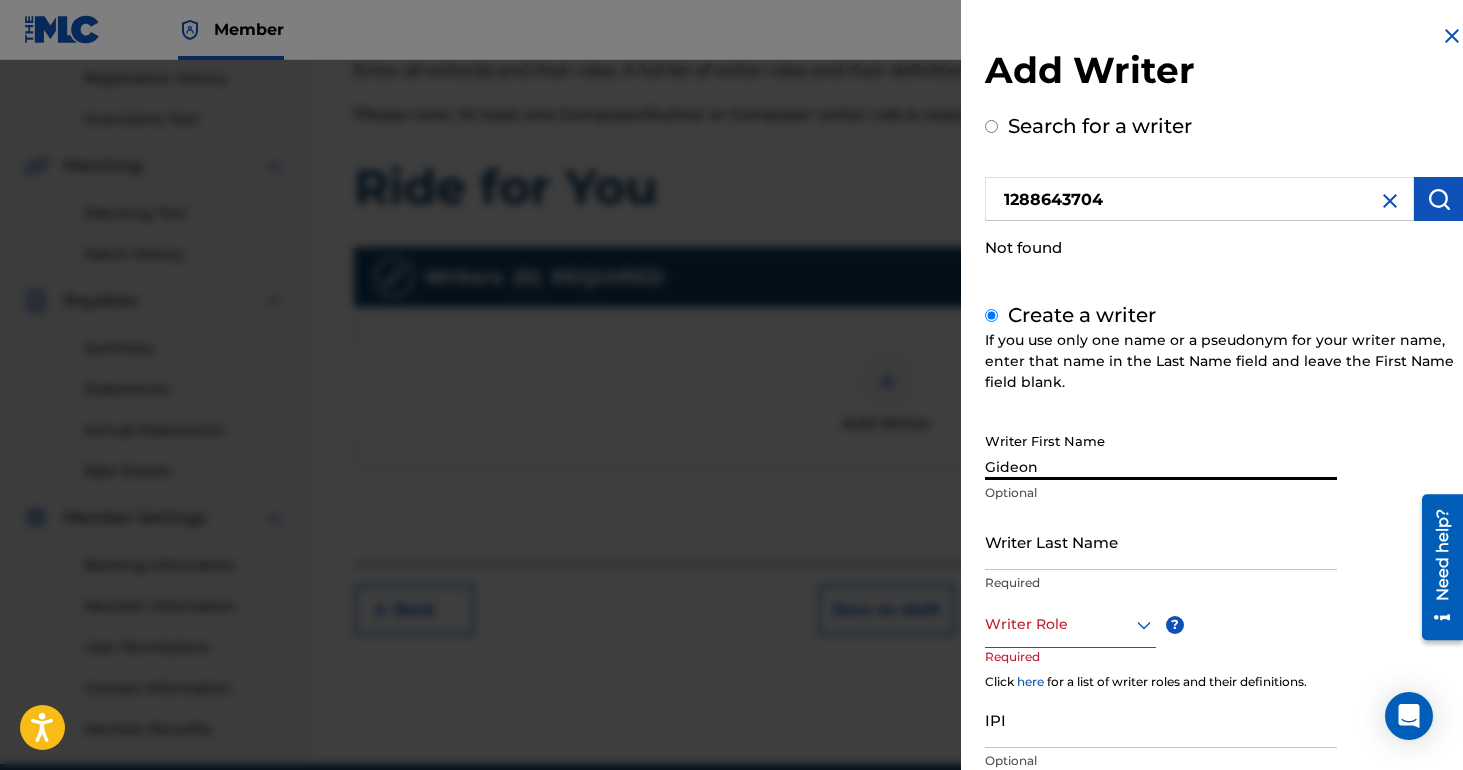 type on "Abhulimen" 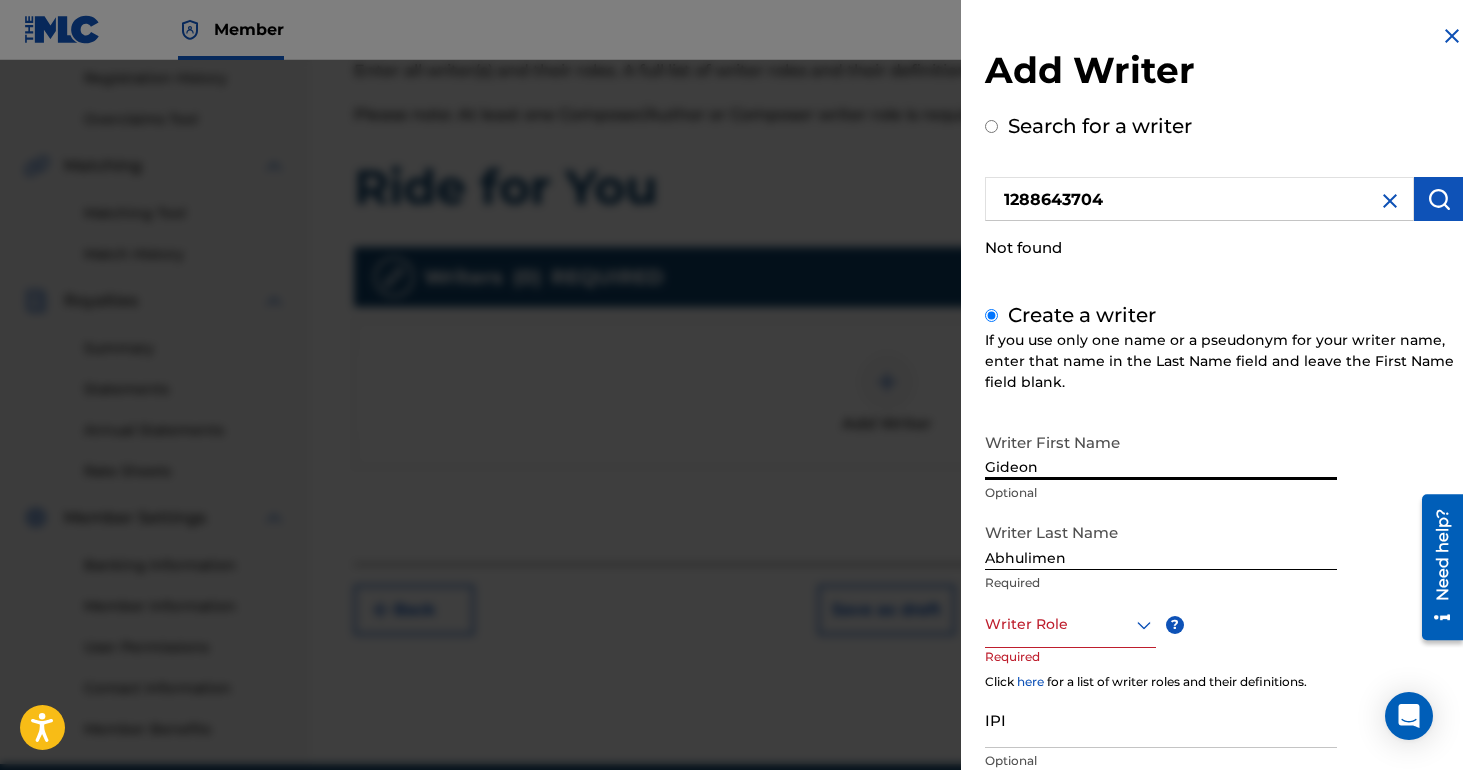 scroll, scrollTop: 66, scrollLeft: 0, axis: vertical 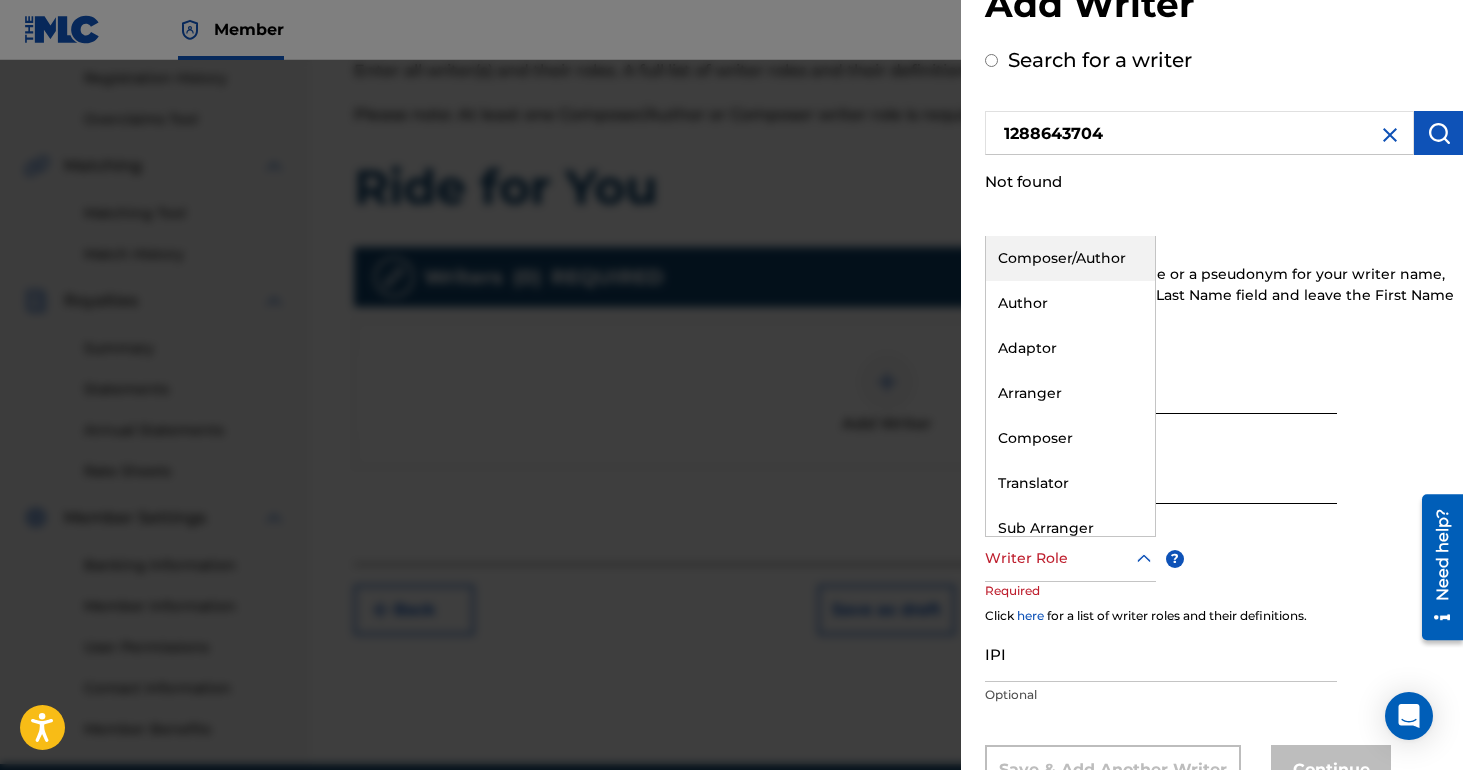 click at bounding box center (1070, 558) 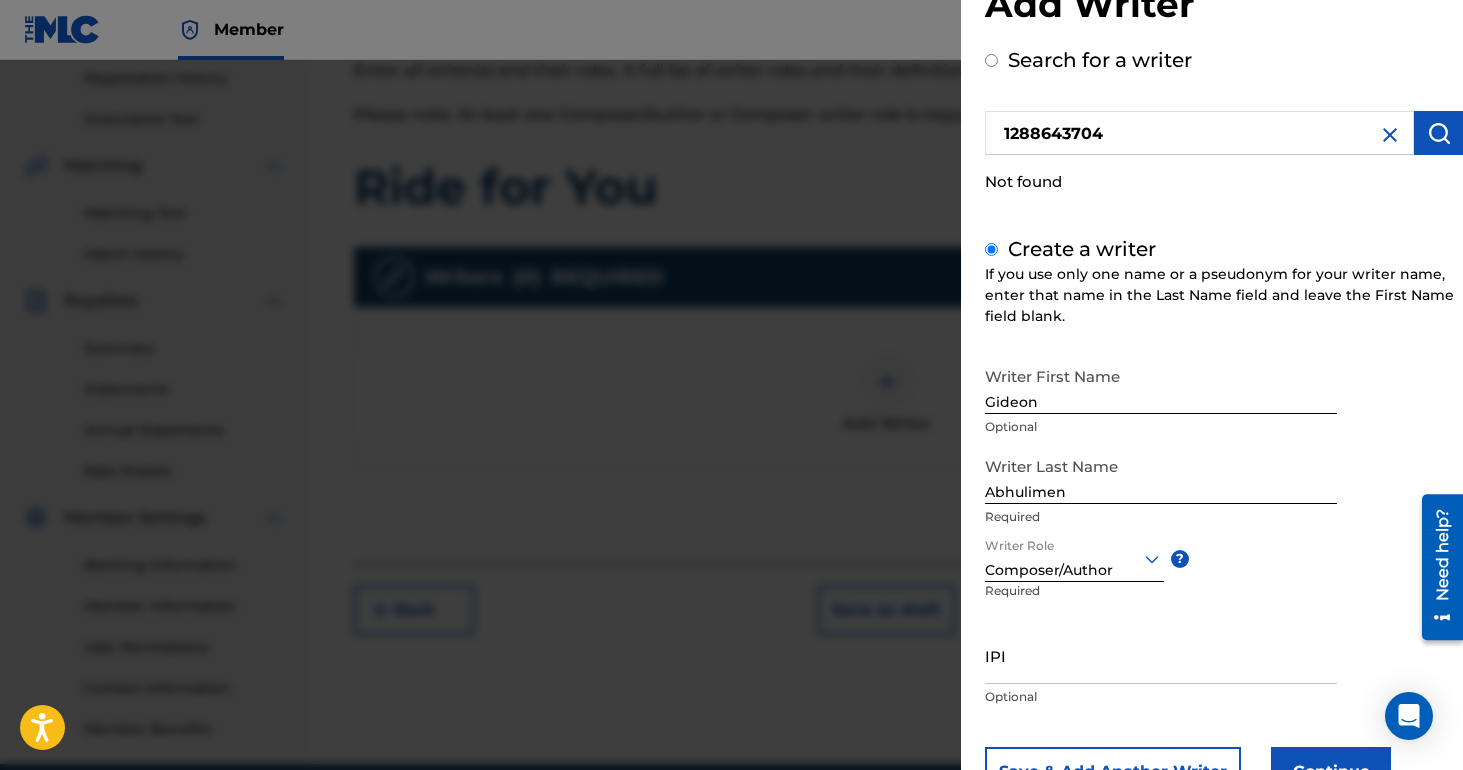scroll, scrollTop: 146, scrollLeft: 0, axis: vertical 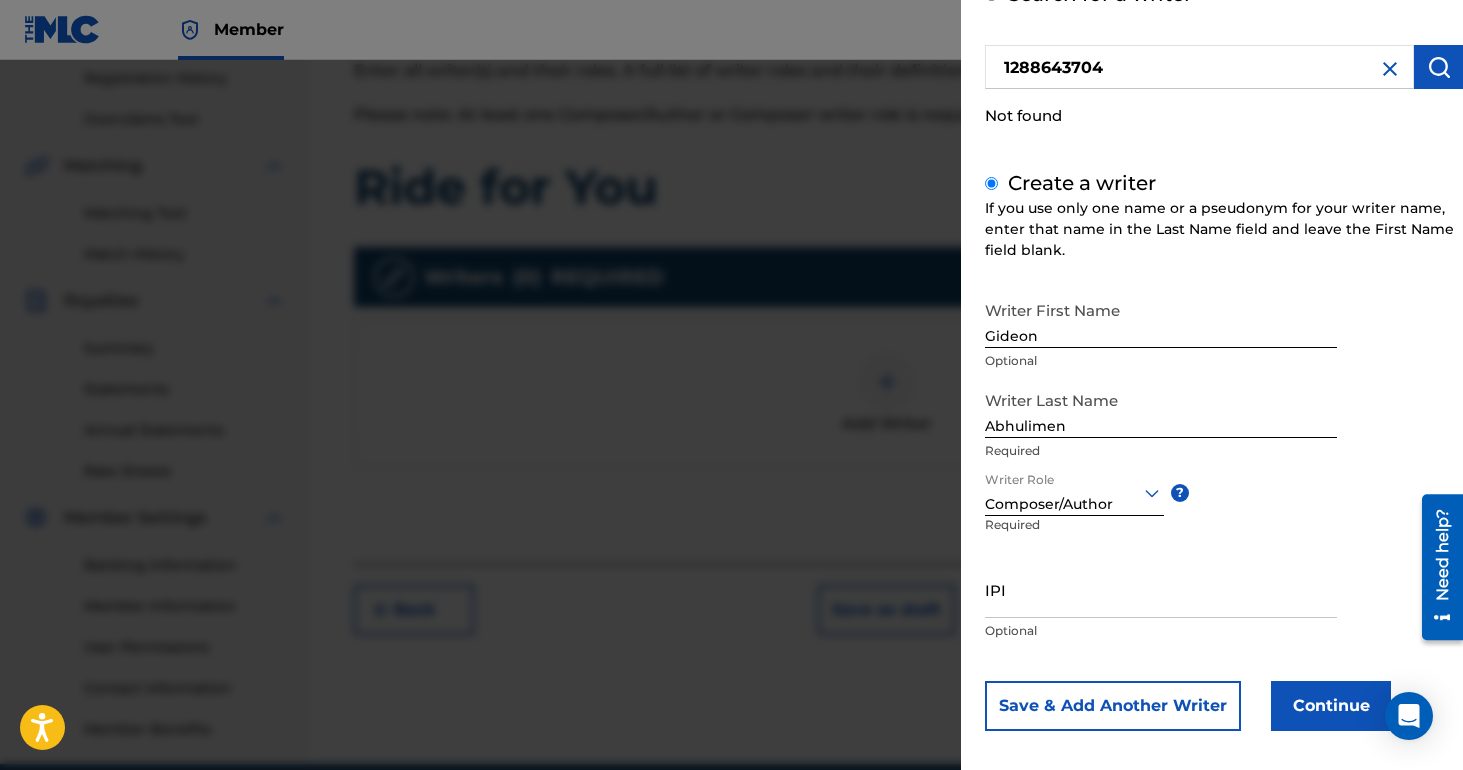 click on "IPI" at bounding box center [1161, 589] 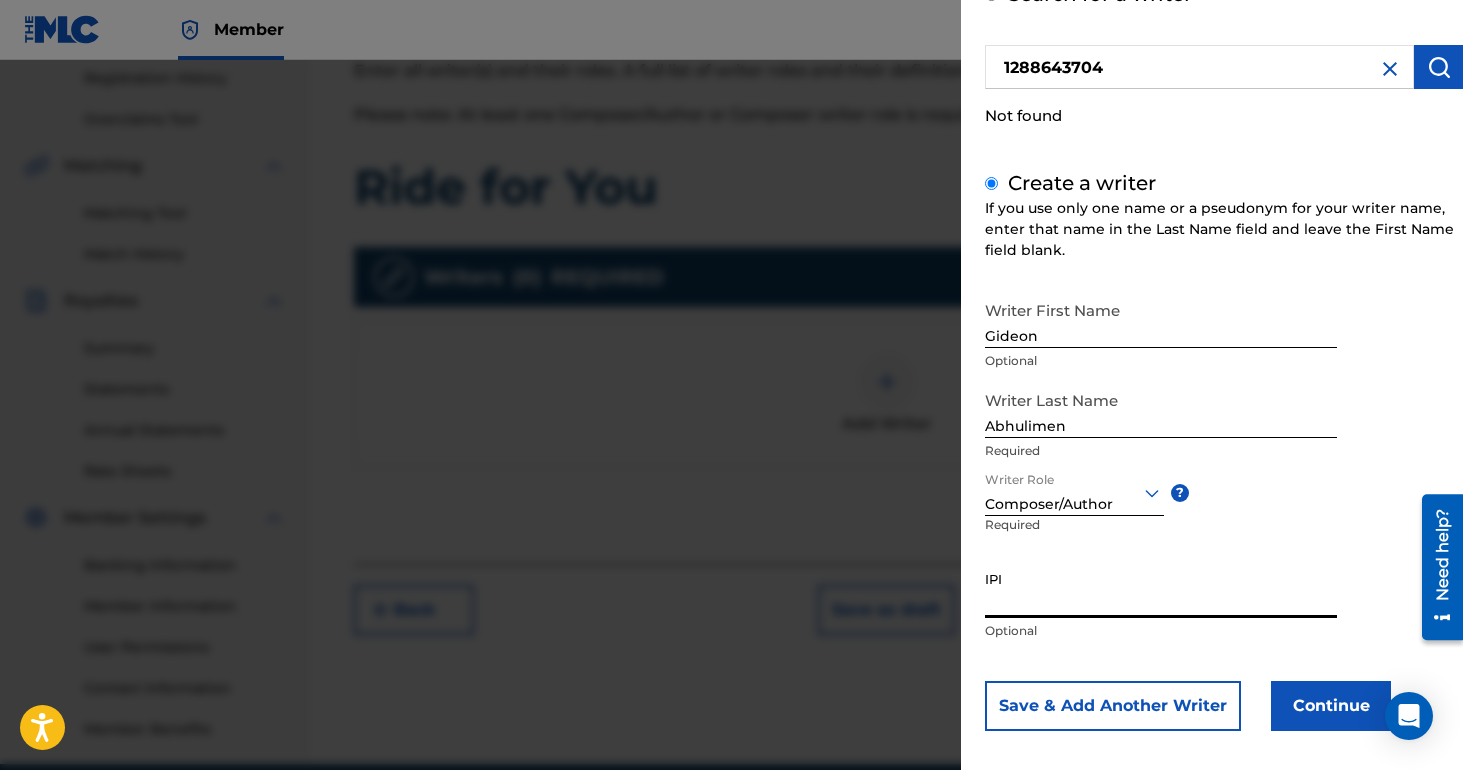 paste on "1288643704" 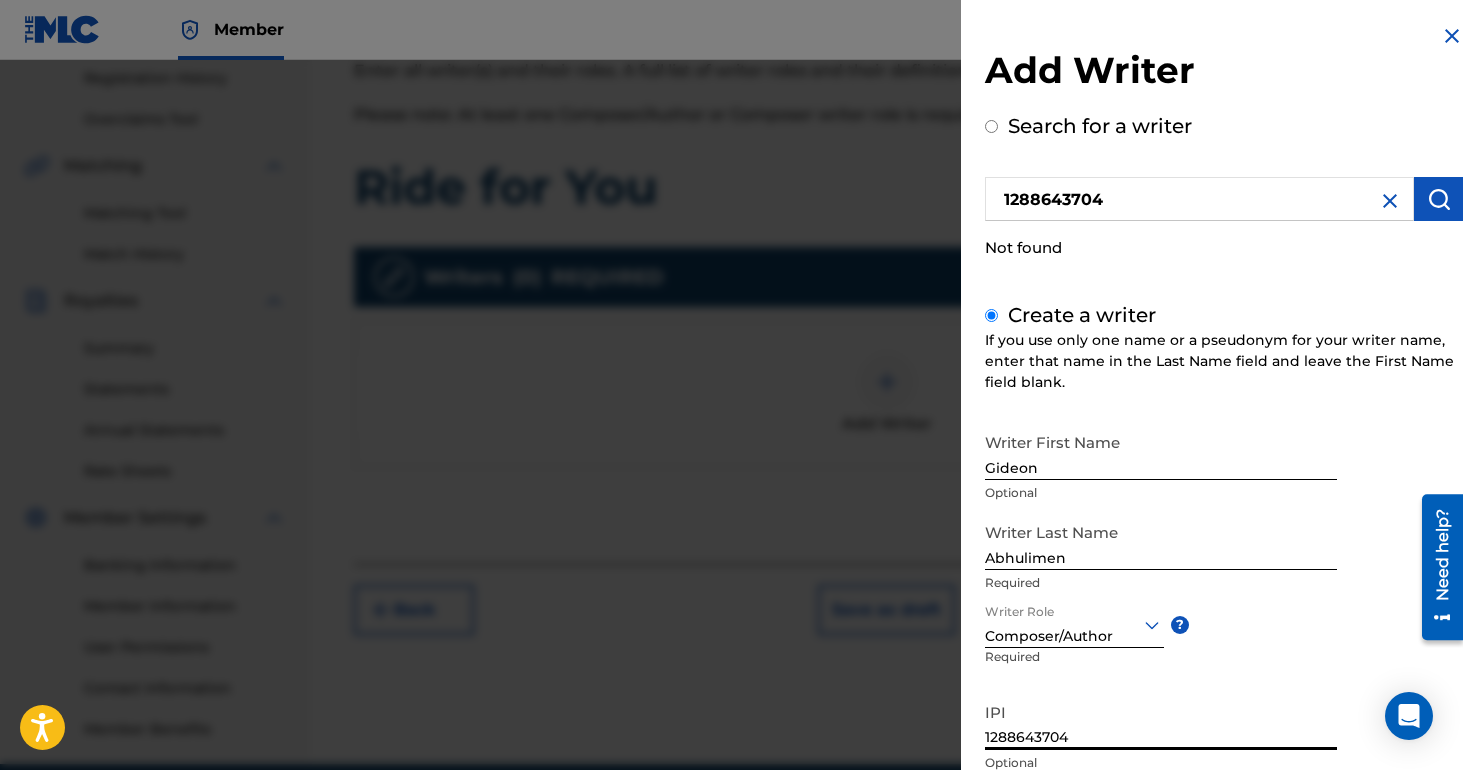 scroll, scrollTop: 146, scrollLeft: 0, axis: vertical 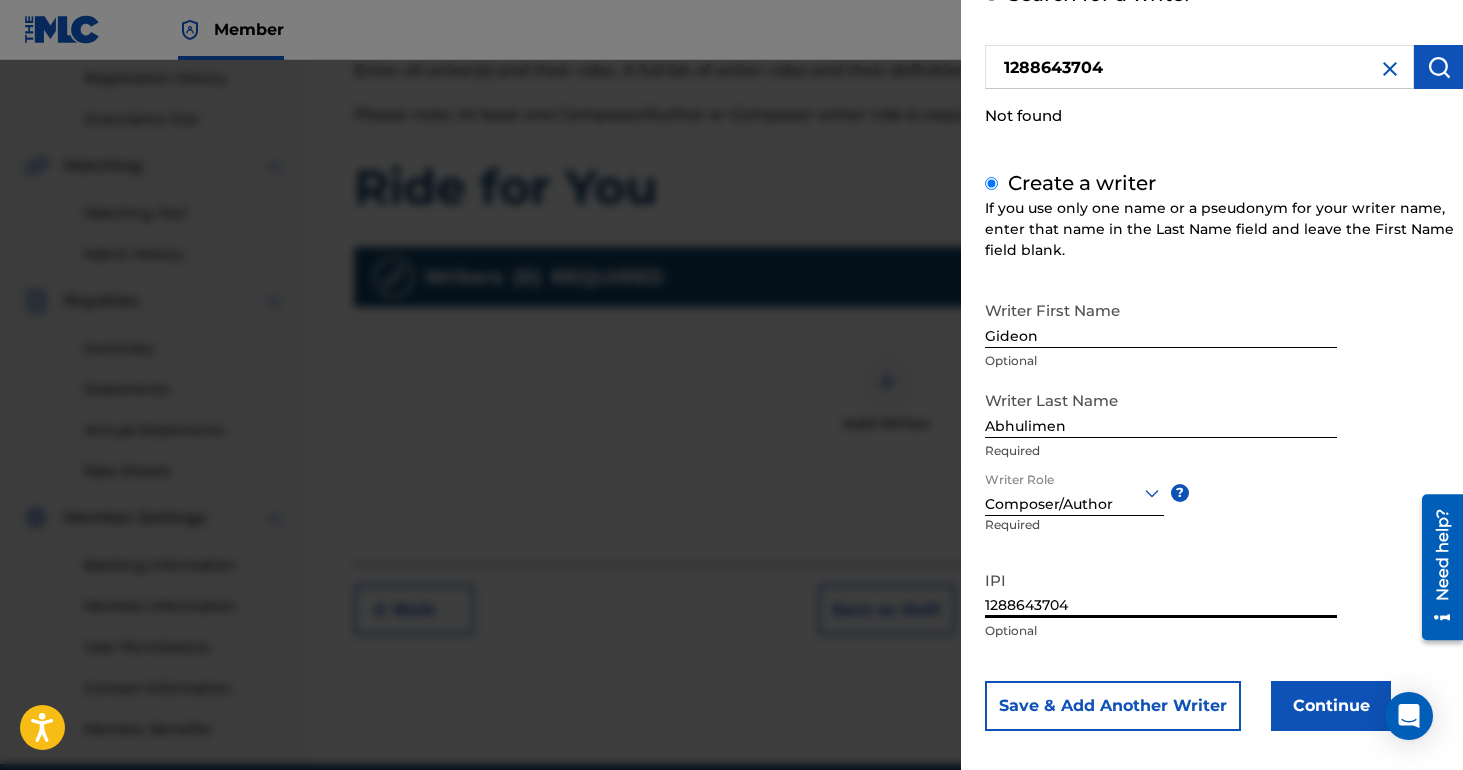 type on "1288643704" 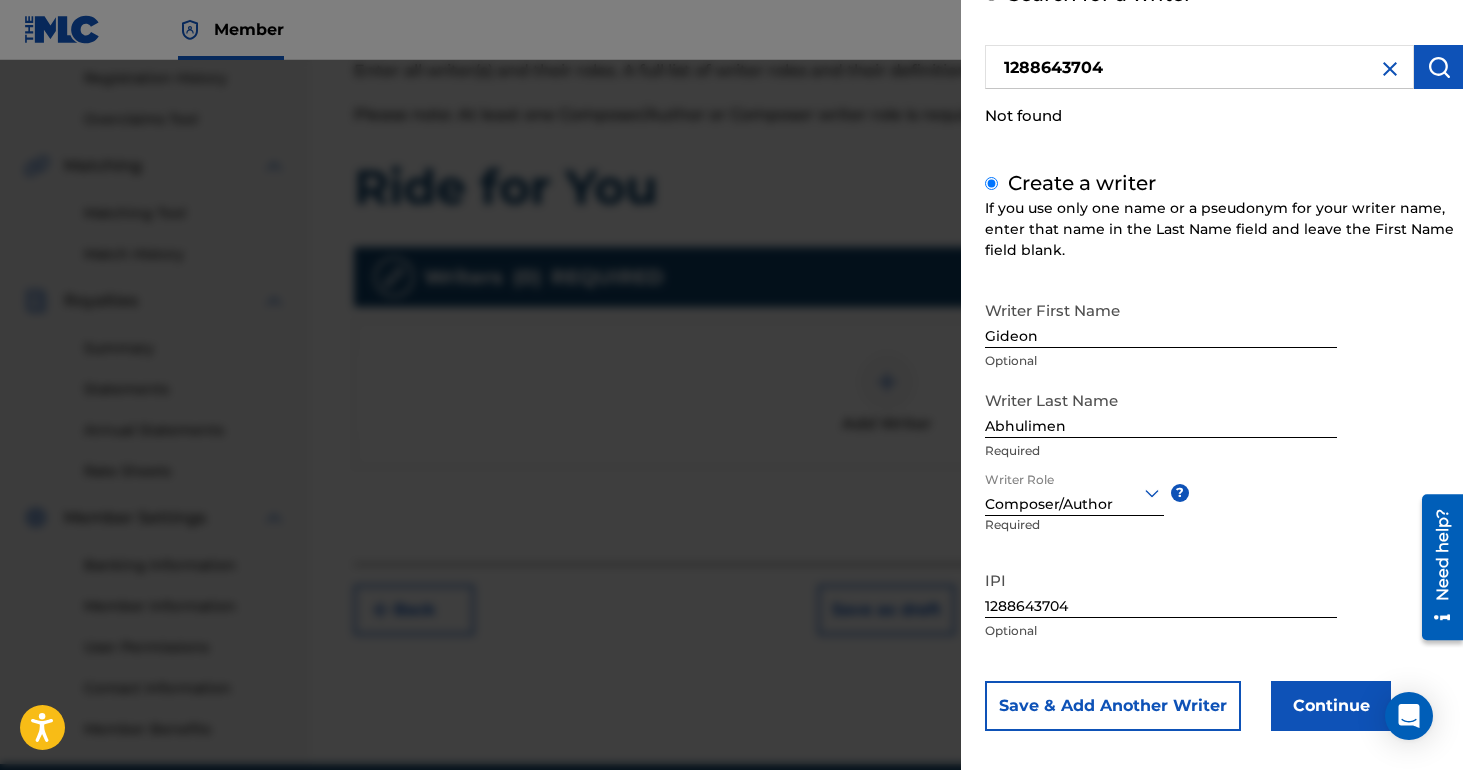 click on "Continue" at bounding box center [1331, 706] 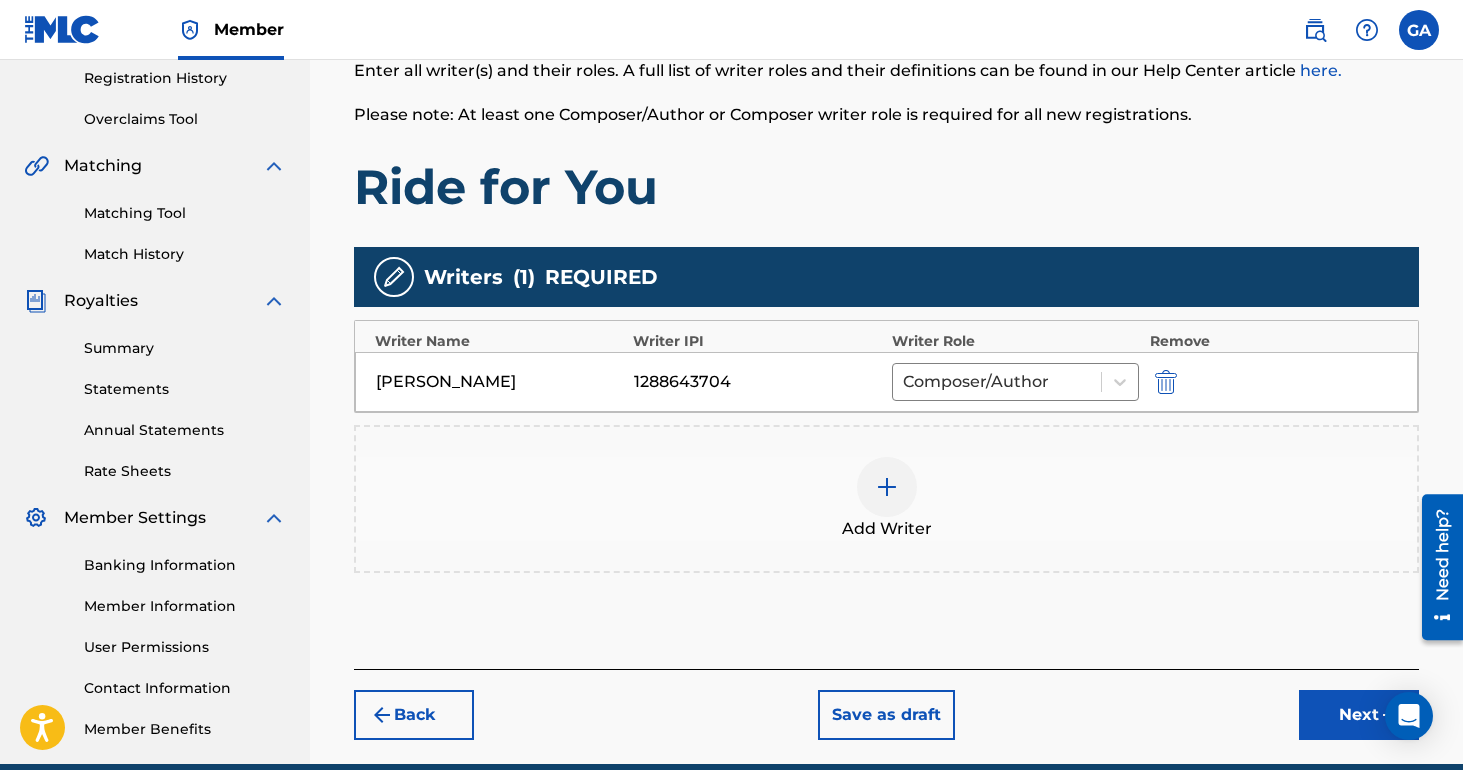 scroll, scrollTop: 470, scrollLeft: 0, axis: vertical 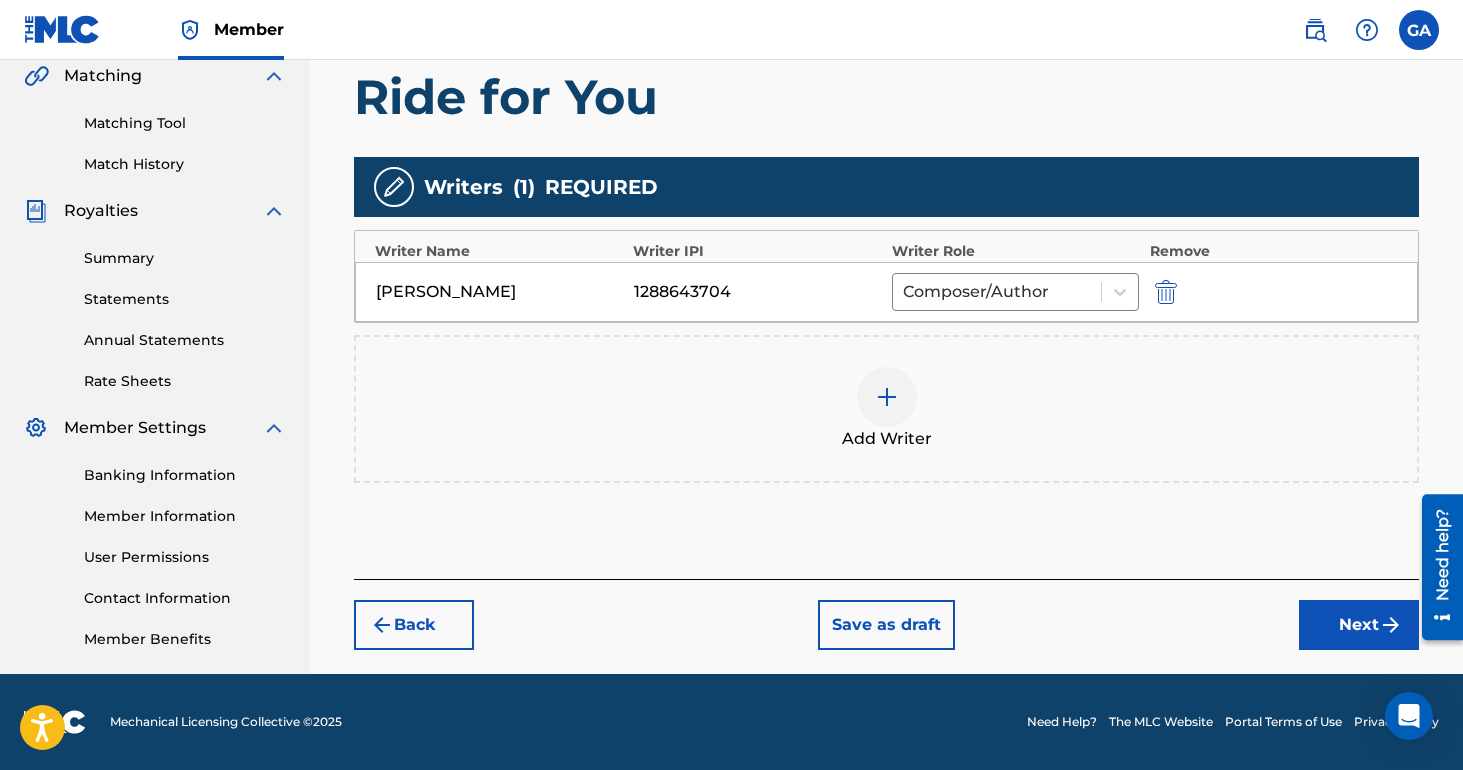 click on "Next" at bounding box center [1359, 625] 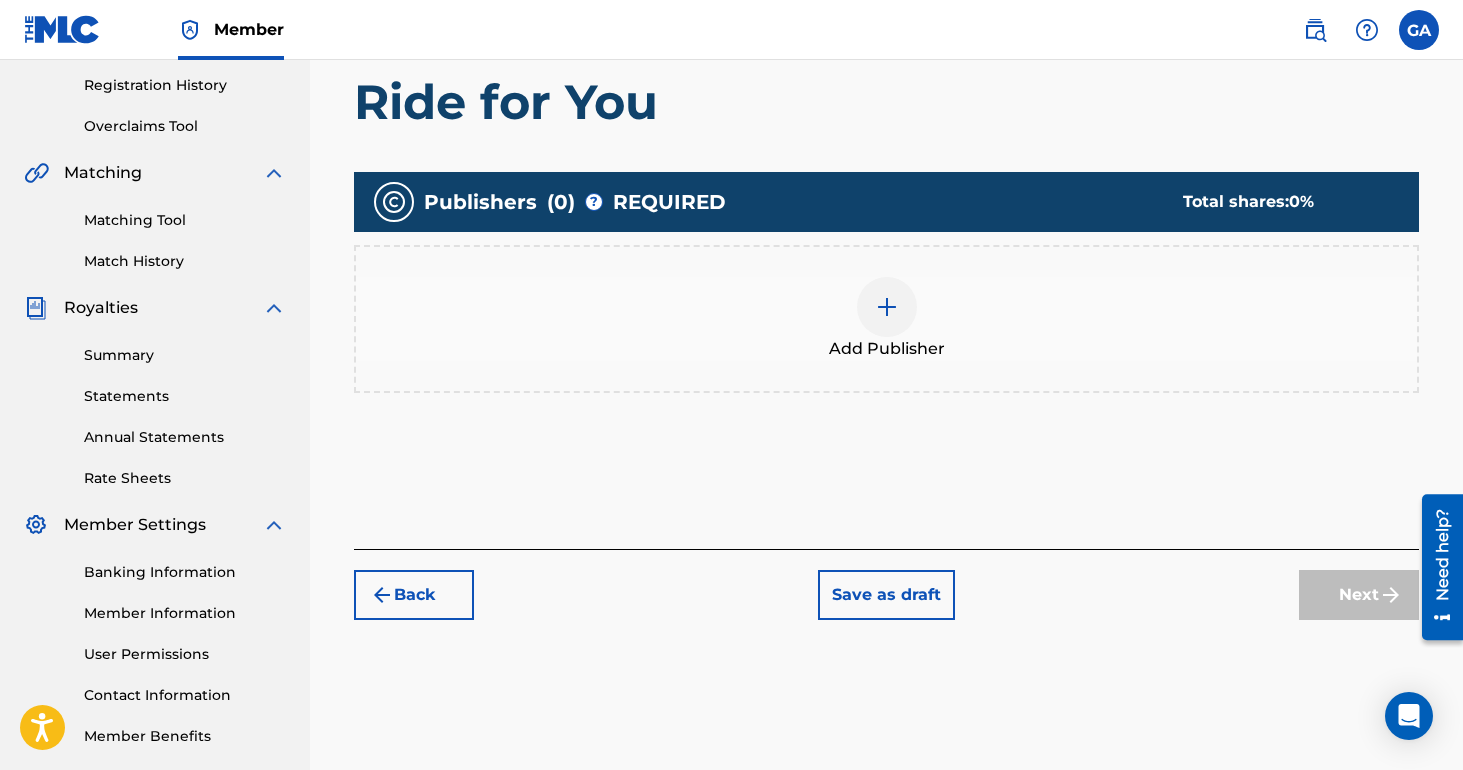 scroll, scrollTop: 465, scrollLeft: 0, axis: vertical 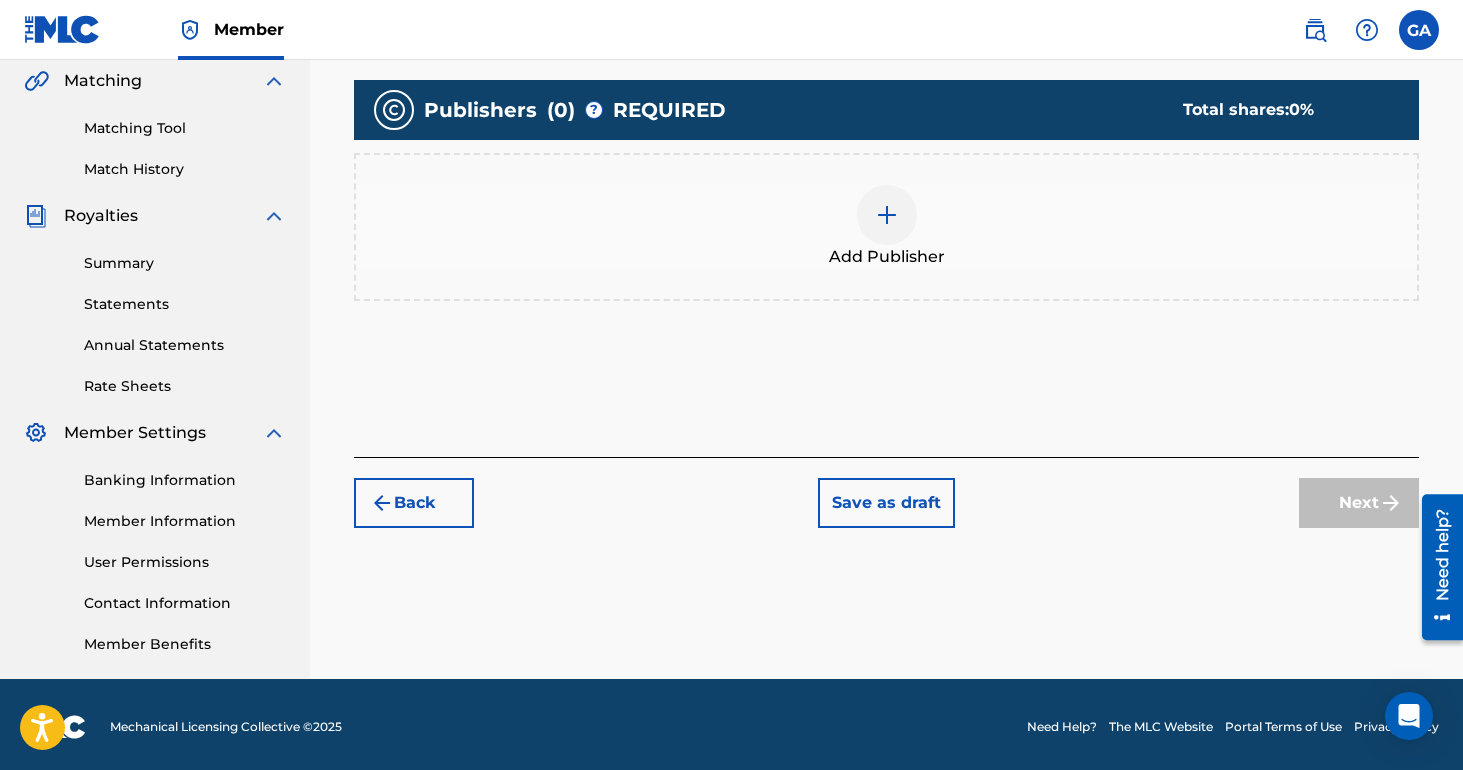 click at bounding box center (887, 215) 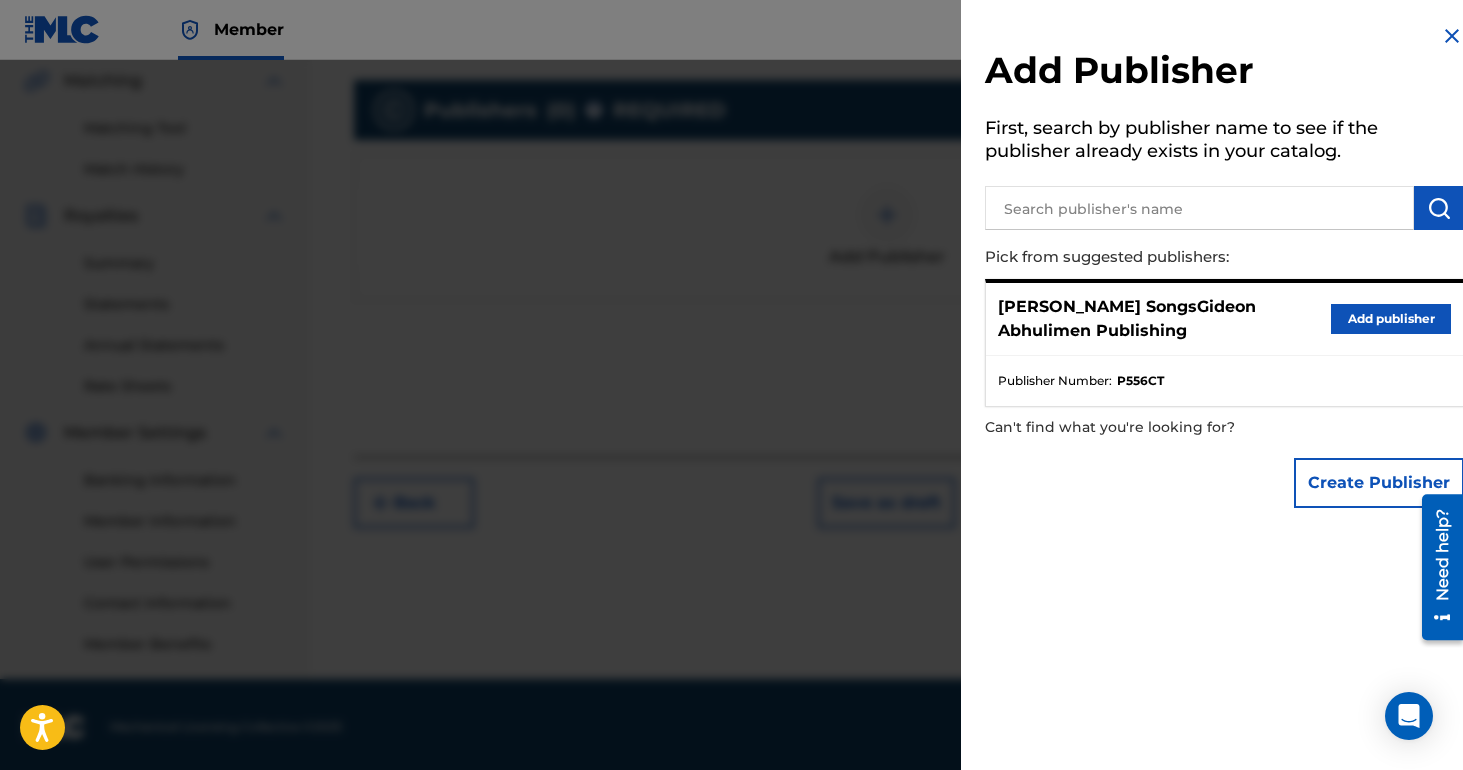 click on "Add publisher" at bounding box center (1391, 319) 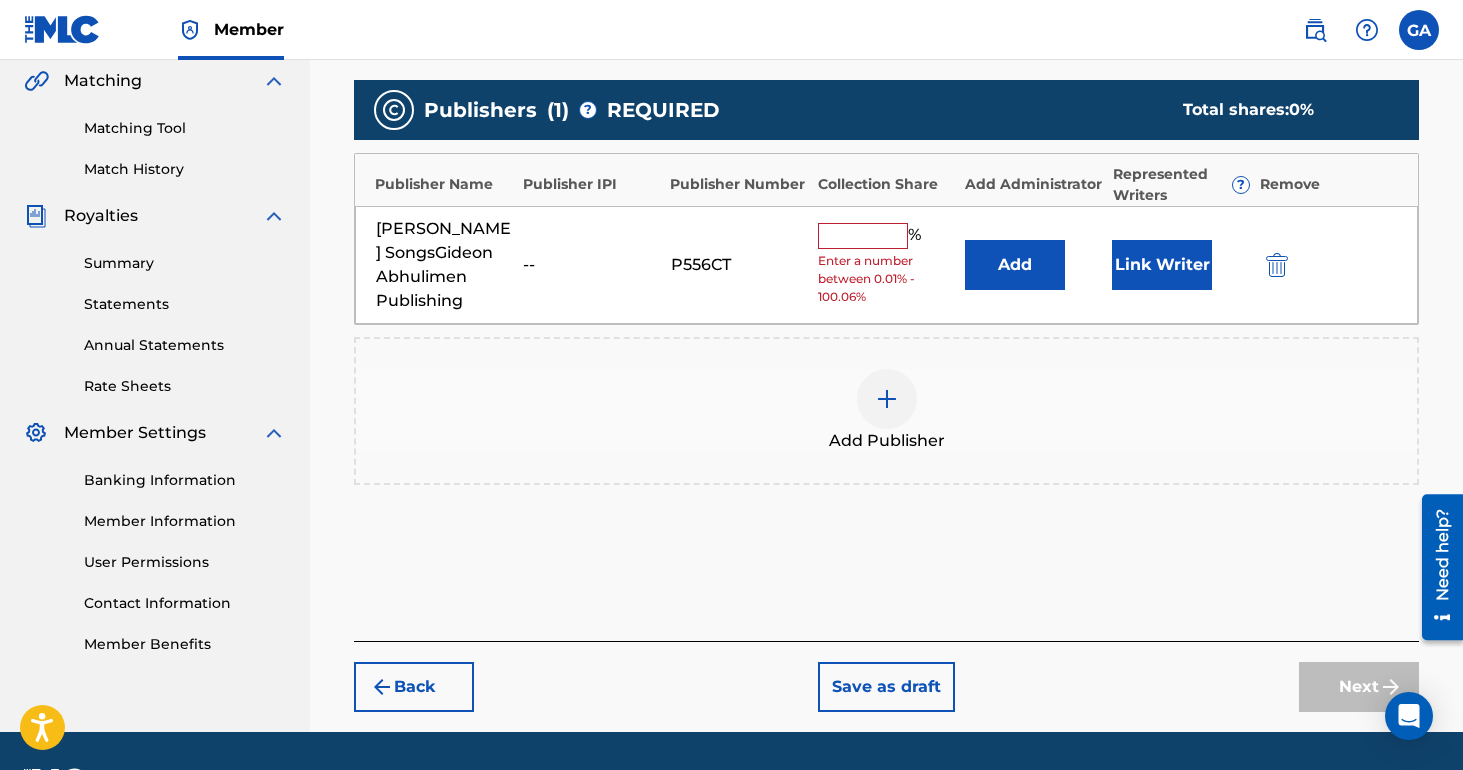 click on "Enter a number between 0.01% - 100.06%" at bounding box center (886, 279) 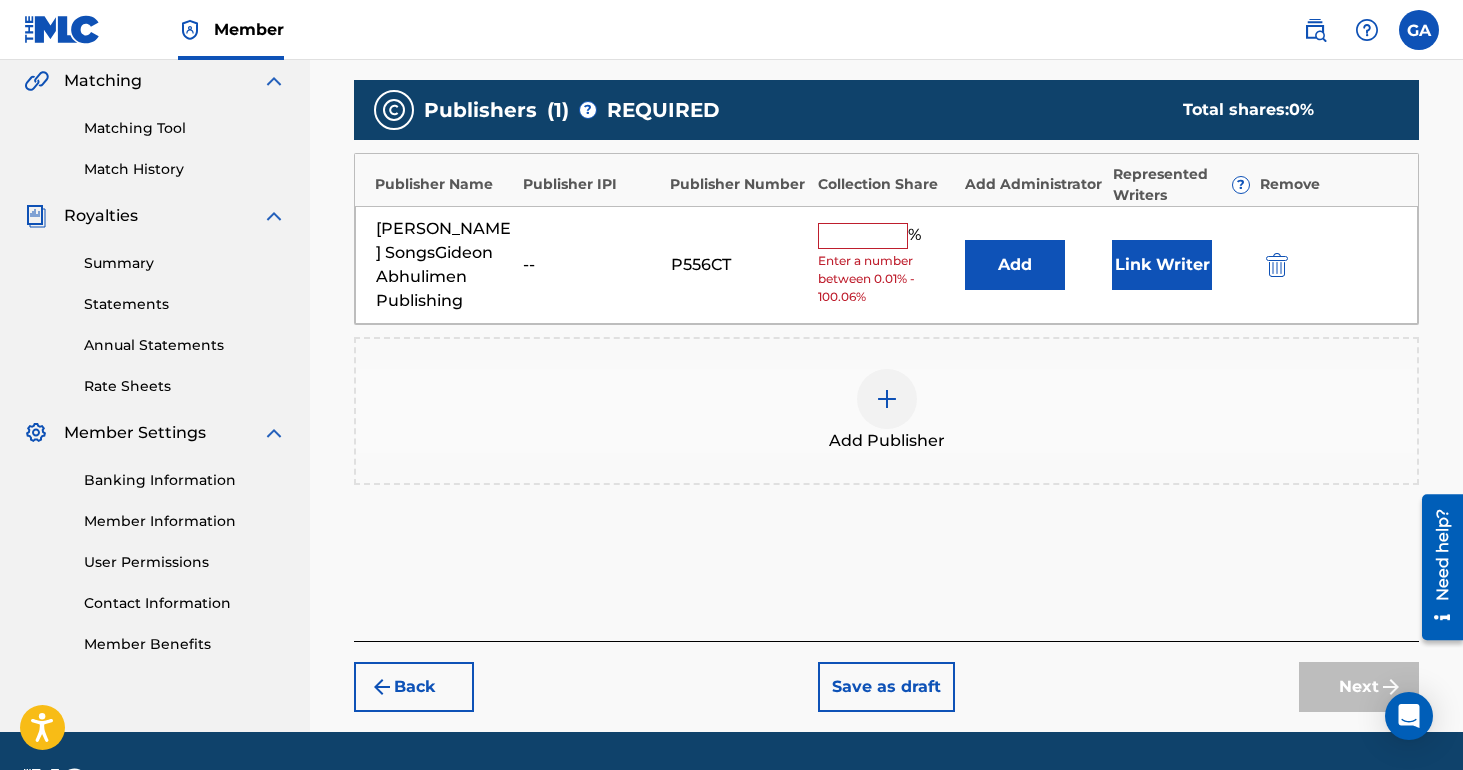 type on "100" 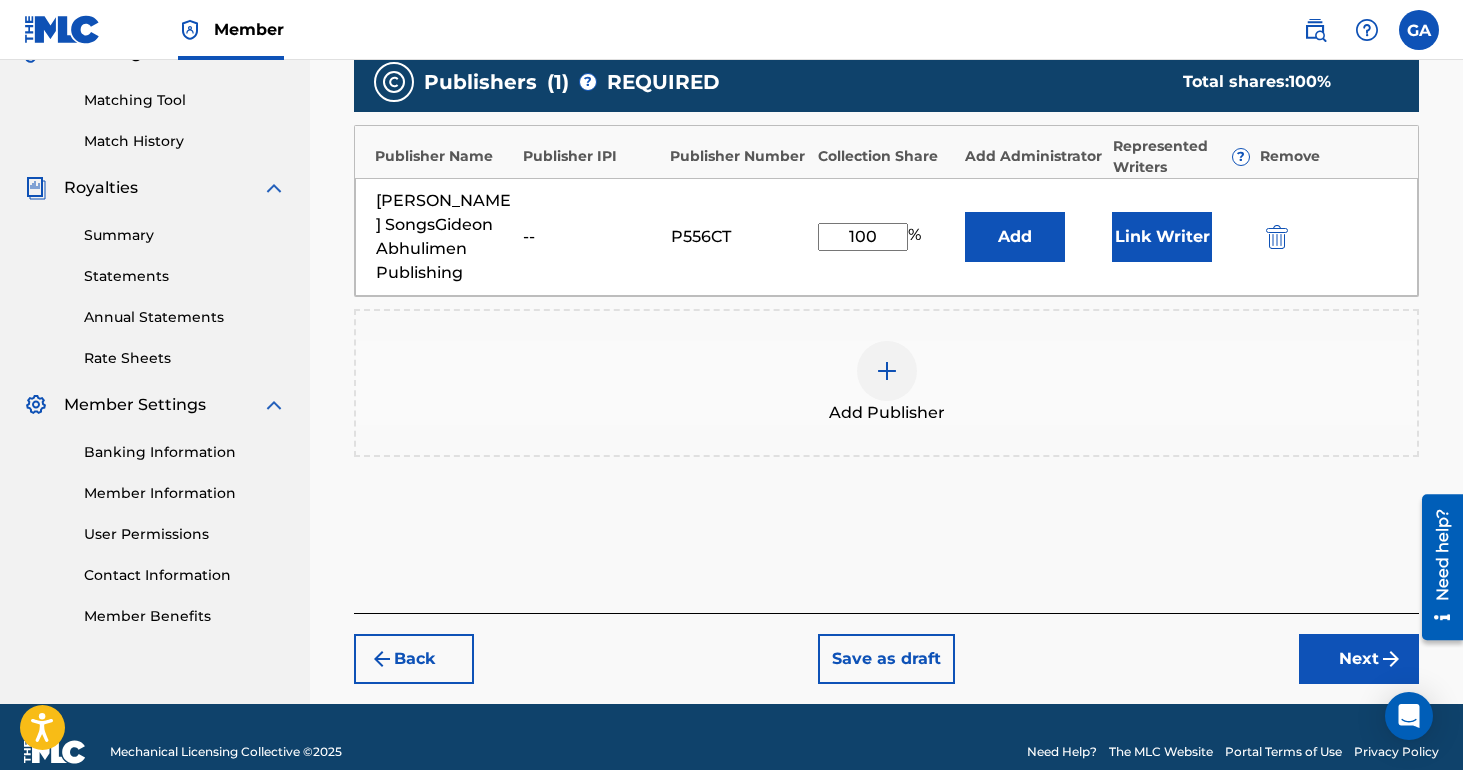 scroll, scrollTop: 547, scrollLeft: 0, axis: vertical 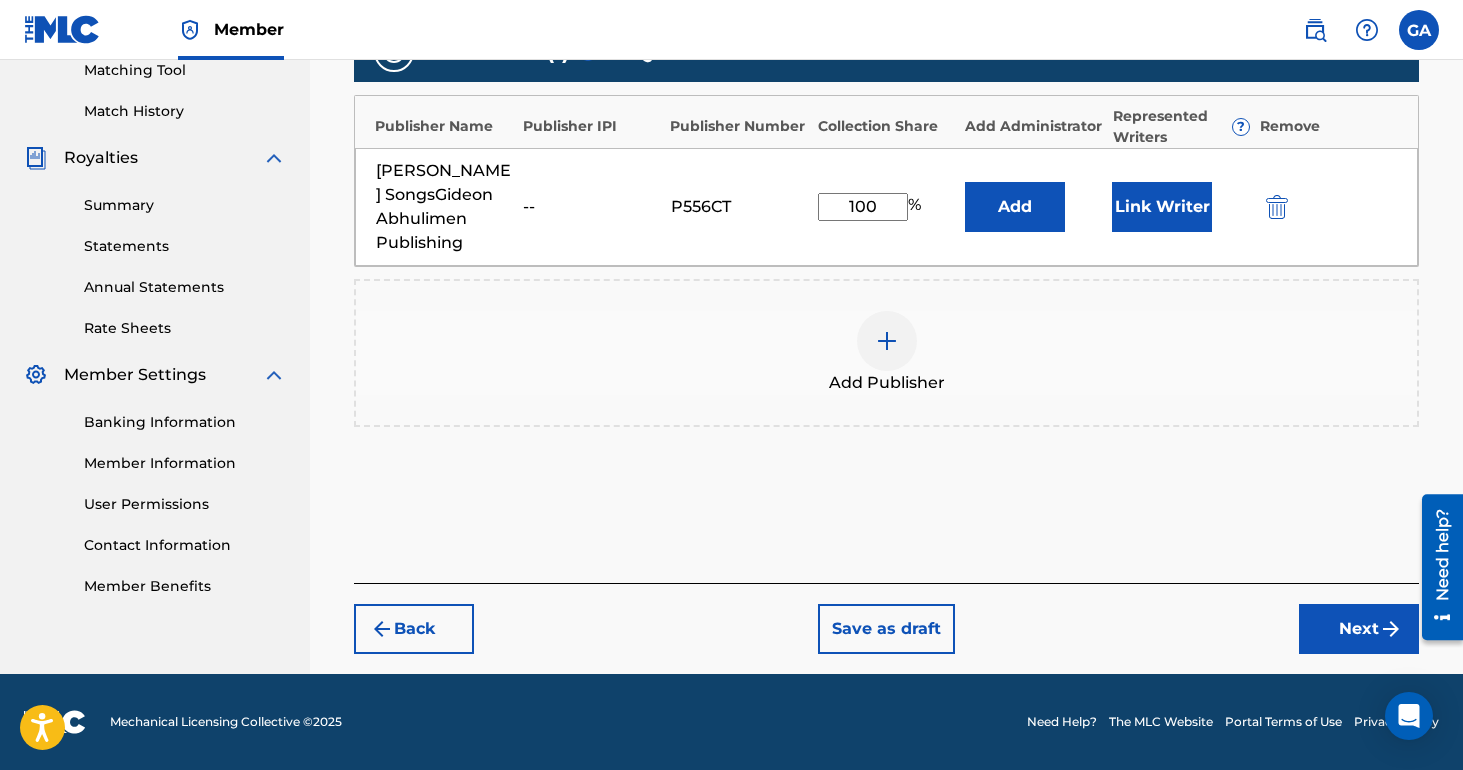 click on "Next" at bounding box center [1359, 629] 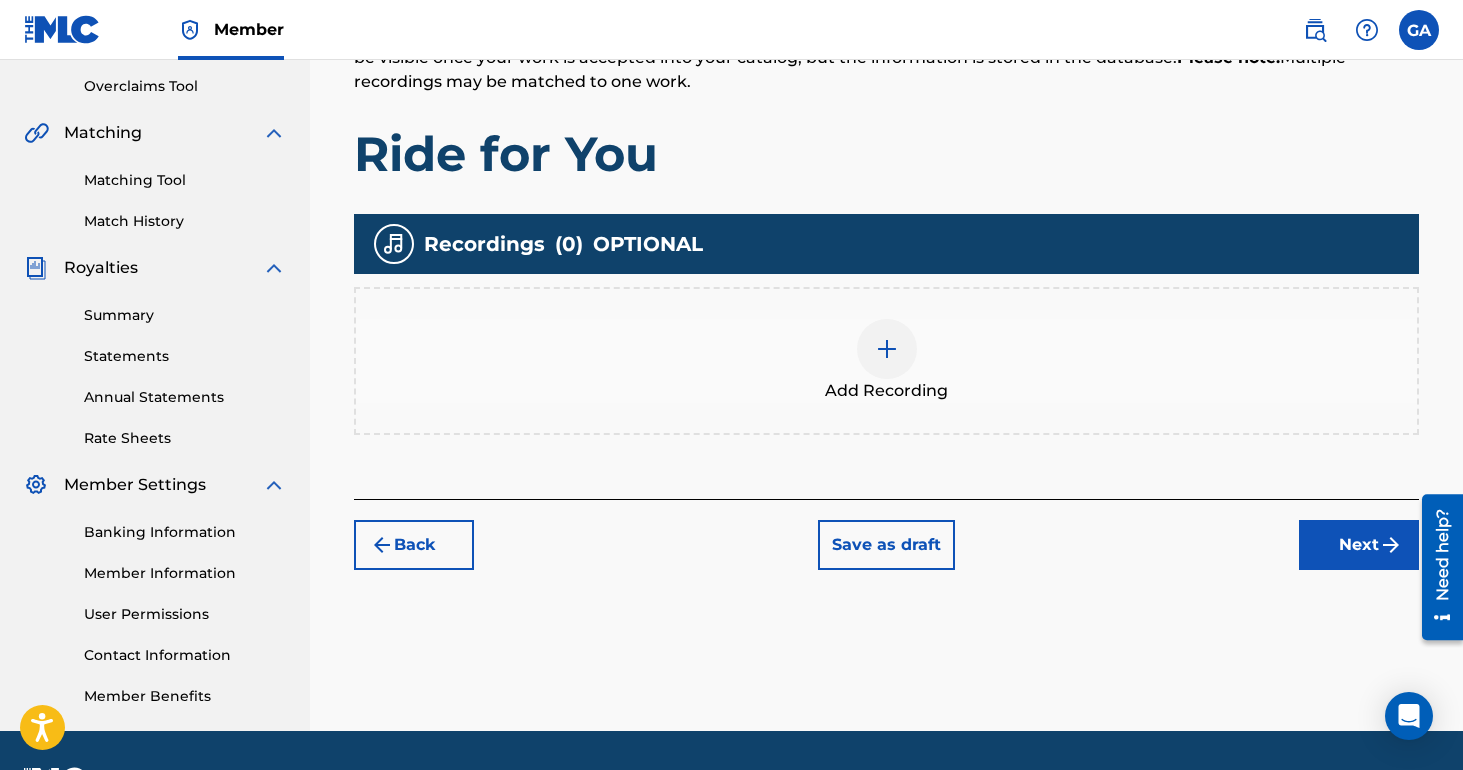 scroll, scrollTop: 415, scrollLeft: 0, axis: vertical 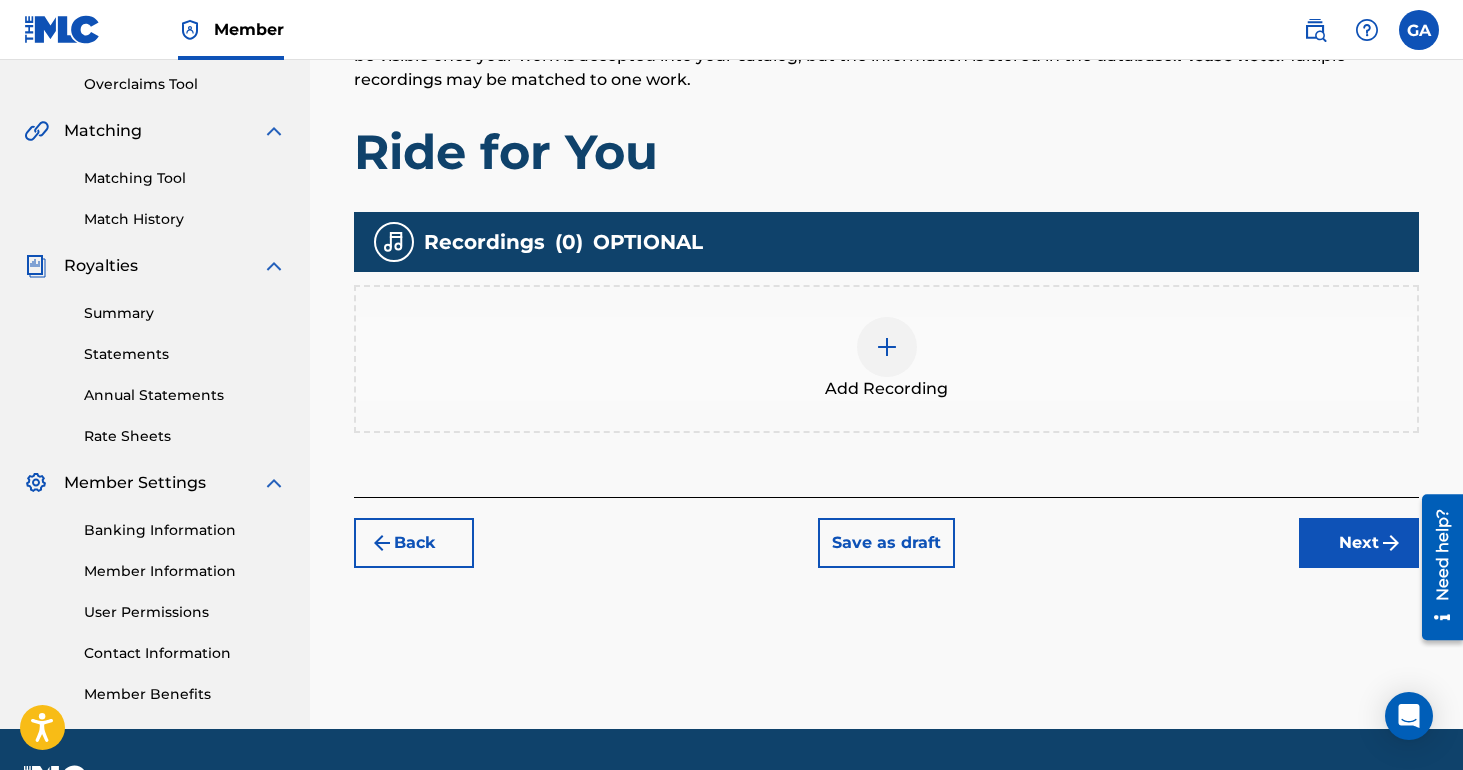 click on "Next" at bounding box center (1359, 543) 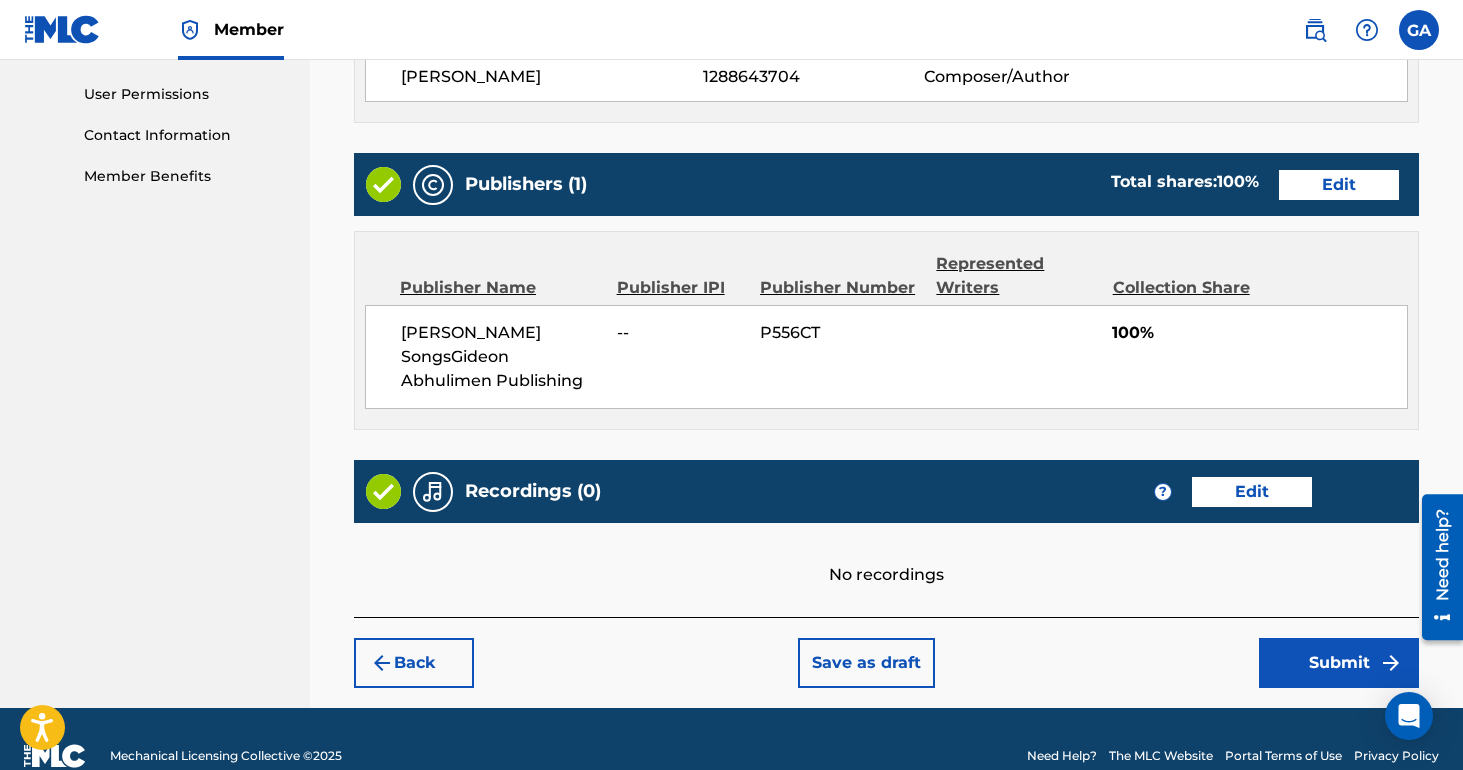 scroll, scrollTop: 966, scrollLeft: 0, axis: vertical 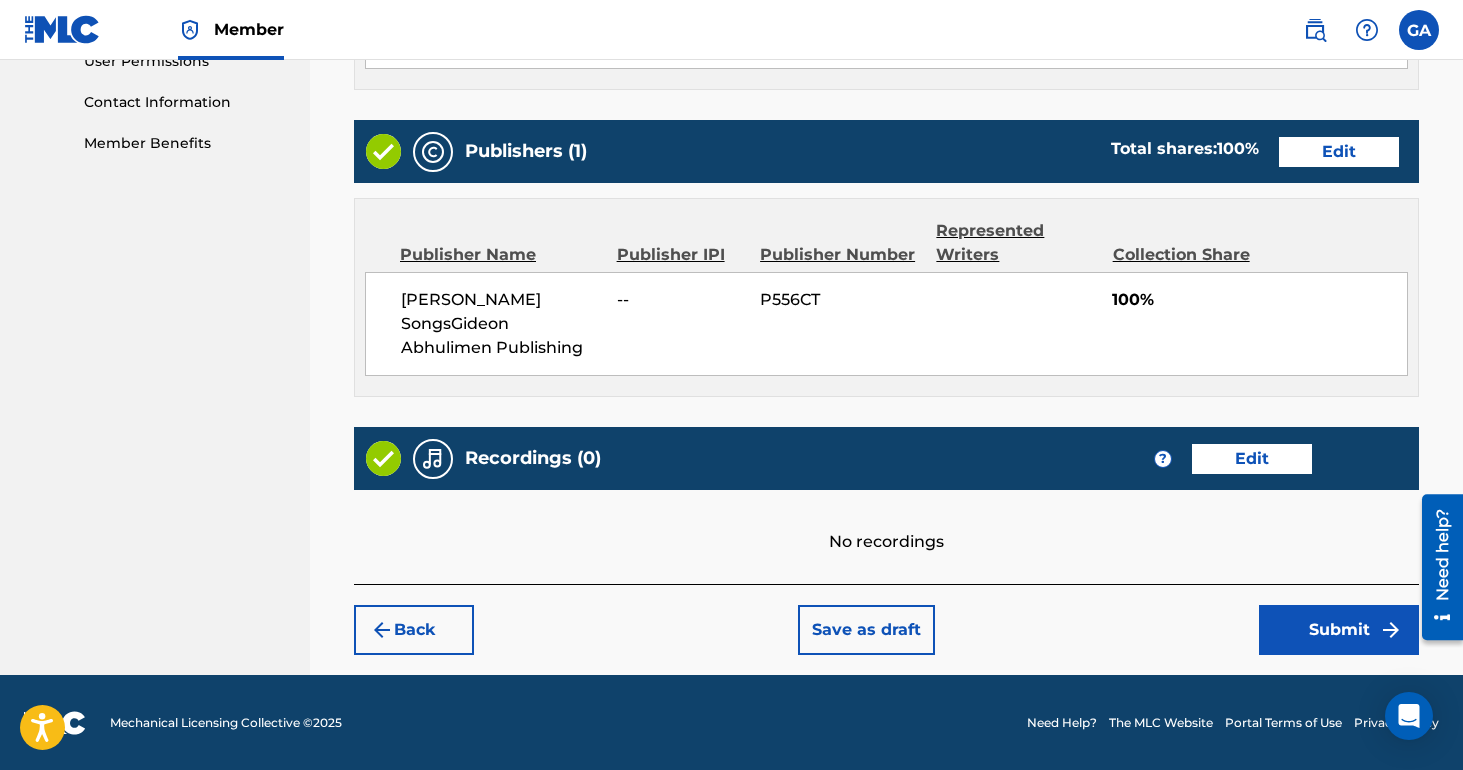 click on "Submit" at bounding box center [1339, 630] 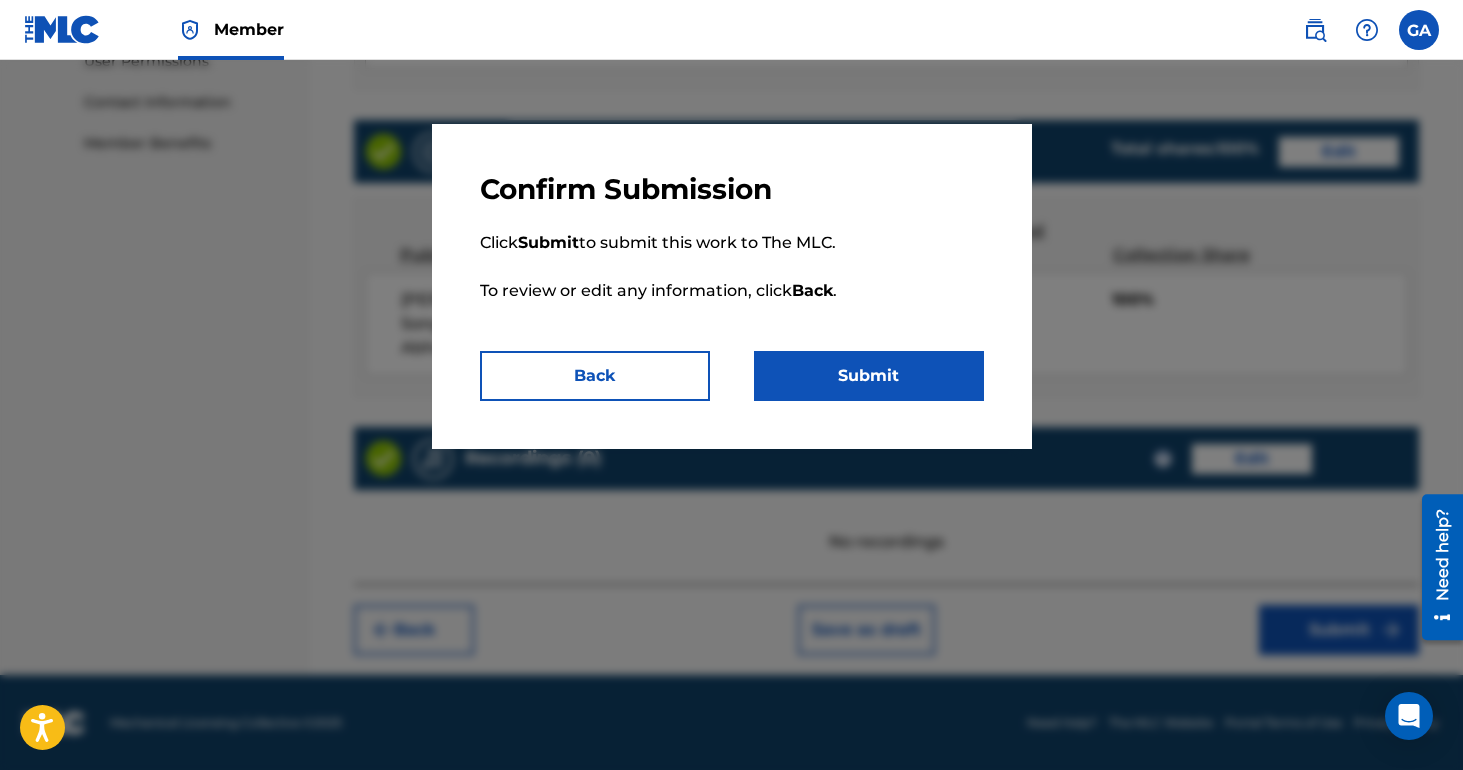 click on "Submit" at bounding box center [869, 376] 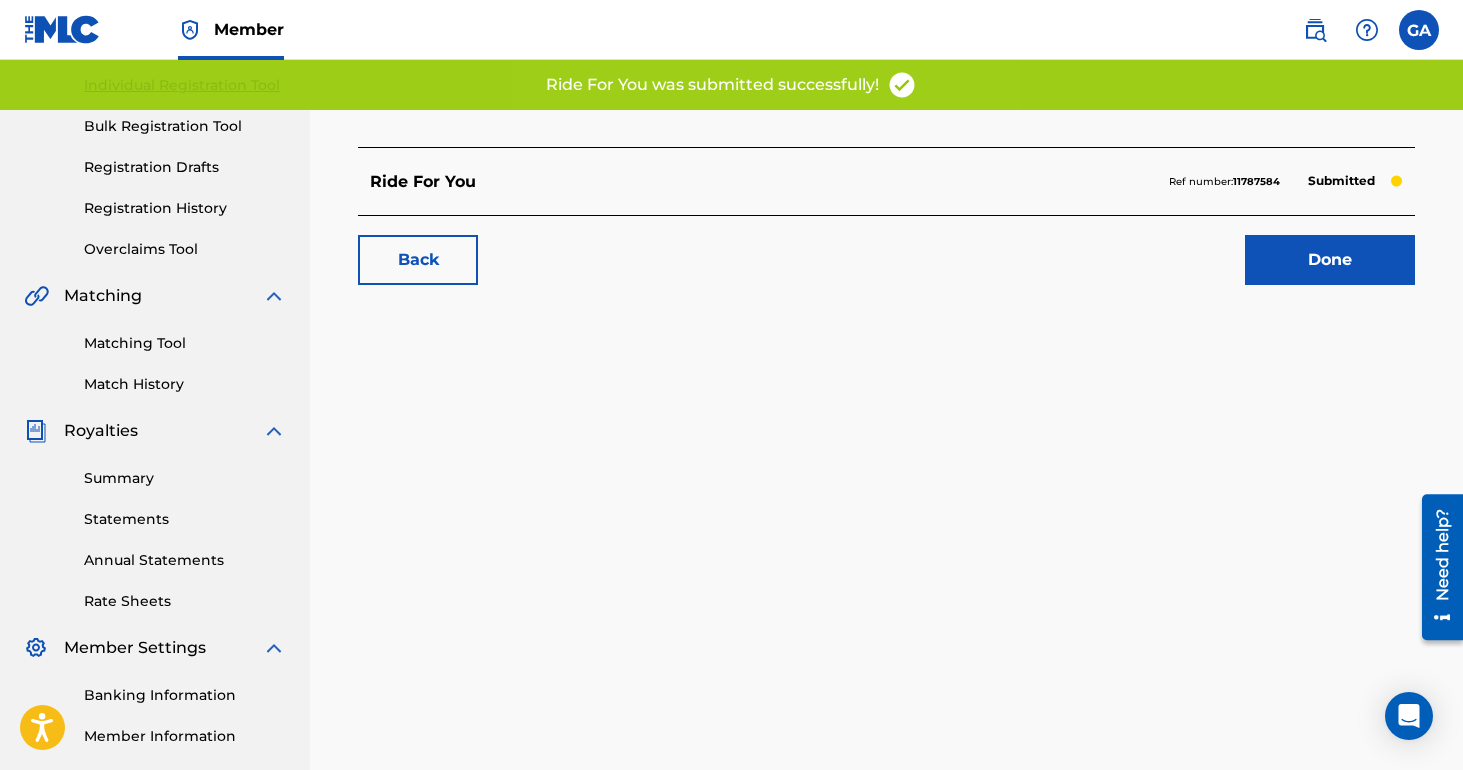 scroll, scrollTop: 275, scrollLeft: 0, axis: vertical 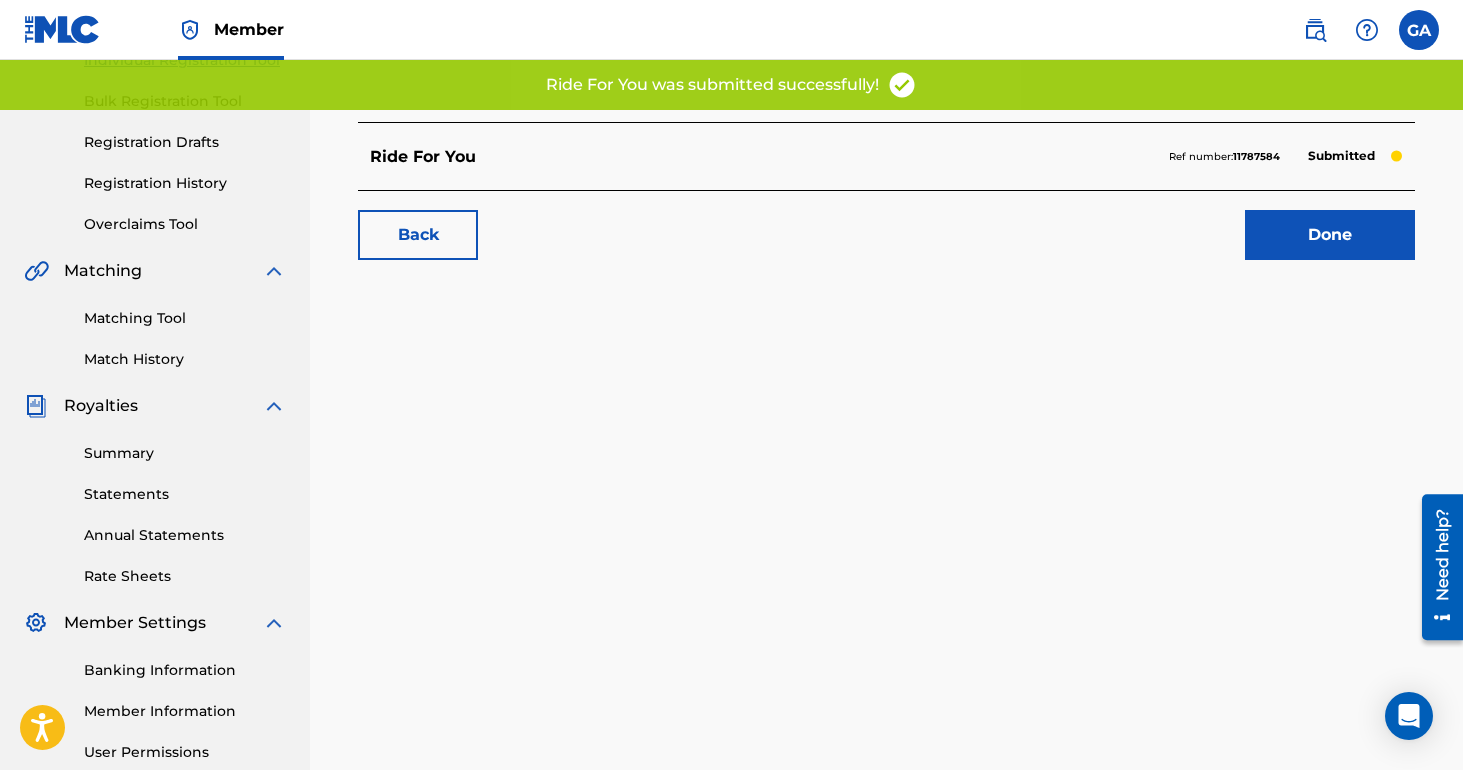 click on "Done" at bounding box center (1330, 235) 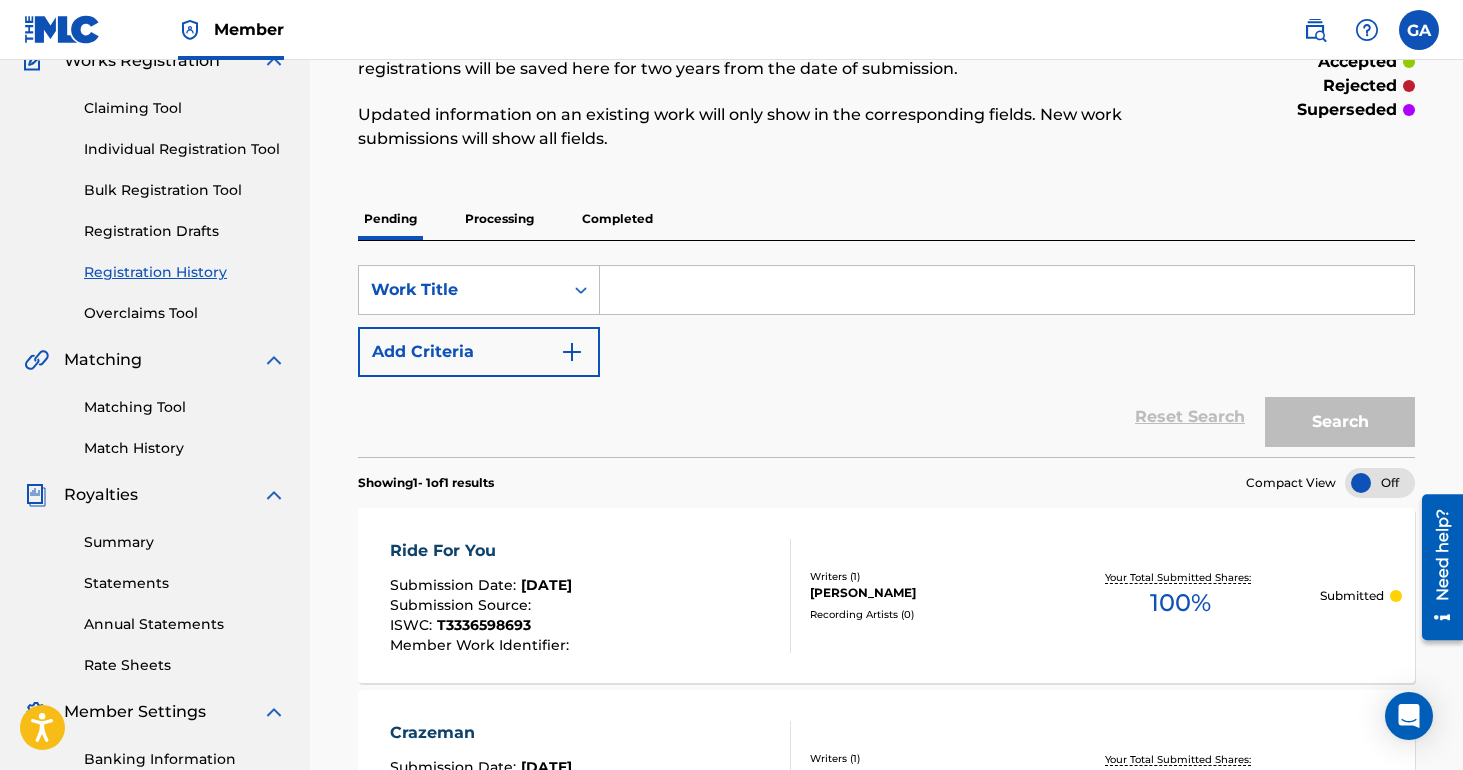 scroll, scrollTop: 182, scrollLeft: 0, axis: vertical 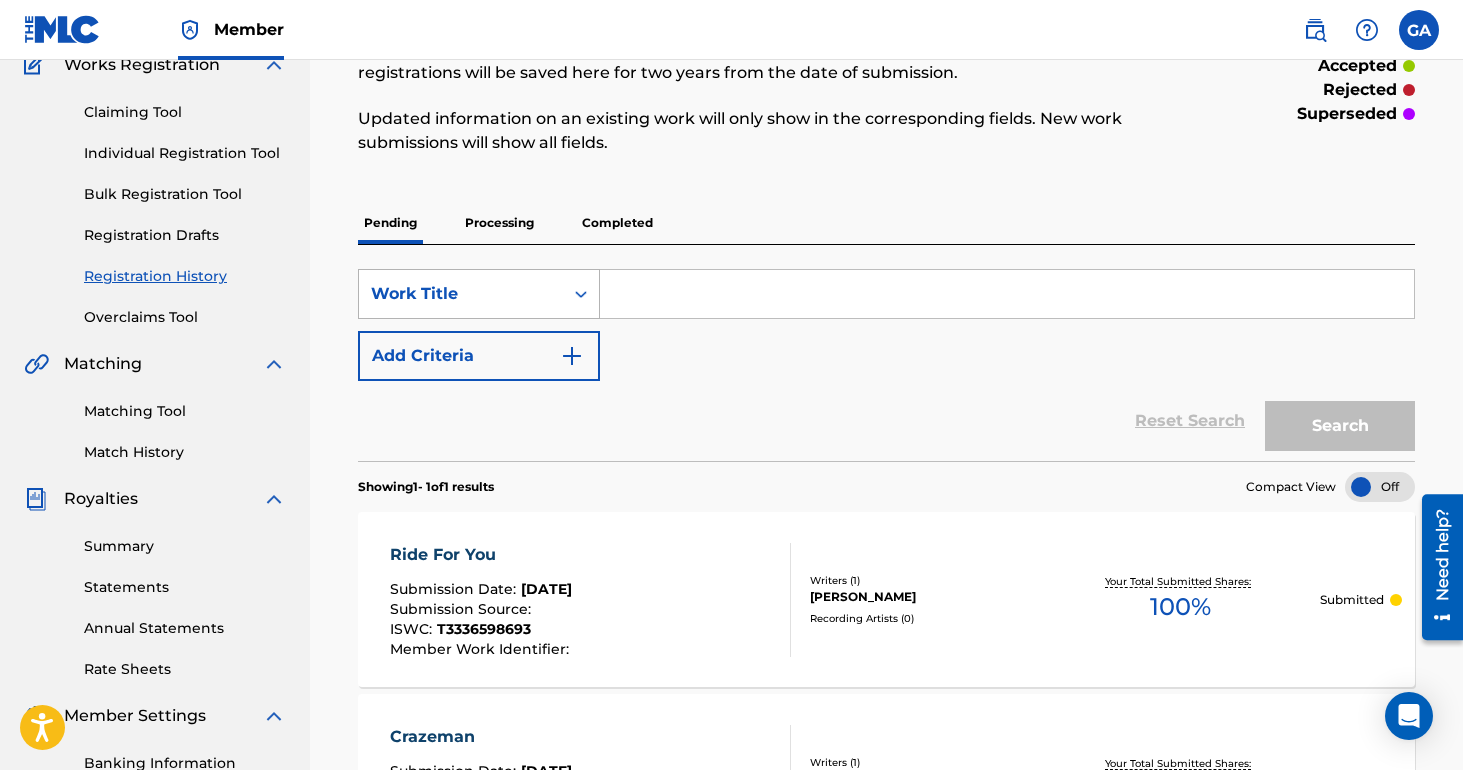 click 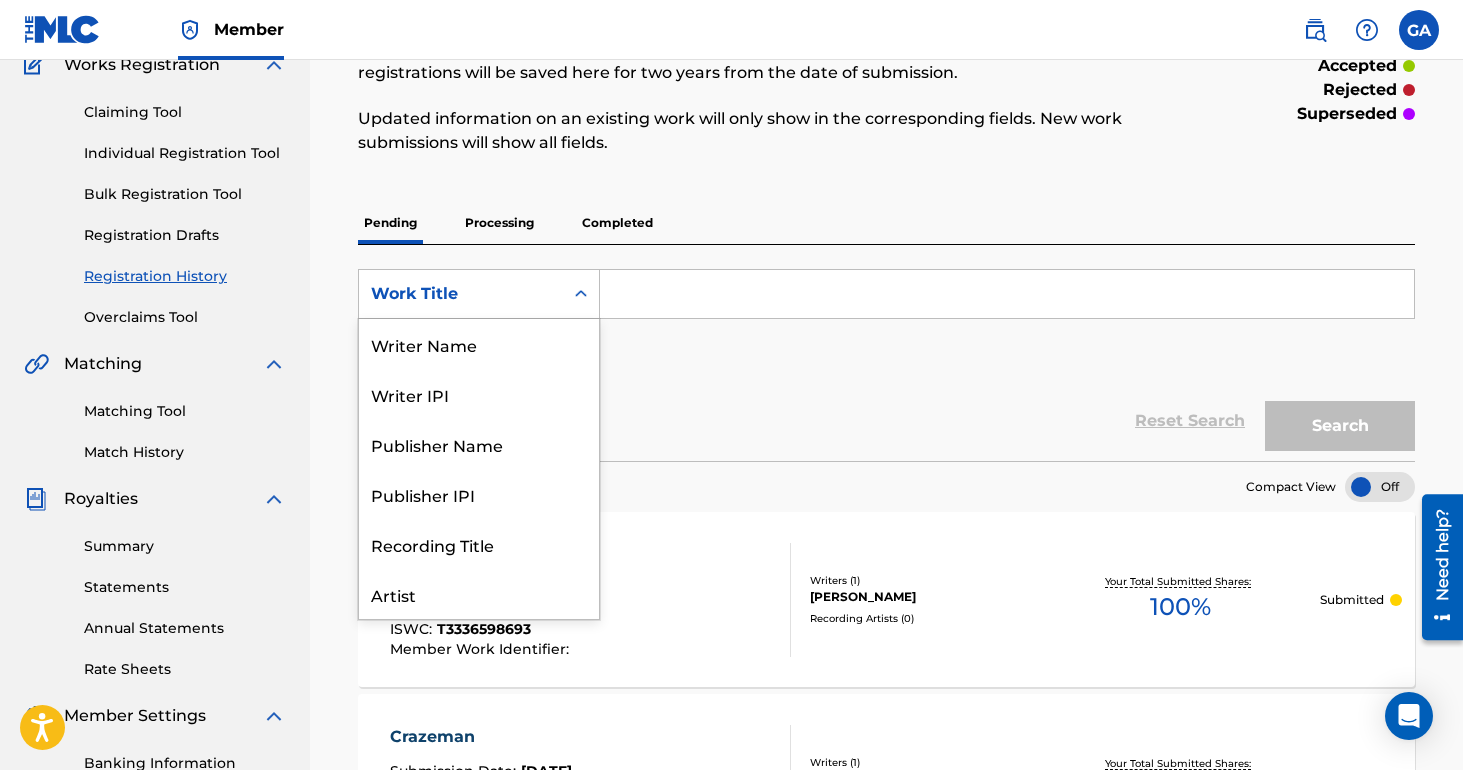 scroll, scrollTop: 100, scrollLeft: 0, axis: vertical 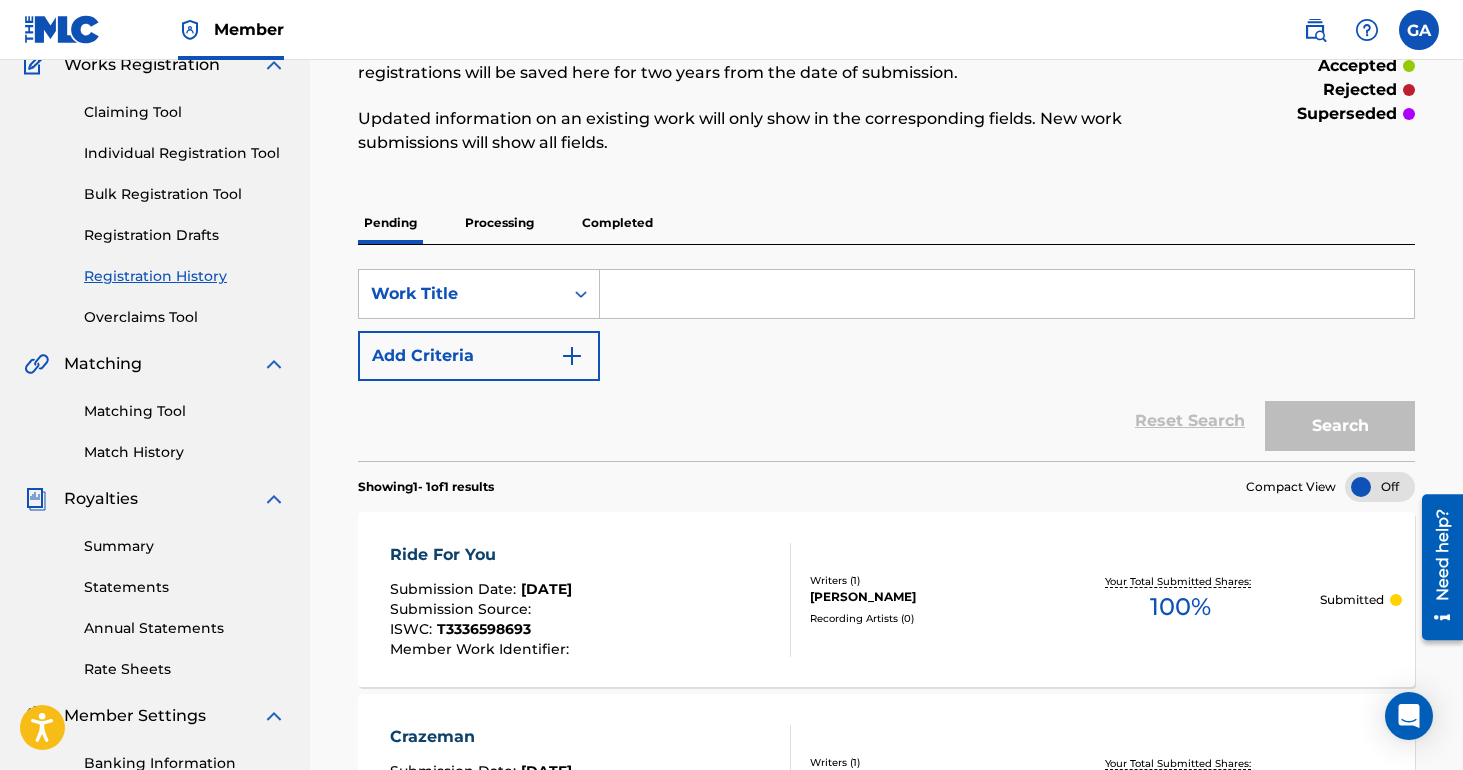 click at bounding box center (1007, 294) 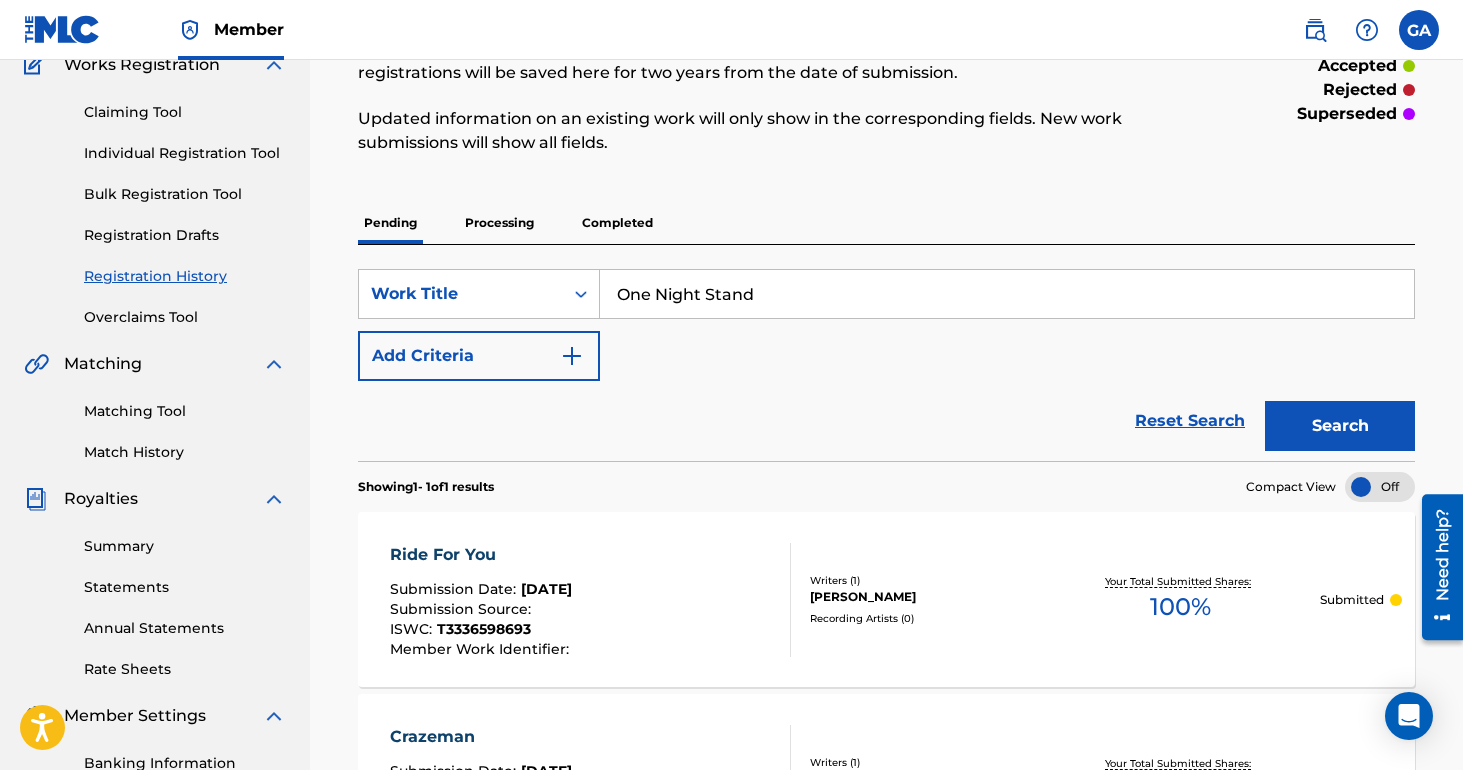 type on "One Night Stand" 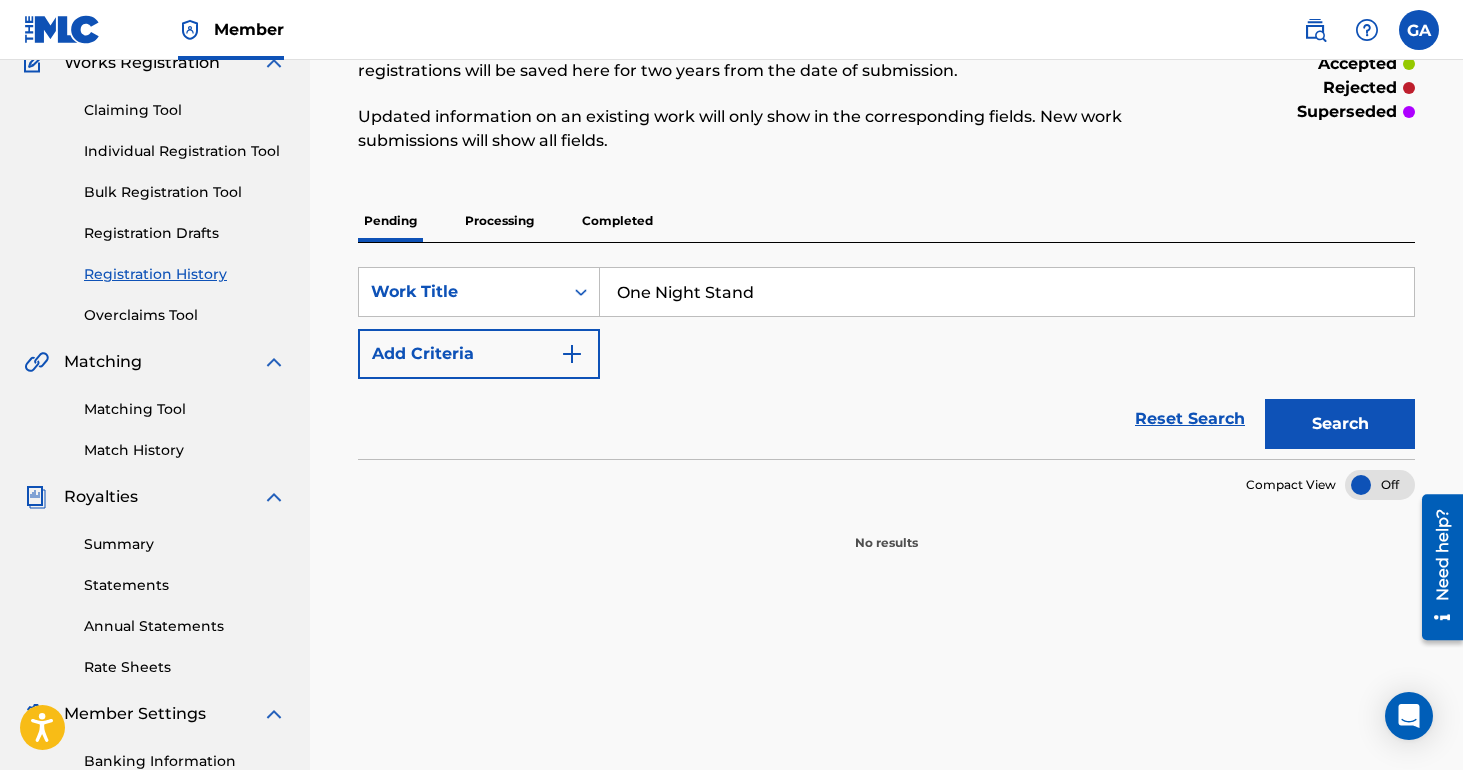 scroll, scrollTop: 121, scrollLeft: 0, axis: vertical 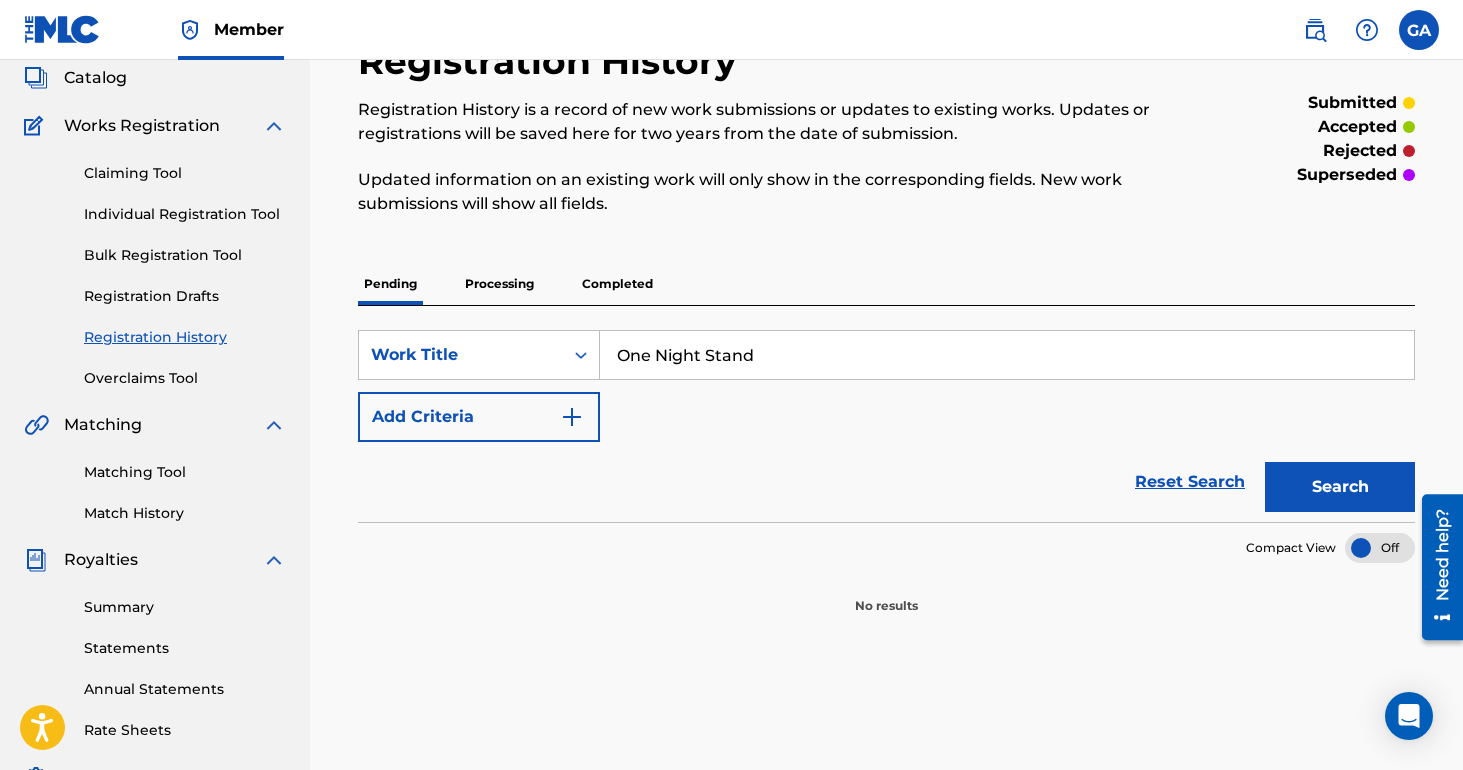click on "Individual Registration Tool" at bounding box center [185, 214] 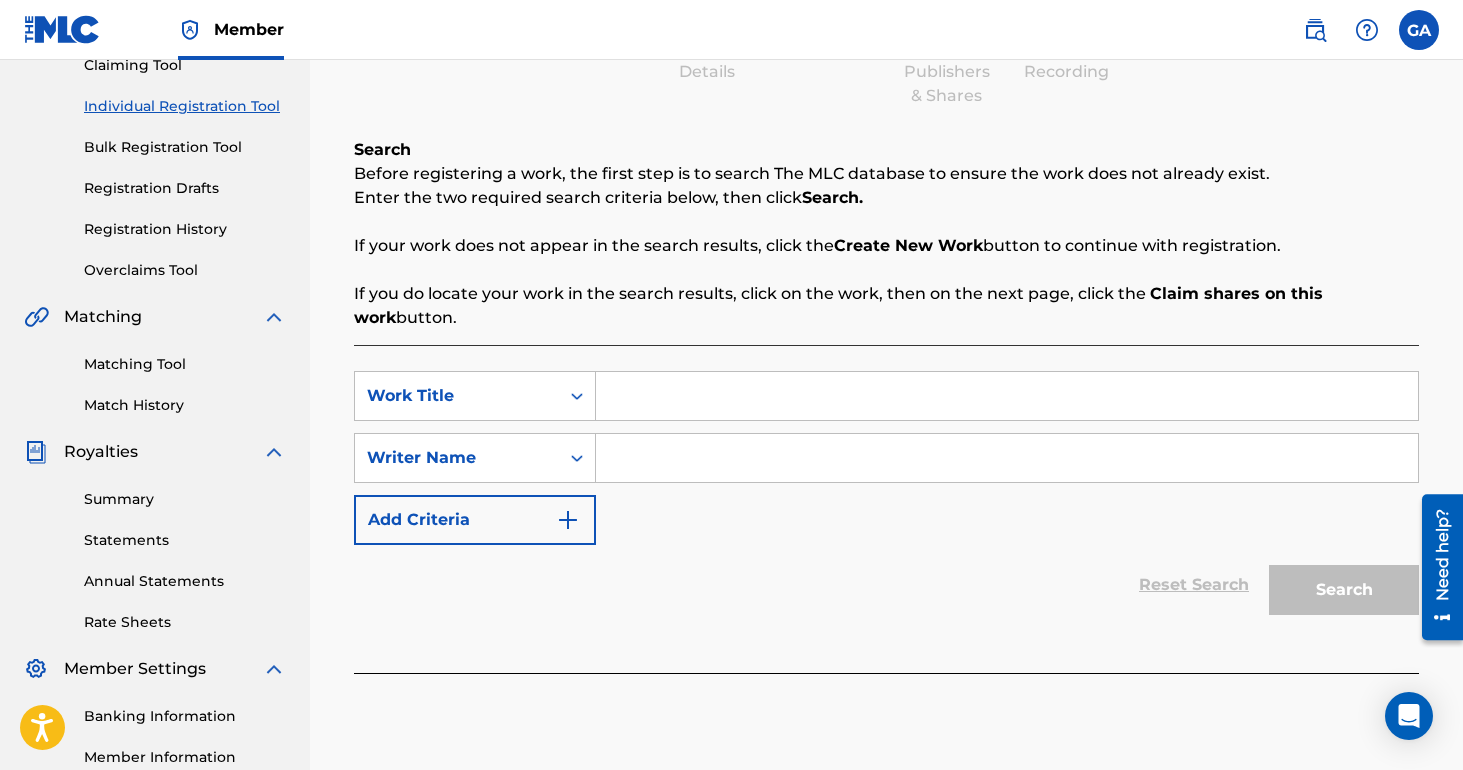 scroll, scrollTop: 275, scrollLeft: 0, axis: vertical 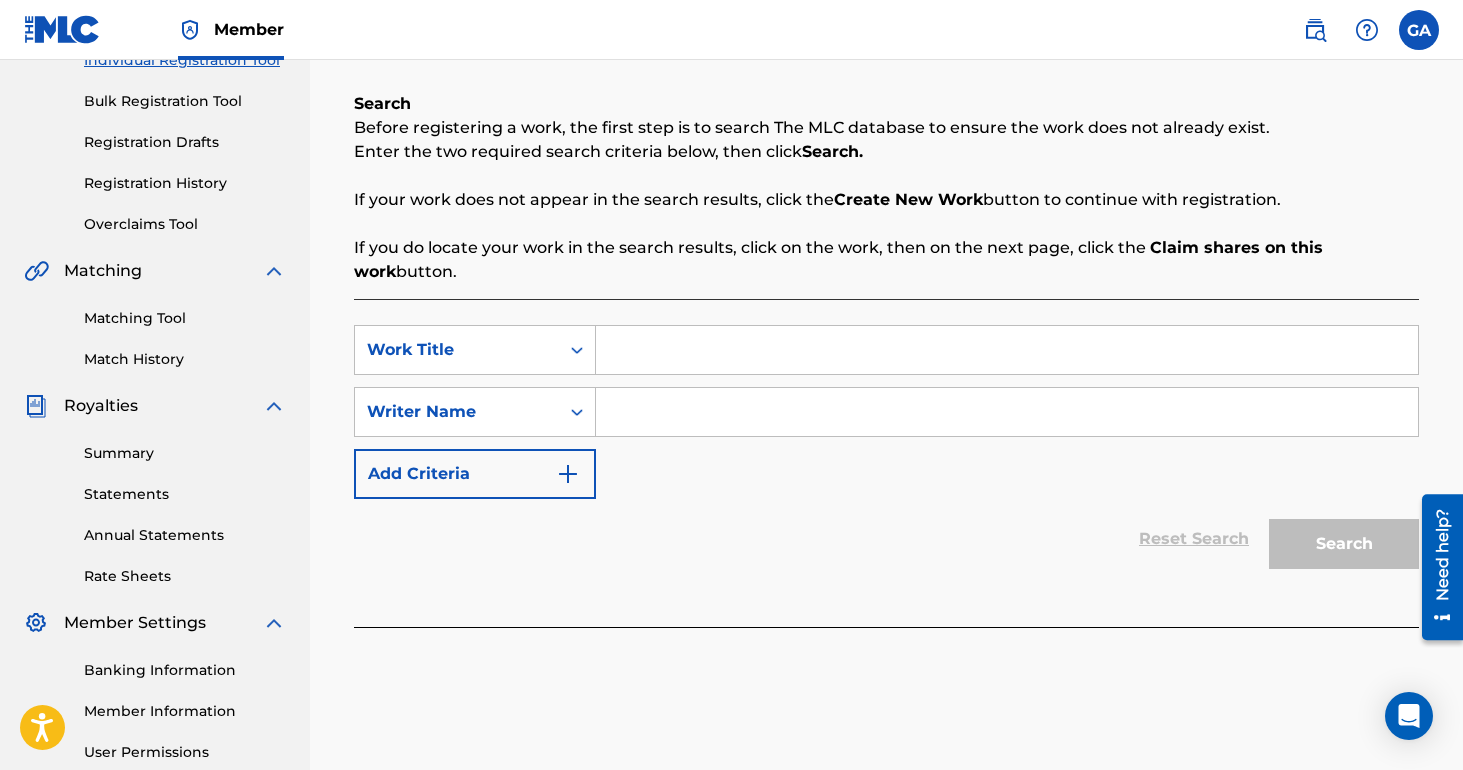 click at bounding box center (1007, 350) 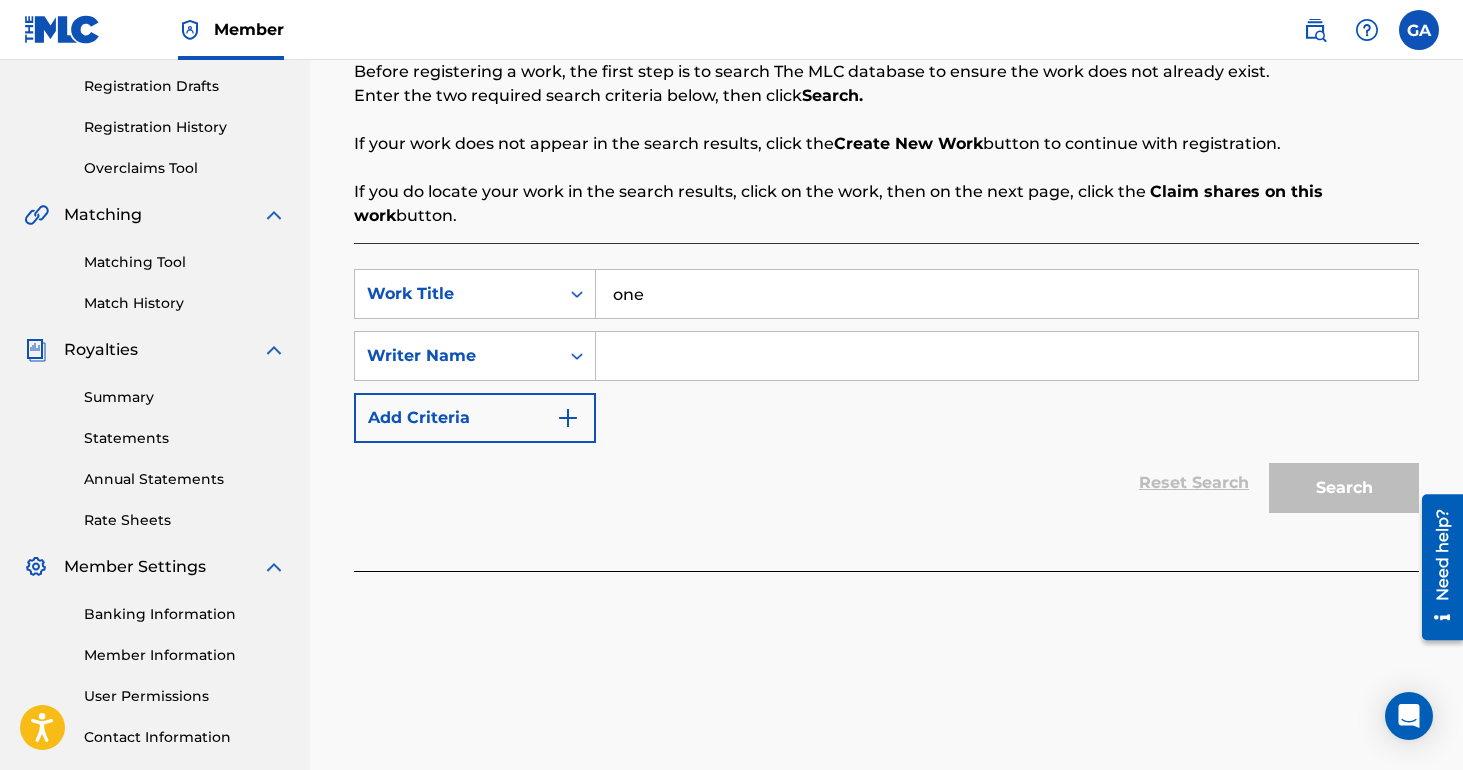 scroll, scrollTop: 330, scrollLeft: 0, axis: vertical 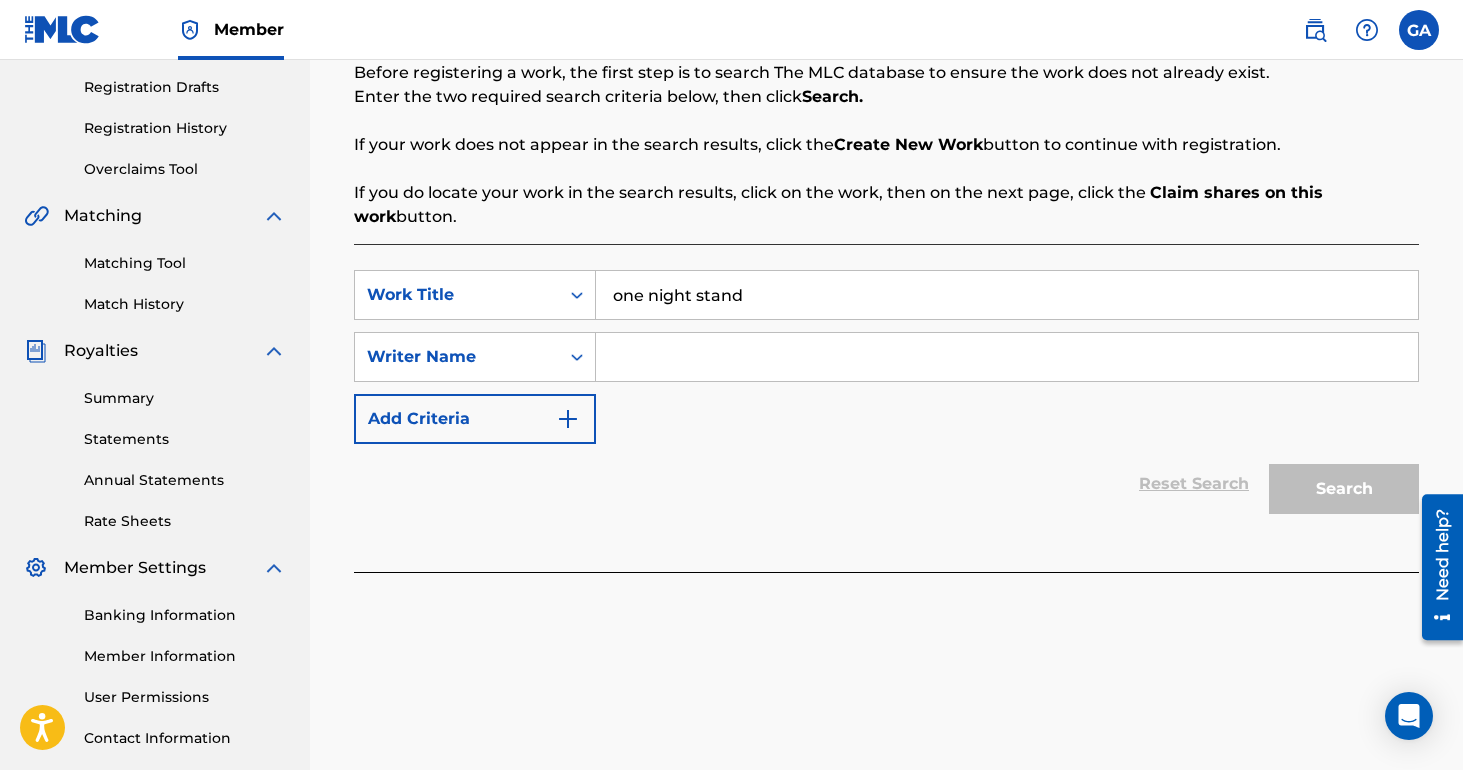 type on "one night stand" 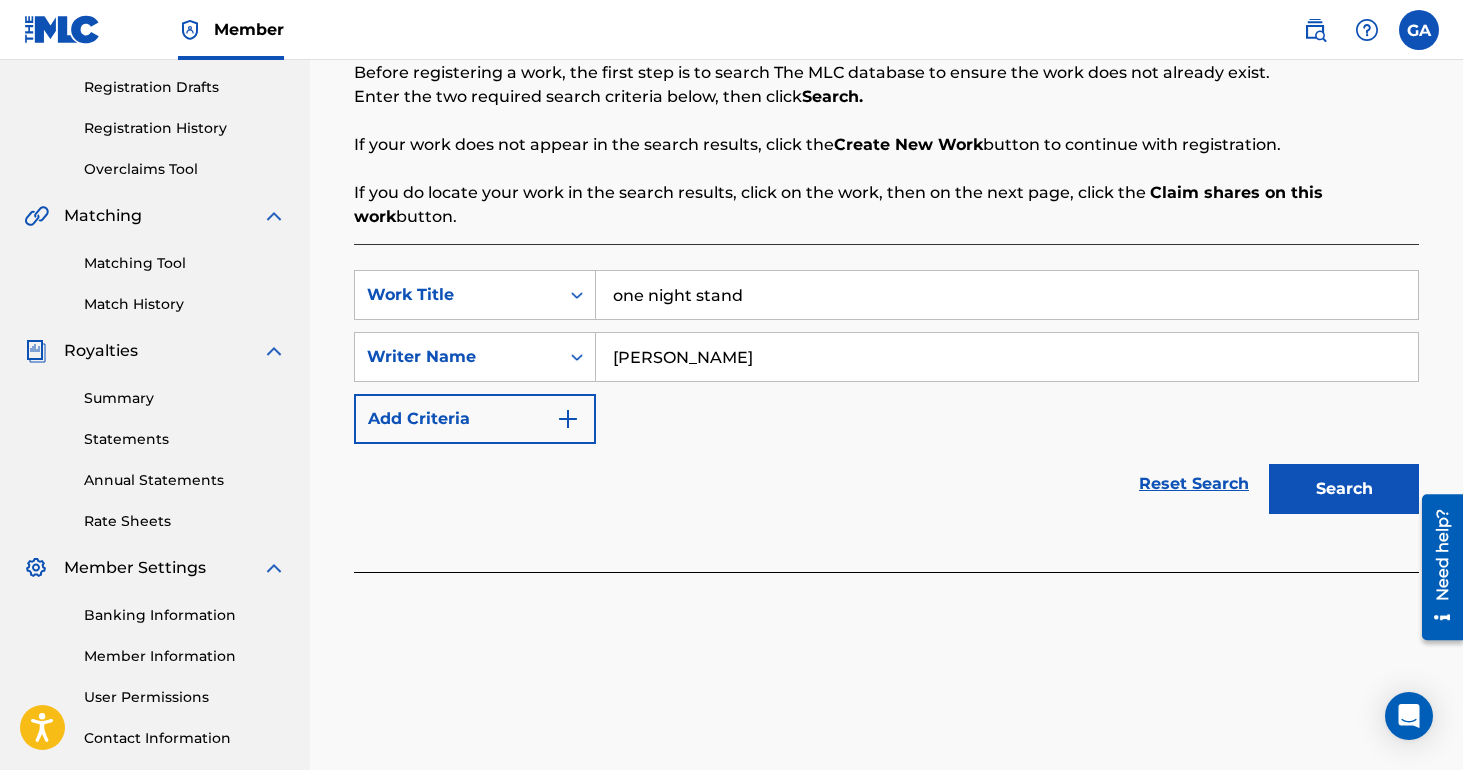 type on "[PERSON_NAME]" 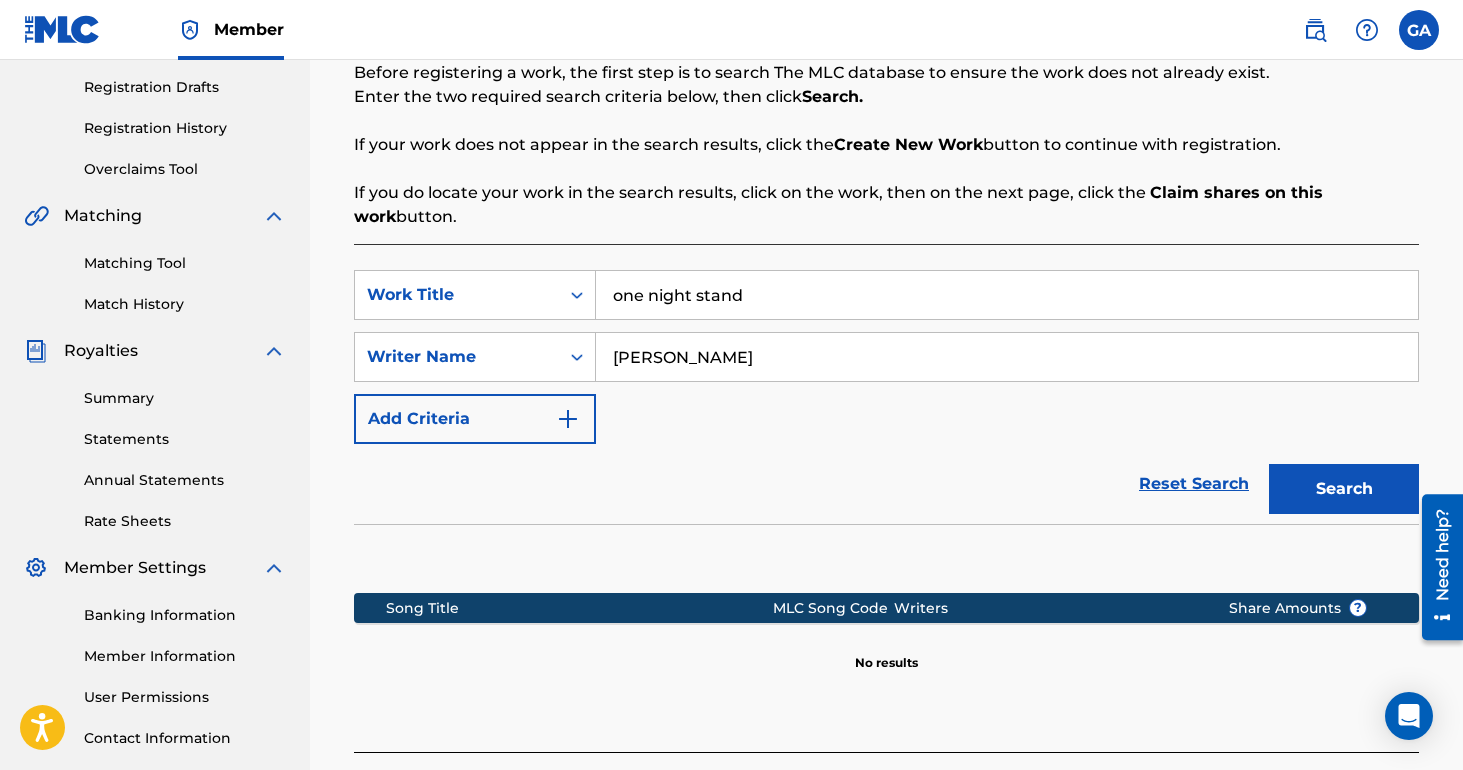 scroll, scrollTop: 499, scrollLeft: 0, axis: vertical 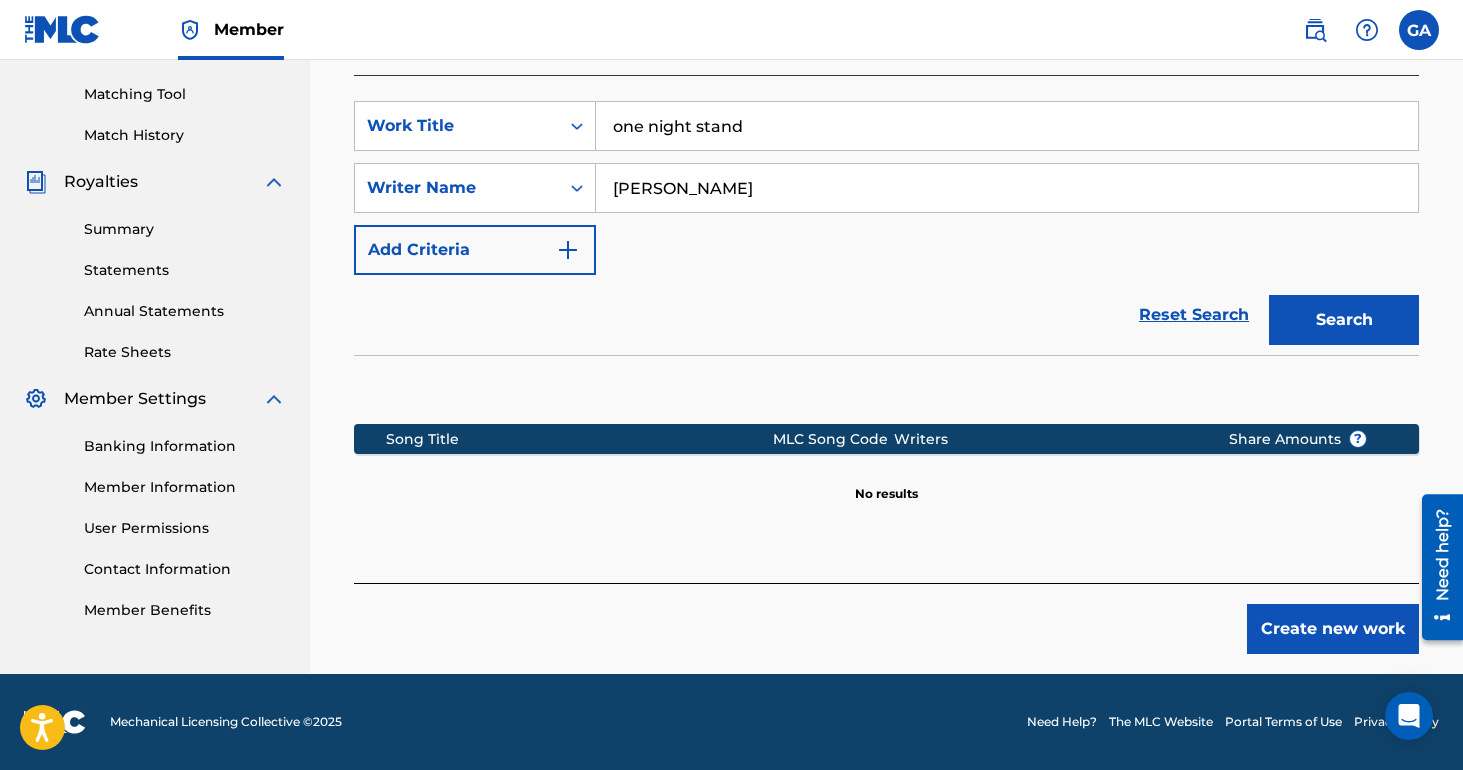 click on "Create new work" at bounding box center (1333, 629) 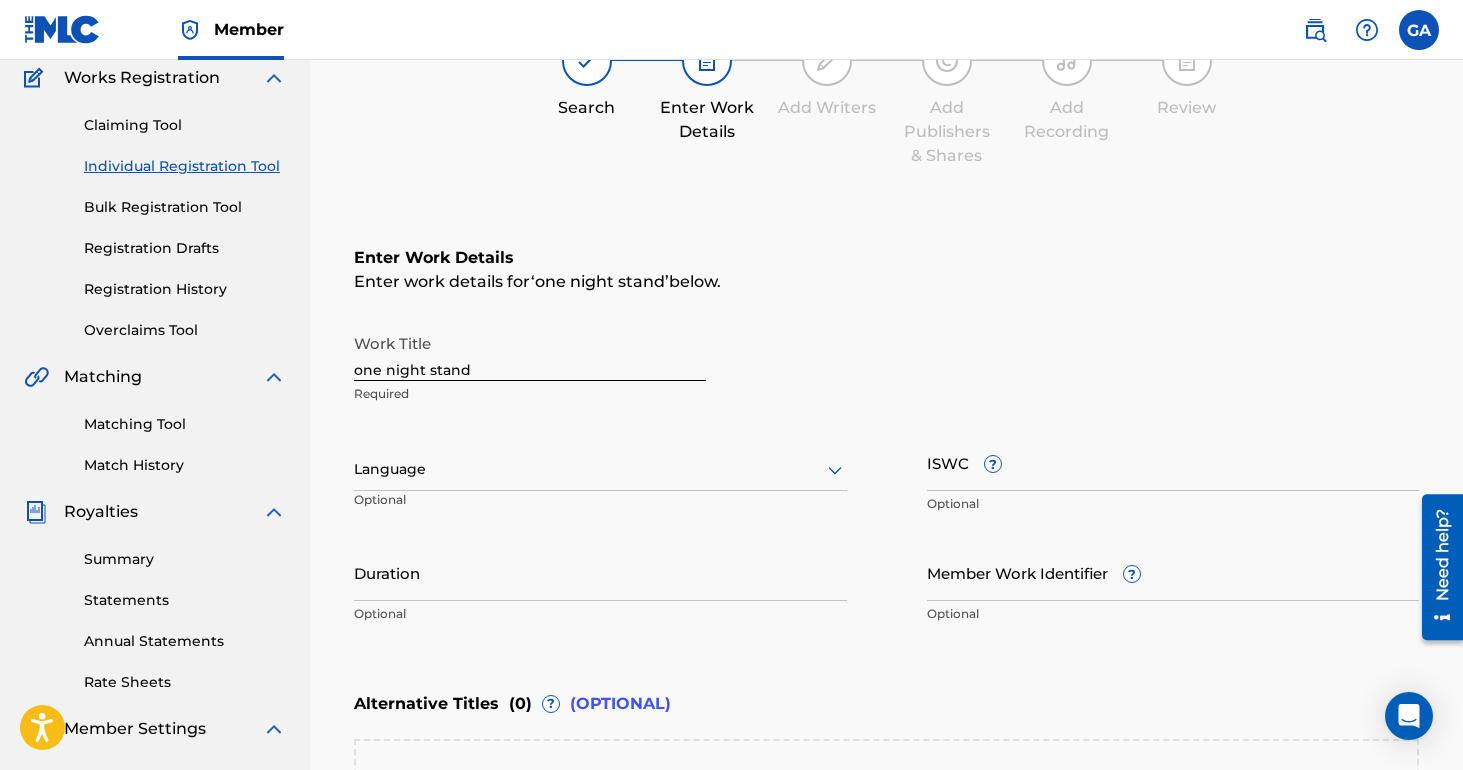 scroll, scrollTop: 154, scrollLeft: 0, axis: vertical 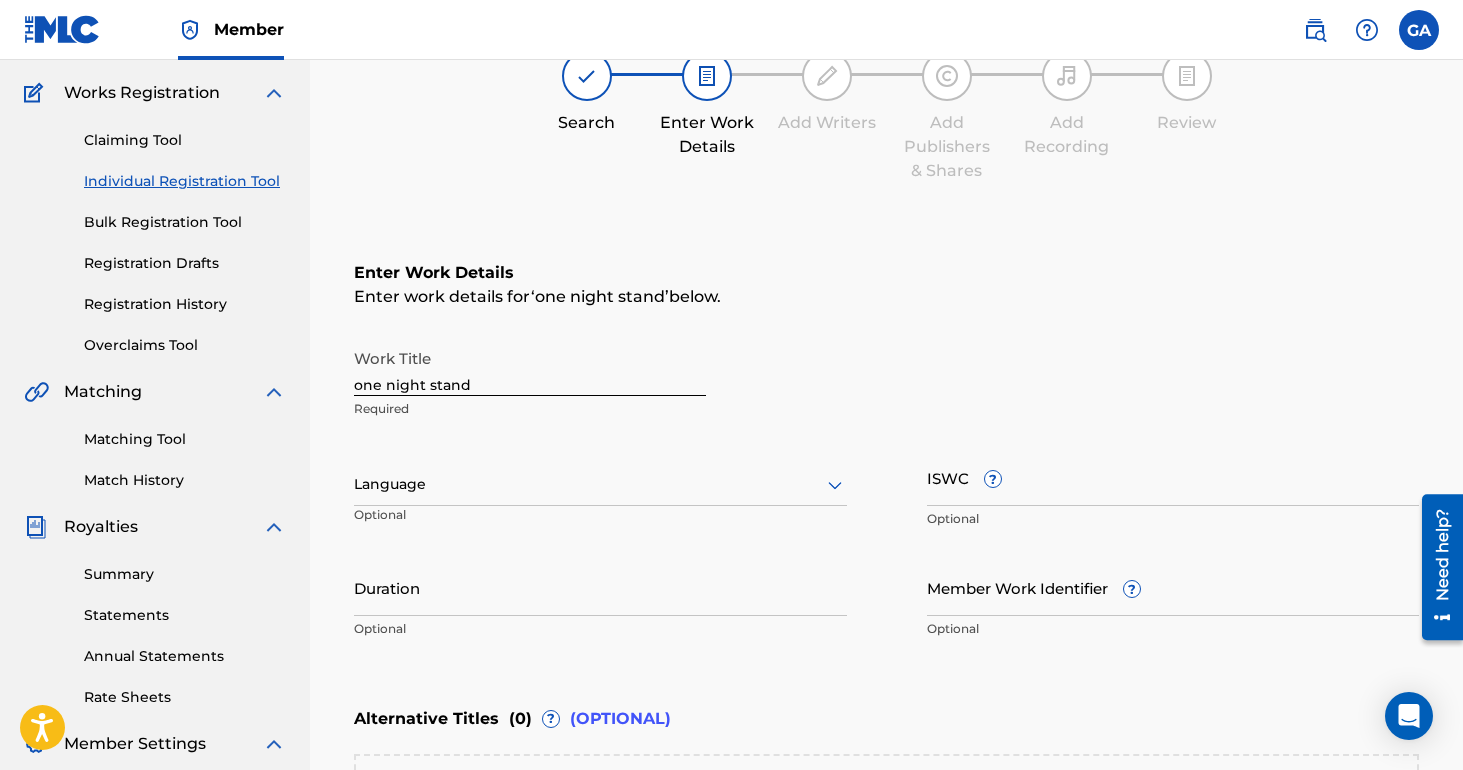 click on "one night stand" at bounding box center (530, 367) 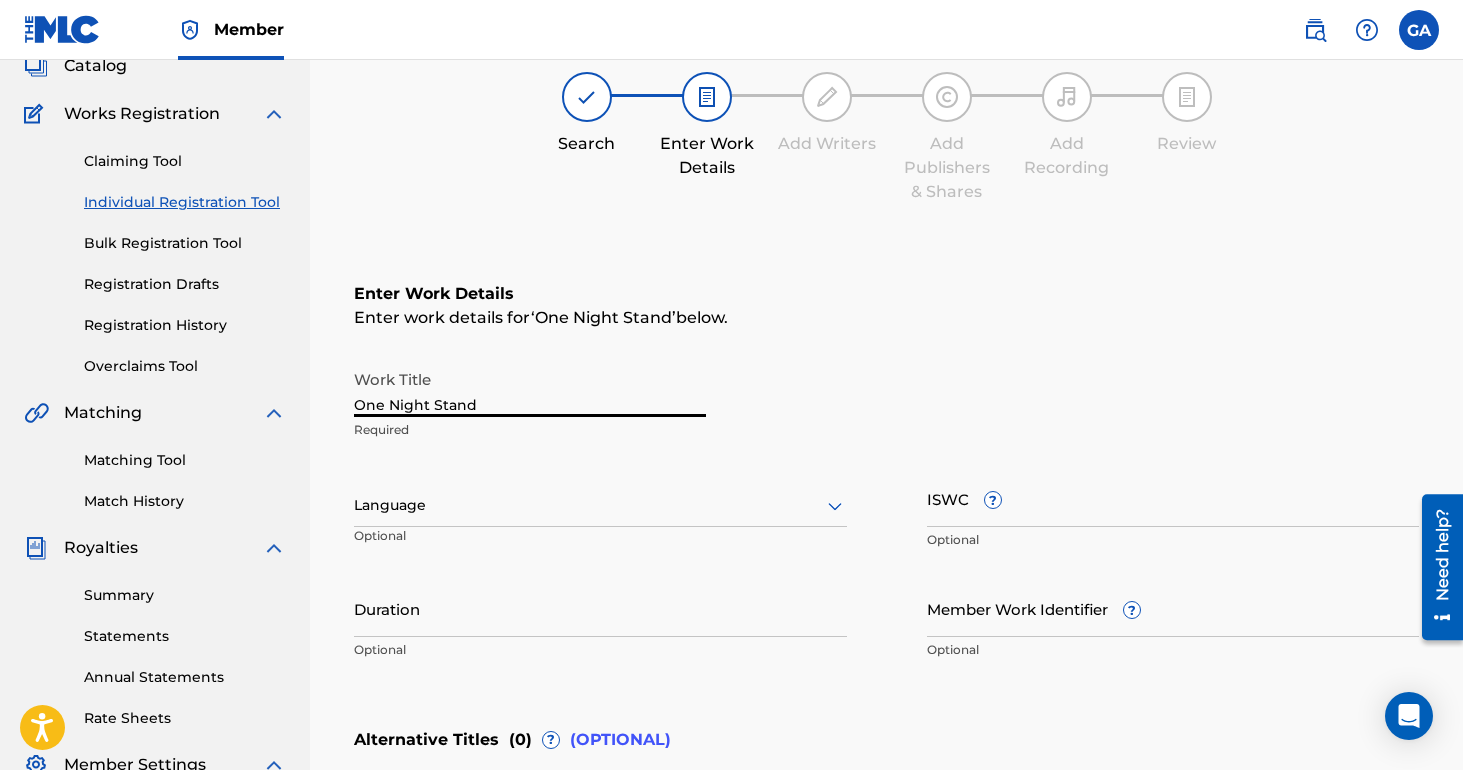 scroll, scrollTop: 132, scrollLeft: 0, axis: vertical 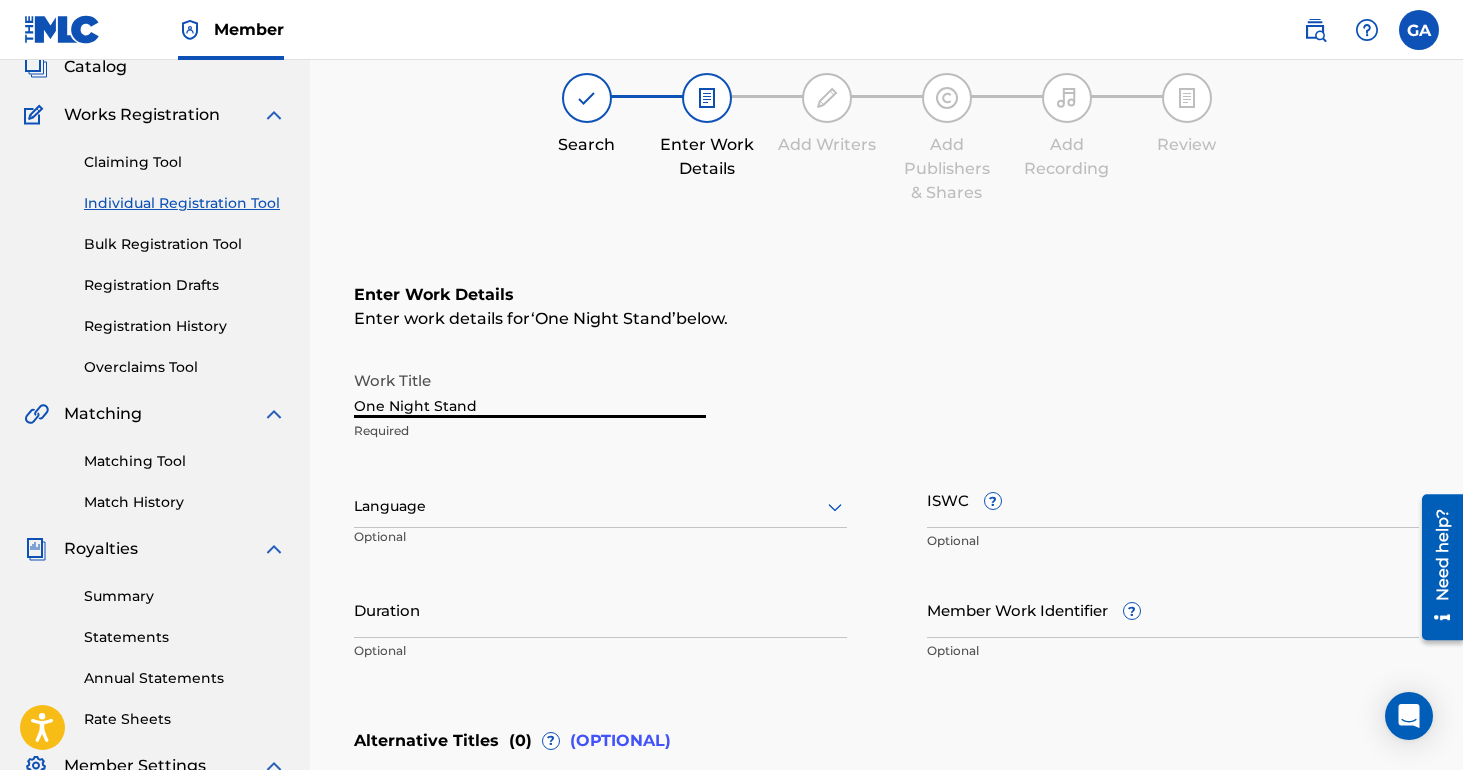 type on "One Night Stand" 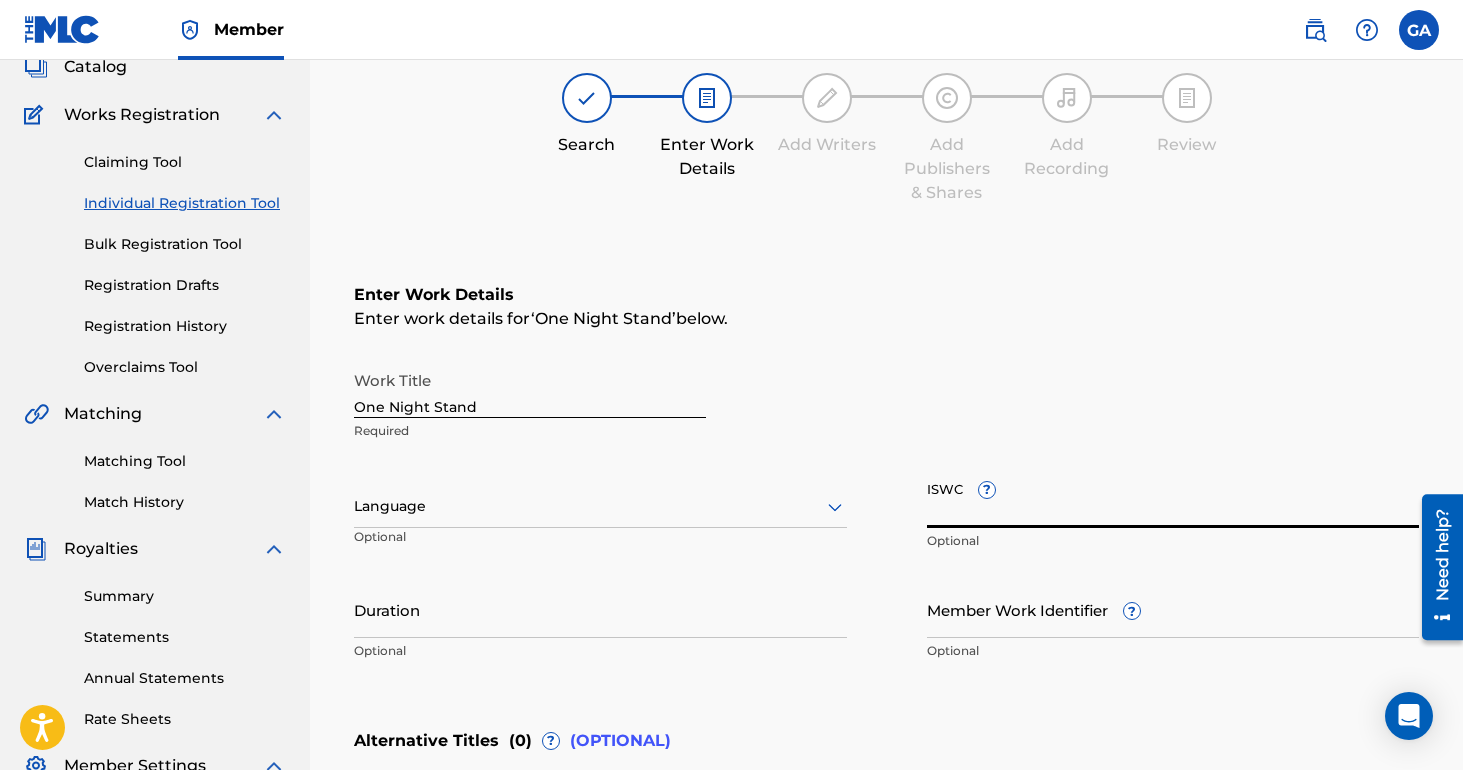 click on "ISWC   ?" at bounding box center [1173, 499] 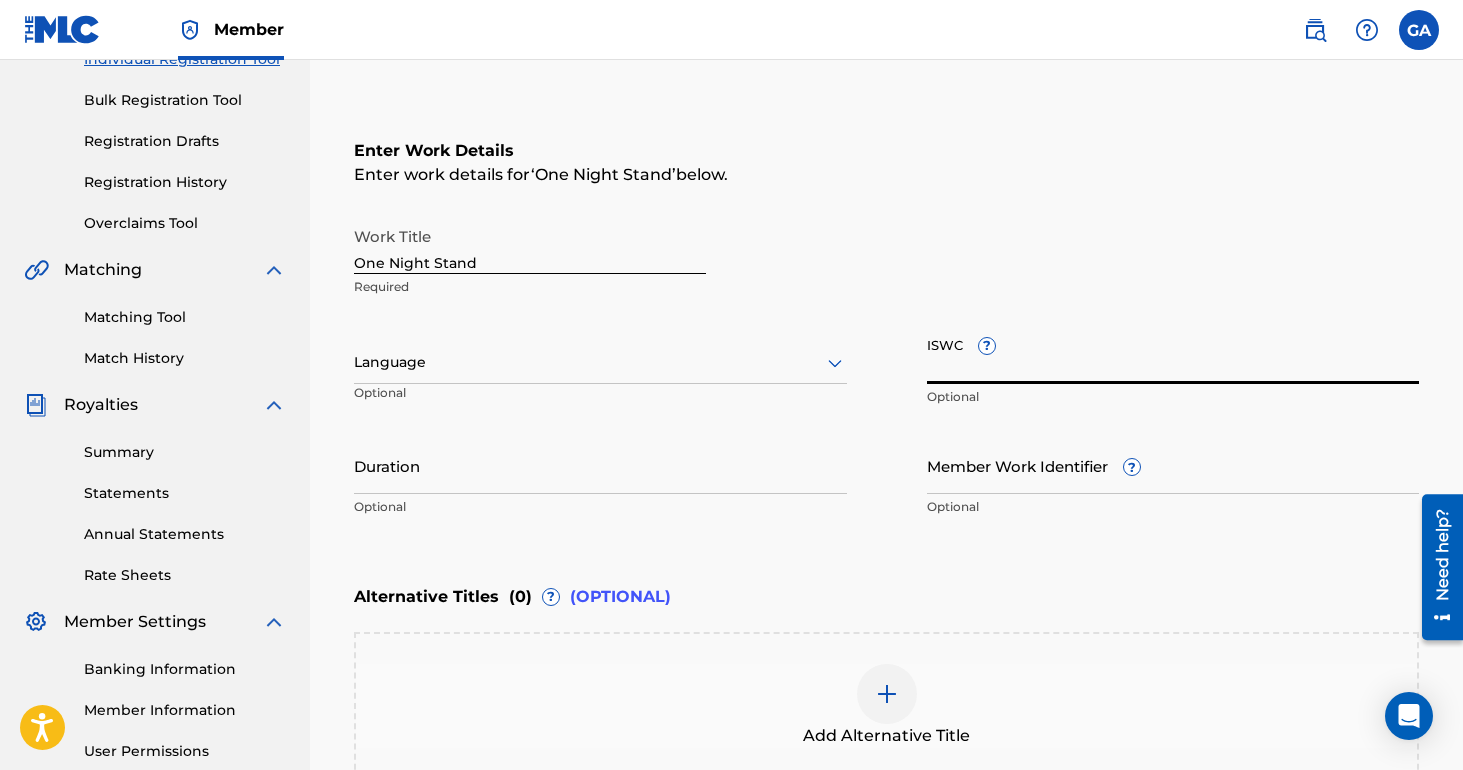 scroll, scrollTop: 281, scrollLeft: 0, axis: vertical 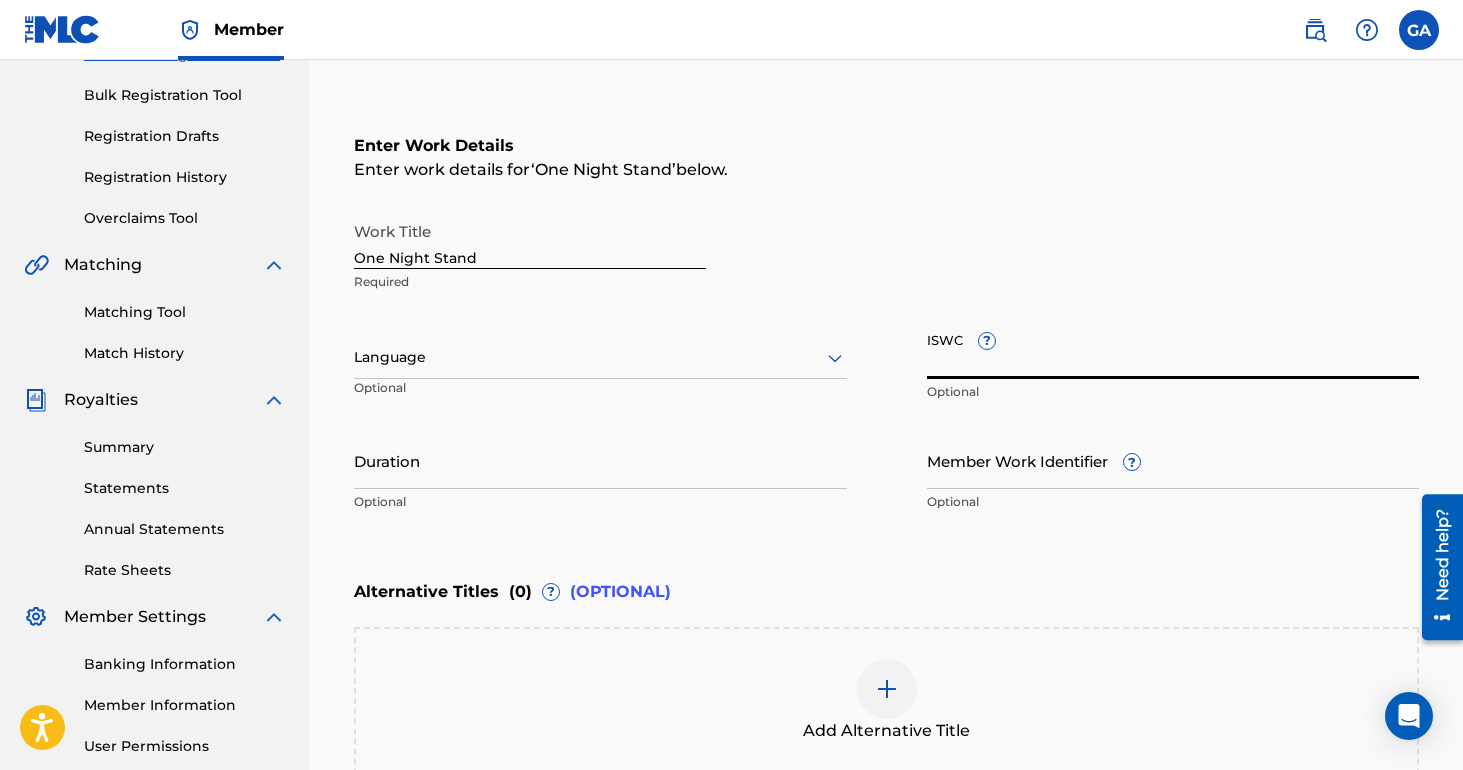 paste on "T3336598693" 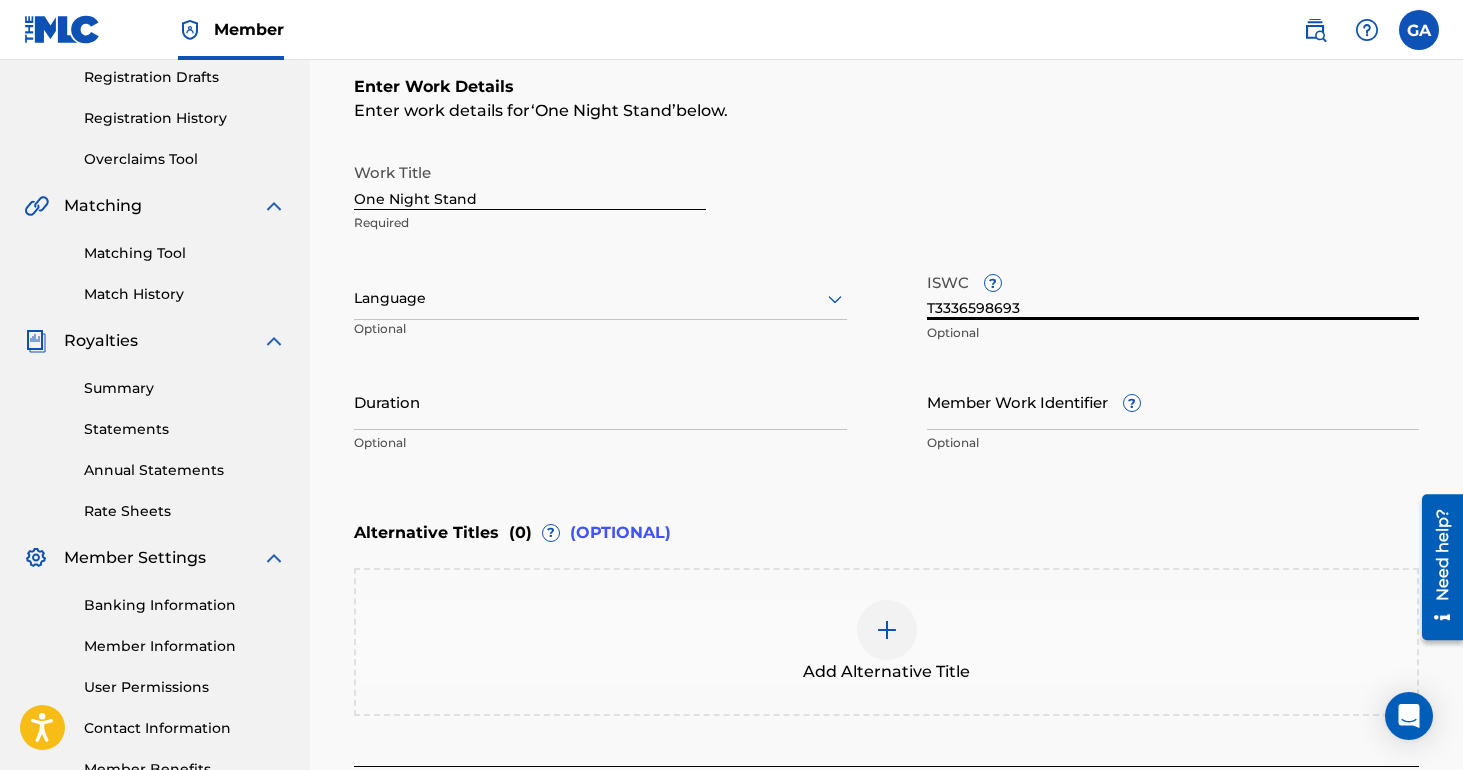 scroll, scrollTop: 344, scrollLeft: 0, axis: vertical 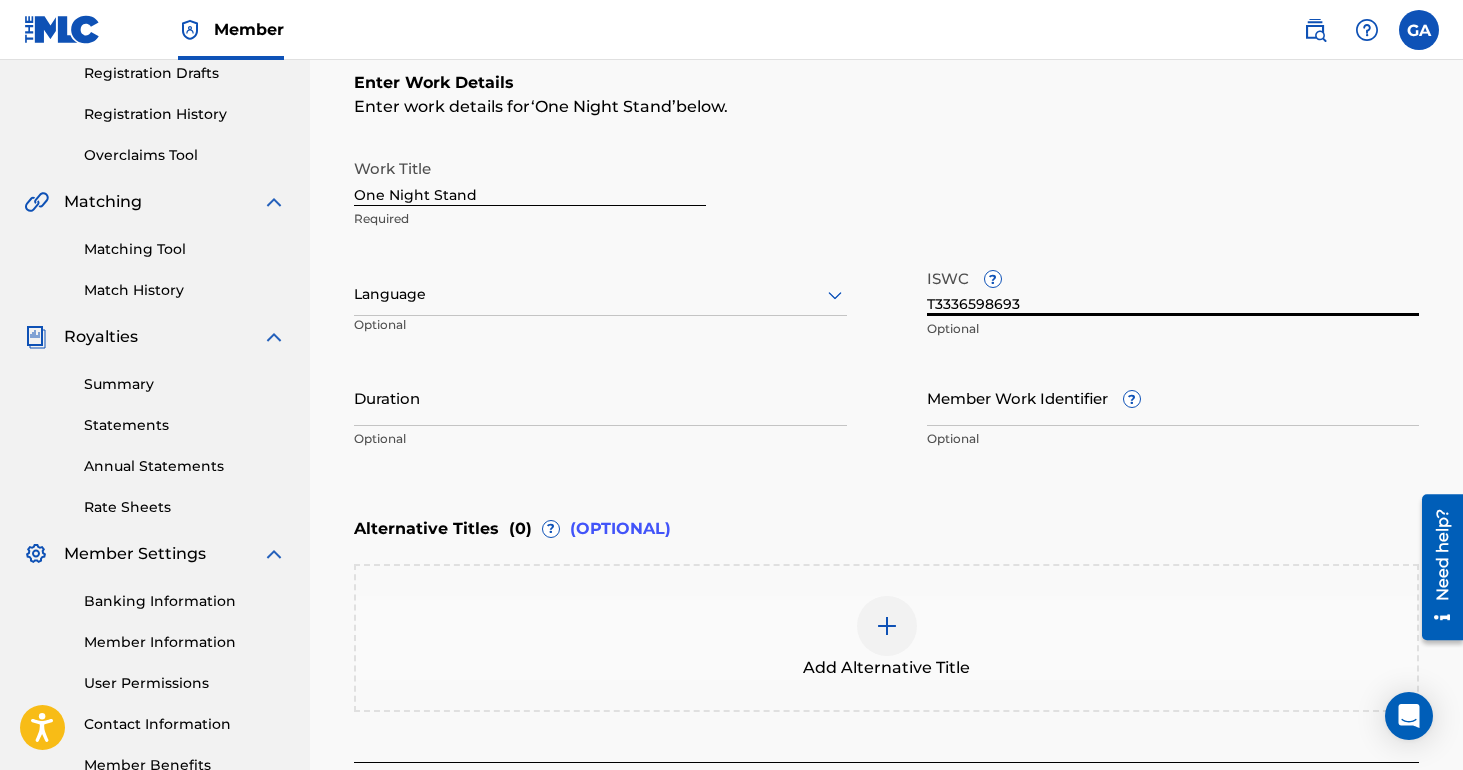 type on "T3336598693" 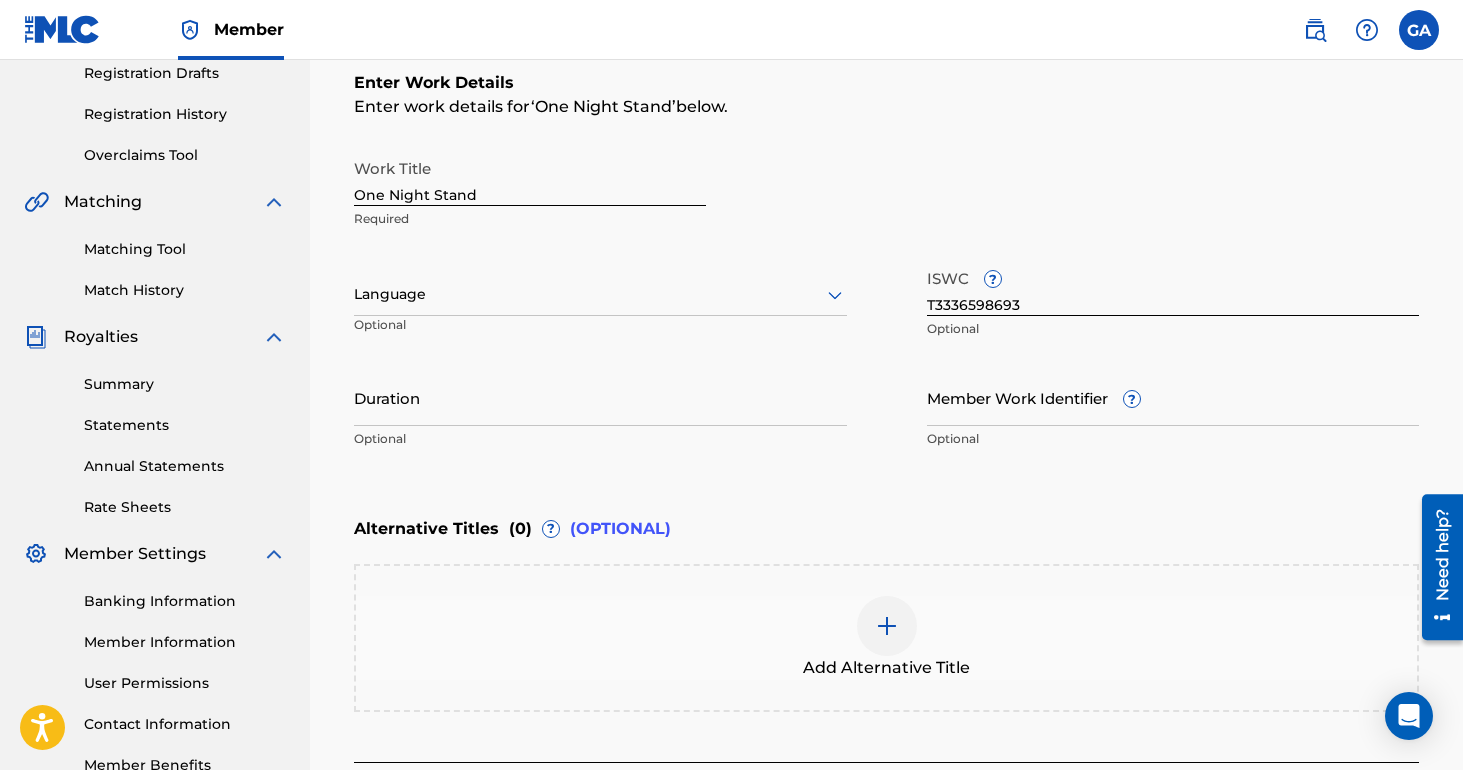 click on "Work Title   One Night Stand Required" at bounding box center [886, 194] 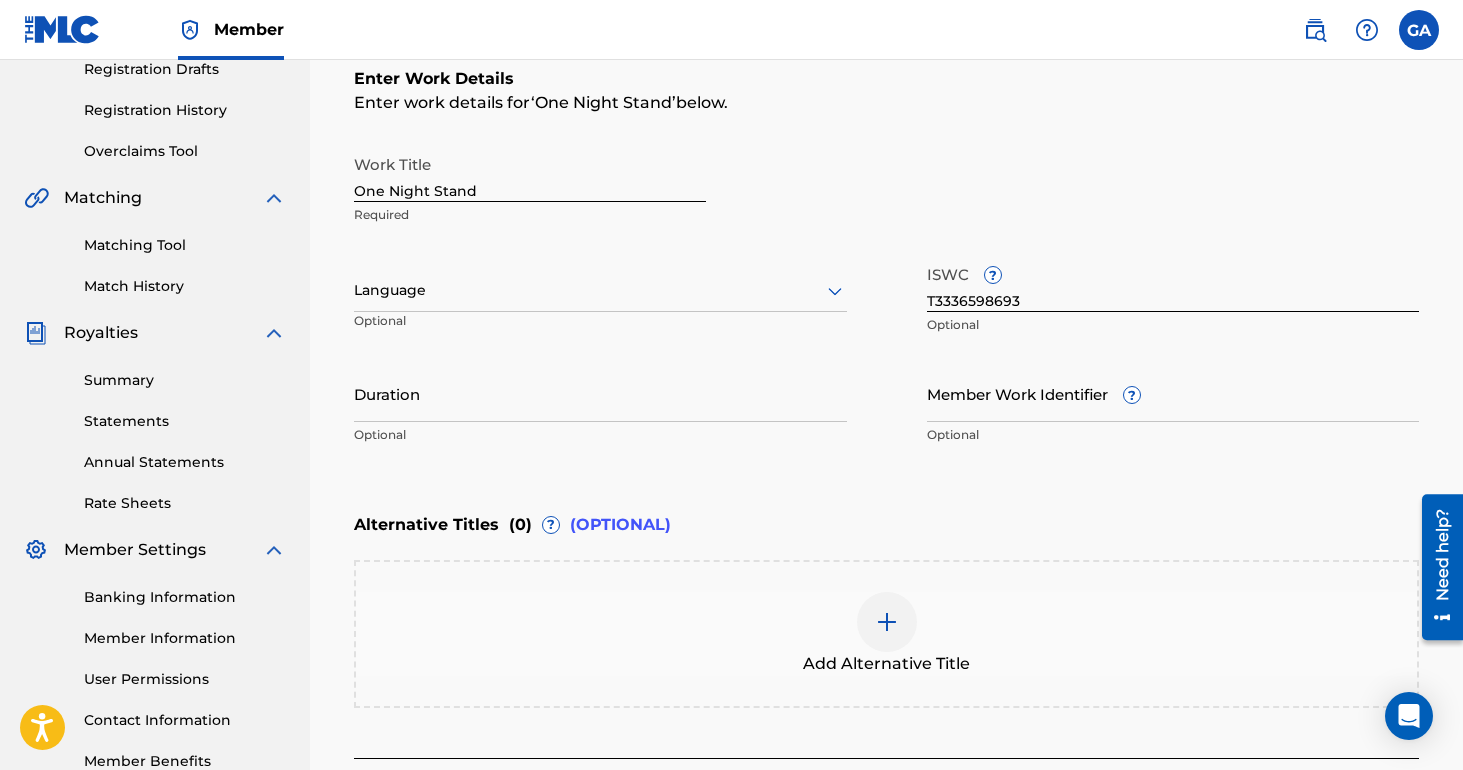 scroll, scrollTop: 522, scrollLeft: 0, axis: vertical 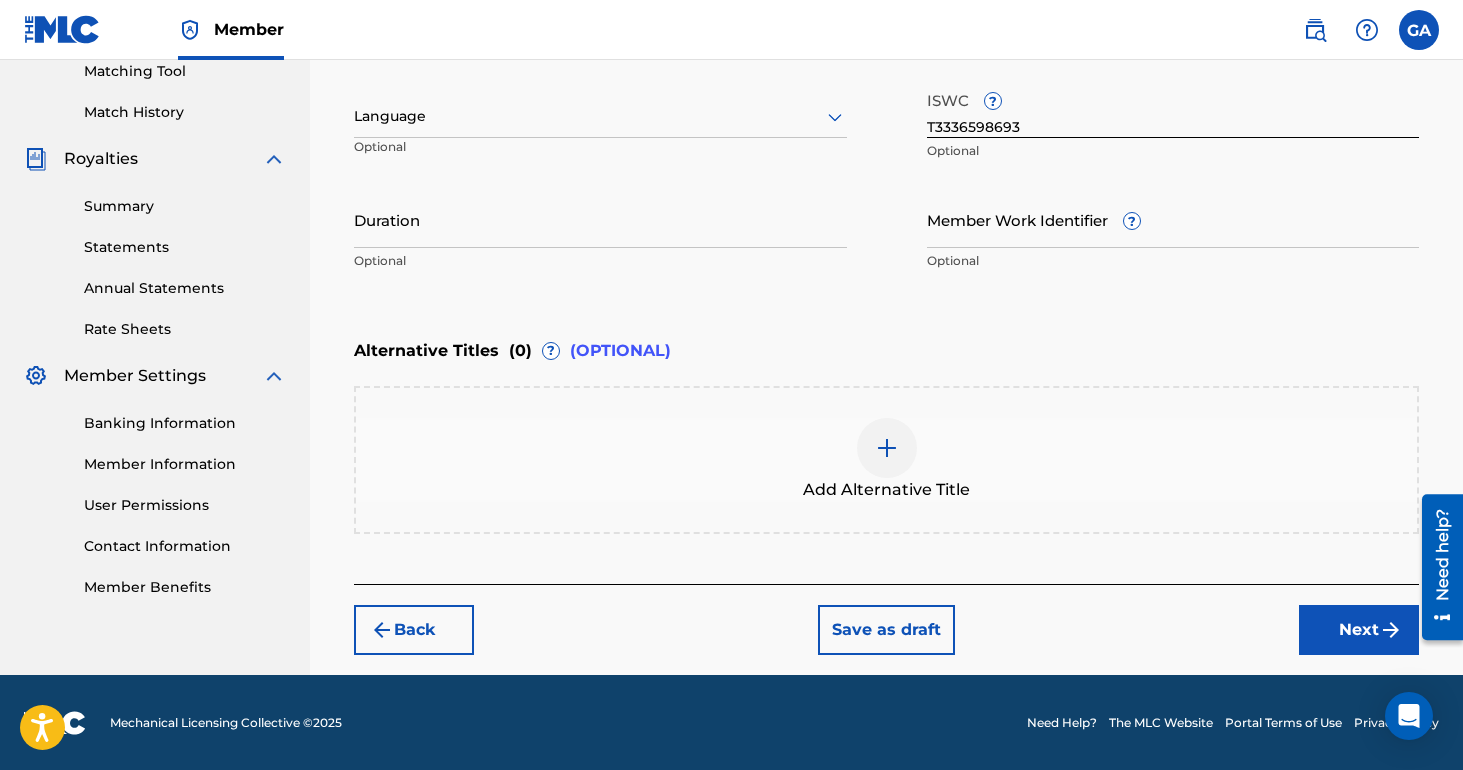 click on "Next" at bounding box center [1359, 630] 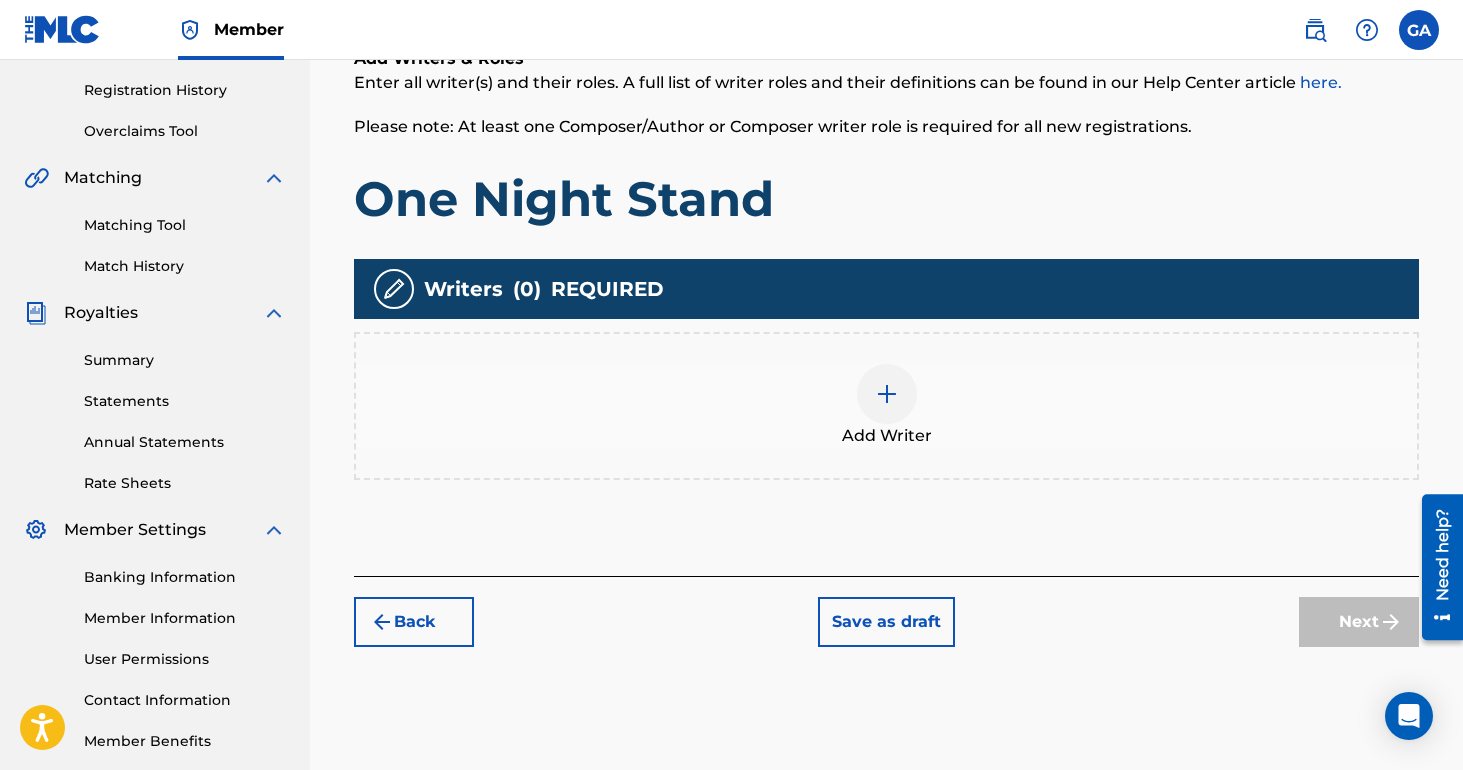 scroll, scrollTop: 372, scrollLeft: 0, axis: vertical 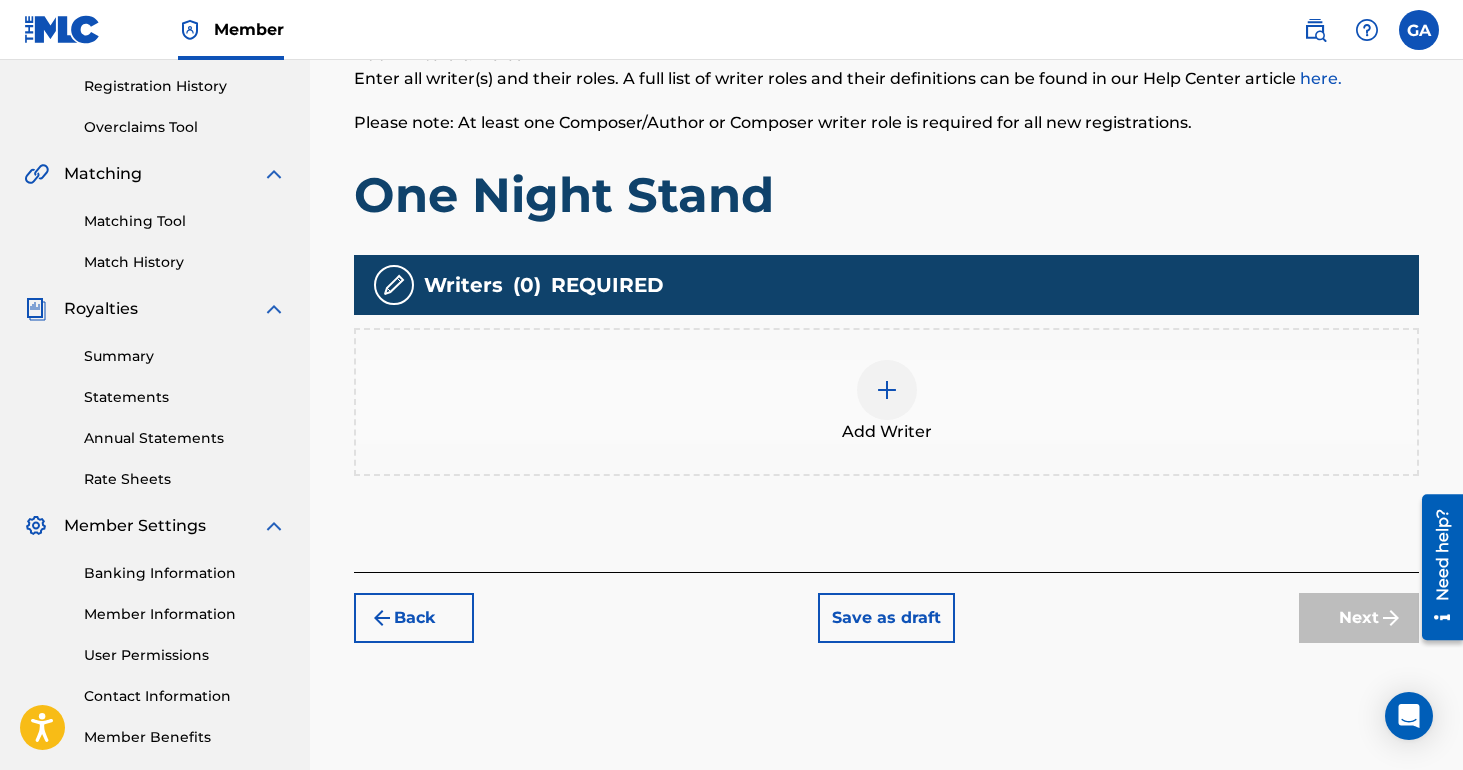 click on "Add Writer" at bounding box center (886, 402) 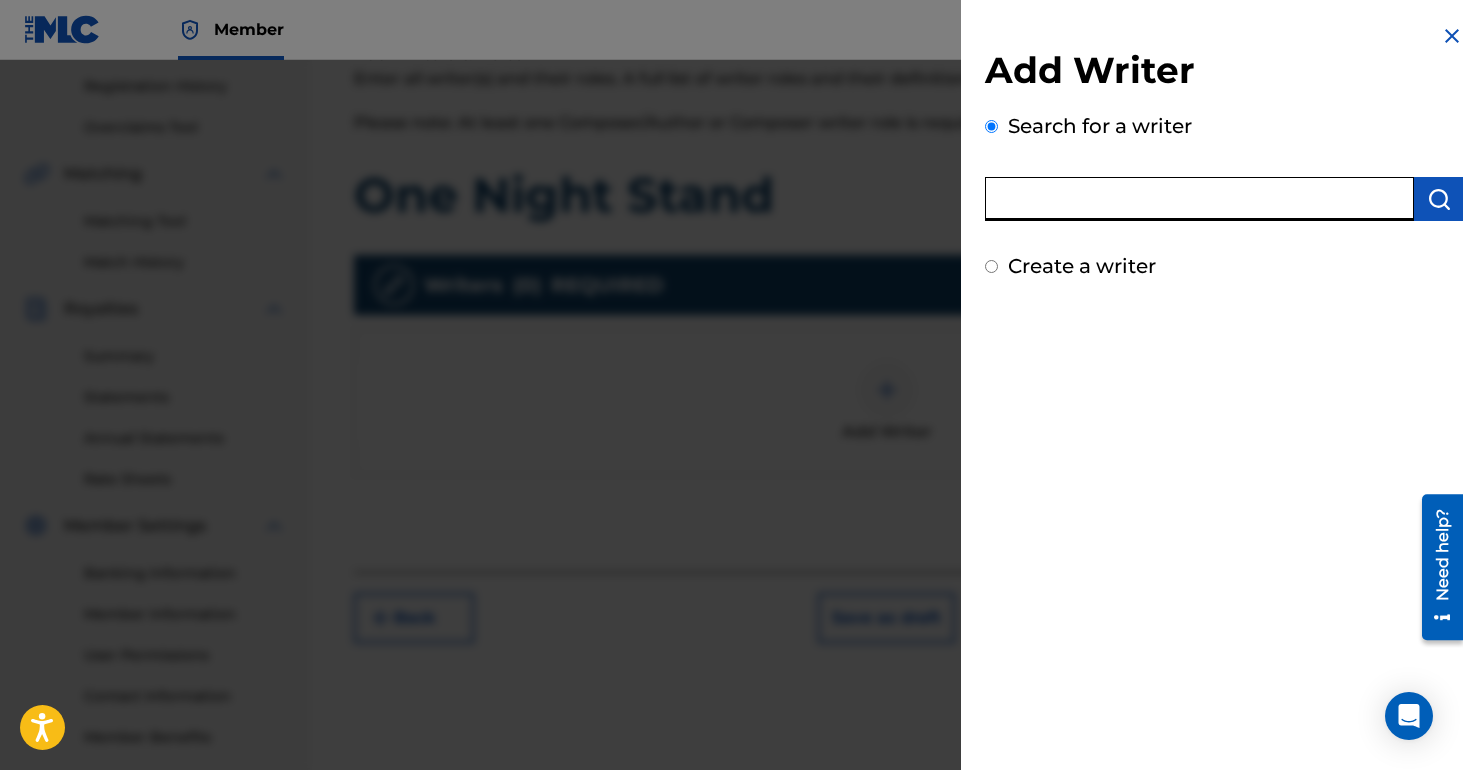 click at bounding box center (1199, 199) 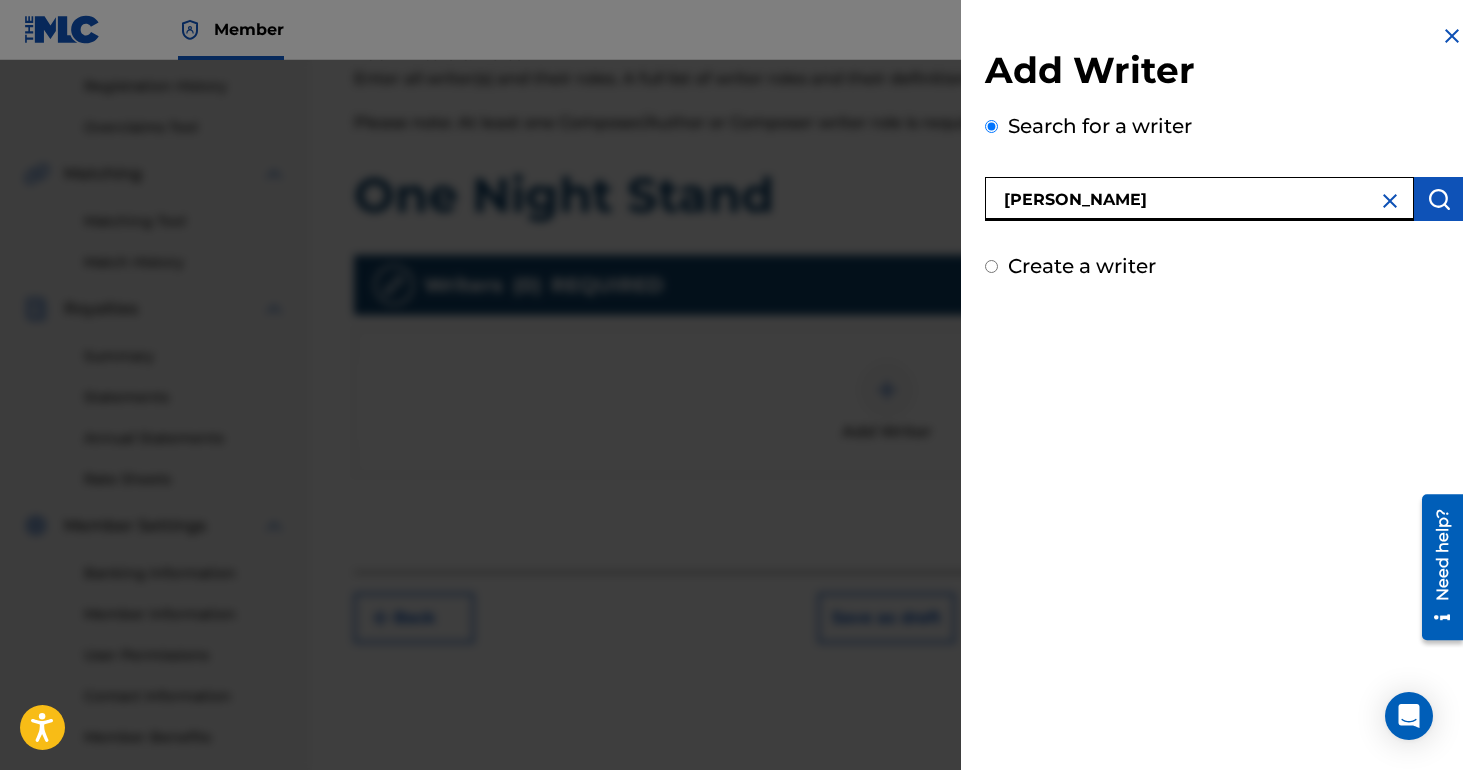 type on "[PERSON_NAME]" 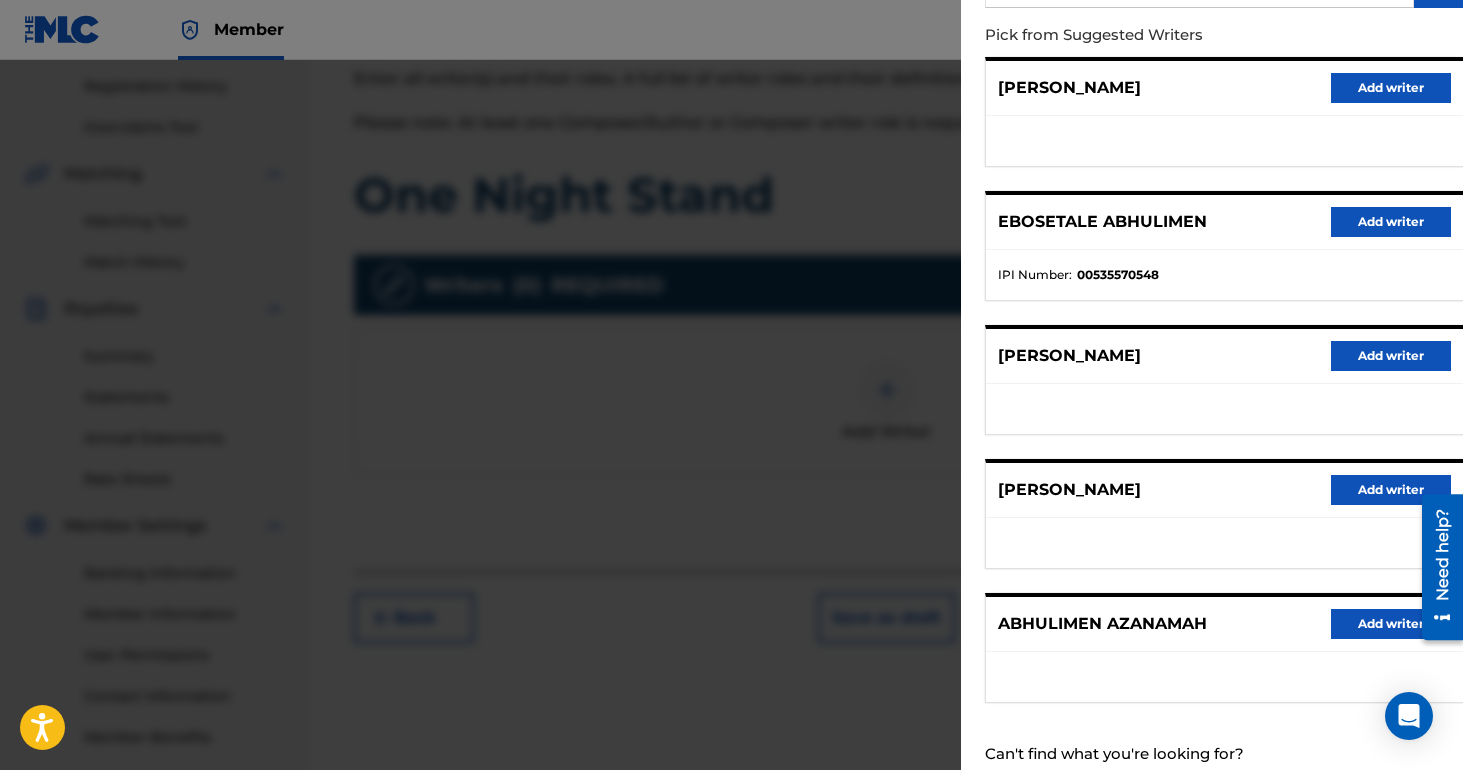 scroll, scrollTop: 272, scrollLeft: 0, axis: vertical 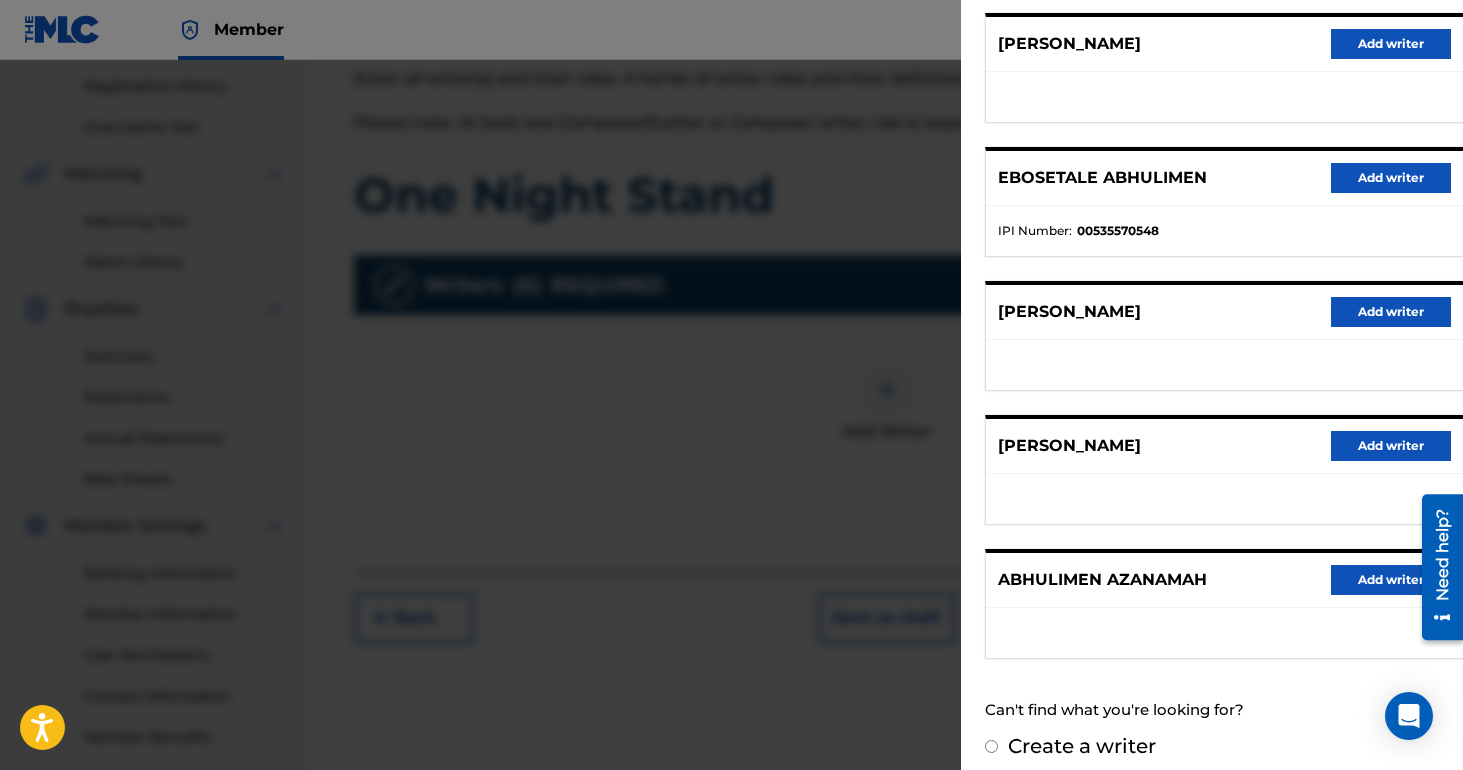 click on "Create a writer" at bounding box center [991, 746] 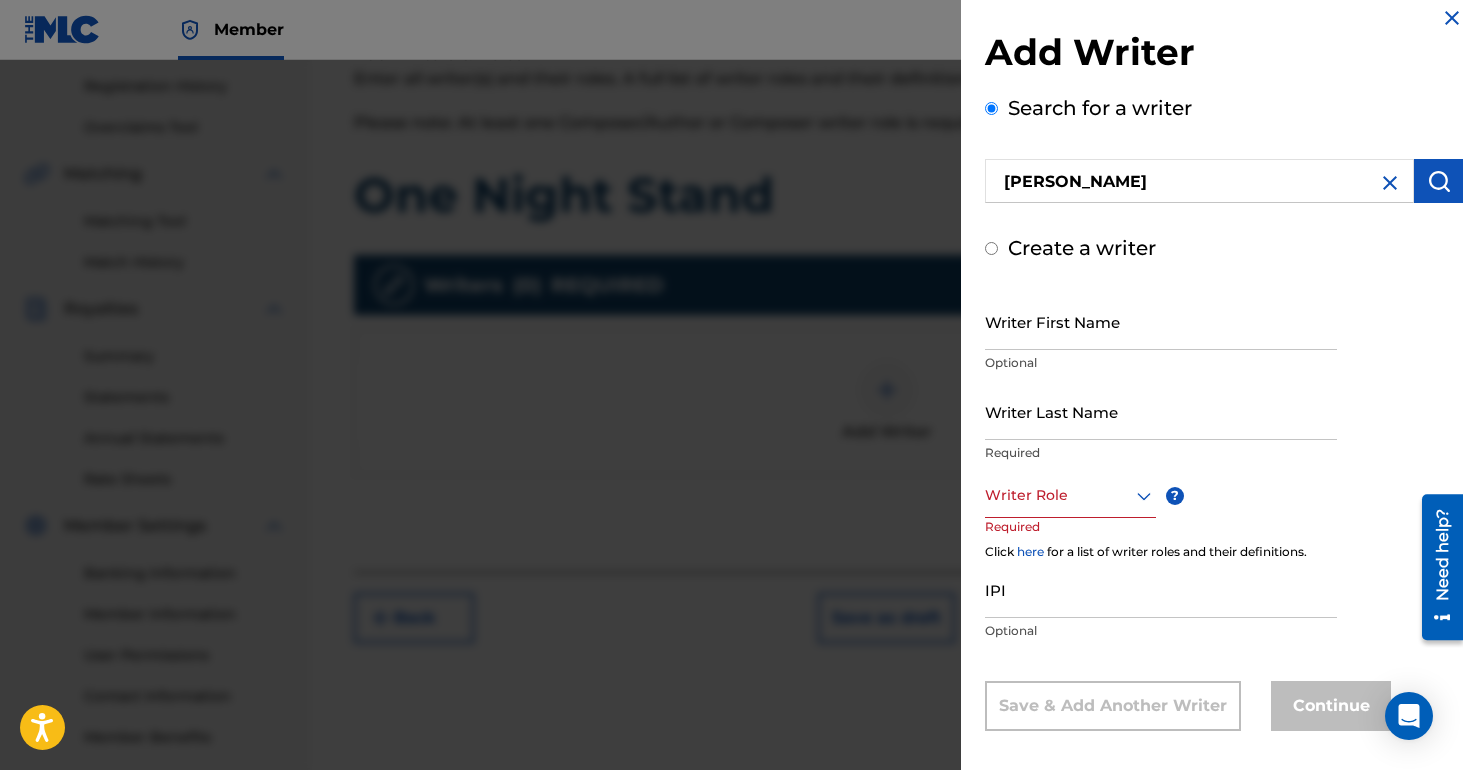 radio on "false" 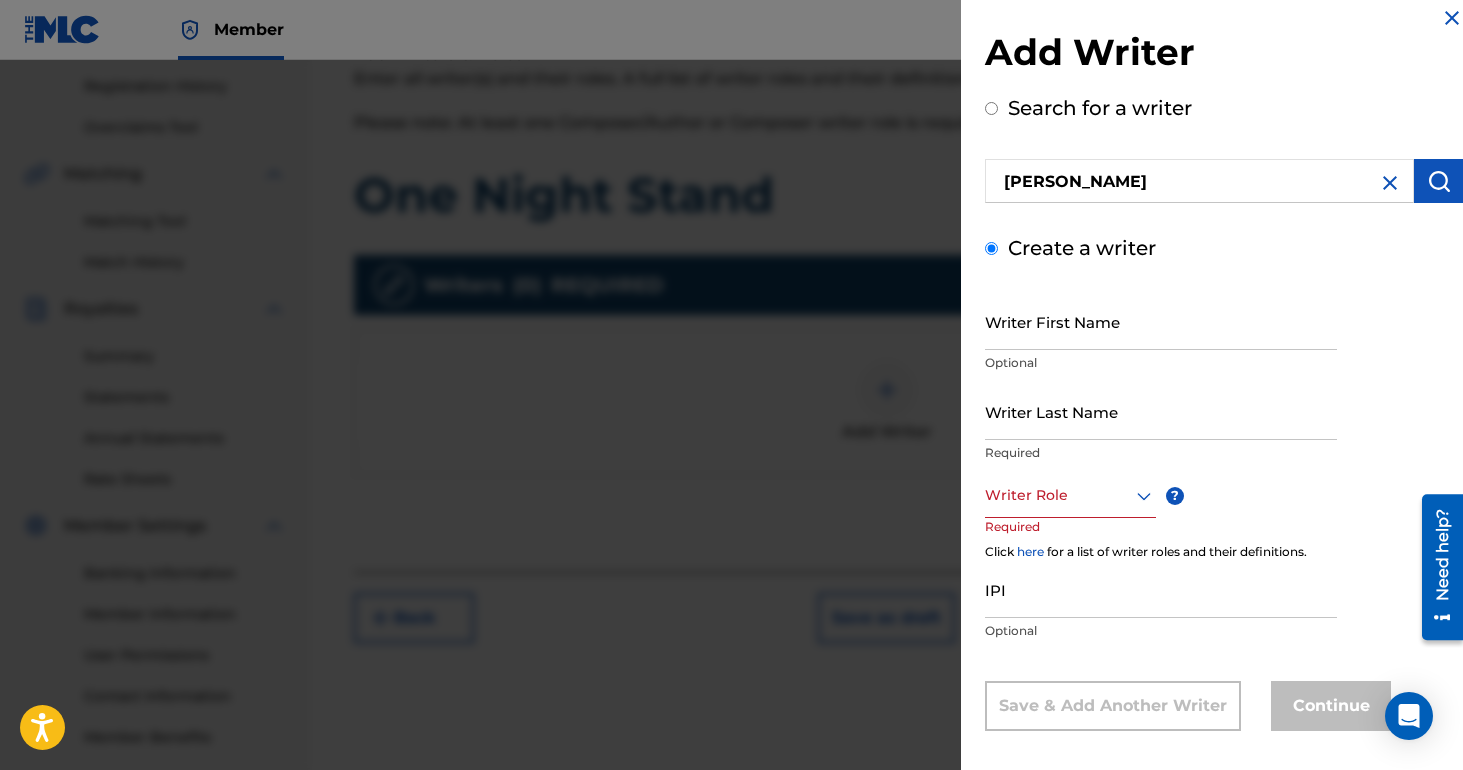 scroll, scrollTop: 96, scrollLeft: 0, axis: vertical 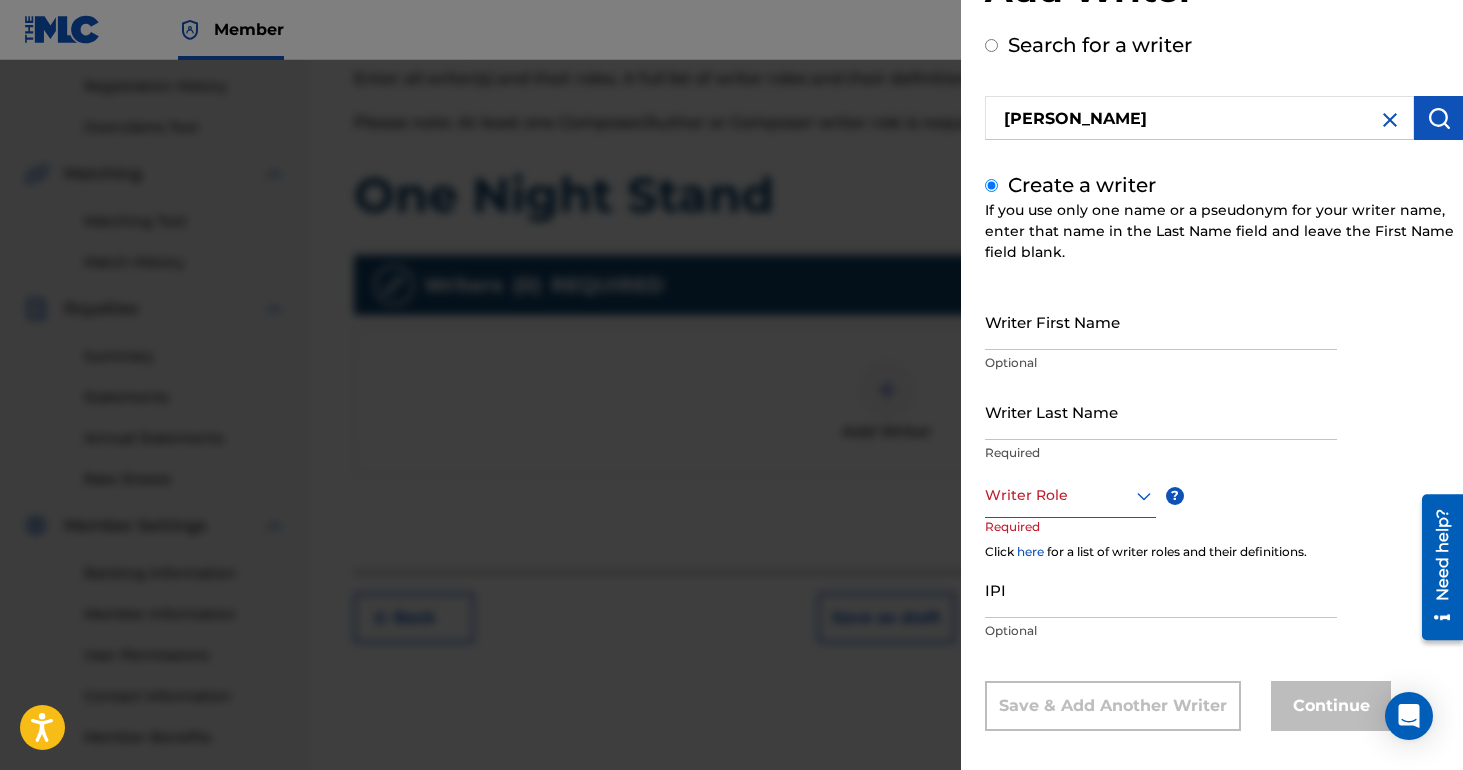 click on "Create a writer If you use only one name or a pseudonym for your writer name, enter that name in the Last Name field and leave the First Name field blank. Writer First Name   Optional Writer Last Name   Required Writer Role ? Required Click   here   for a list of writer roles and their definitions. IPI   Optional Save & Add Another Writer Continue" at bounding box center (1224, 450) 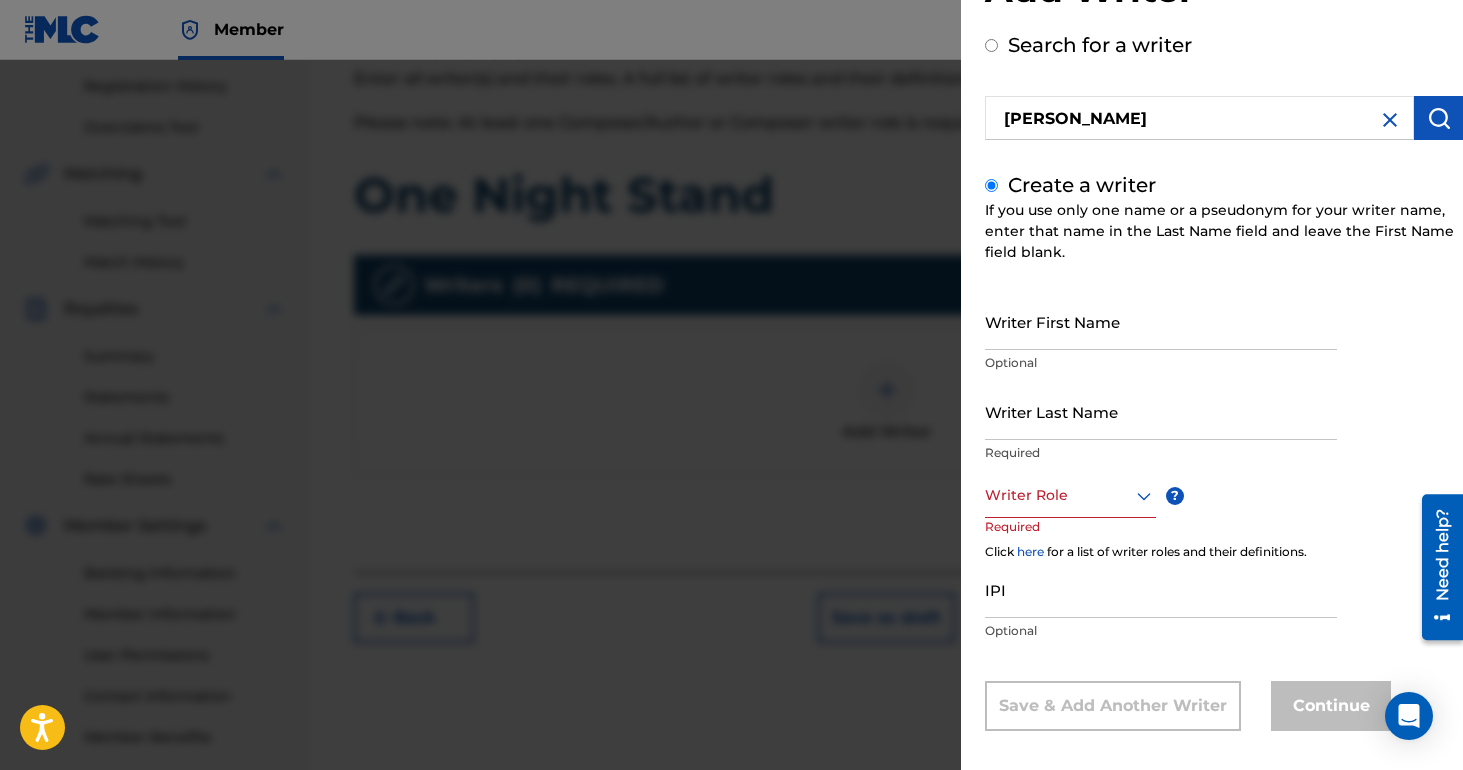 click on "Writer First Name" at bounding box center [1161, 321] 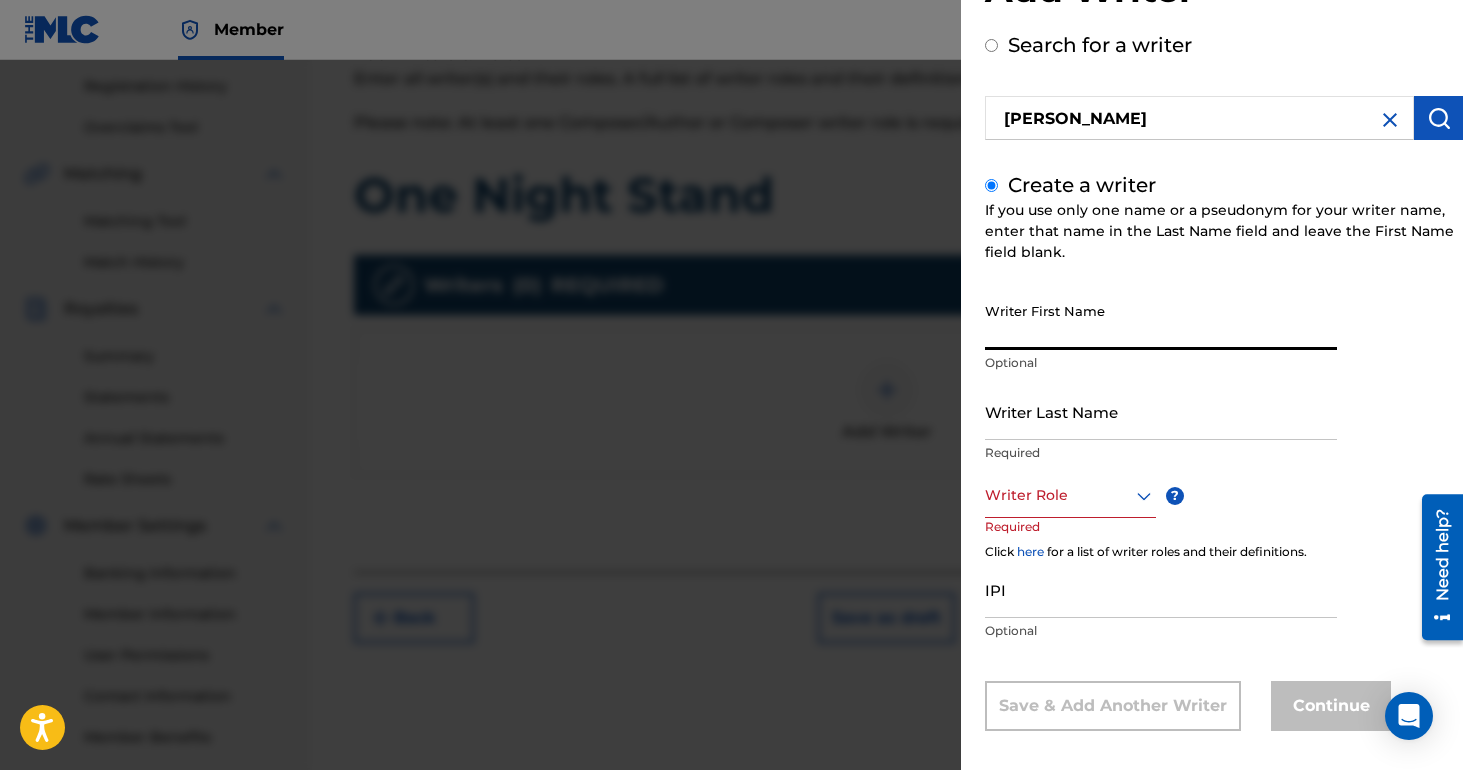 type on "Gideon" 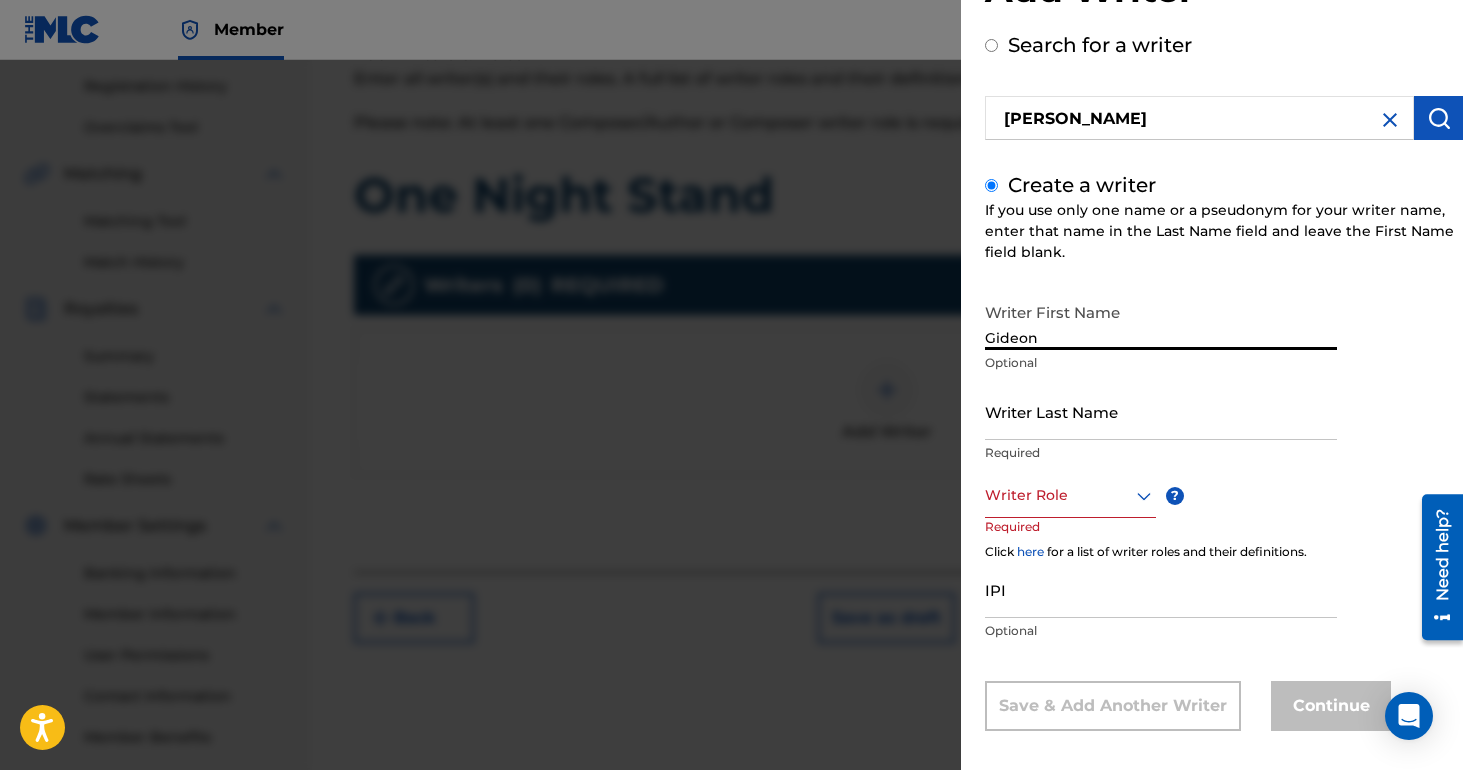 click on "Writer Last Name" at bounding box center [1161, 411] 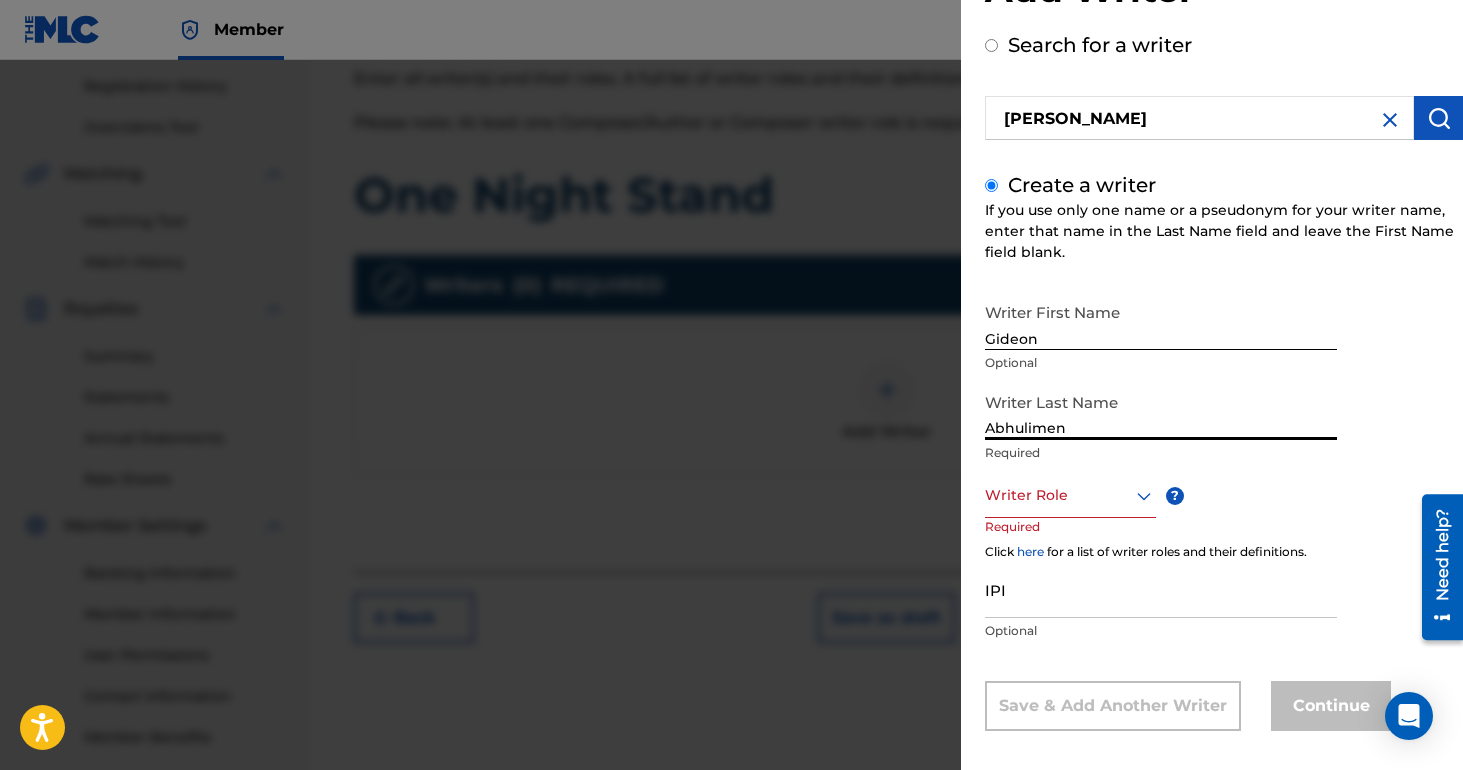 type on "Abhulimen" 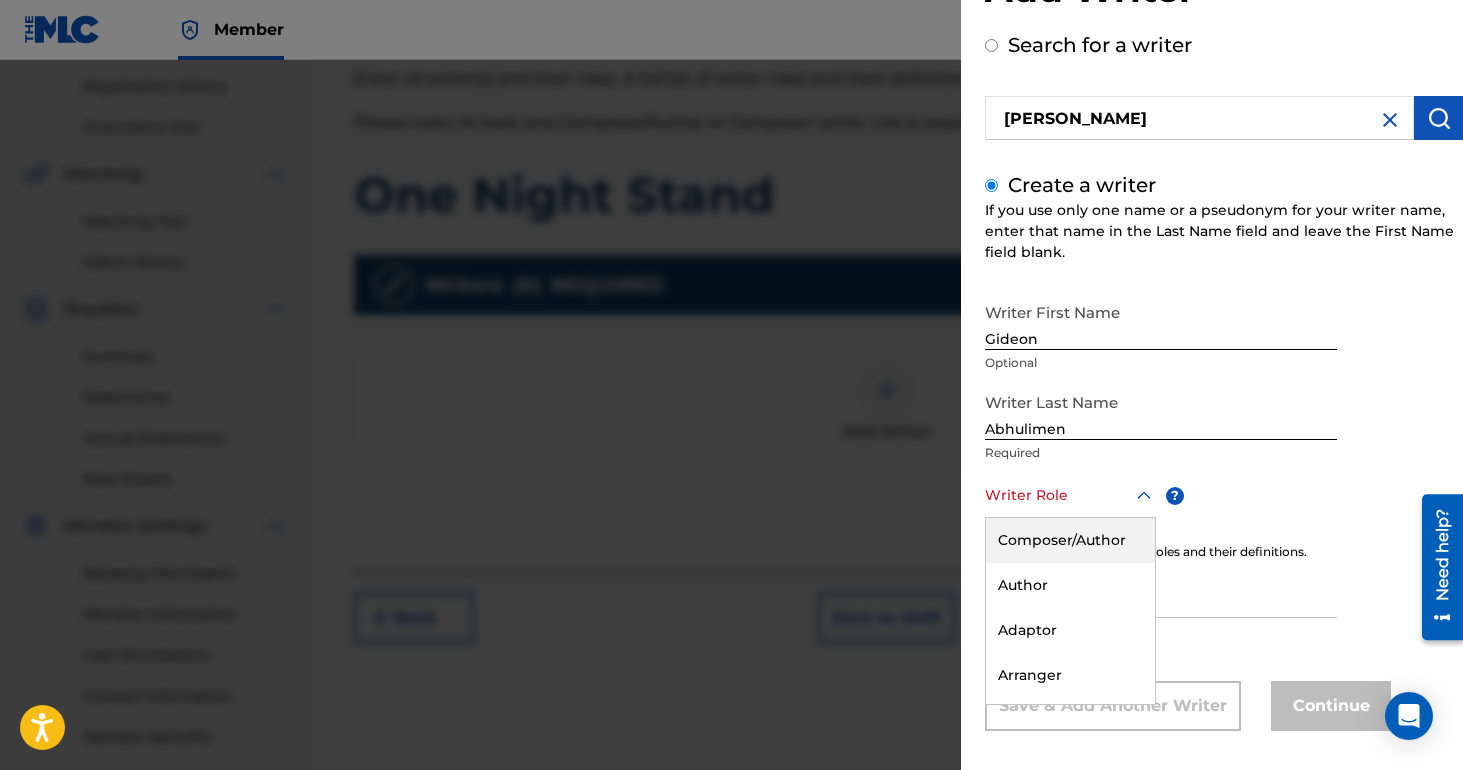 click on "Composer/Author" at bounding box center (1070, 540) 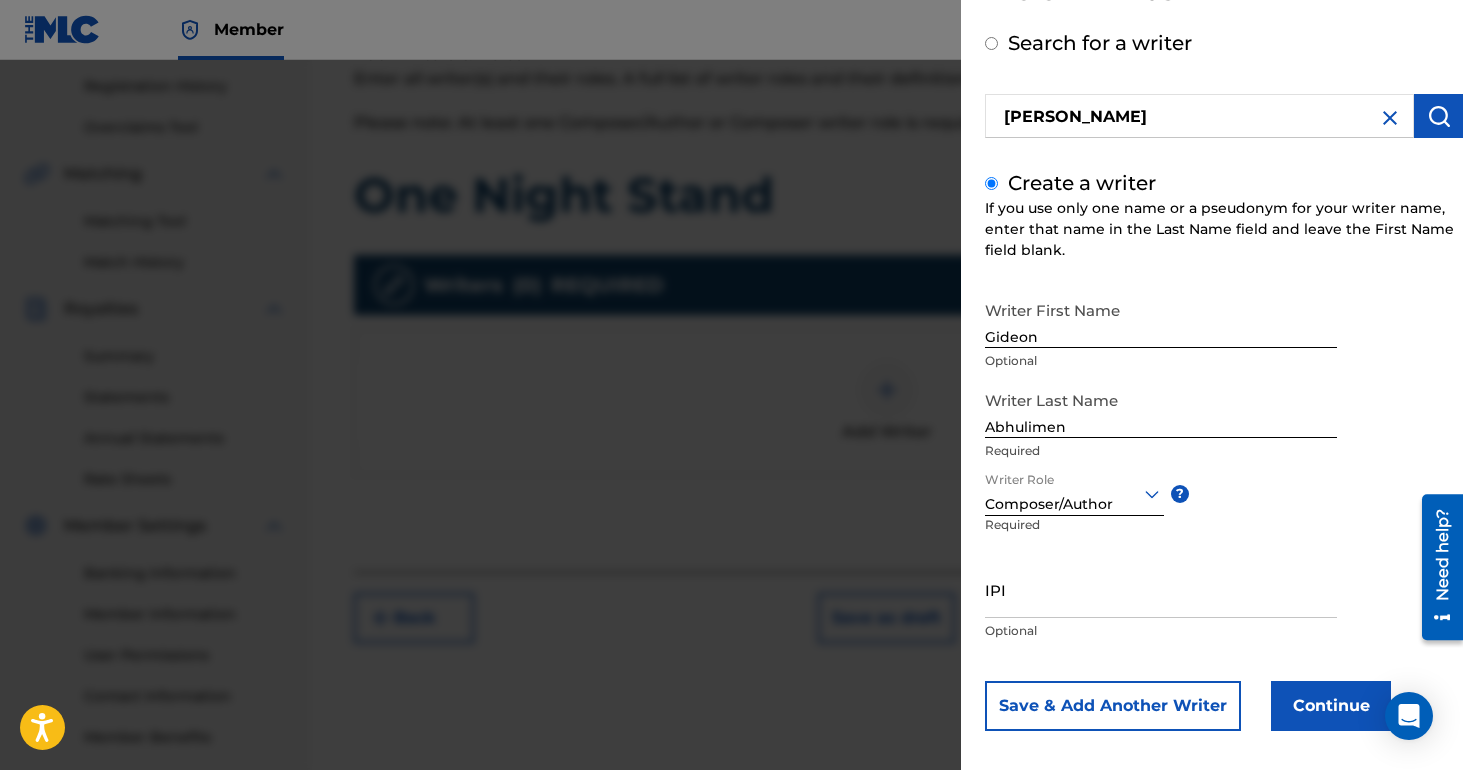 scroll, scrollTop: 98, scrollLeft: 0, axis: vertical 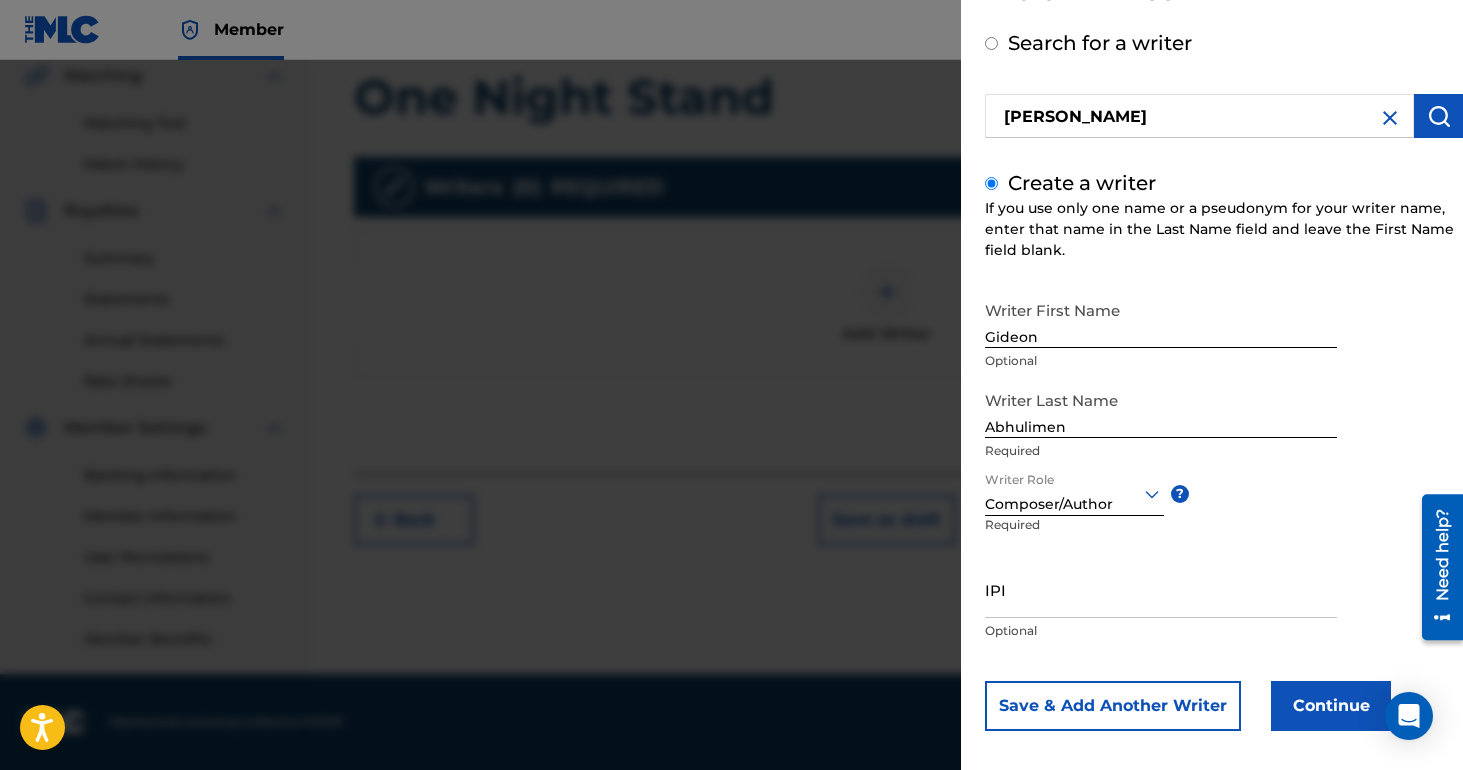 click on "IPI" at bounding box center (1161, 589) 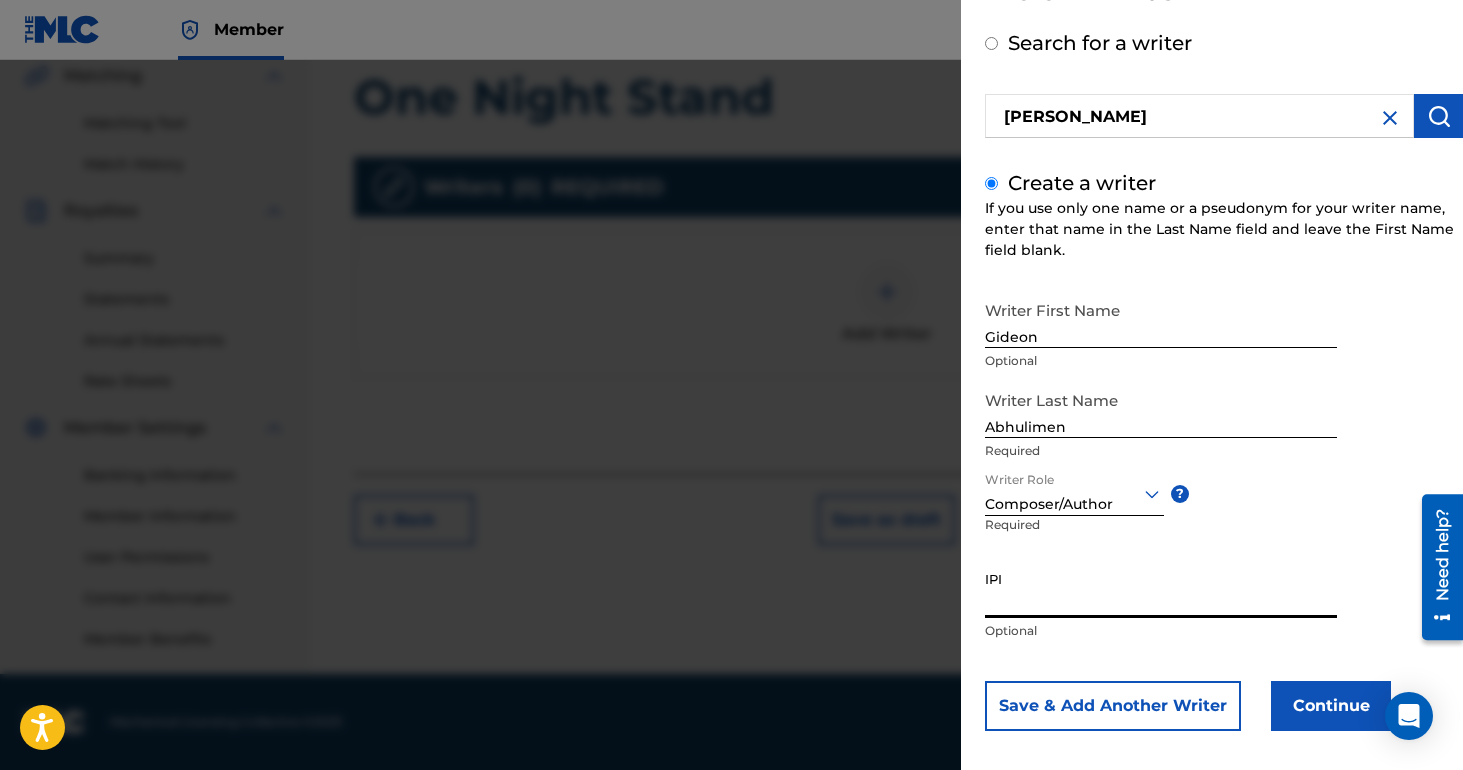 paste on "1288643704" 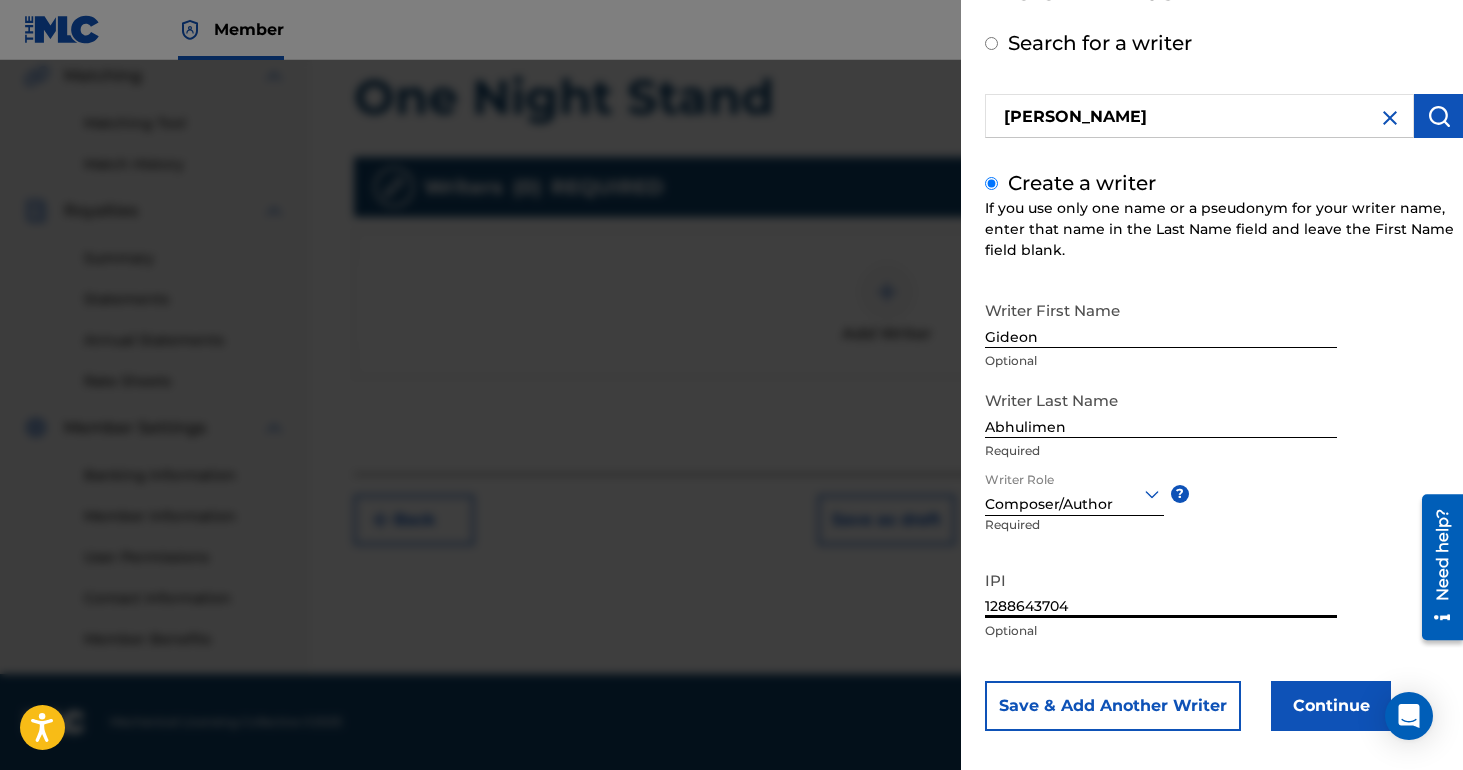 type on "1288643704" 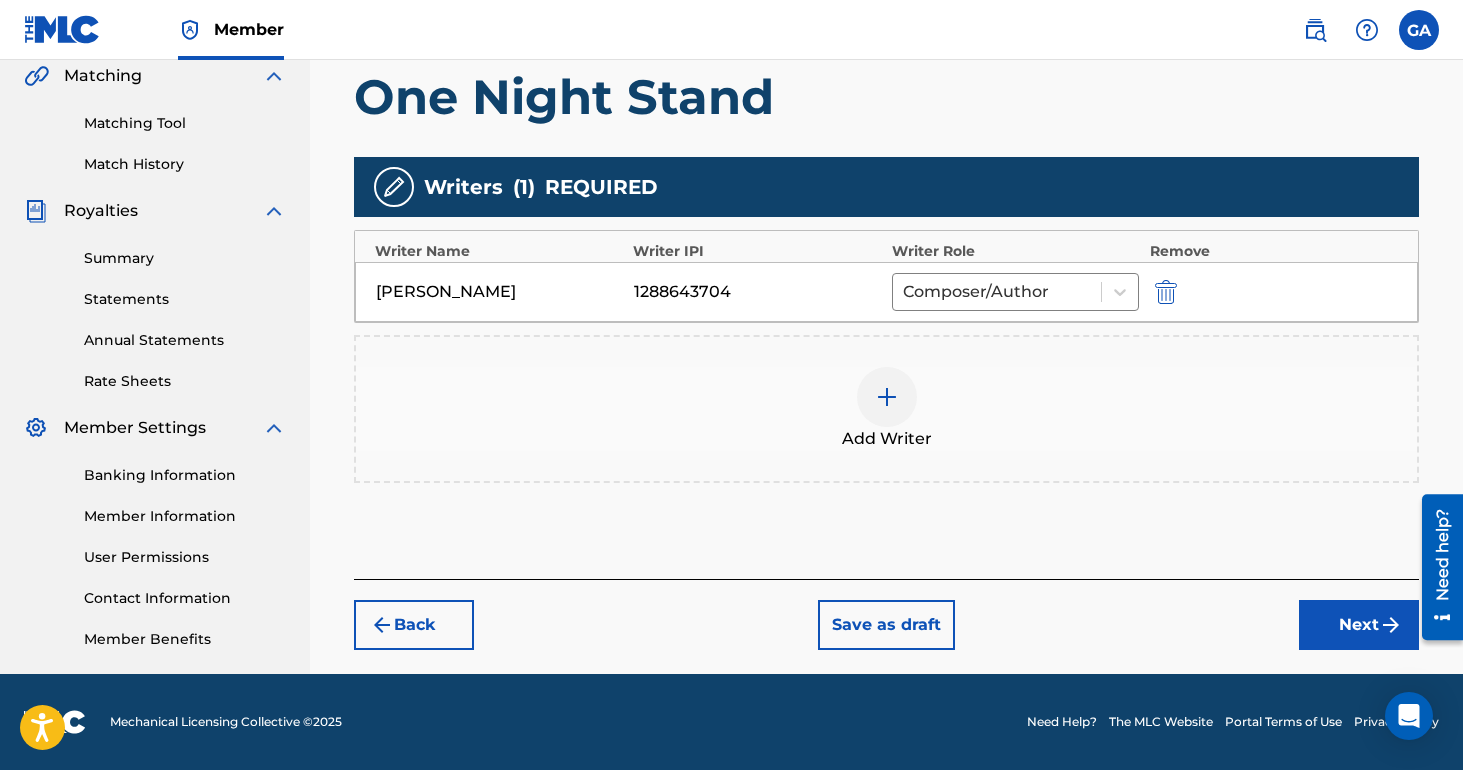 click on "Next" at bounding box center (1359, 625) 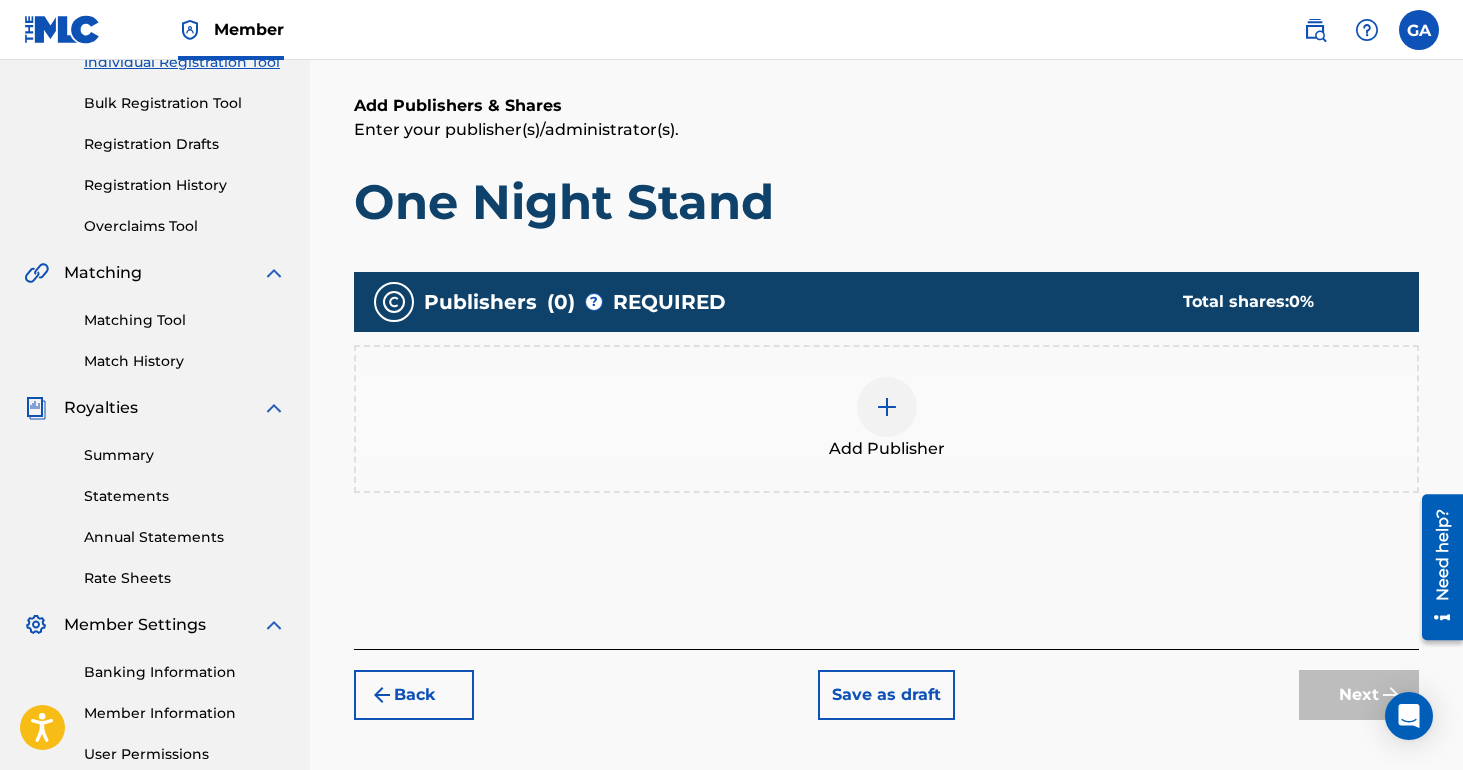 scroll, scrollTop: 294, scrollLeft: 0, axis: vertical 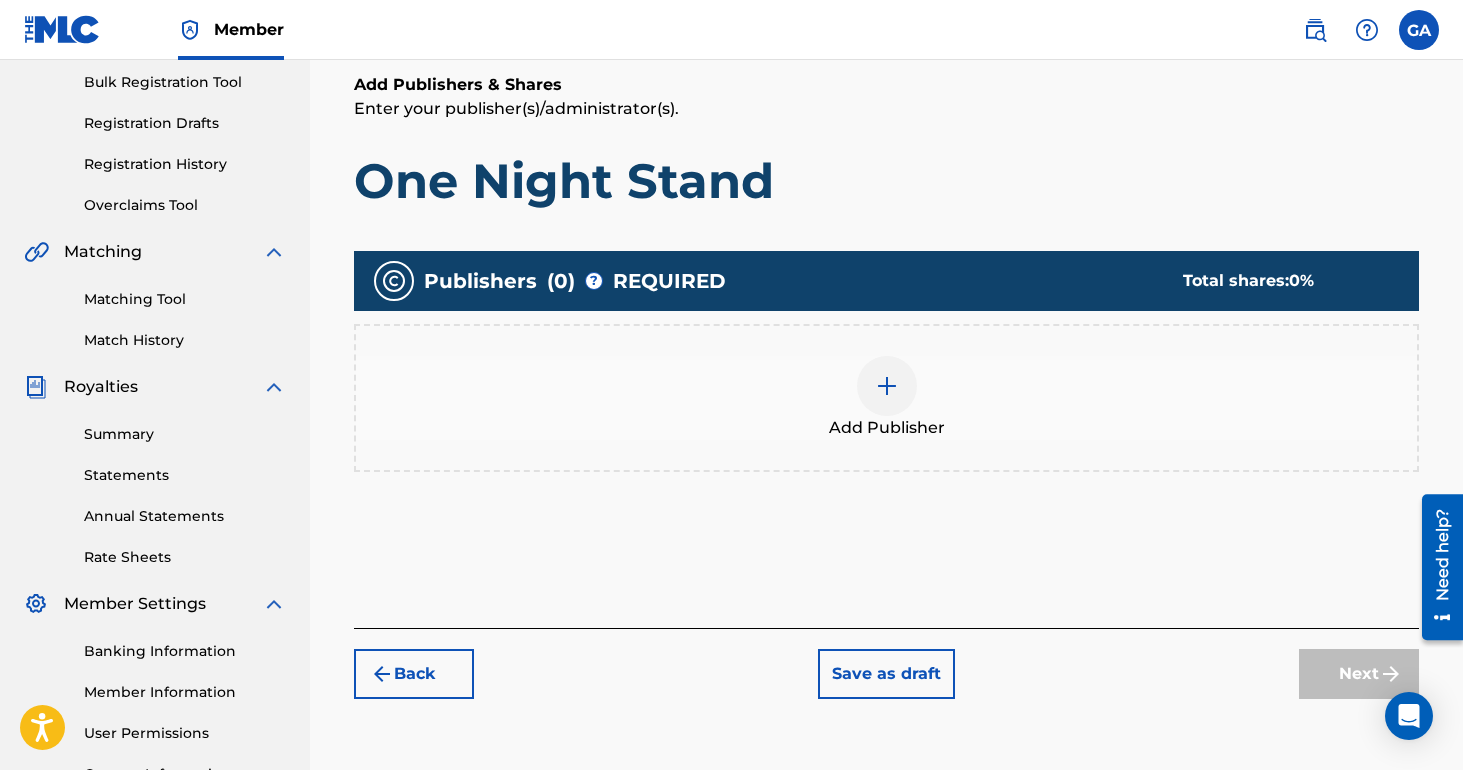 click on "Add Publisher" at bounding box center (886, 398) 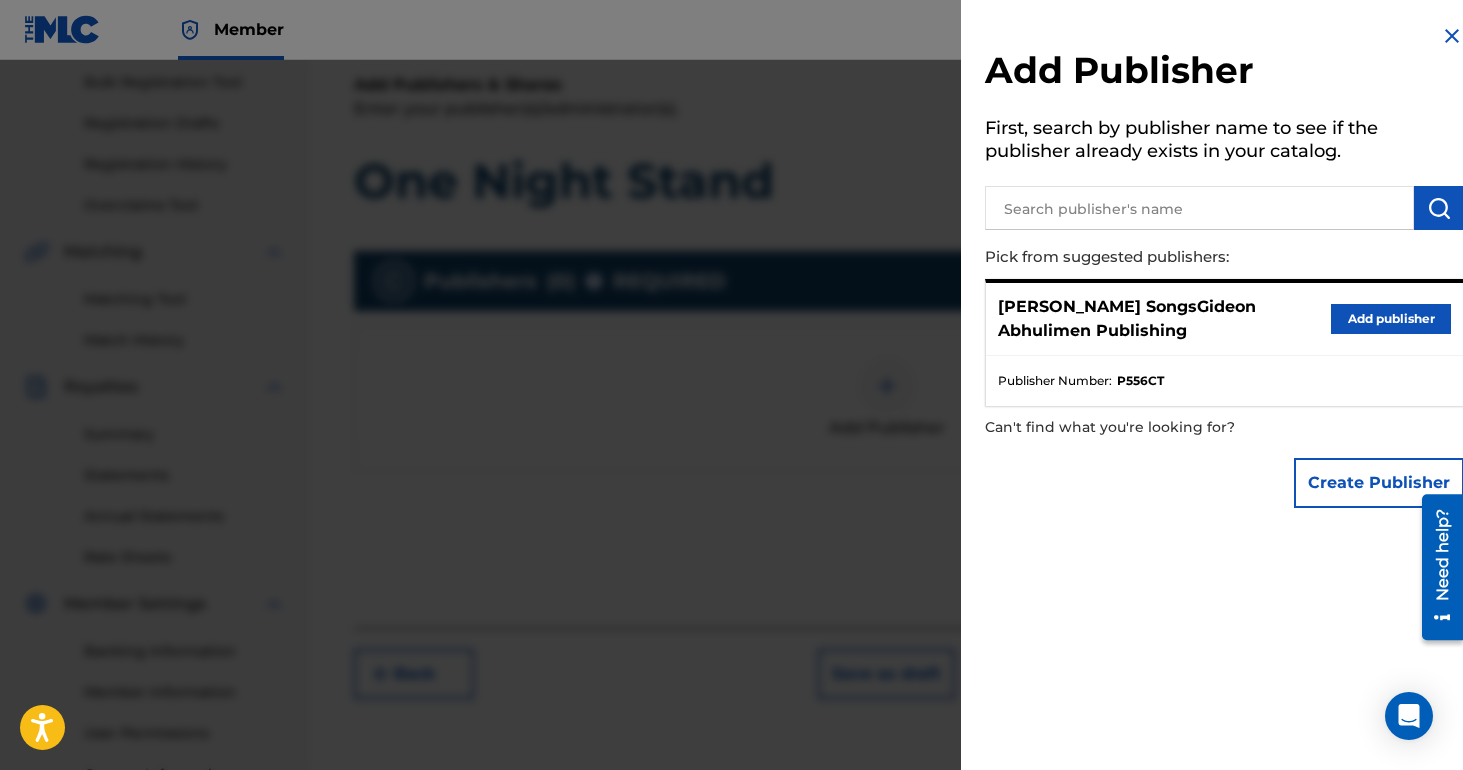 click on "Add publisher" at bounding box center [1391, 319] 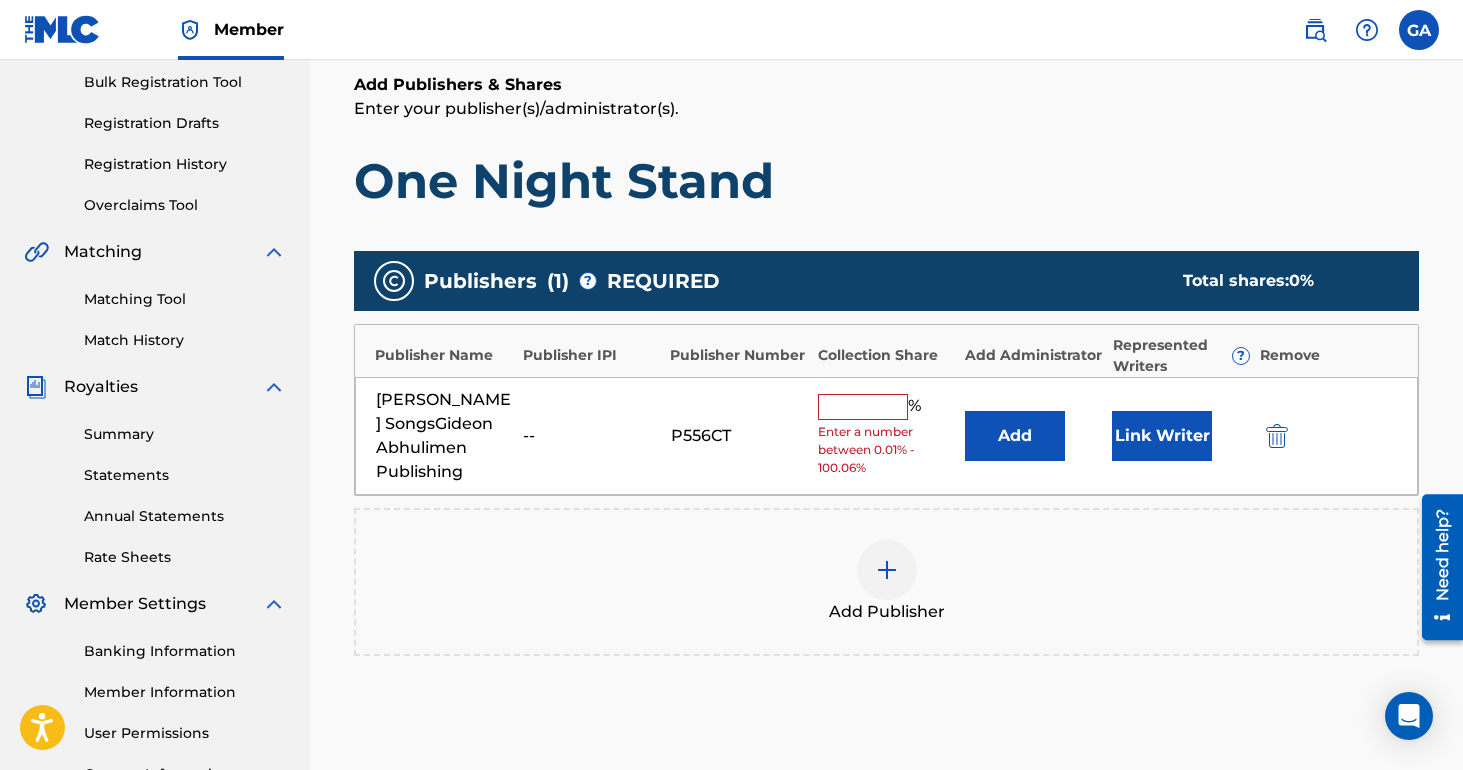 click at bounding box center [863, 407] 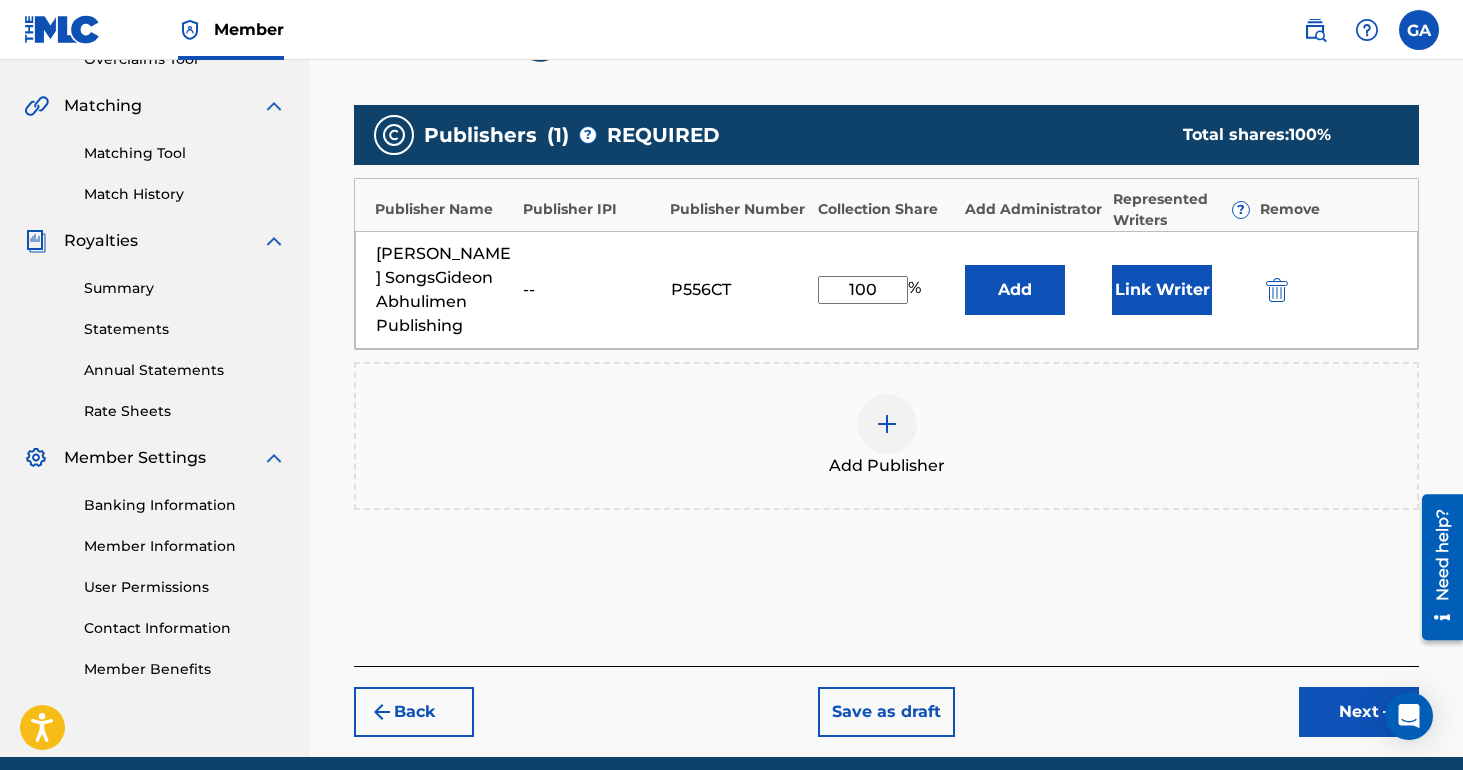 scroll, scrollTop: 547, scrollLeft: 0, axis: vertical 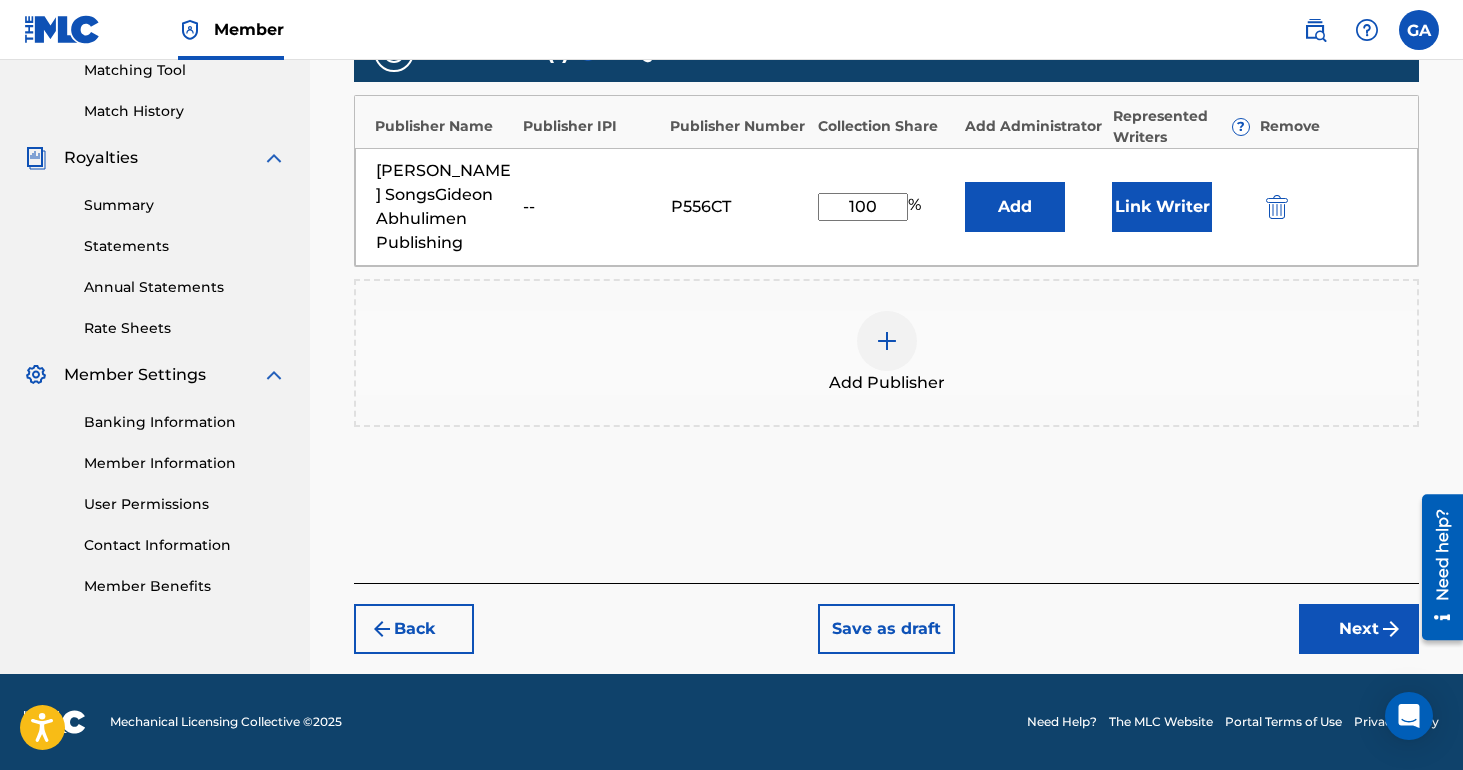 click on "Next" at bounding box center [1359, 629] 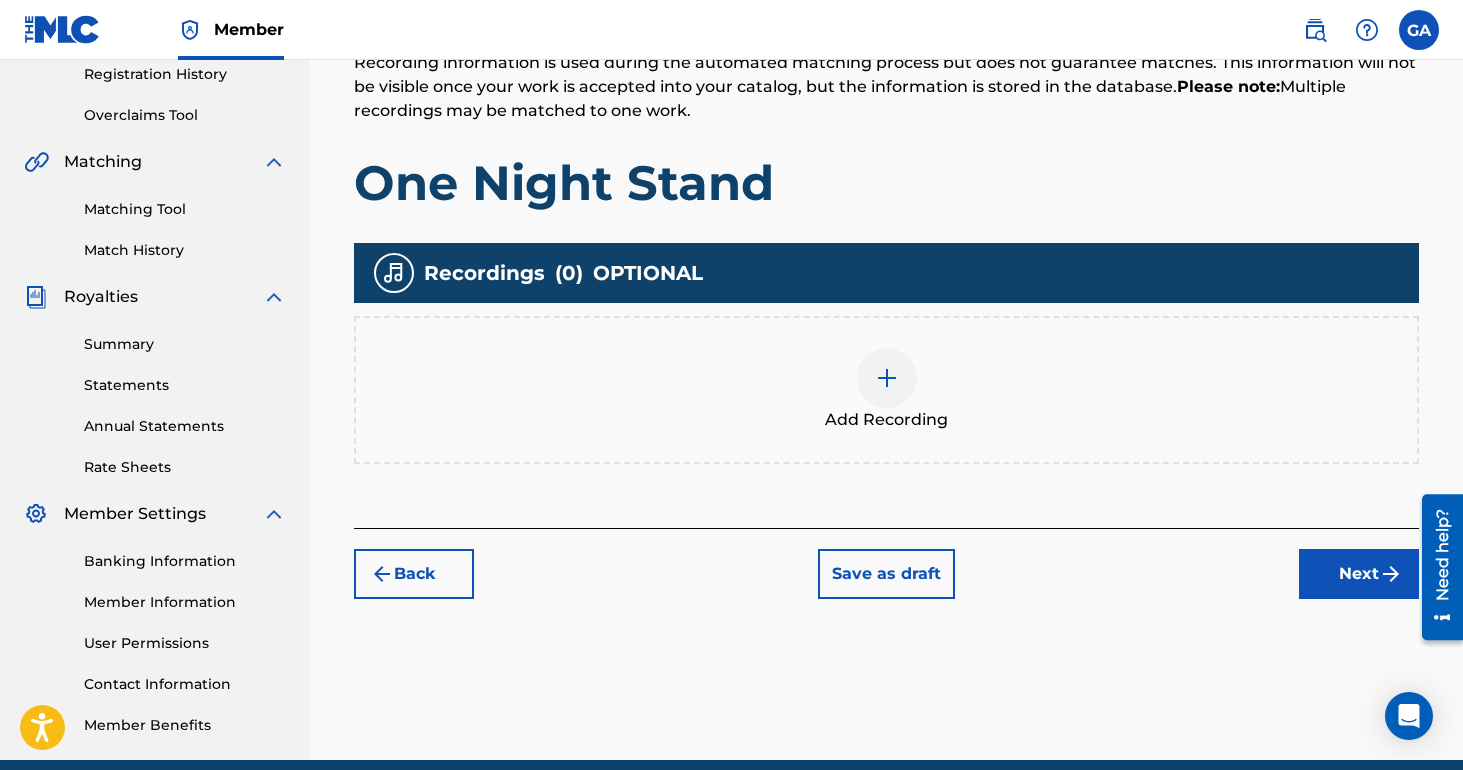 scroll, scrollTop: 470, scrollLeft: 0, axis: vertical 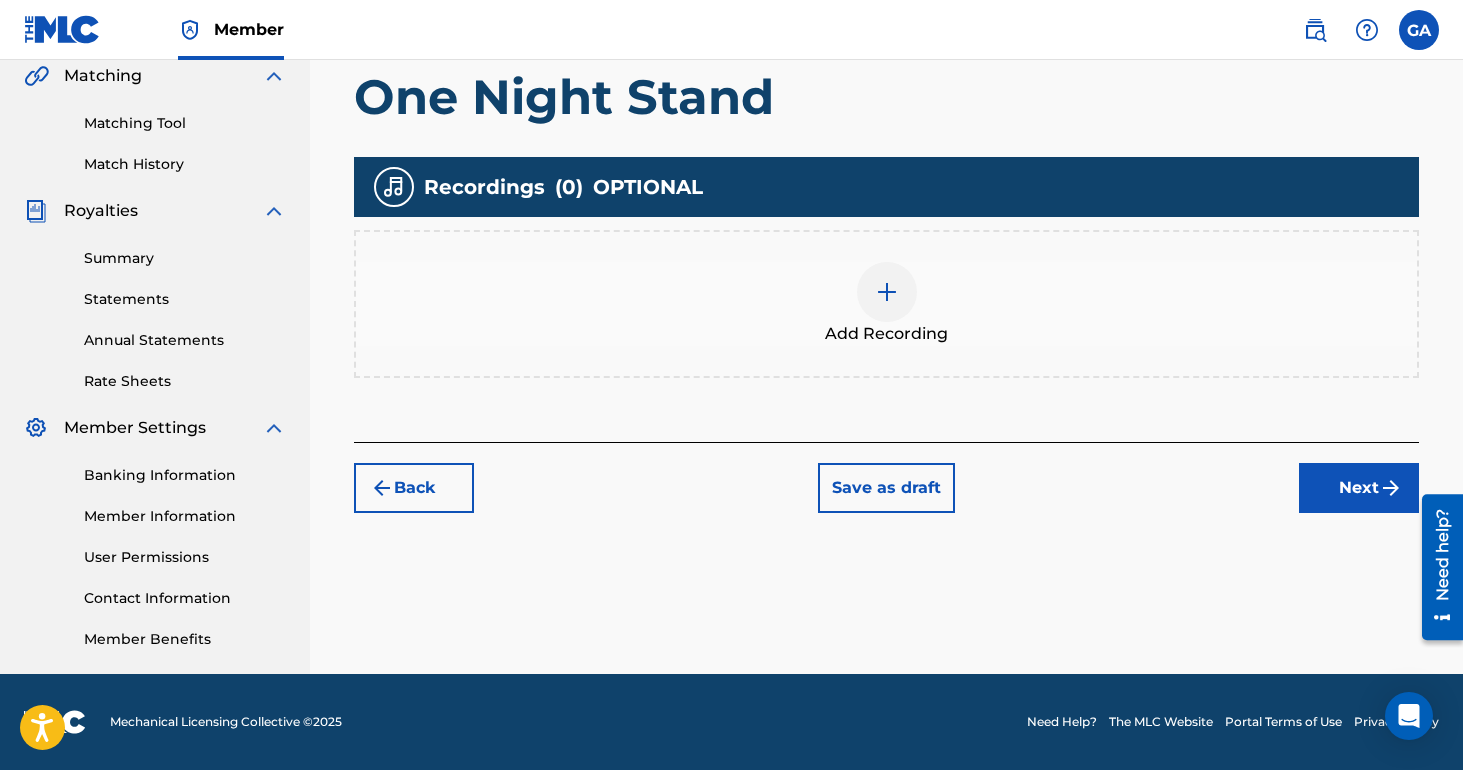 click on "Next" at bounding box center (1359, 488) 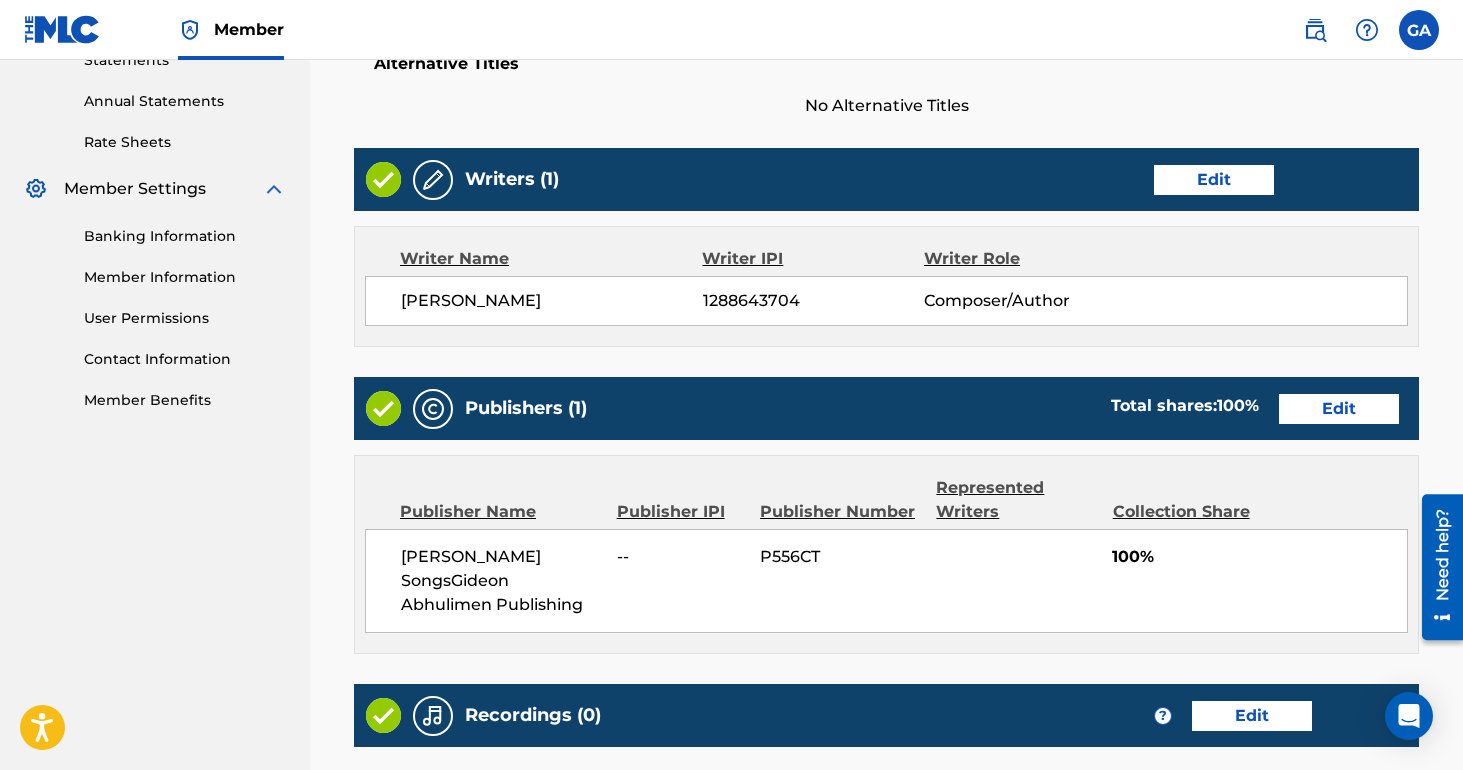 scroll, scrollTop: 966, scrollLeft: 0, axis: vertical 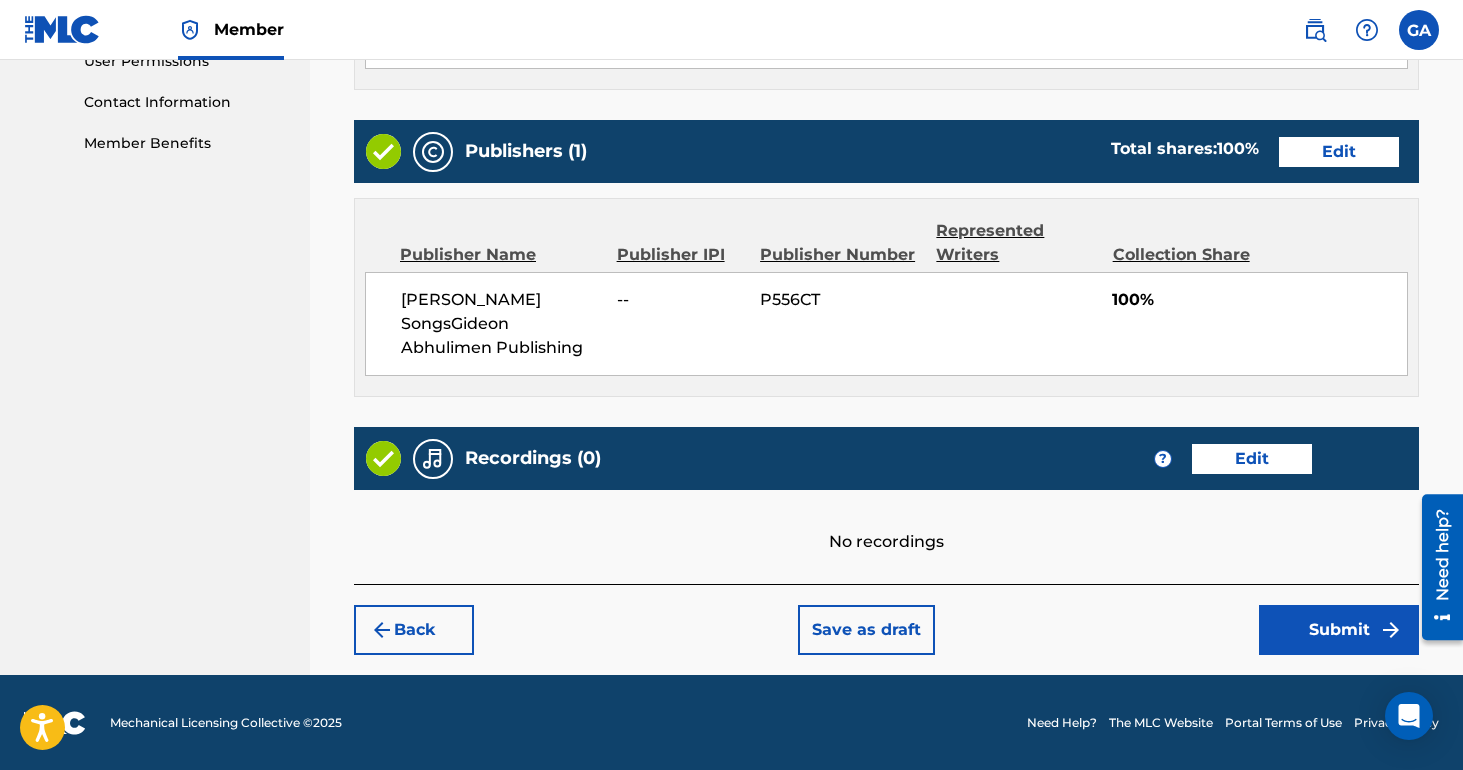 click on "Submit" at bounding box center [1339, 630] 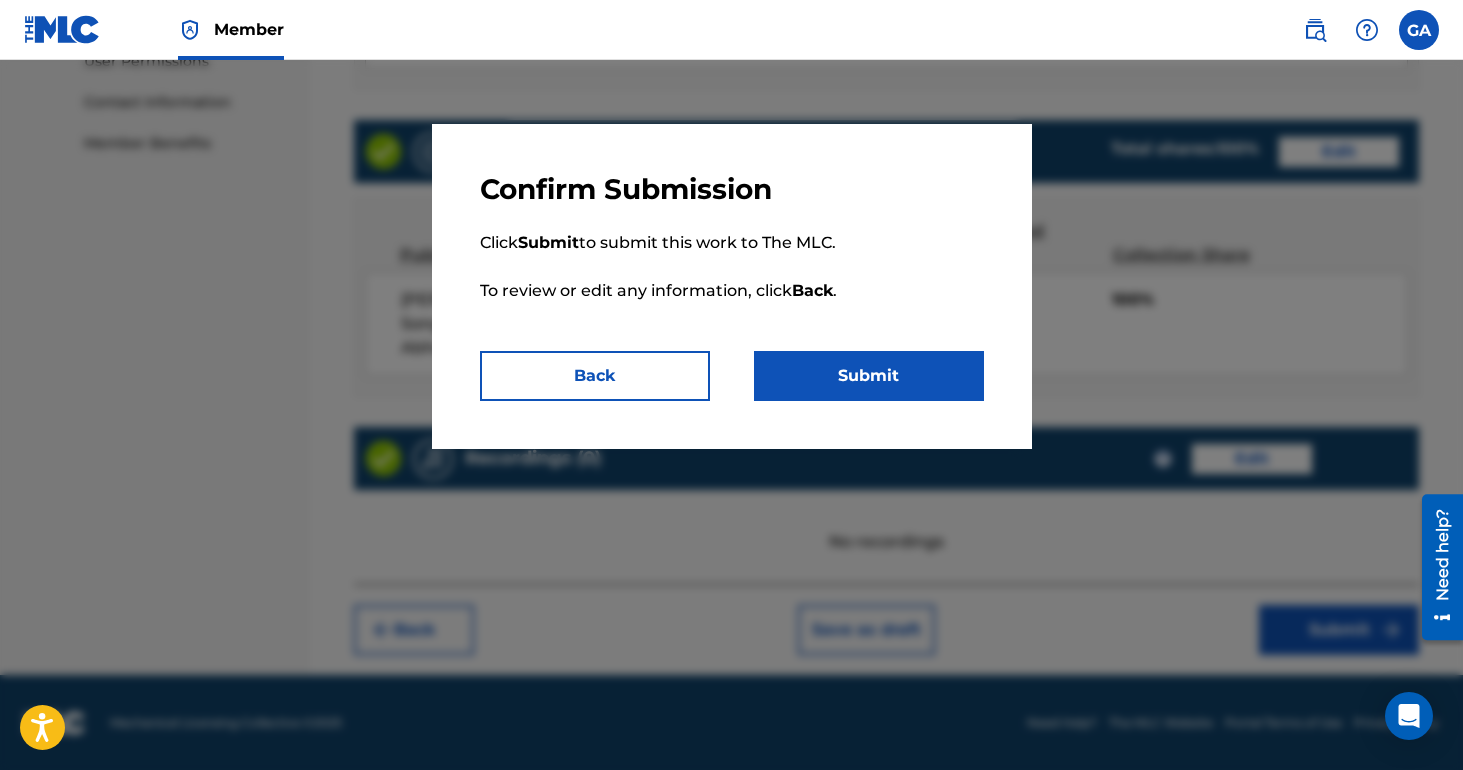 click on "Submit" at bounding box center [869, 376] 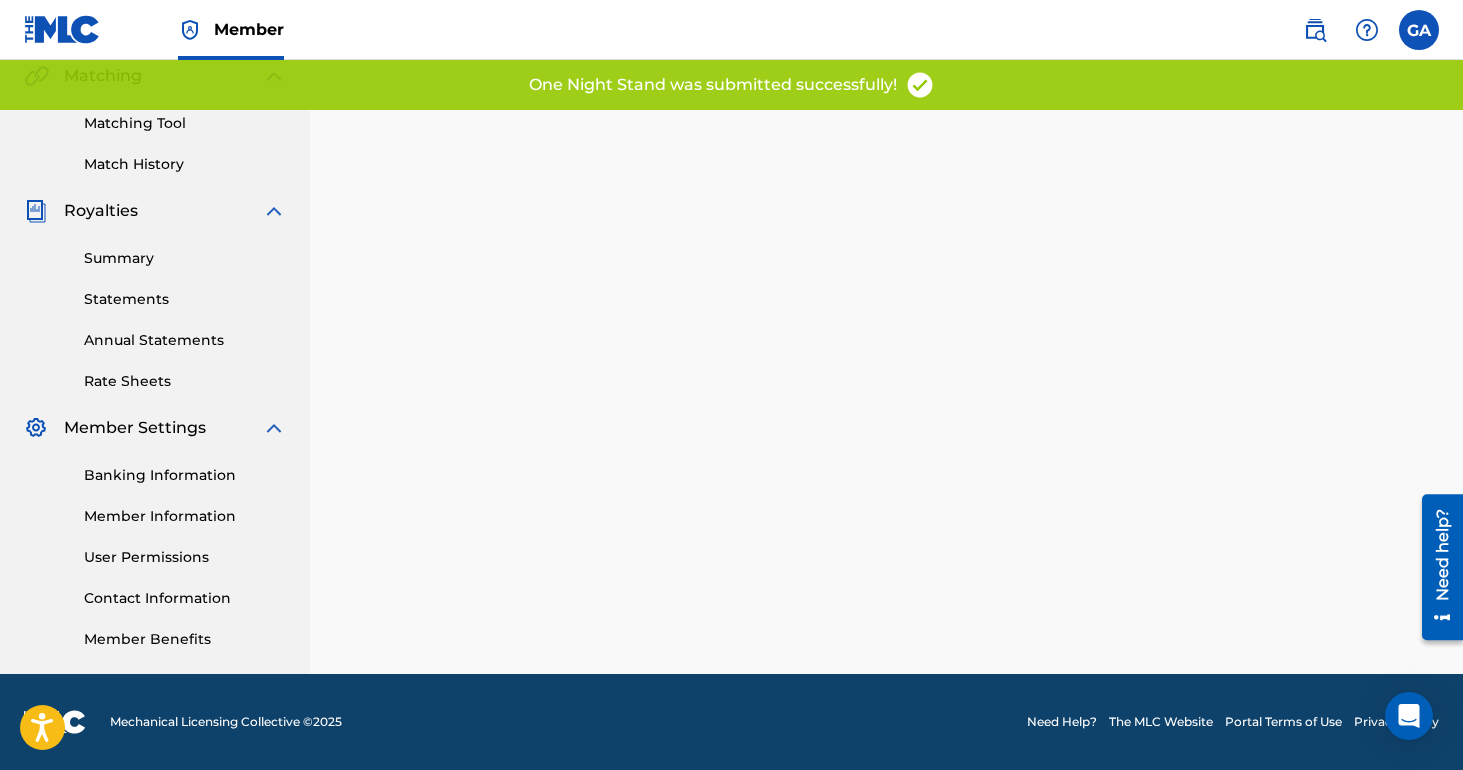 scroll, scrollTop: 0, scrollLeft: 0, axis: both 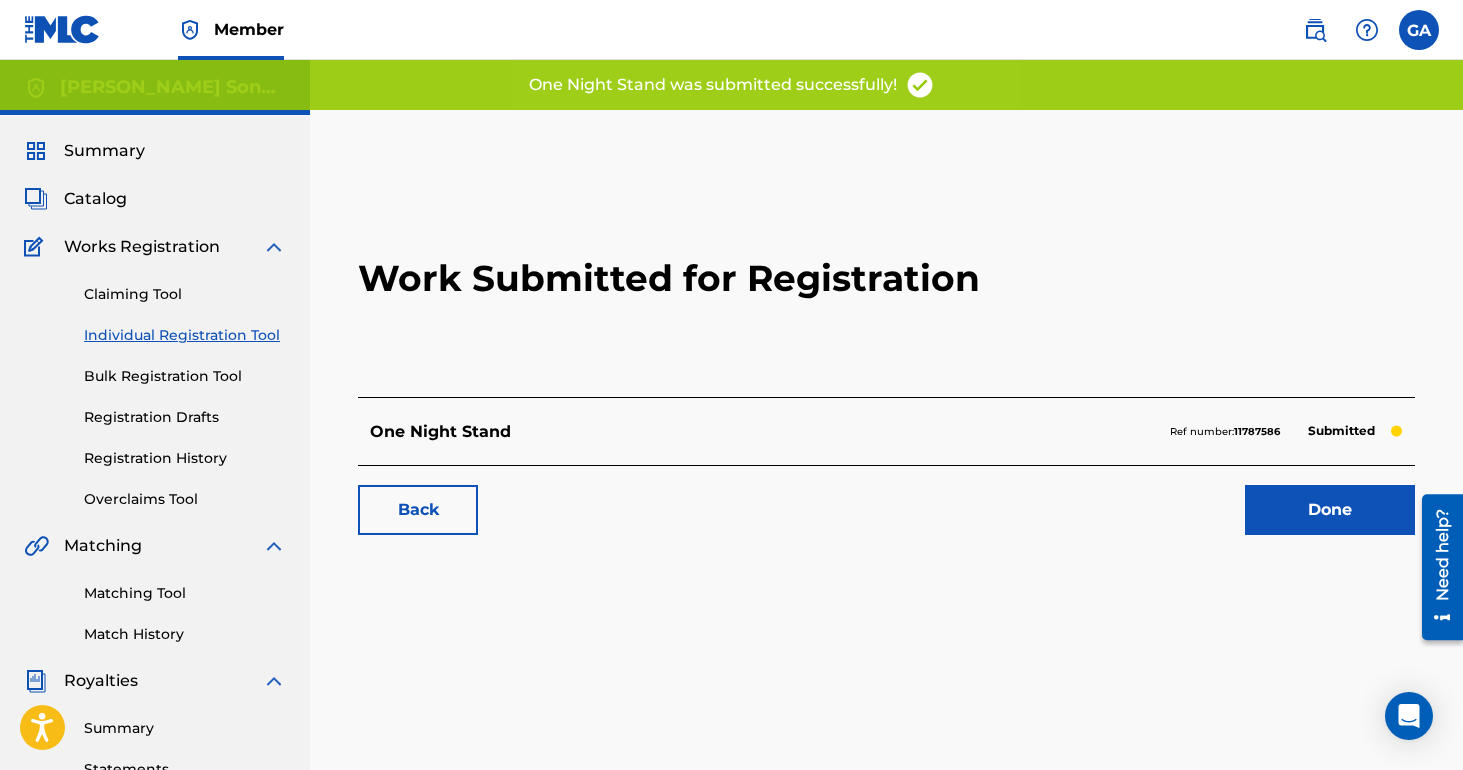click on "Done" at bounding box center (1330, 510) 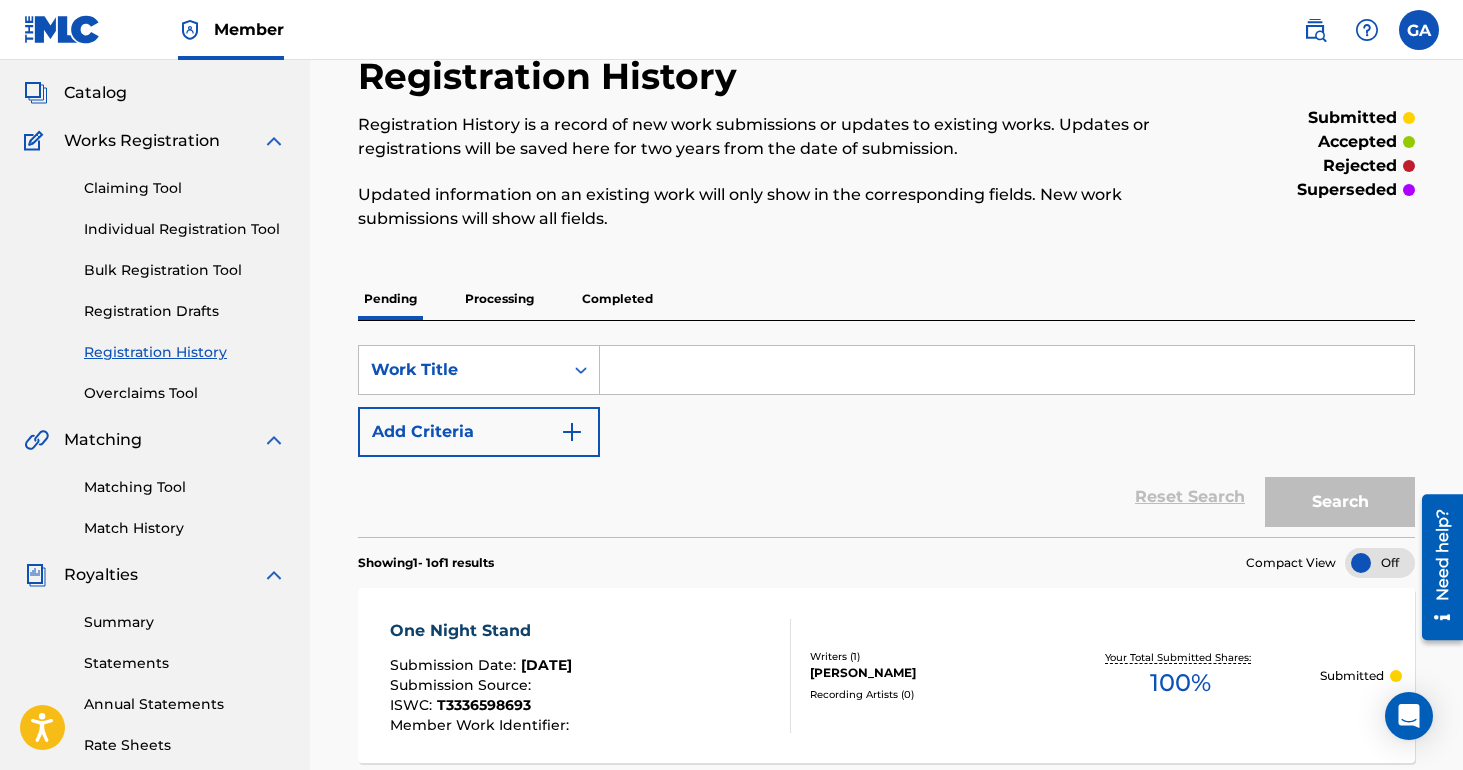 scroll, scrollTop: 92, scrollLeft: 0, axis: vertical 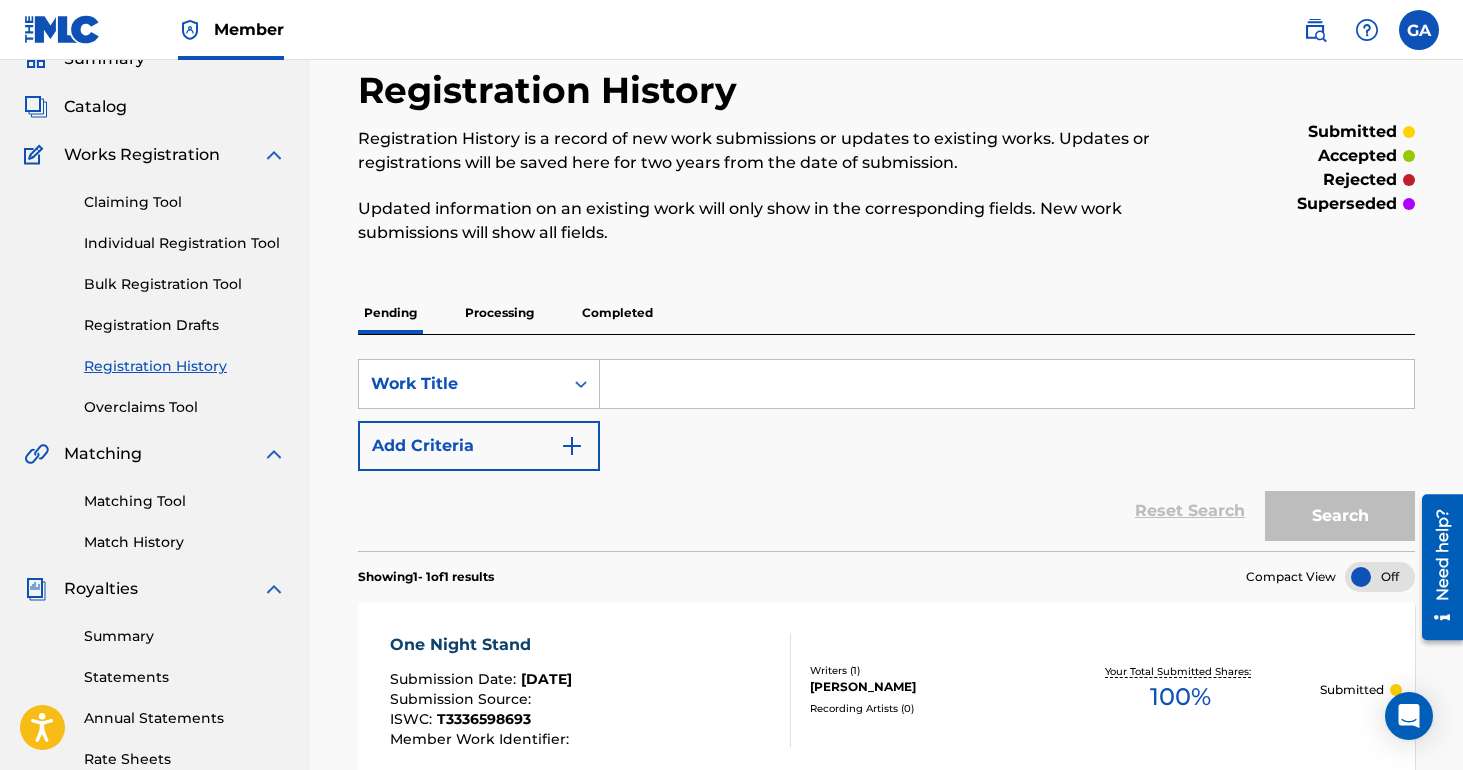 click on "Individual Registration Tool" at bounding box center [185, 243] 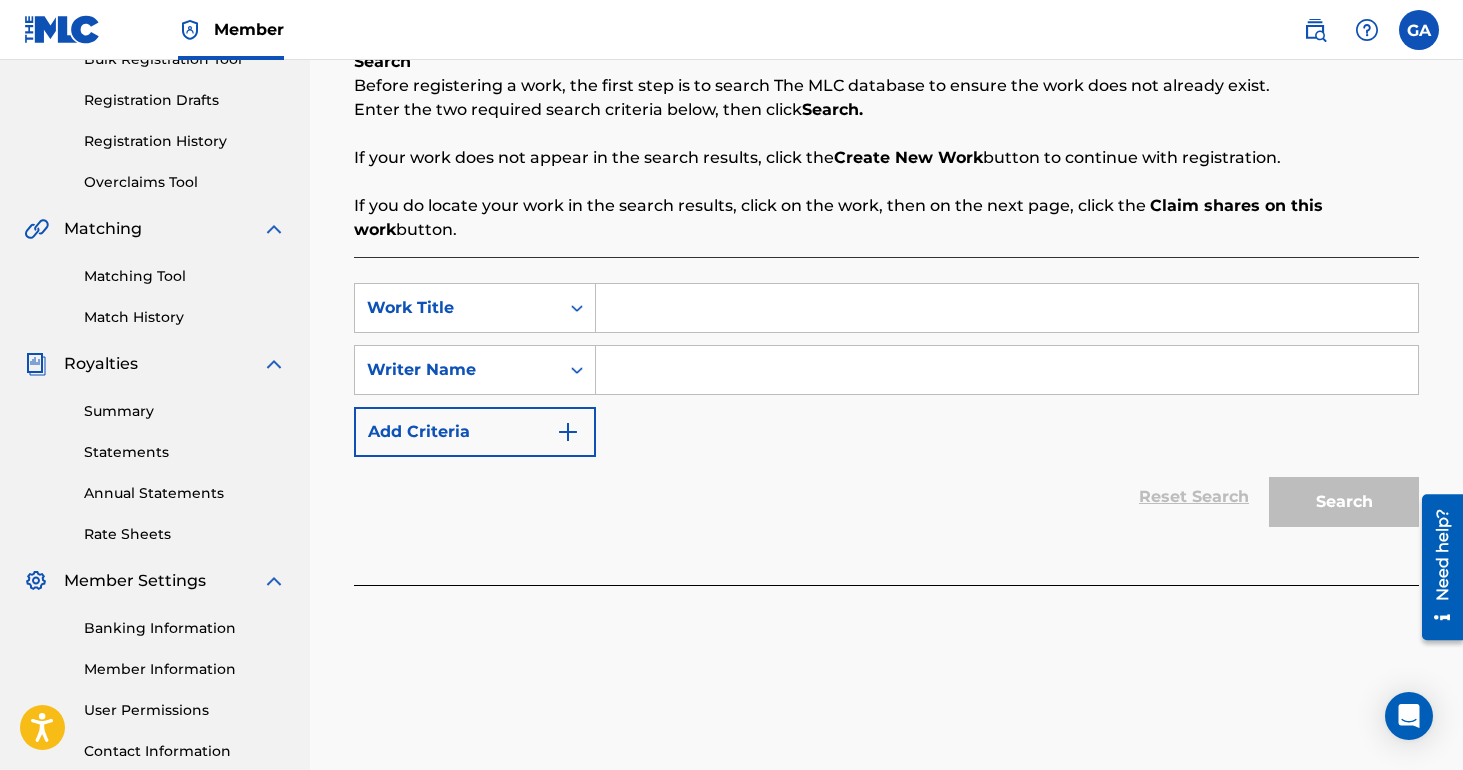 scroll, scrollTop: 331, scrollLeft: 0, axis: vertical 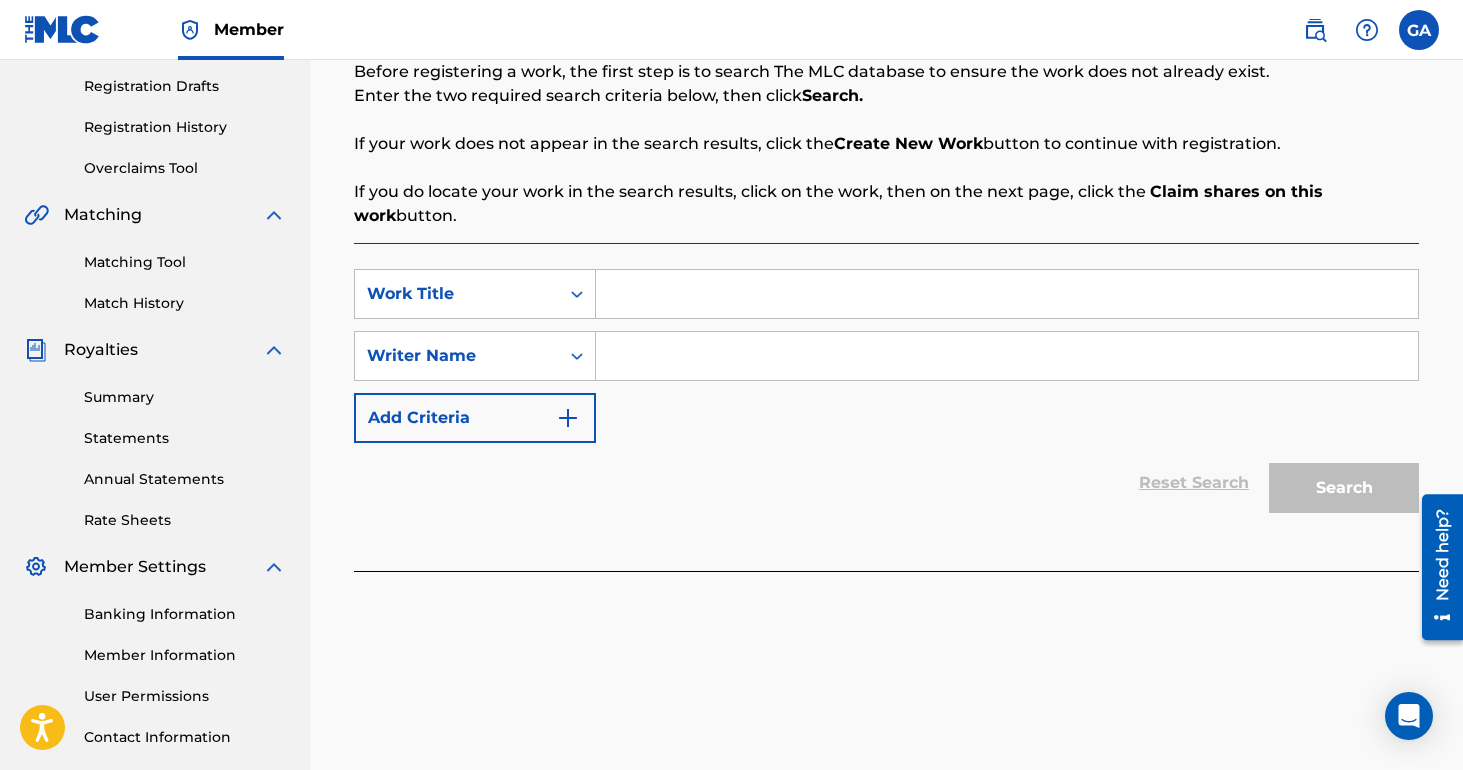 click at bounding box center [1007, 294] 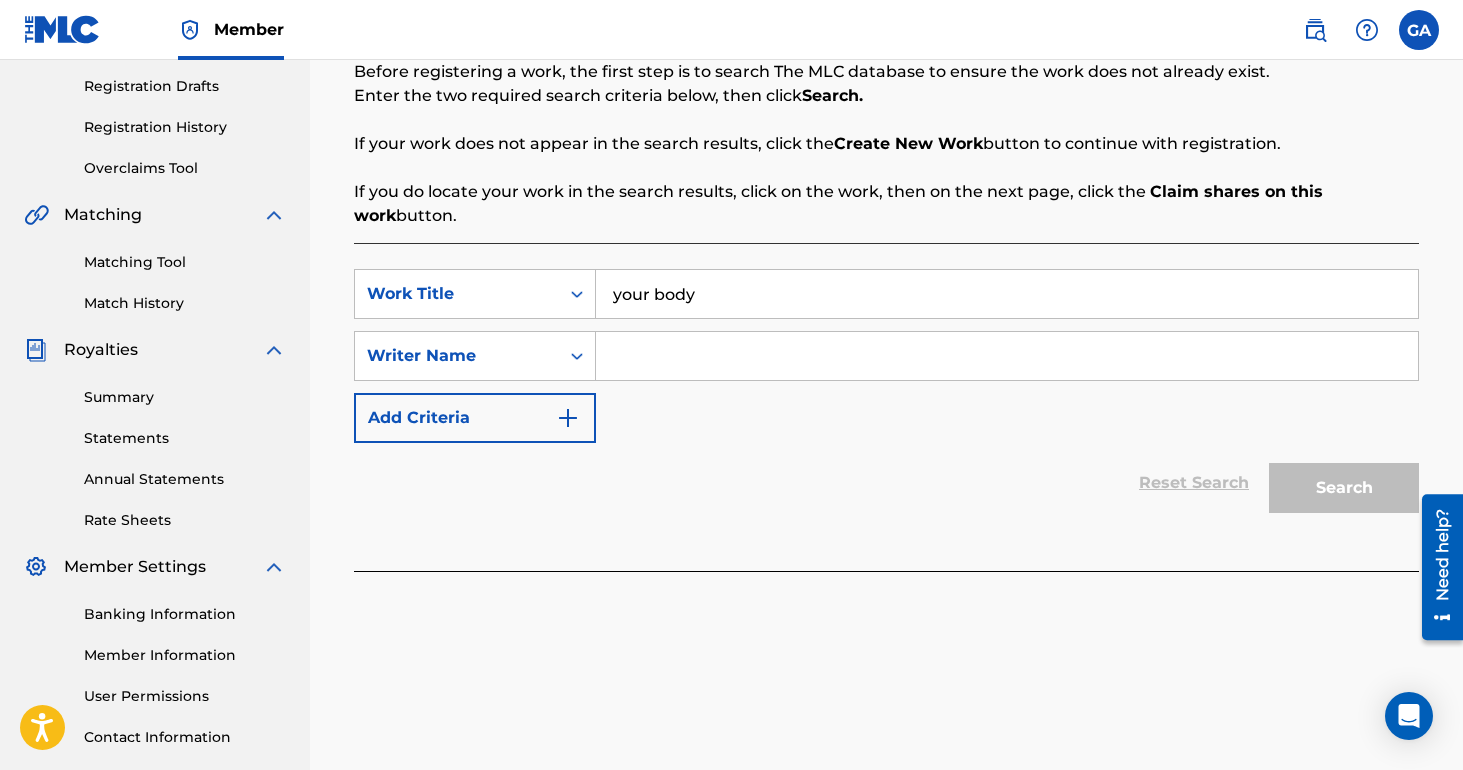 type on "your body" 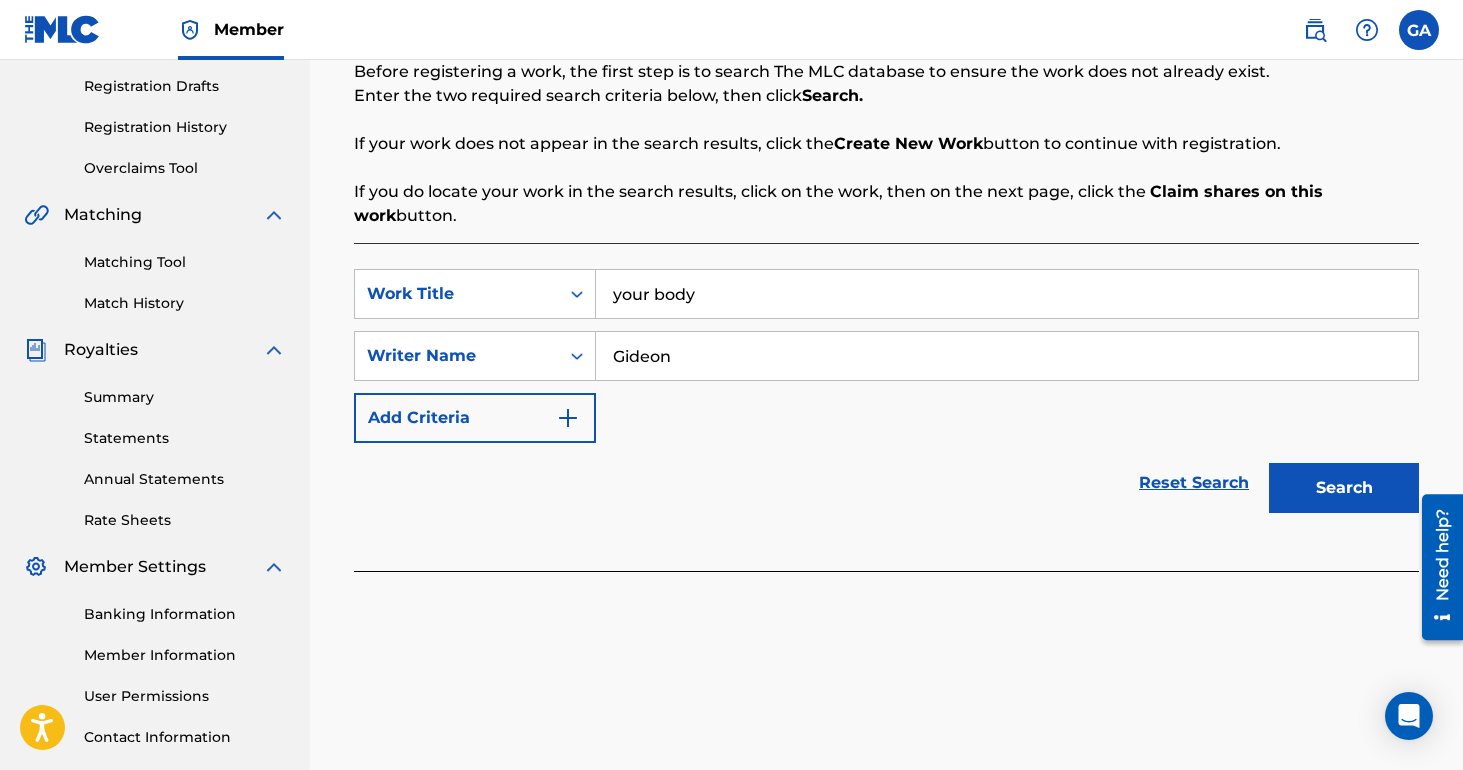 click on "Search" at bounding box center (1344, 488) 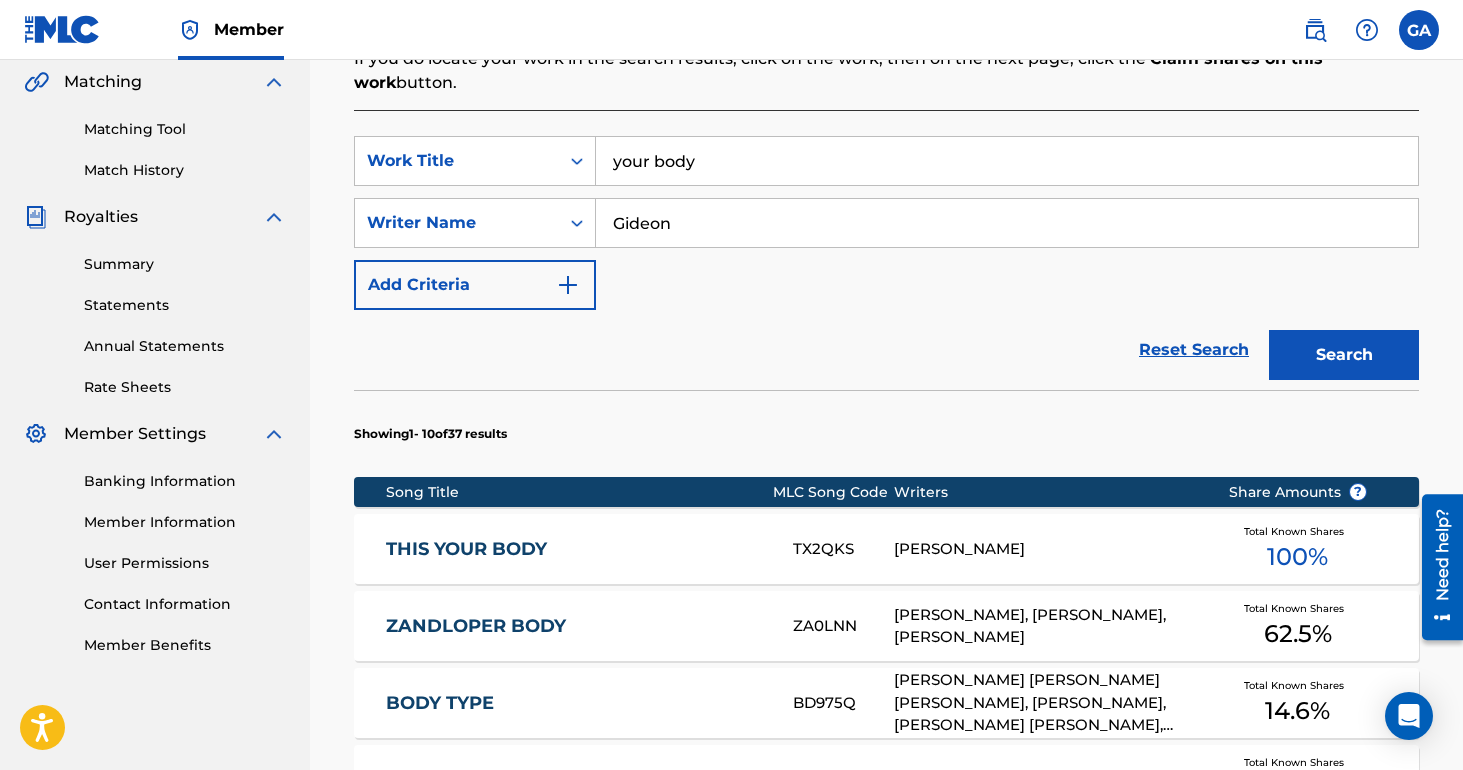 scroll, scrollTop: 473, scrollLeft: 0, axis: vertical 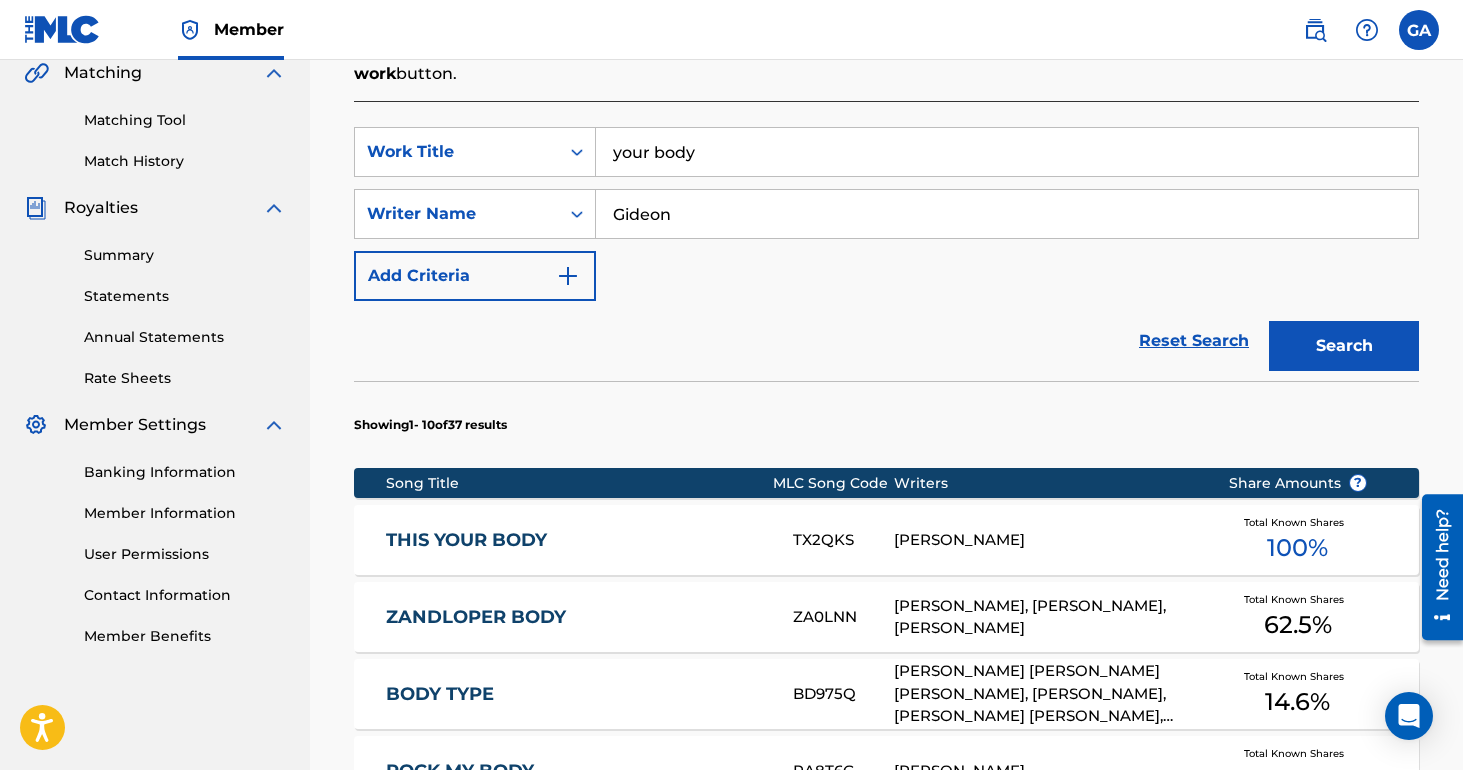 click on "Gideon" at bounding box center (1007, 214) 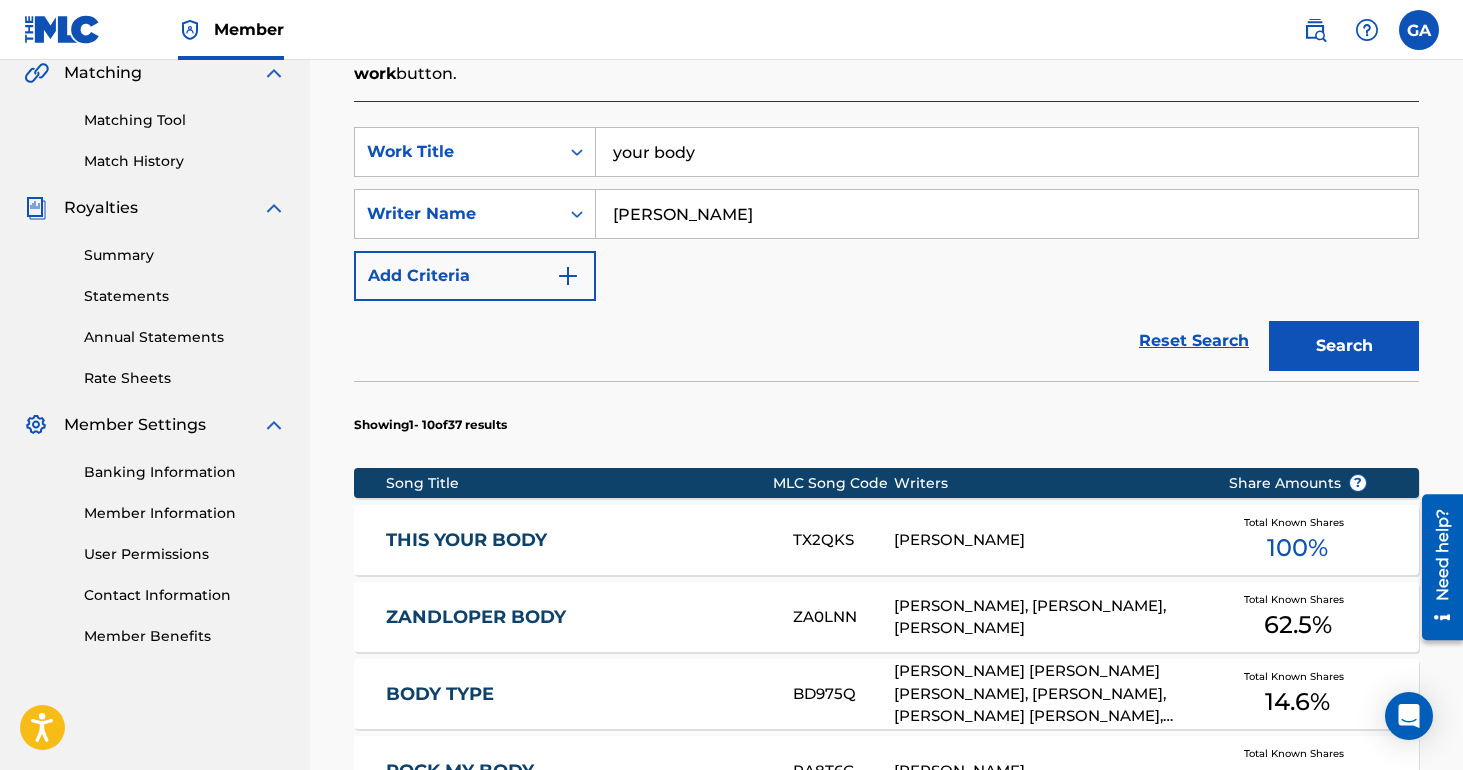 type on "[PERSON_NAME]" 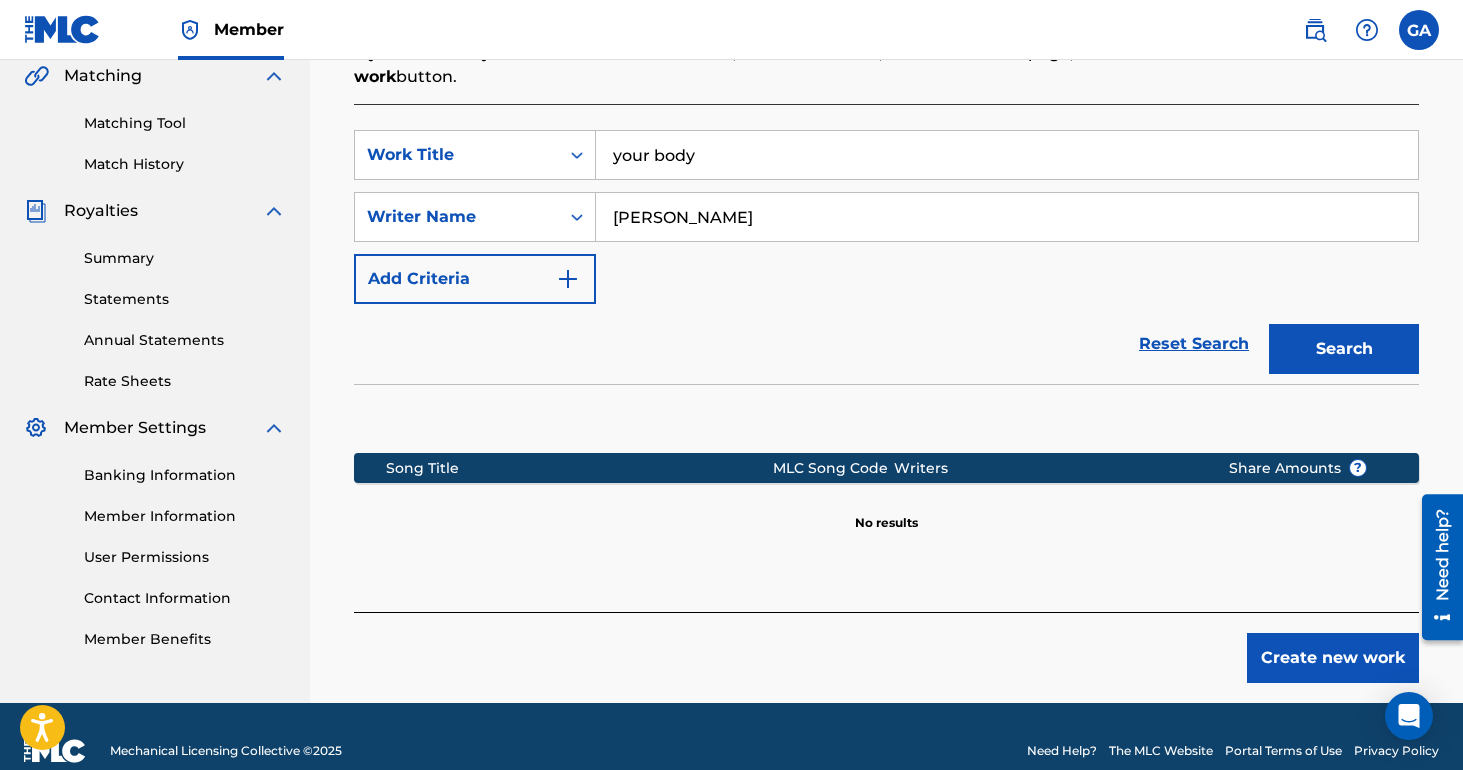 scroll, scrollTop: 473, scrollLeft: 0, axis: vertical 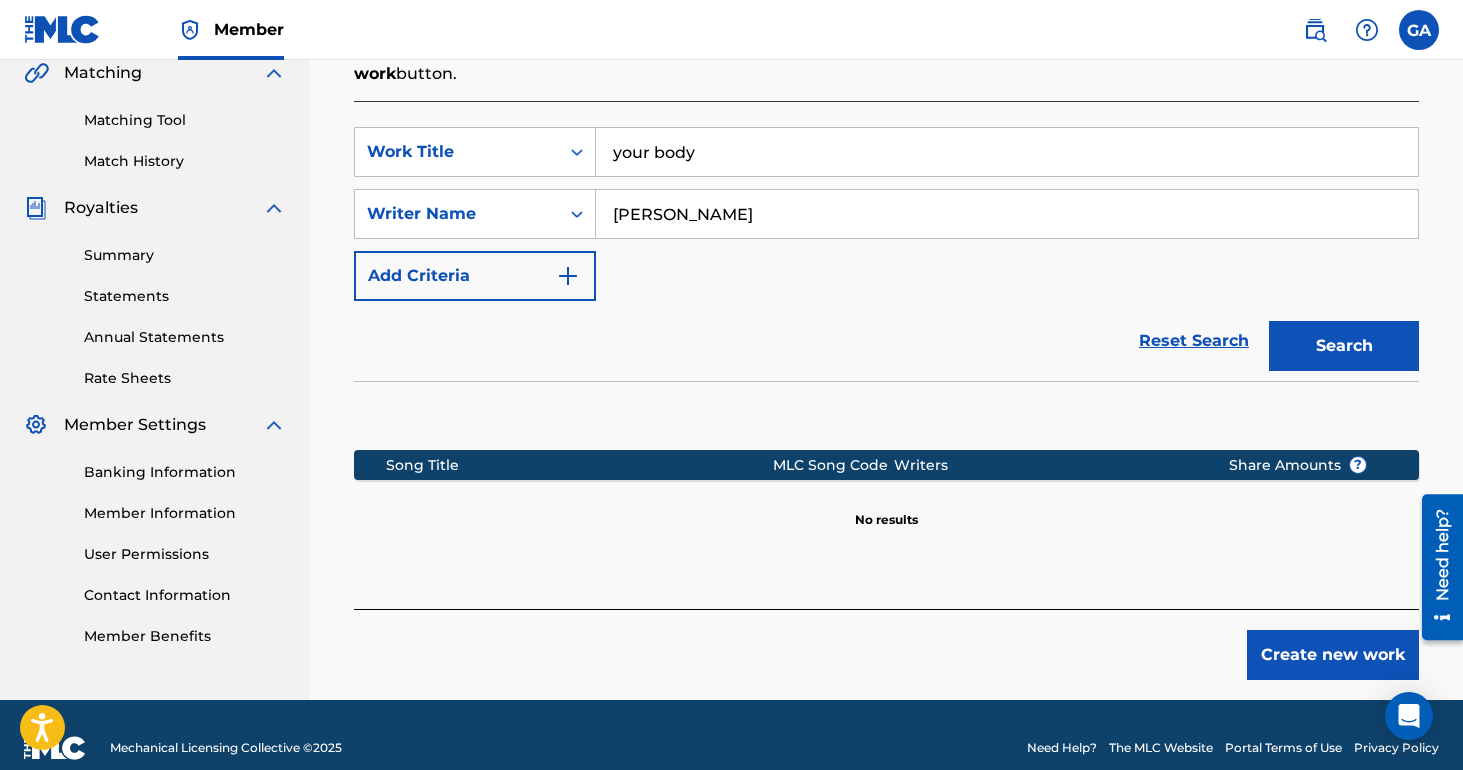 click on "Create new work" at bounding box center [886, 644] 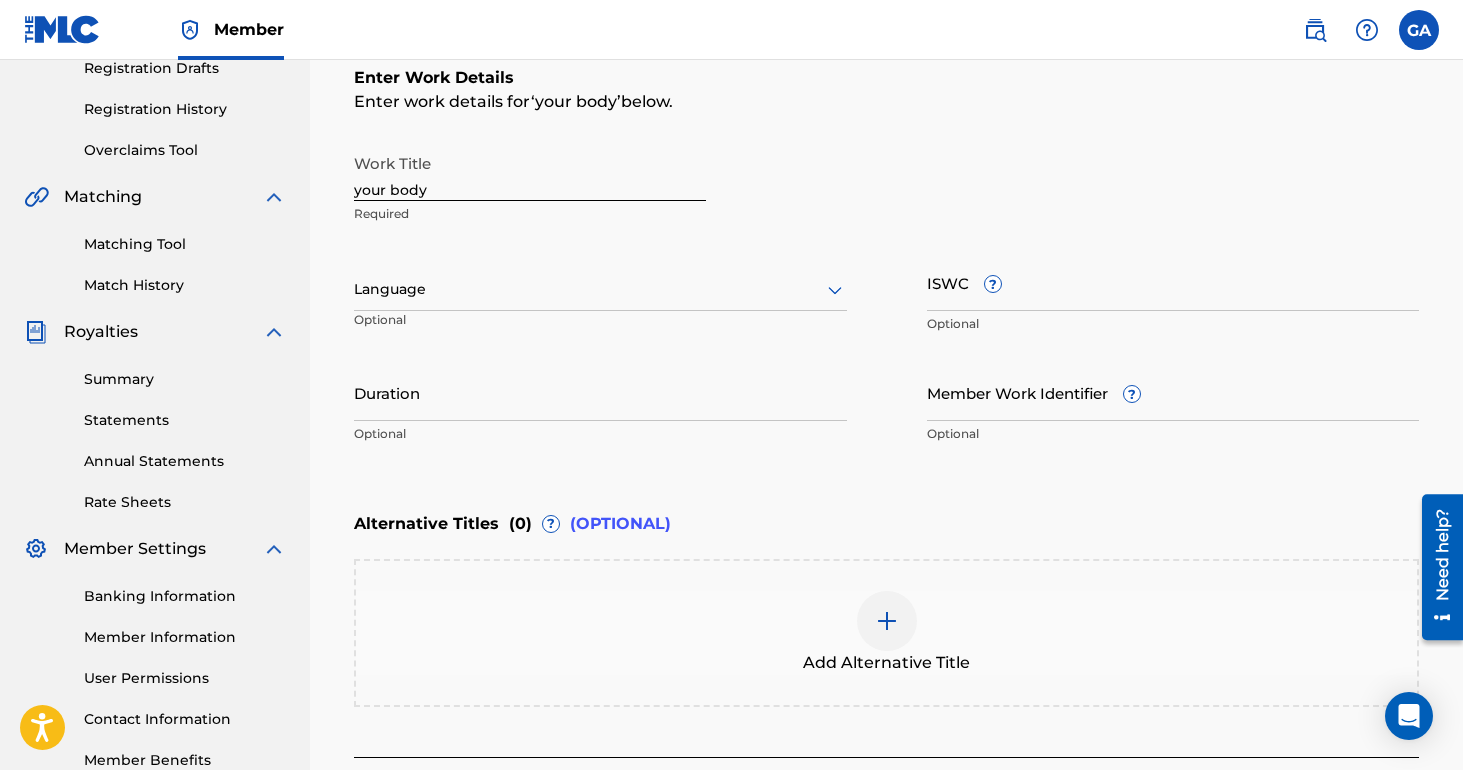 scroll, scrollTop: 348, scrollLeft: 0, axis: vertical 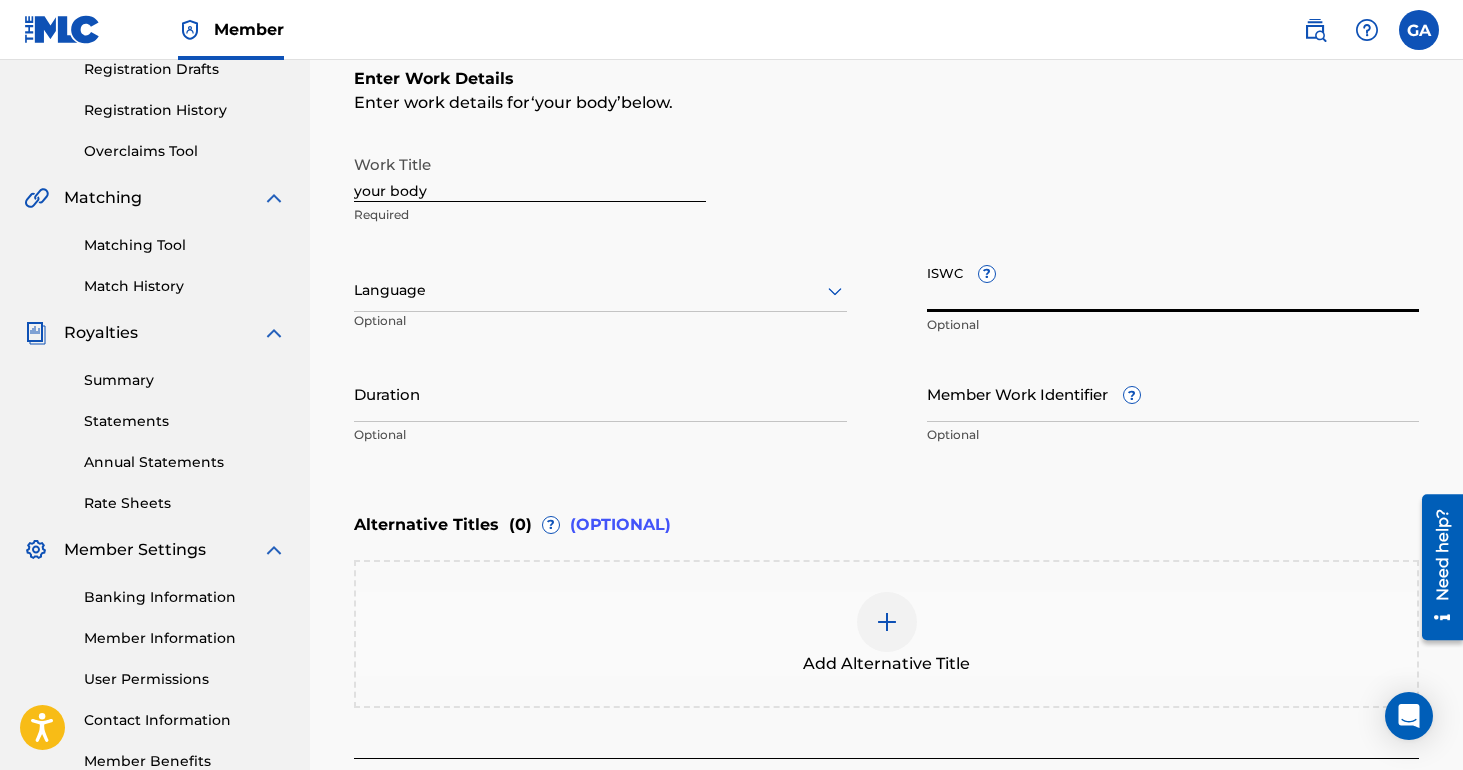 click on "ISWC   ?" at bounding box center [1173, 283] 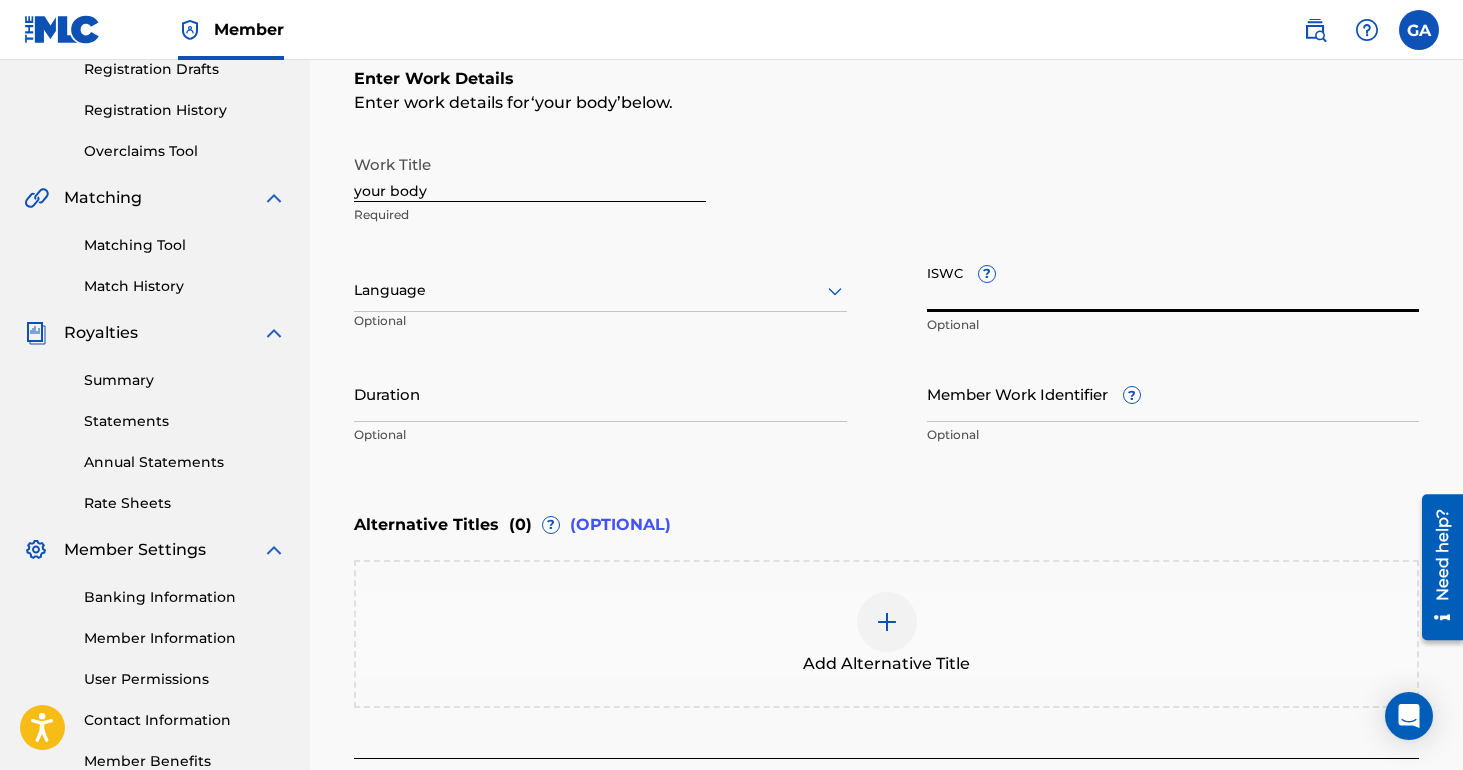 paste on "T3336606038" 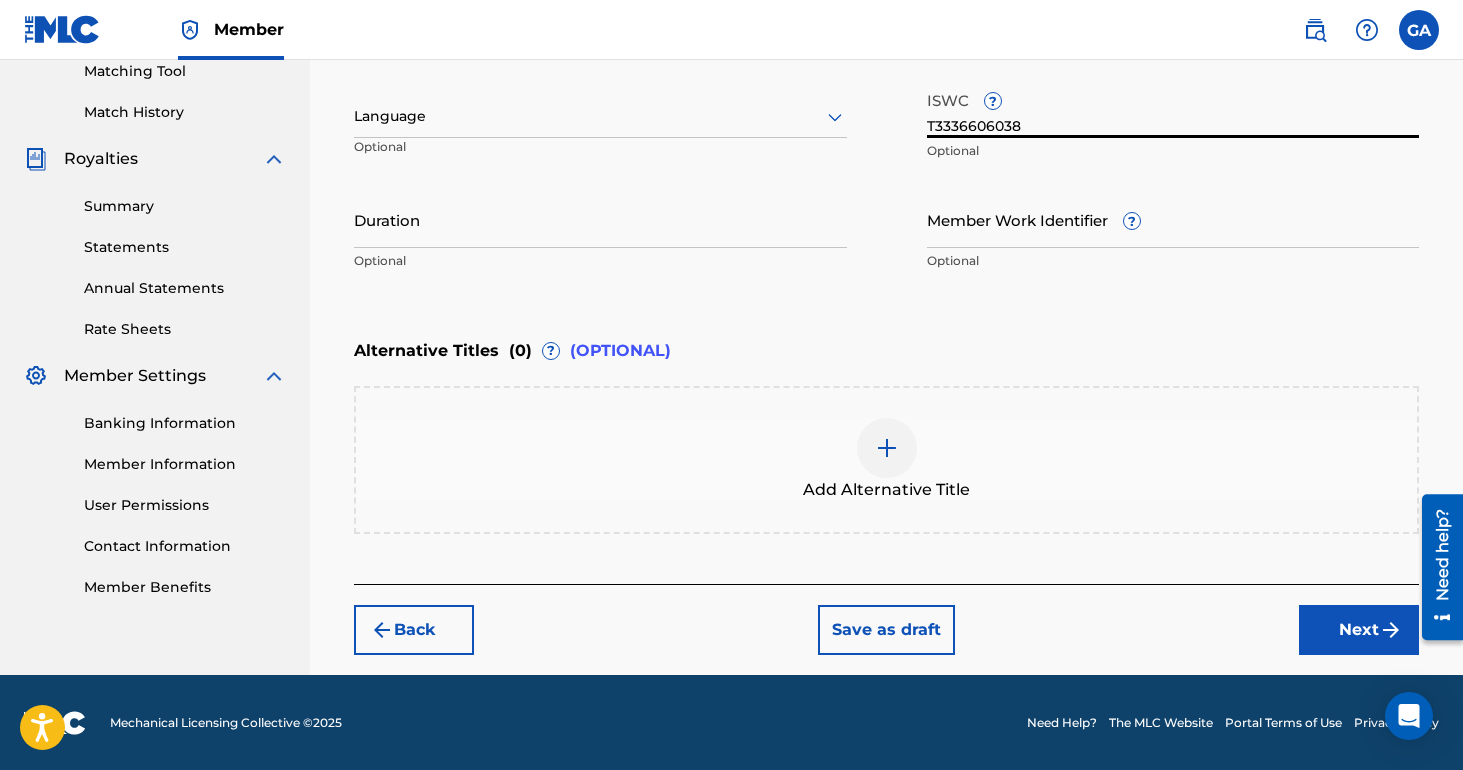 scroll, scrollTop: 522, scrollLeft: 0, axis: vertical 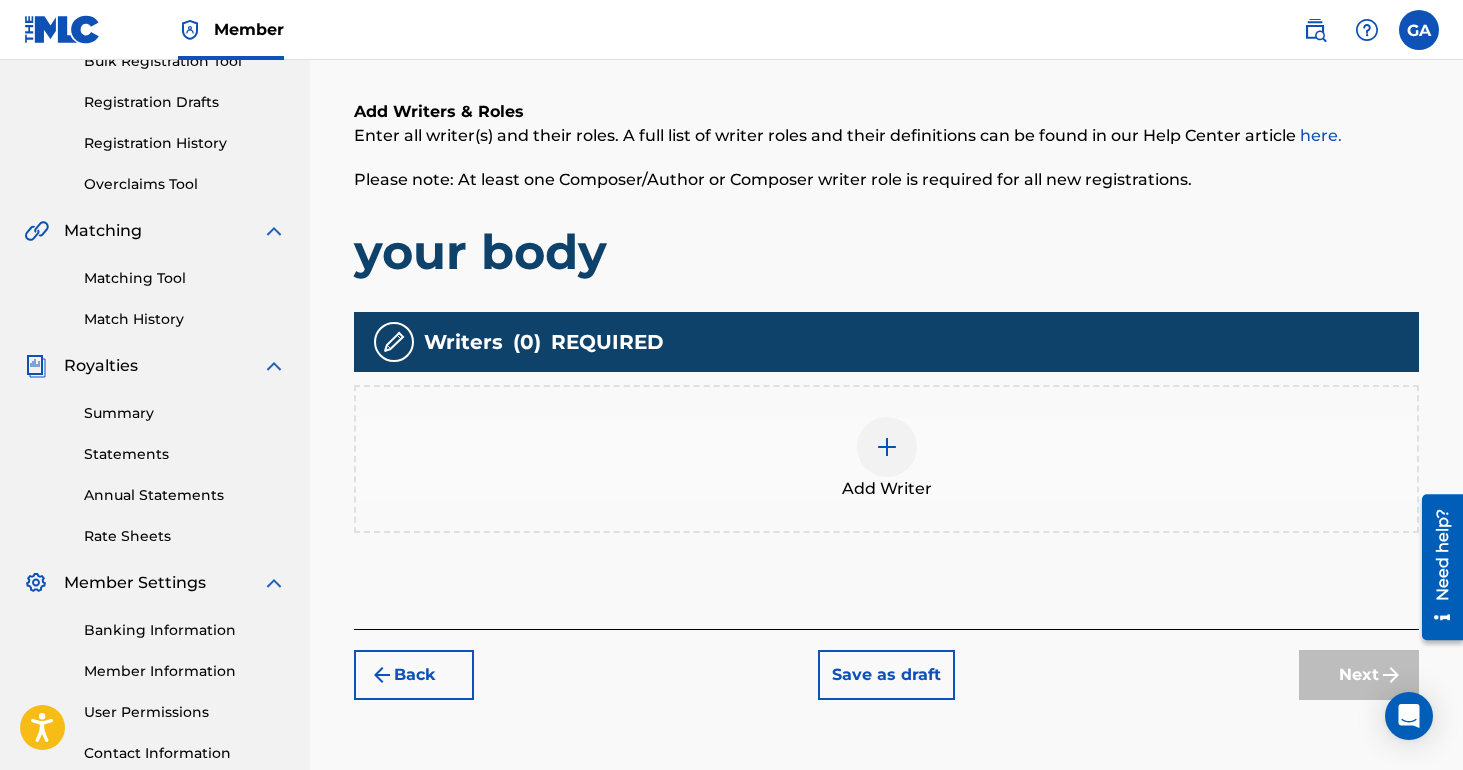 click at bounding box center (887, 447) 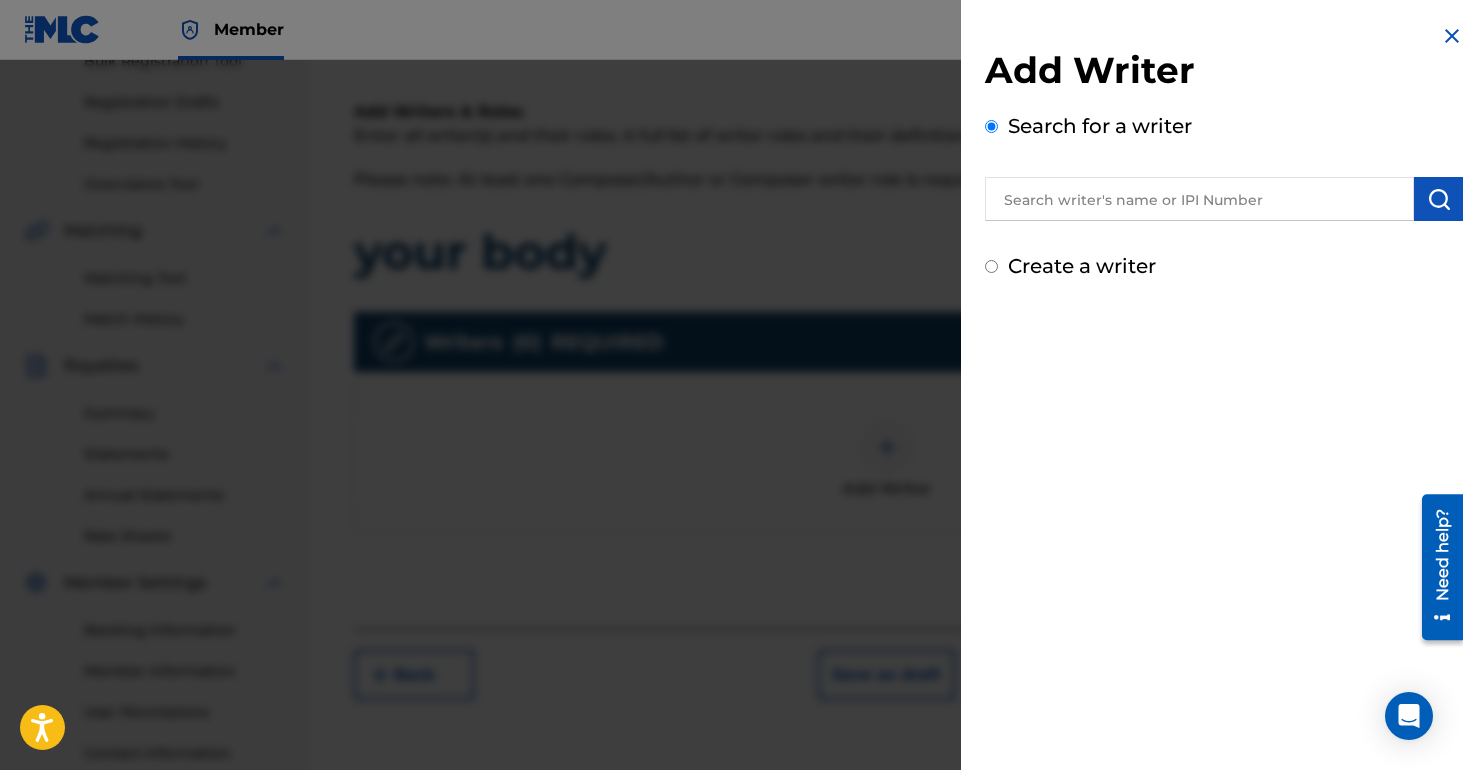 click on "Add Writer Search for a writer Create a writer" at bounding box center [1224, 164] 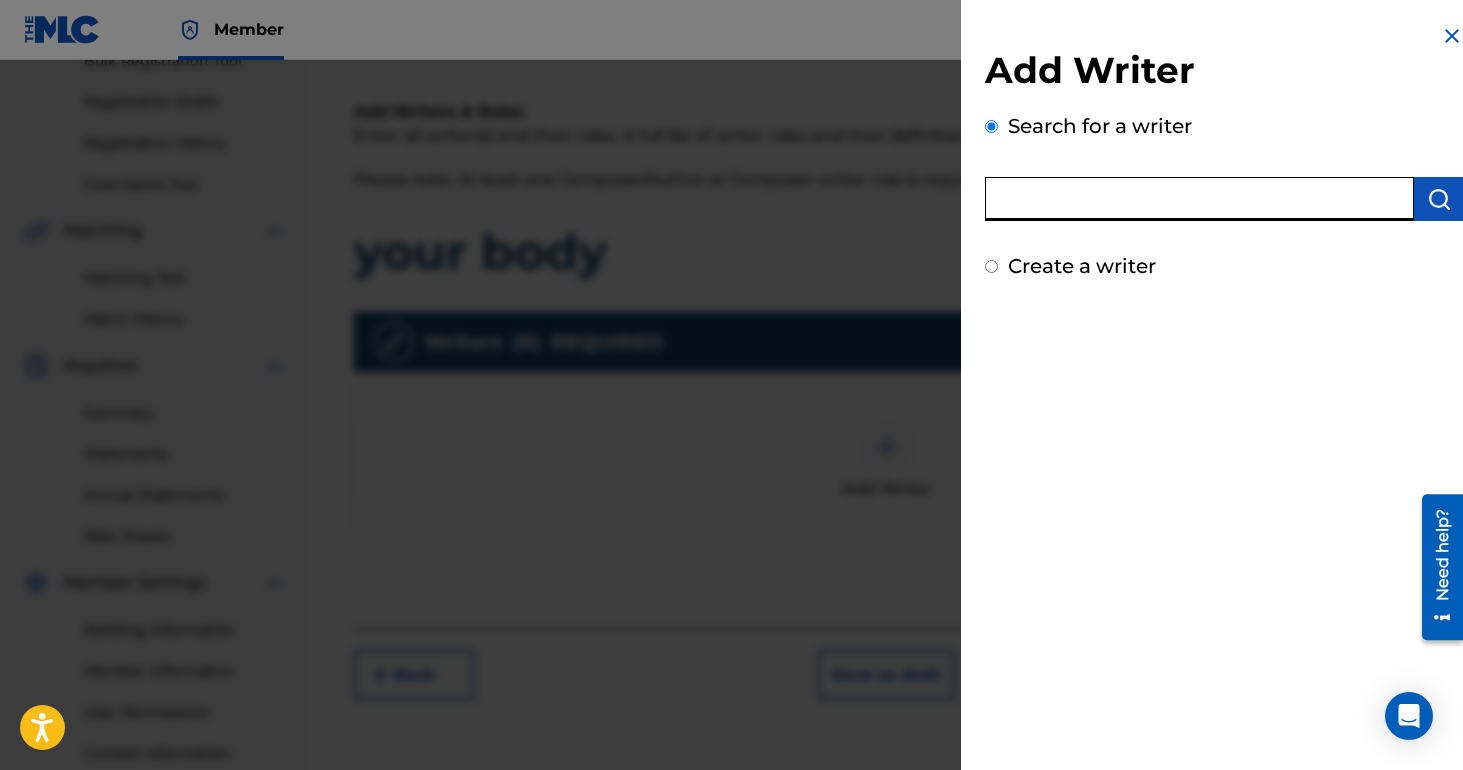 click at bounding box center (1199, 199) 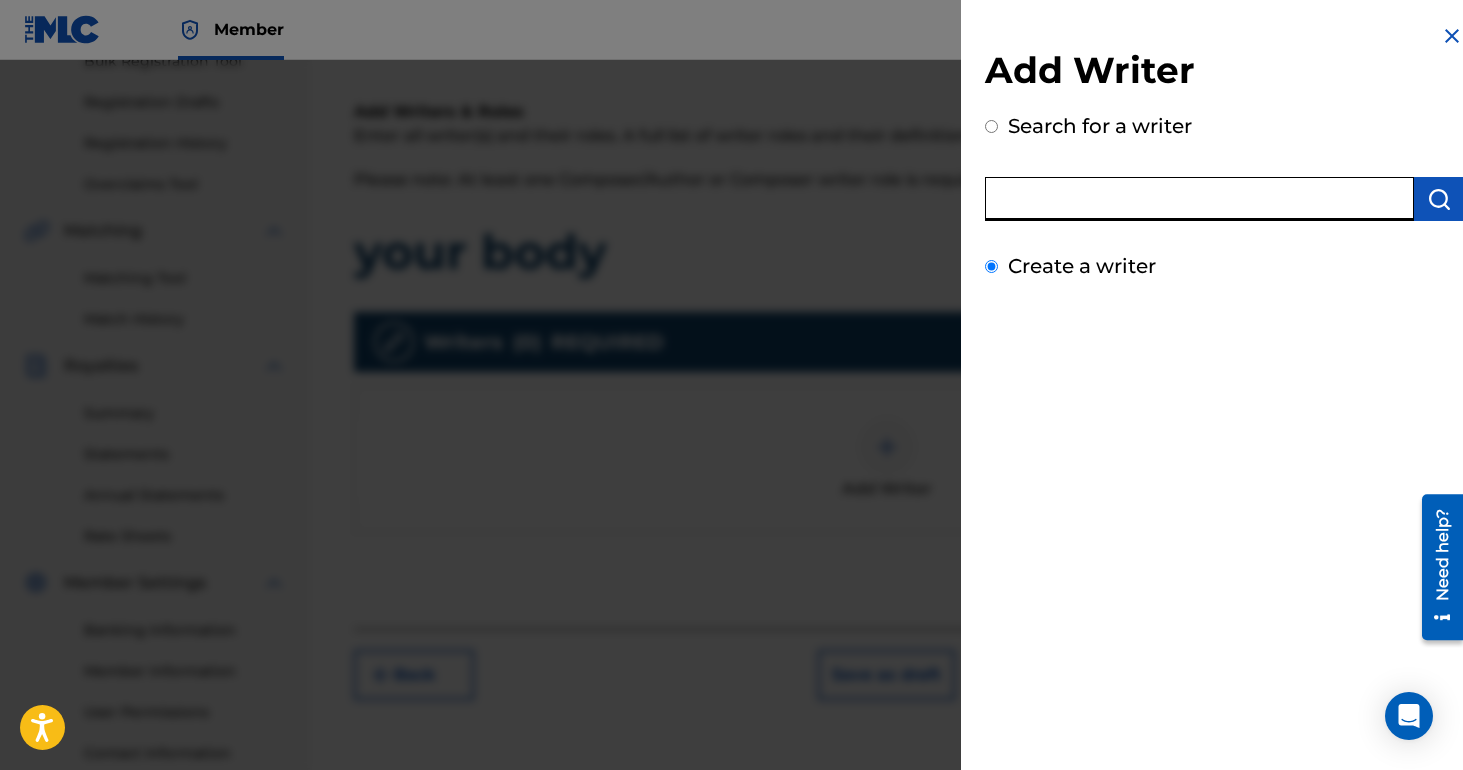 click on "Create a writer" at bounding box center (991, 266) 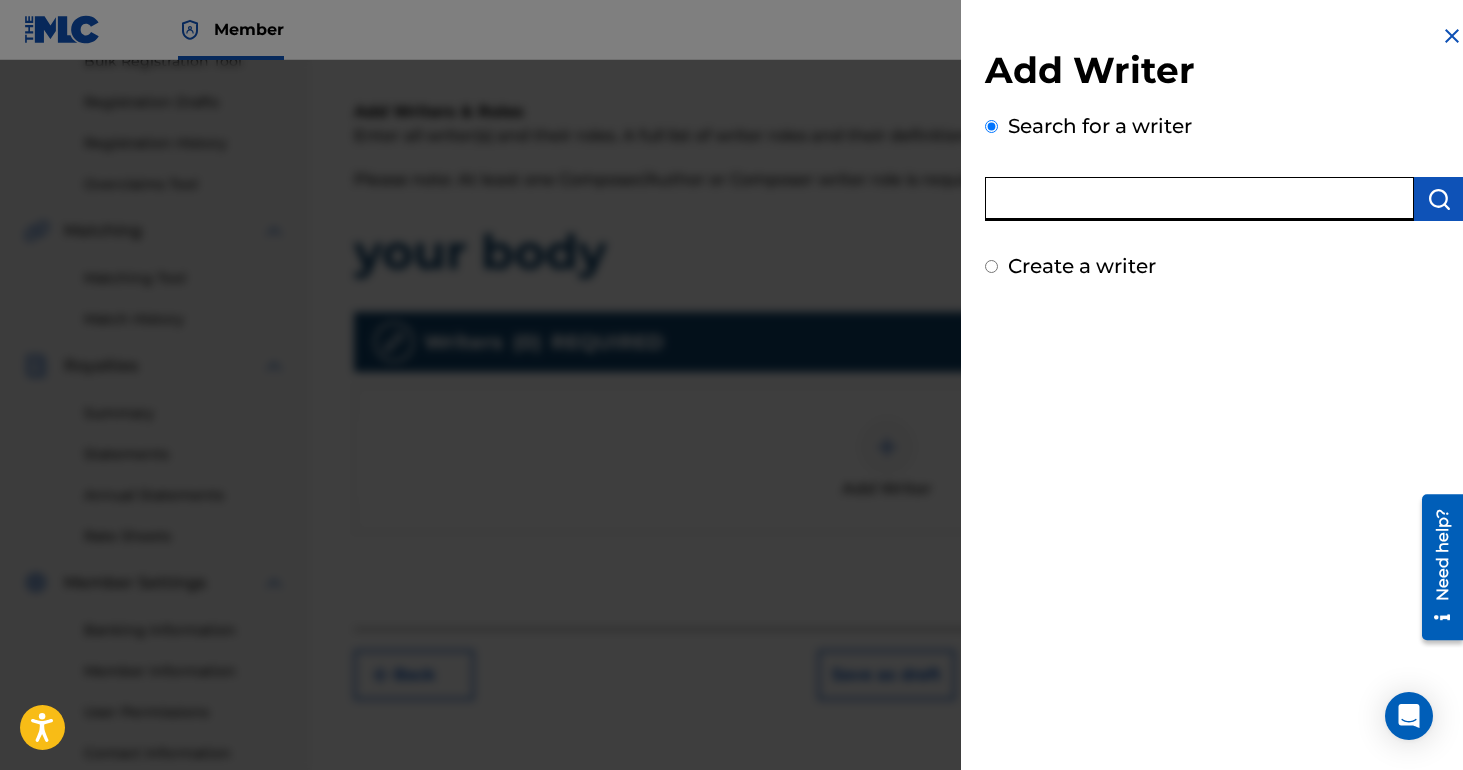 radio on "false" 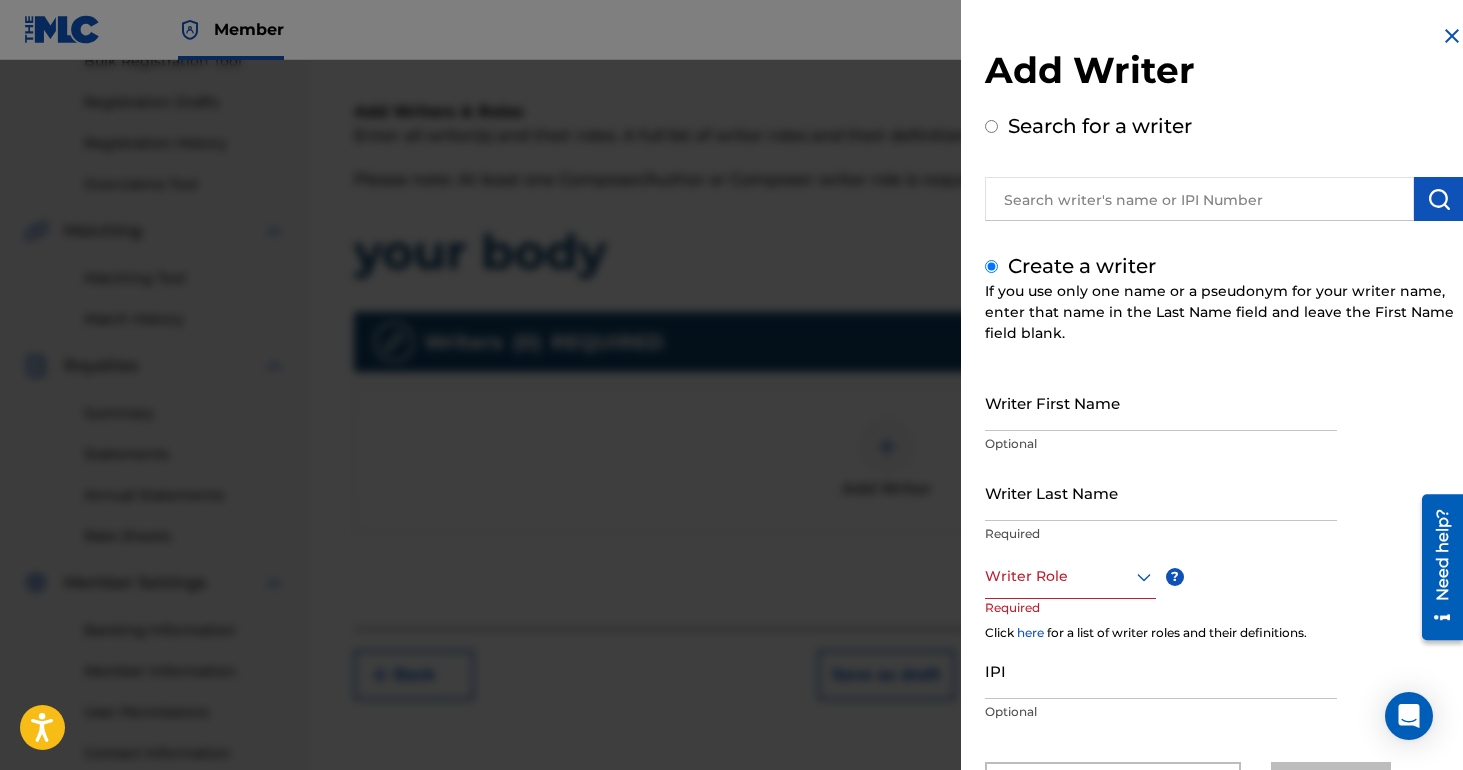 click on "Writer First Name   Optional" at bounding box center (1161, 419) 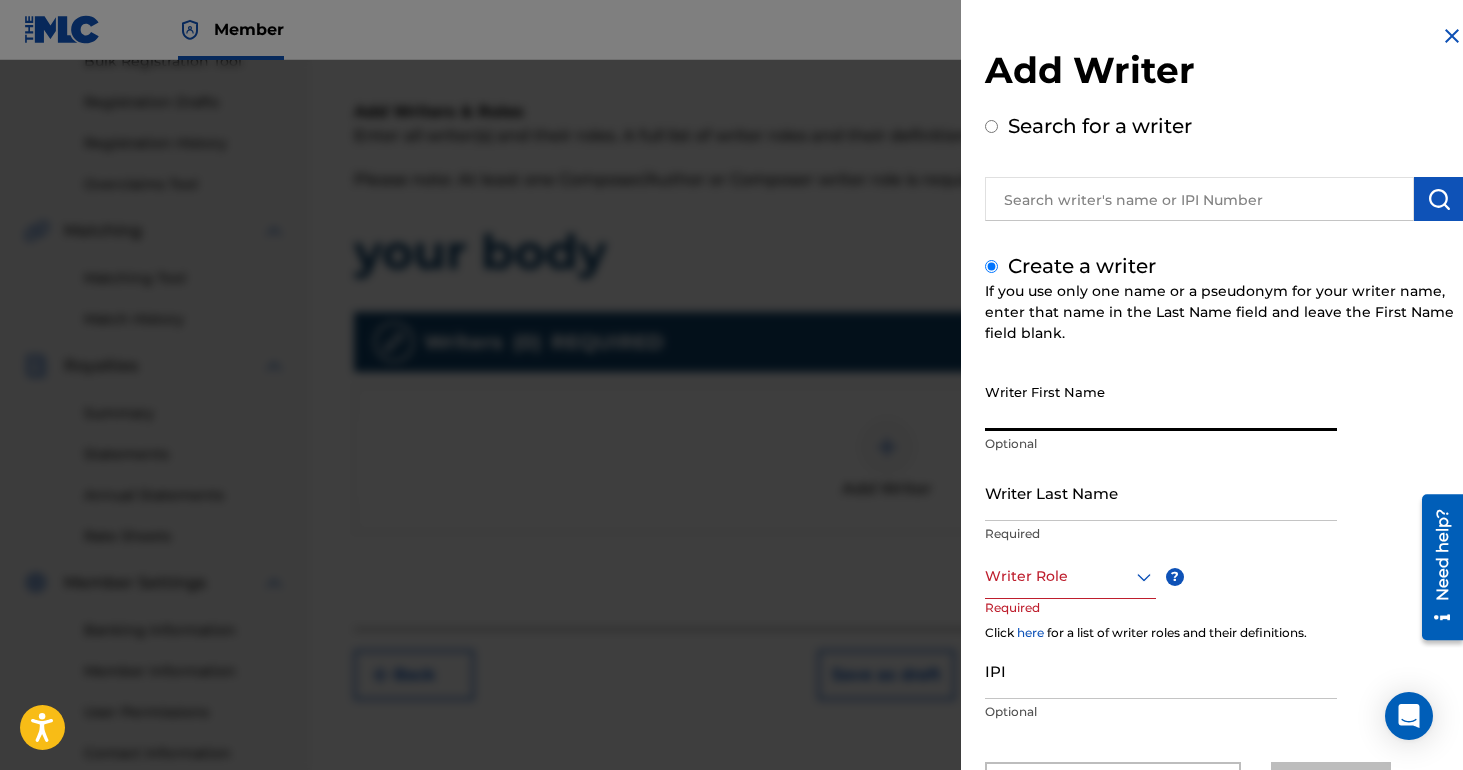 click on "Writer First Name" at bounding box center [1161, 402] 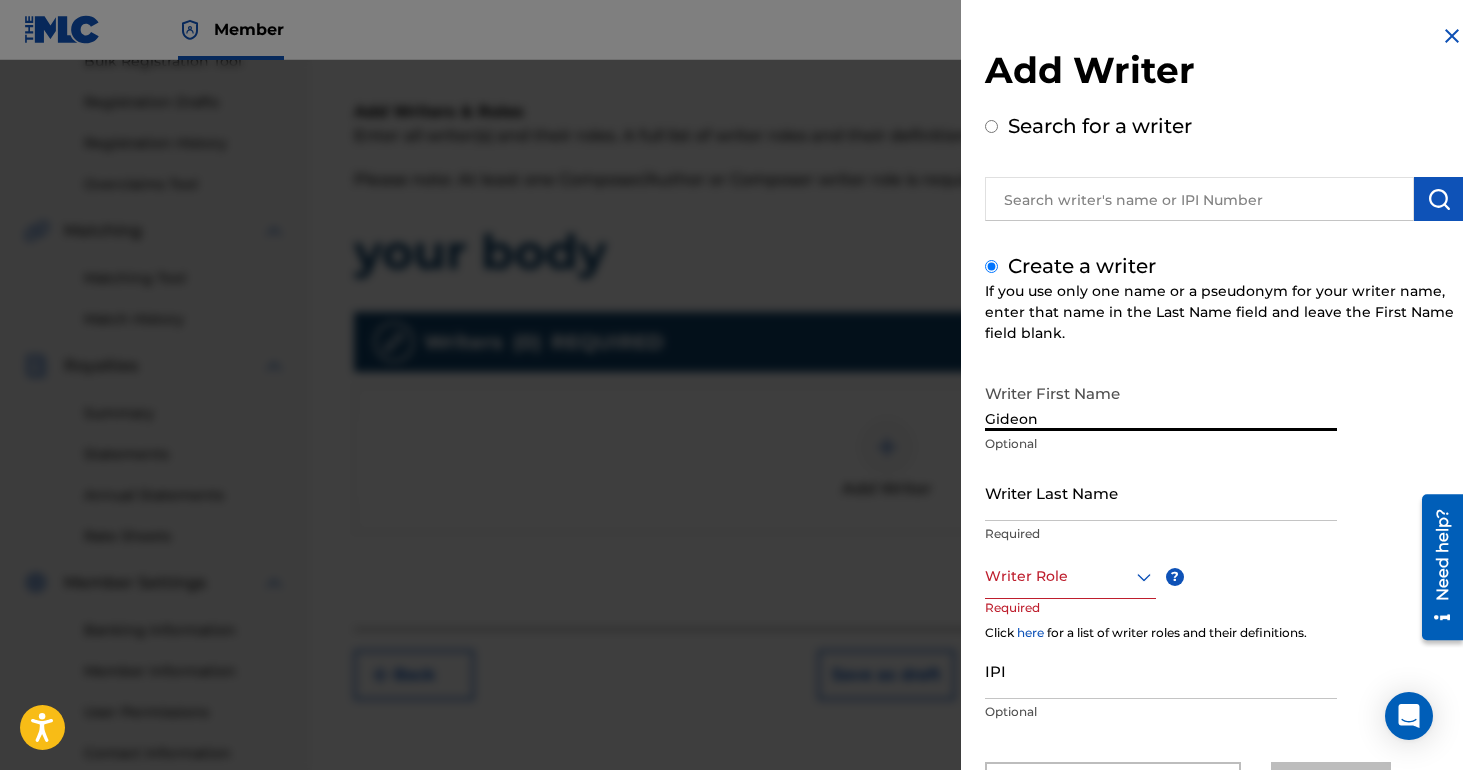 type on "Gideon" 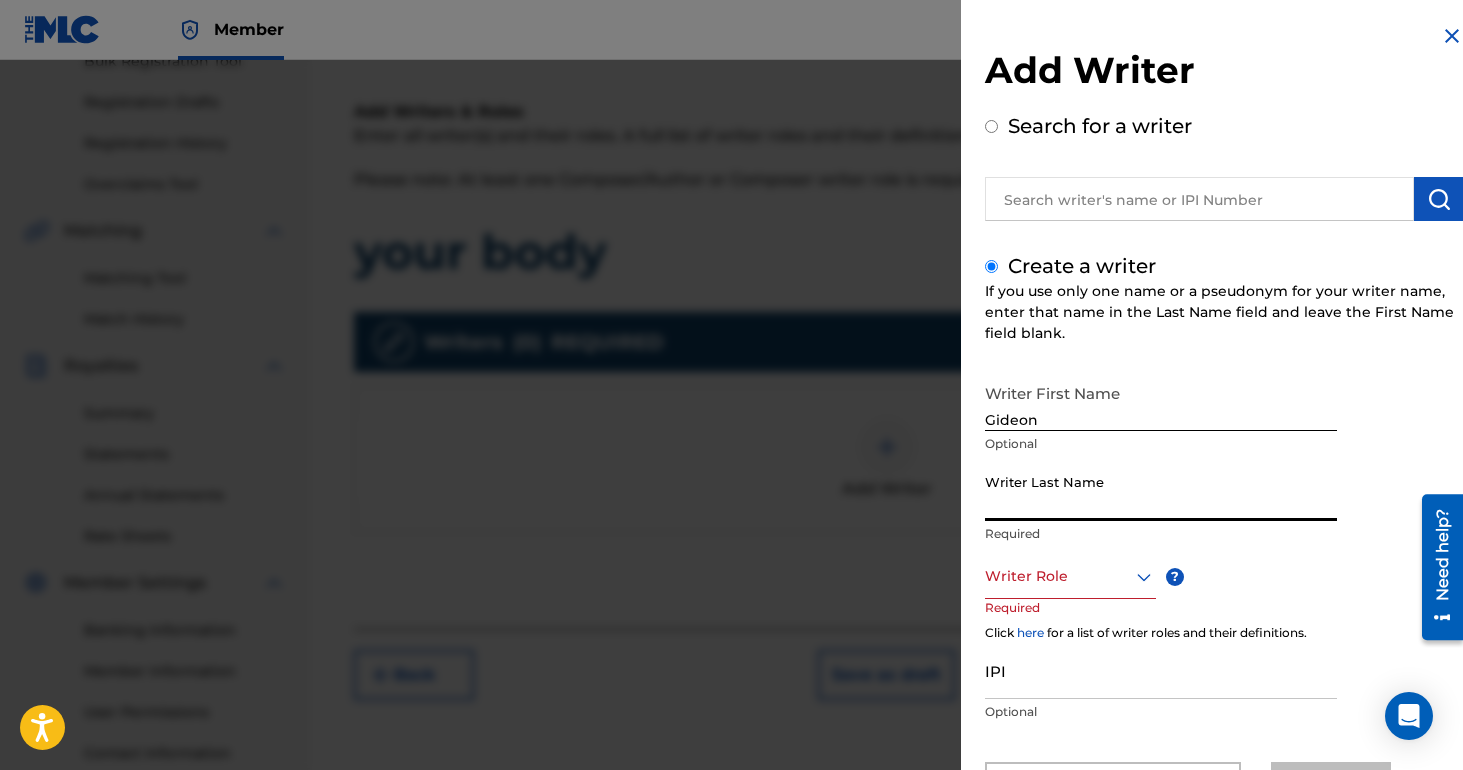 click on "Writer Last Name" at bounding box center (1161, 492) 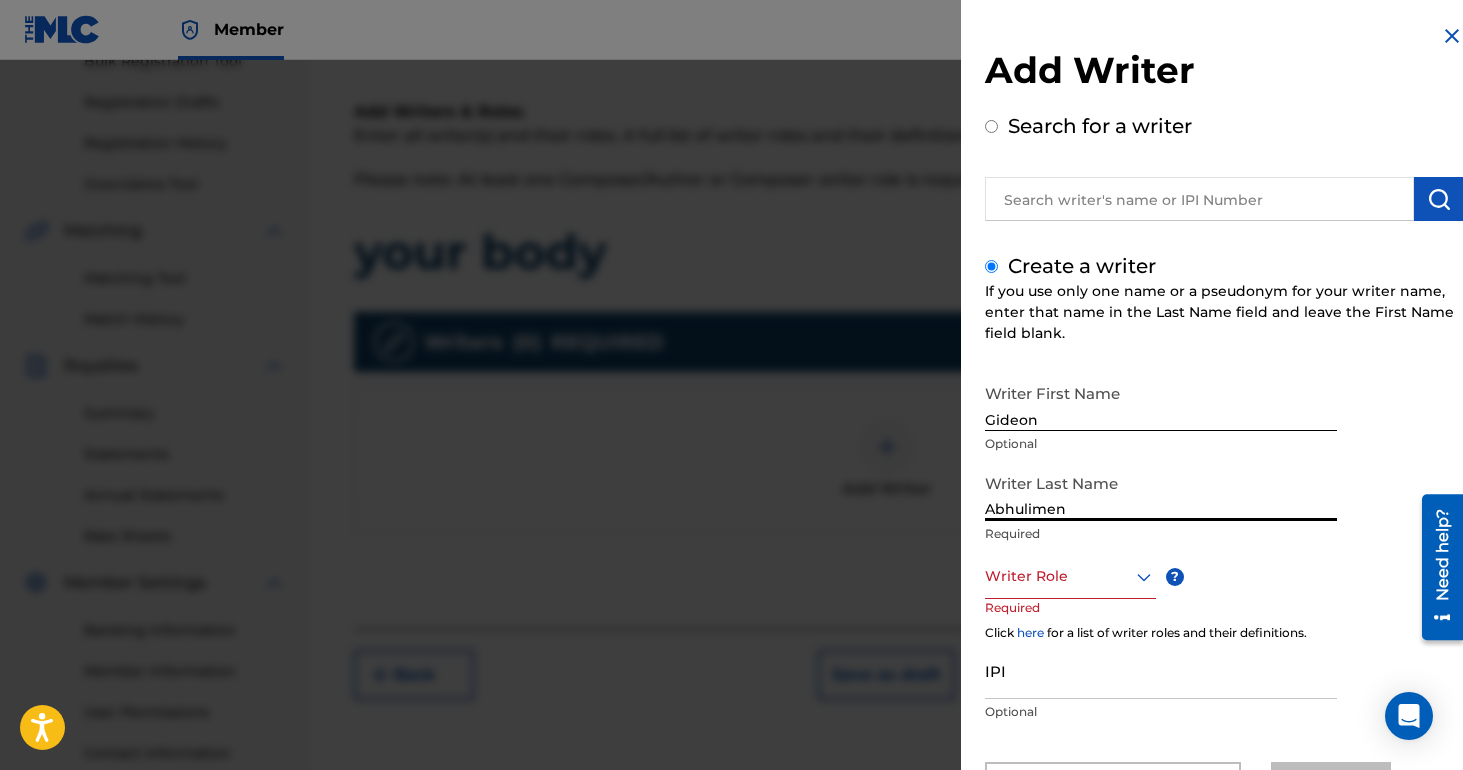 type on "Abhulimen" 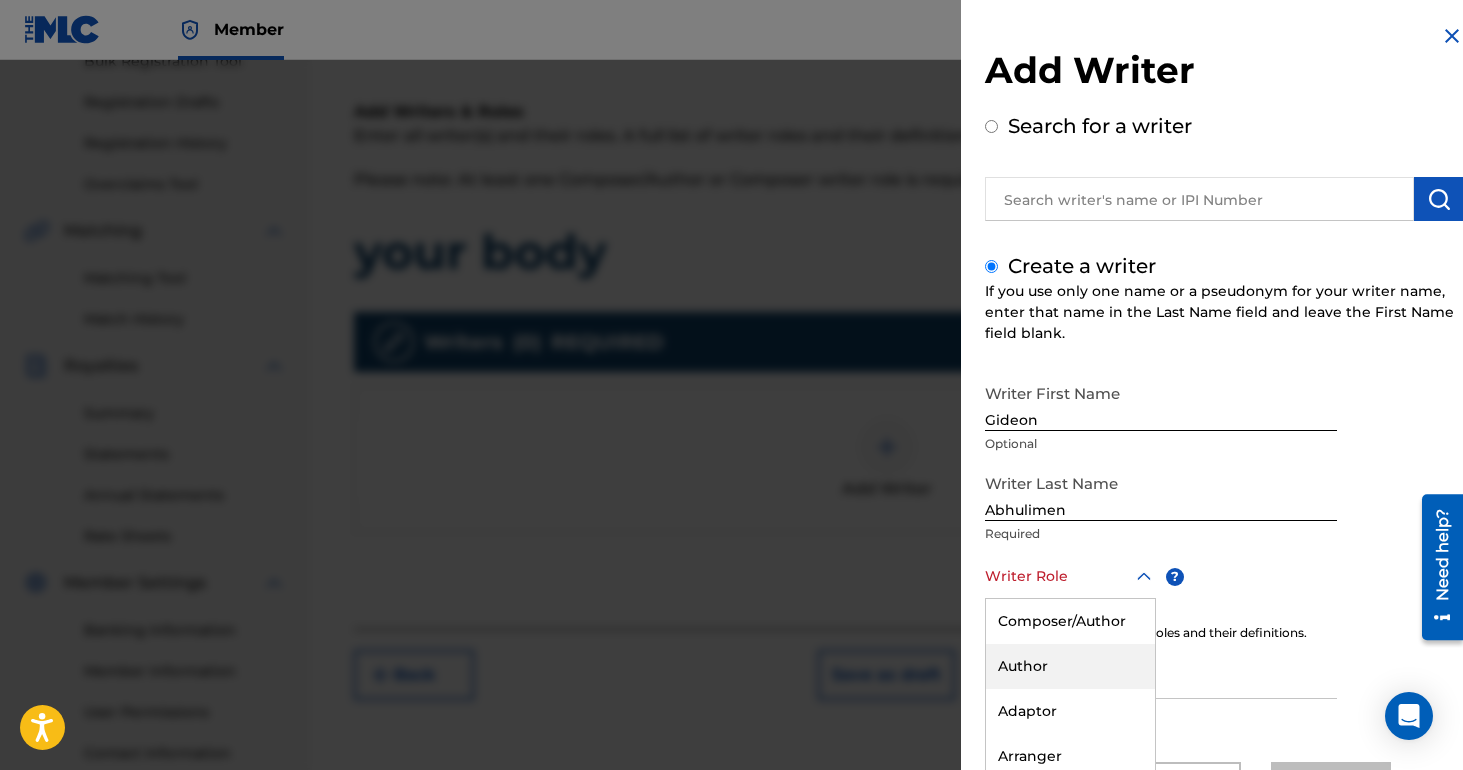 scroll, scrollTop: 96, scrollLeft: 0, axis: vertical 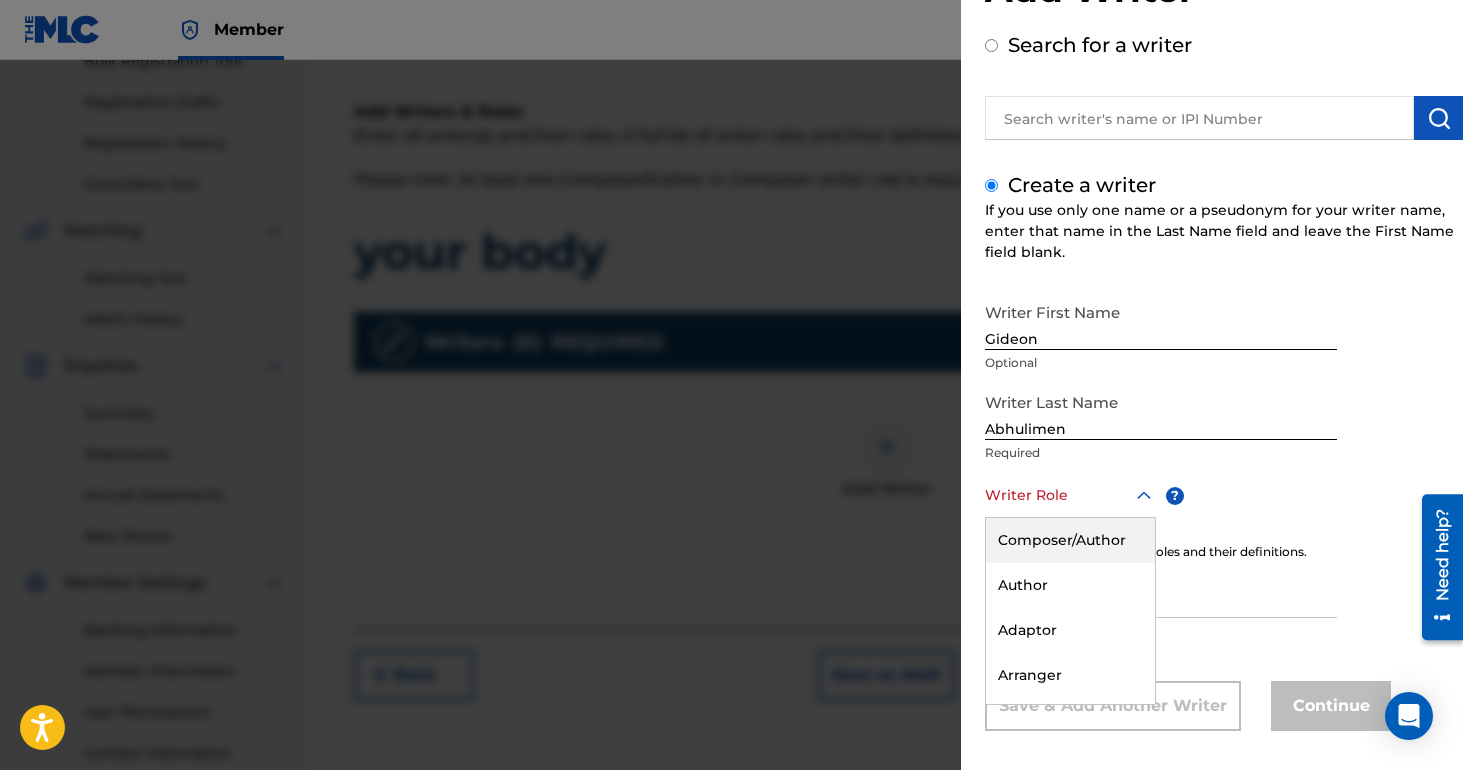 click on "Composer/Author" at bounding box center (1070, 540) 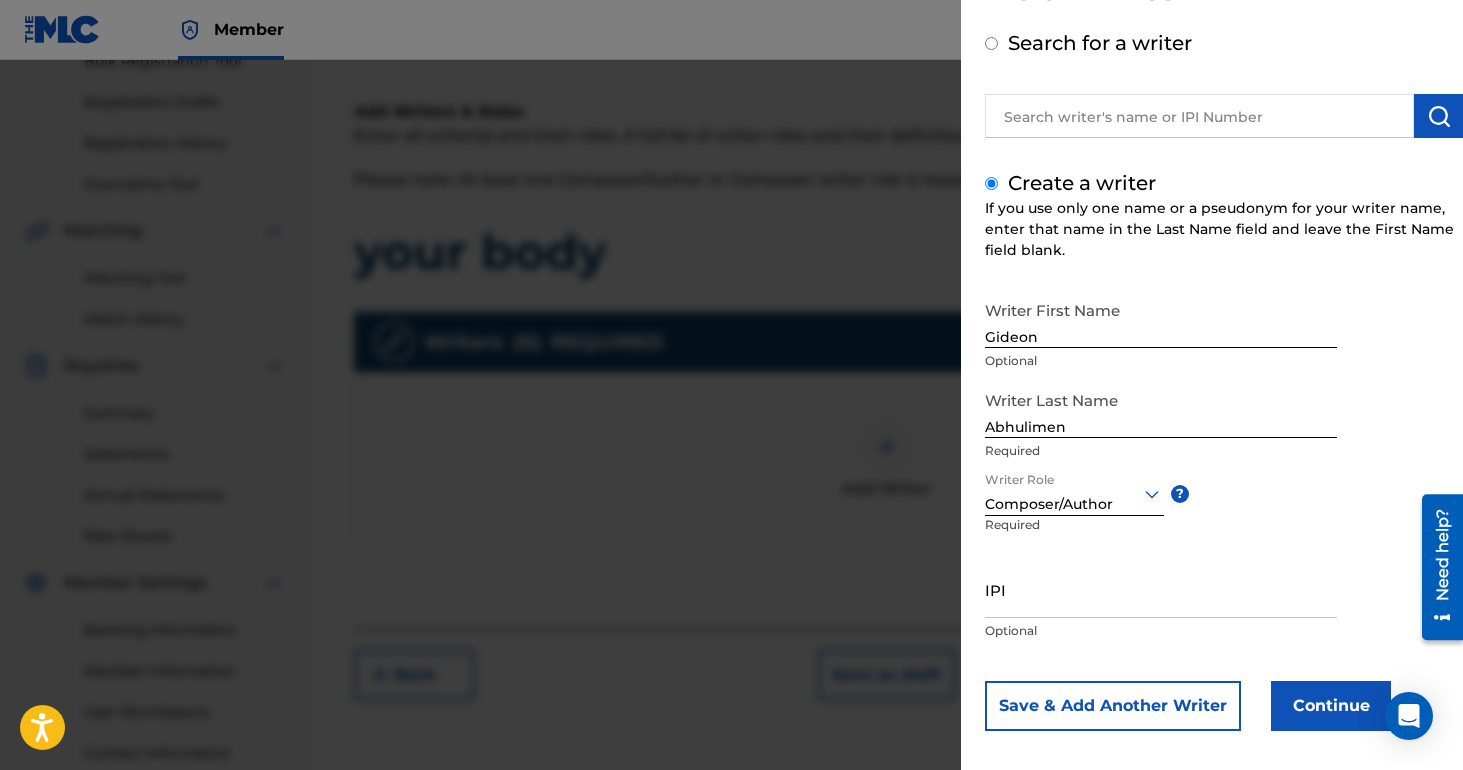 scroll, scrollTop: 98, scrollLeft: 0, axis: vertical 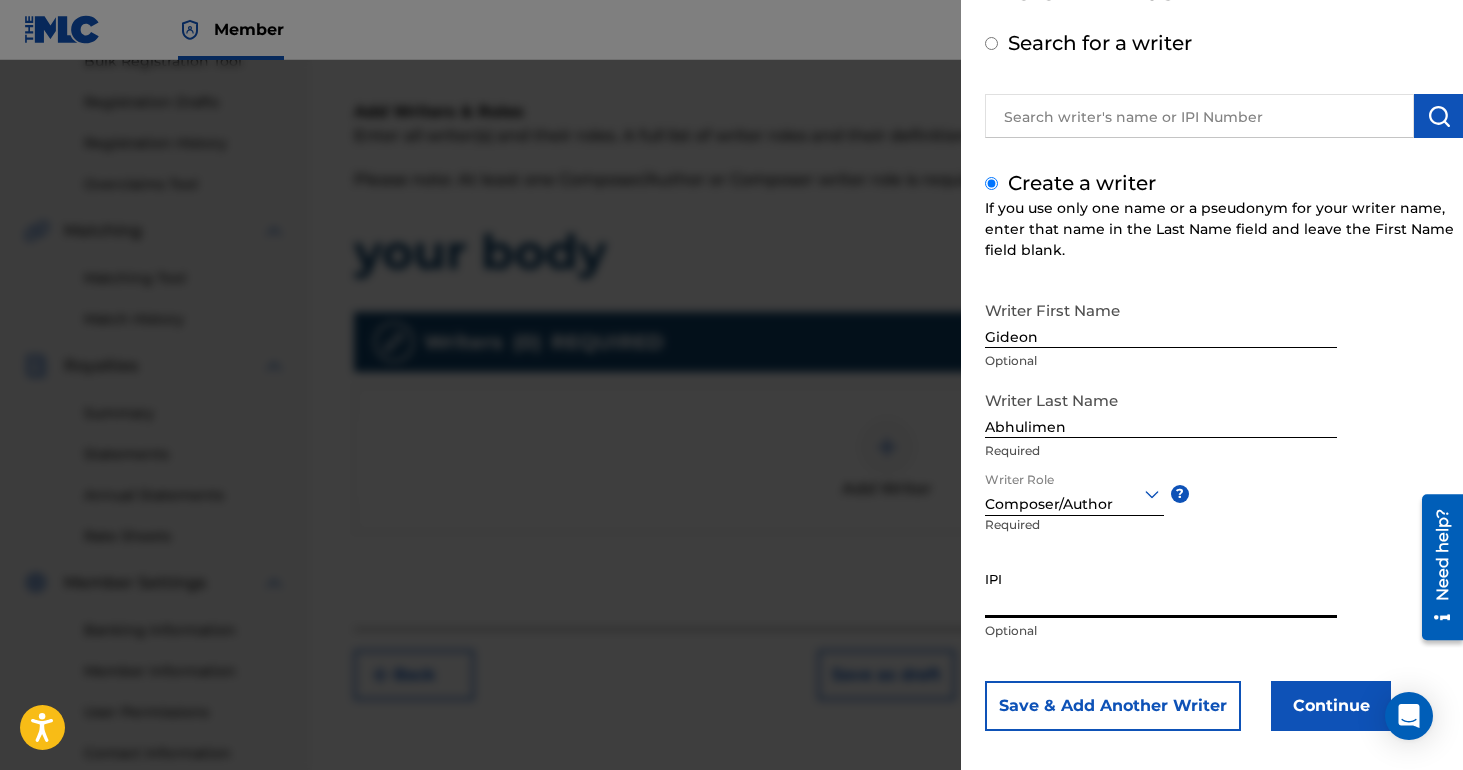 click on "IPI" at bounding box center [1161, 589] 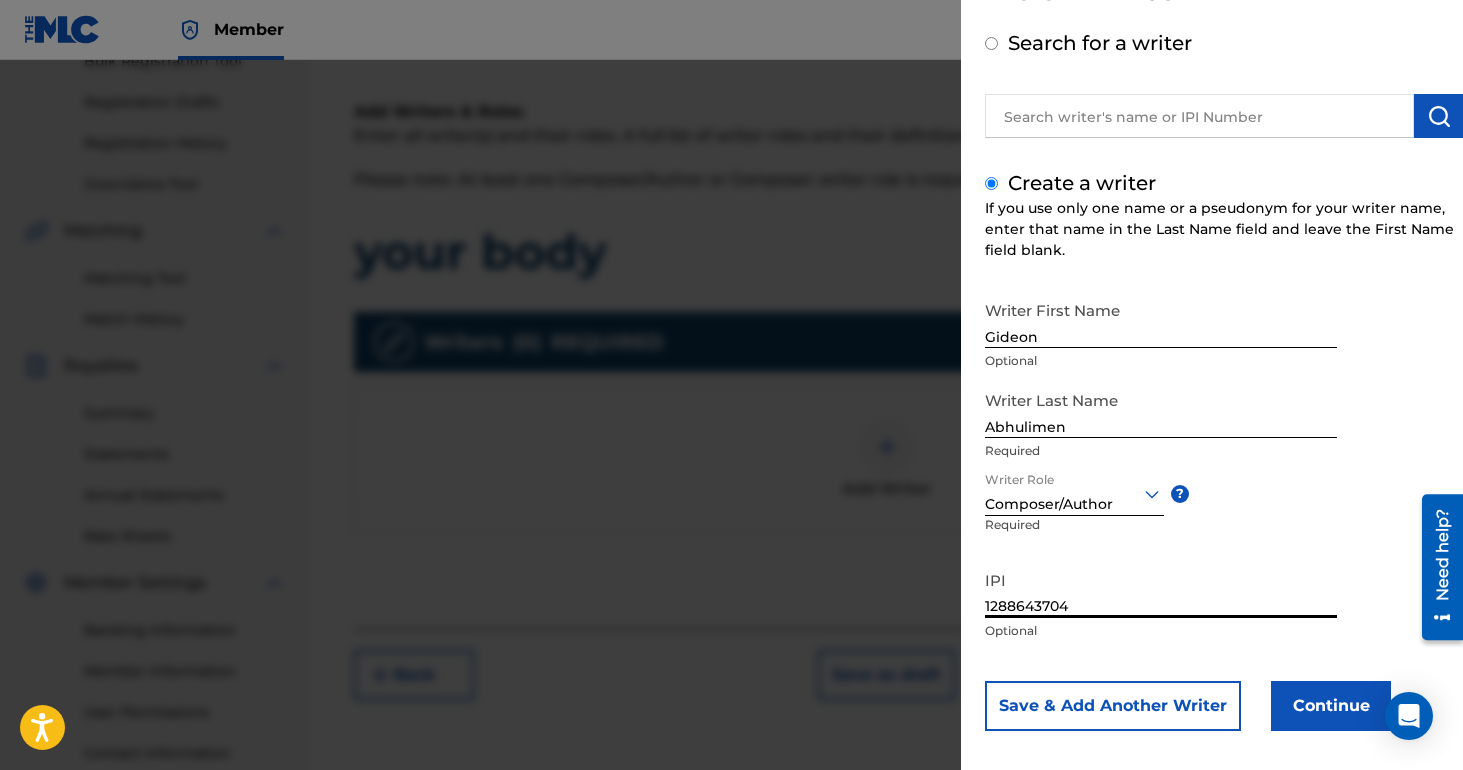 type on "1288643704" 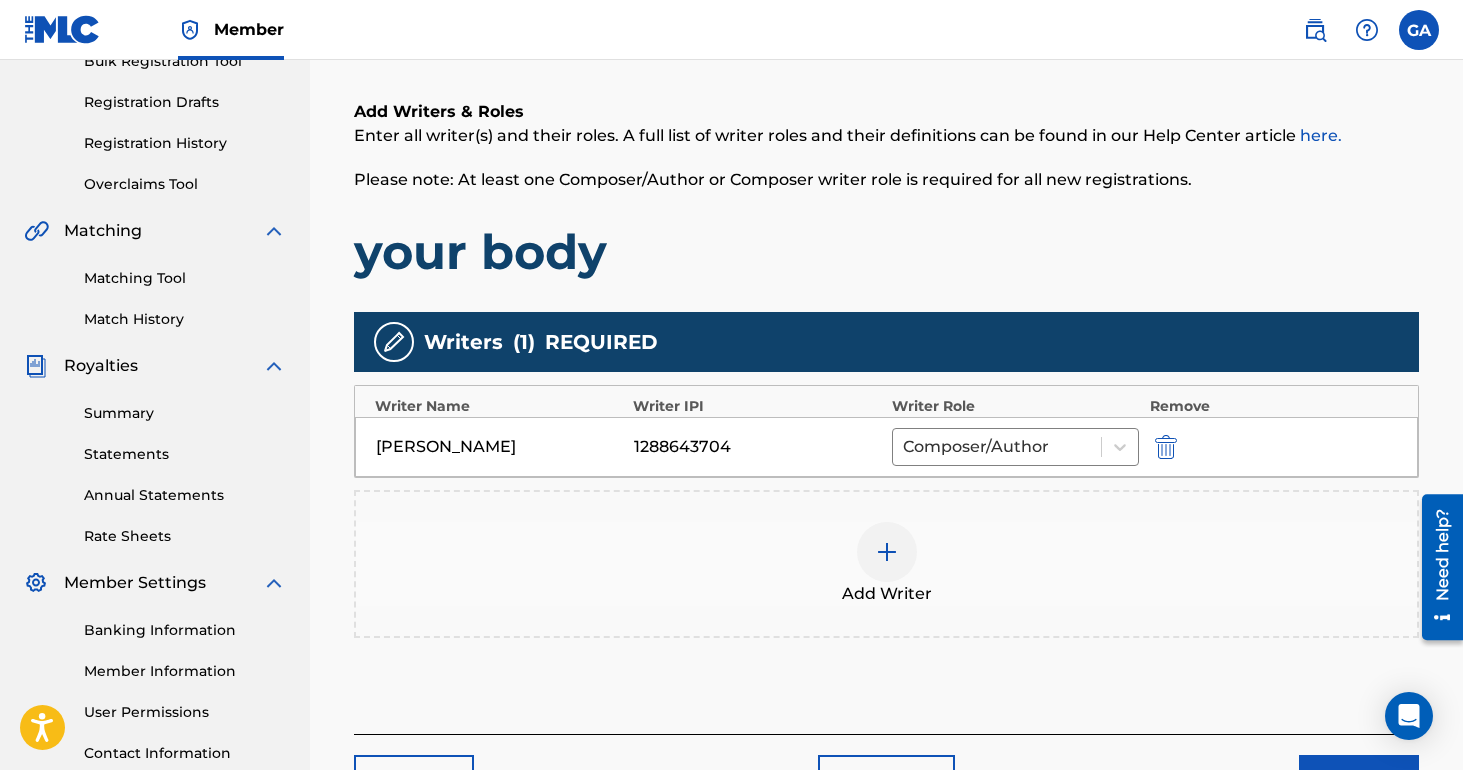 scroll, scrollTop: 470, scrollLeft: 0, axis: vertical 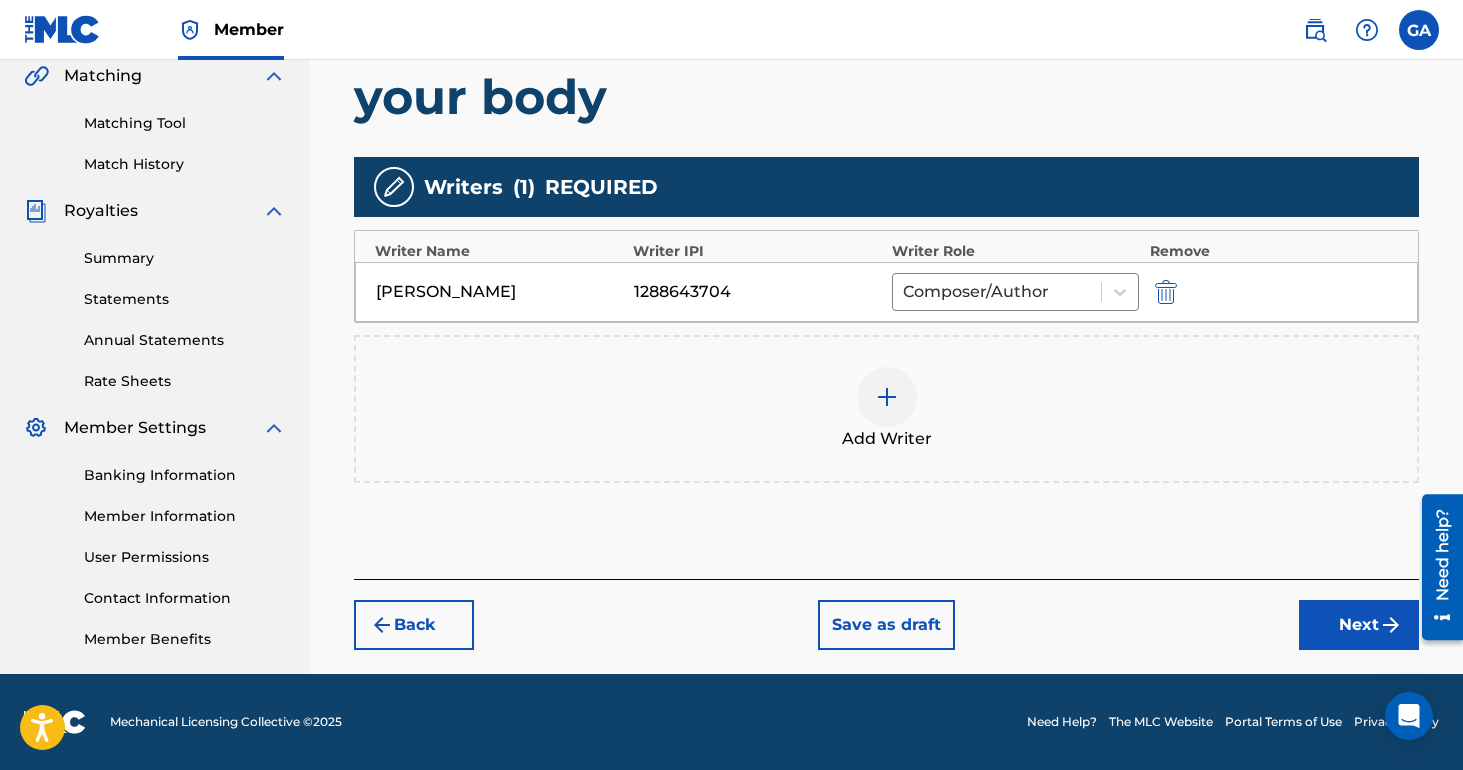 click on "Next" at bounding box center (1359, 625) 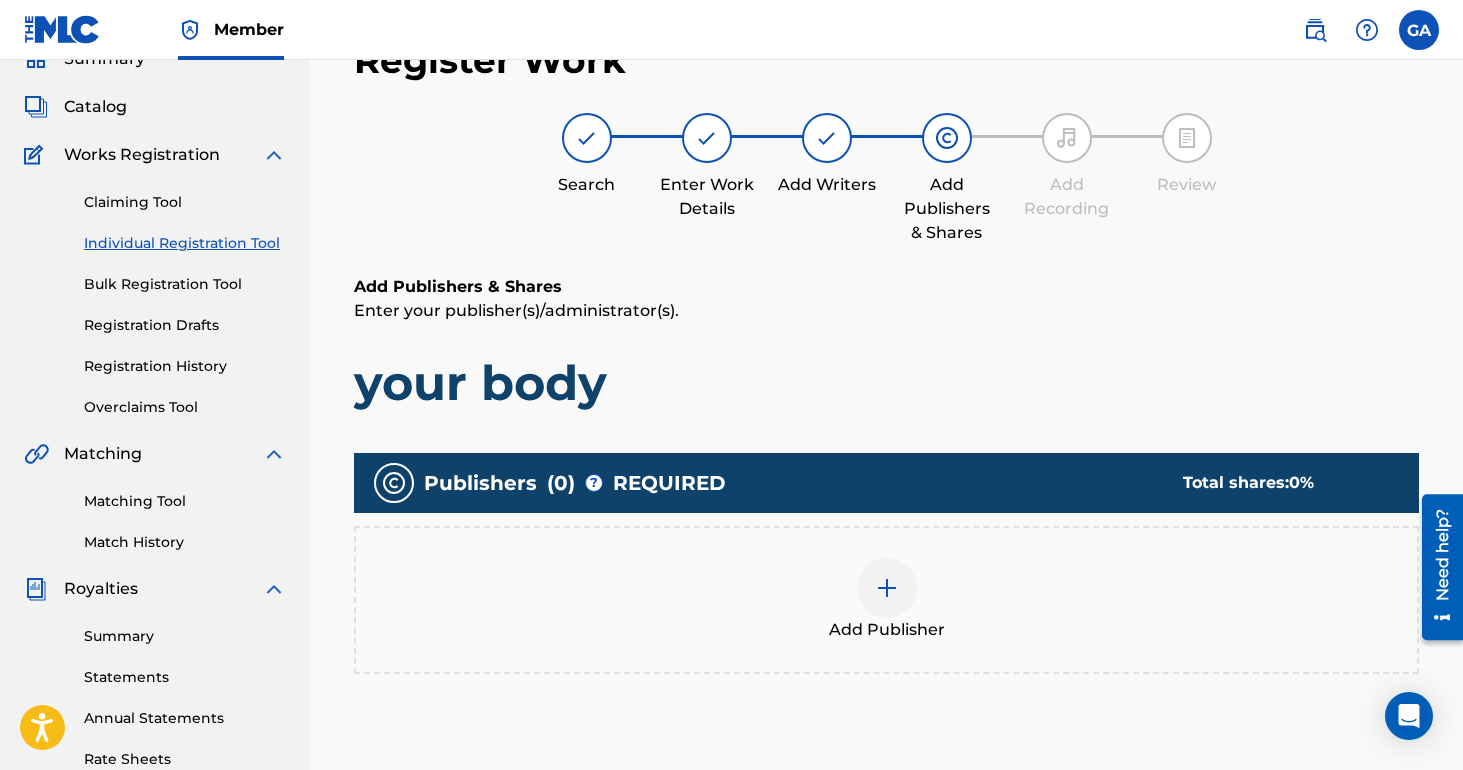 scroll, scrollTop: 90, scrollLeft: 0, axis: vertical 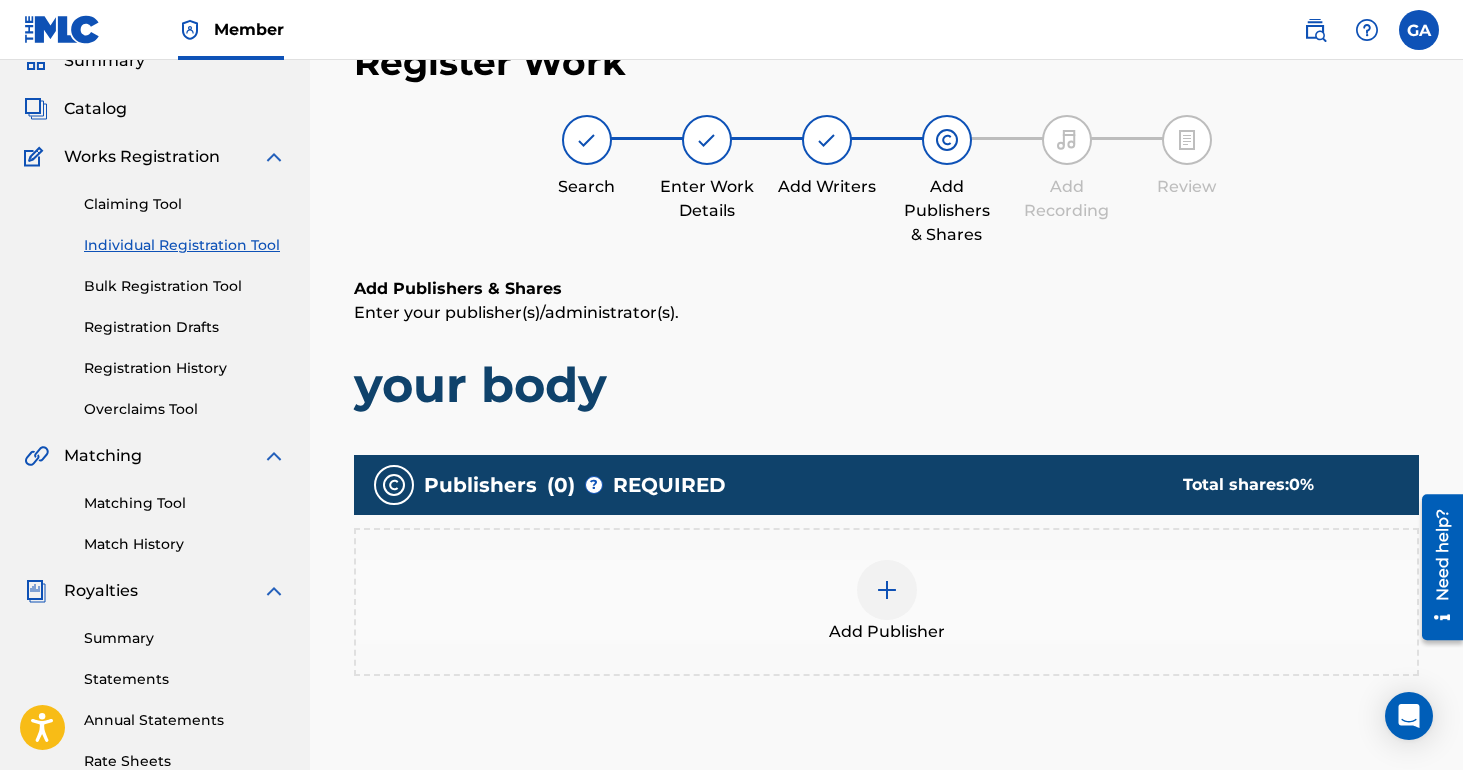 click at bounding box center [887, 590] 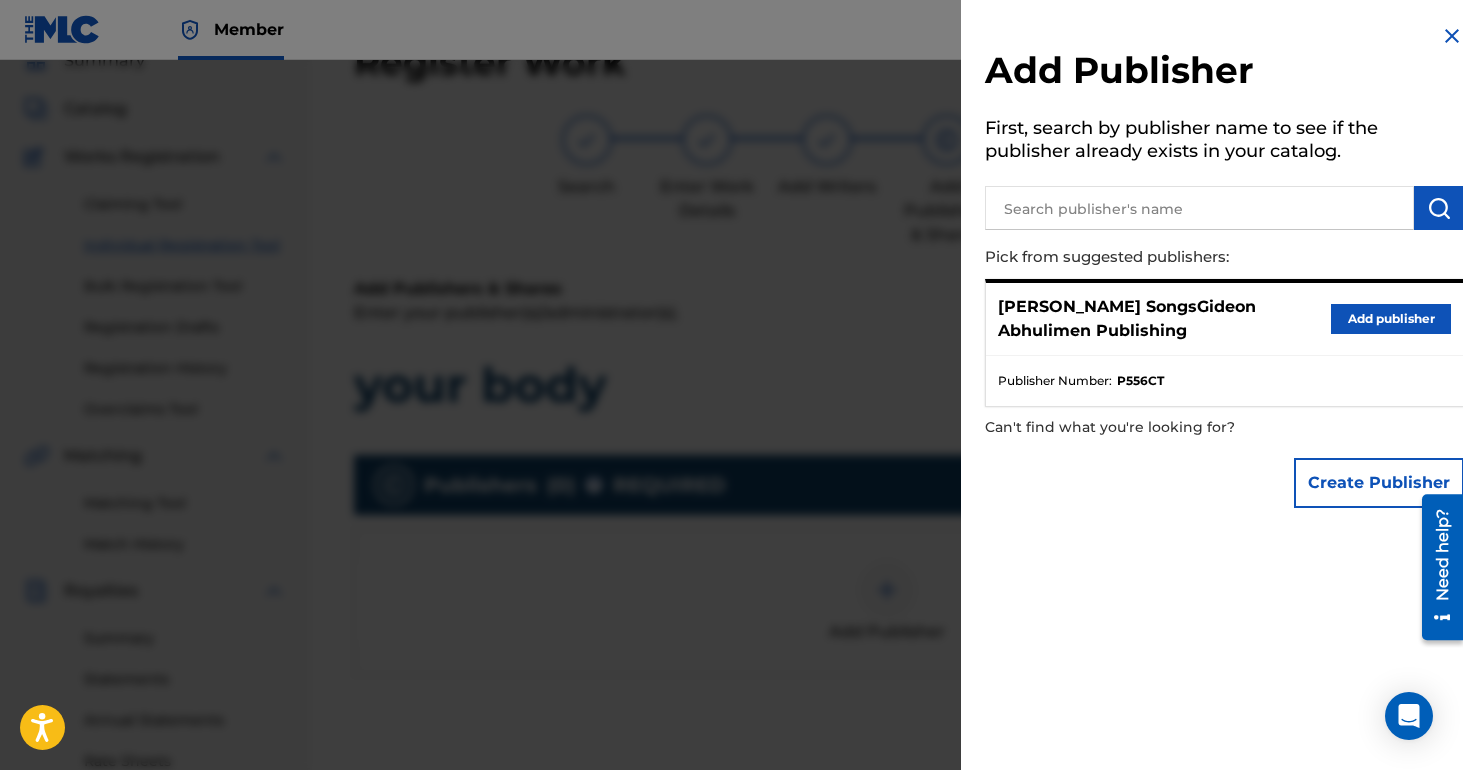 click on "Add publisher" at bounding box center (1391, 319) 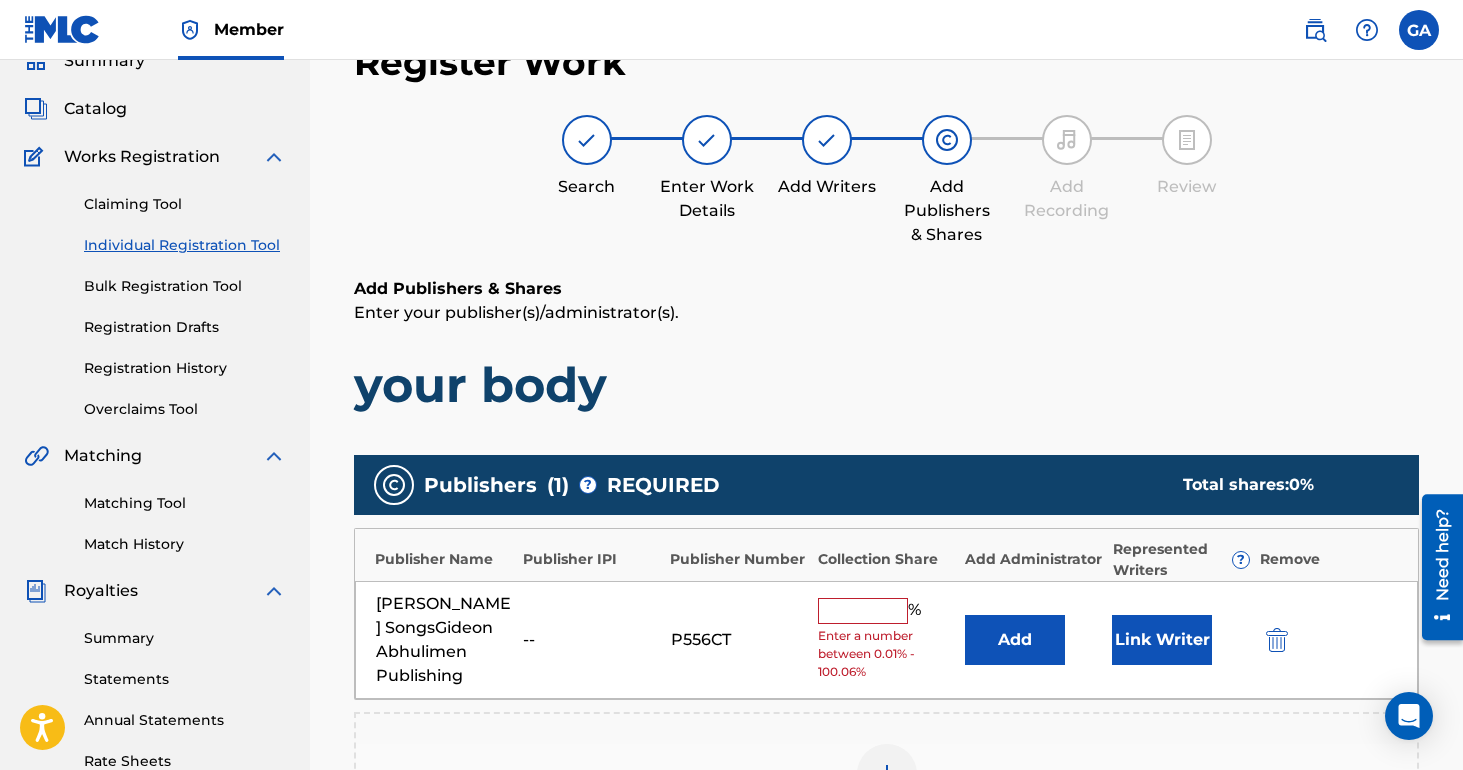 click at bounding box center [863, 611] 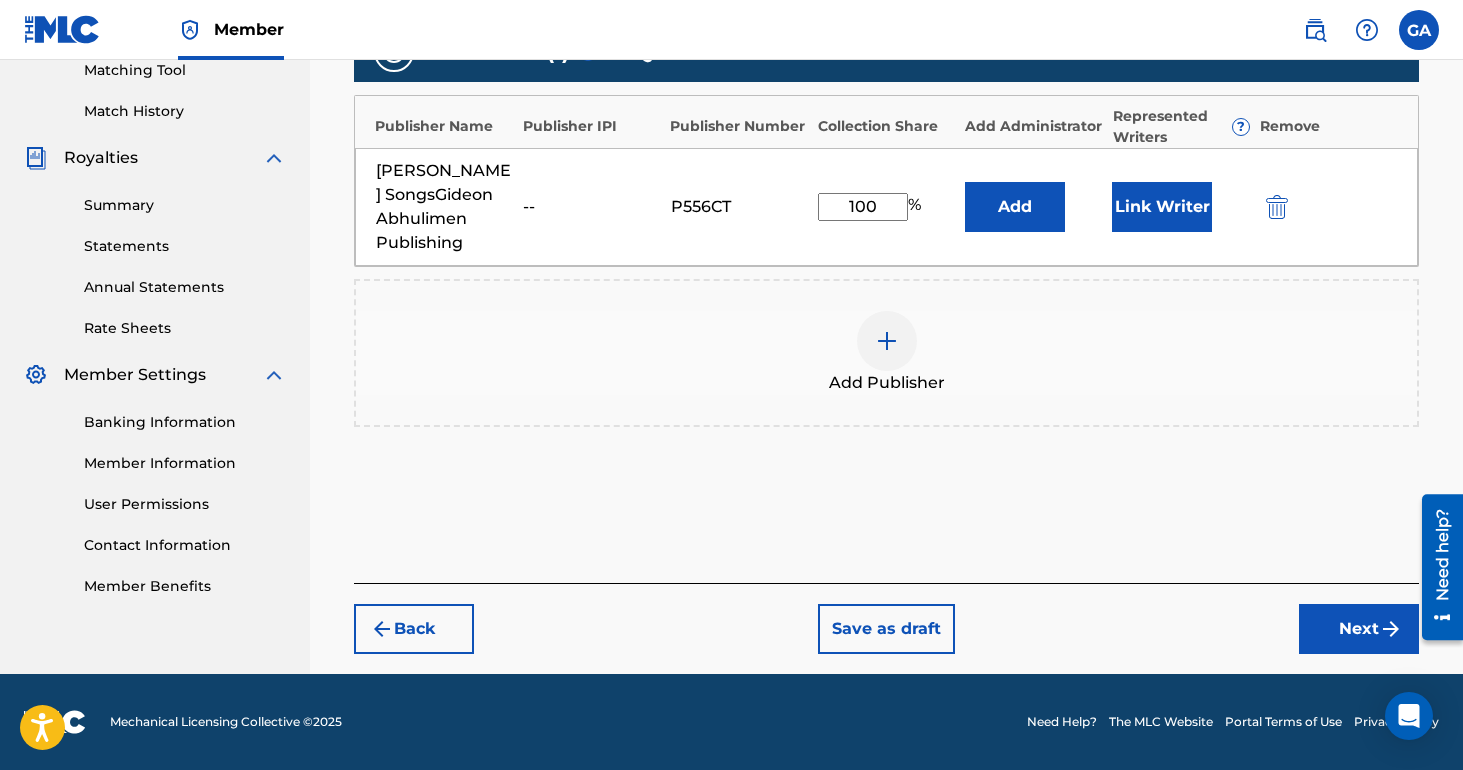 scroll, scrollTop: 547, scrollLeft: 0, axis: vertical 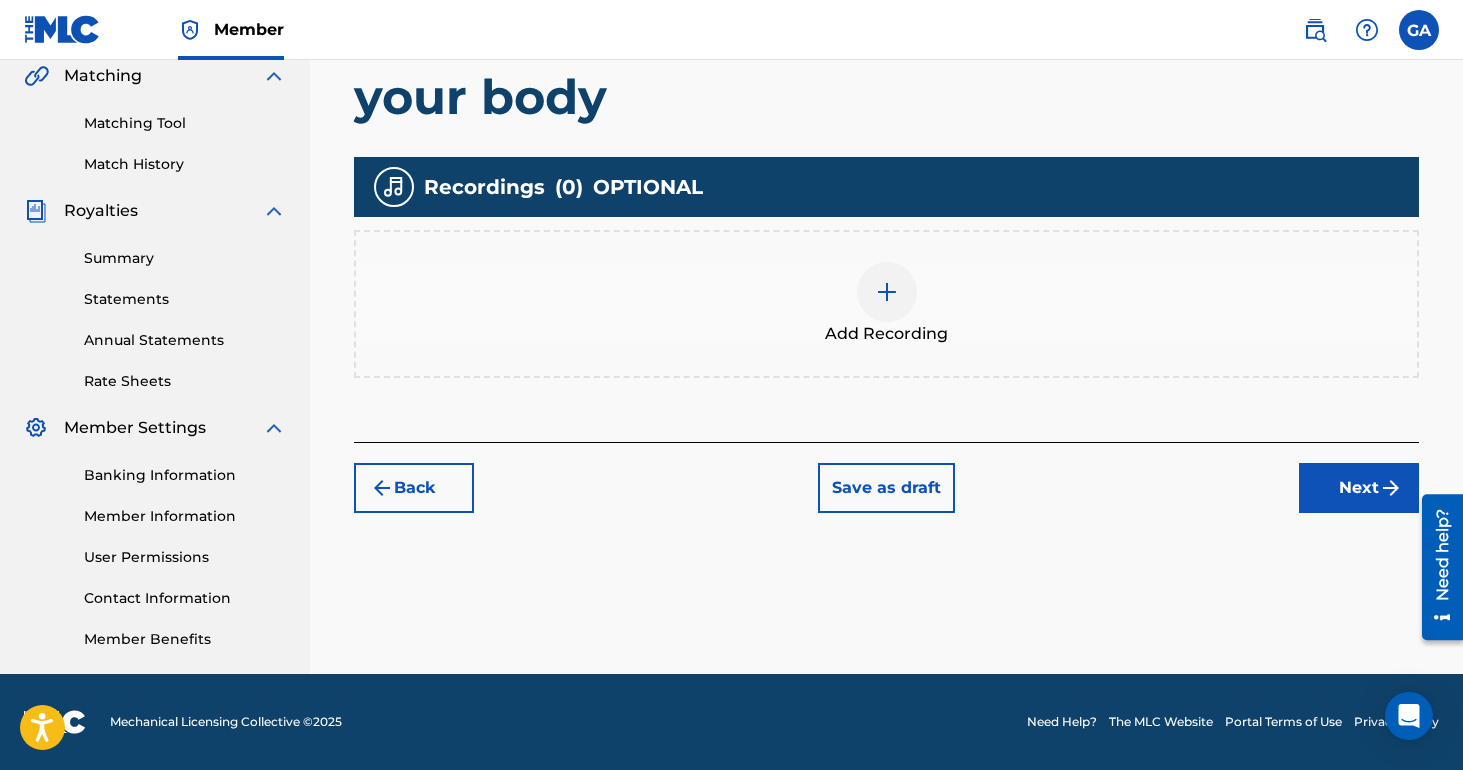 click on "Register Work Search Enter Work Details Add Writers Add Publishers & Shares Add Recording Review Add Recordings (Optional) Enter recording information for your work. Recording information is used during the automated matching process but does not guarantee matches. This information will not be visible once your work is accepted into your catalog, but the information is stored in the database.  Please note:  Multiple recordings may be matched to one work. your body Recordings ( 0 ) OPTIONAL Add Recording Back Save as draft Next" at bounding box center (886, 86) 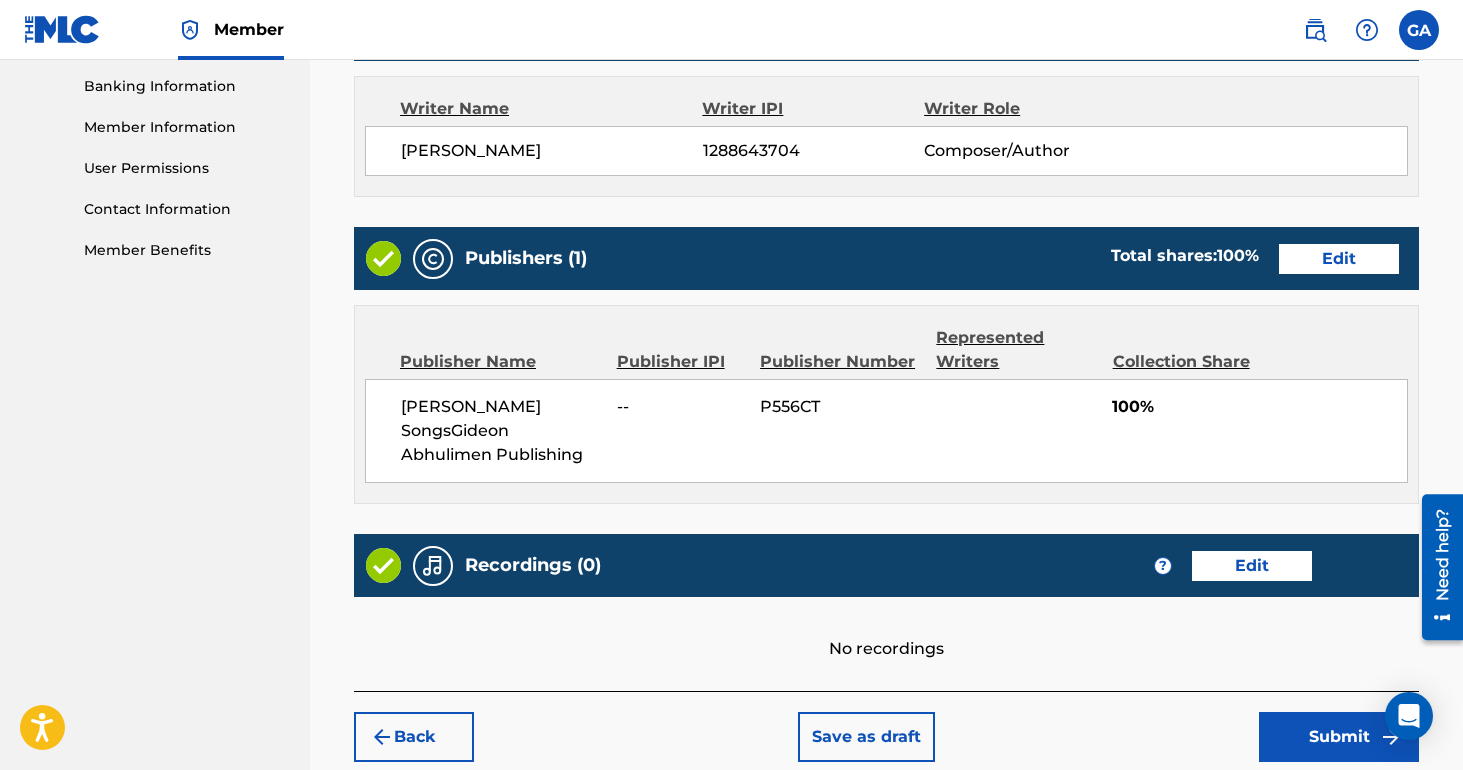 scroll, scrollTop: 966, scrollLeft: 0, axis: vertical 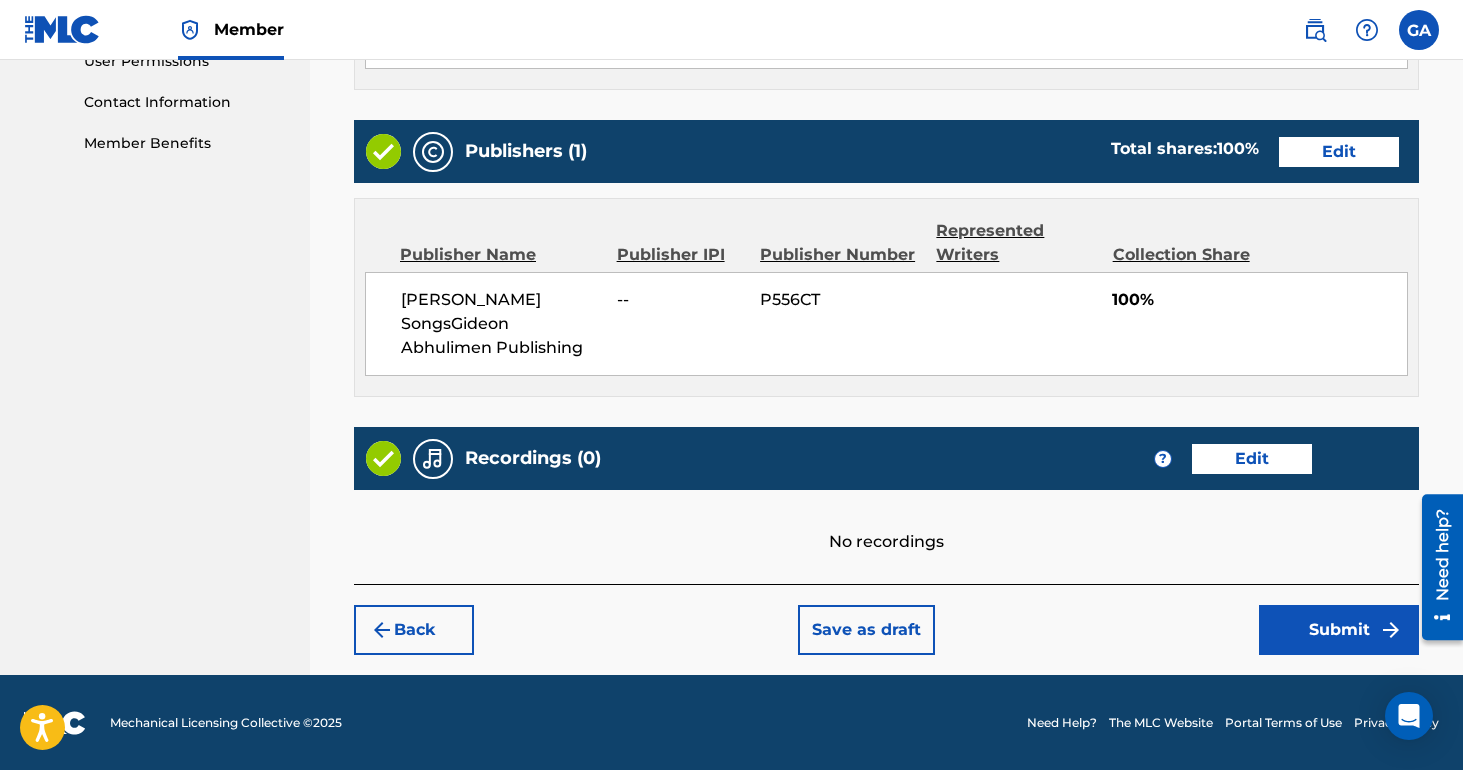 click on "Submit" at bounding box center (1339, 630) 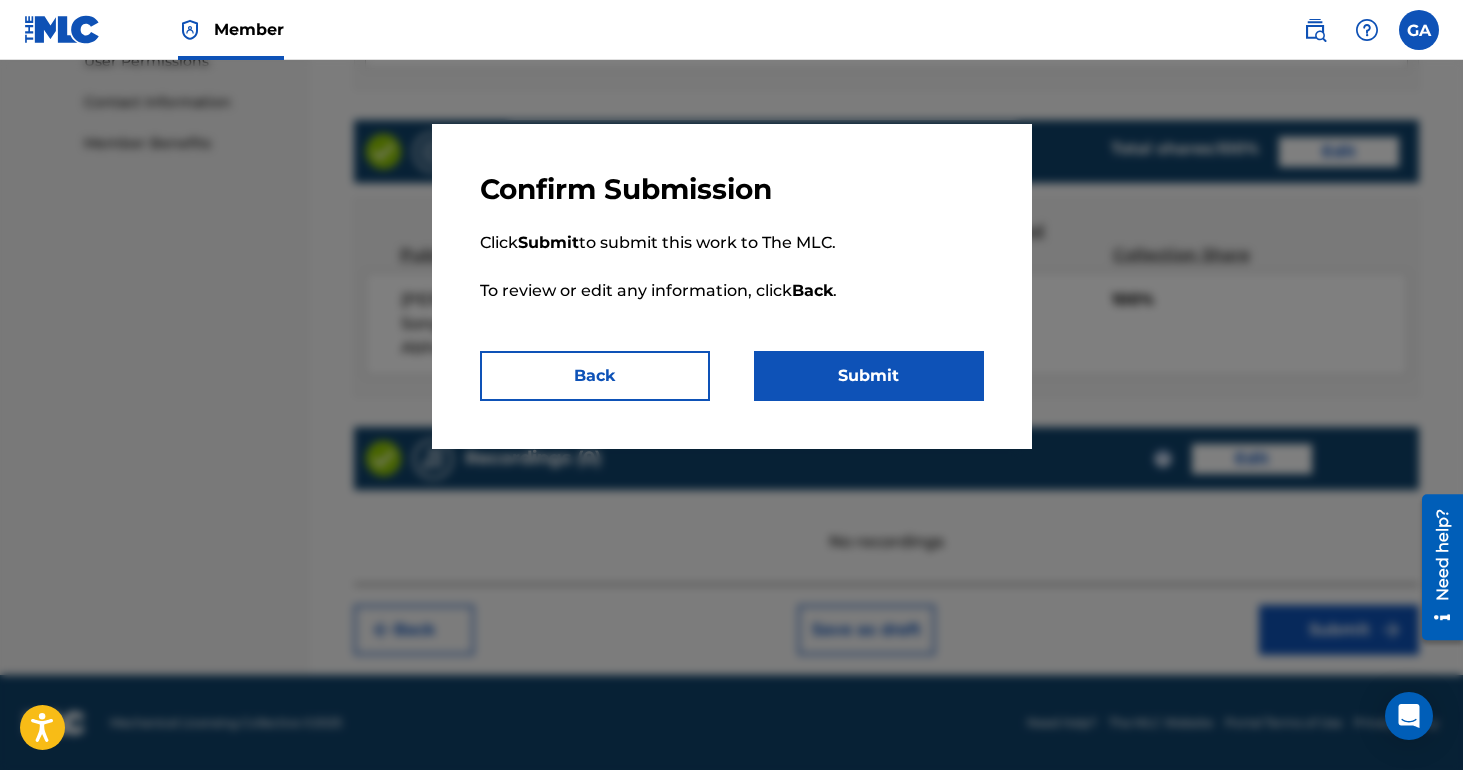 click on "Submit" at bounding box center [869, 376] 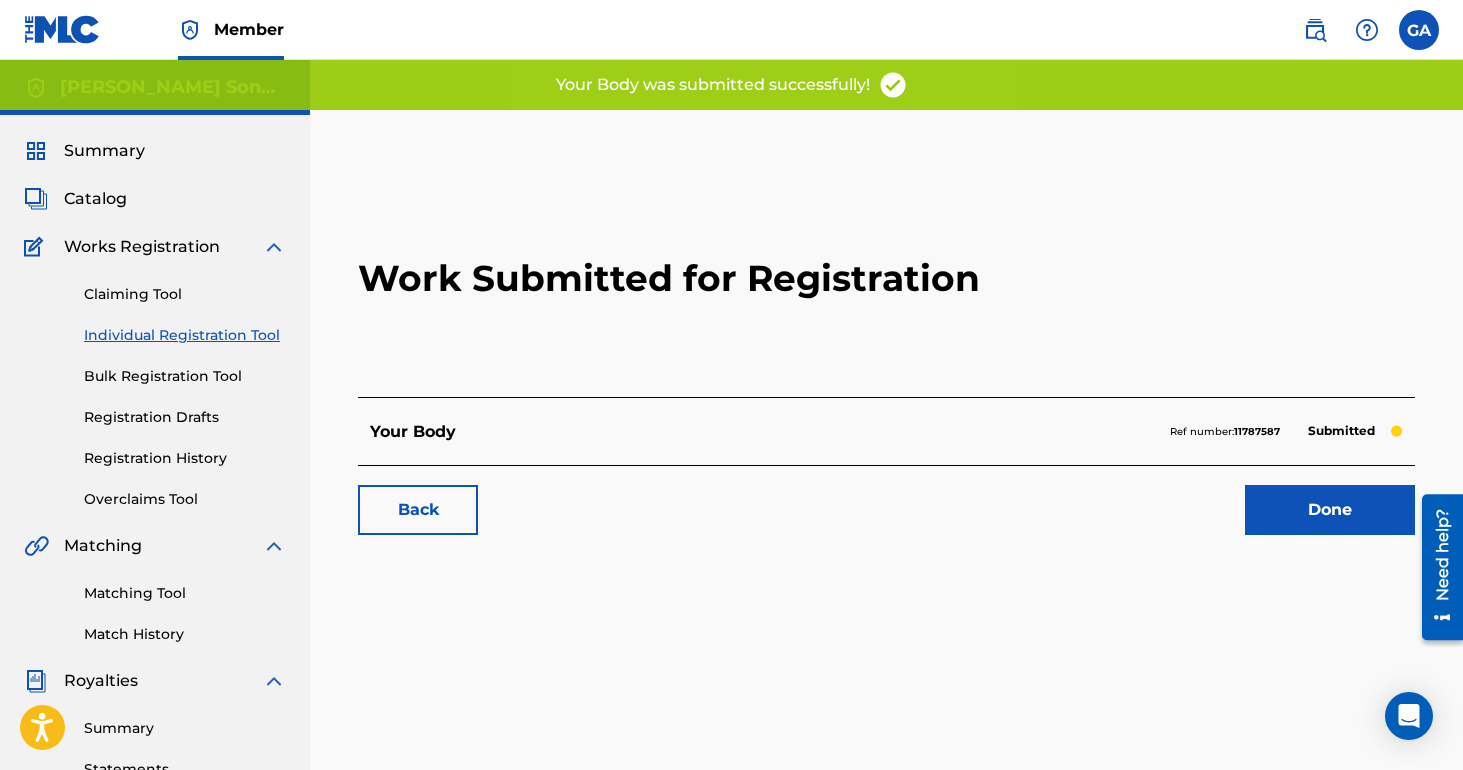 click on "Done" at bounding box center [1330, 510] 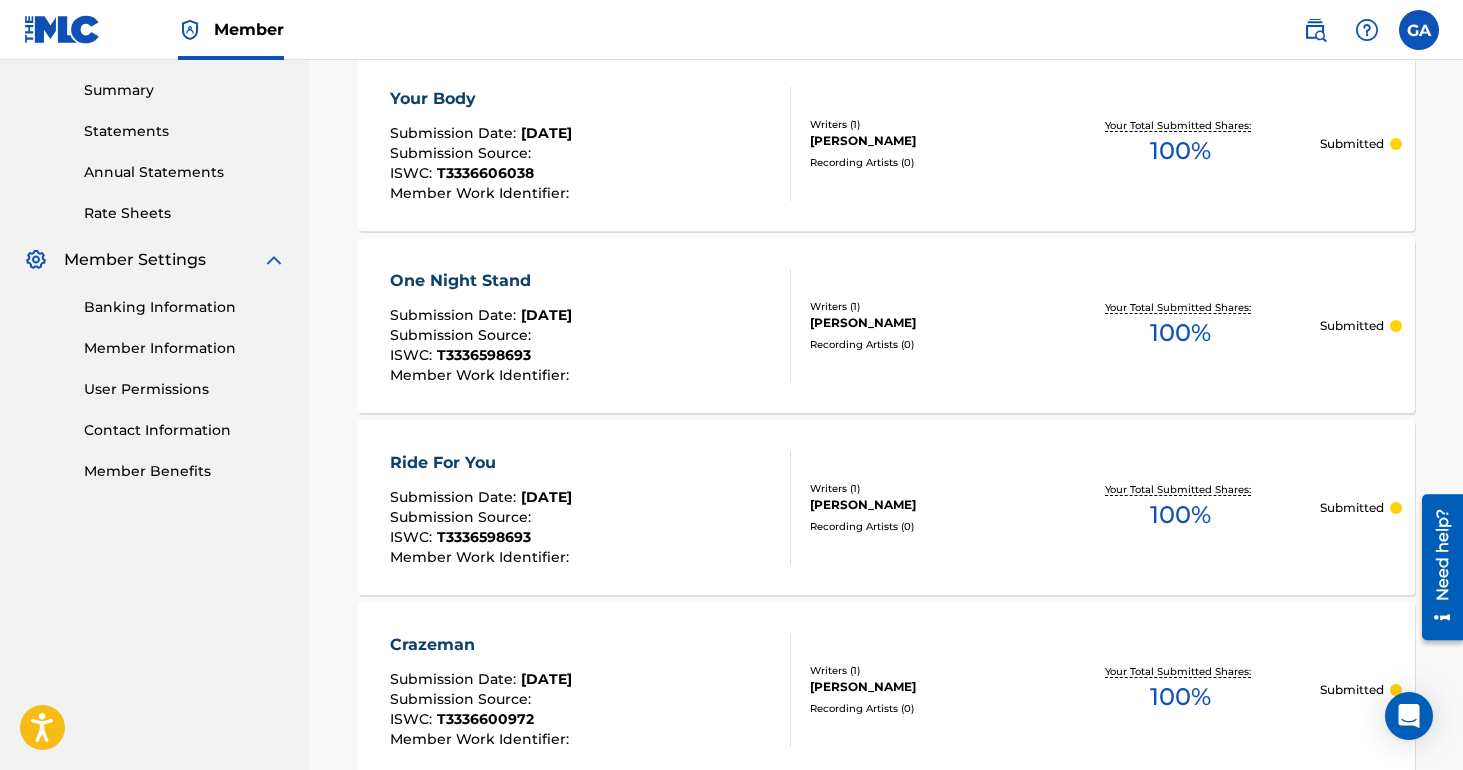 scroll, scrollTop: 637, scrollLeft: 0, axis: vertical 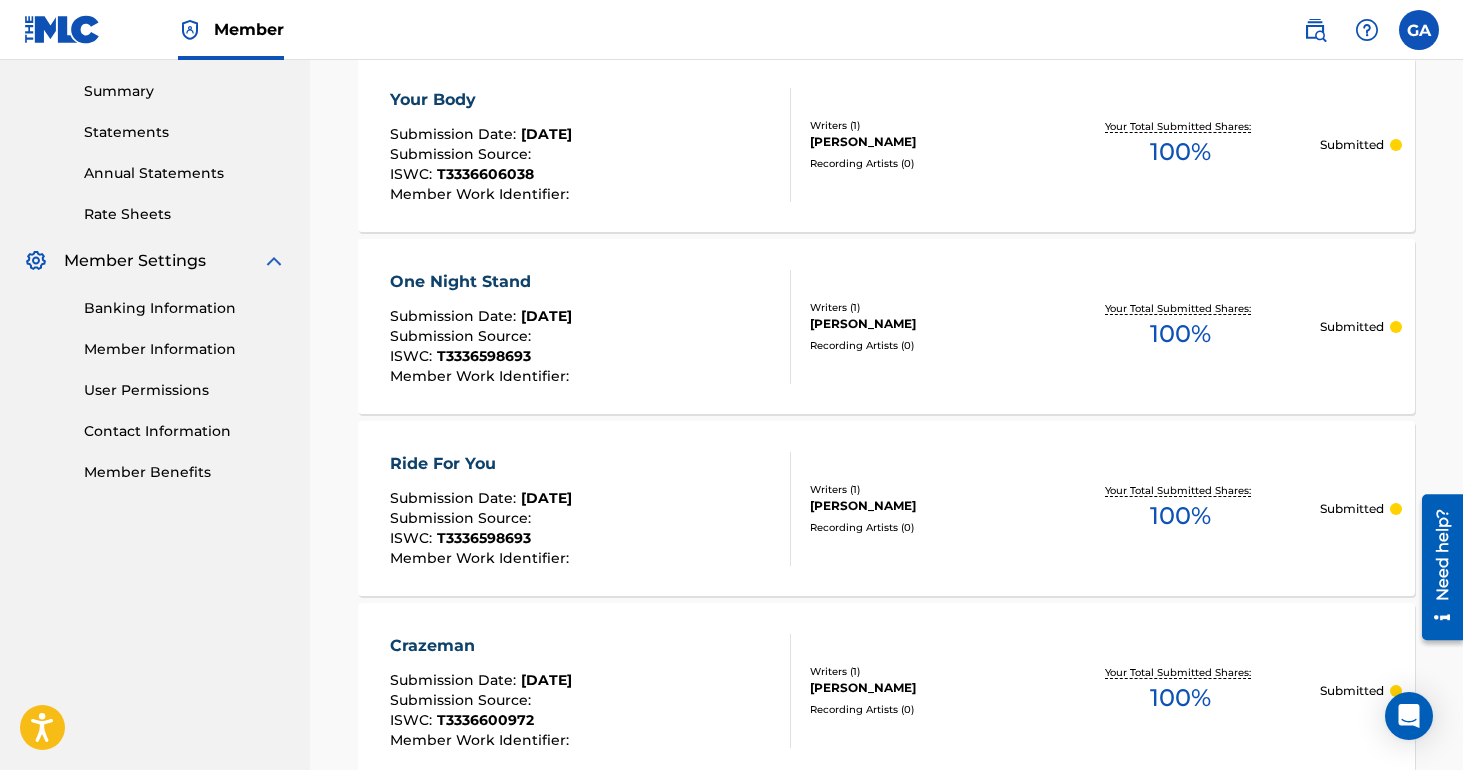 click on "Ride For You Submission Date : [DATE] Submission Source : ISWC : T3336598693 Member Work Identifier :" at bounding box center (591, 509) 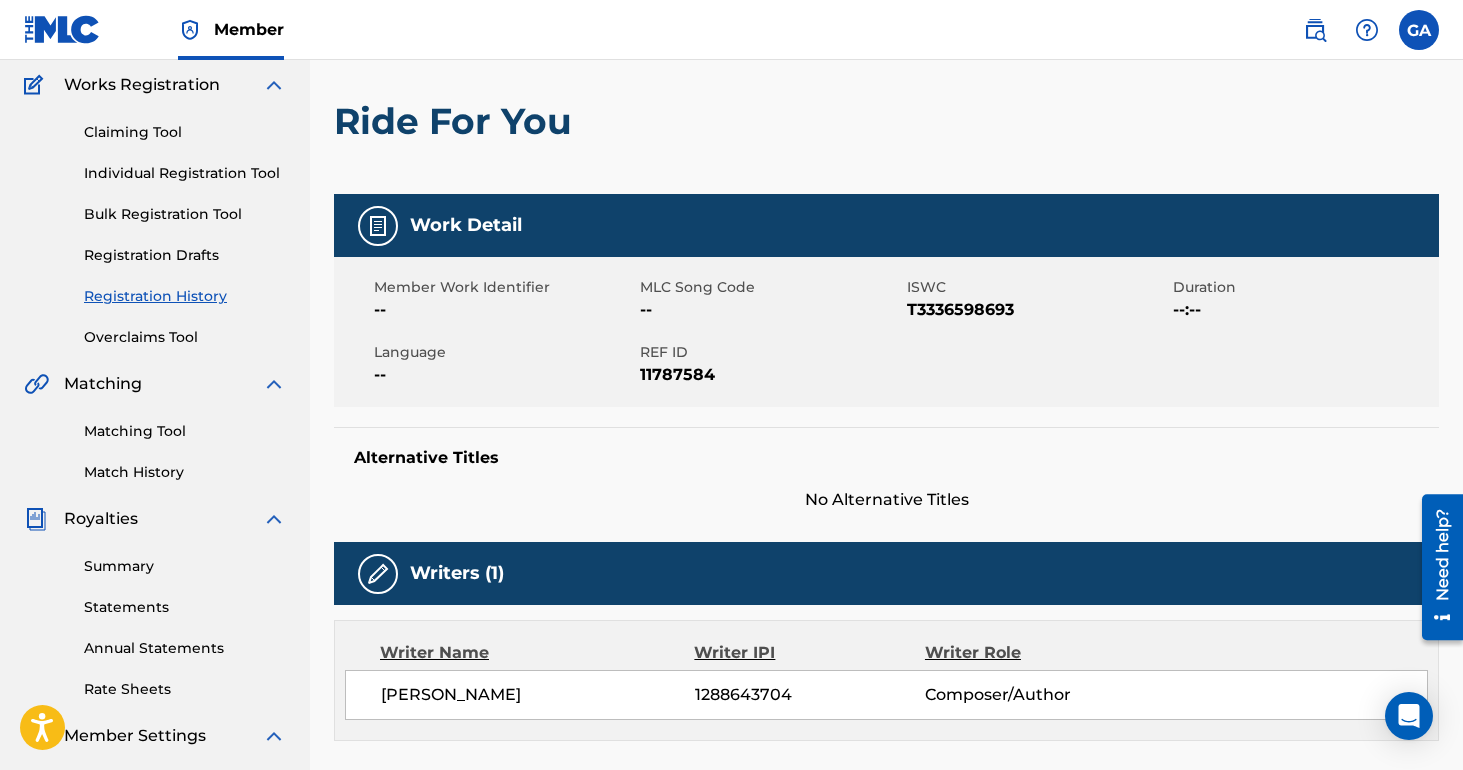 scroll, scrollTop: 165, scrollLeft: 0, axis: vertical 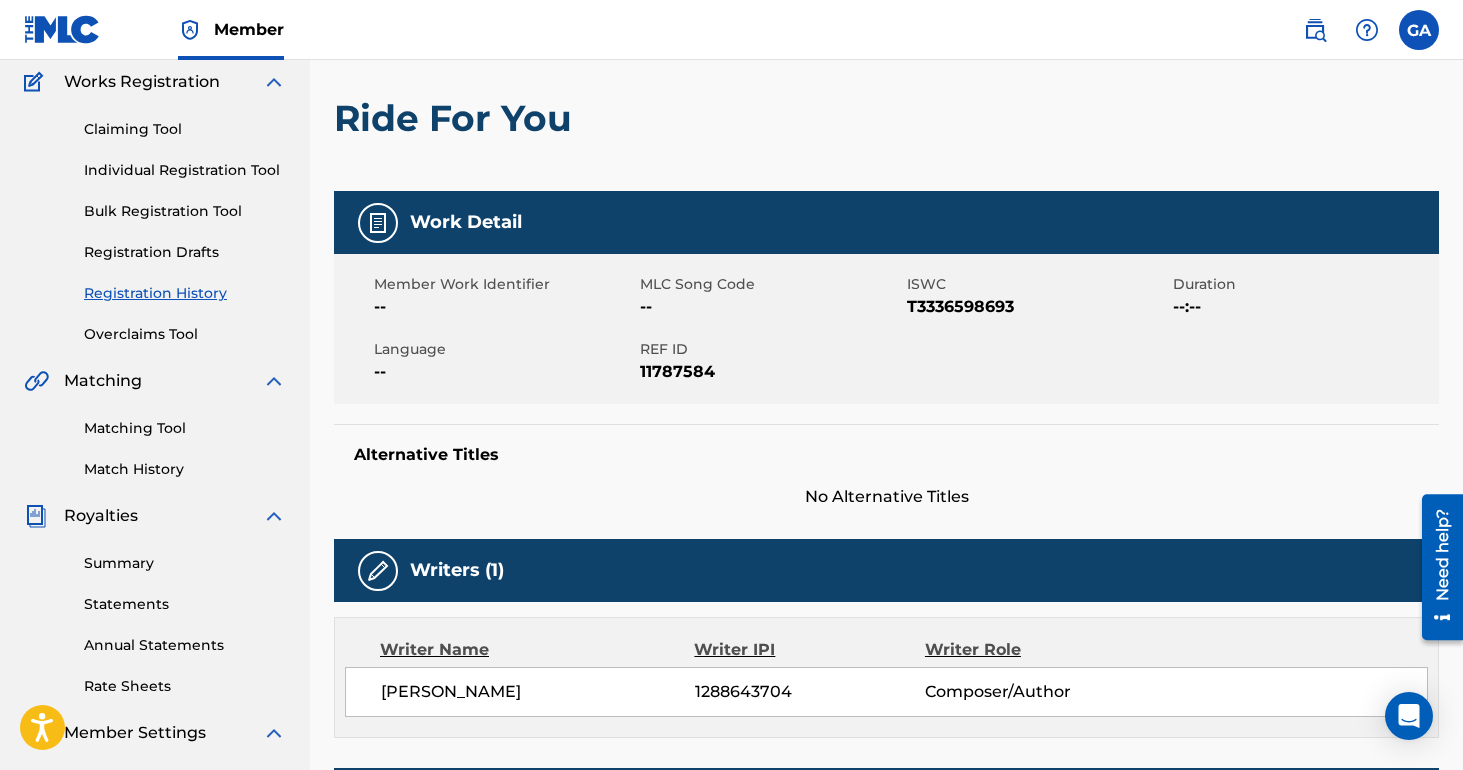 click on "ISWC" at bounding box center (1037, 284) 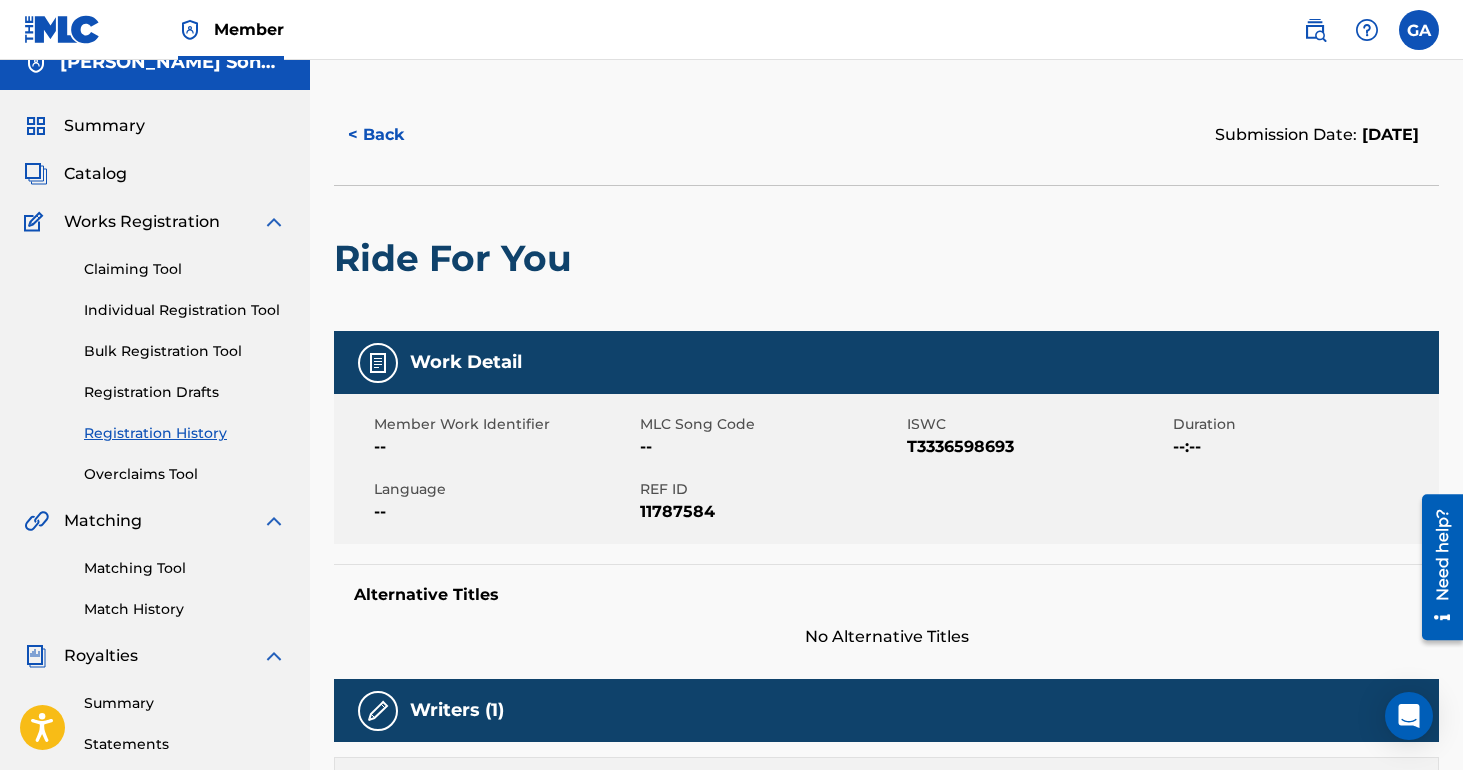 scroll, scrollTop: 0, scrollLeft: 0, axis: both 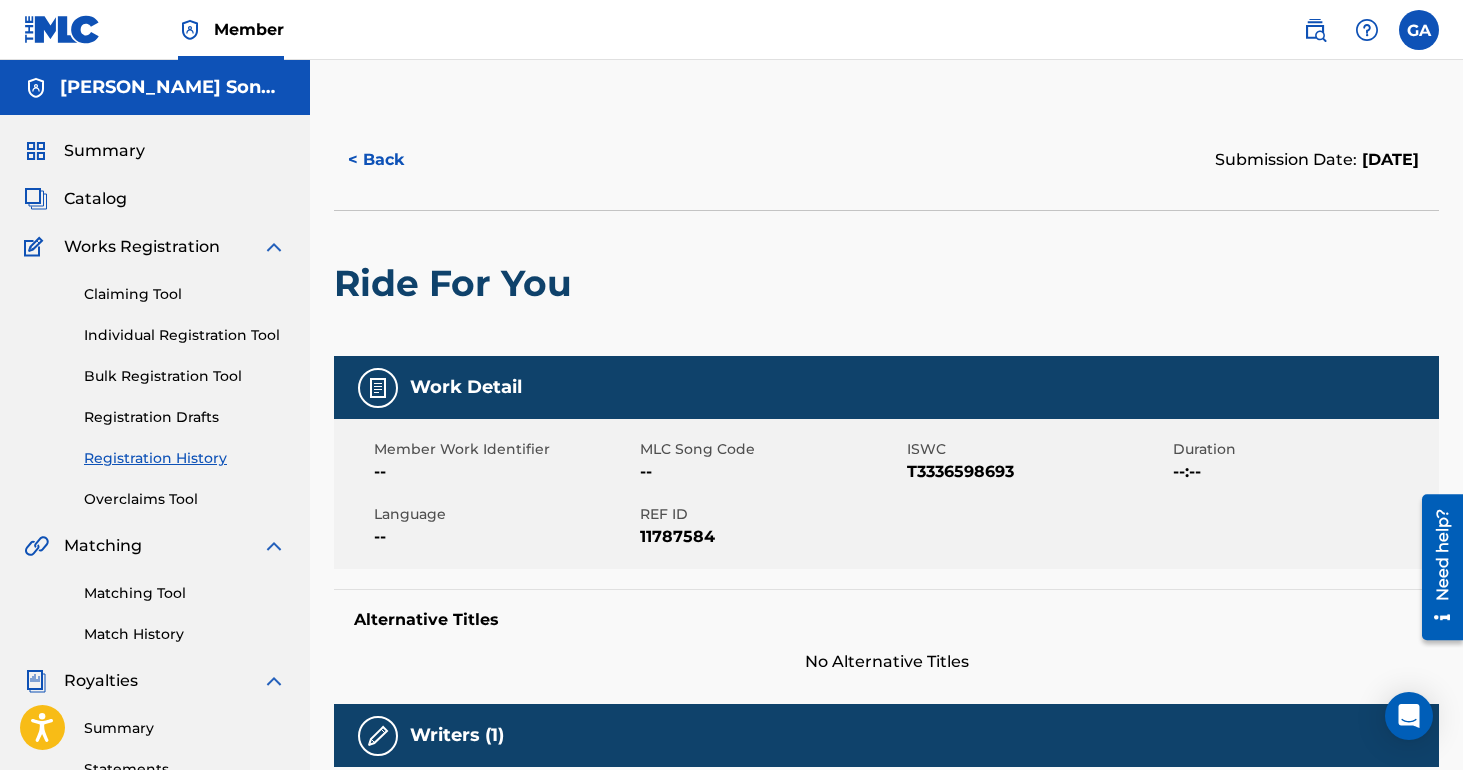 click on "T3336598693" at bounding box center (1037, 472) 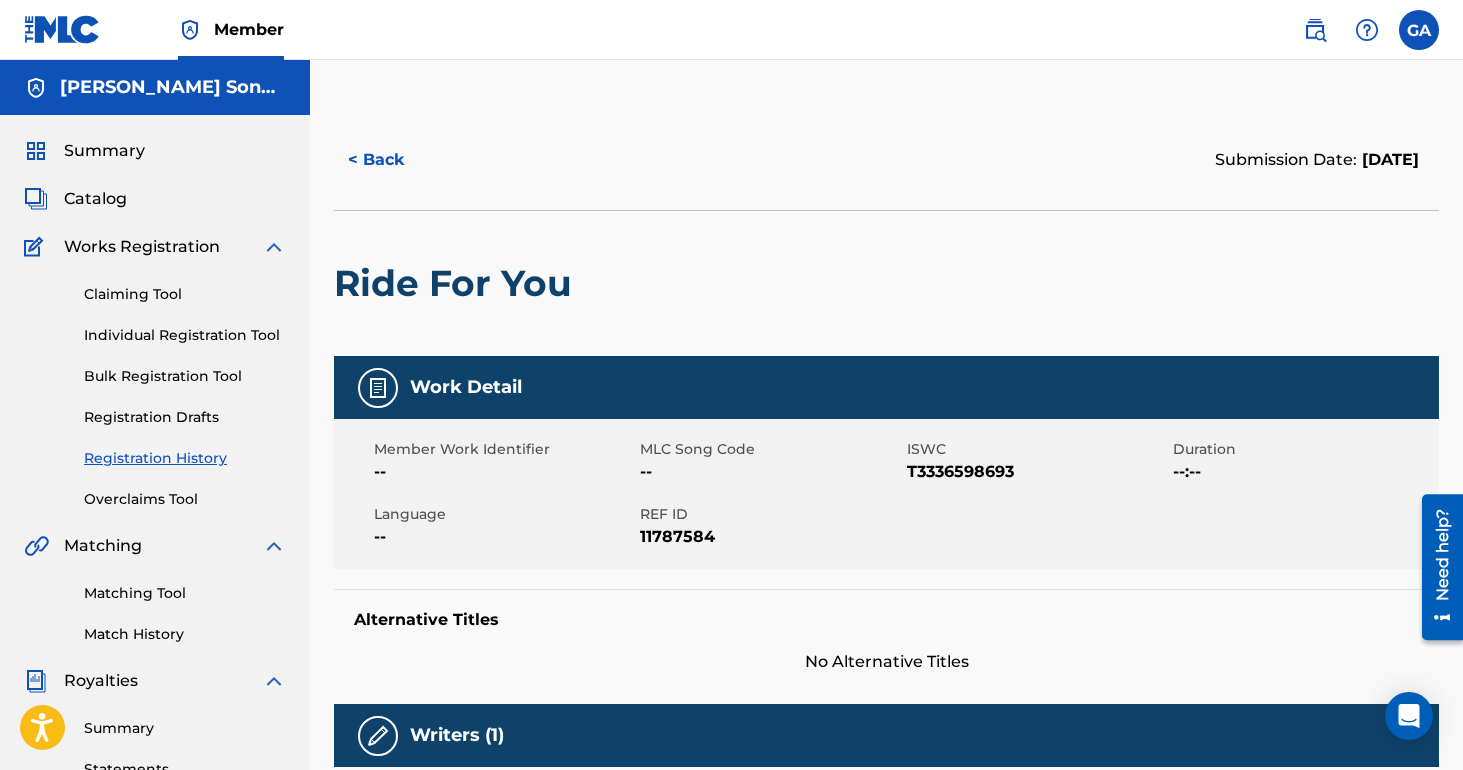 click at bounding box center [378, 388] 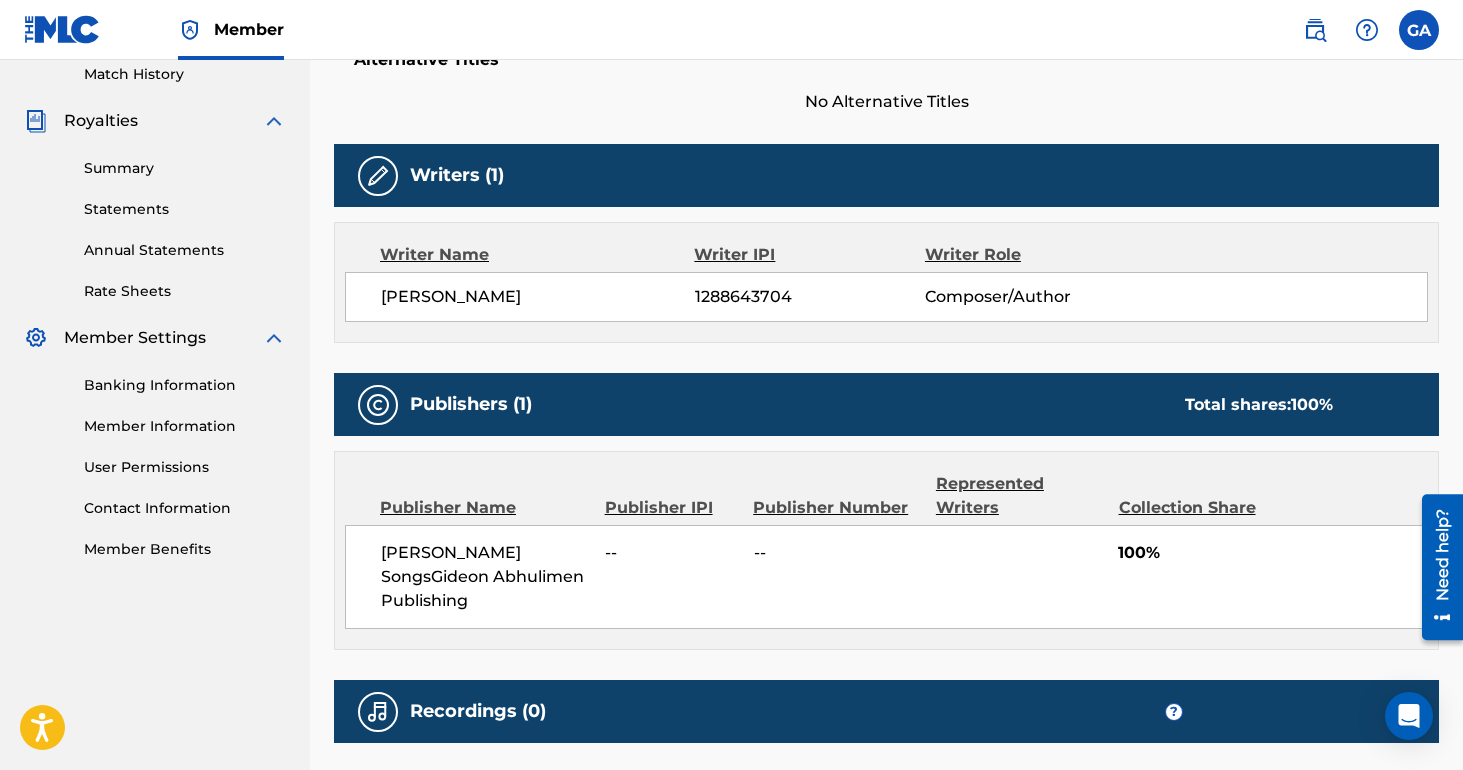 scroll, scrollTop: 0, scrollLeft: 0, axis: both 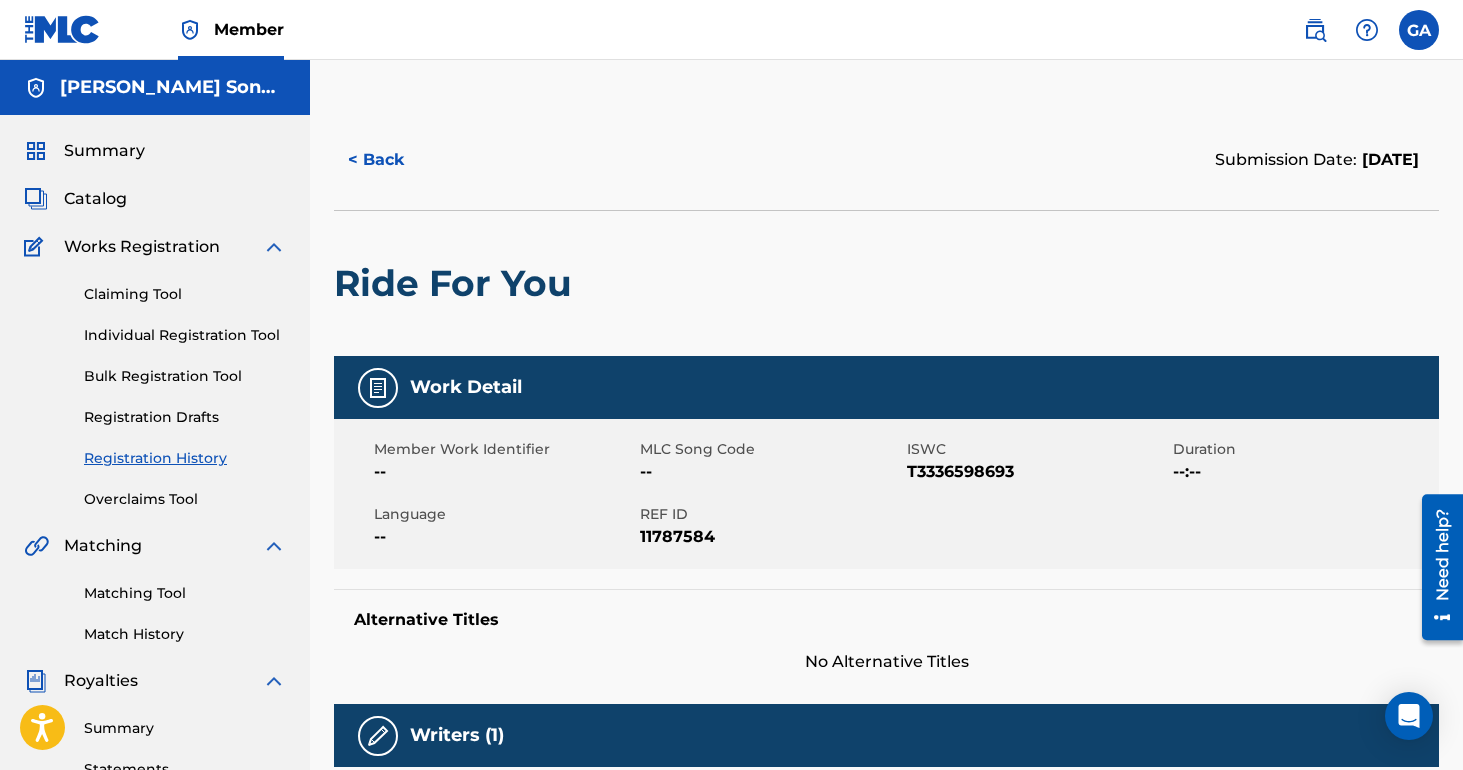 click on "Need help?" at bounding box center (1442, 566) 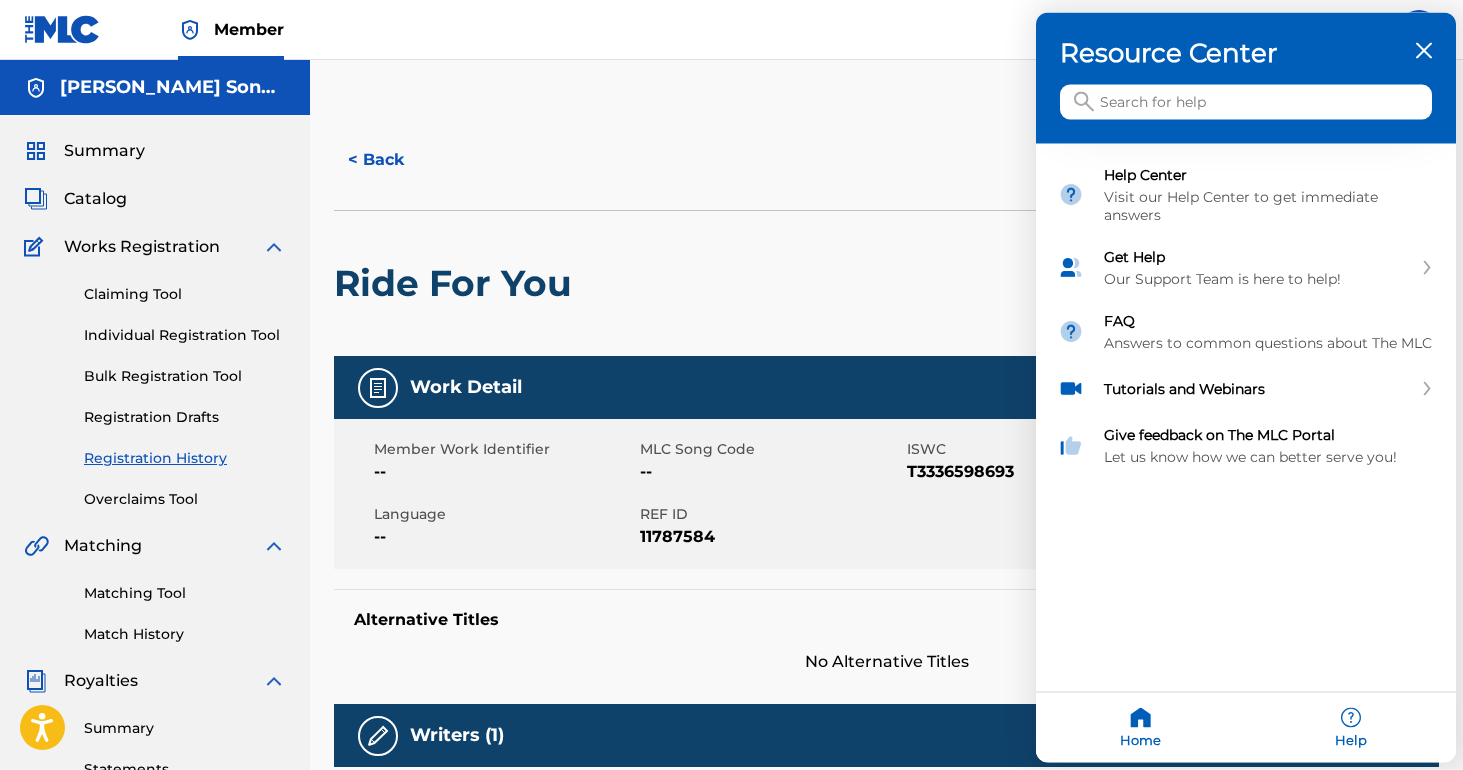 click 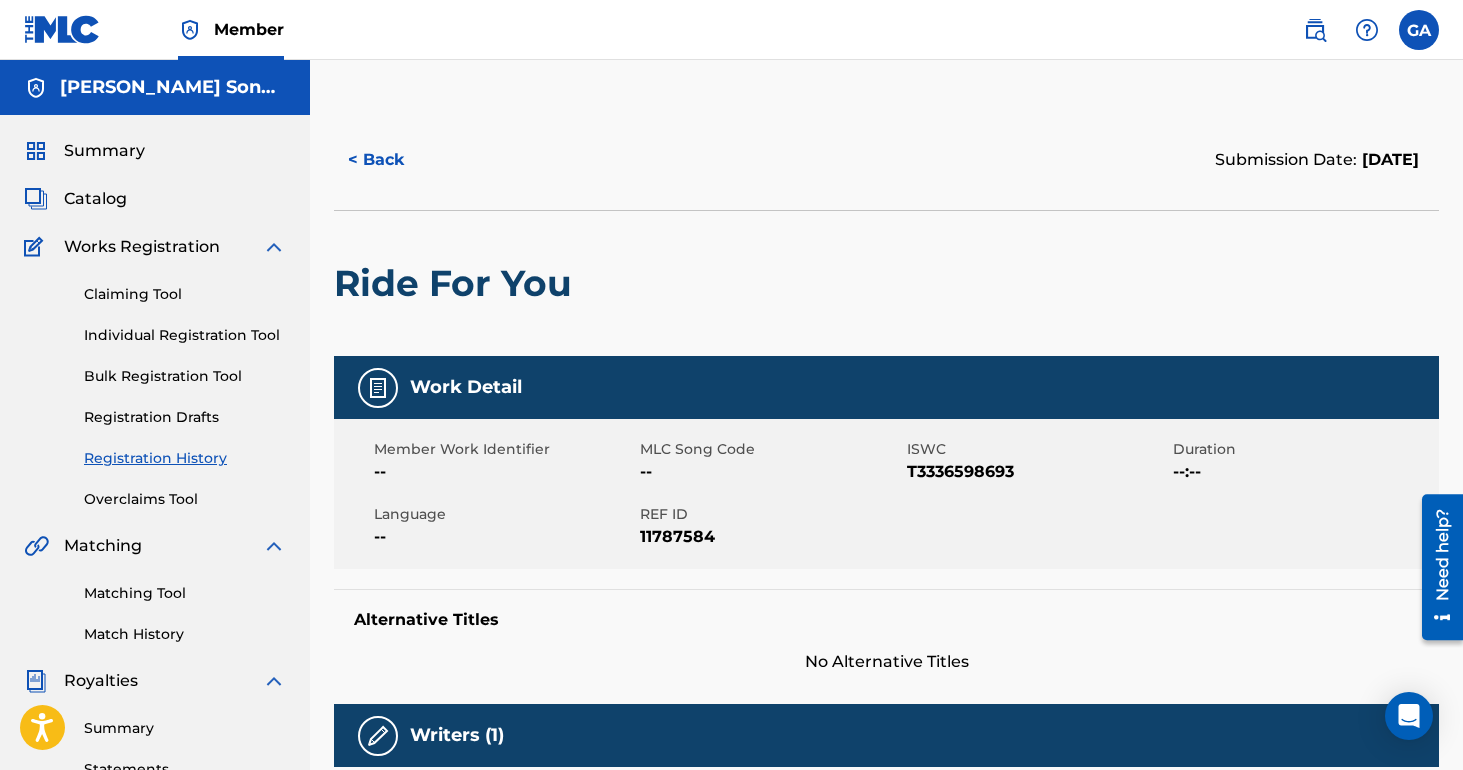 click at bounding box center [378, 388] 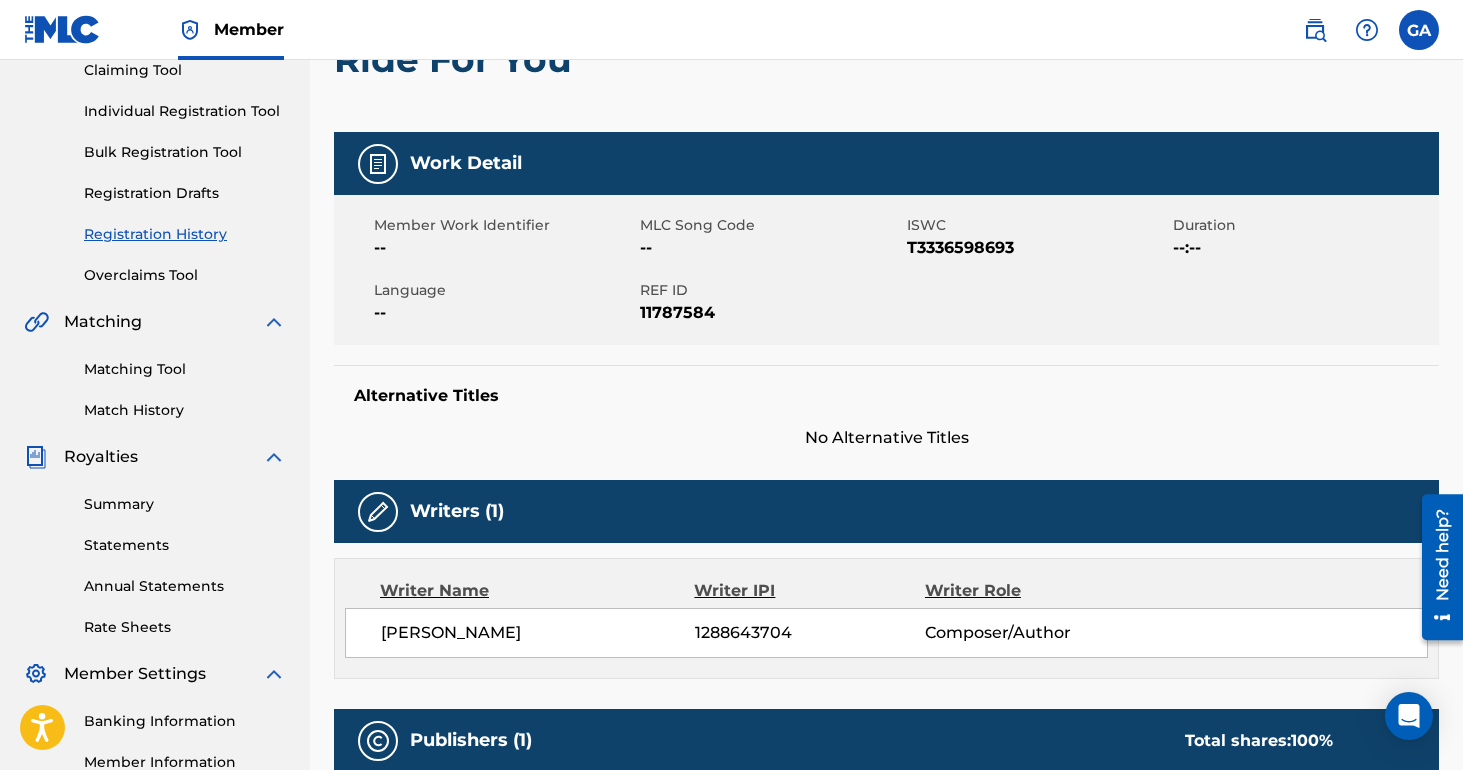 scroll, scrollTop: 0, scrollLeft: 0, axis: both 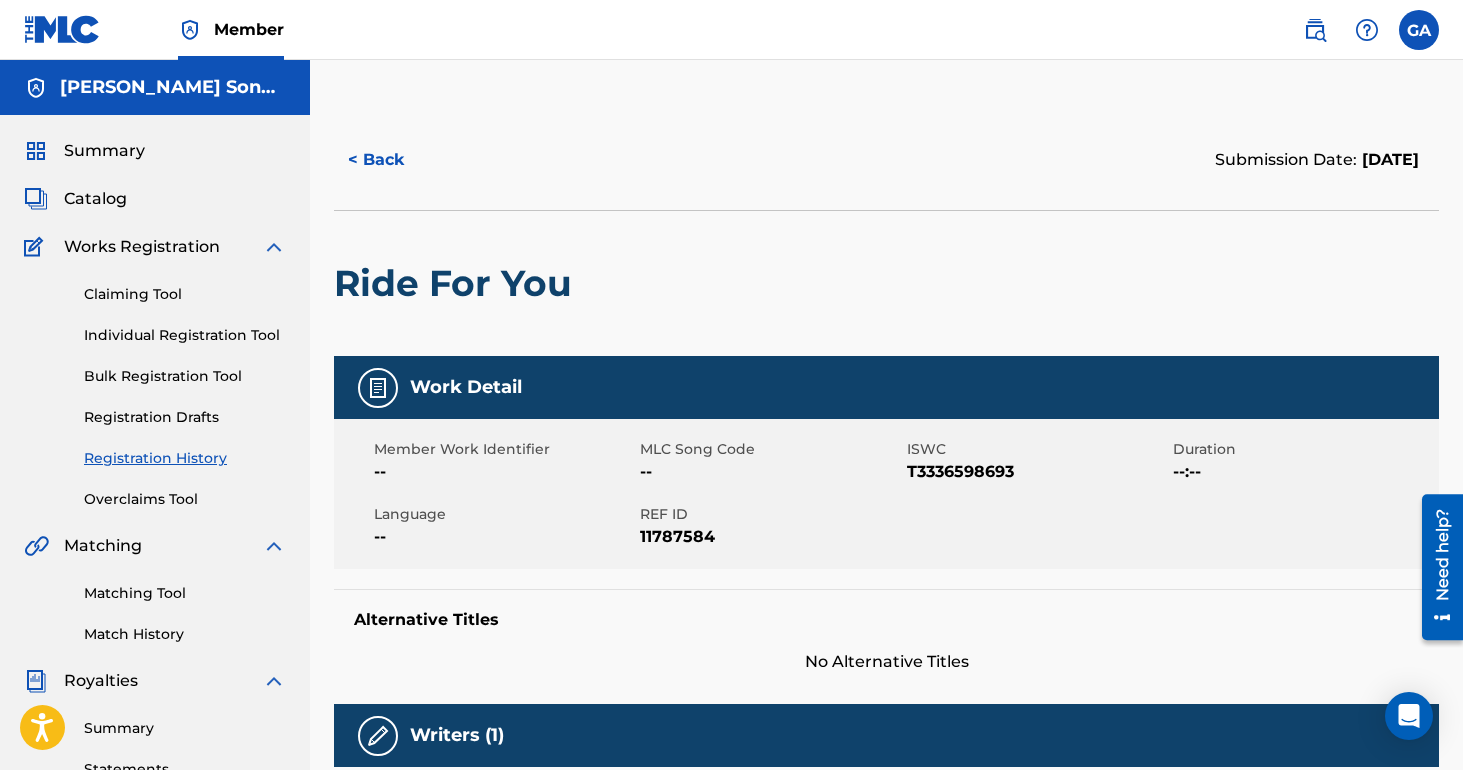 click at bounding box center (378, 736) 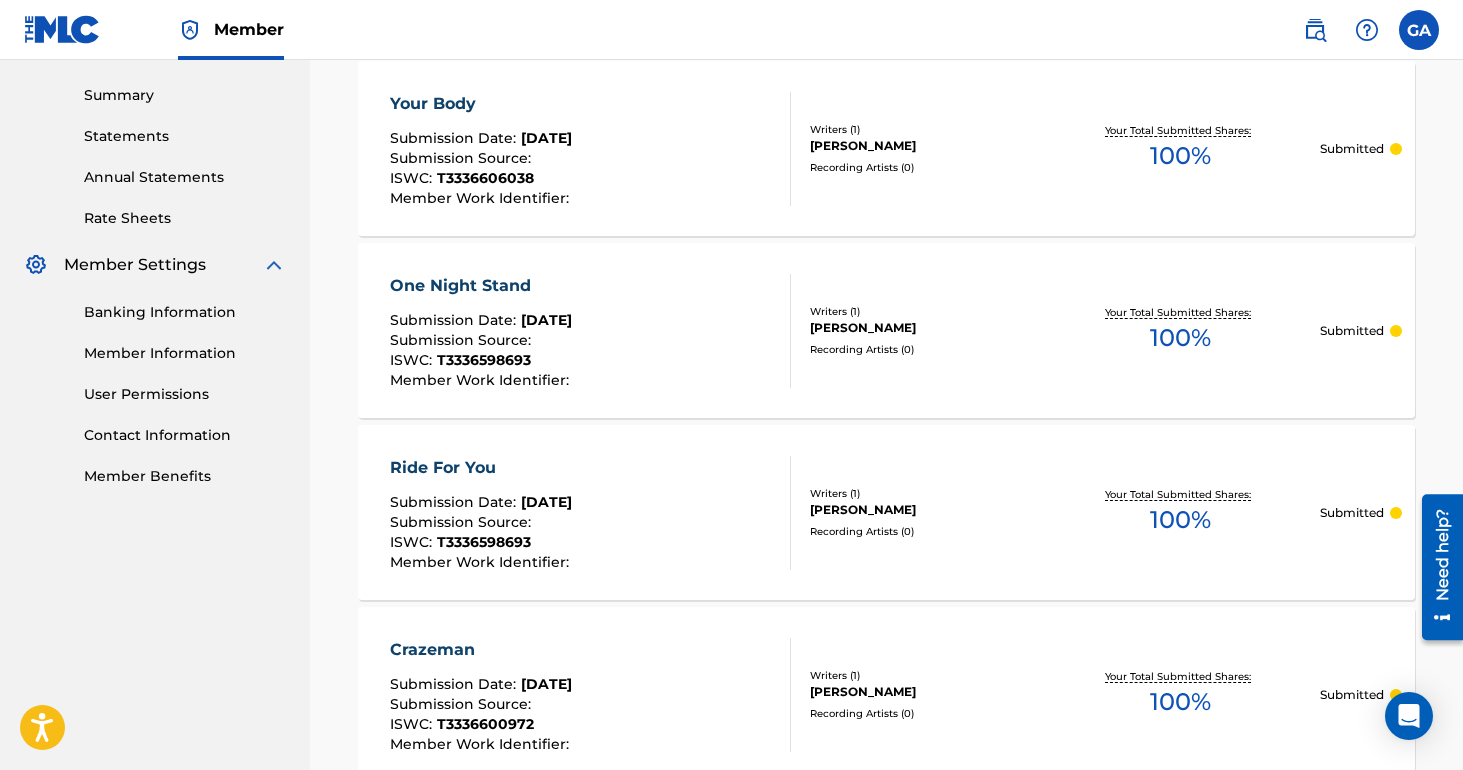 scroll, scrollTop: 669, scrollLeft: 0, axis: vertical 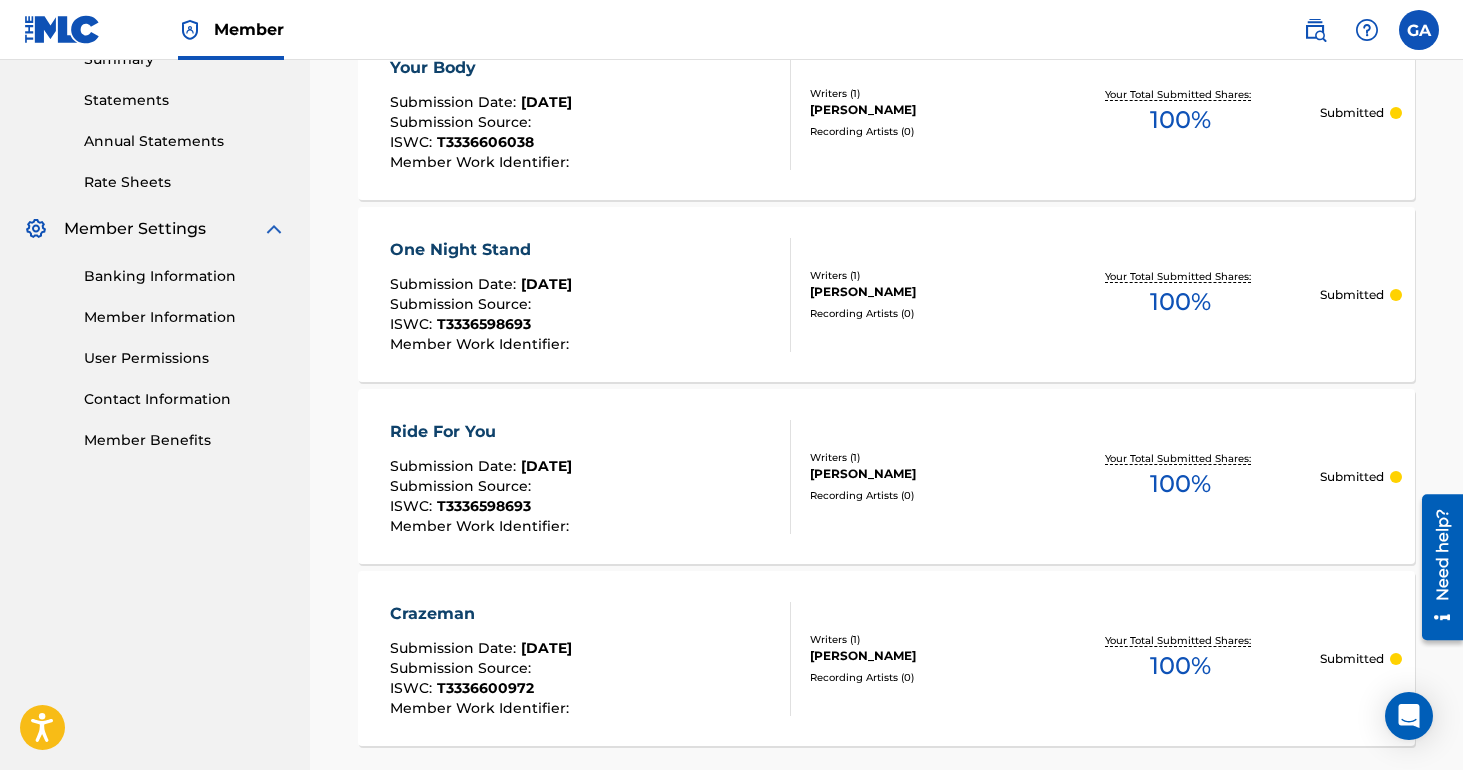 click on "Ride For You Submission Date : [DATE] Submission Source : ISWC : T3336598693 Member Work Identifier :" at bounding box center (482, 477) 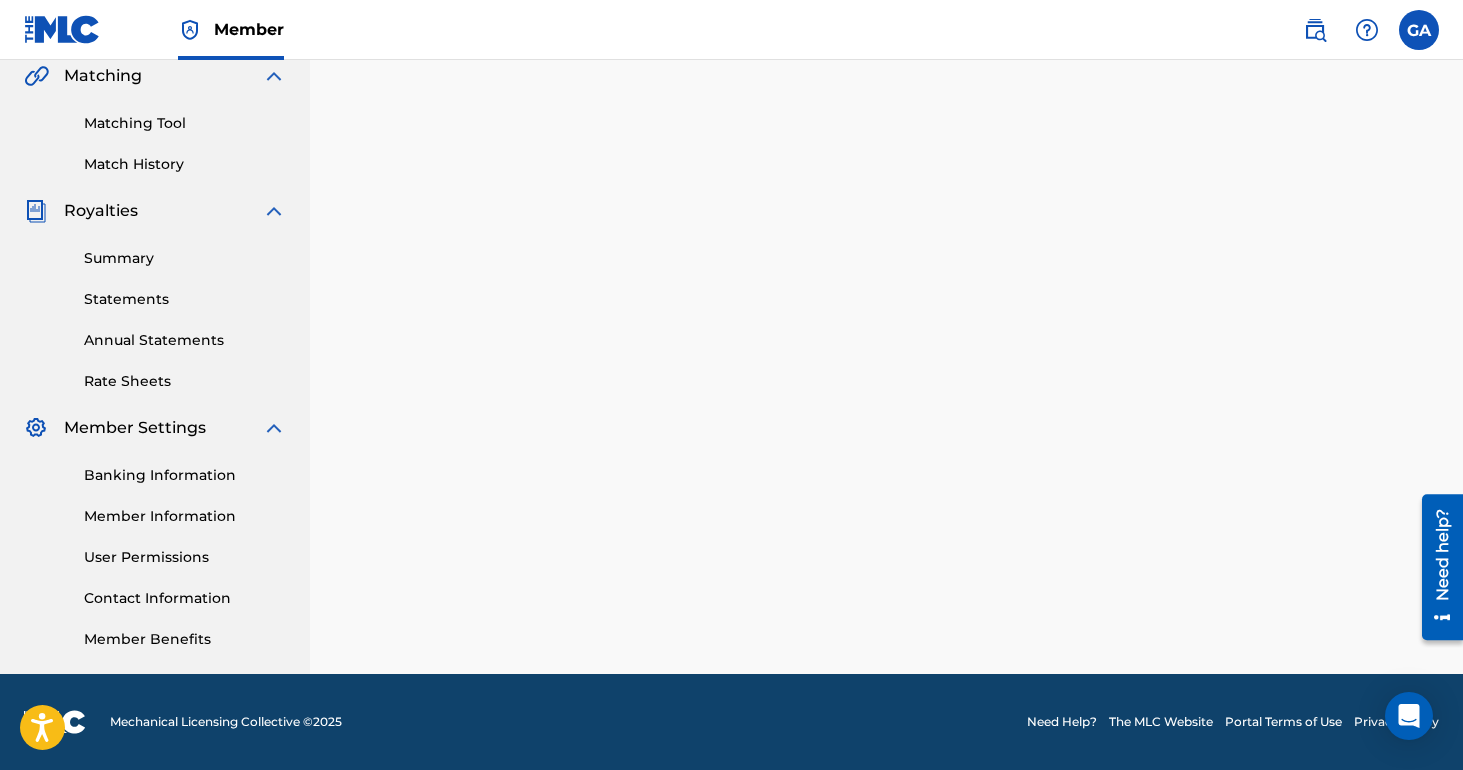 scroll, scrollTop: 0, scrollLeft: 0, axis: both 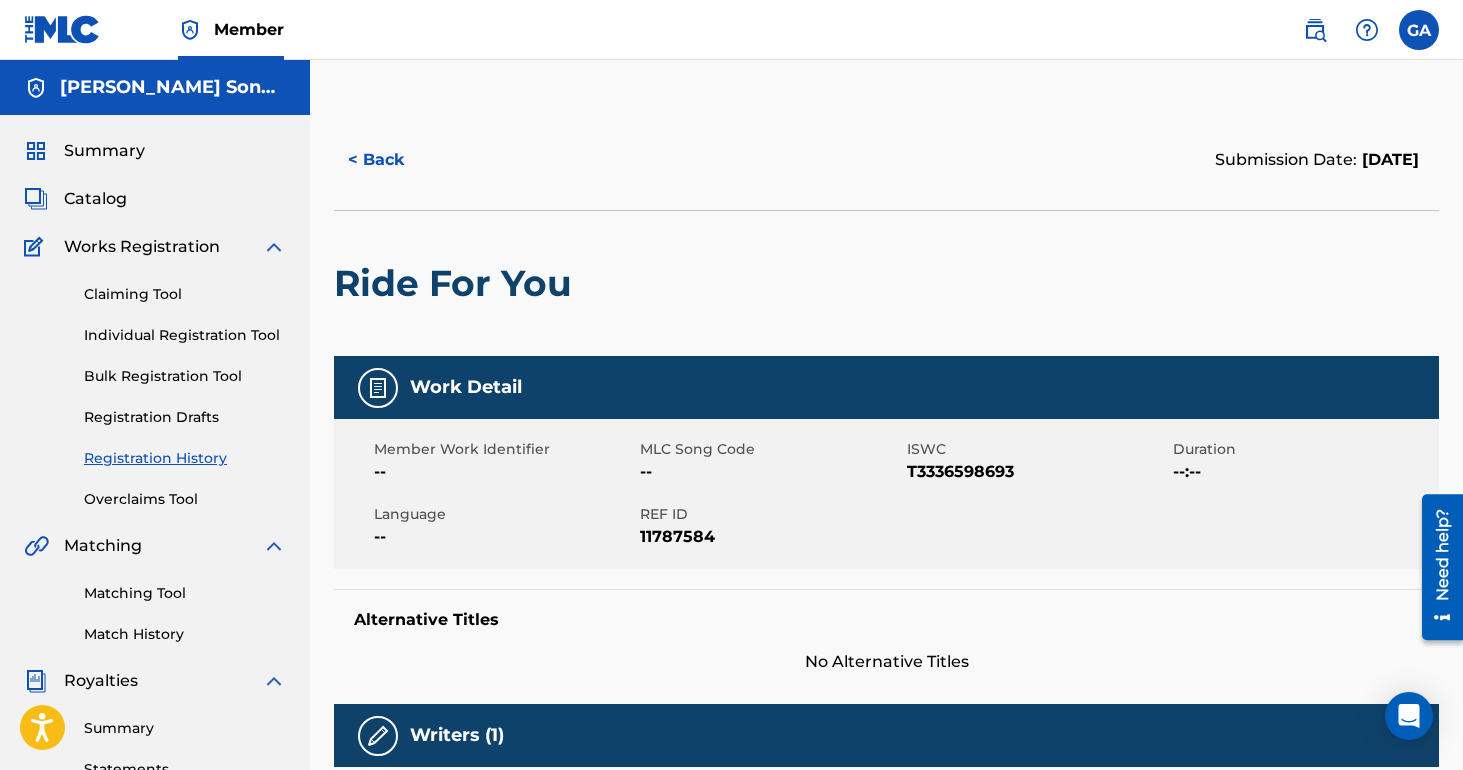 click on "Work Detail" at bounding box center [466, 387] 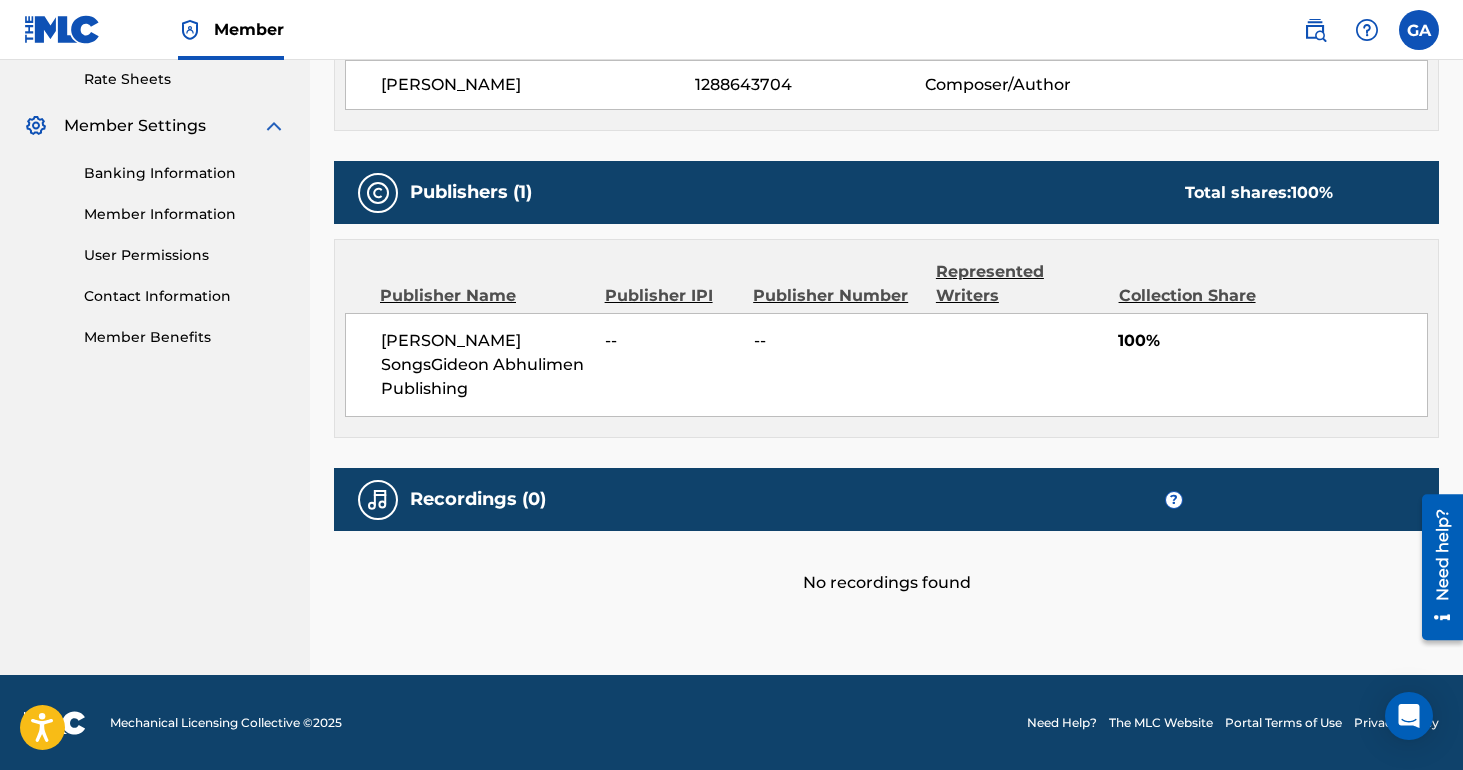 scroll, scrollTop: 0, scrollLeft: 0, axis: both 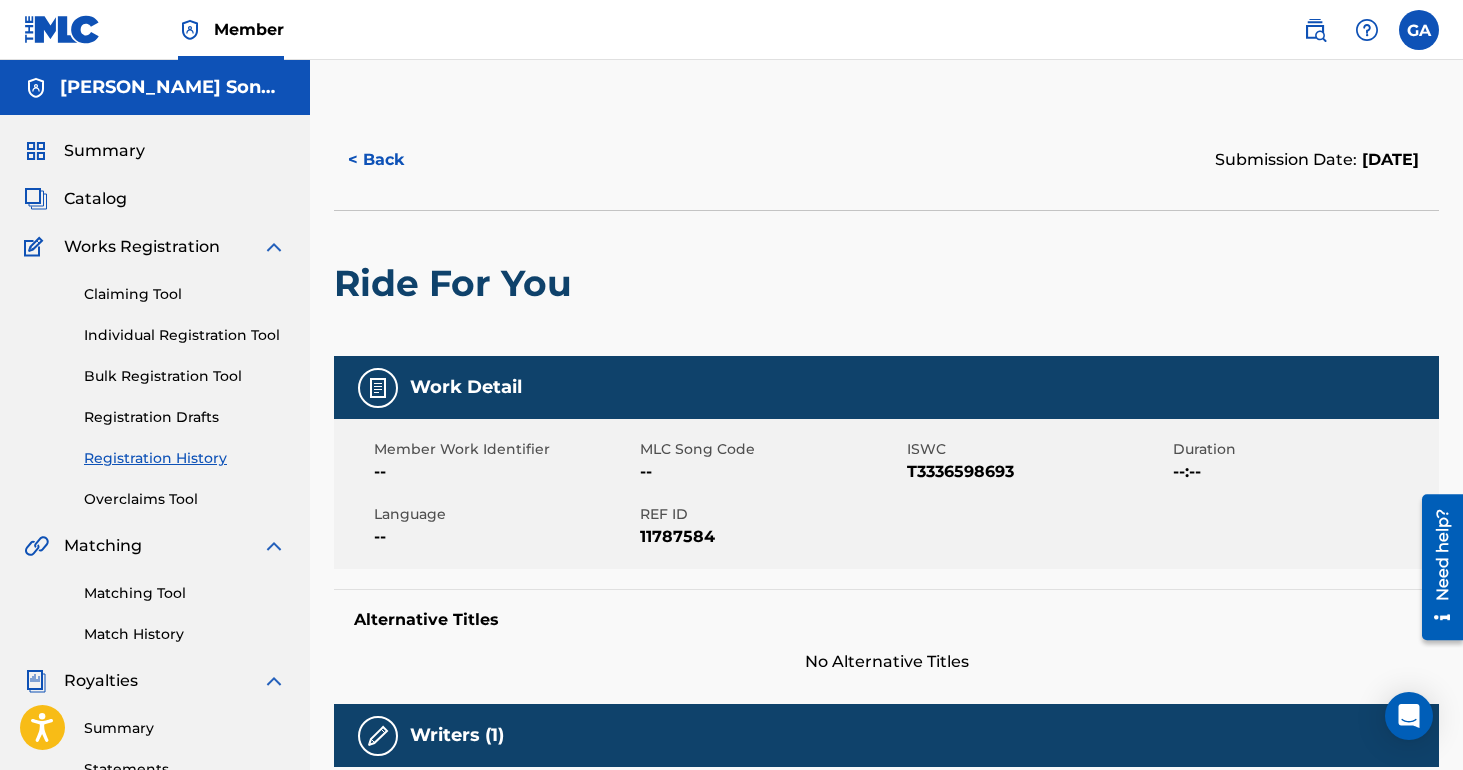 click on "Claiming Tool Individual Registration Tool Bulk Registration Tool Registration Drafts Registration History Overclaims Tool" at bounding box center (155, 384) 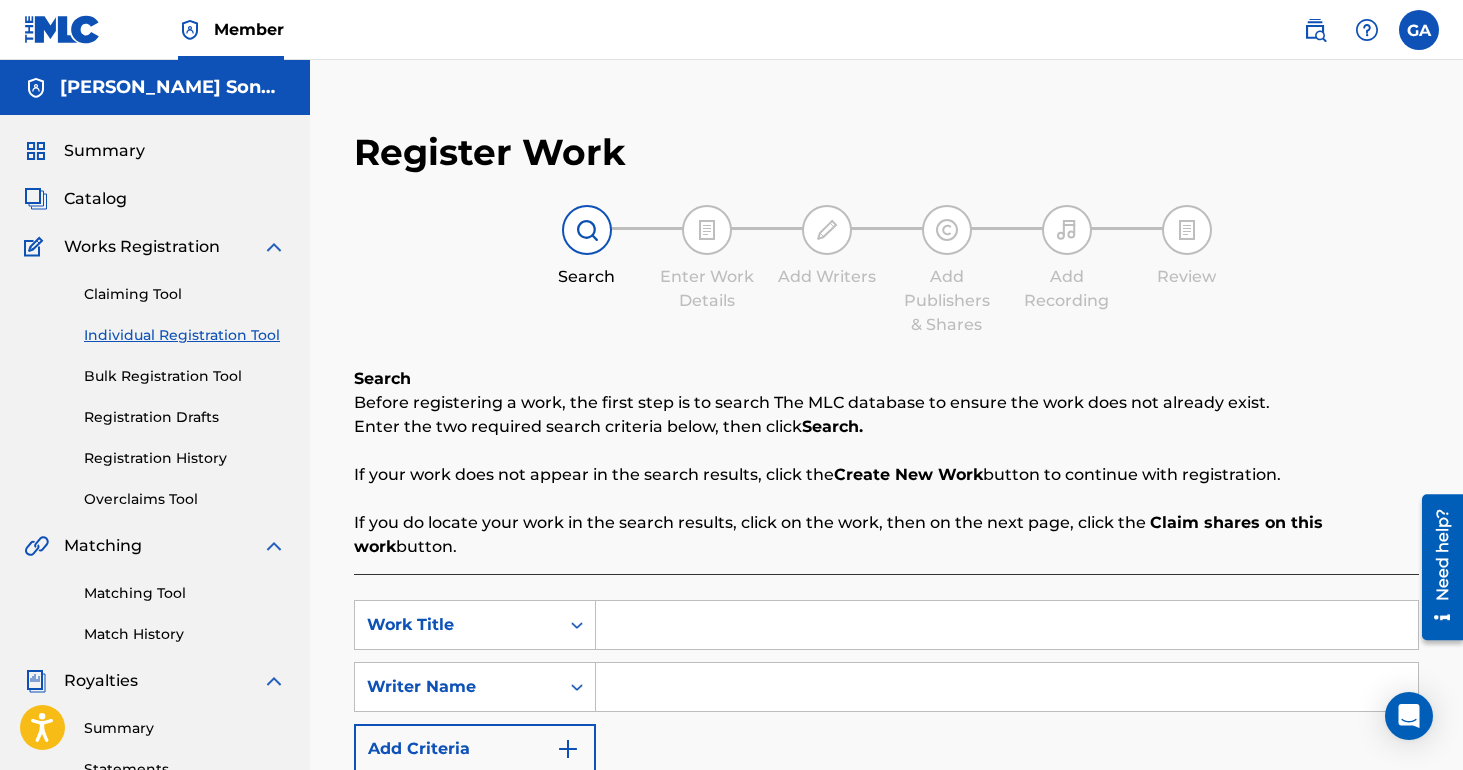 click at bounding box center [1007, 625] 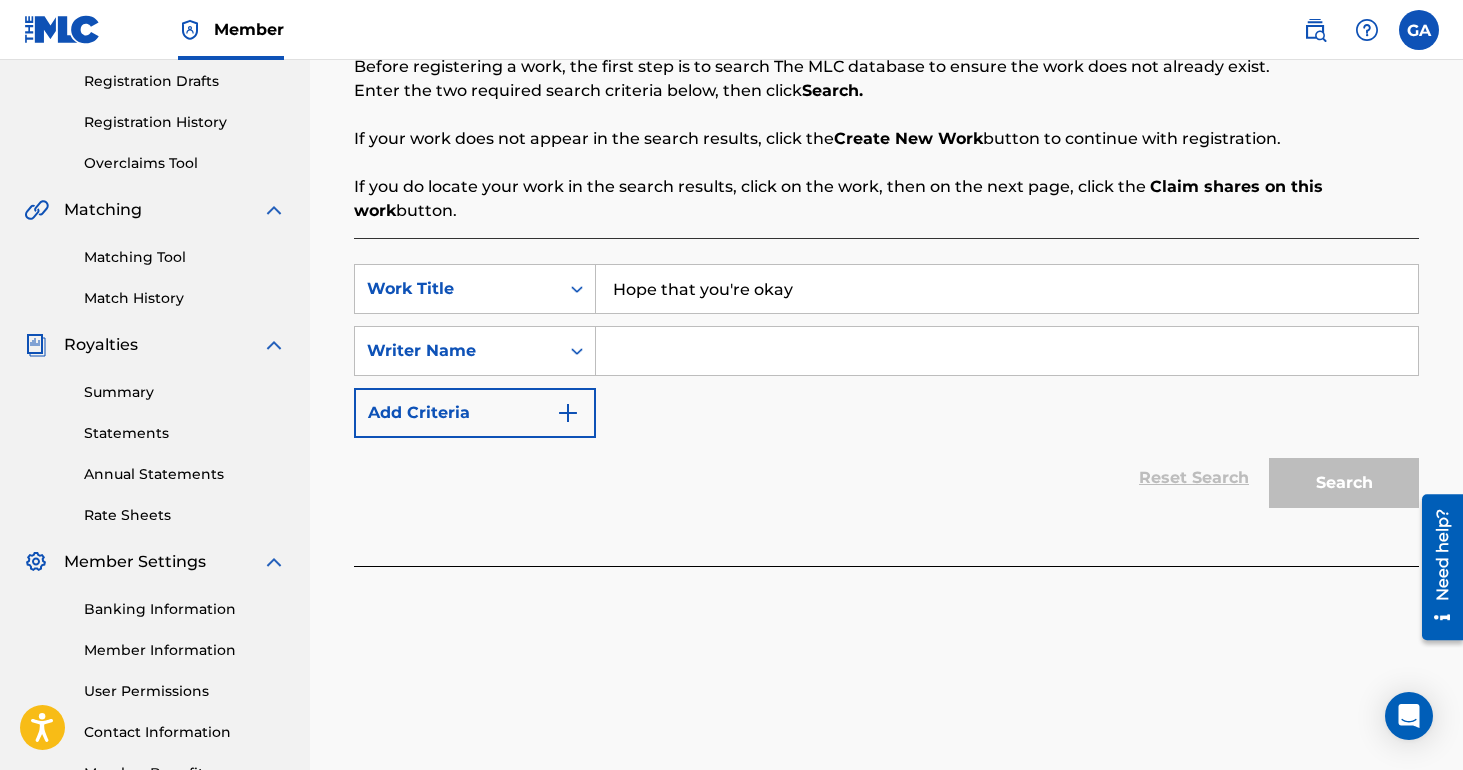 type on "Hope that you're okay" 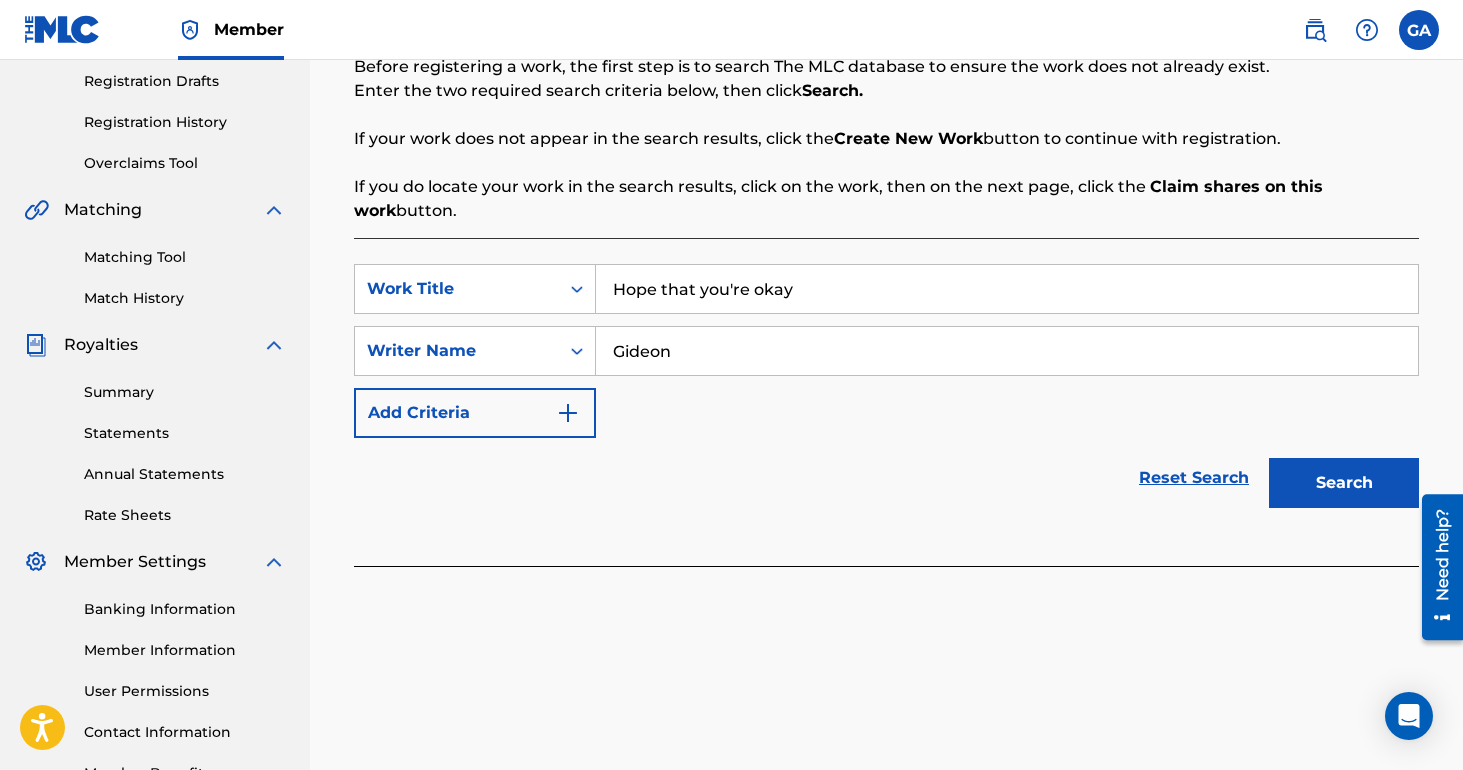 click on "Search" at bounding box center [1344, 483] 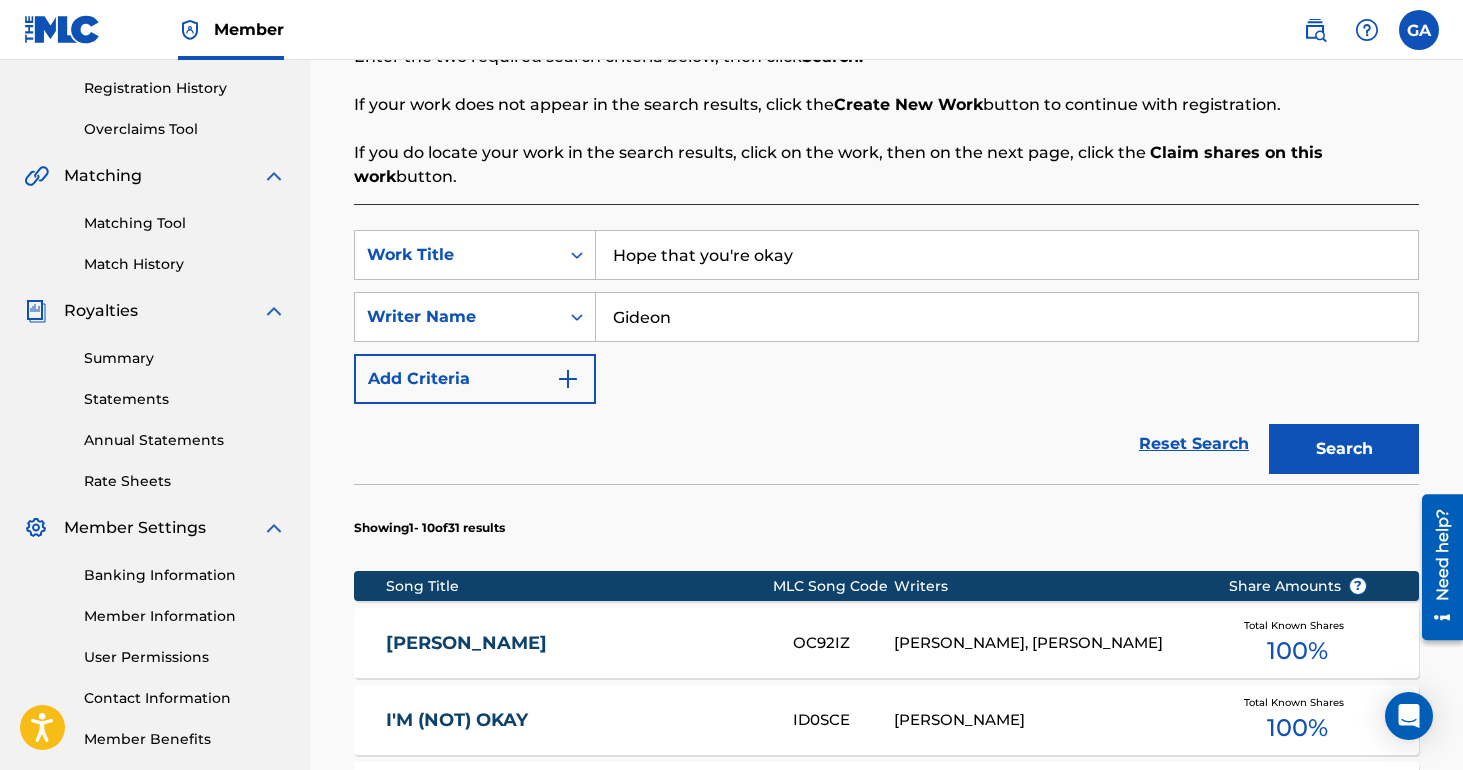 scroll, scrollTop: 392, scrollLeft: 0, axis: vertical 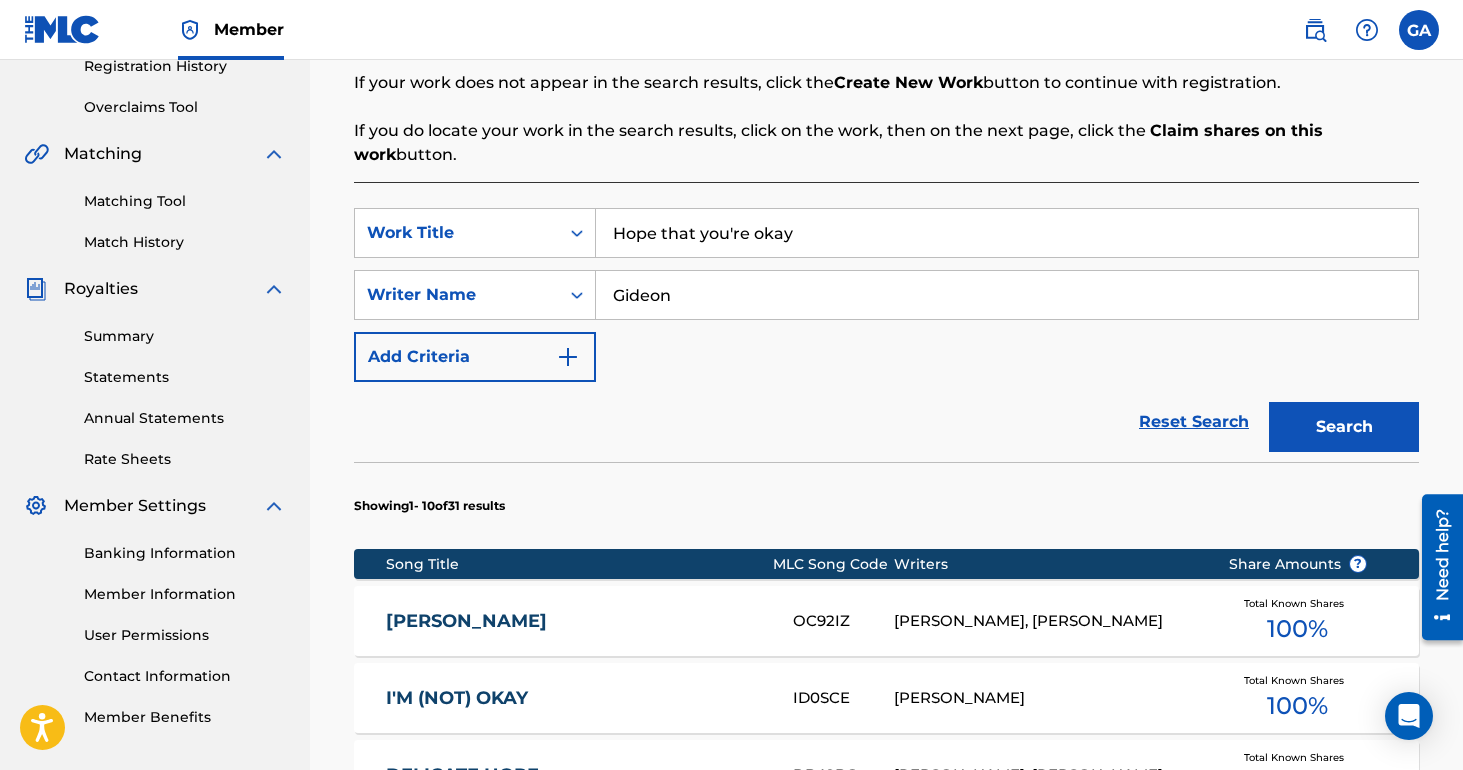 click on "Gideon" at bounding box center (1007, 295) 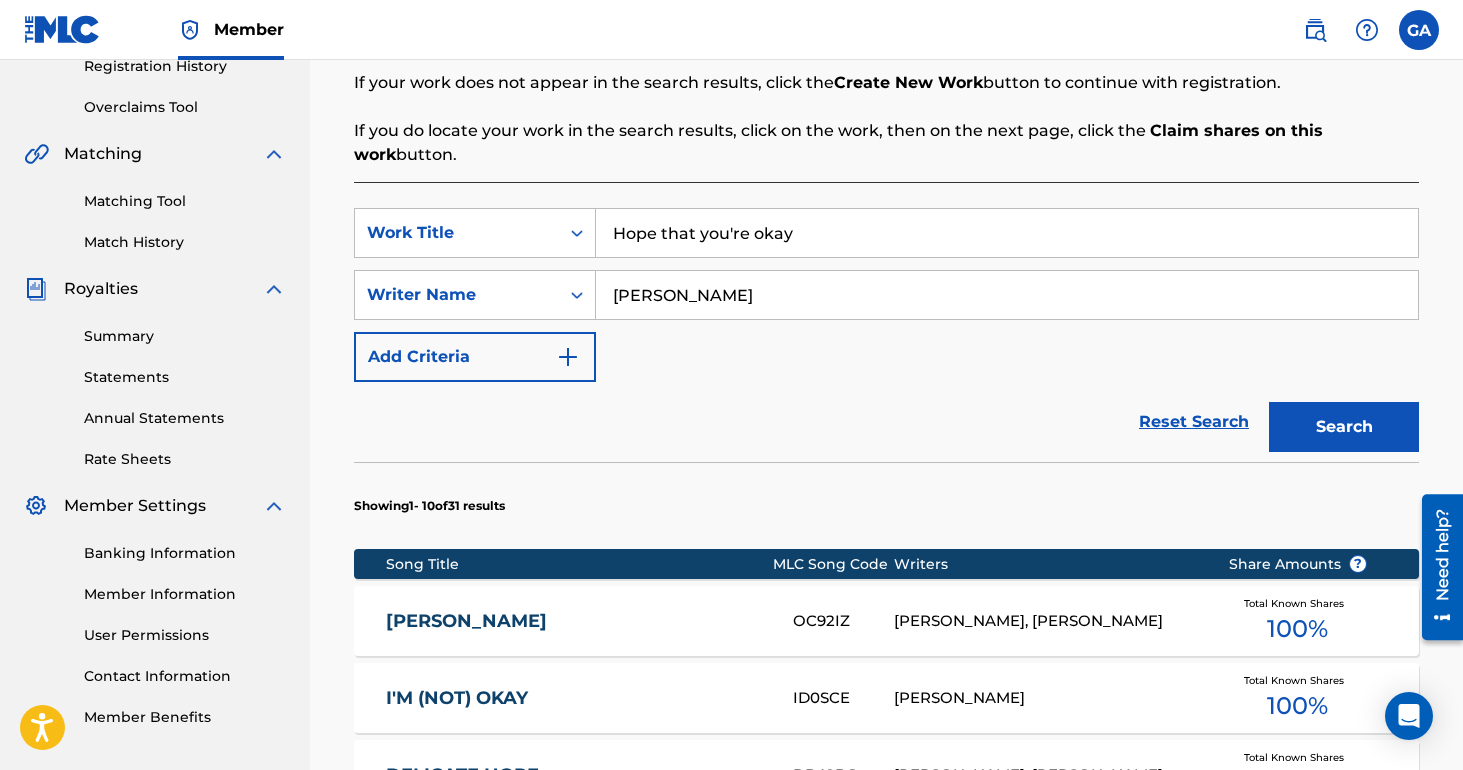 type on "[PERSON_NAME]" 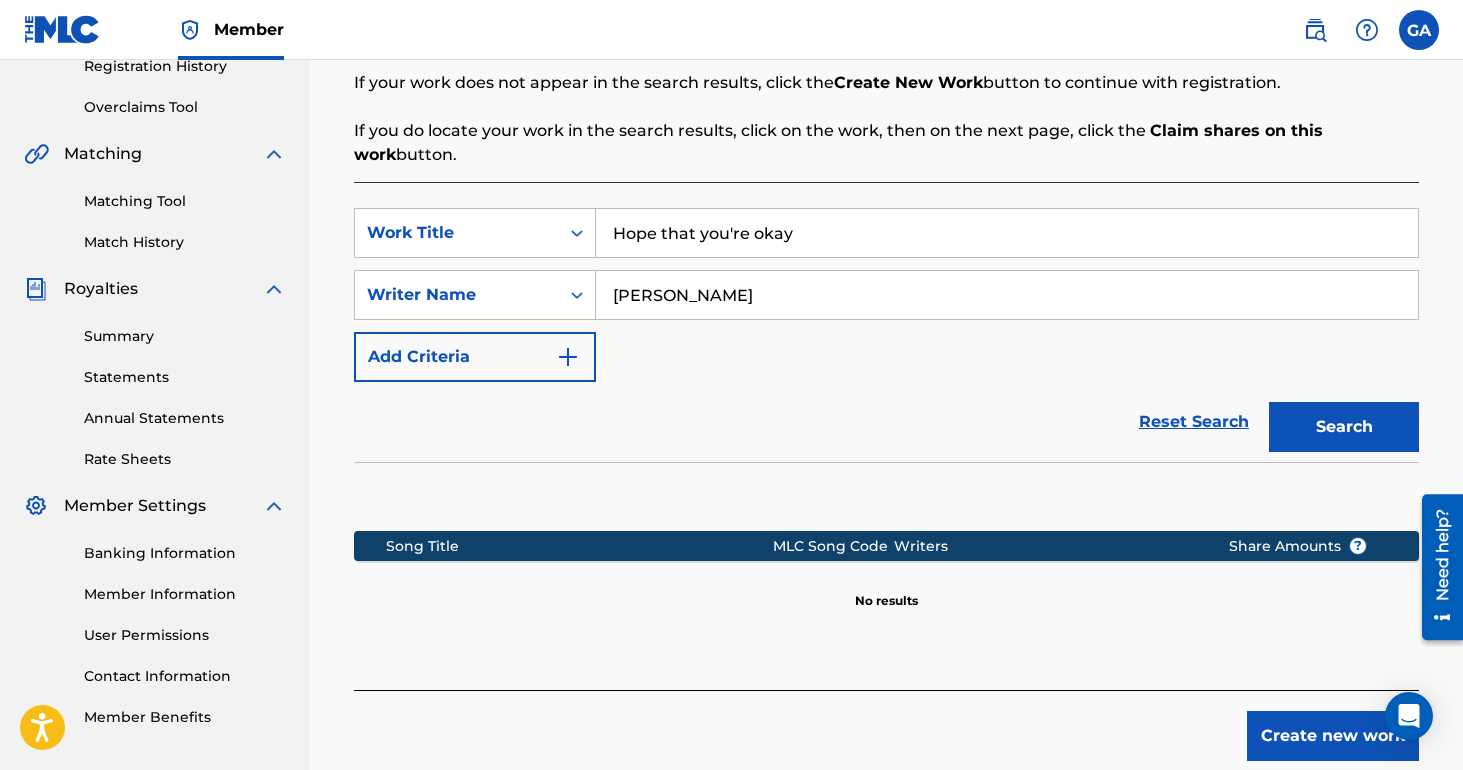 scroll, scrollTop: 499, scrollLeft: 0, axis: vertical 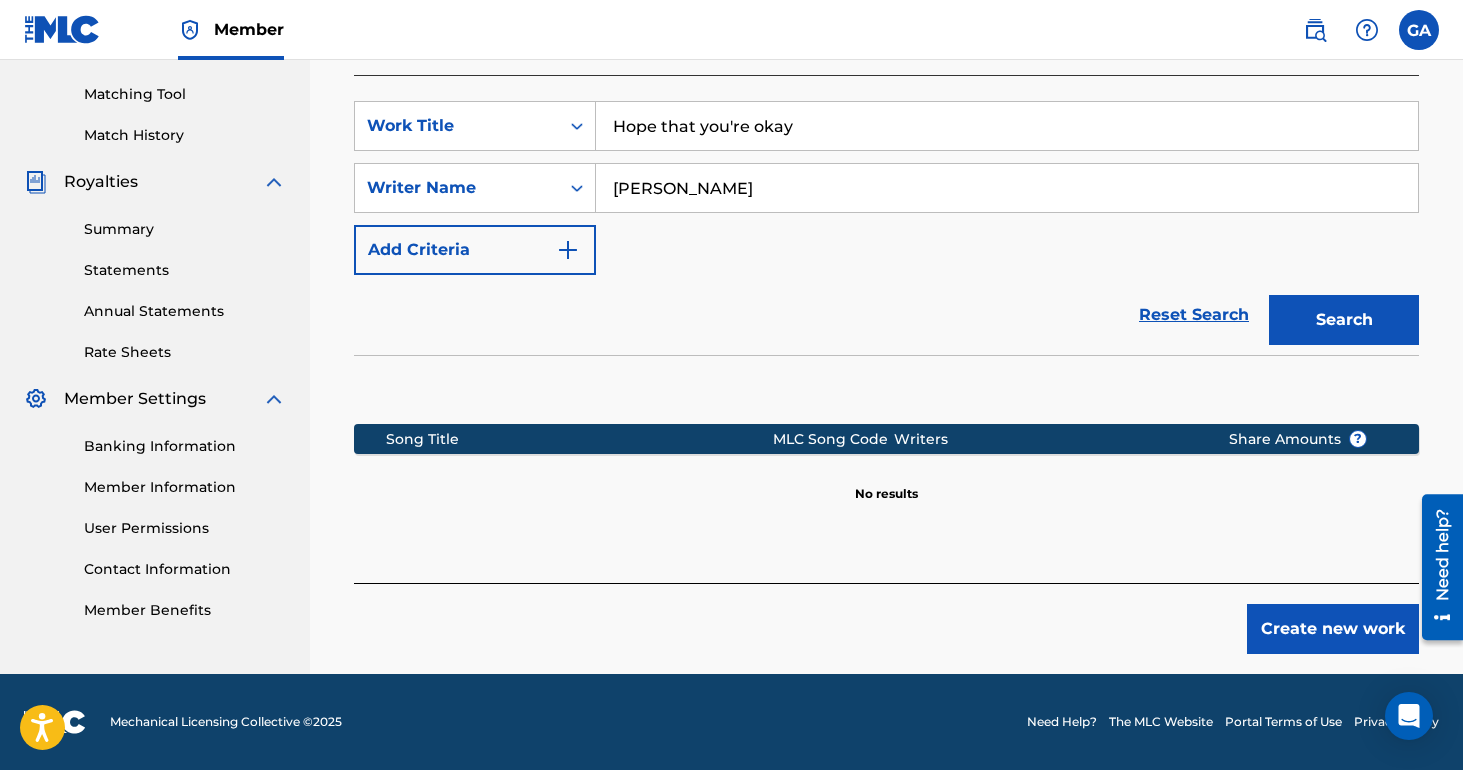 click on "Create new work" at bounding box center (1333, 629) 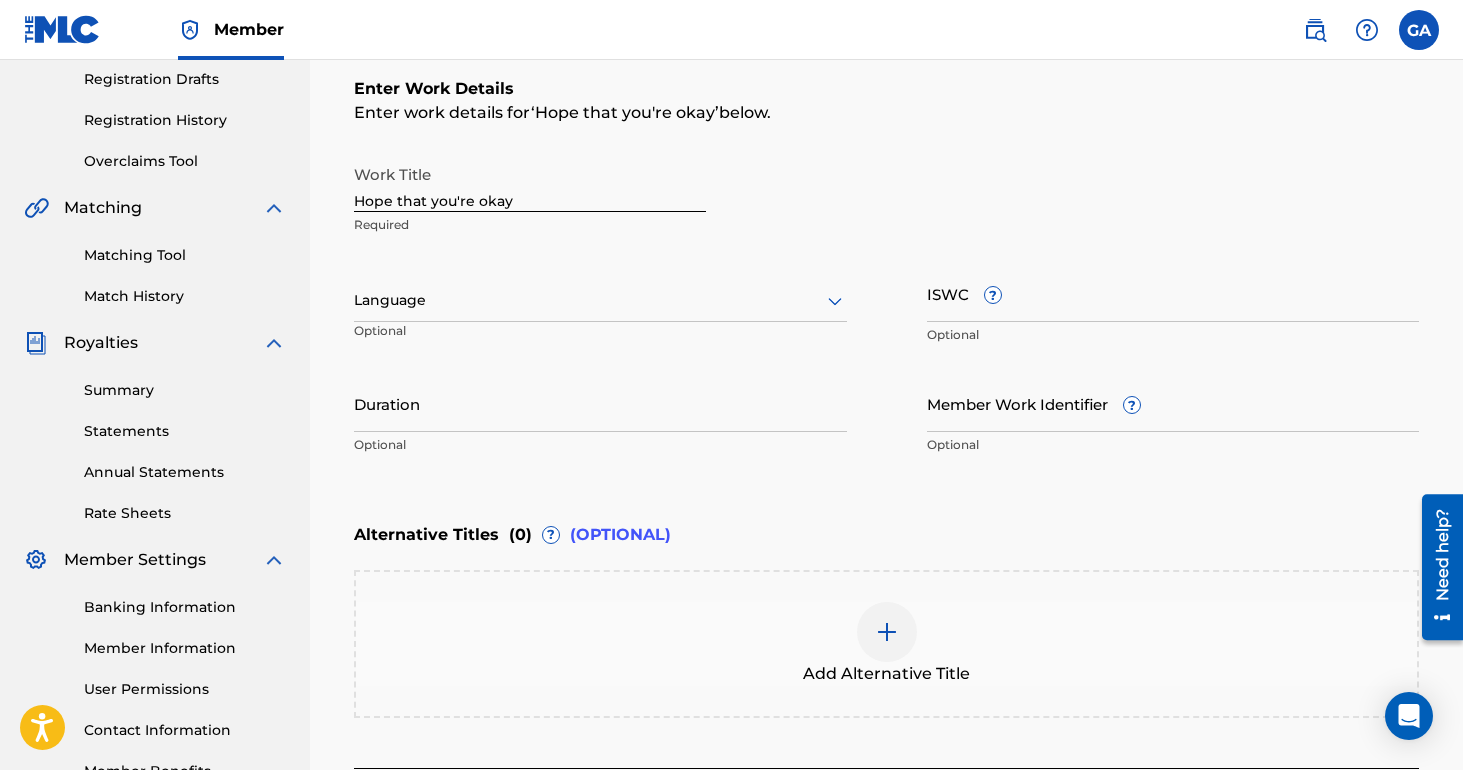scroll, scrollTop: 337, scrollLeft: 0, axis: vertical 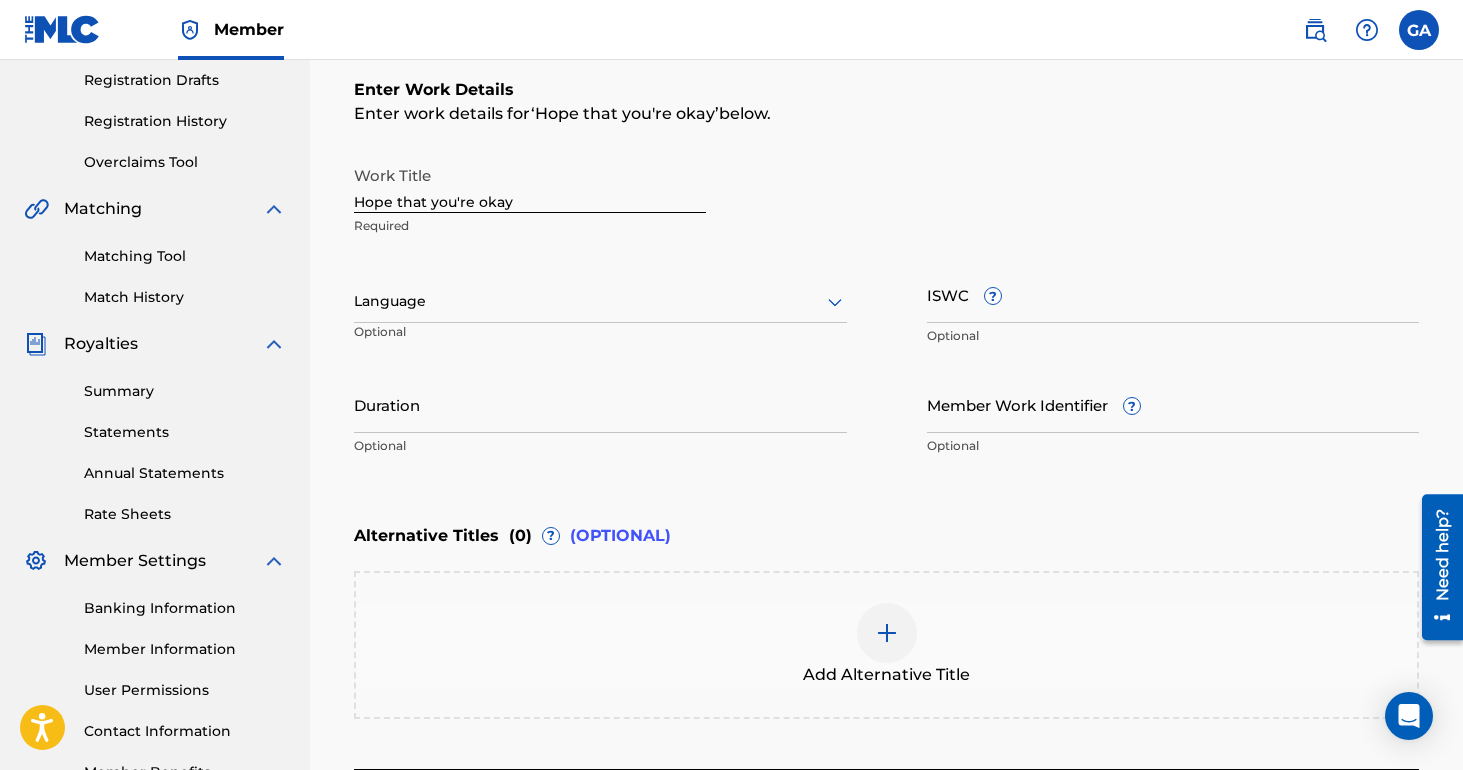 click on "ISWC   ?" at bounding box center (1173, 294) 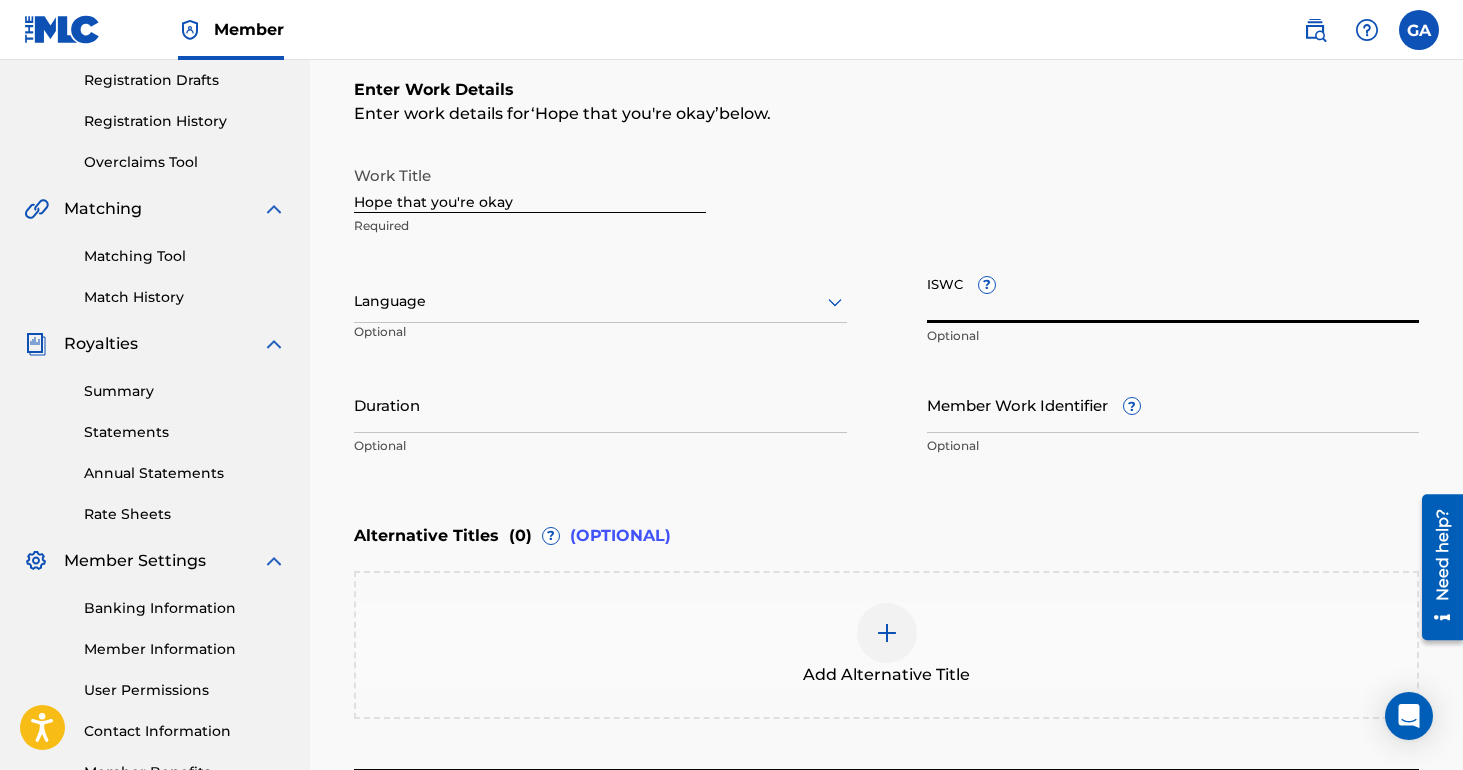 paste on "T3336606696" 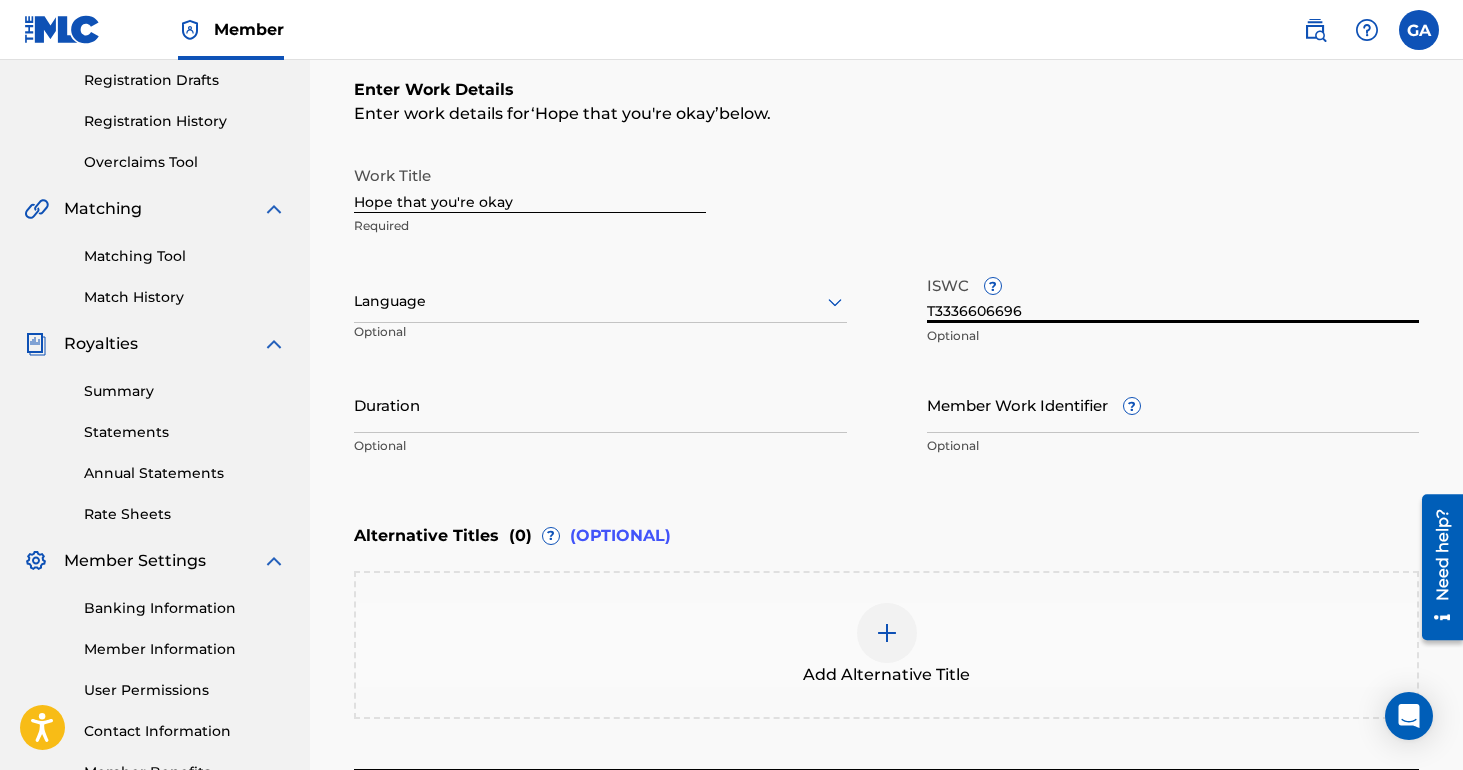 type on "T3336606696" 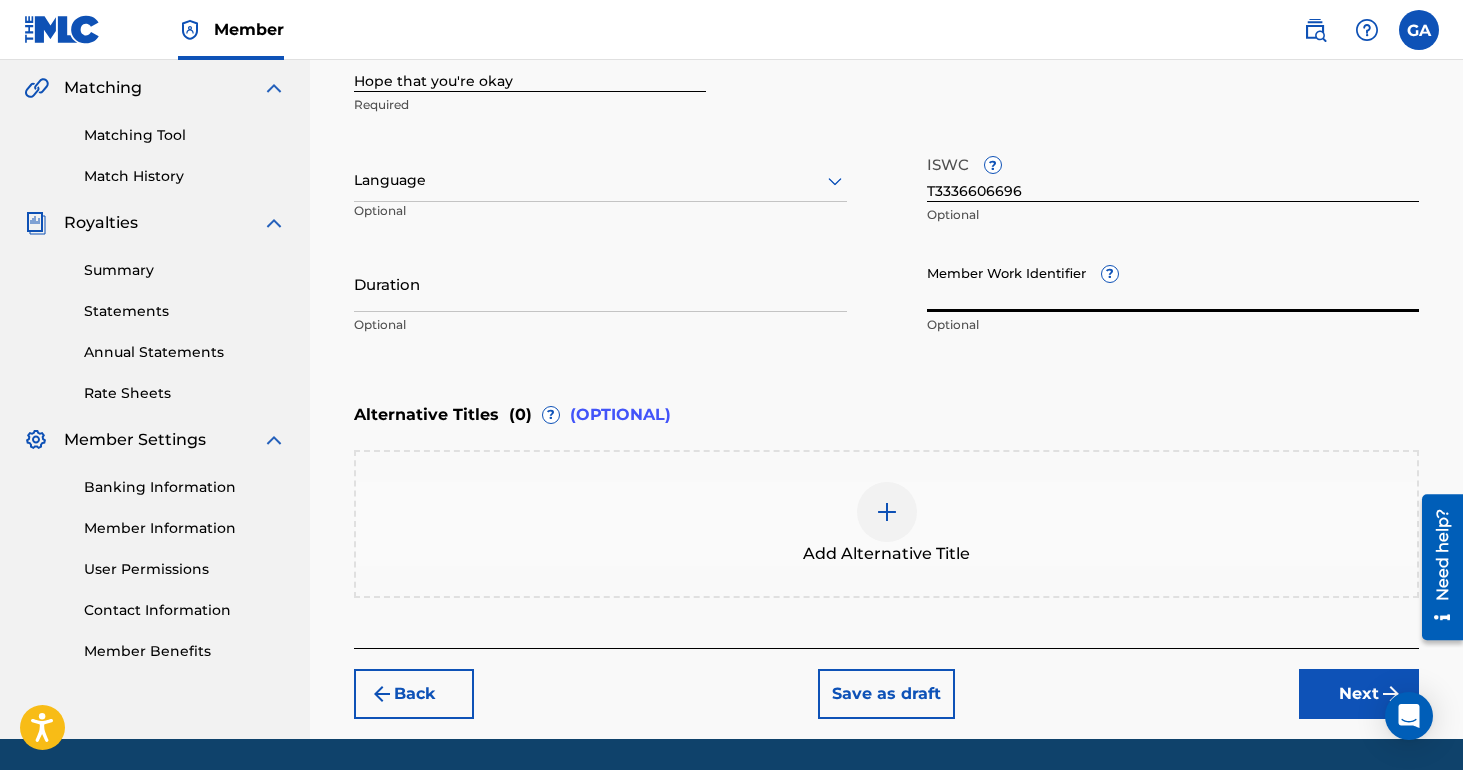 scroll, scrollTop: 522, scrollLeft: 0, axis: vertical 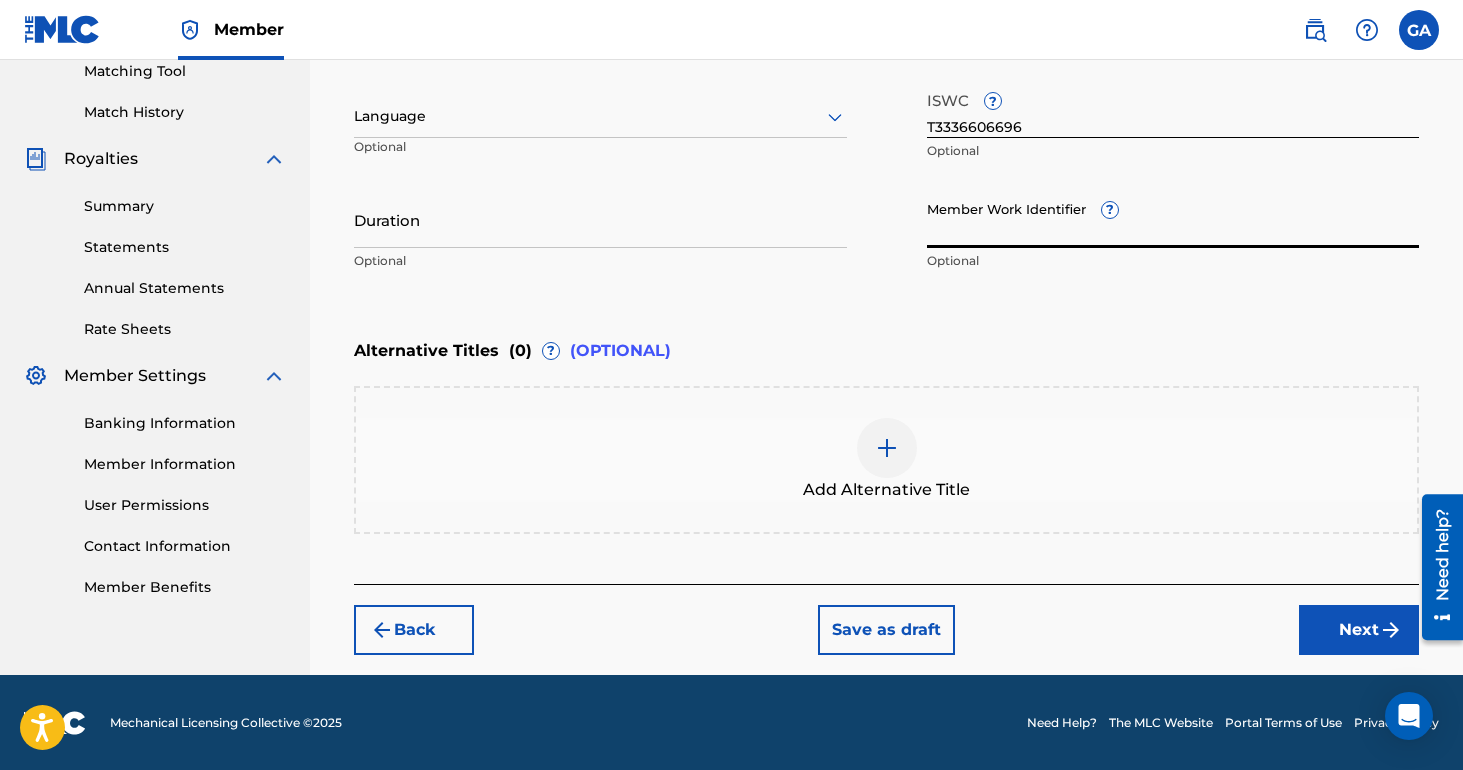 click on "Next" at bounding box center (1359, 630) 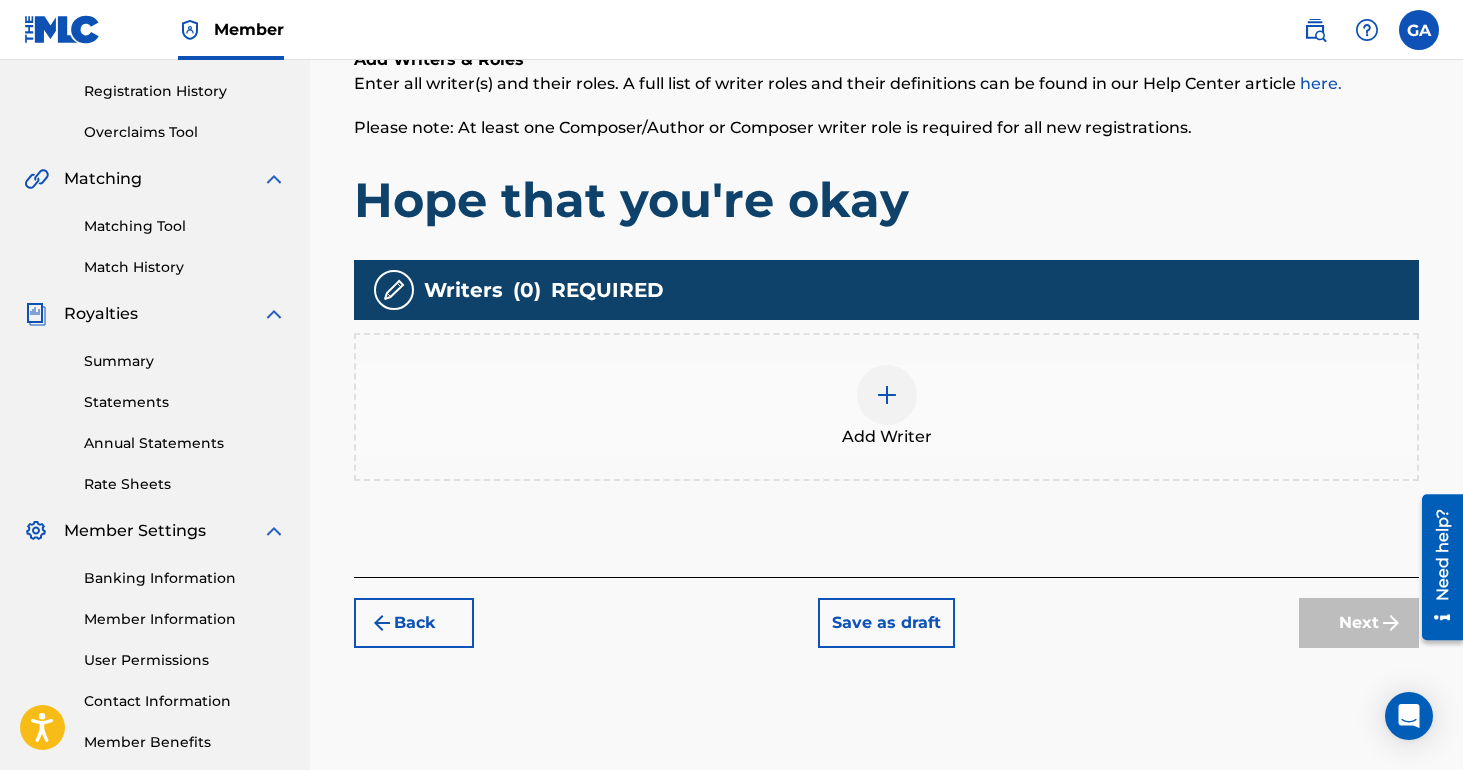 scroll, scrollTop: 373, scrollLeft: 0, axis: vertical 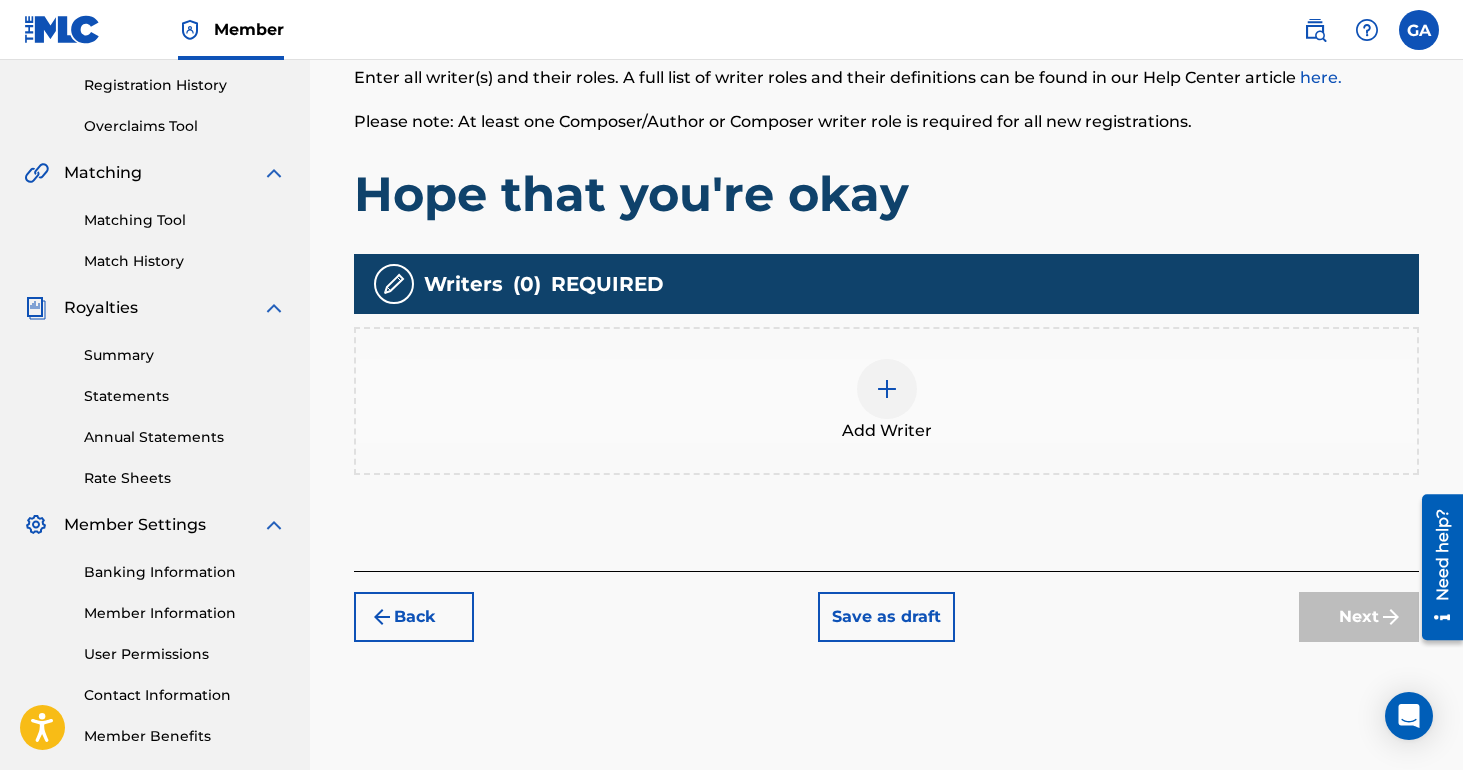 click on "Add Writer" at bounding box center [886, 401] 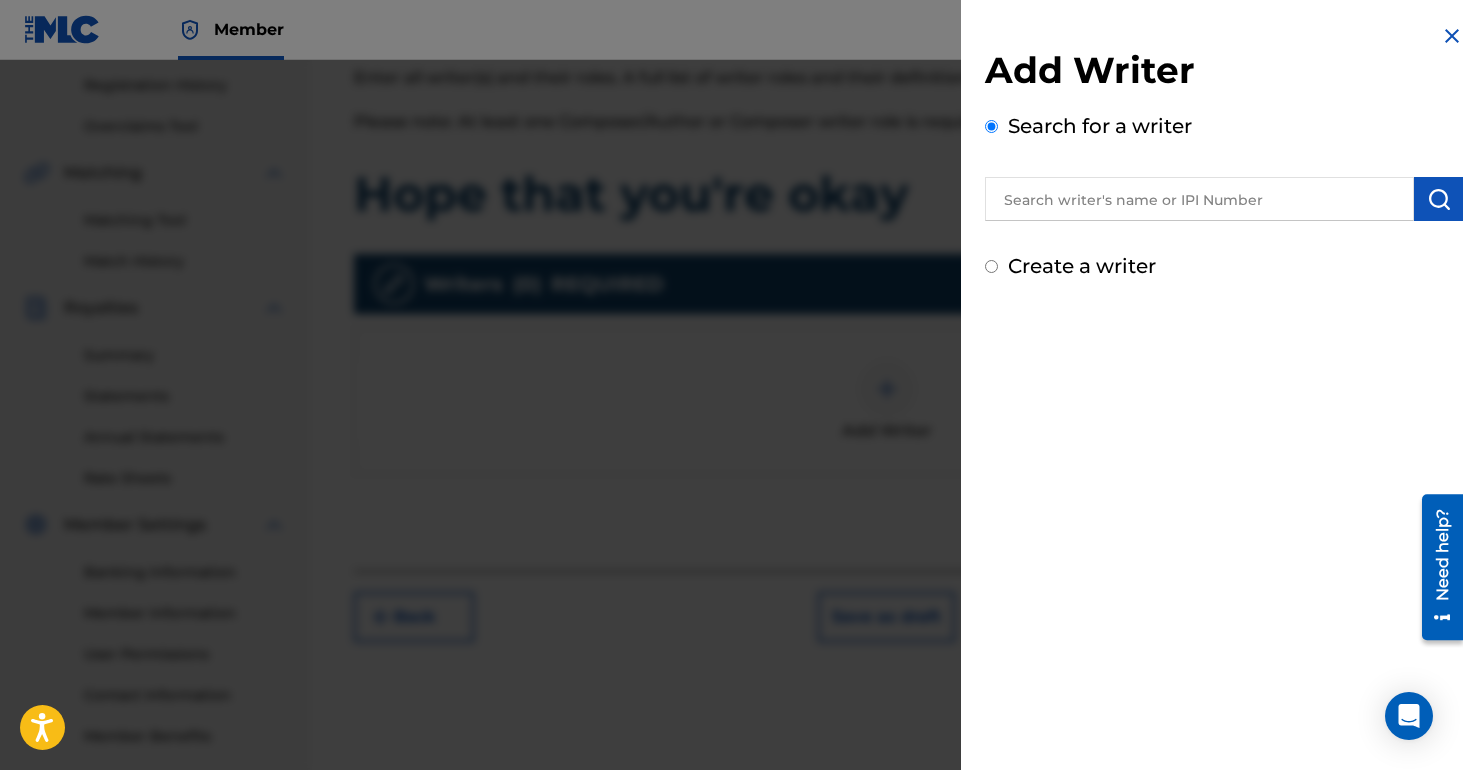 click on "Create a writer" at bounding box center (1082, 266) 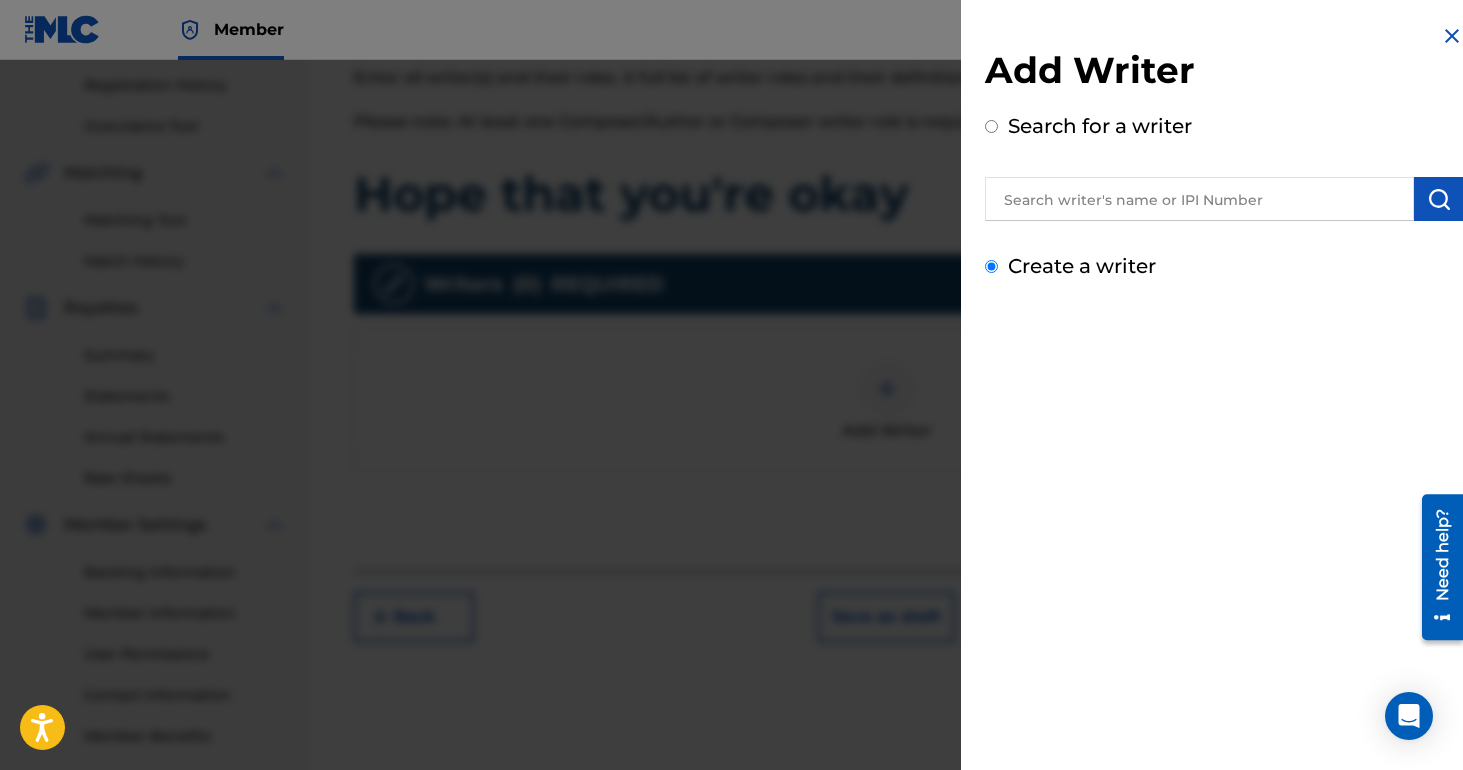 click on "Create a writer" at bounding box center [991, 266] 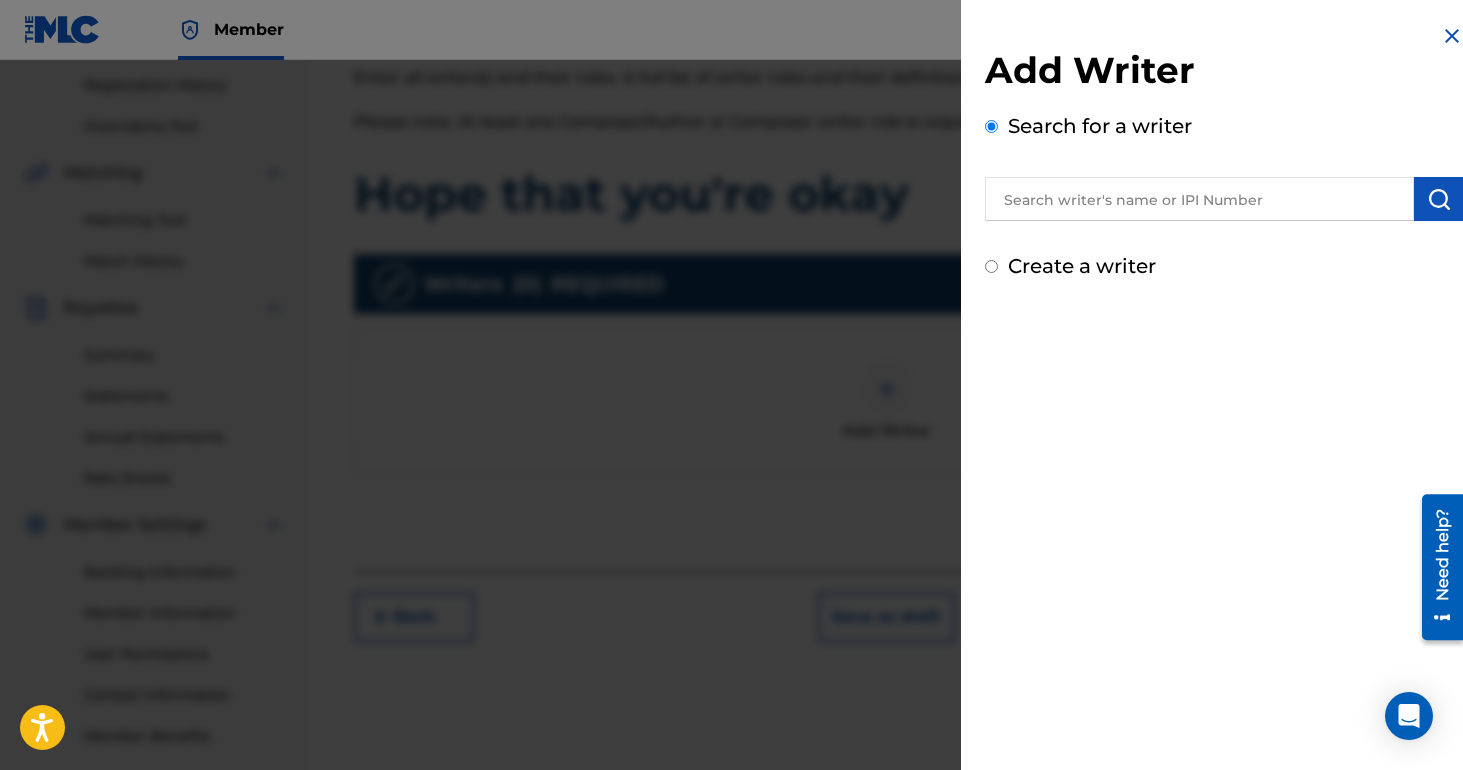radio on "false" 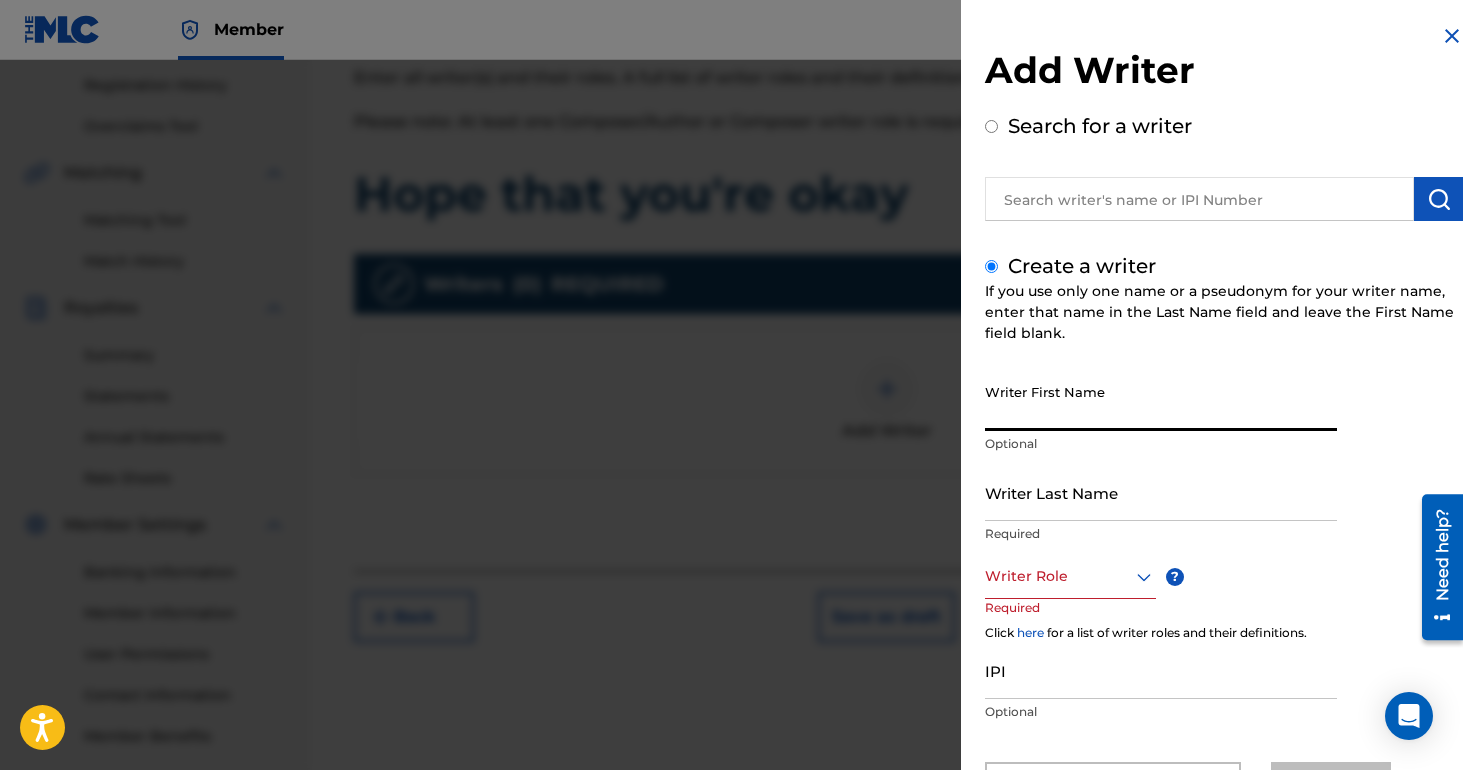 click on "Writer First Name" at bounding box center (1161, 402) 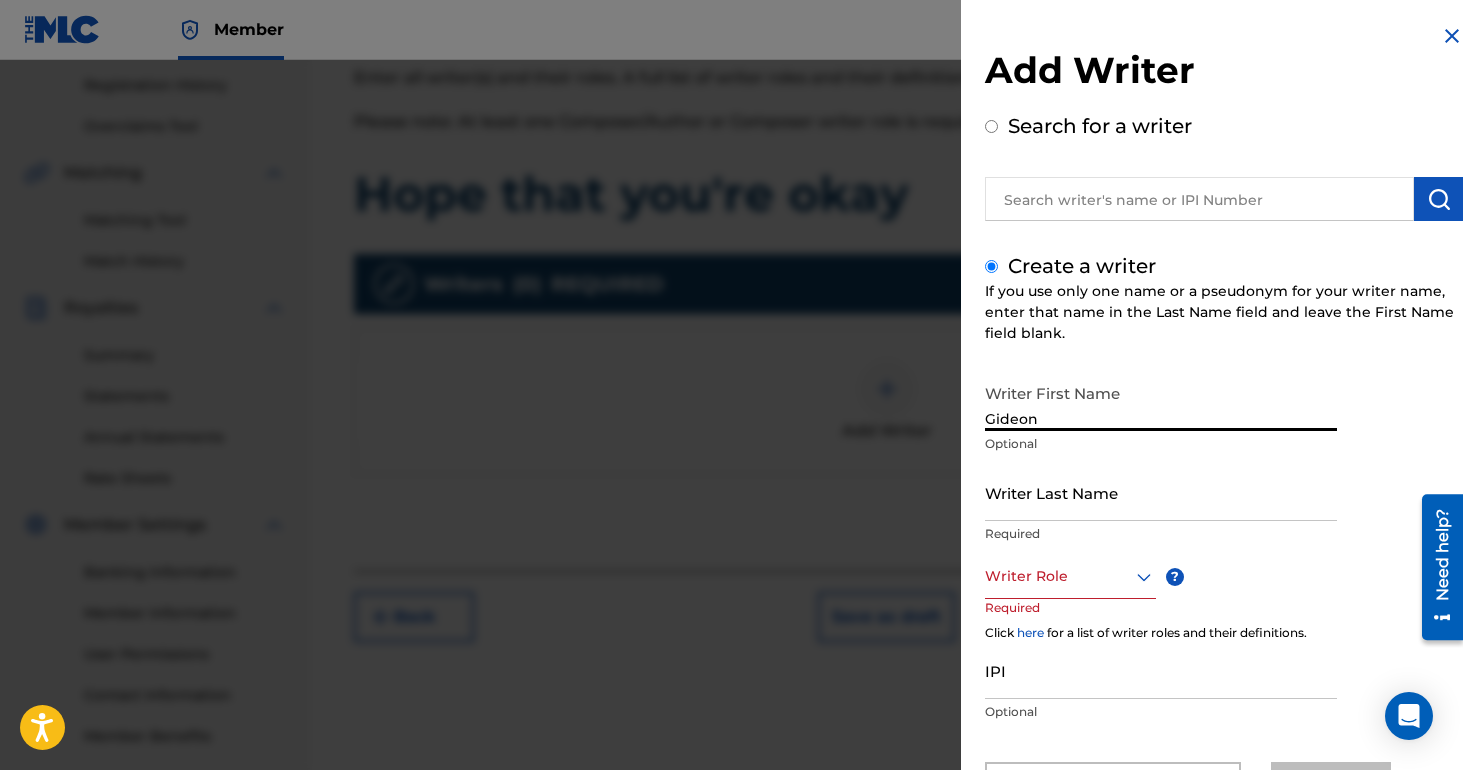 type on "Gideon" 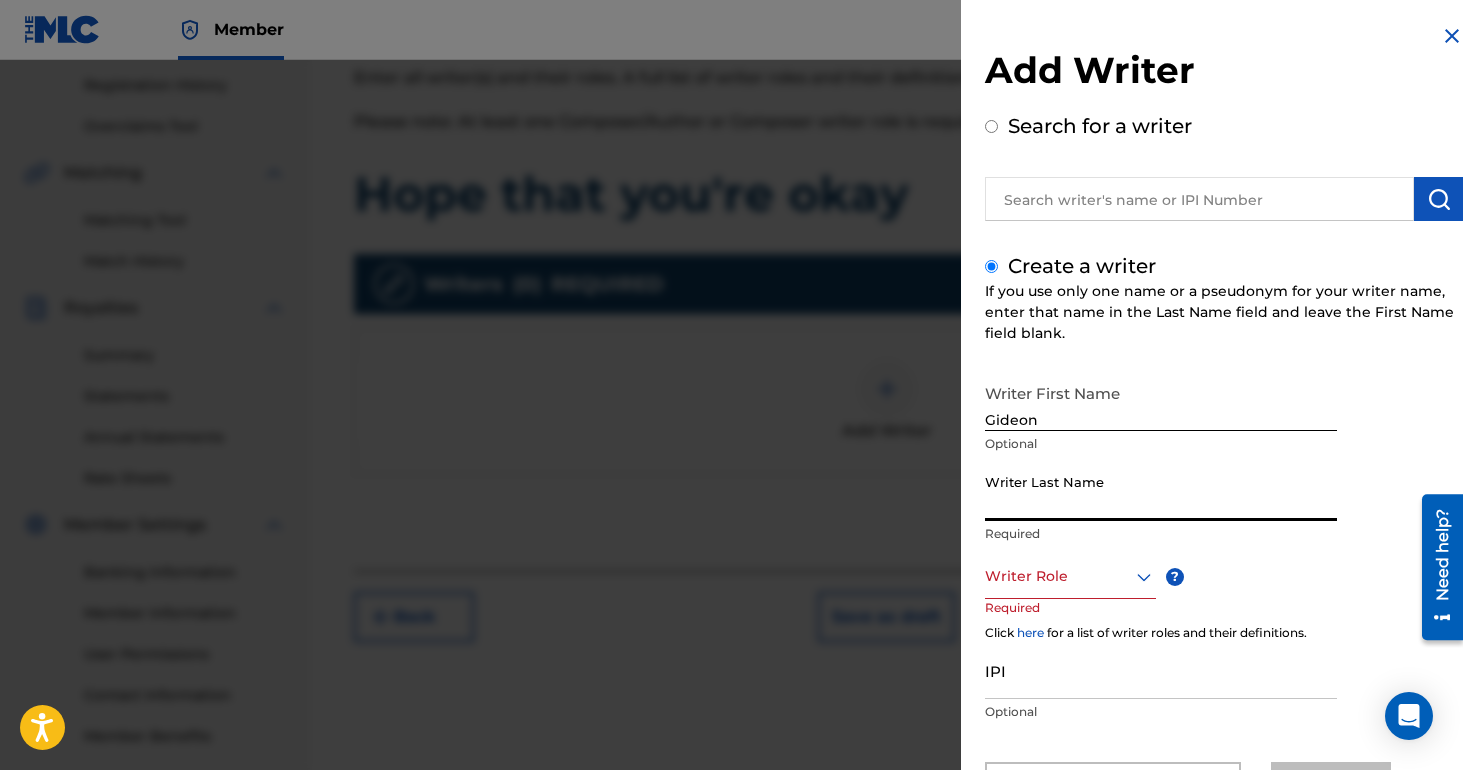 click on "Writer Last Name" at bounding box center [1161, 492] 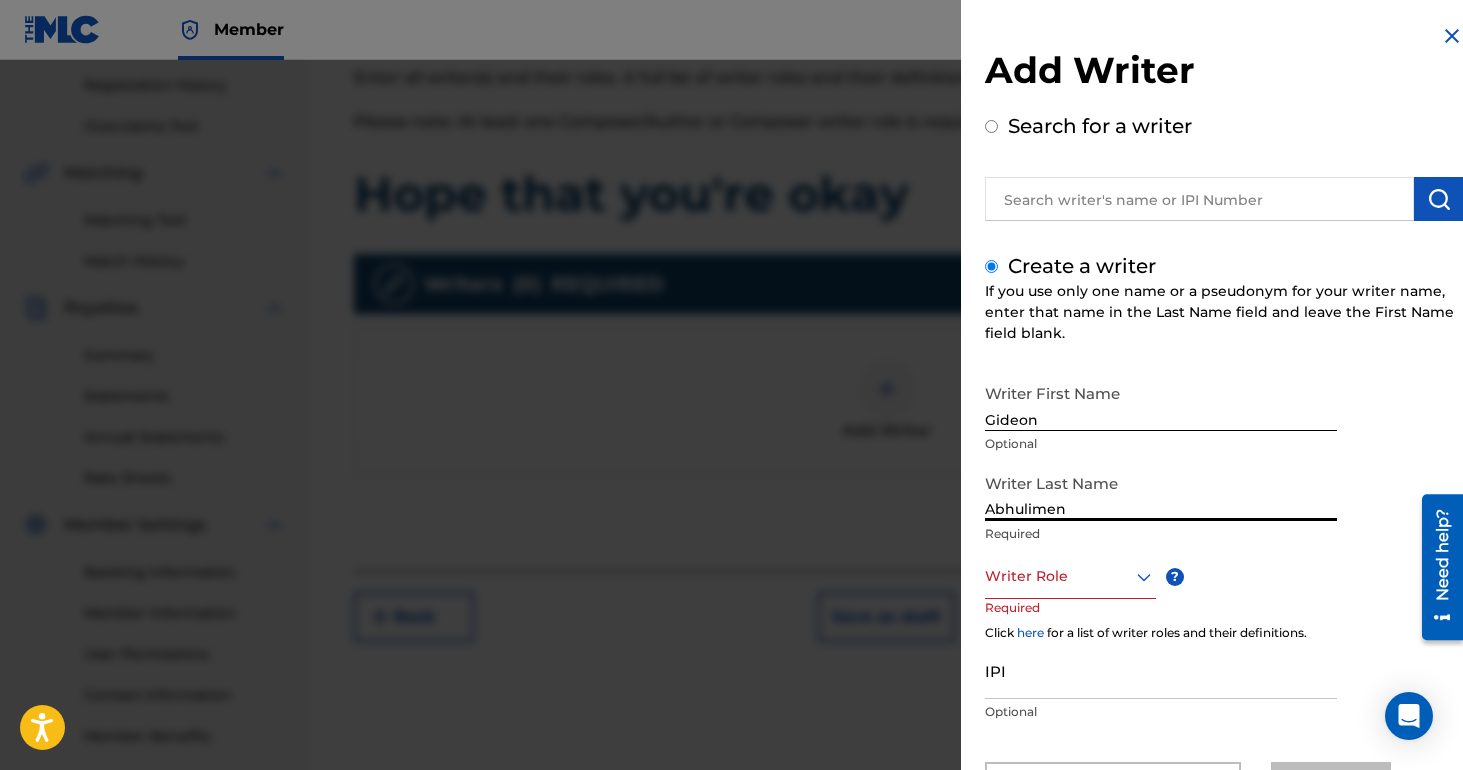 type on "Abhulimen" 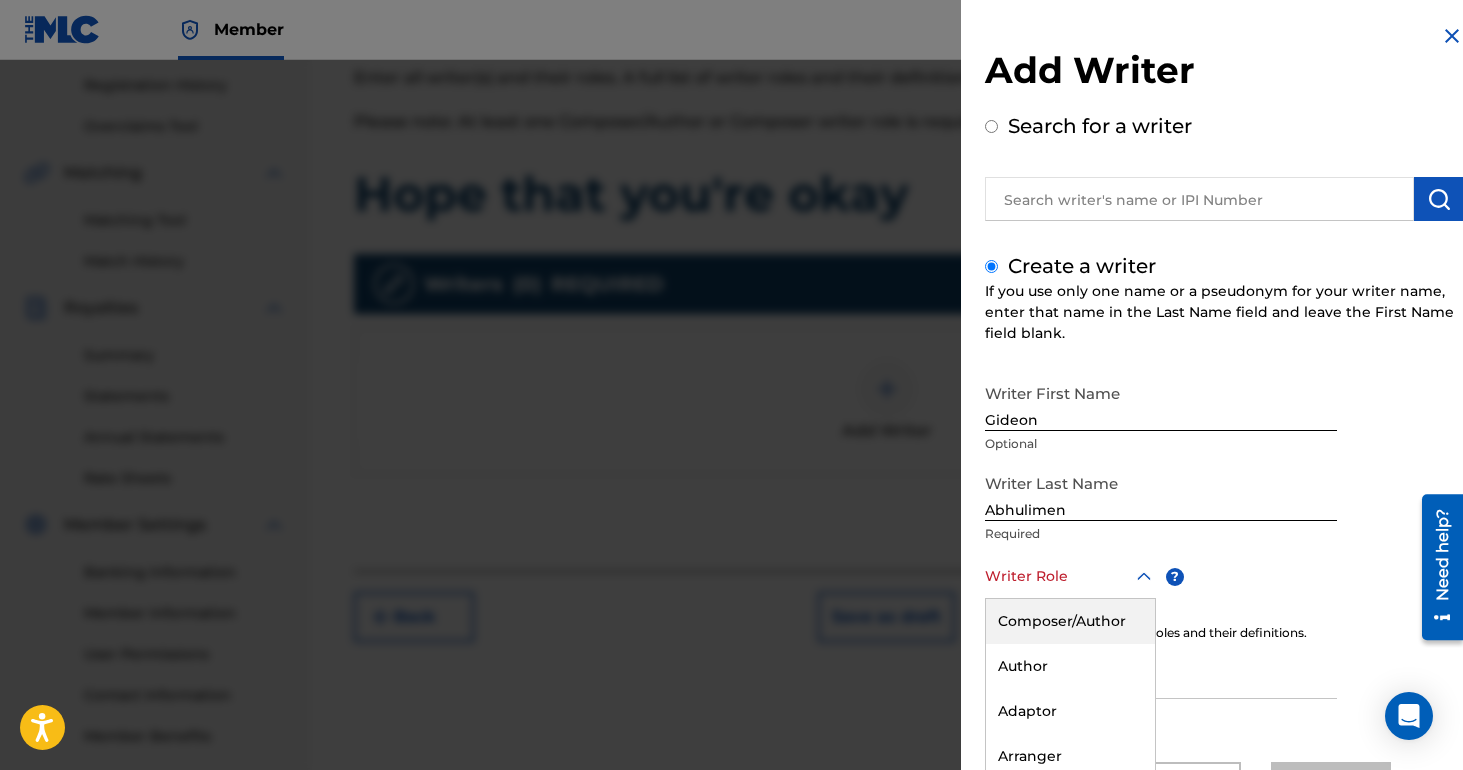 click on "Composer/Author, 1 of 8. 8 results available. Use Up and Down to choose options, press Enter to select the currently focused option, press Escape to exit the menu, press Tab to select the option and exit the menu. Writer Role Composer/Author Author Adaptor Arranger Composer Translator Sub Arranger Sub Author" at bounding box center [1070, 576] 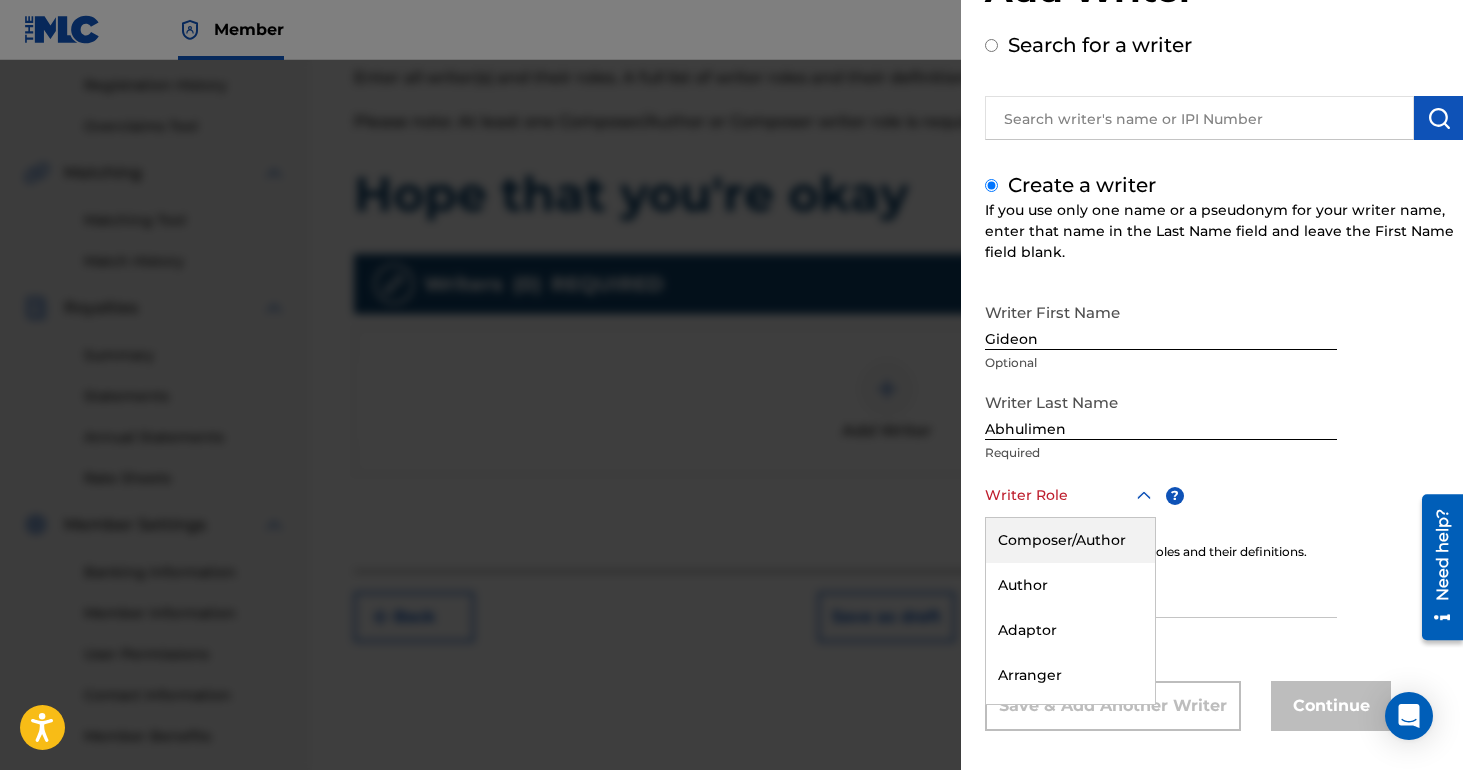click on "Composer/Author" at bounding box center [1070, 540] 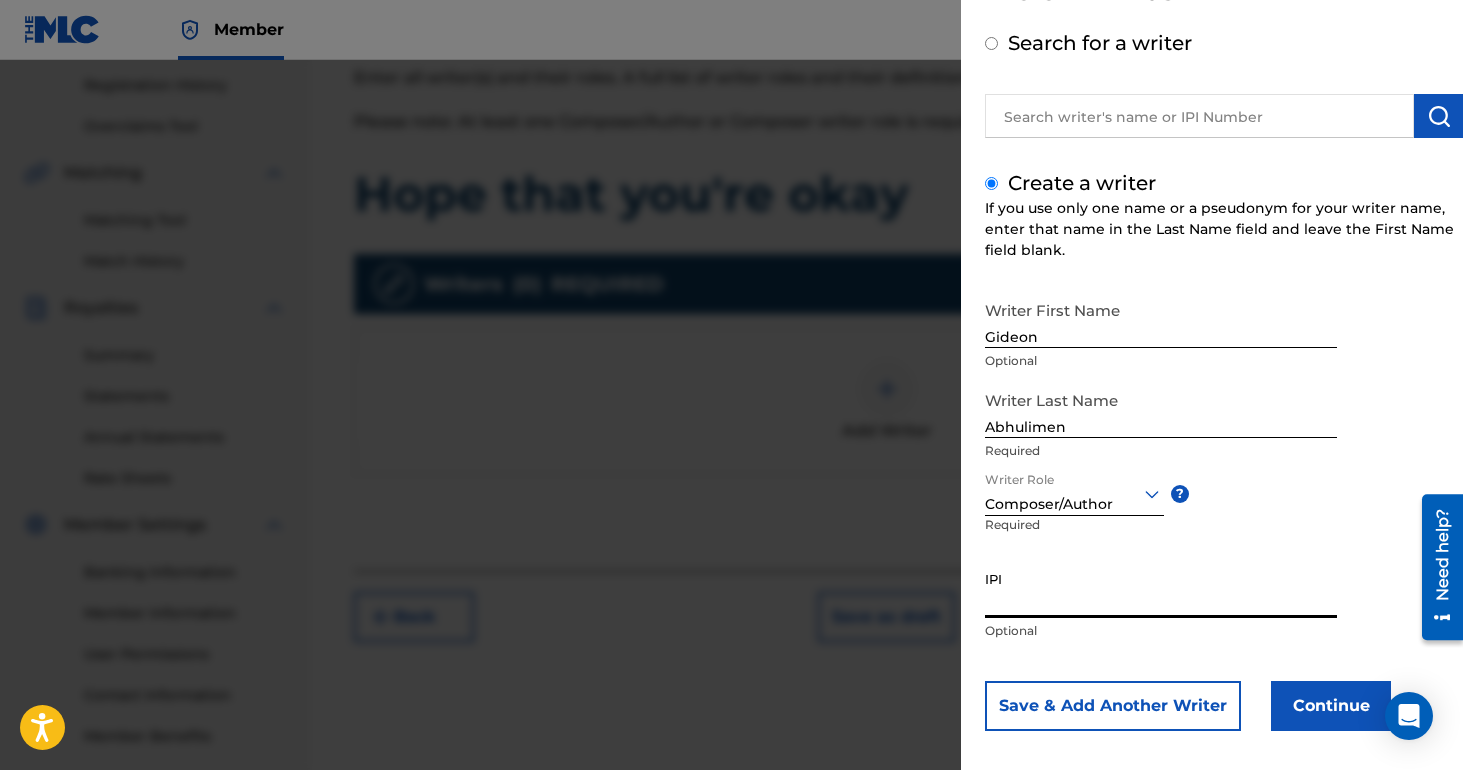 click on "IPI" at bounding box center (1161, 589) 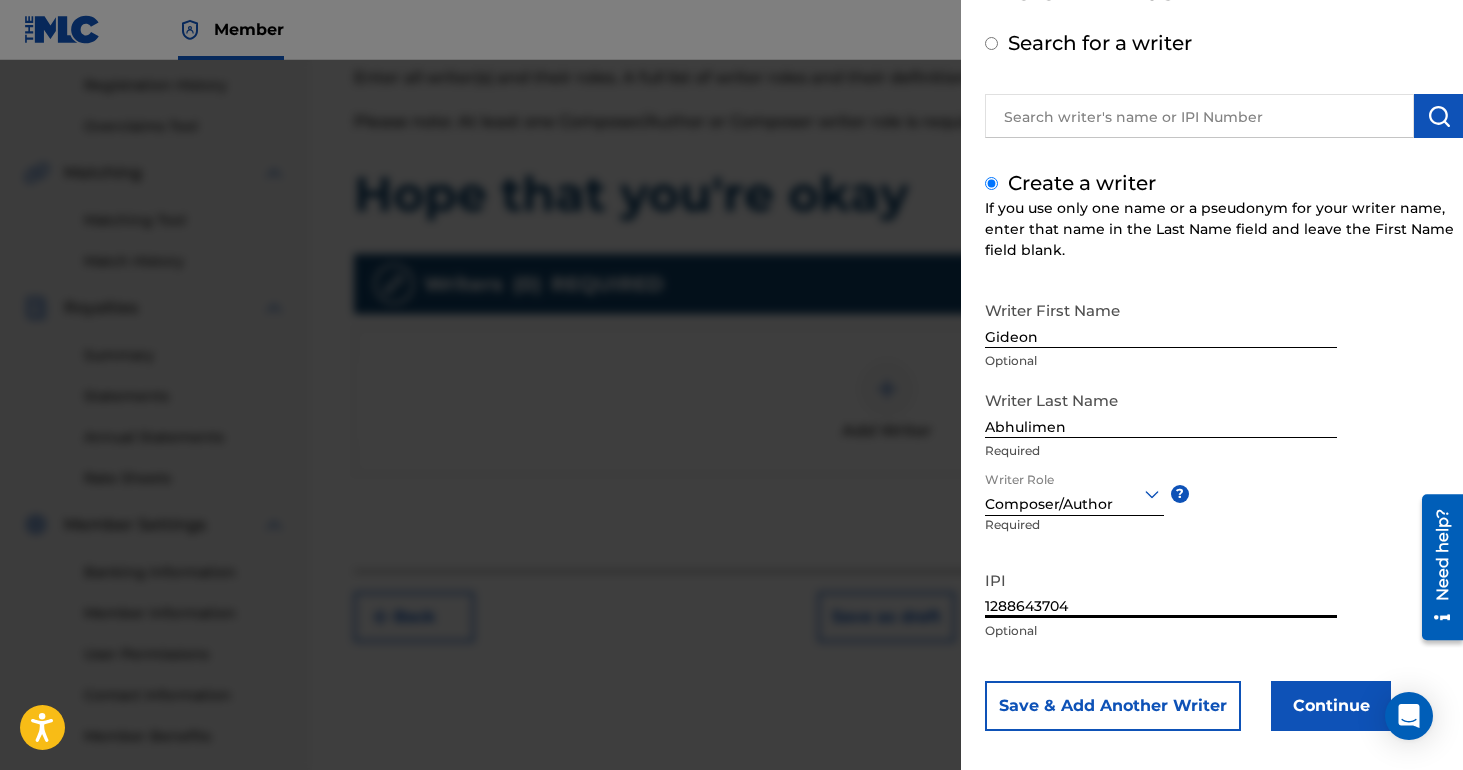 type on "1288643704" 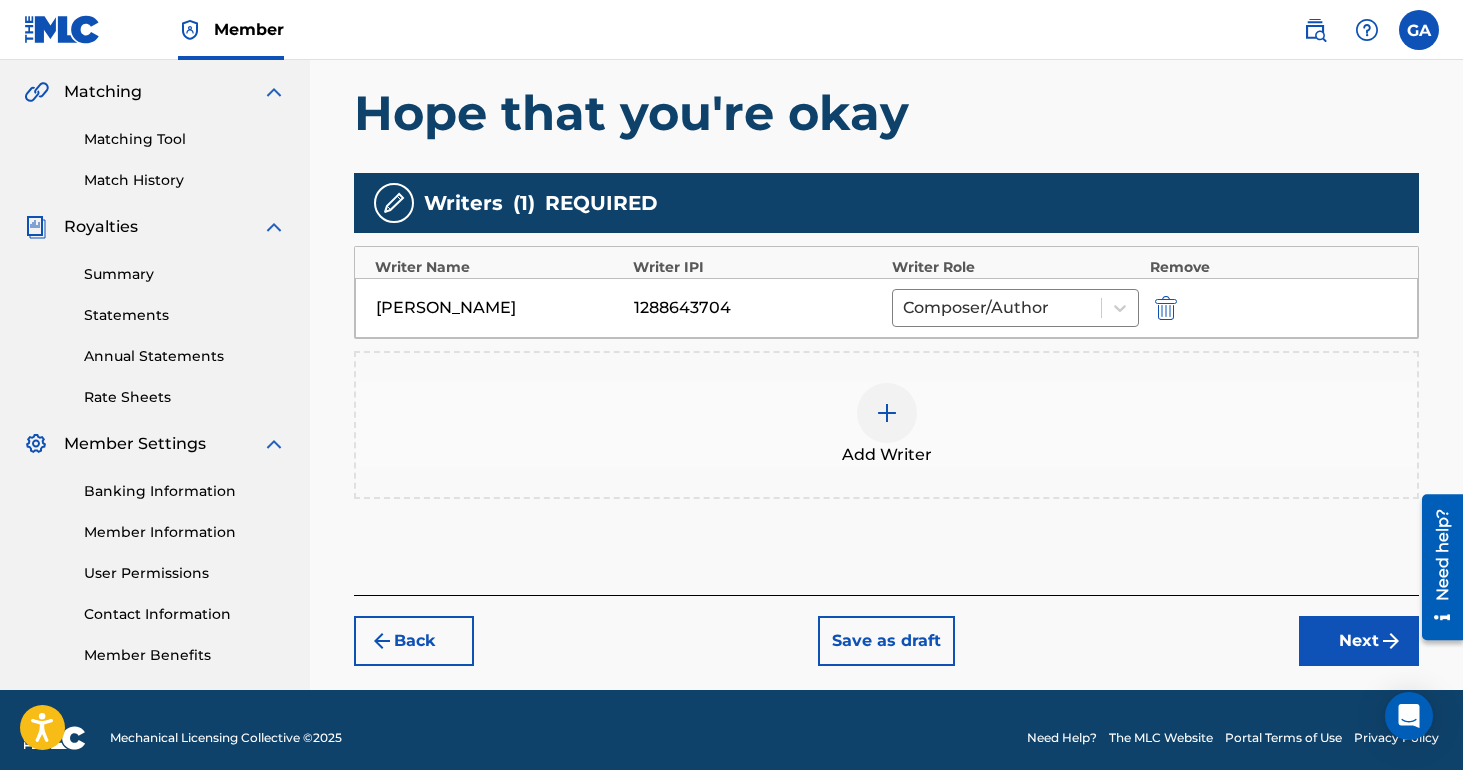 scroll, scrollTop: 470, scrollLeft: 0, axis: vertical 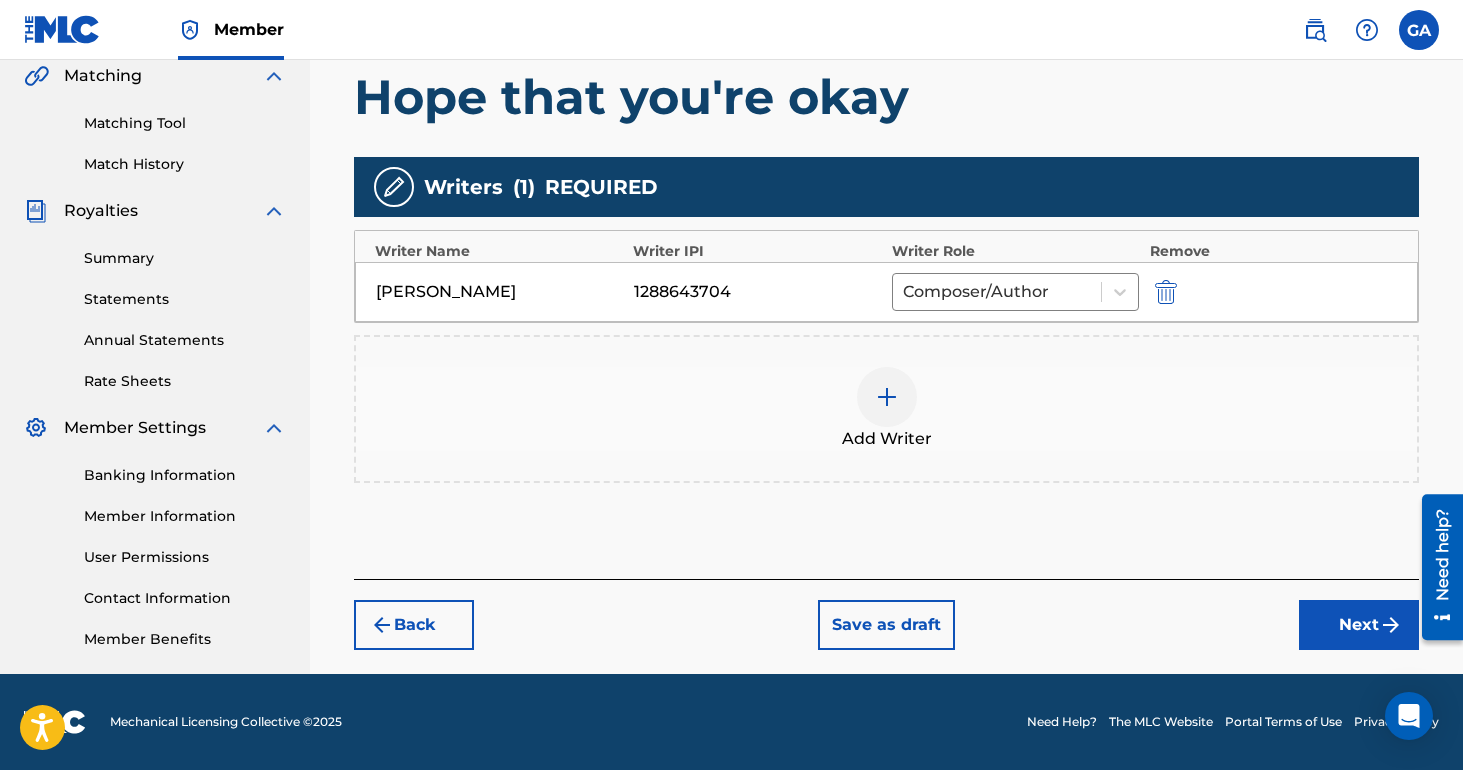 click on "Next" at bounding box center (1359, 625) 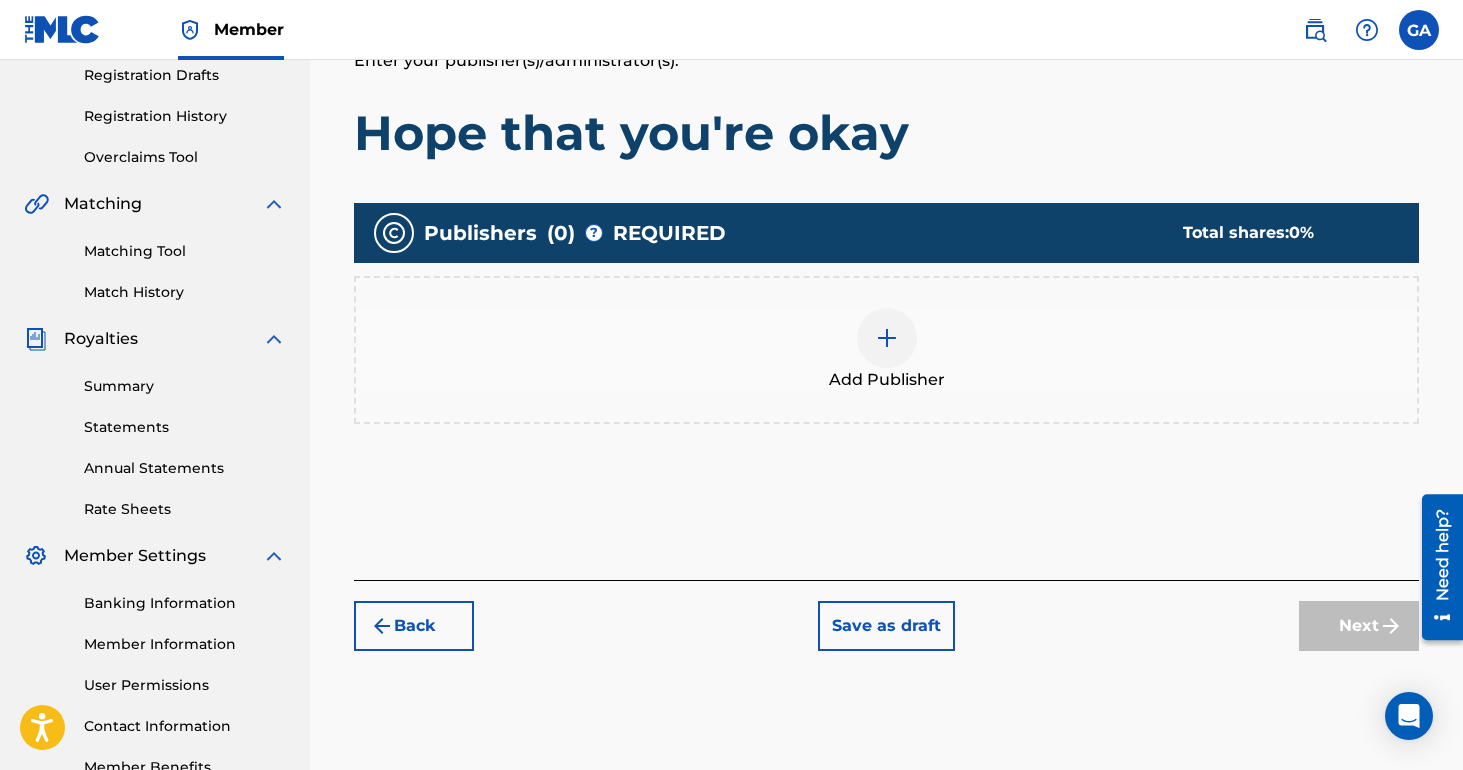 scroll, scrollTop: 345, scrollLeft: 0, axis: vertical 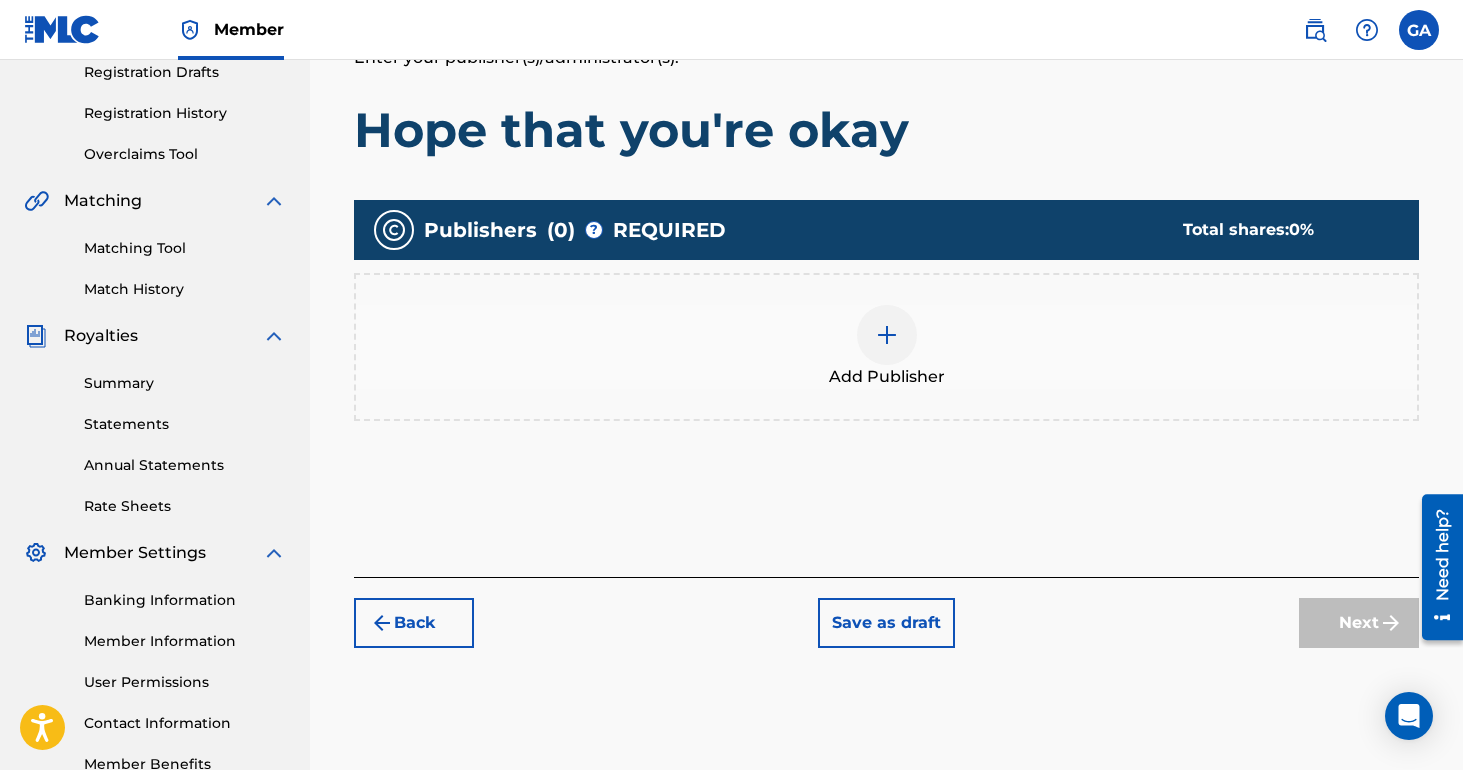 click on "Add Publisher" at bounding box center [887, 377] 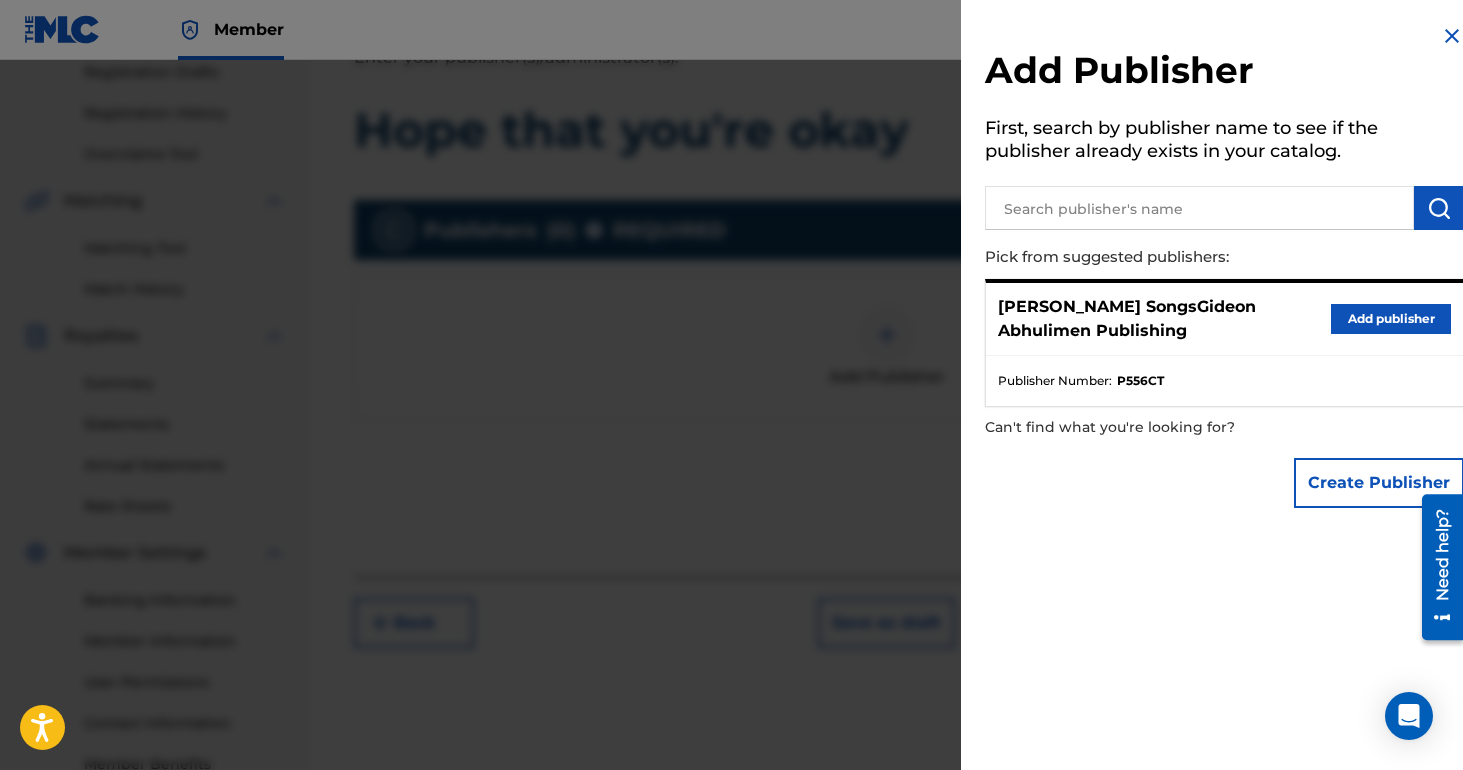 click on "Add publisher" at bounding box center (1391, 319) 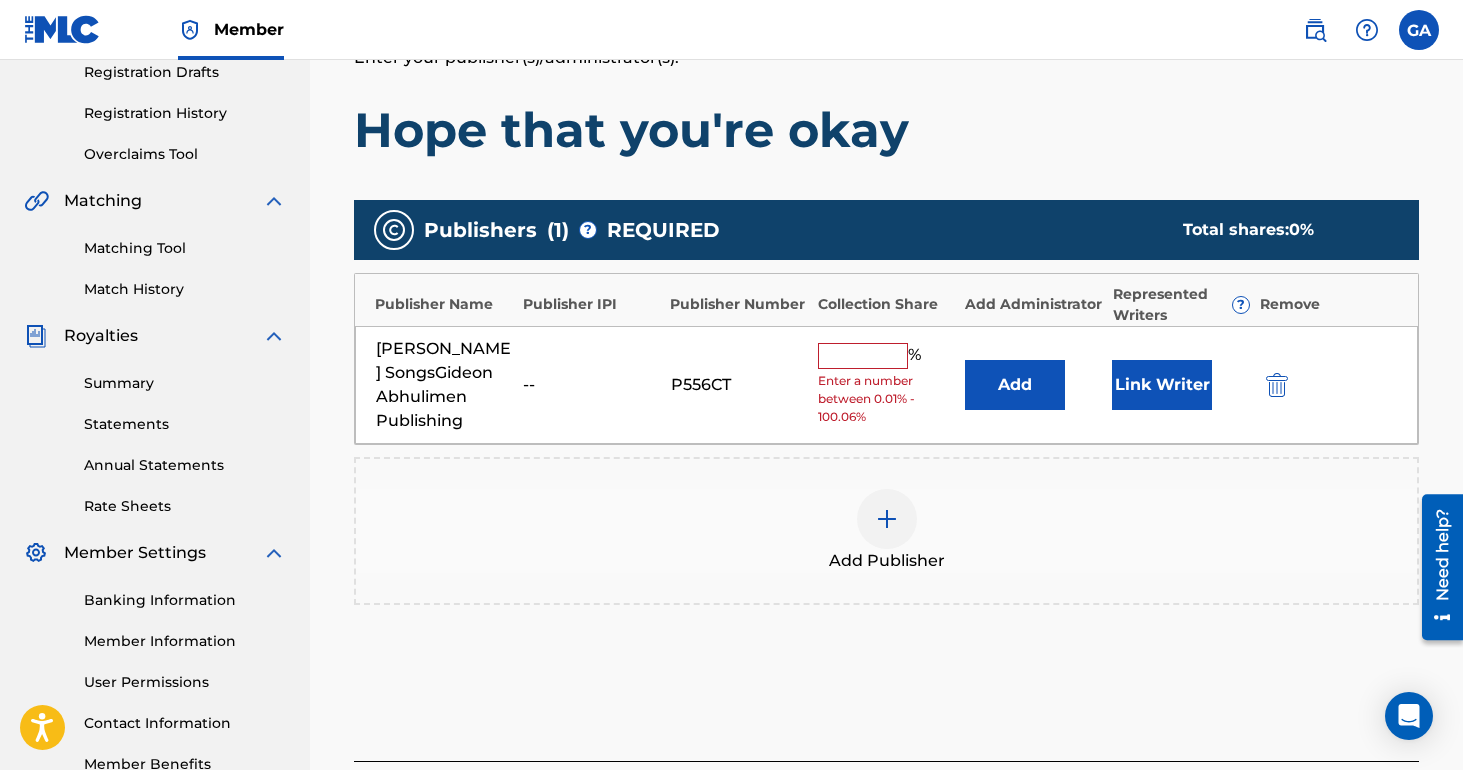 click on "[PERSON_NAME] SongsGideon Abhulimen Publishing -- P556CT % Enter a number between 0.01% - 100.06% Add Link Writer" at bounding box center [886, 385] 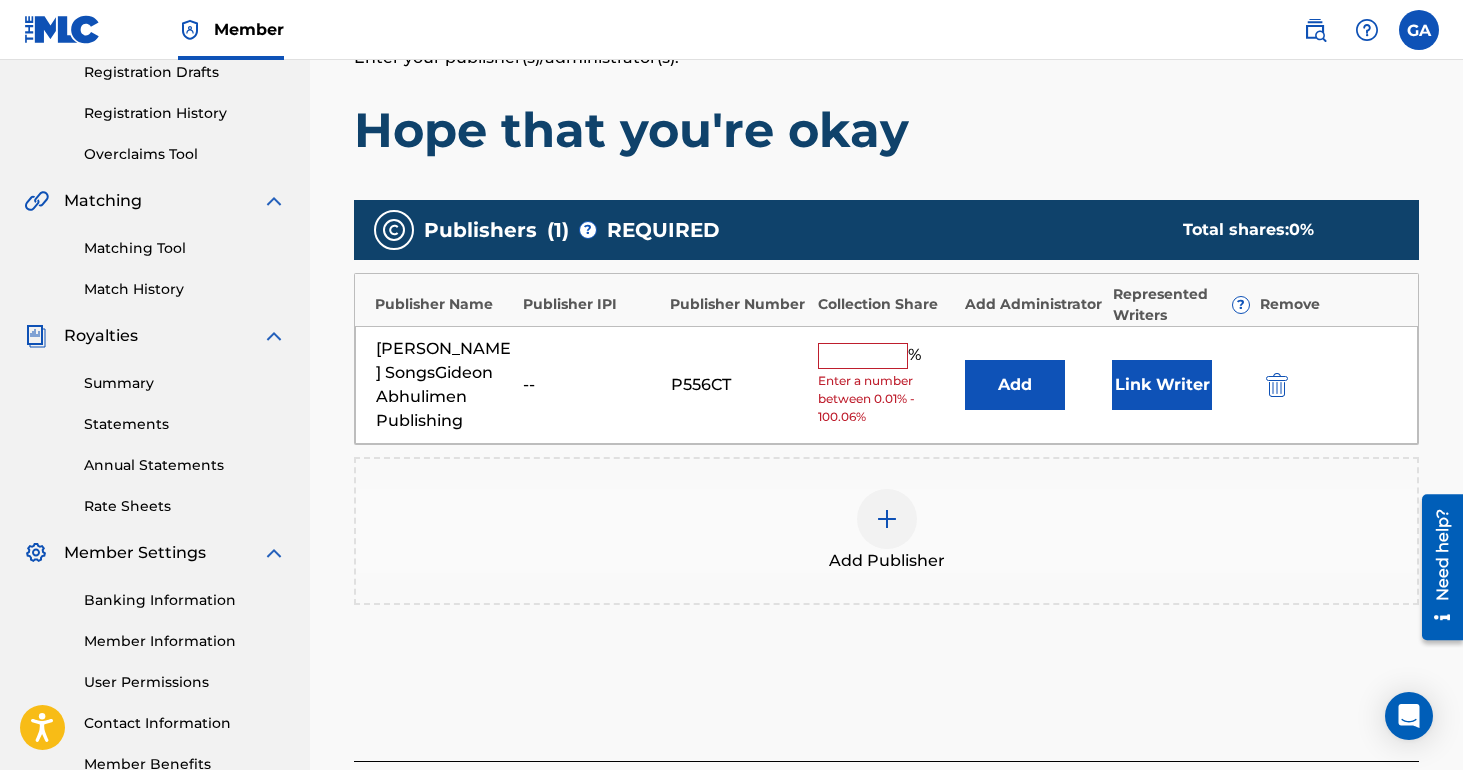 type on "100" 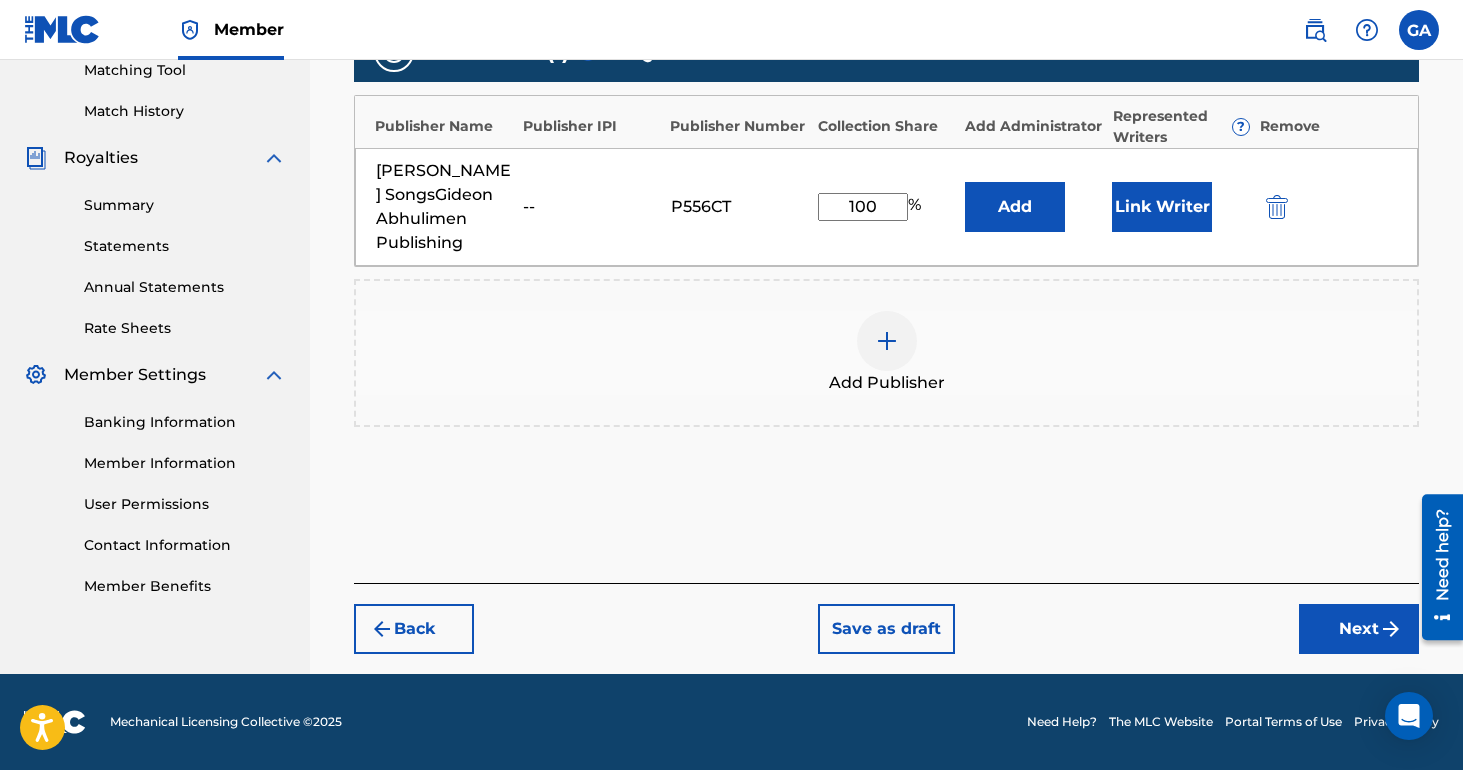 scroll, scrollTop: 547, scrollLeft: 0, axis: vertical 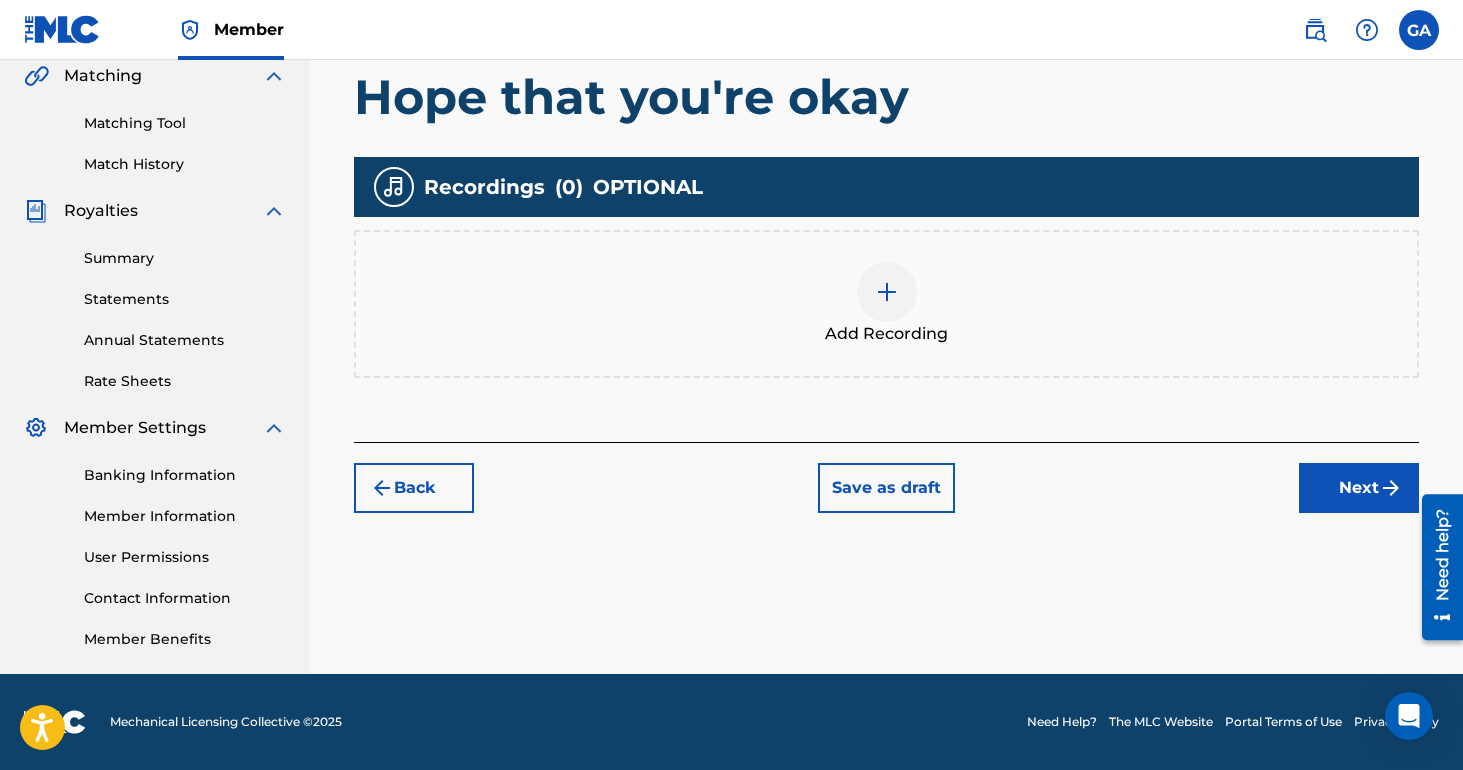 click on "Next" at bounding box center [1359, 488] 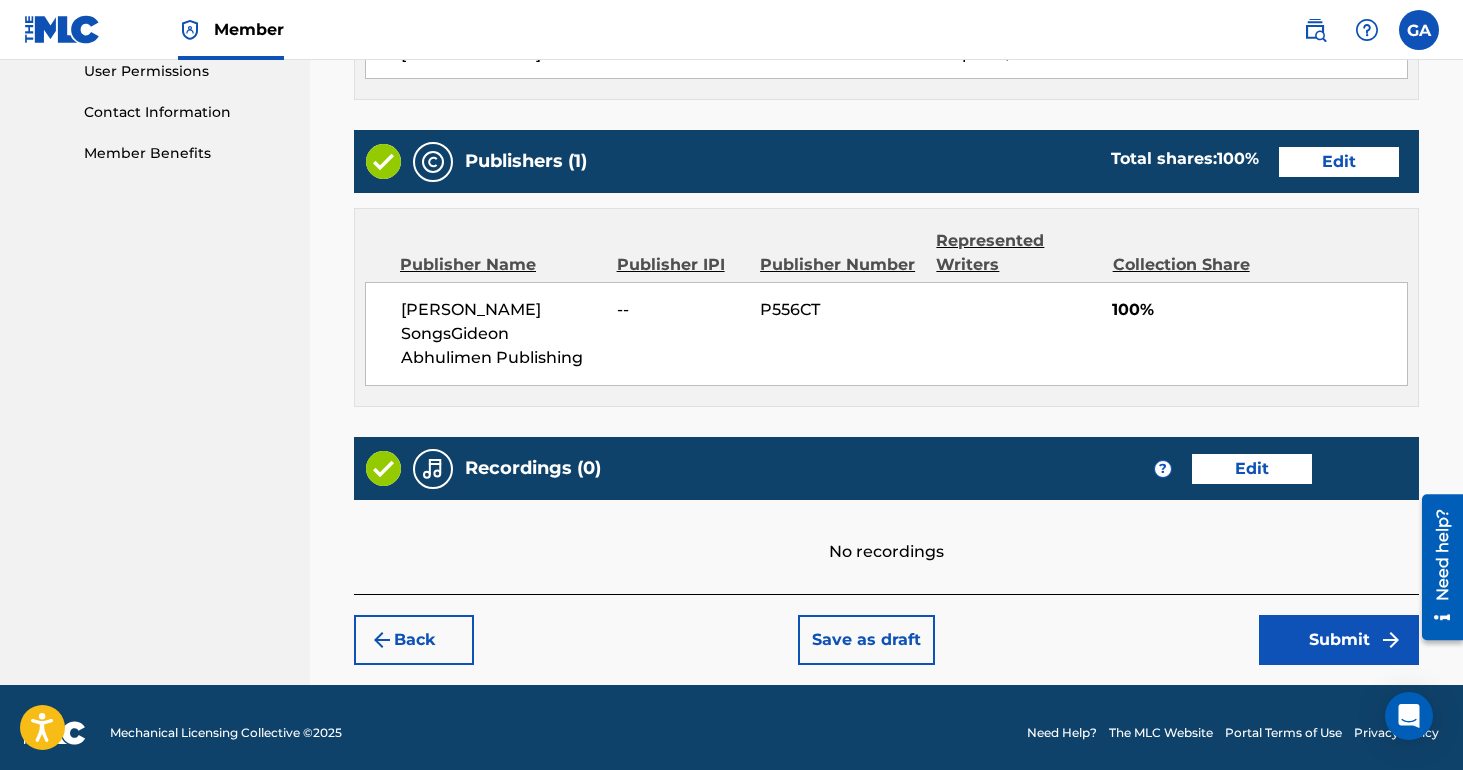 scroll, scrollTop: 961, scrollLeft: 0, axis: vertical 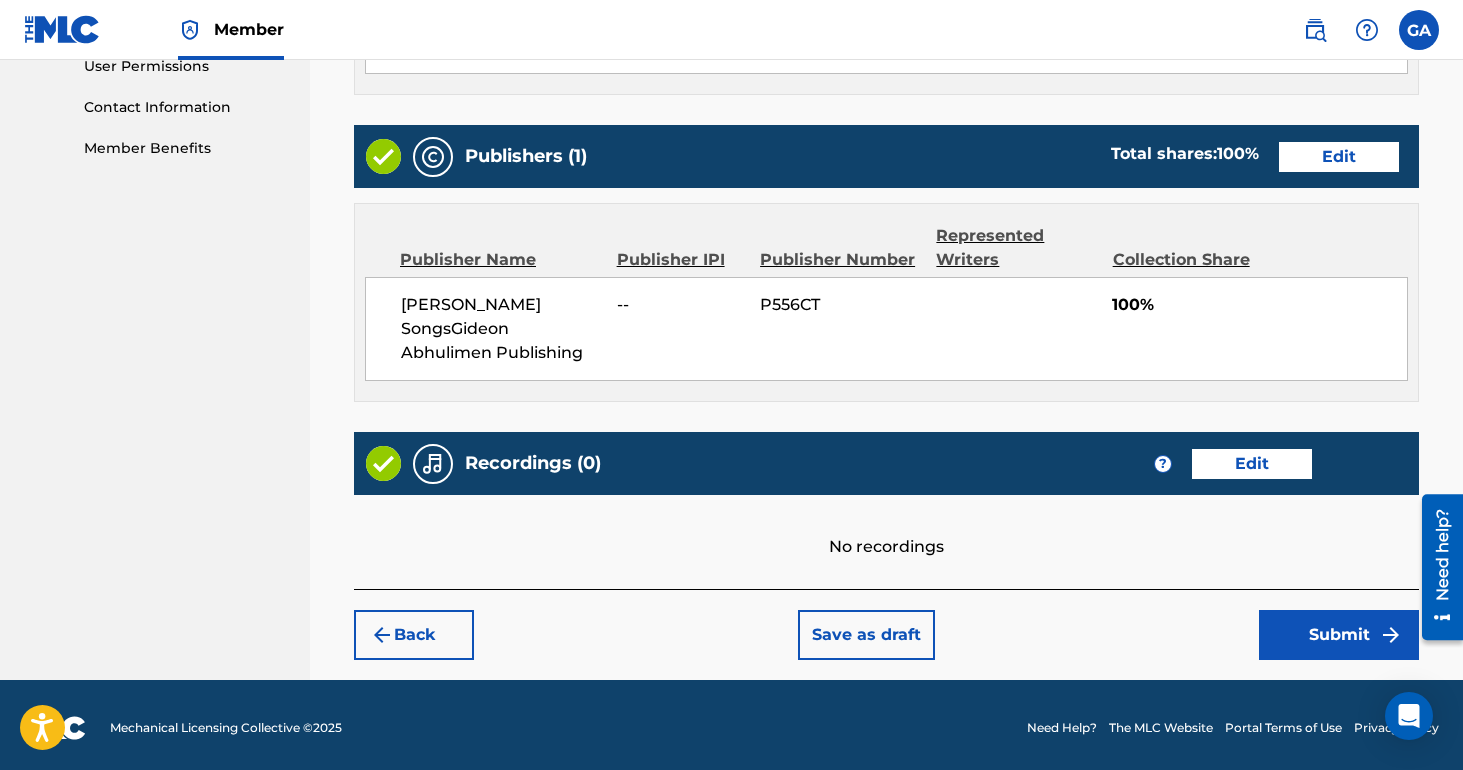 click on "Submit" at bounding box center [1339, 635] 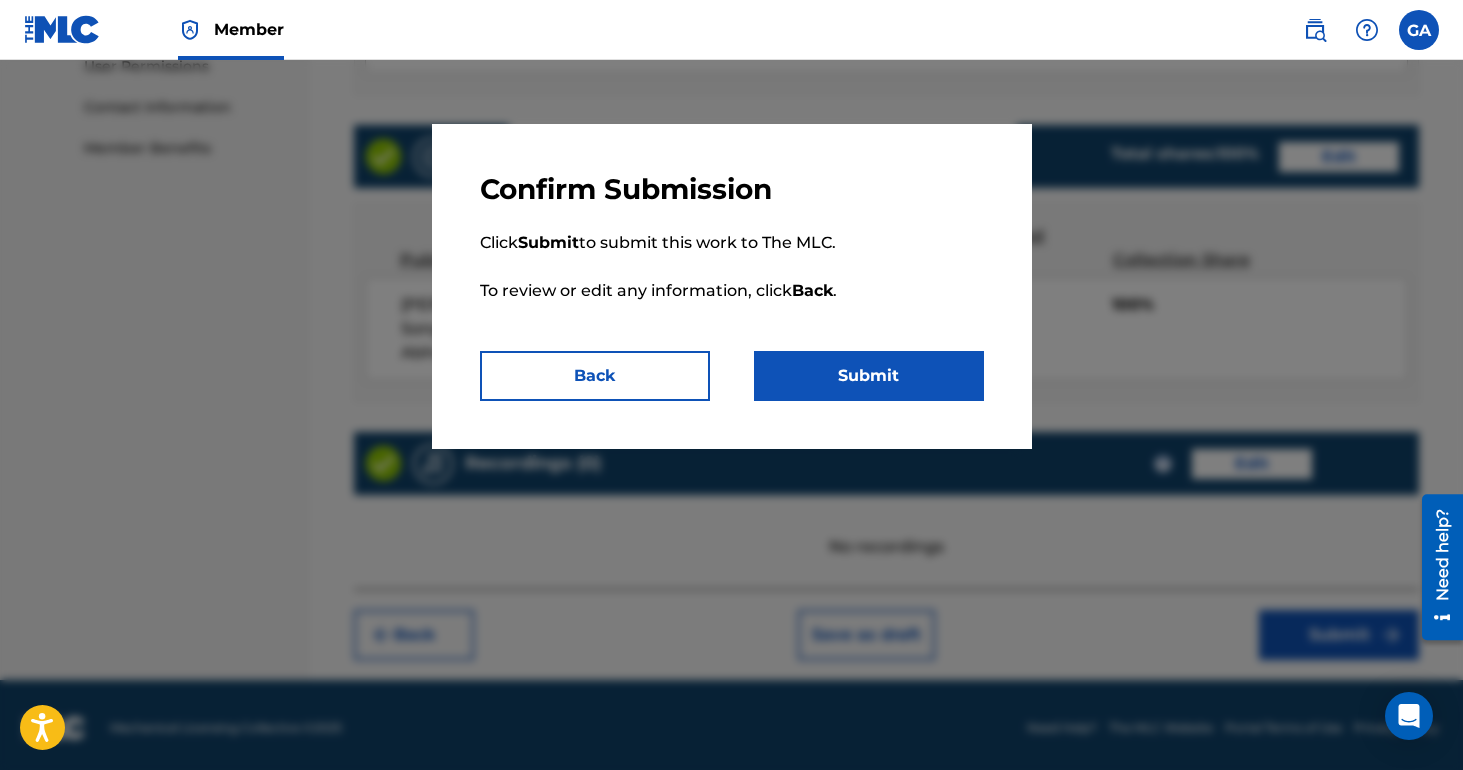 click on "Submit" at bounding box center (869, 376) 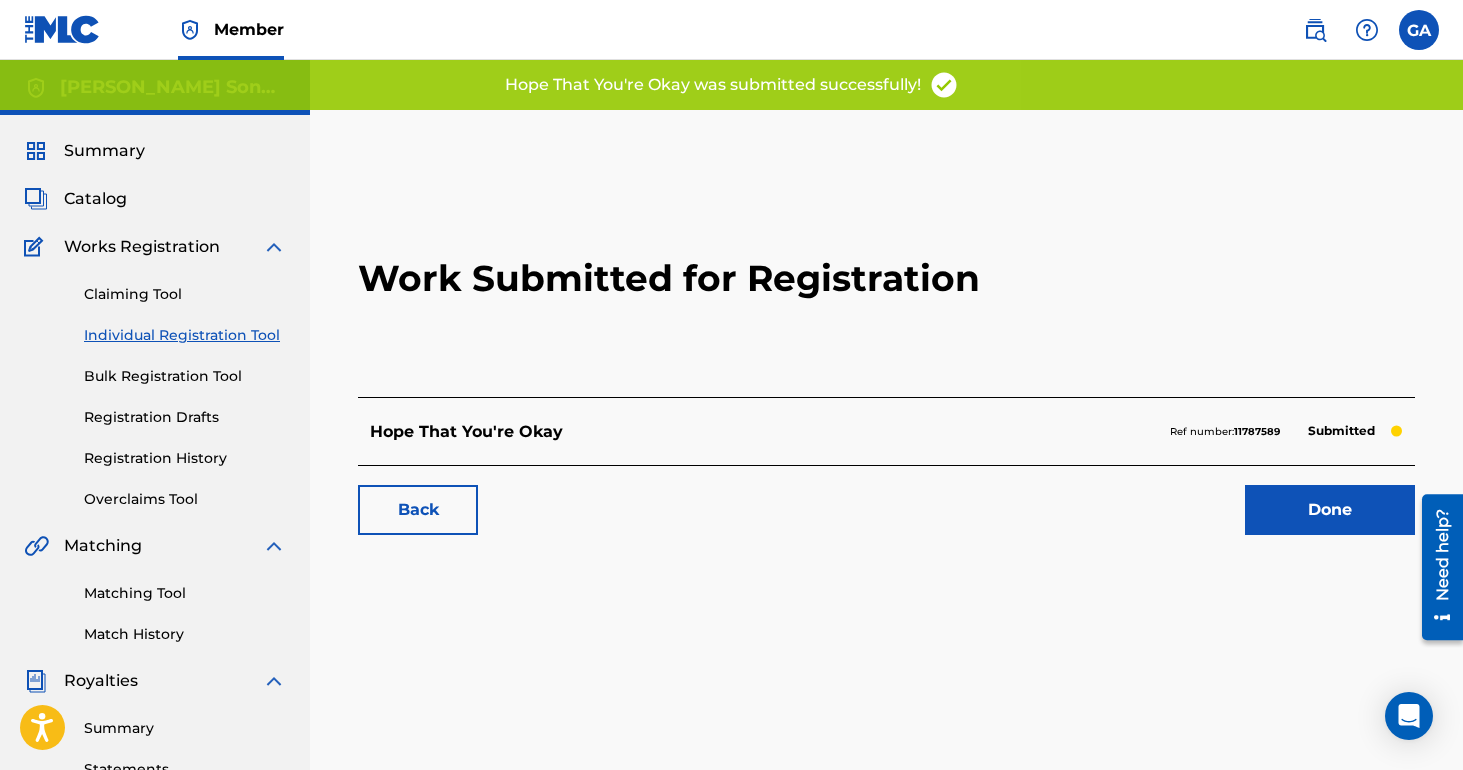 click on "Done" at bounding box center (1330, 510) 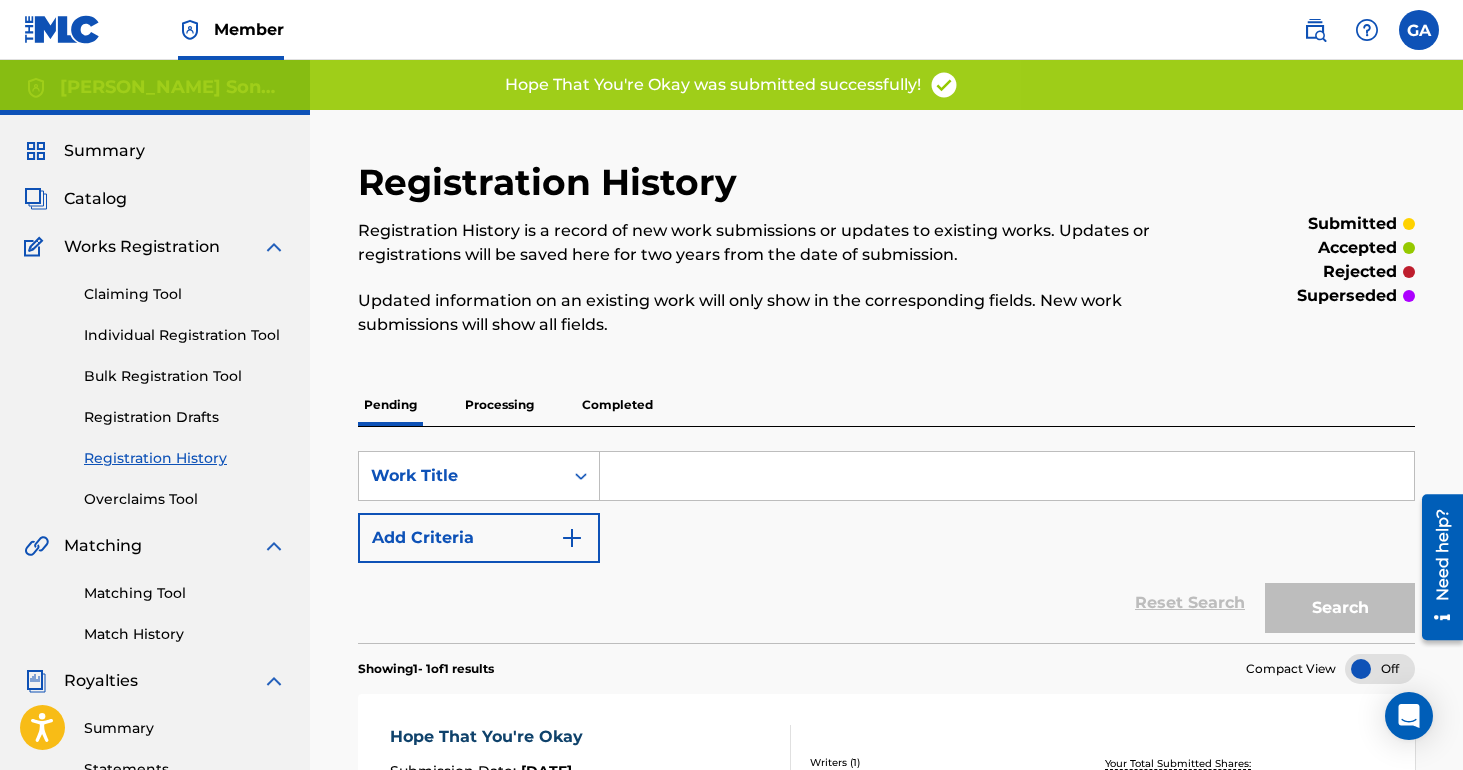 click on "SearchWithCriteriac7fc95ac-3513-40fa-b5fb-2853178fd3b1 Work Title Add Criteria Reset Search Search" at bounding box center (886, 535) 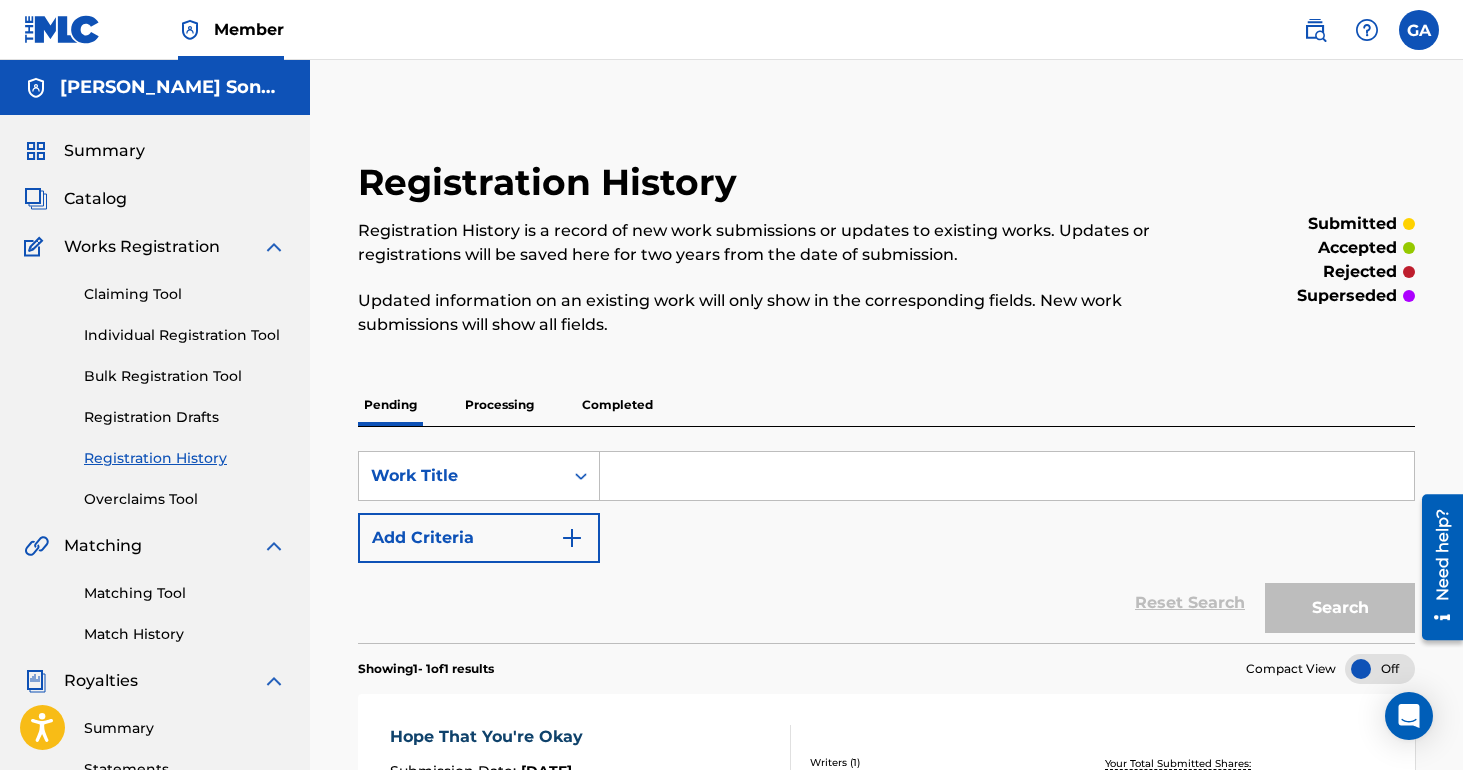 click on "Individual Registration Tool" at bounding box center [185, 335] 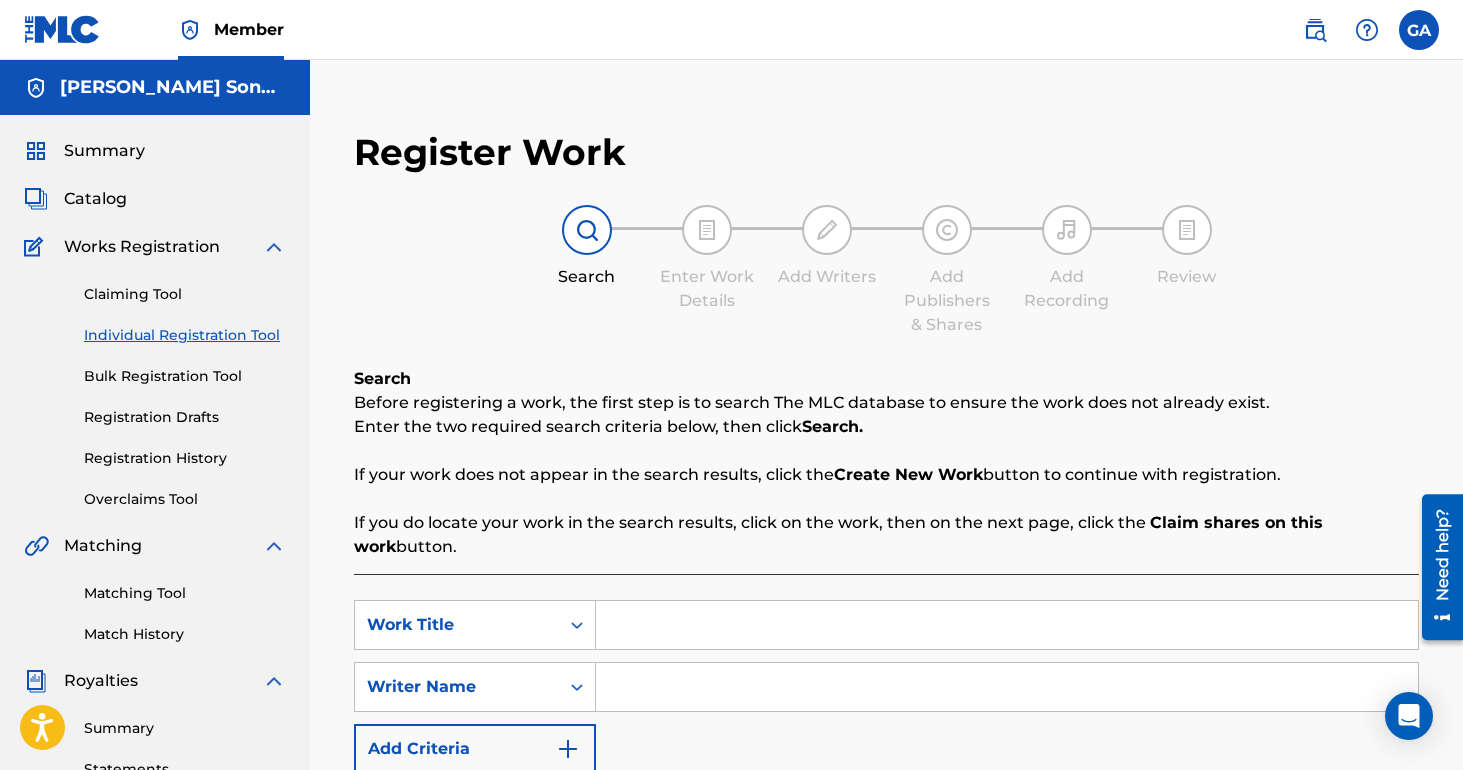 click at bounding box center (1007, 625) 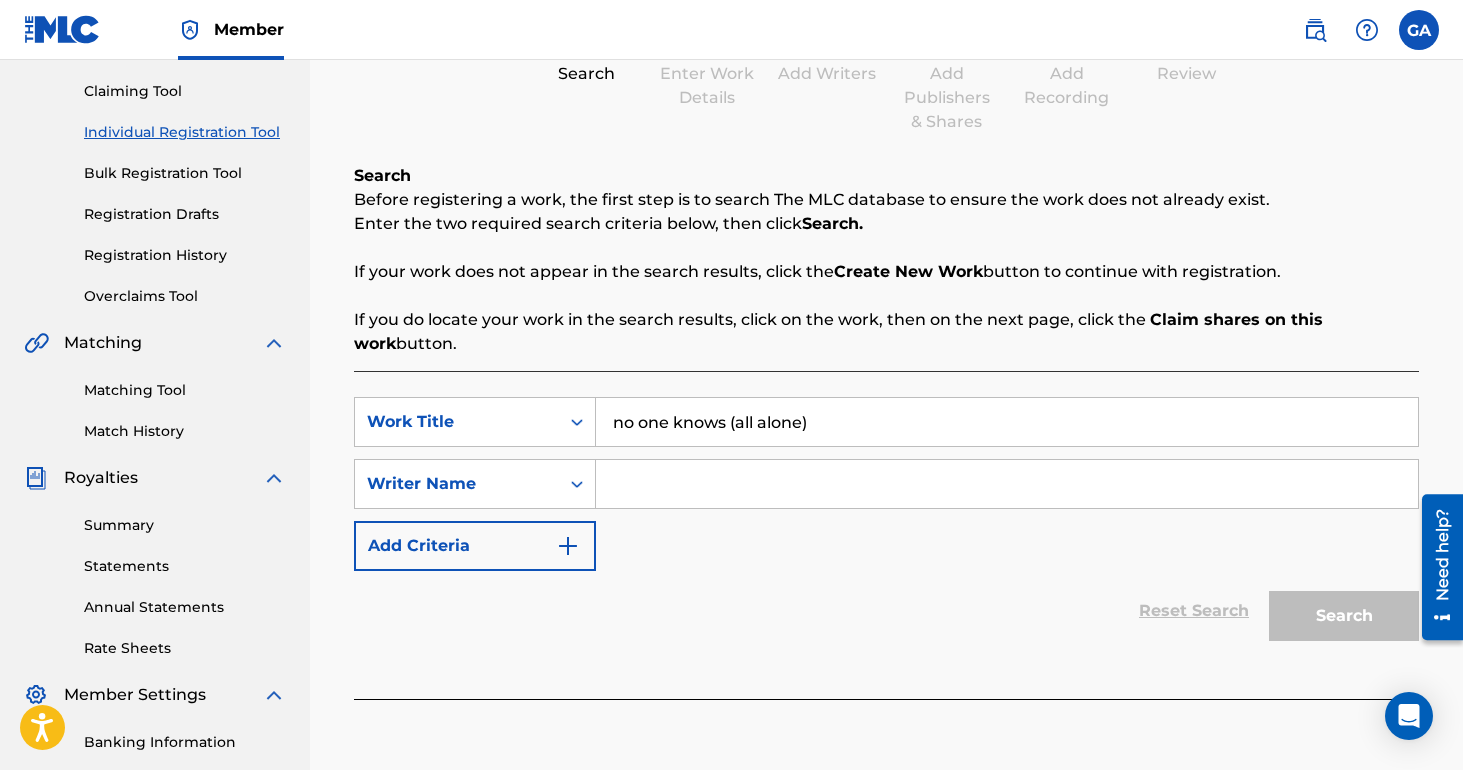 type on "no one knows (all alone)" 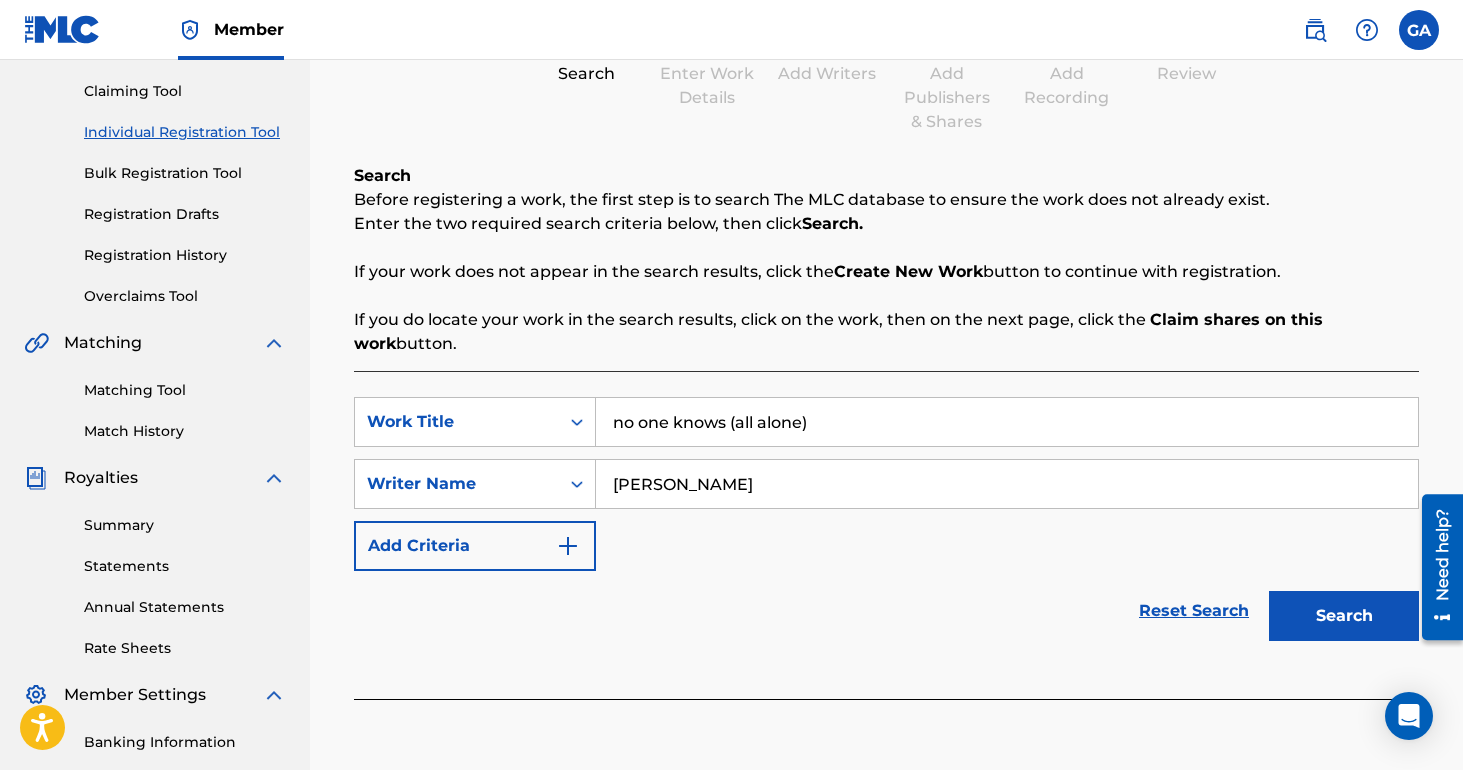 type on "[PERSON_NAME]" 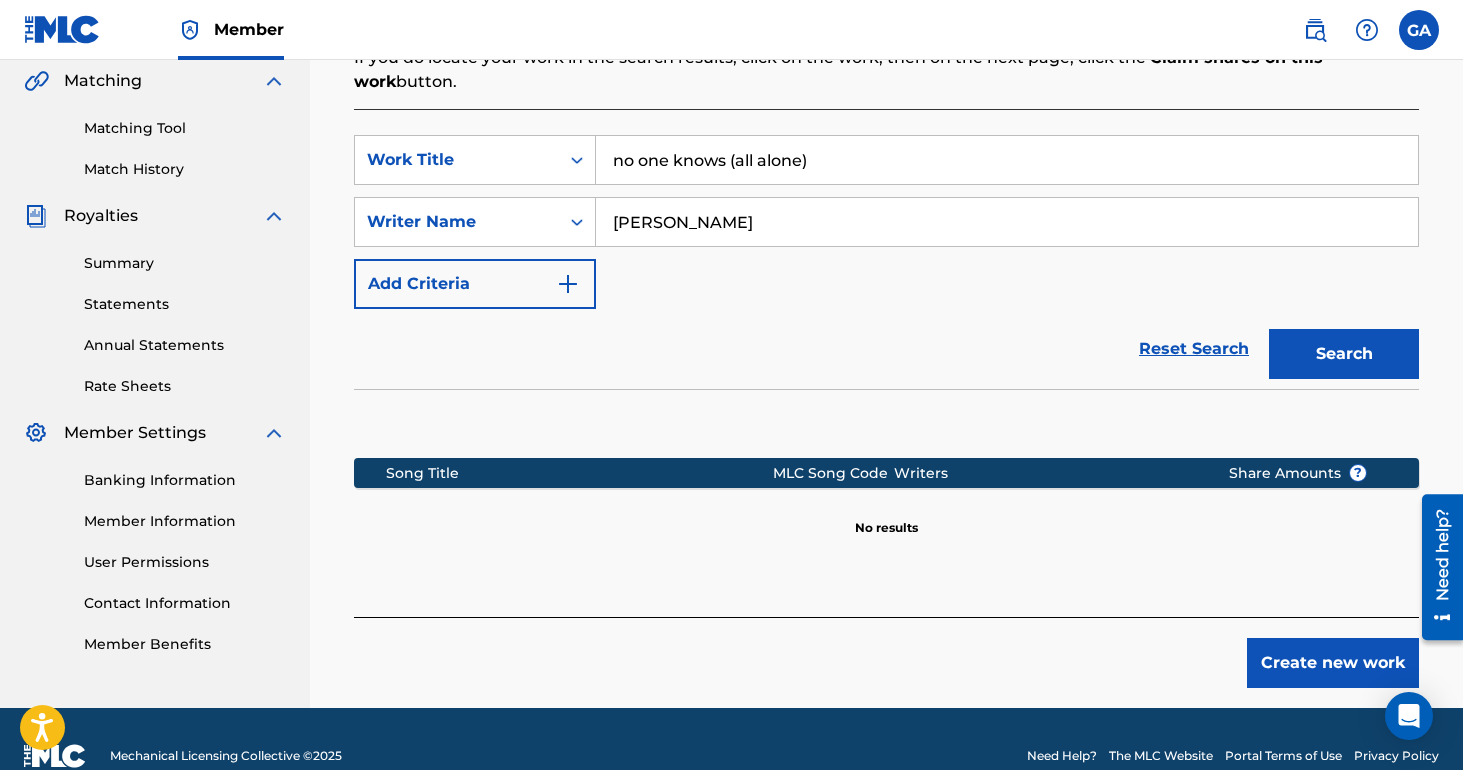 scroll, scrollTop: 466, scrollLeft: 0, axis: vertical 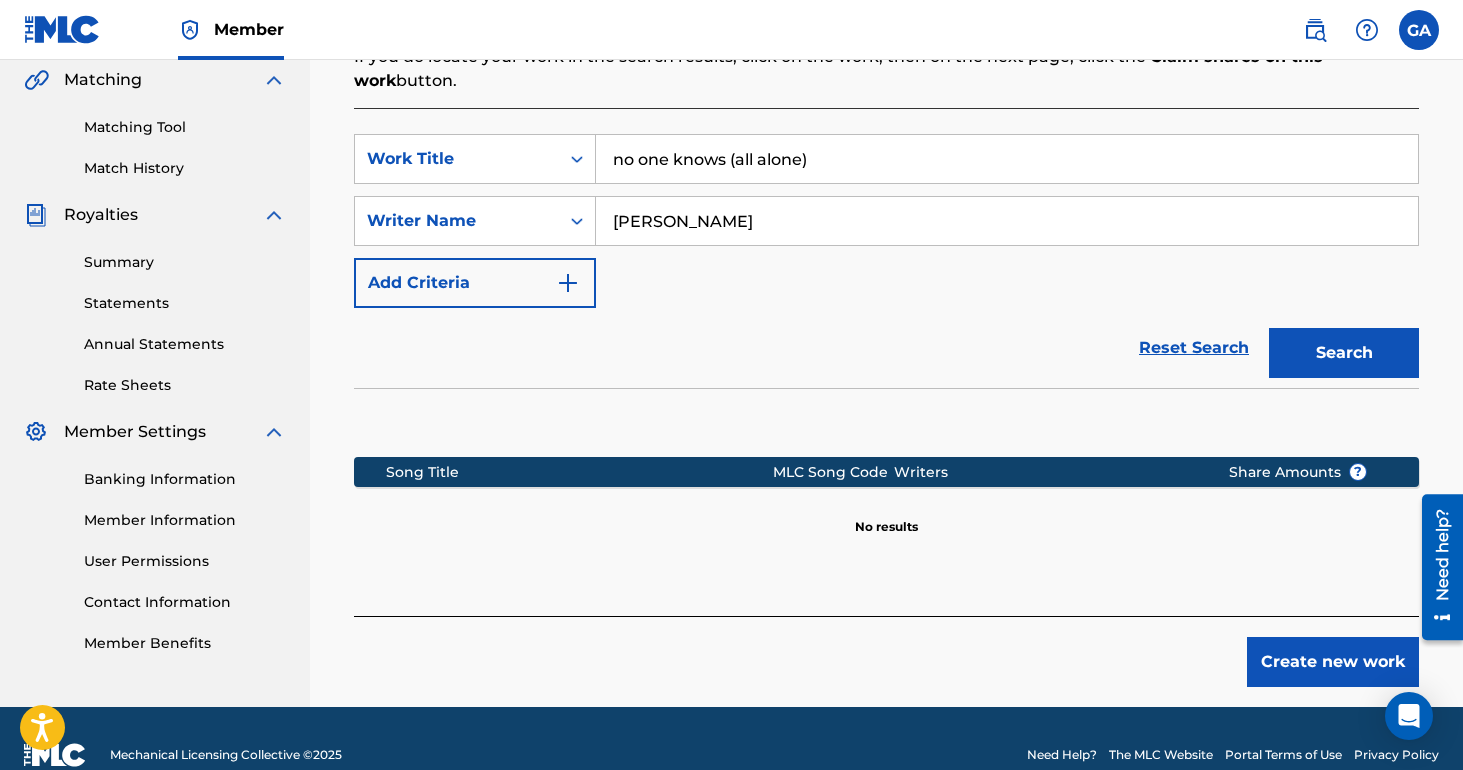 click on "Create new work" at bounding box center [1333, 662] 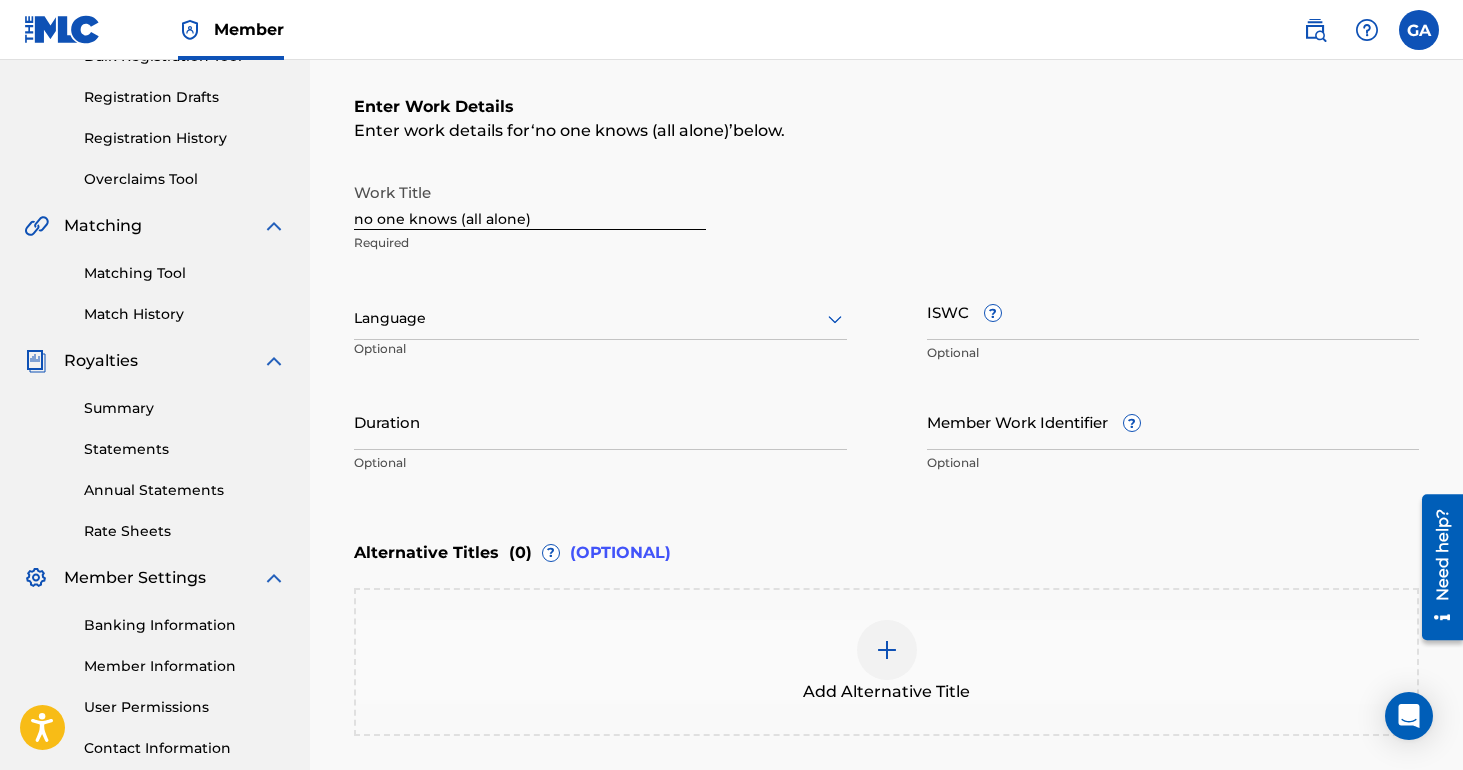 scroll, scrollTop: 316, scrollLeft: 0, axis: vertical 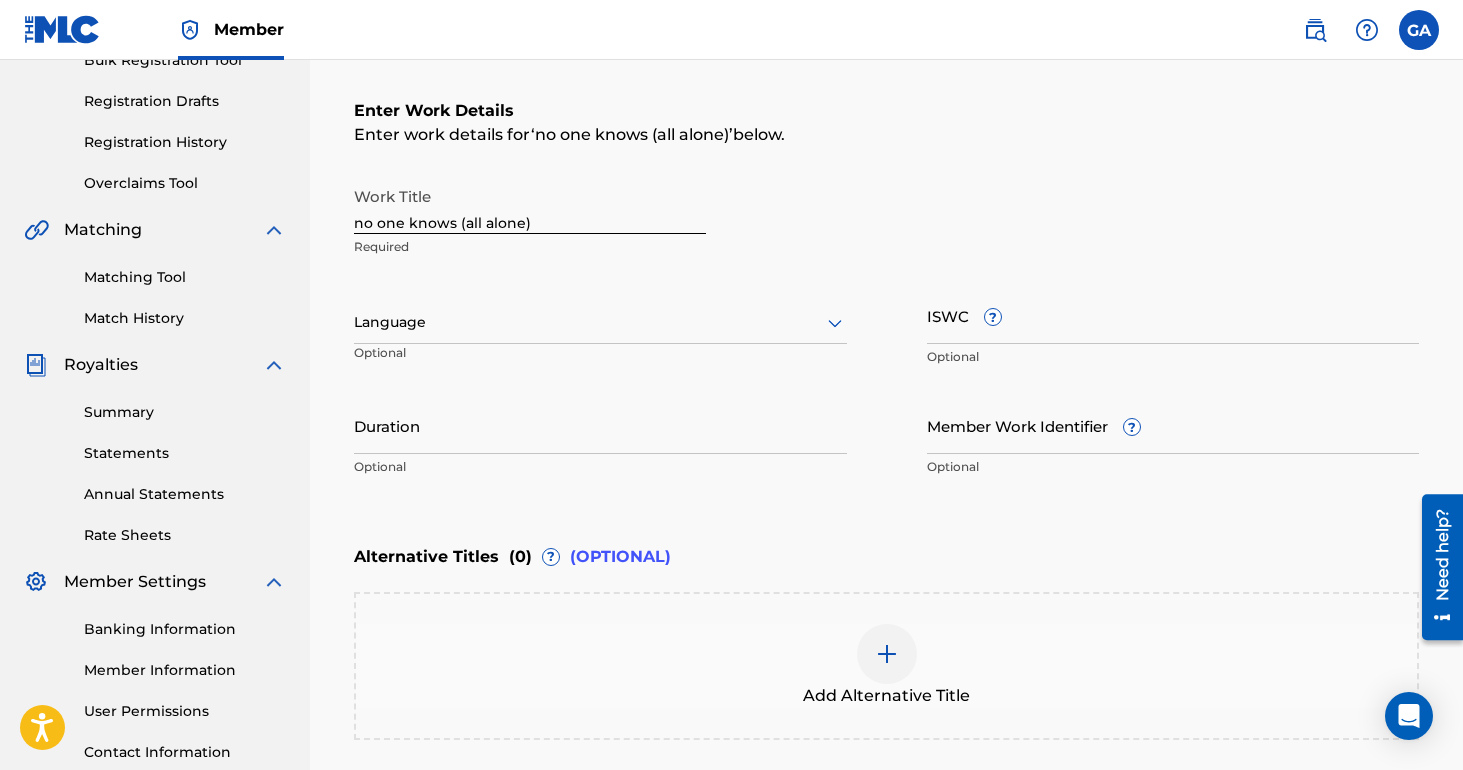 click on "ISWC   ?" at bounding box center (1173, 315) 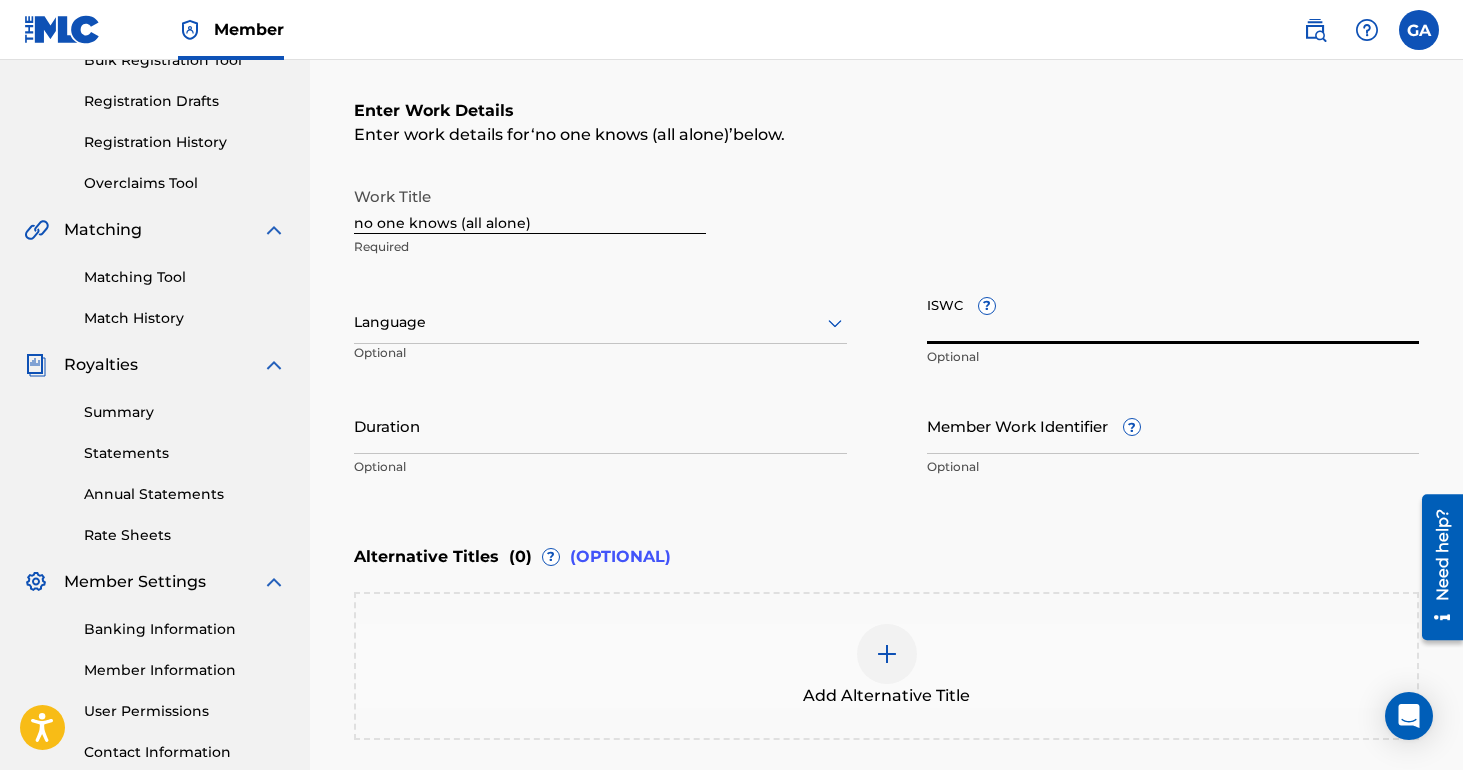 paste on "T3336605740" 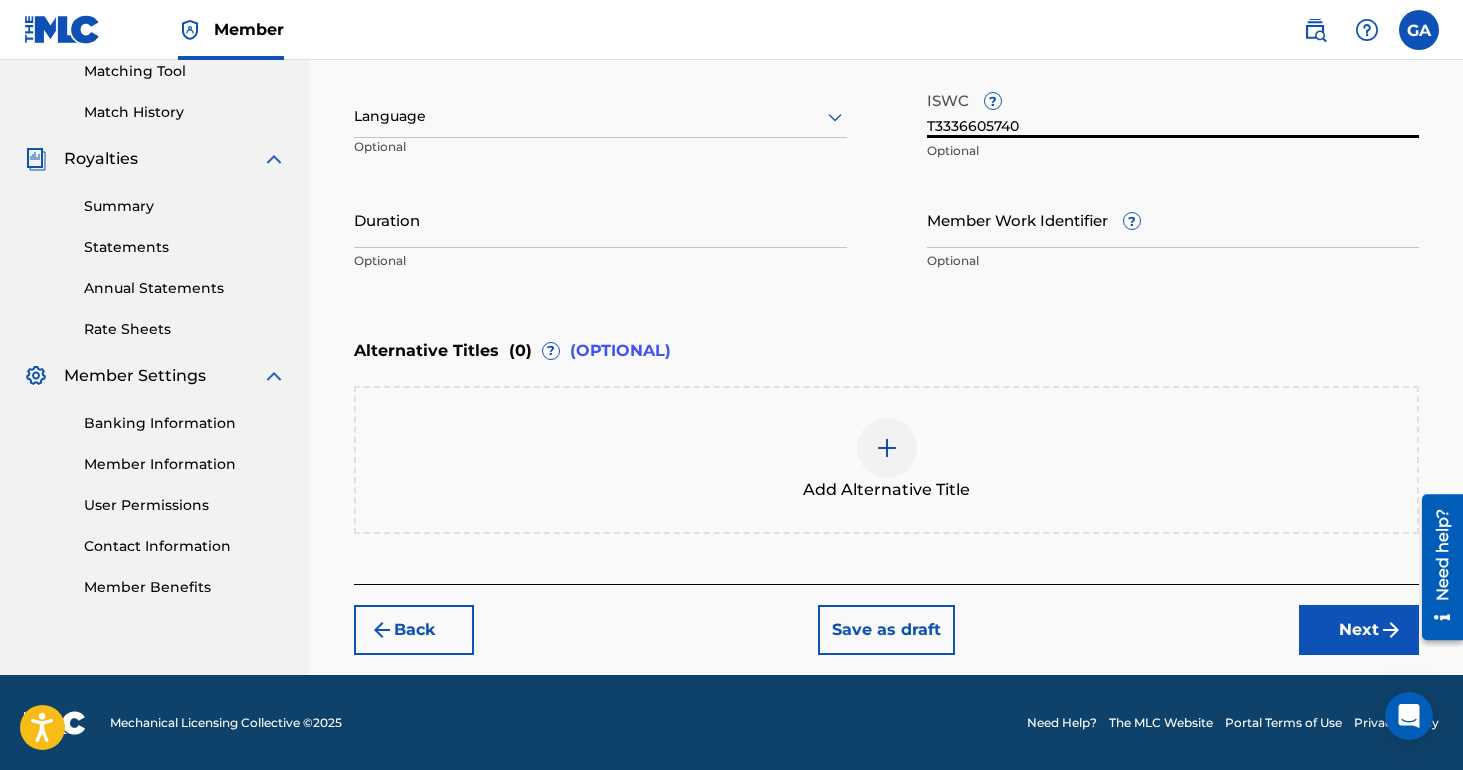 type on "T3336605740" 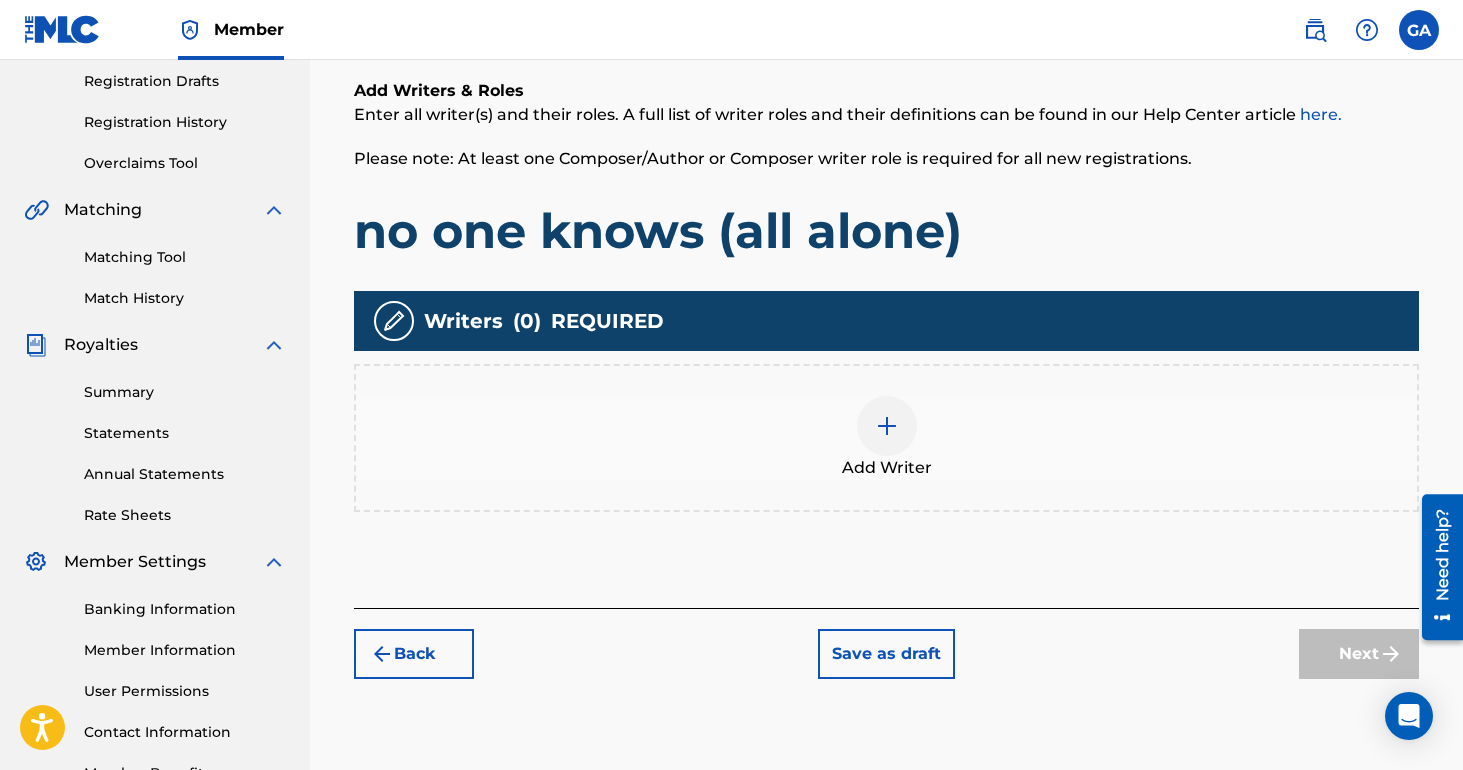 scroll, scrollTop: 412, scrollLeft: 0, axis: vertical 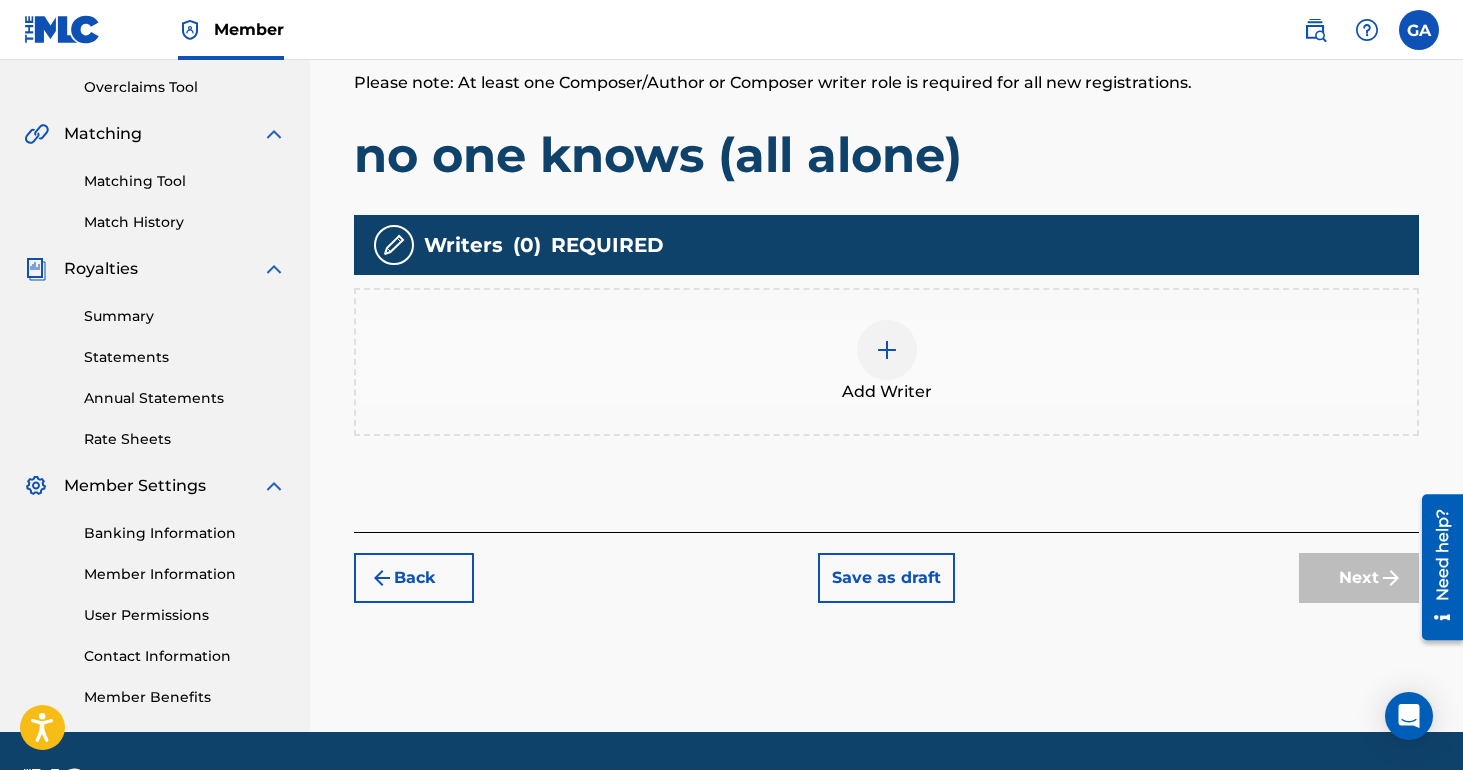 click on "Add Writer" at bounding box center (886, 362) 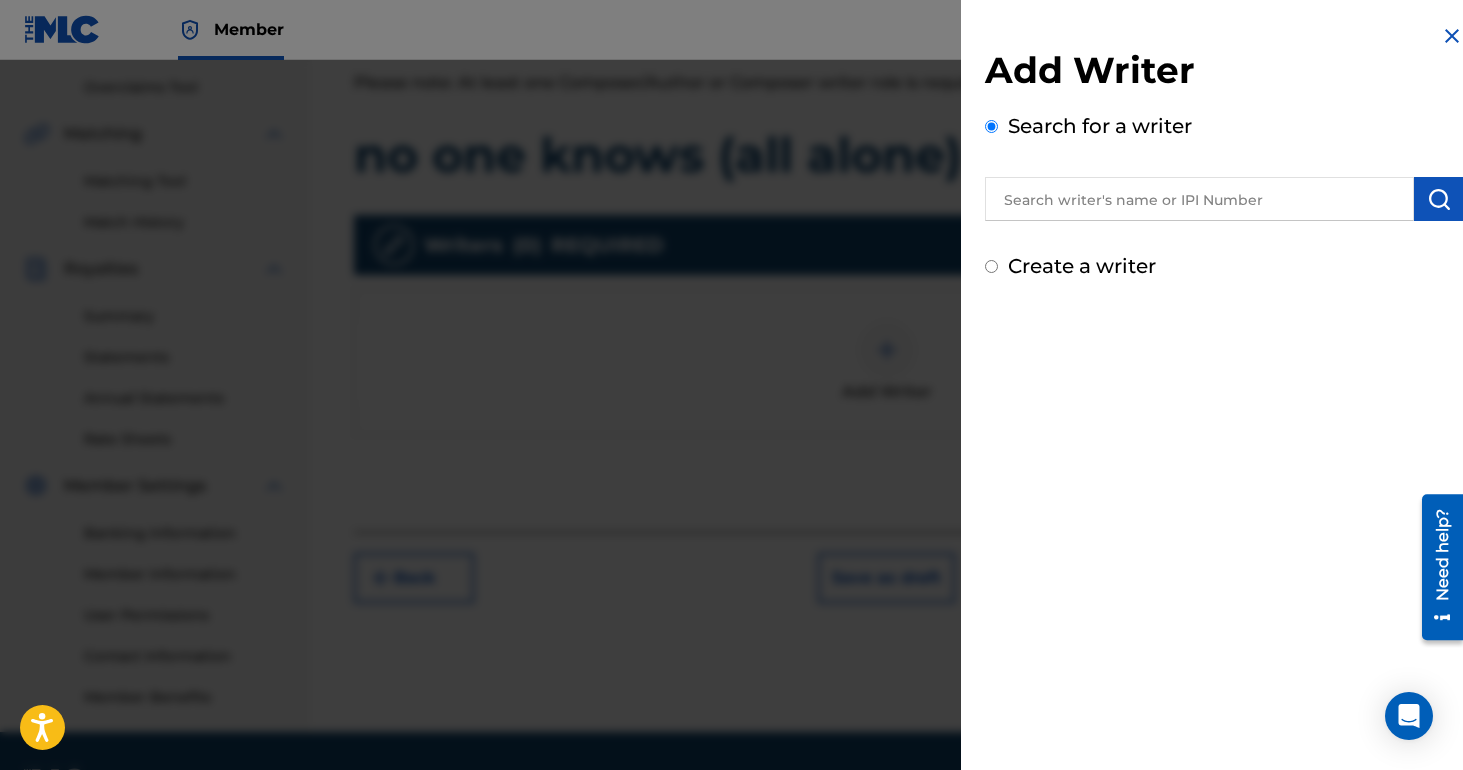 click at bounding box center (1199, 199) 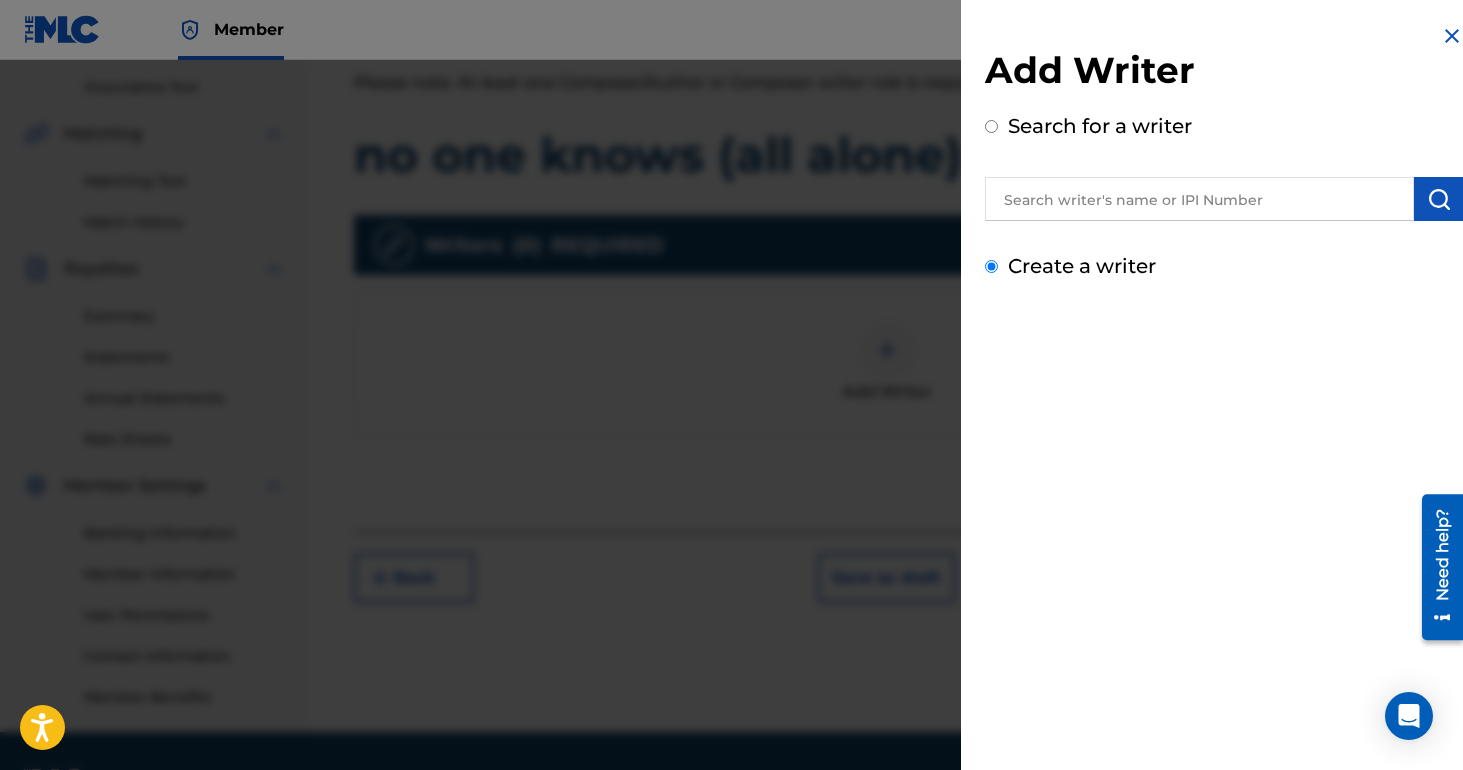 click on "Create a writer" at bounding box center [991, 266] 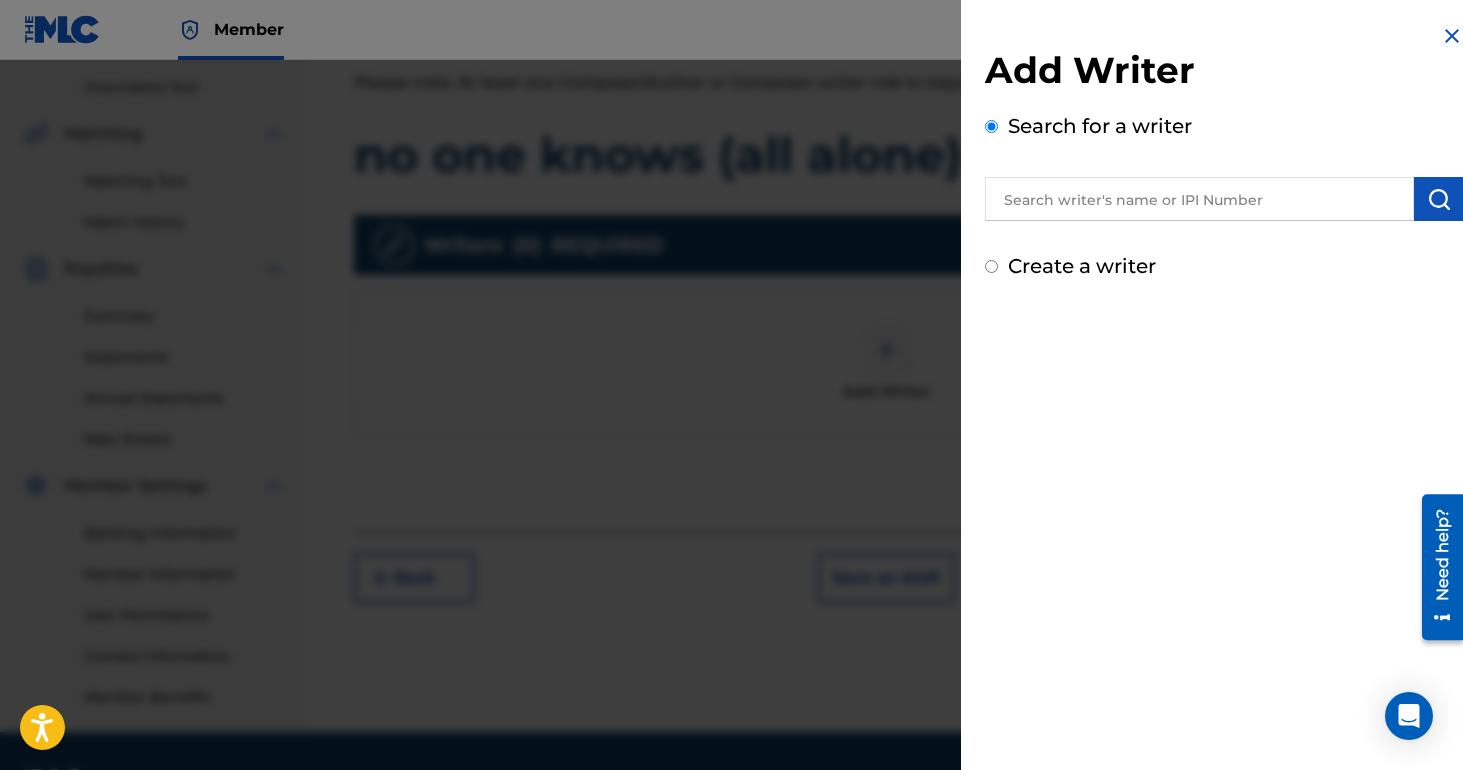 radio on "false" 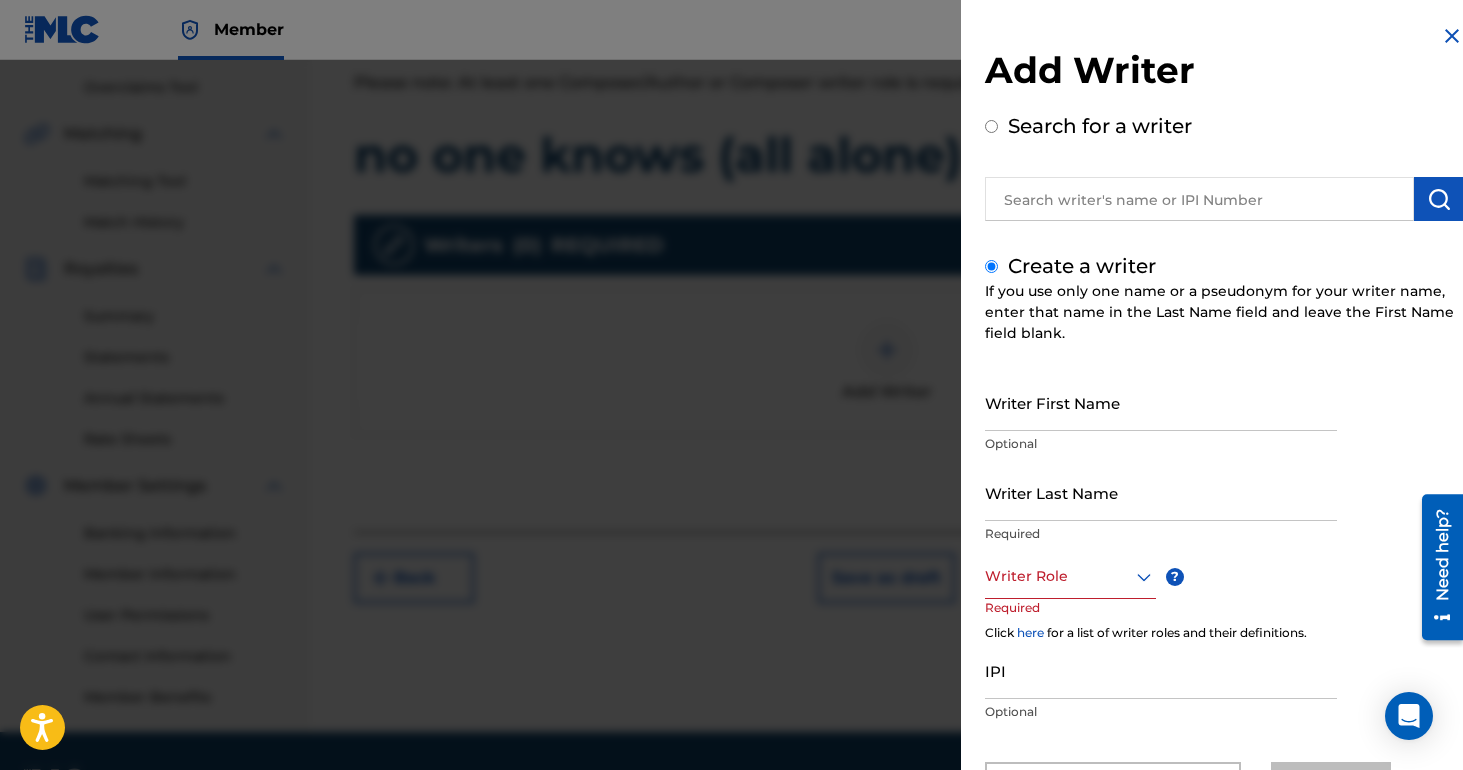 click on "Writer First Name" at bounding box center [1161, 402] 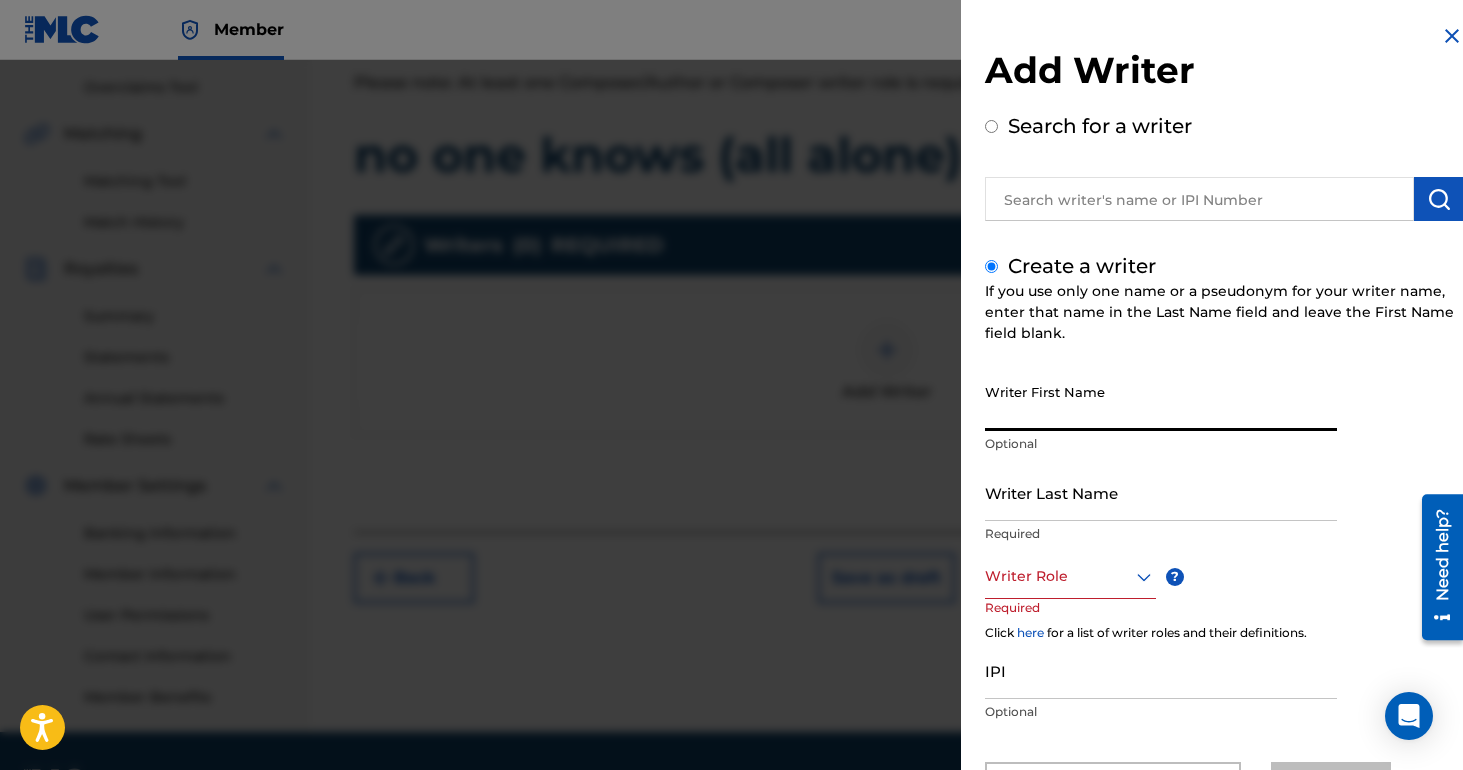 type on "Gideon" 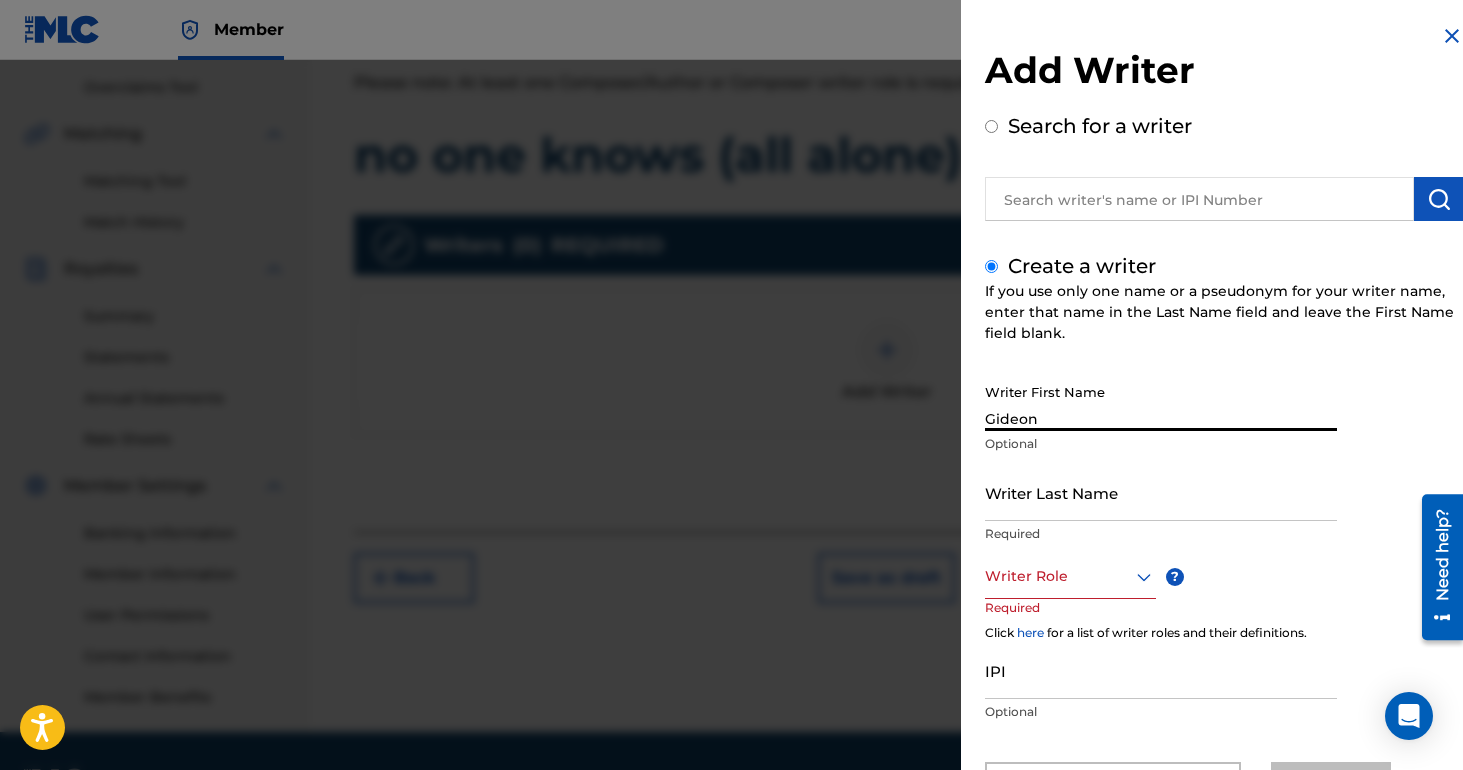 type on "Abhulimen" 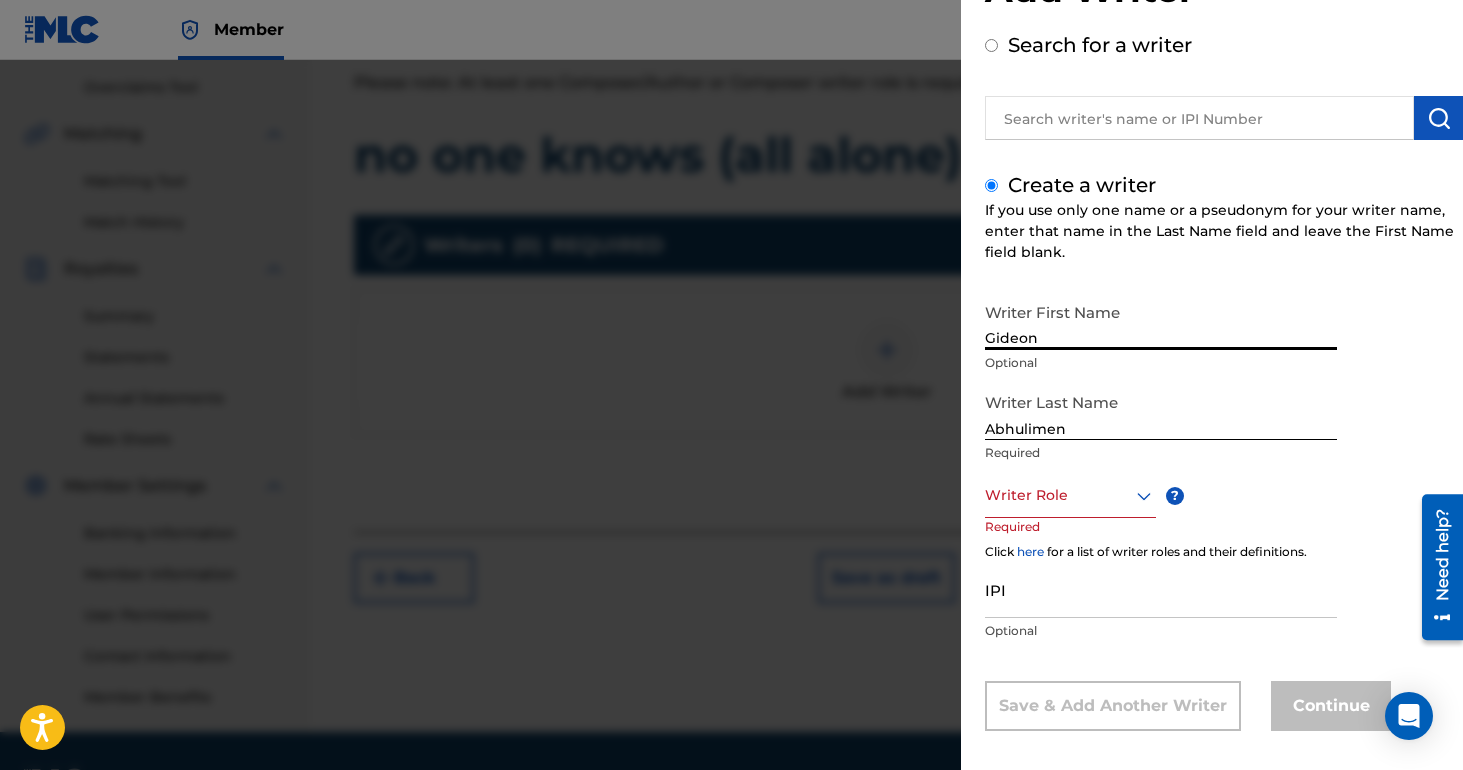 click at bounding box center [1070, 495] 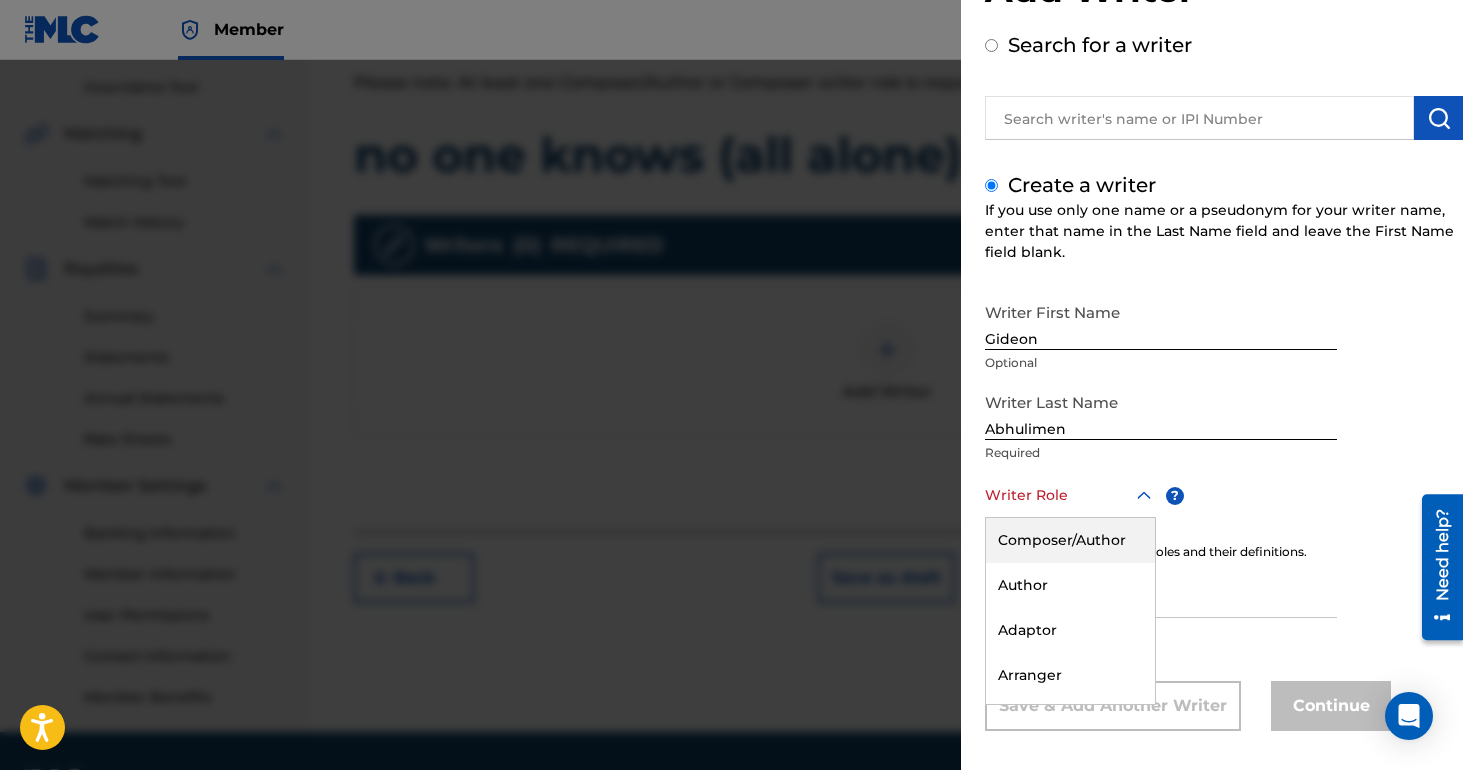 click on "Composer/Author" at bounding box center [1070, 540] 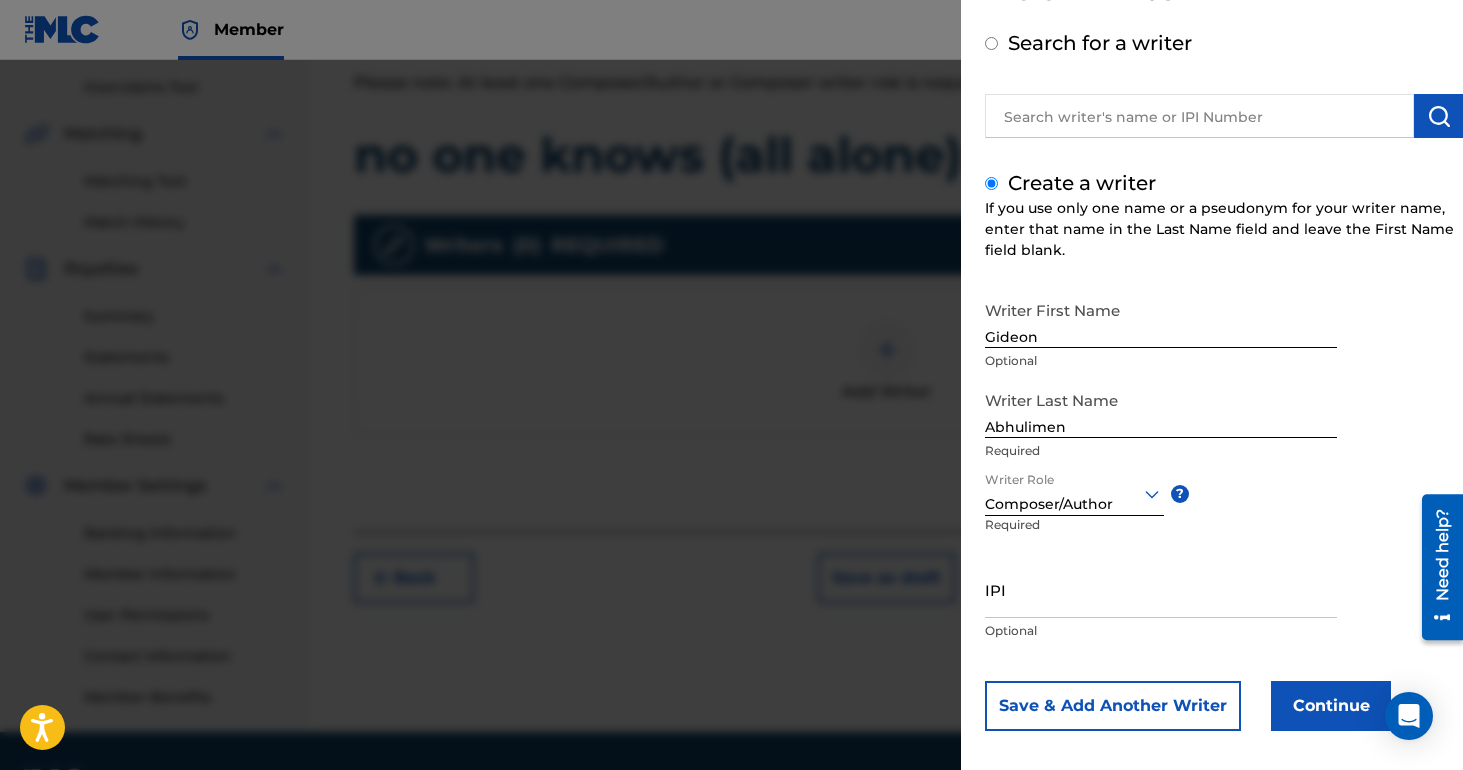 click on "IPI" at bounding box center [1161, 589] 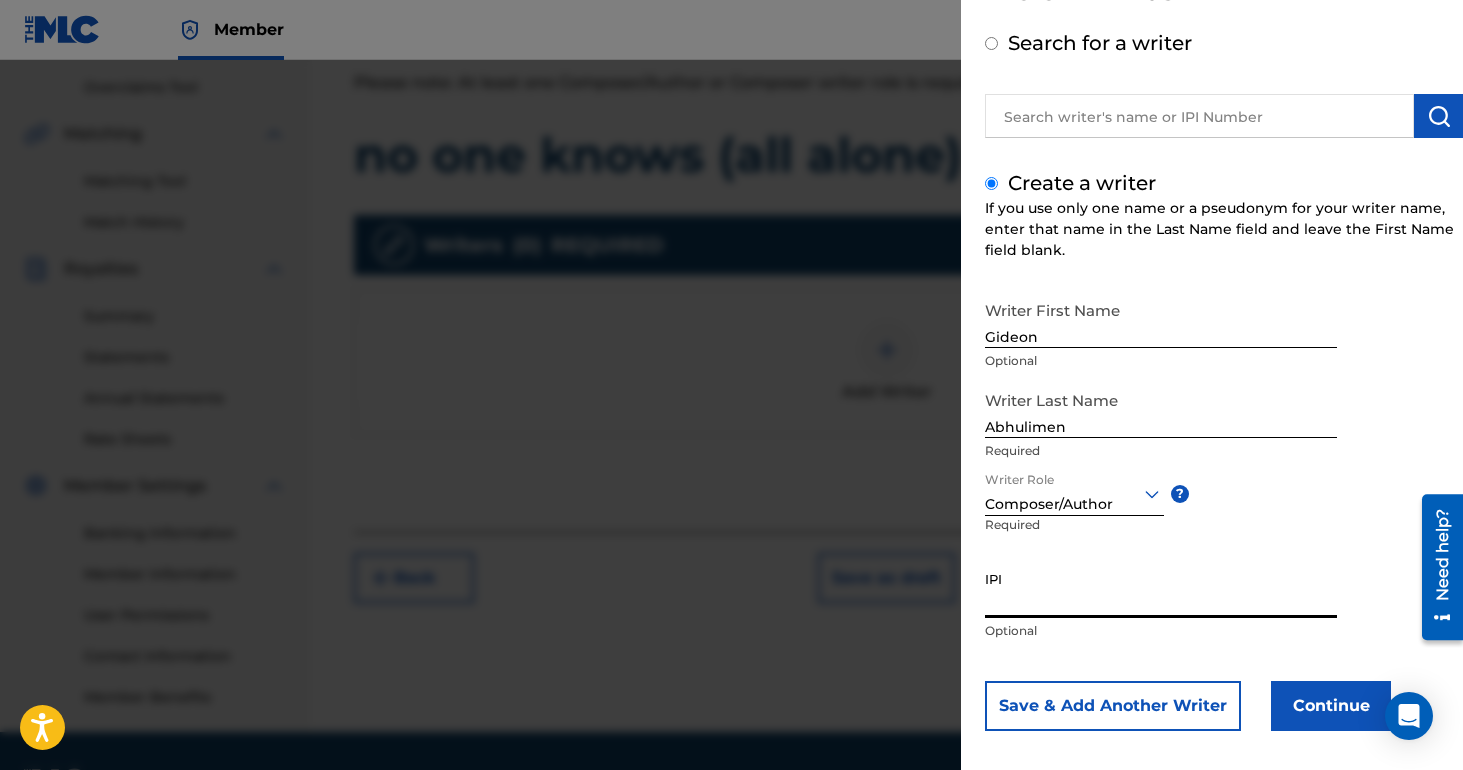 paste on "1288643704" 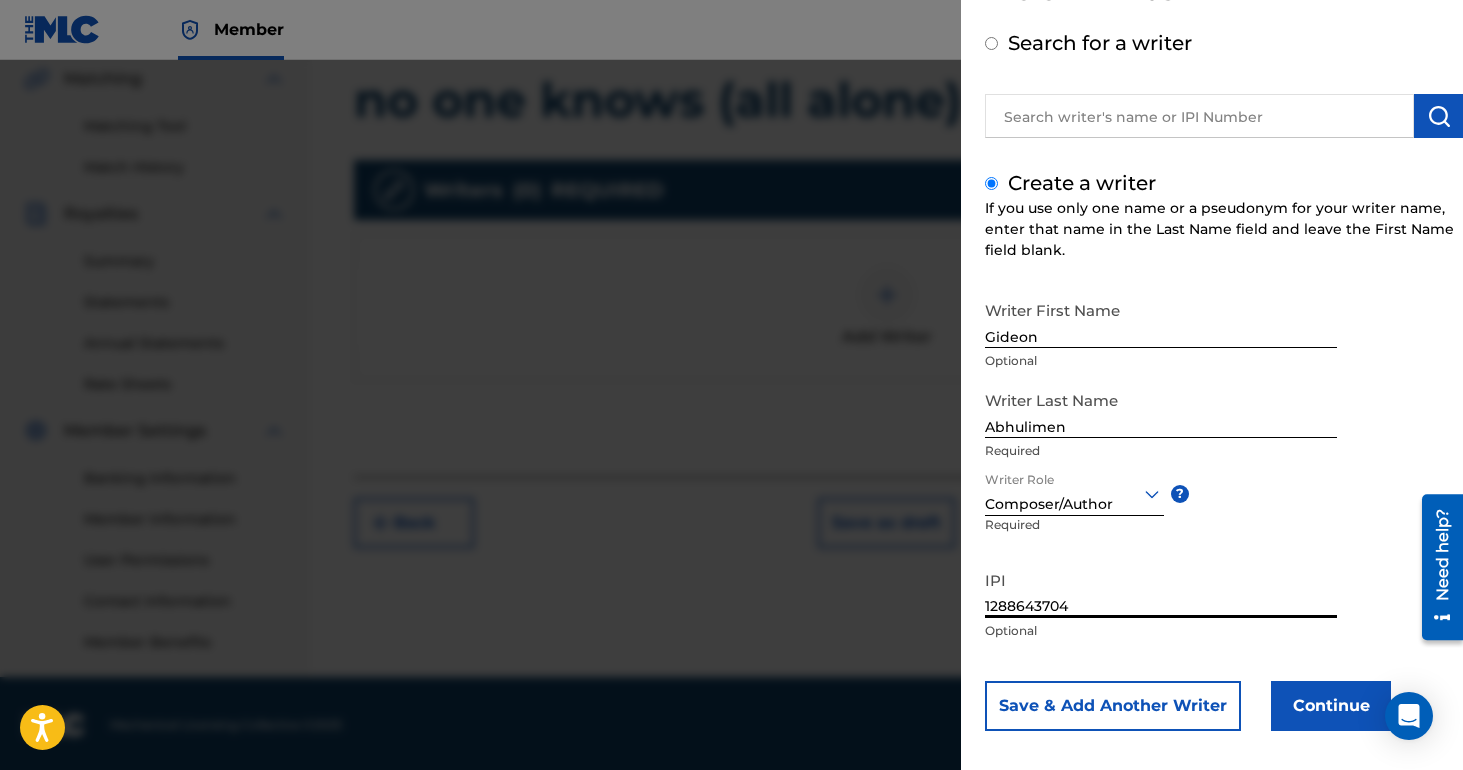 scroll, scrollTop: 461, scrollLeft: 0, axis: vertical 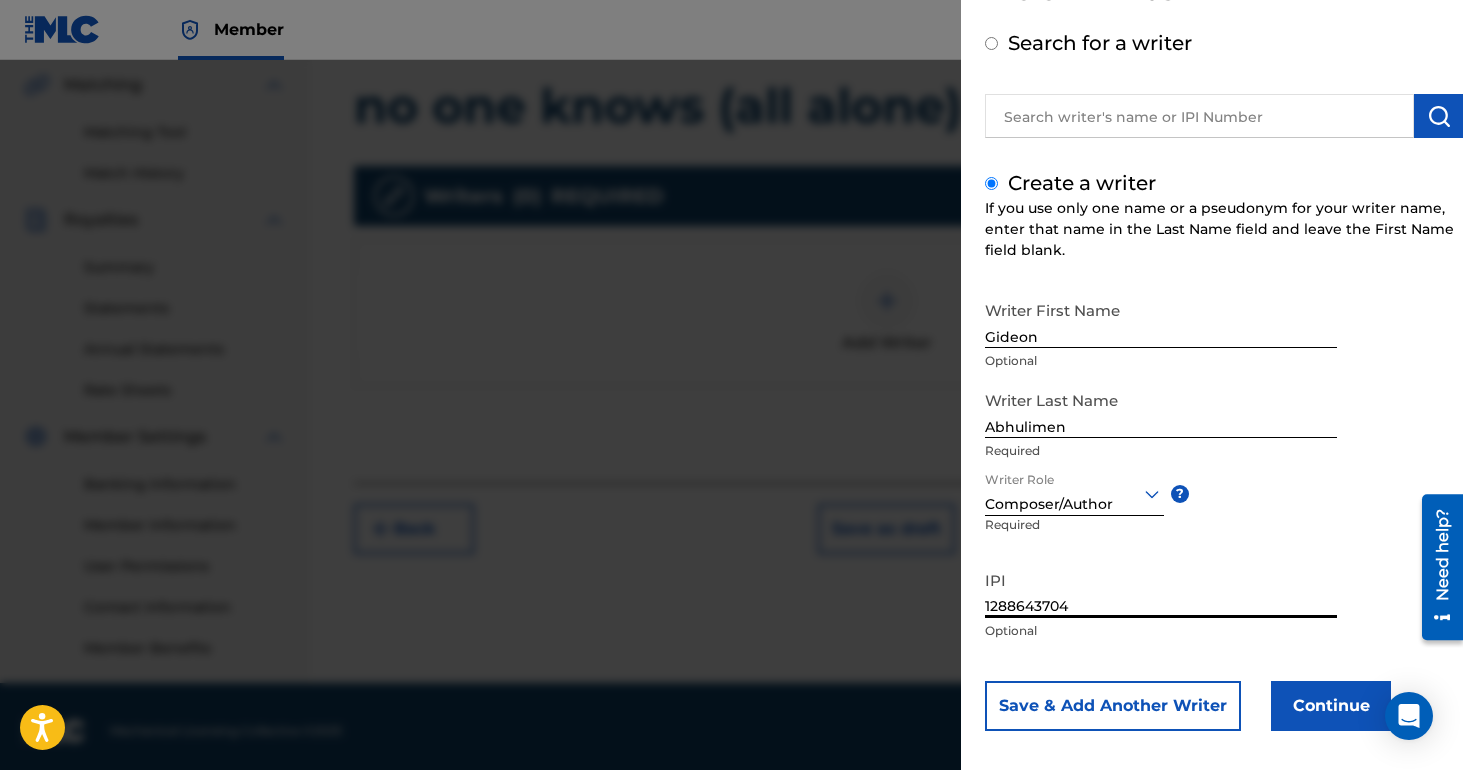 type on "1288643704" 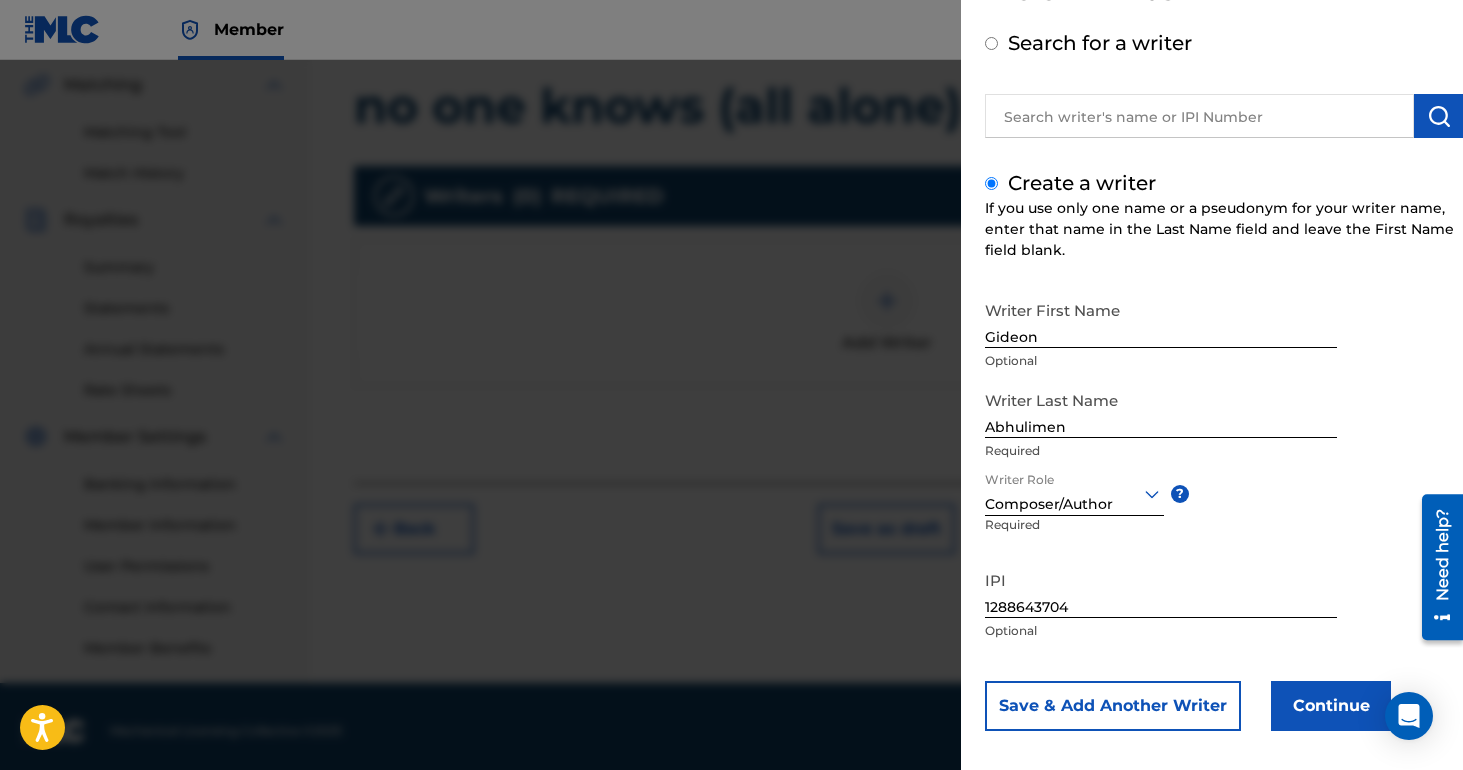 click on "Continue" at bounding box center [1331, 706] 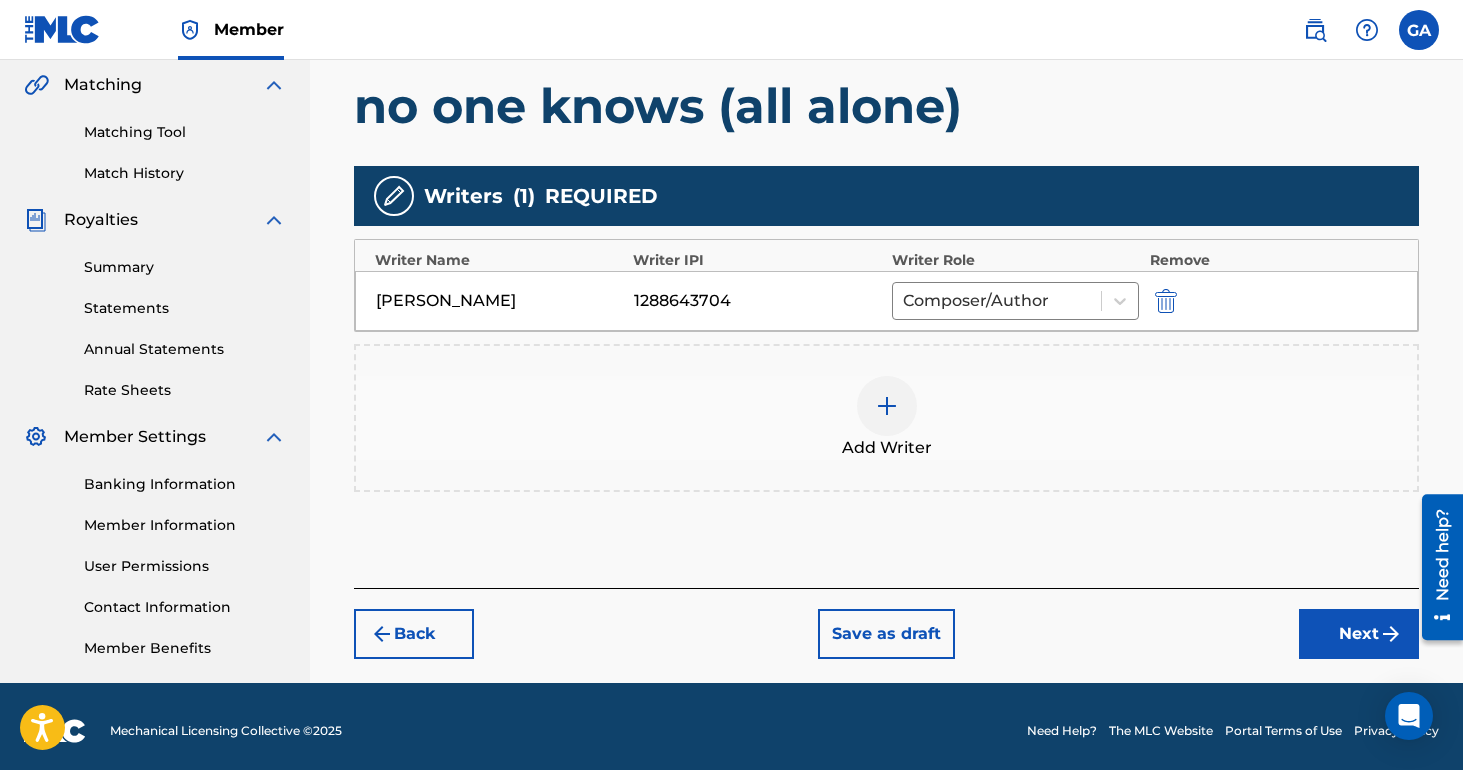 scroll, scrollTop: 470, scrollLeft: 0, axis: vertical 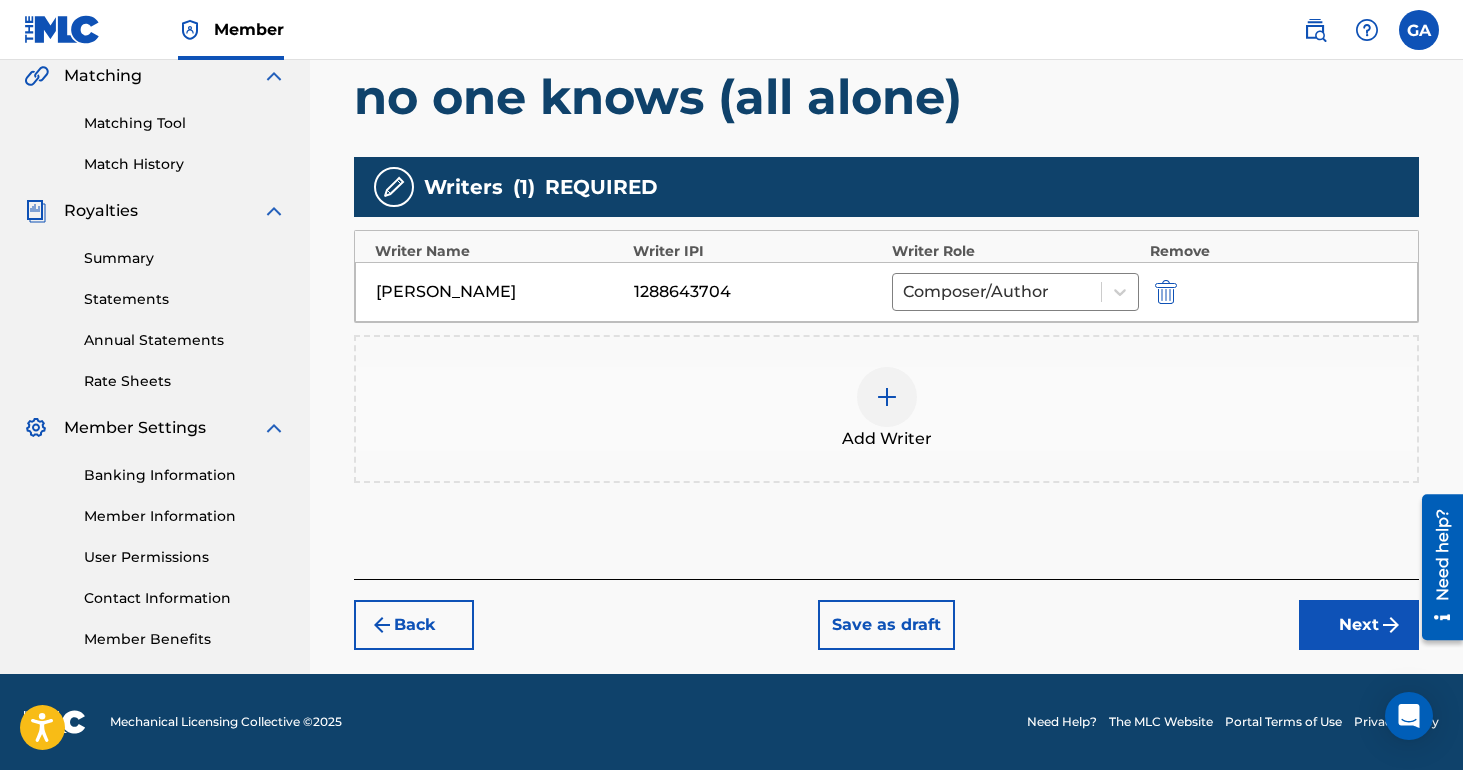 click on "Next" at bounding box center [1359, 625] 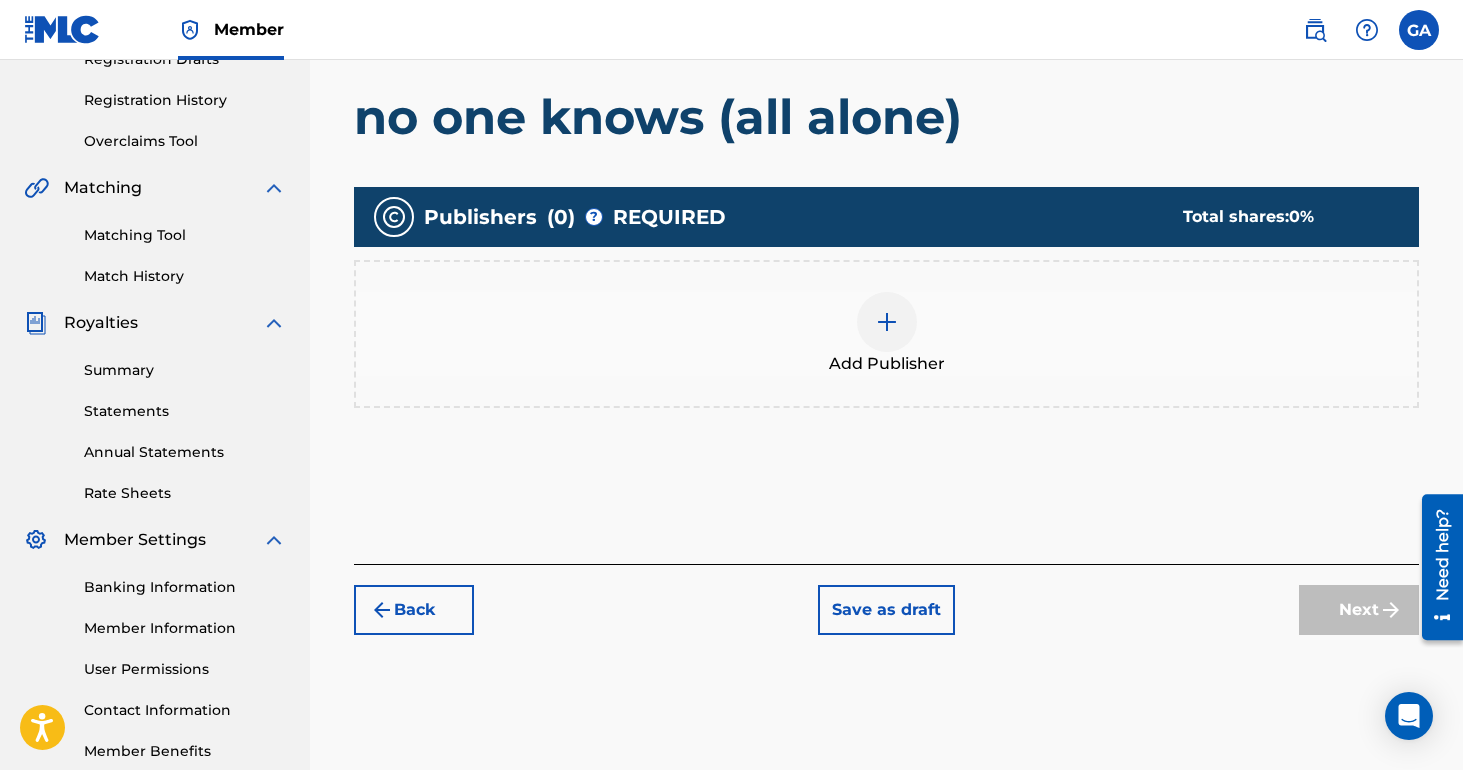 scroll, scrollTop: 369, scrollLeft: 0, axis: vertical 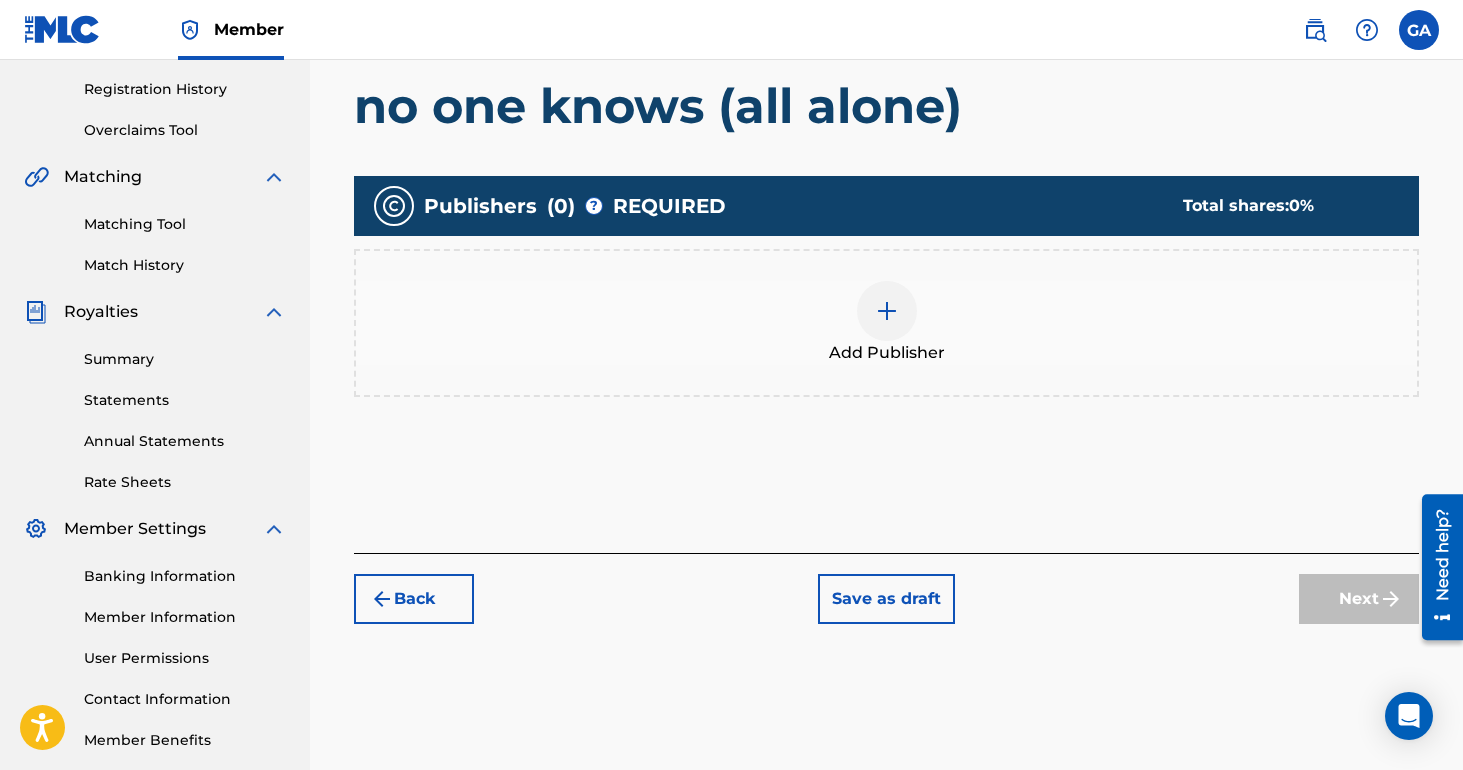 click at bounding box center (887, 311) 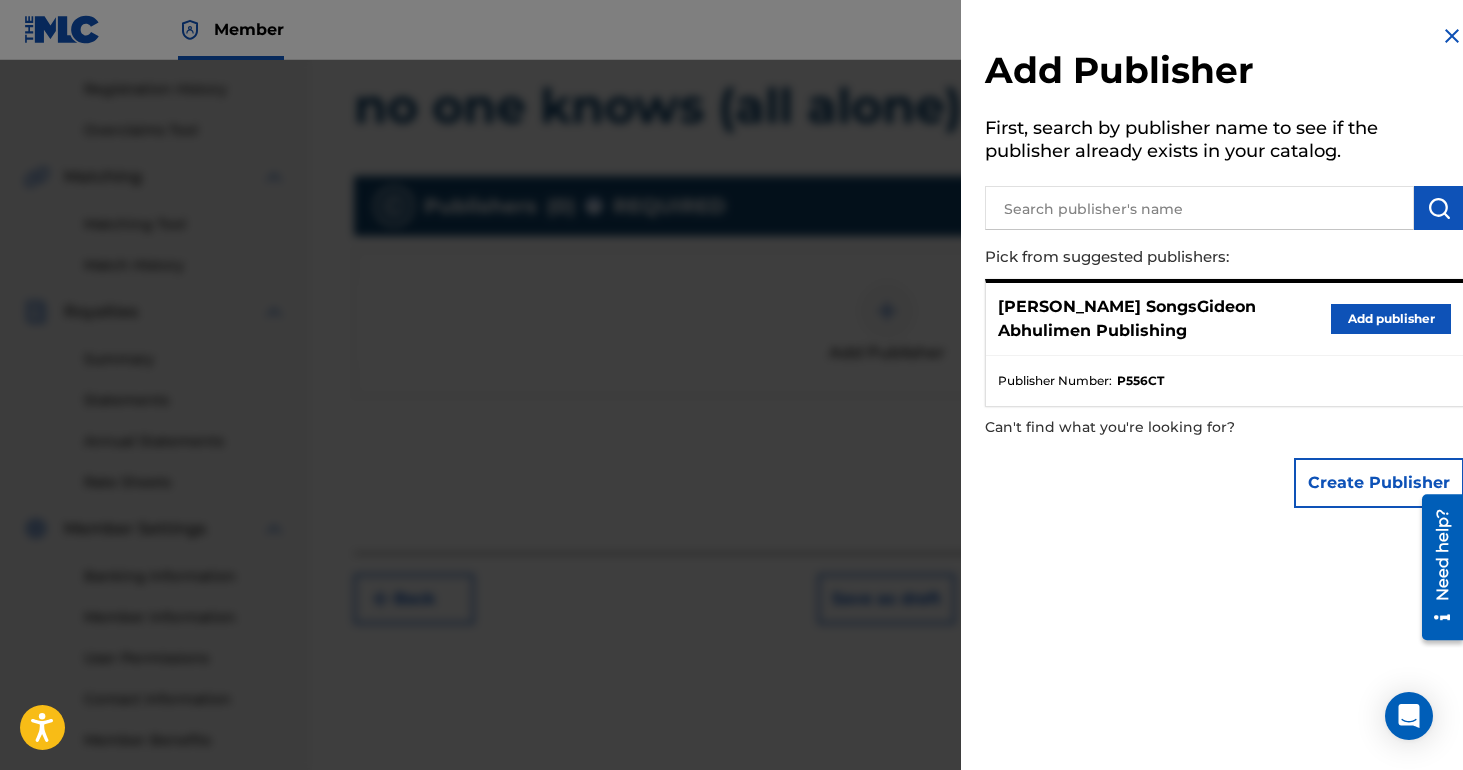 click on "Add publisher" at bounding box center (1391, 319) 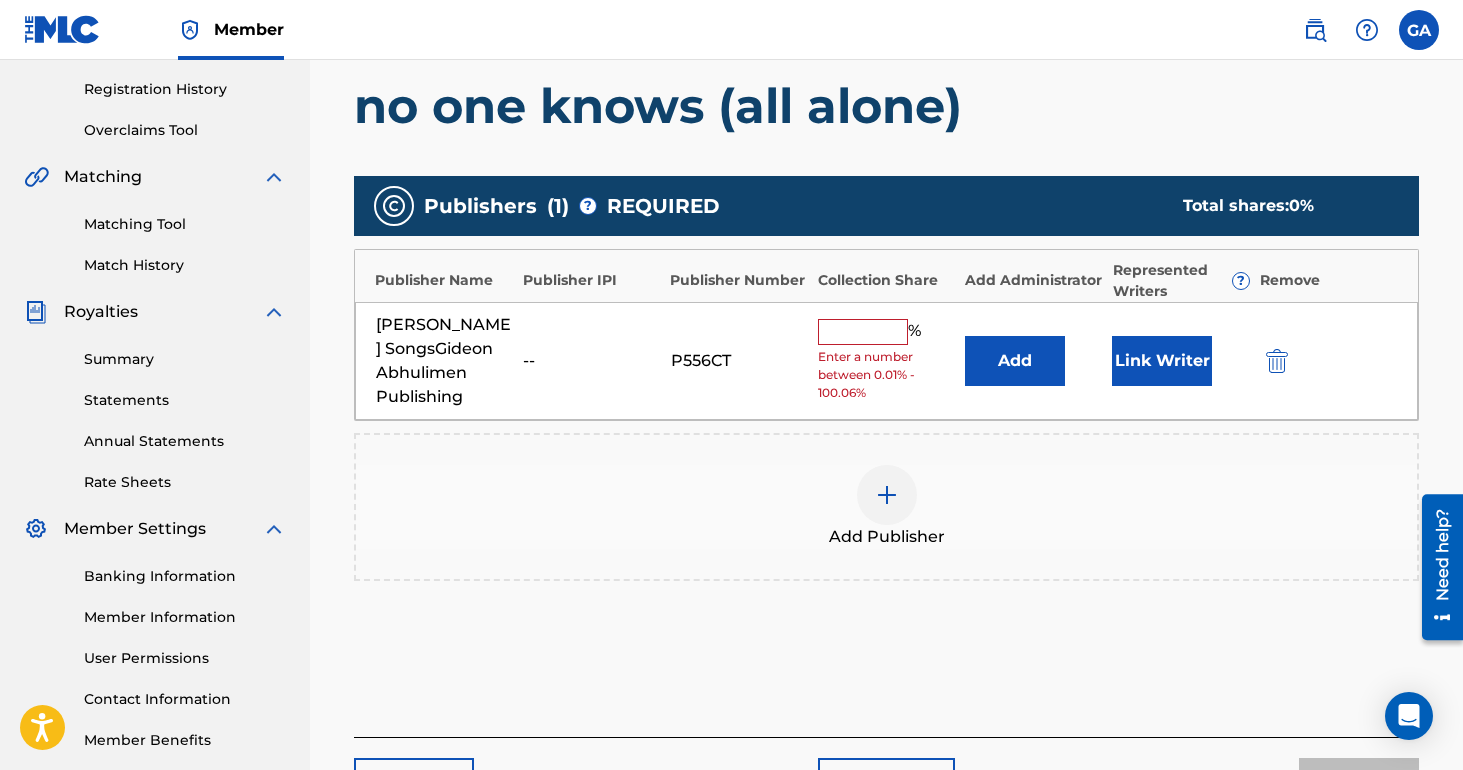 click at bounding box center [863, 332] 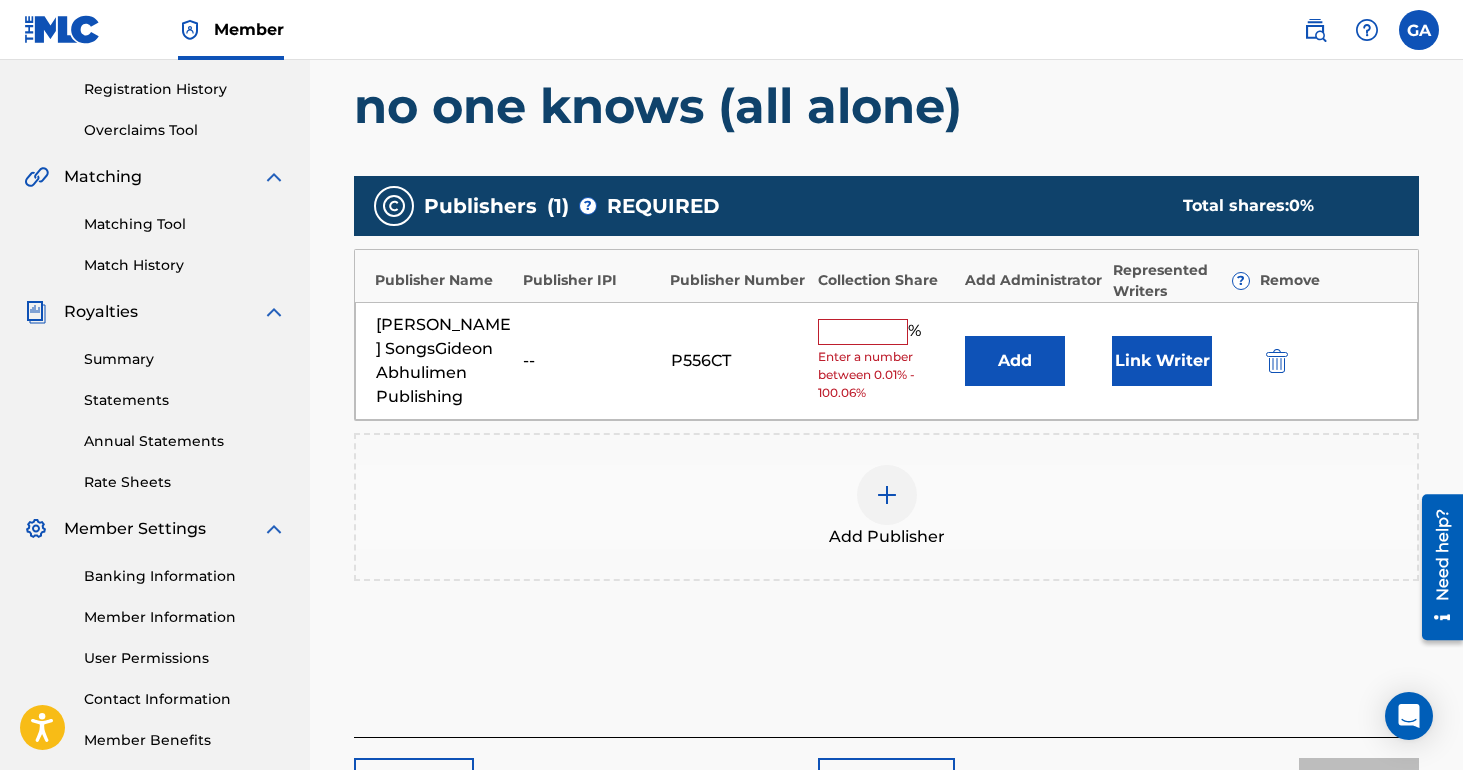 type on "100" 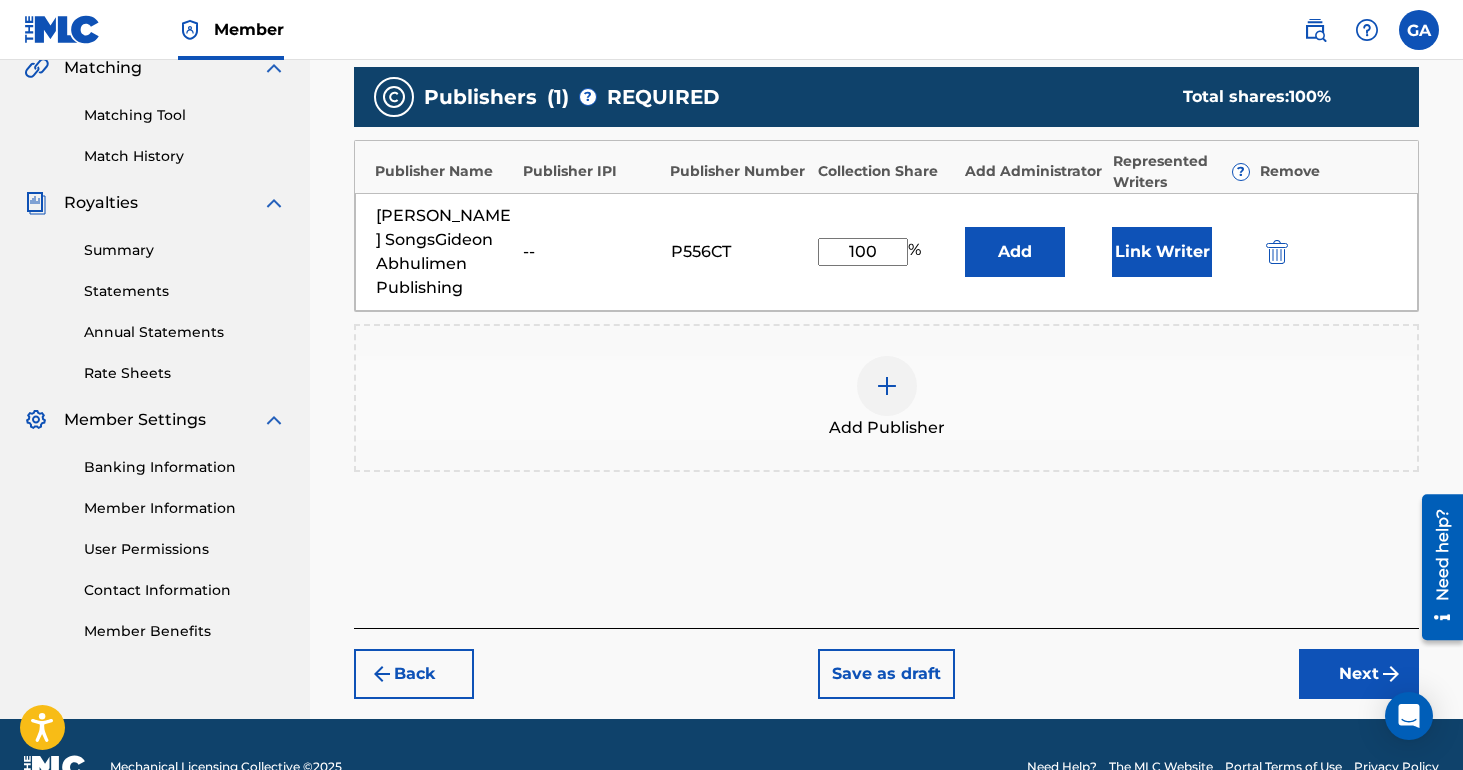 scroll, scrollTop: 547, scrollLeft: 0, axis: vertical 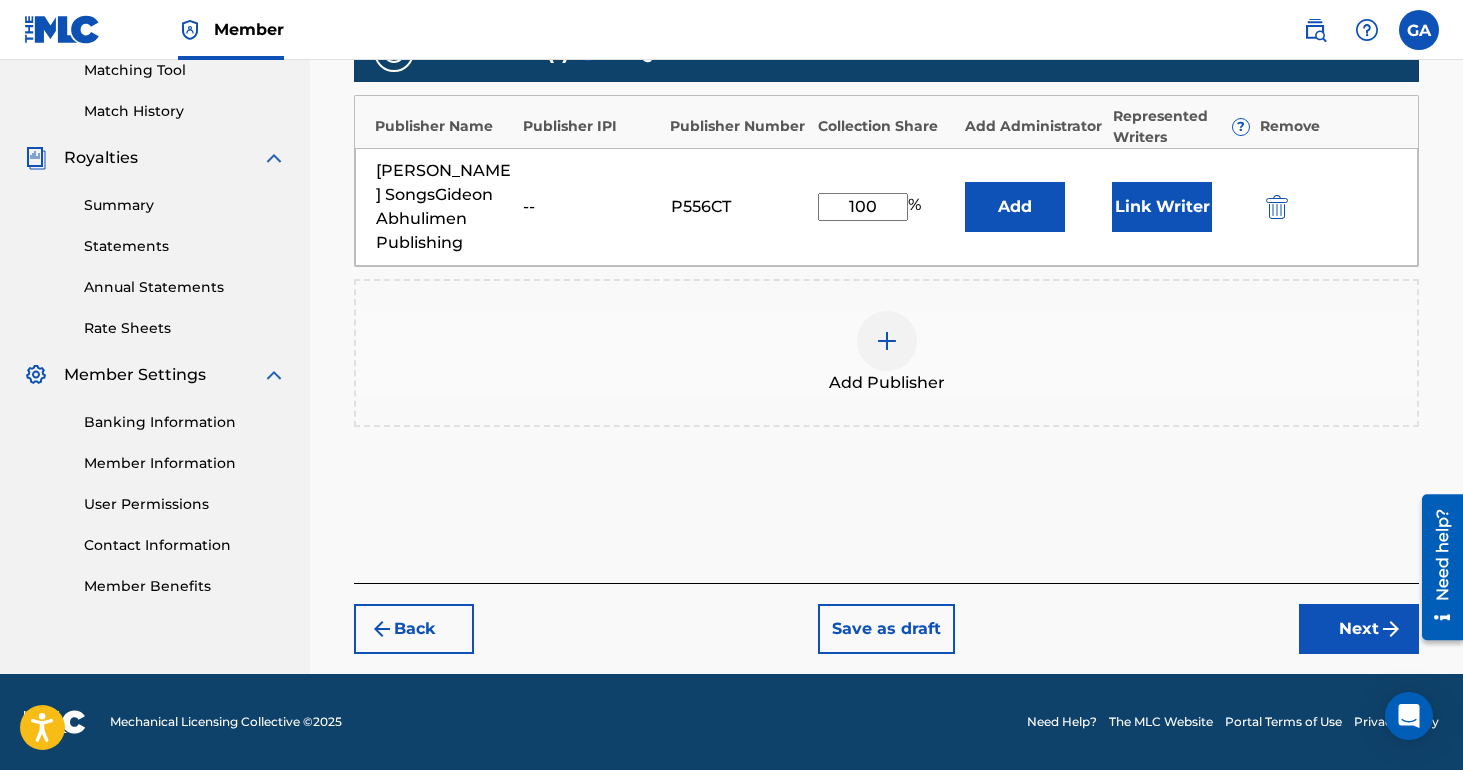 click on "Next" at bounding box center (1359, 629) 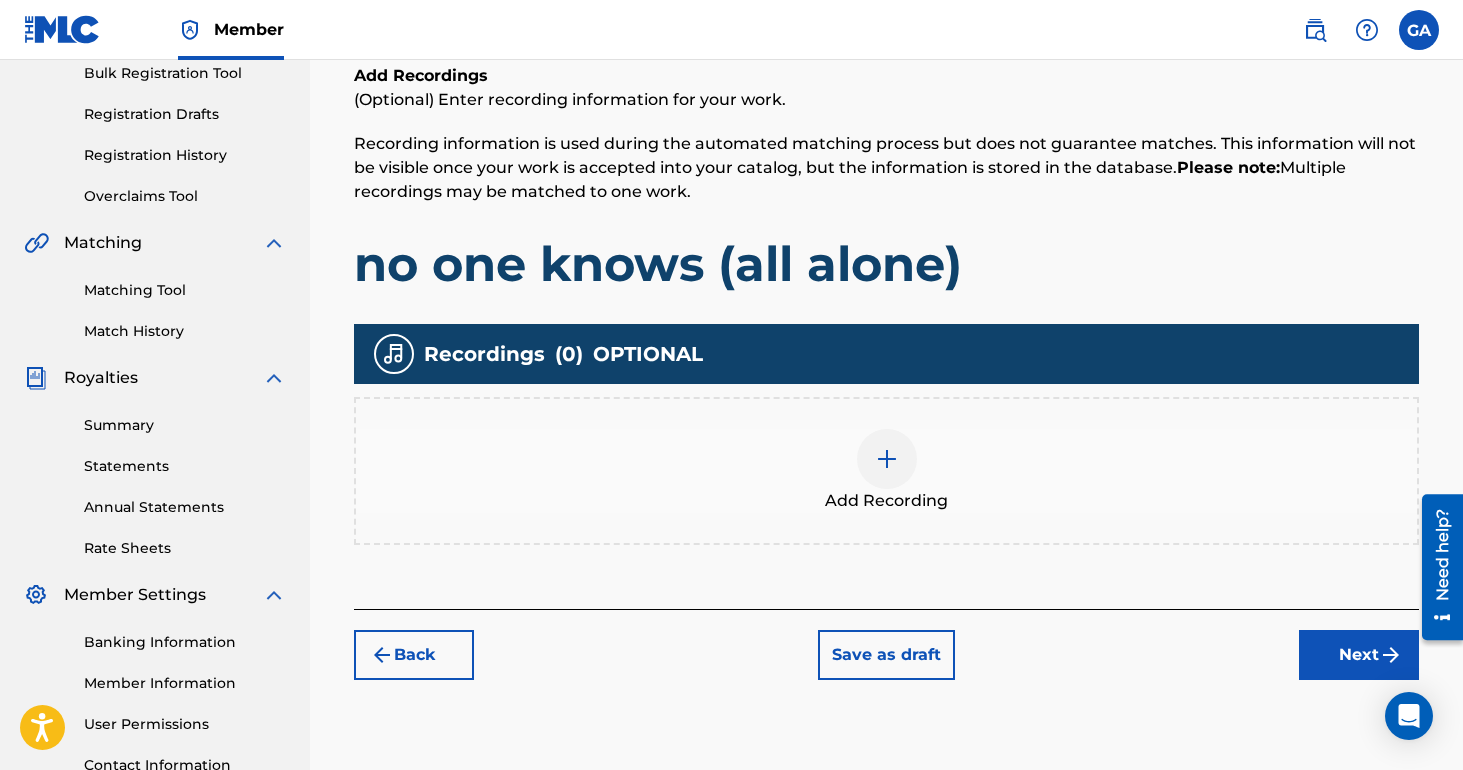 scroll, scrollTop: 304, scrollLeft: 0, axis: vertical 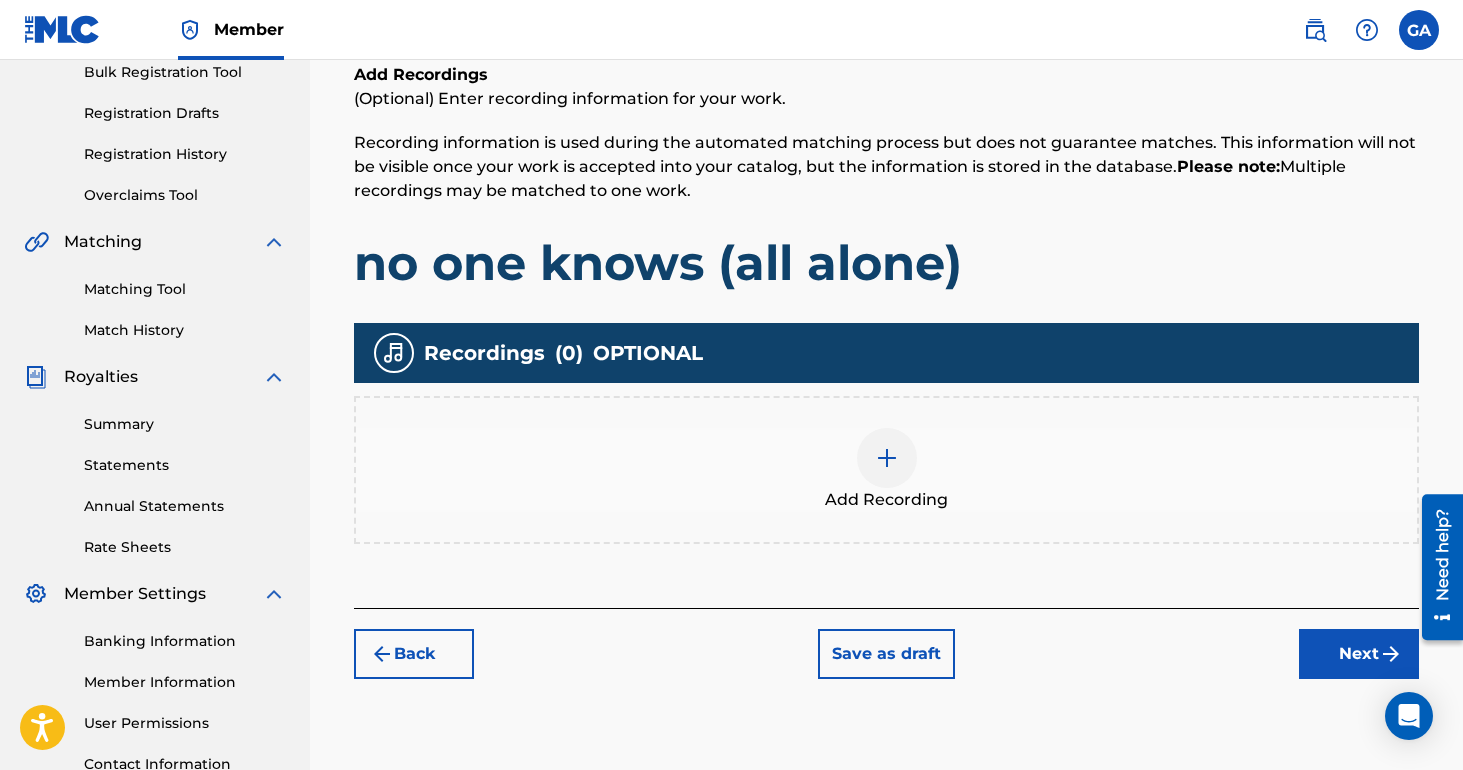 click on "Next" at bounding box center [1359, 654] 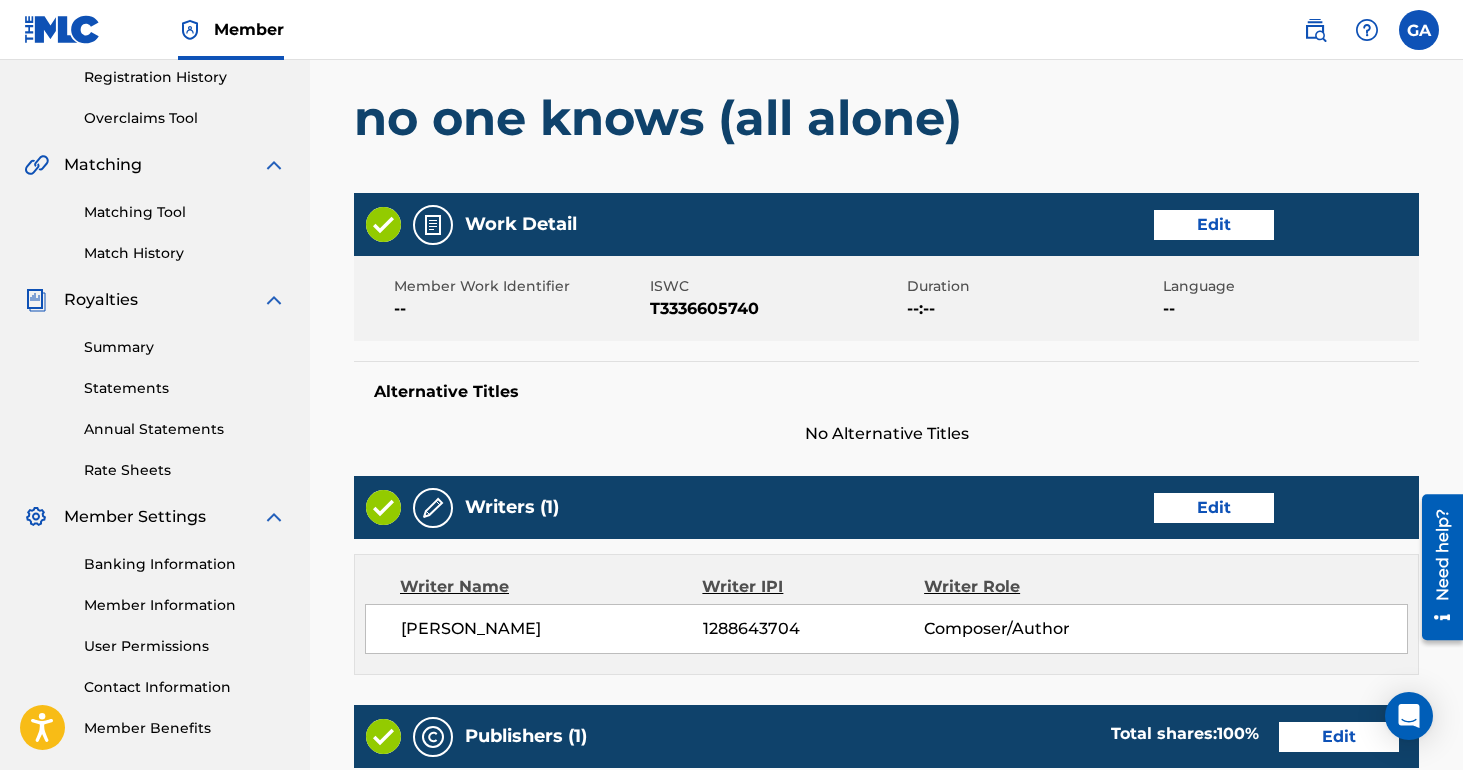 scroll, scrollTop: 966, scrollLeft: 0, axis: vertical 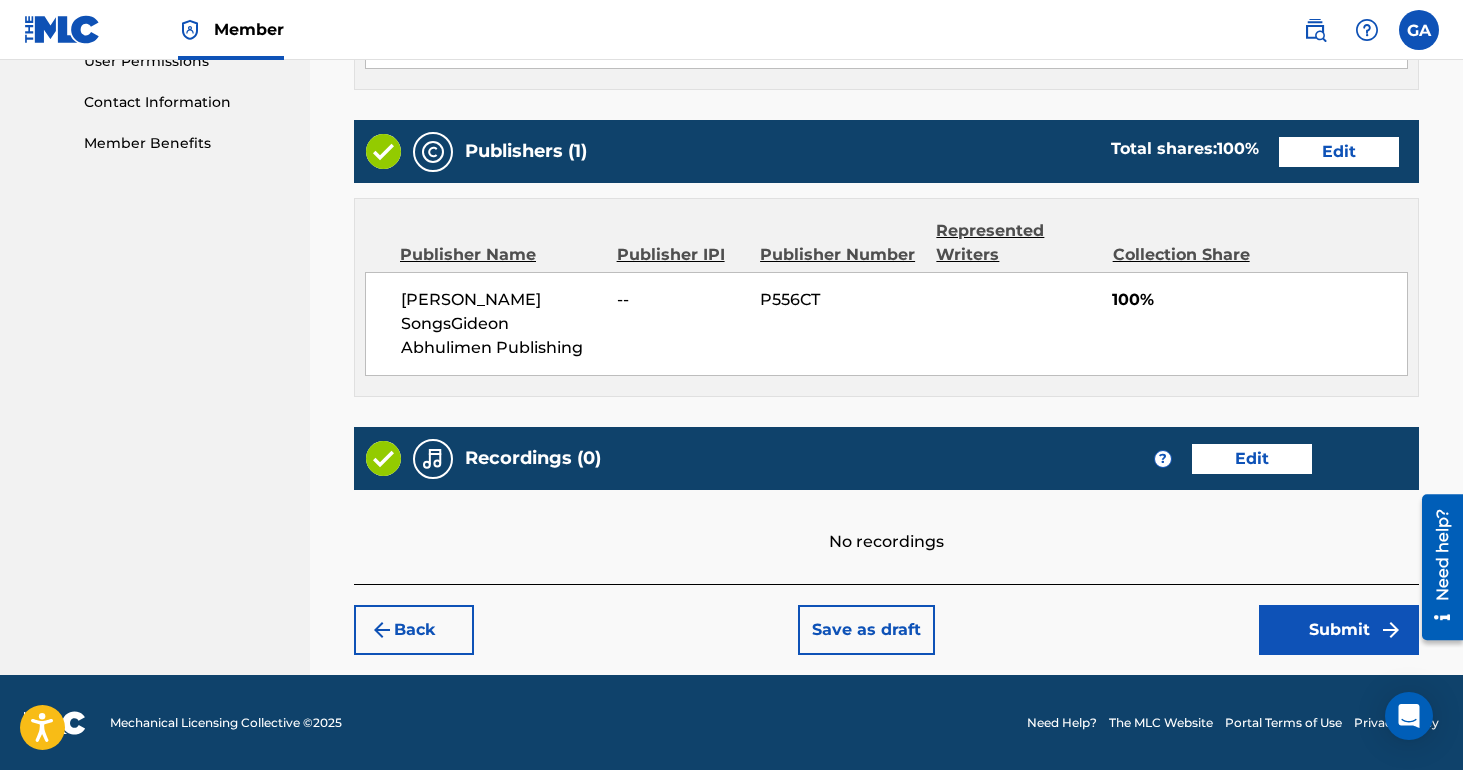 click on "Submit" at bounding box center (1339, 630) 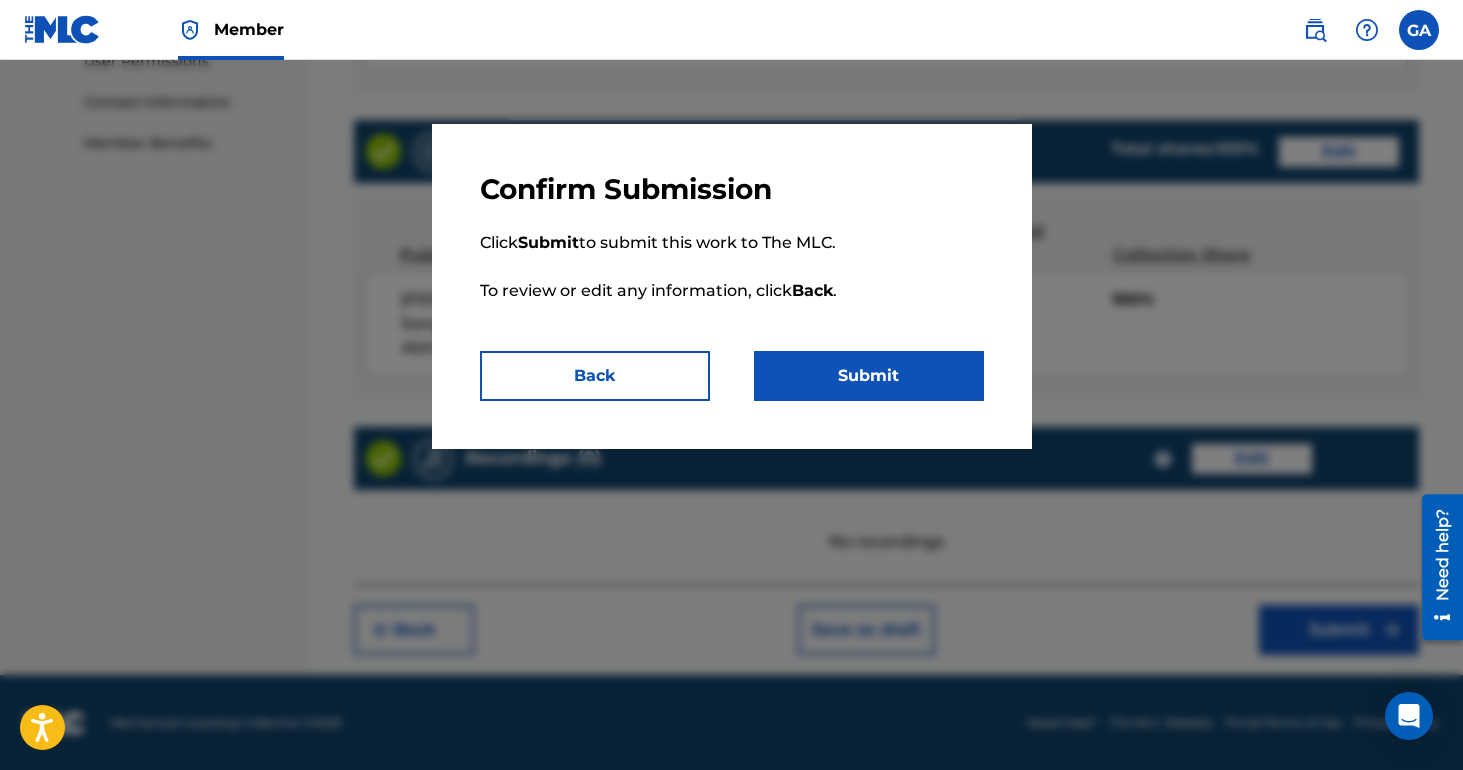 click on "Submit" at bounding box center [869, 376] 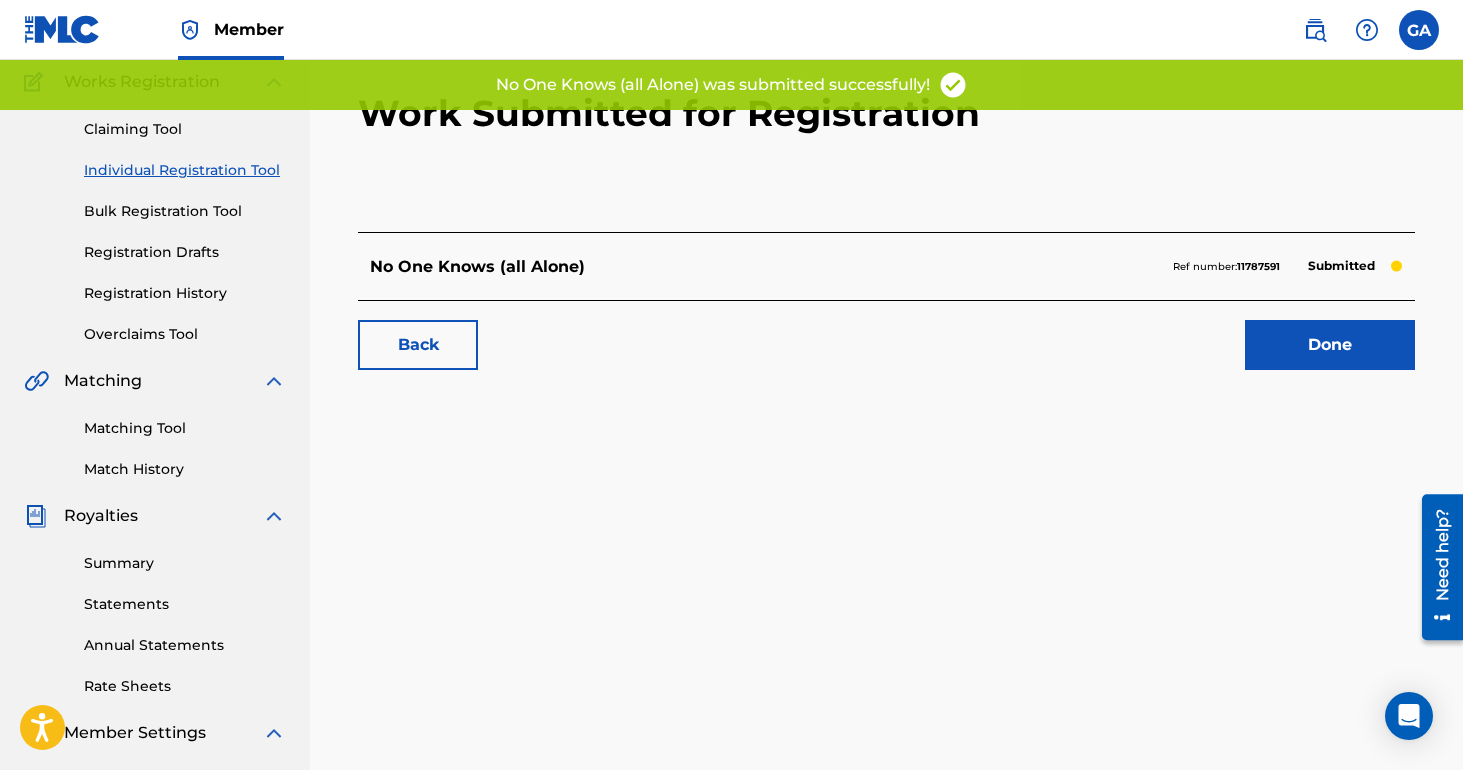 scroll, scrollTop: 244, scrollLeft: 0, axis: vertical 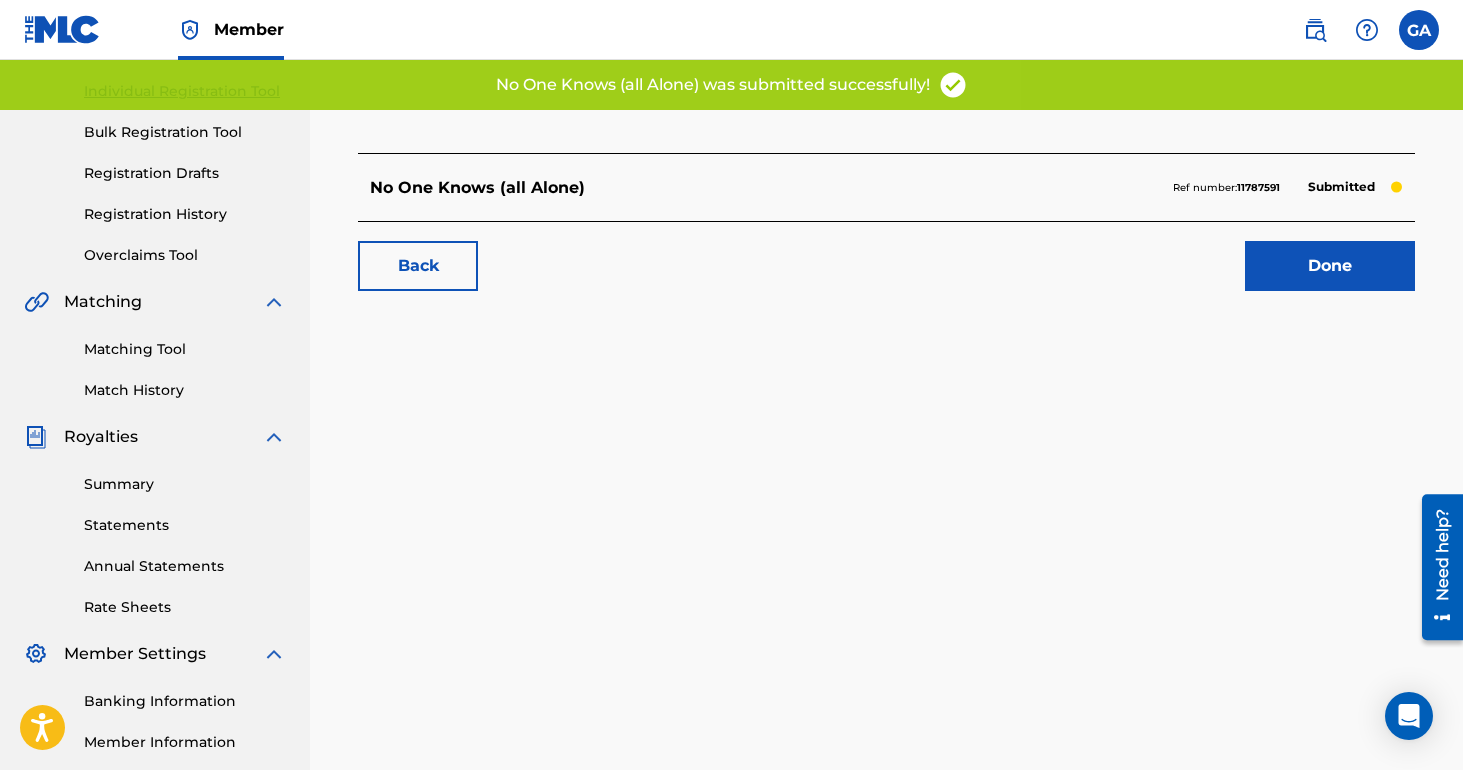 click on "Done" at bounding box center (1330, 266) 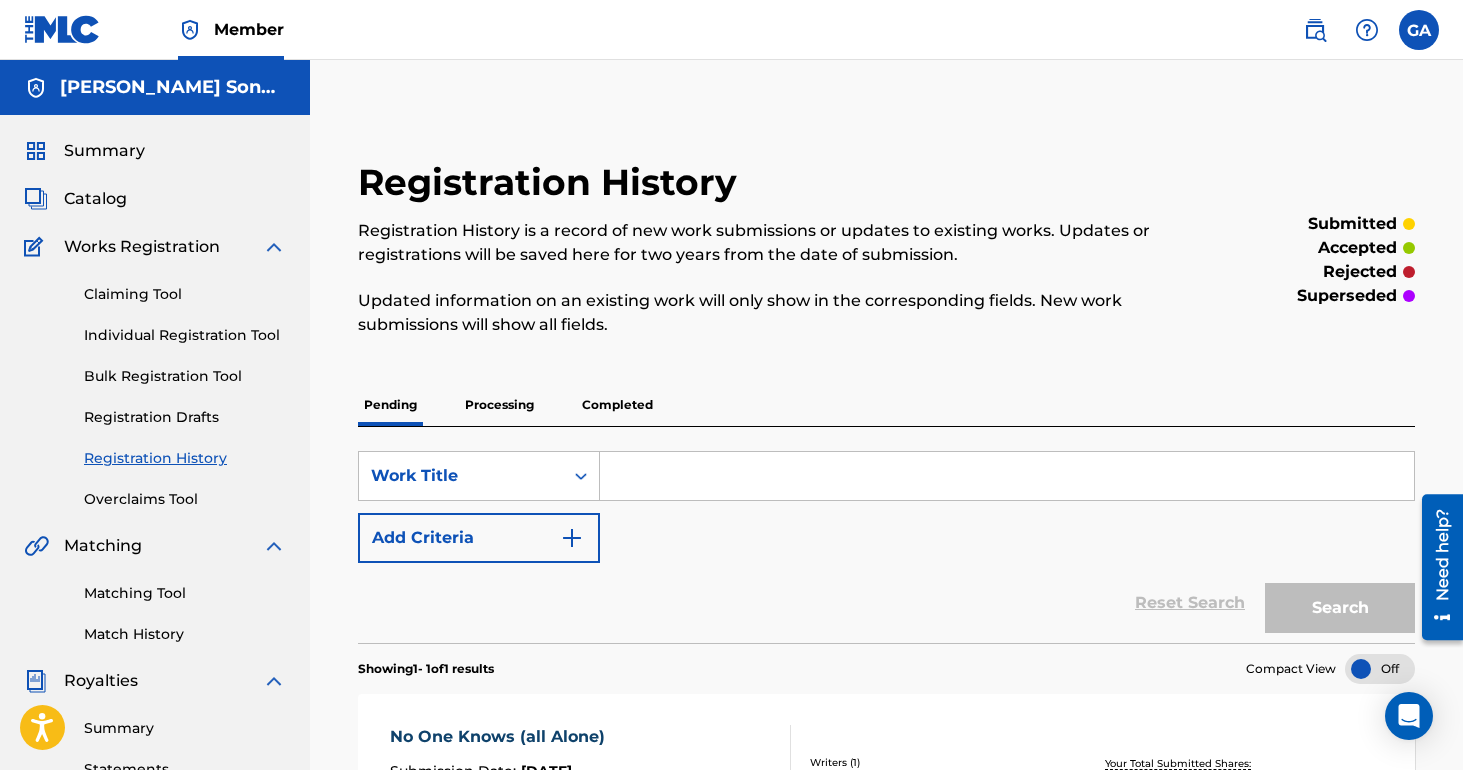 click on "Individual Registration Tool" at bounding box center (185, 335) 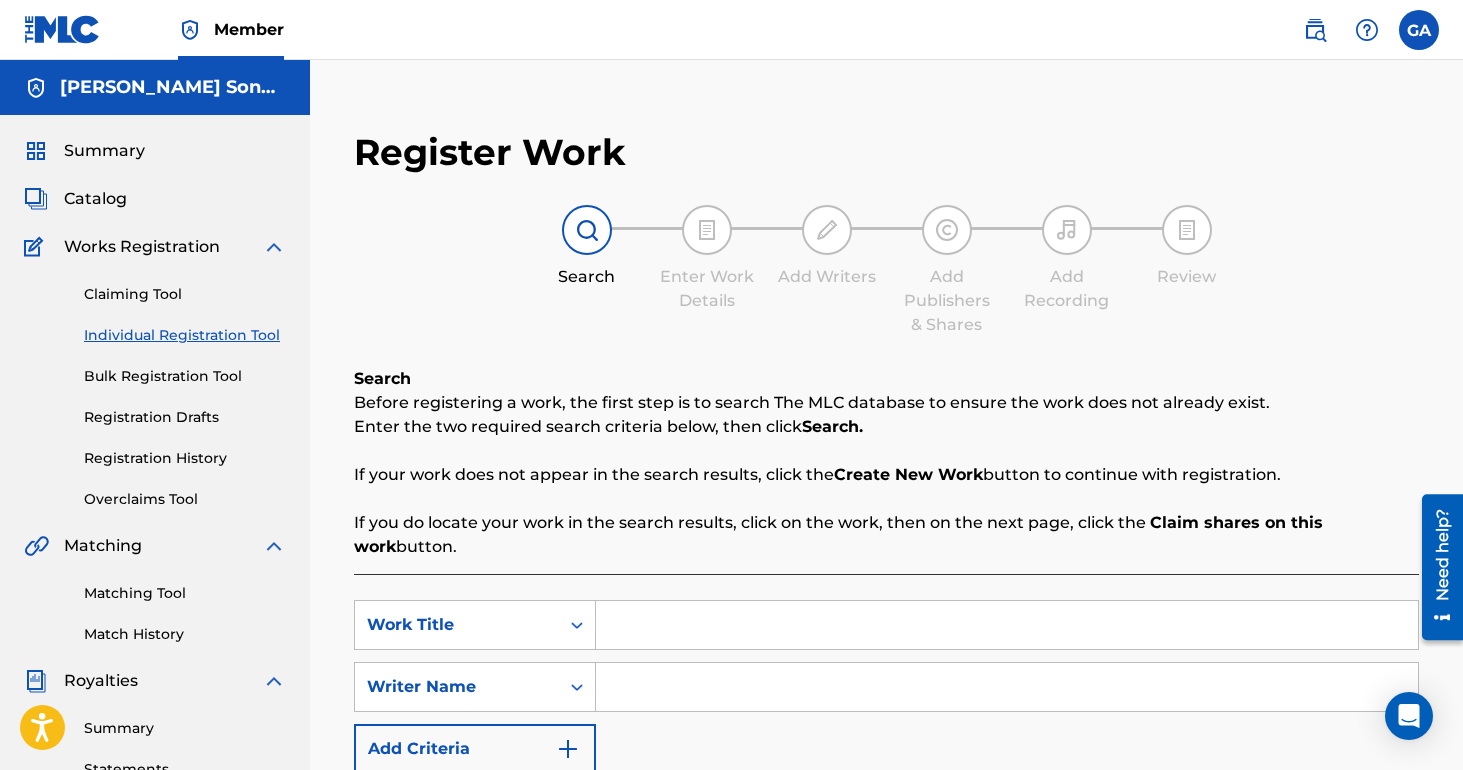 click at bounding box center [1007, 625] 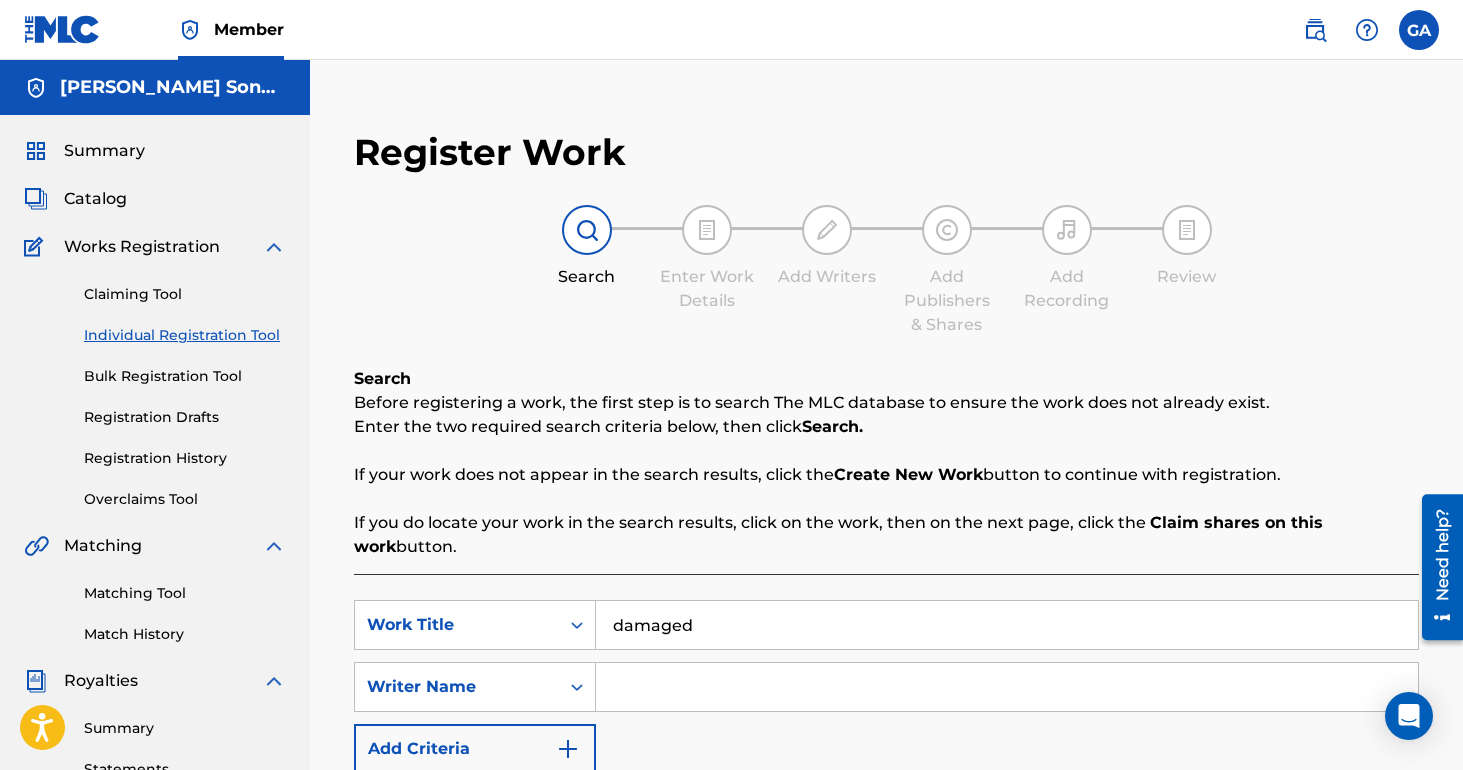 type on "damaged" 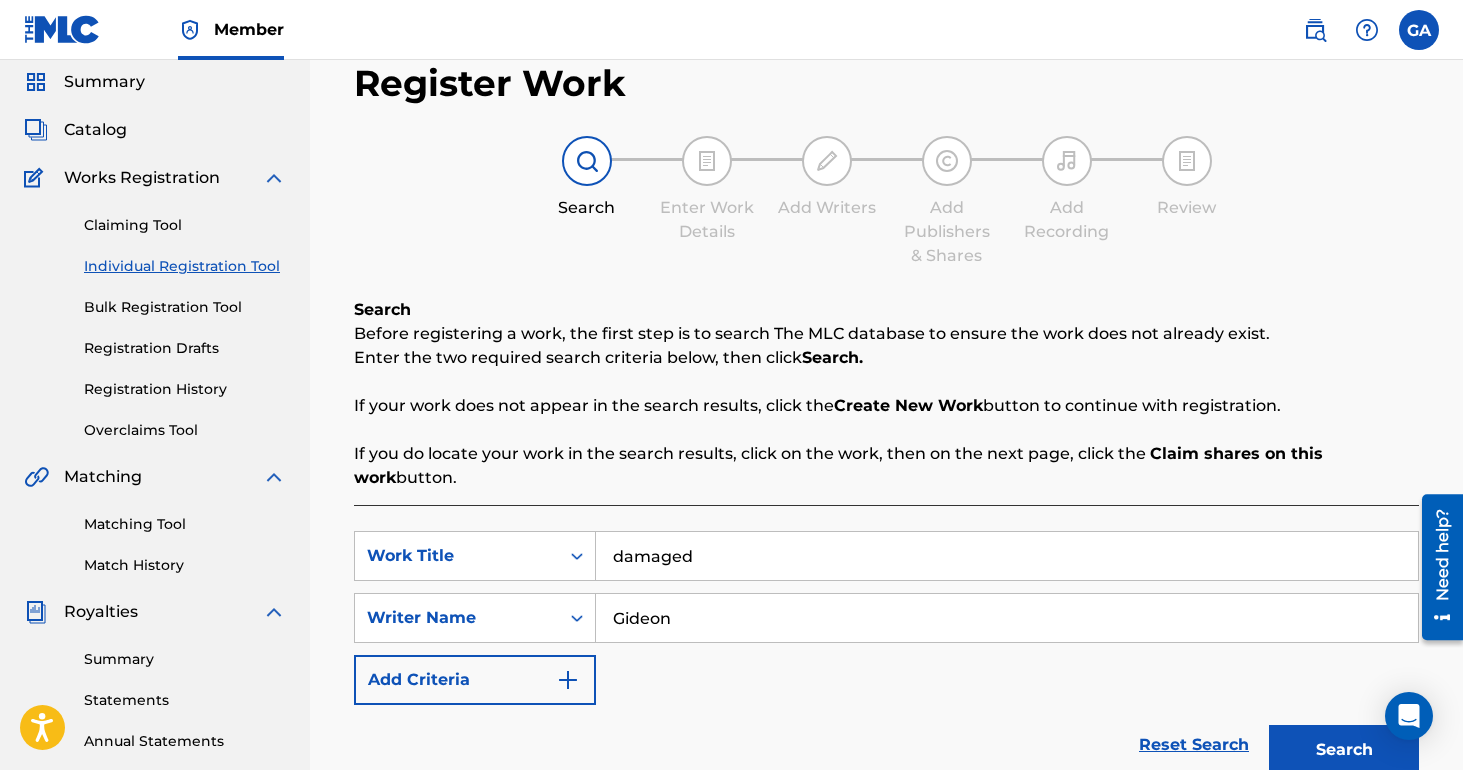 scroll, scrollTop: 94, scrollLeft: 0, axis: vertical 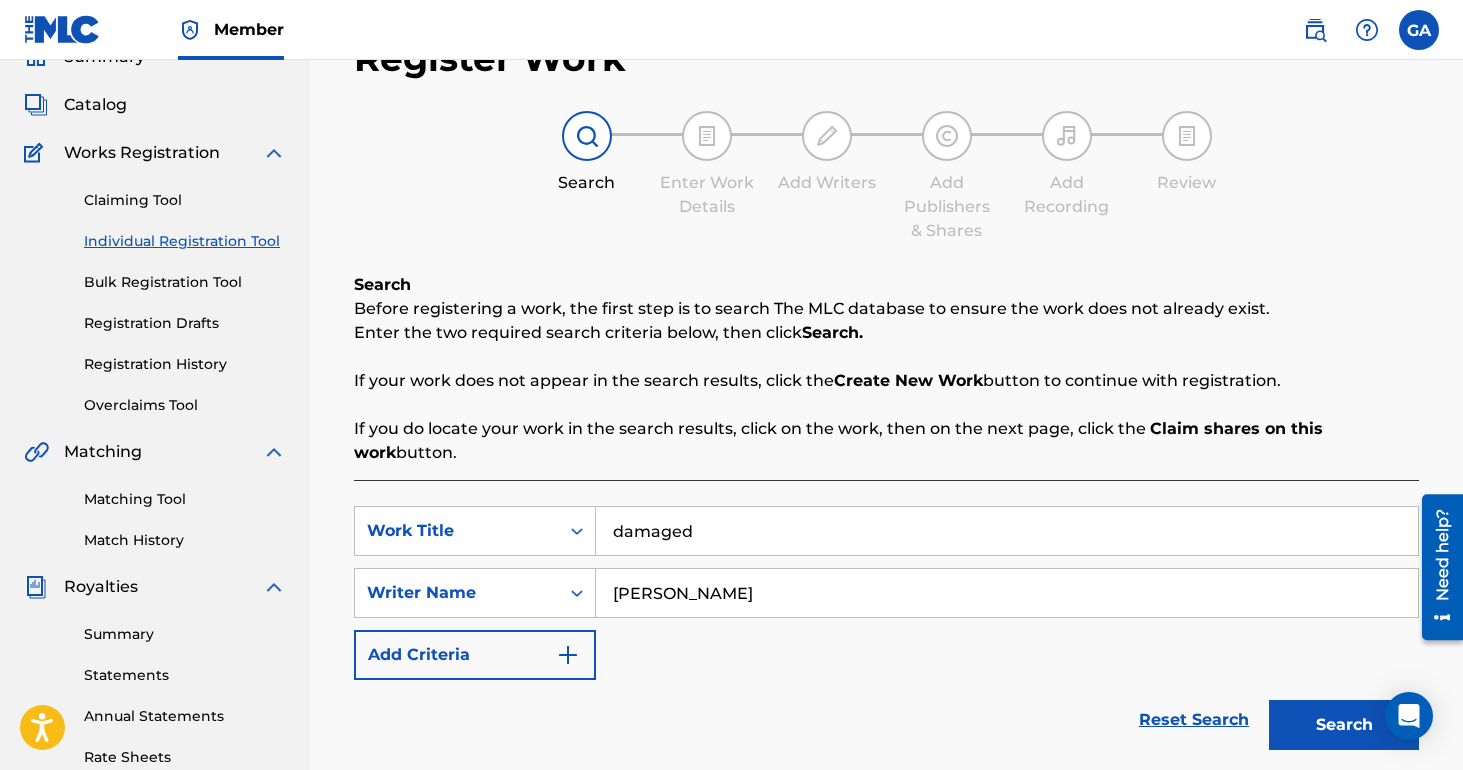 type on "[PERSON_NAME]" 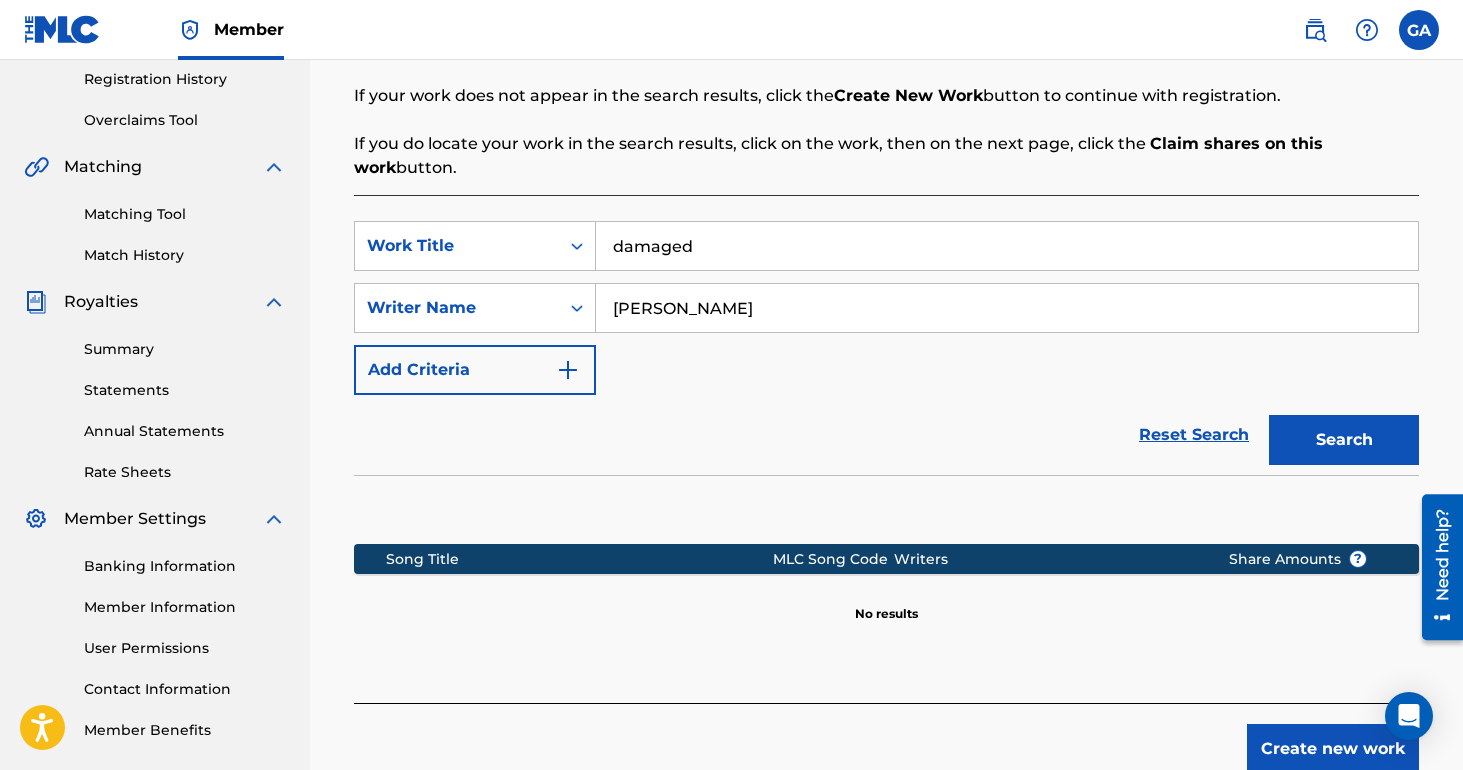 scroll, scrollTop: 387, scrollLeft: 0, axis: vertical 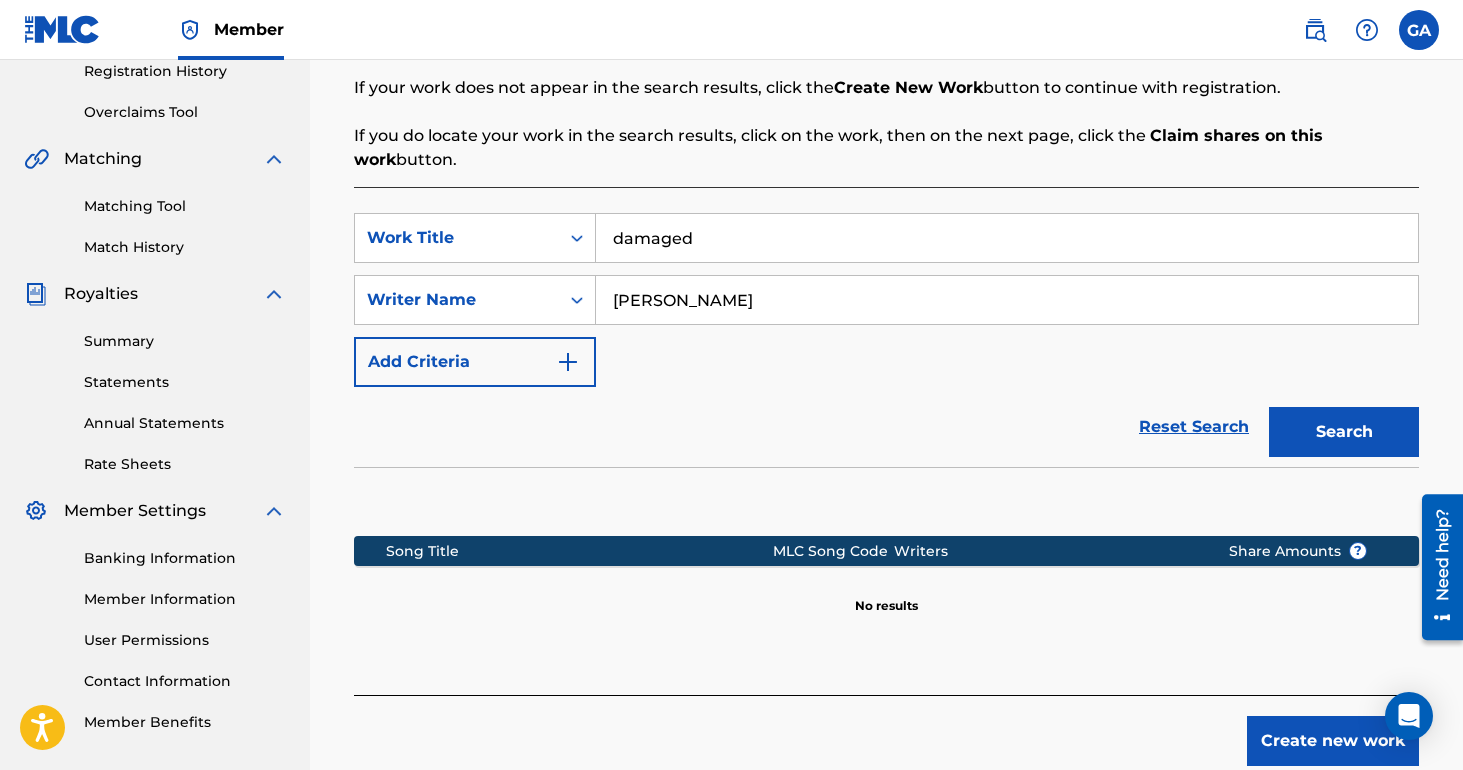 click on "Create new work" at bounding box center (1333, 741) 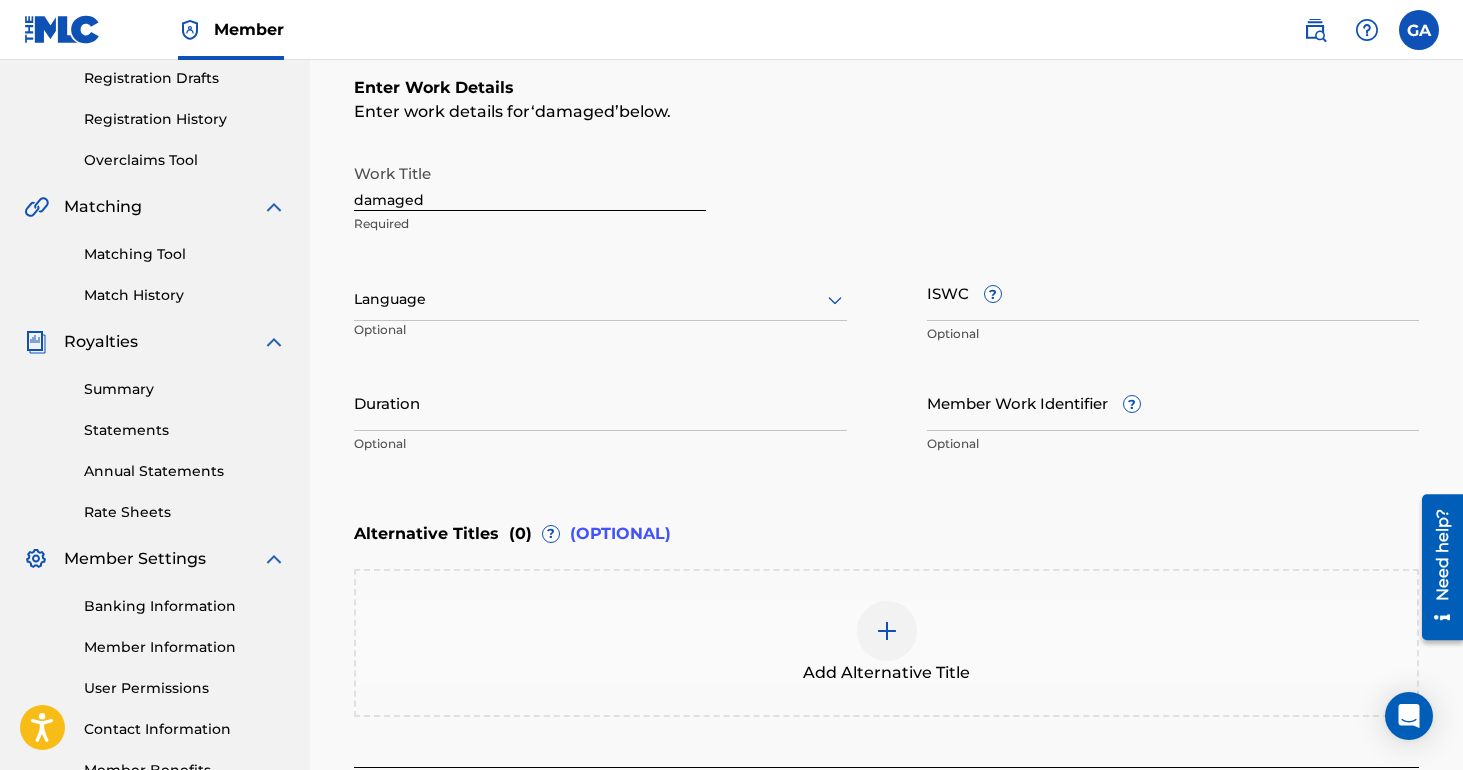 scroll, scrollTop: 328, scrollLeft: 0, axis: vertical 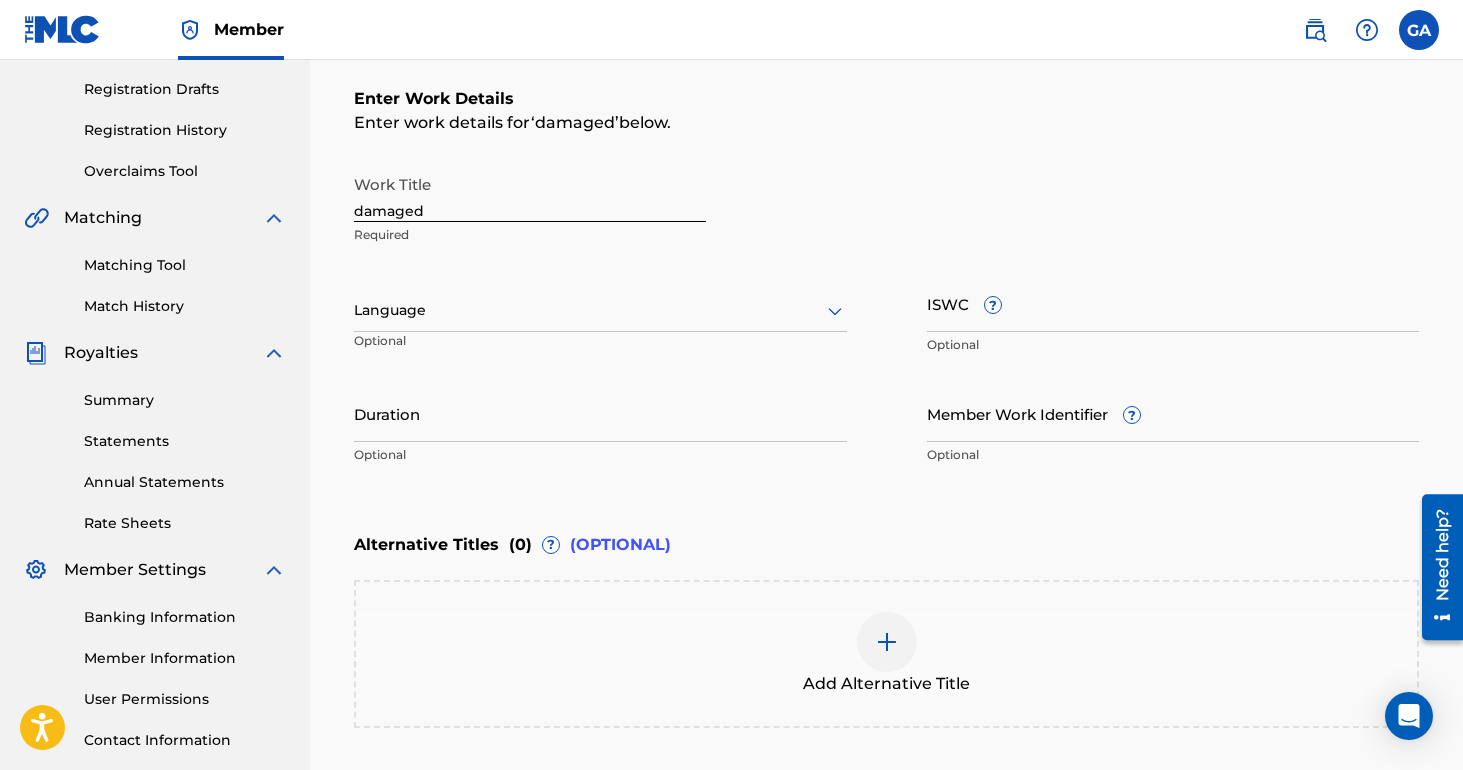 click on "ISWC   ? Optional" at bounding box center [1173, 320] 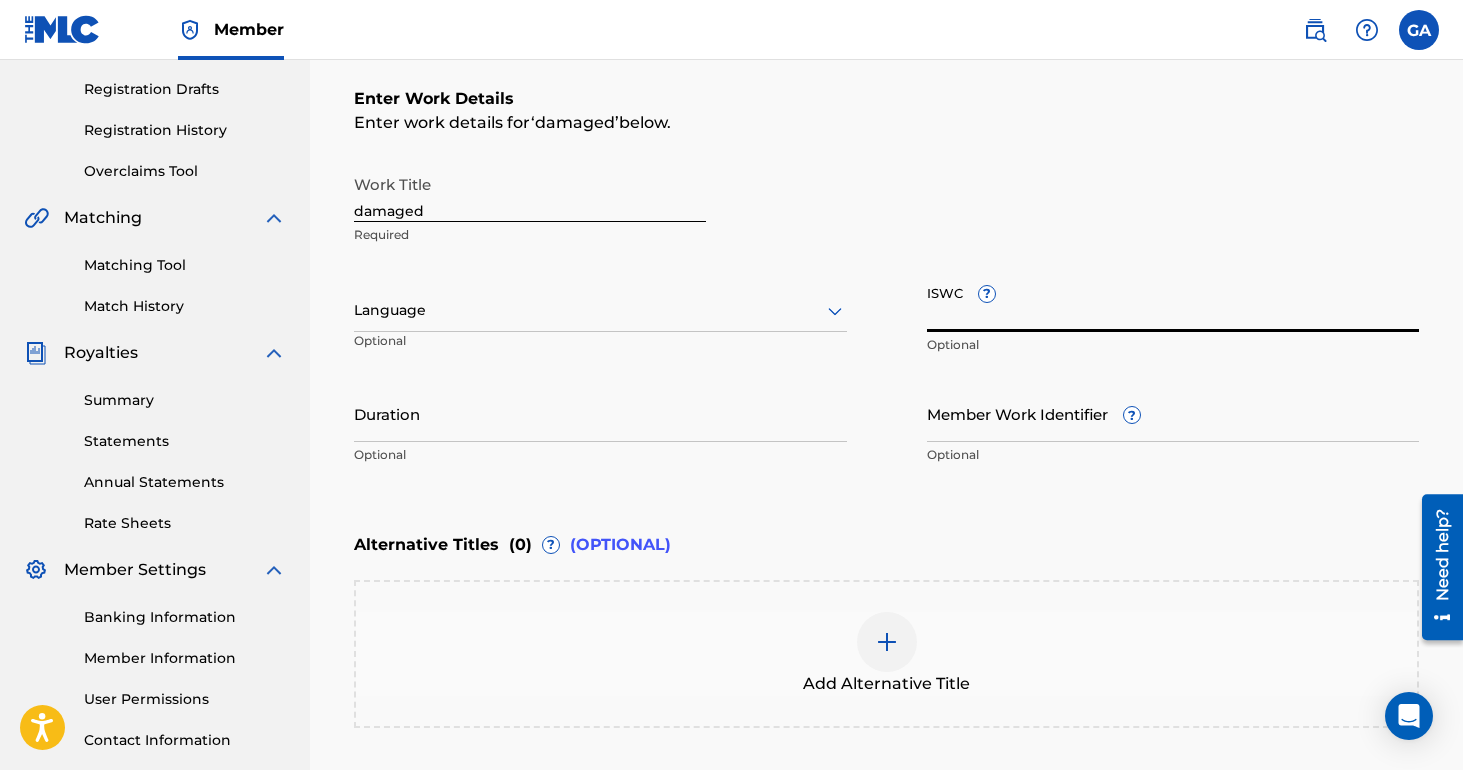click on "ISWC   ?" at bounding box center [1173, 303] 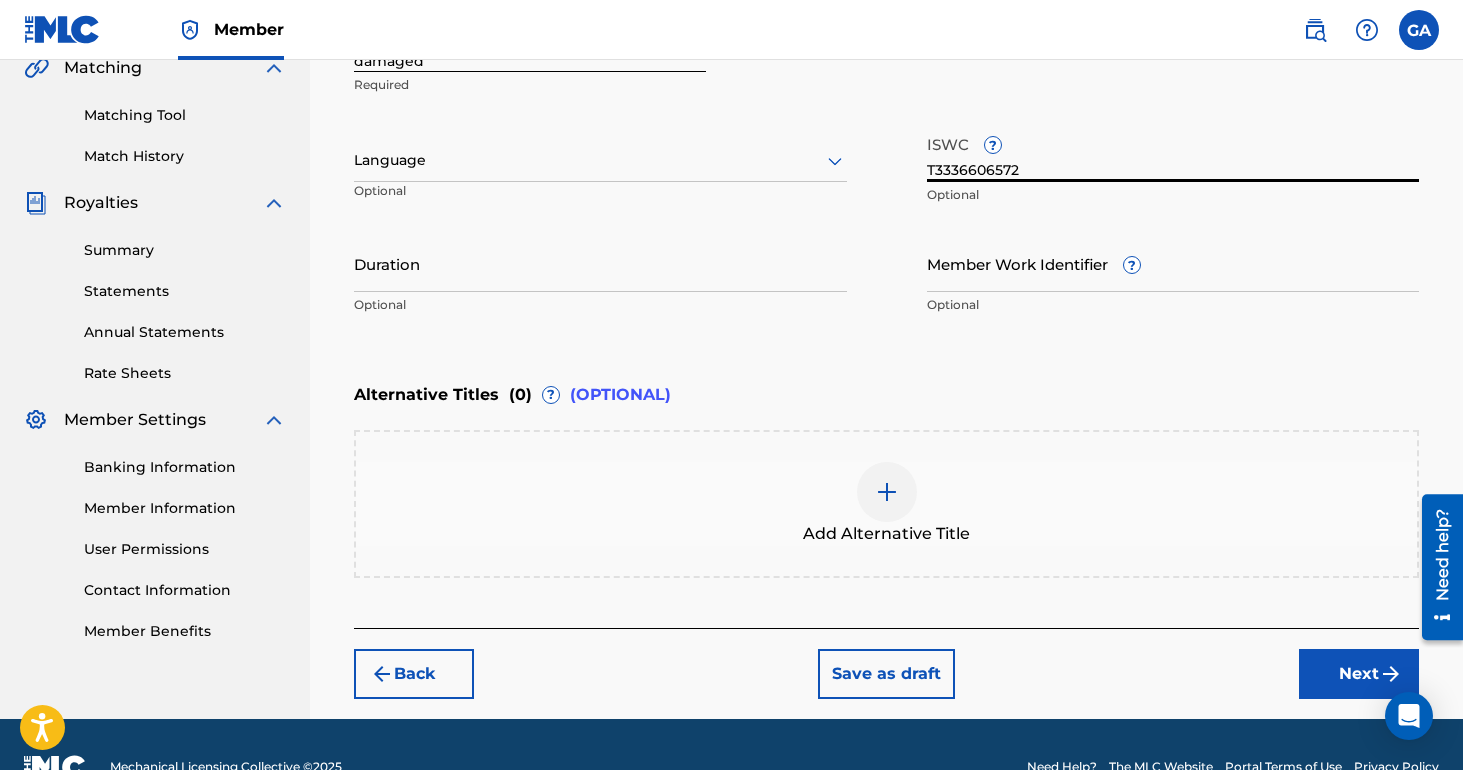 scroll, scrollTop: 522, scrollLeft: 0, axis: vertical 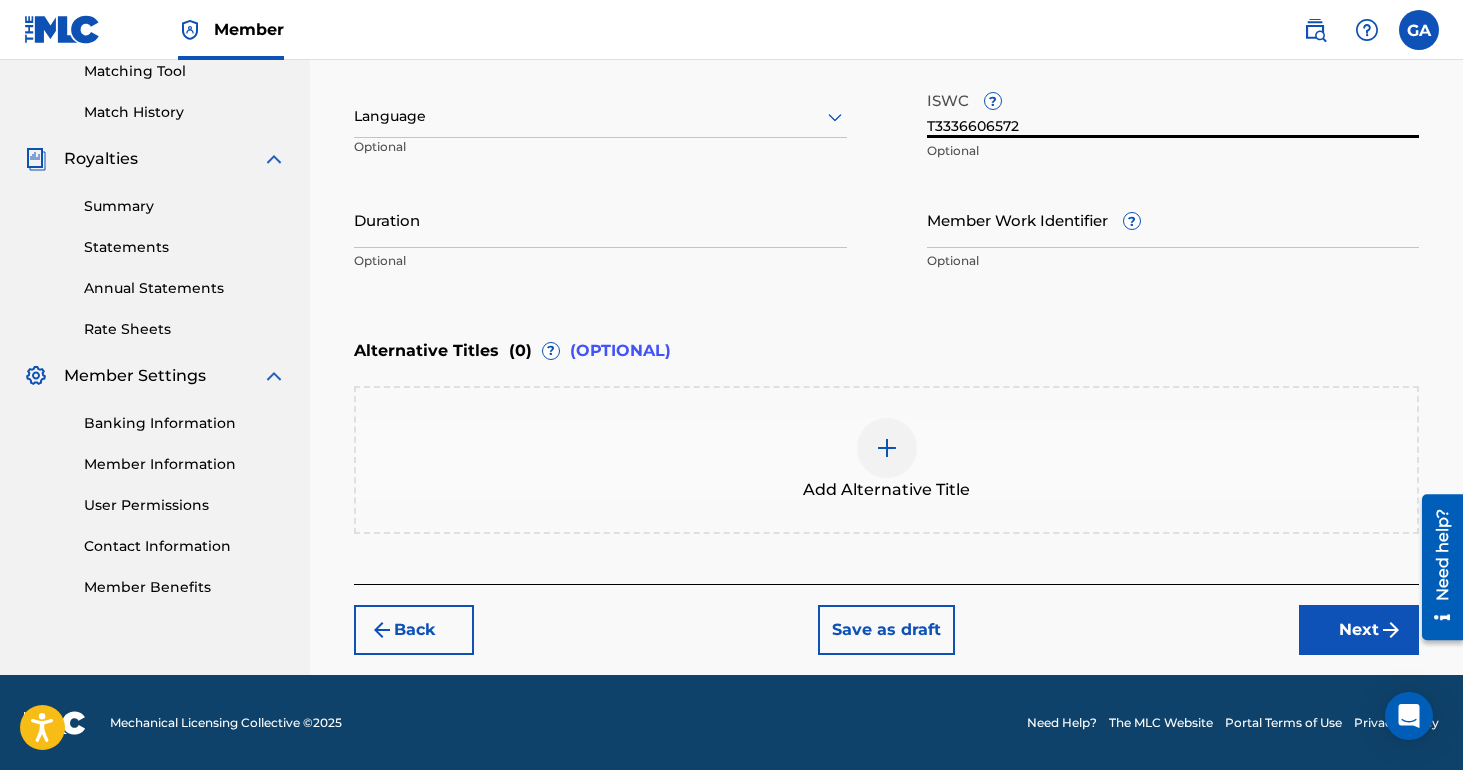 type on "T3336606572" 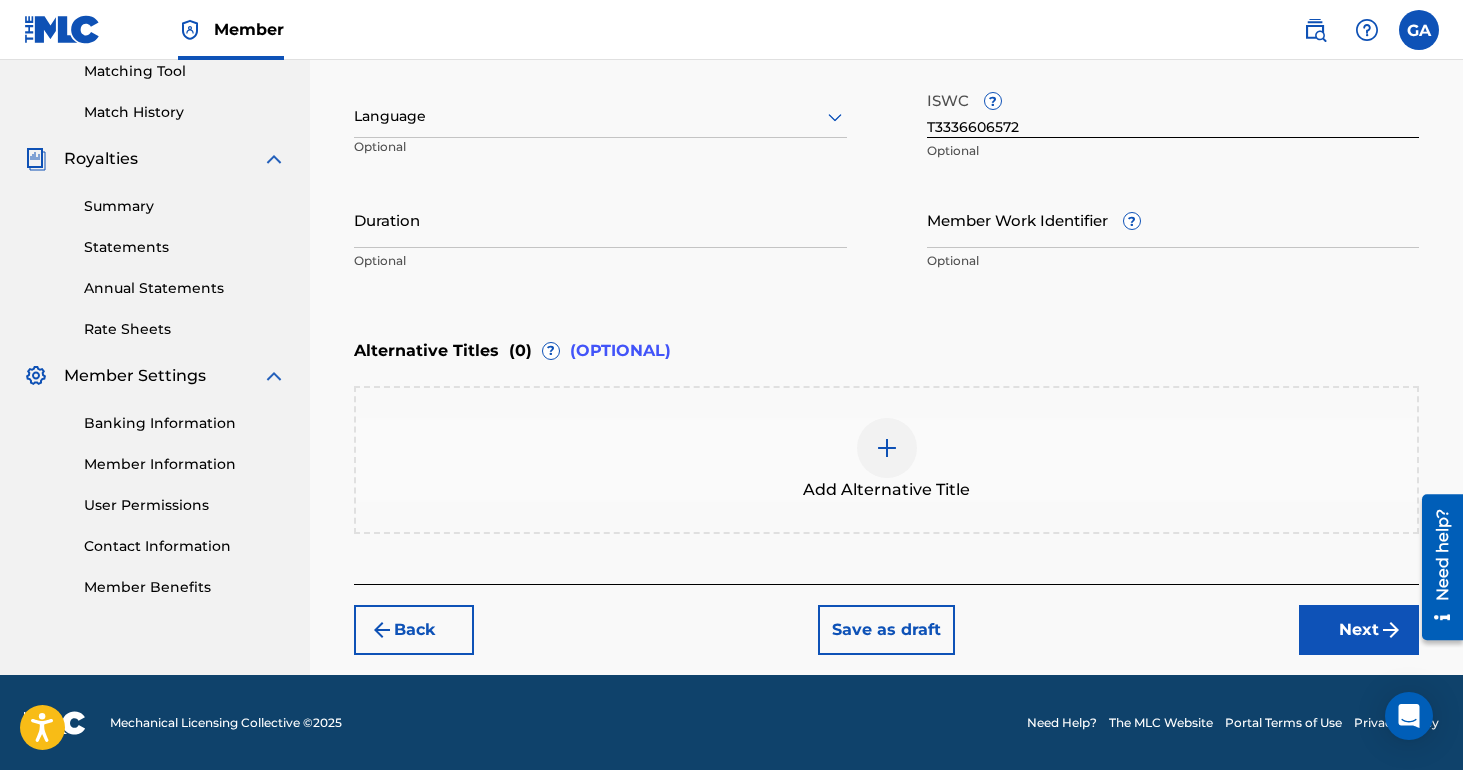 click on "Next" at bounding box center (1359, 630) 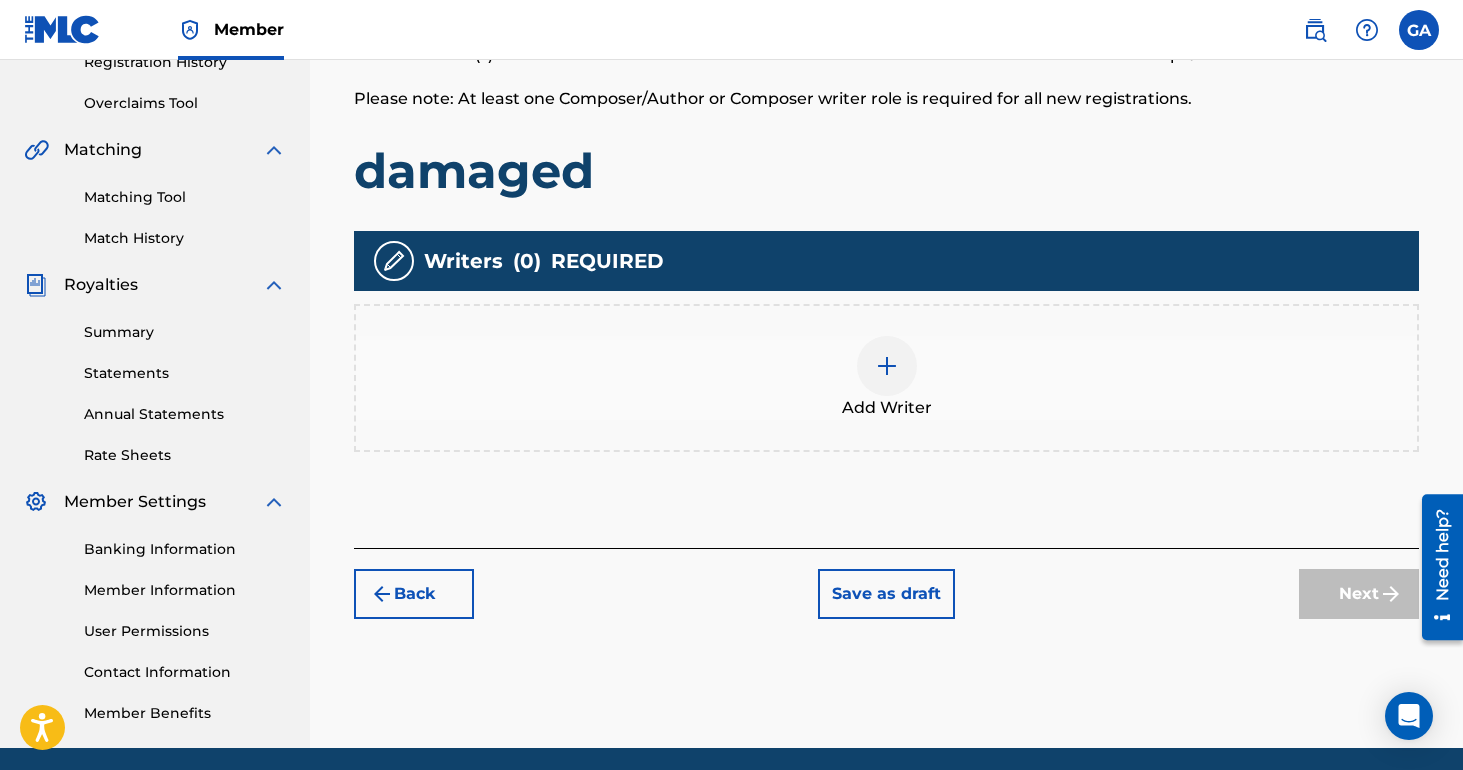 scroll, scrollTop: 402, scrollLeft: 0, axis: vertical 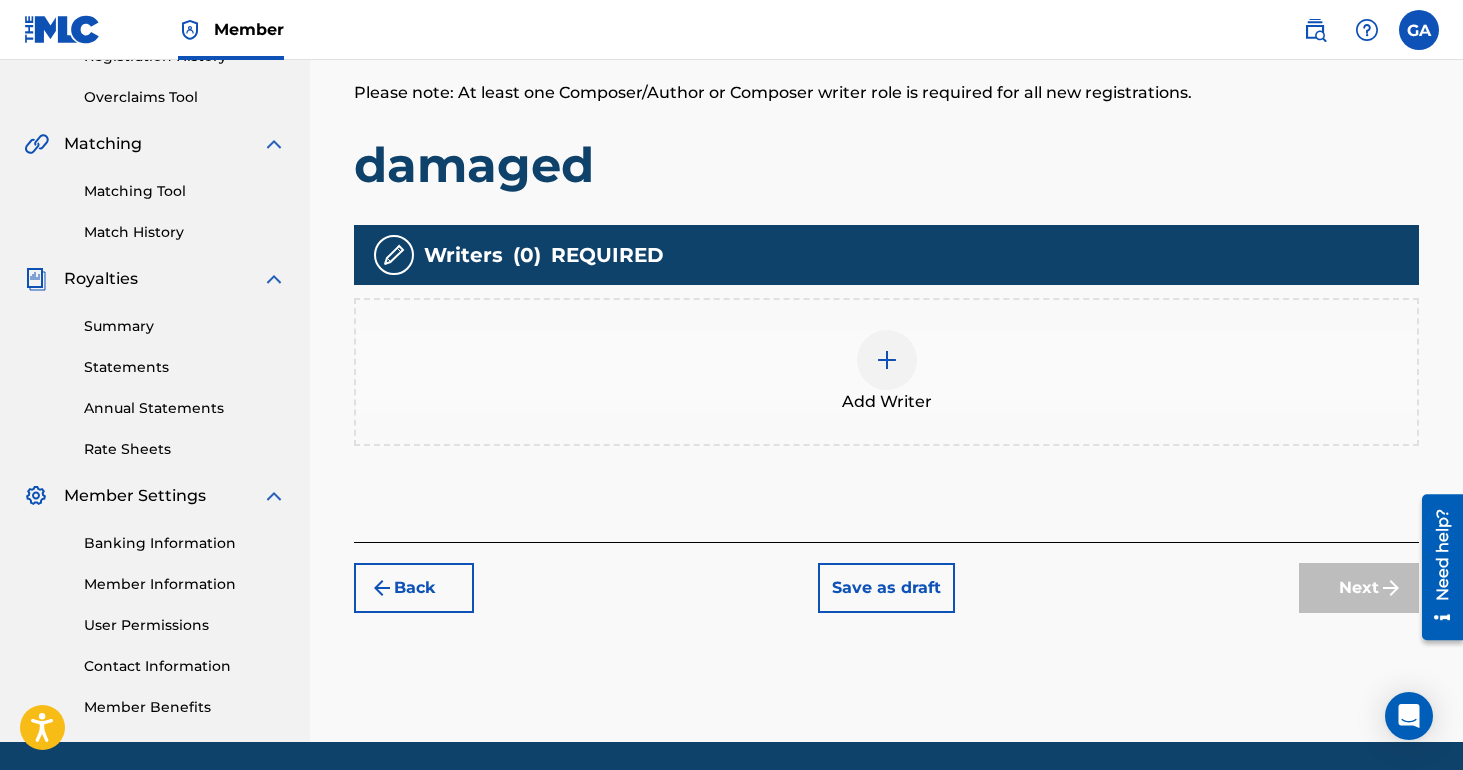click on "Add Writer" at bounding box center (886, 372) 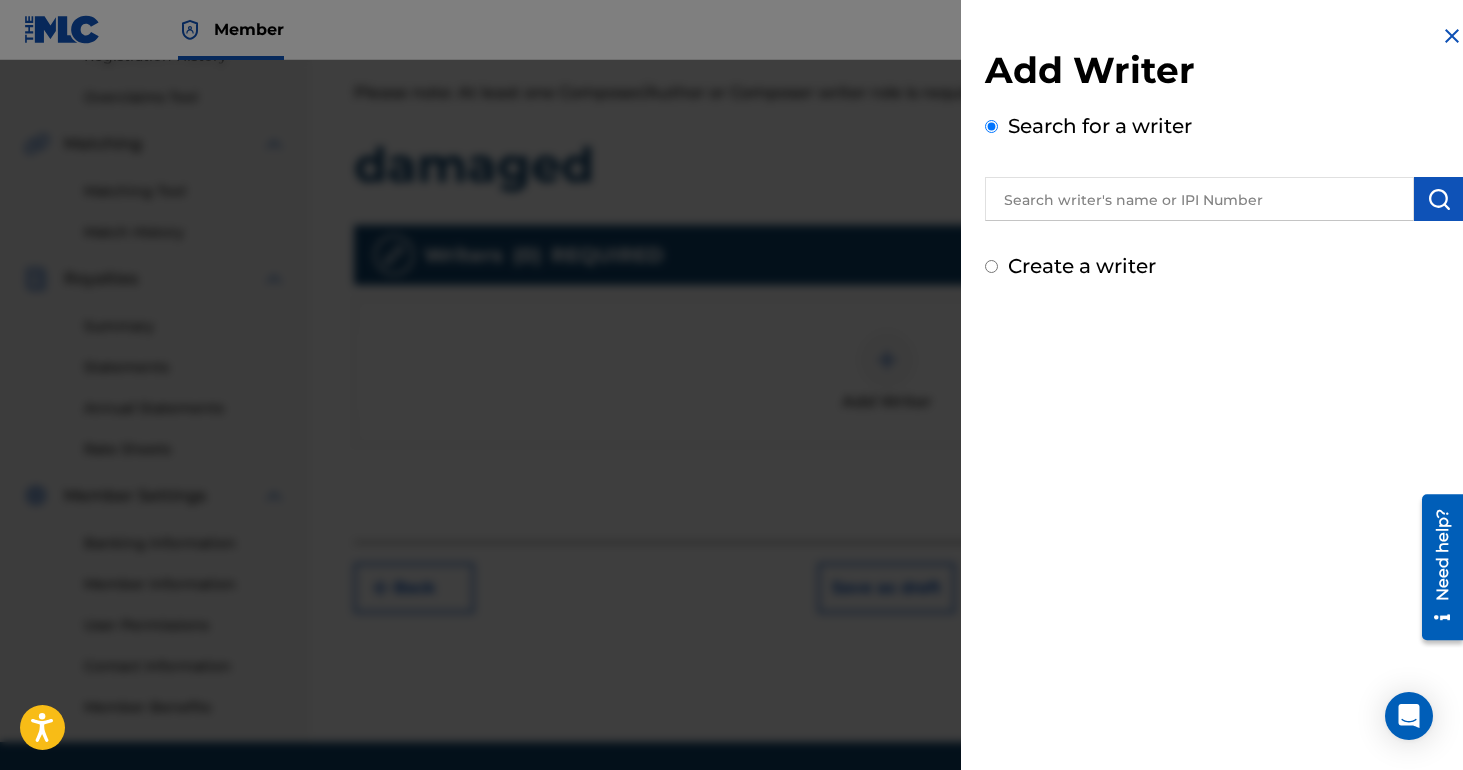 click on "Create a writer" at bounding box center (1082, 266) 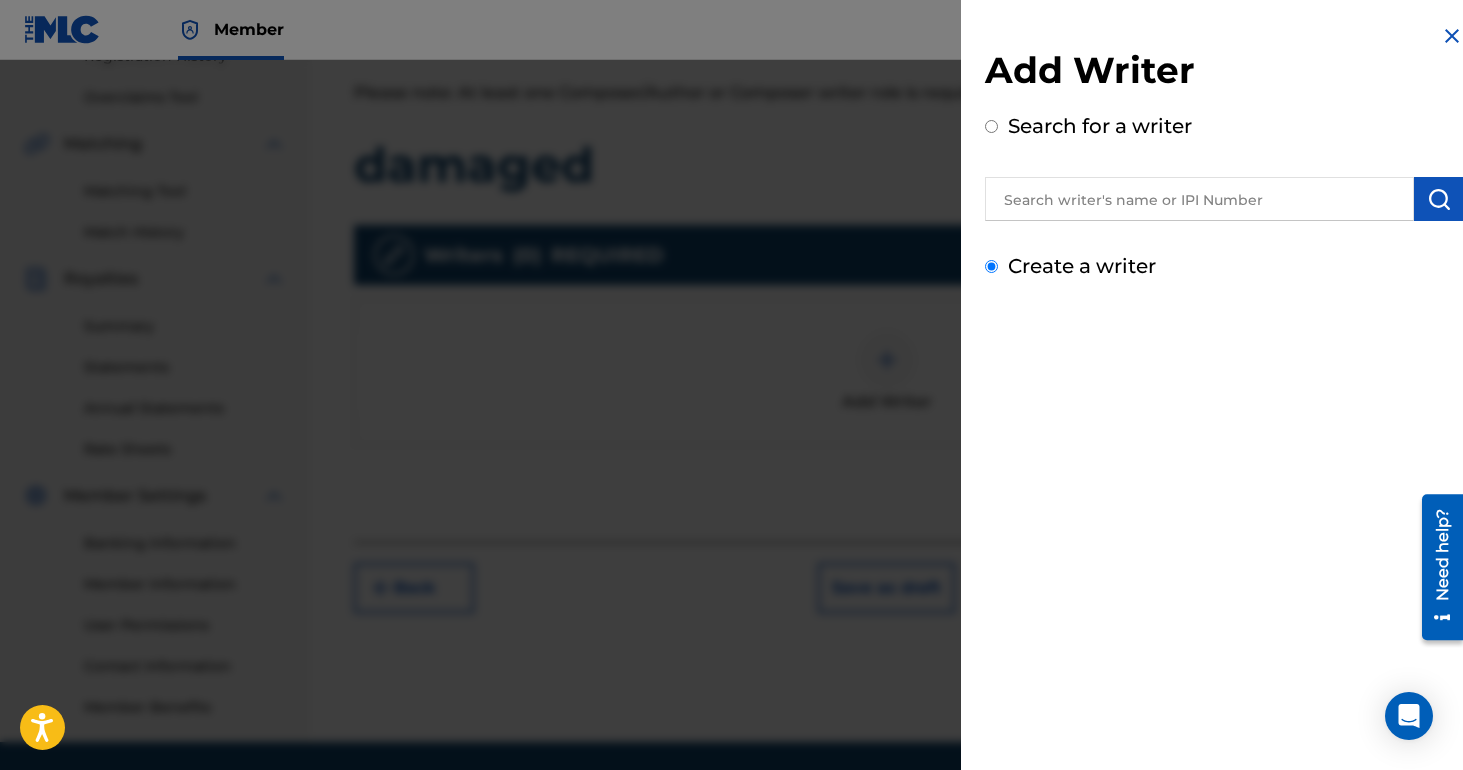click on "Create a writer" at bounding box center [991, 266] 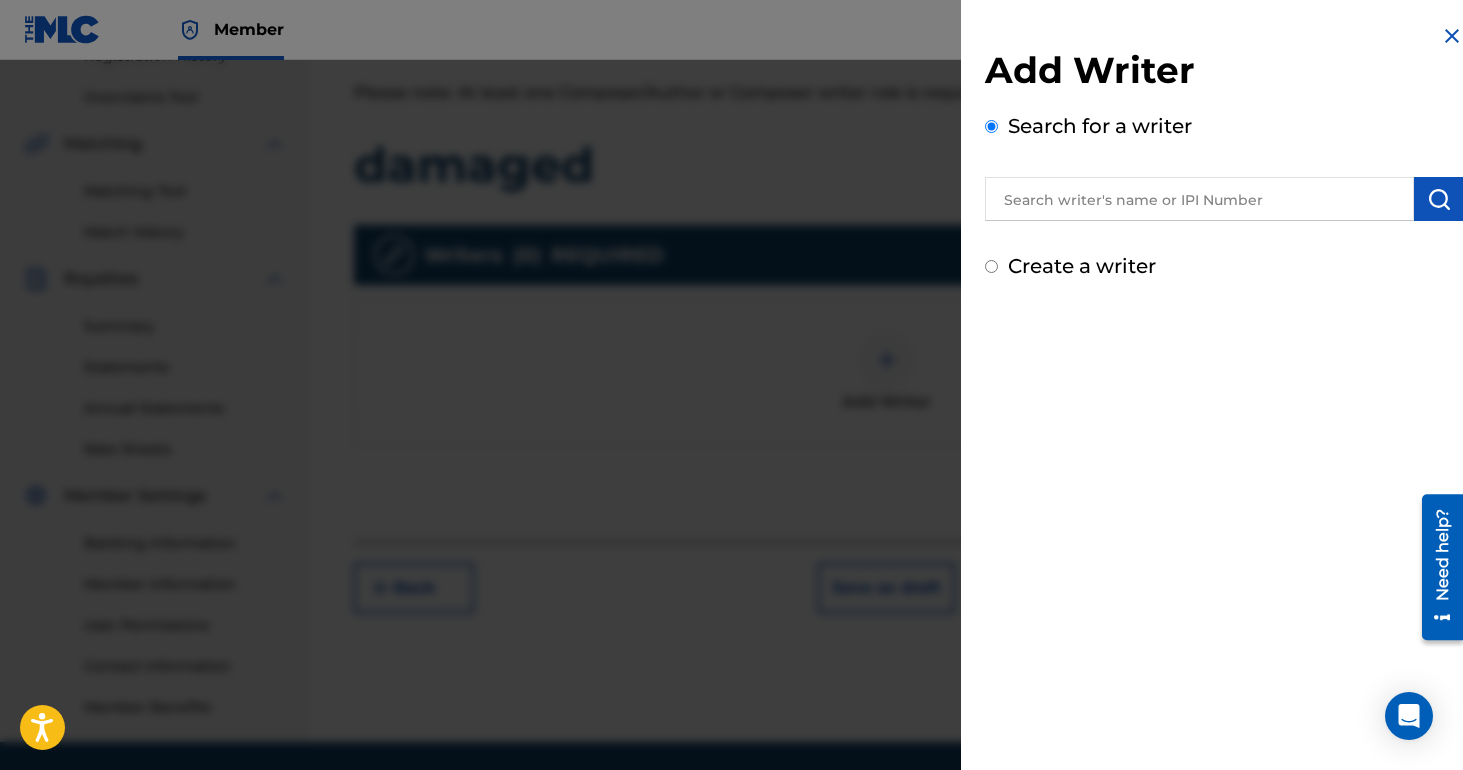radio on "false" 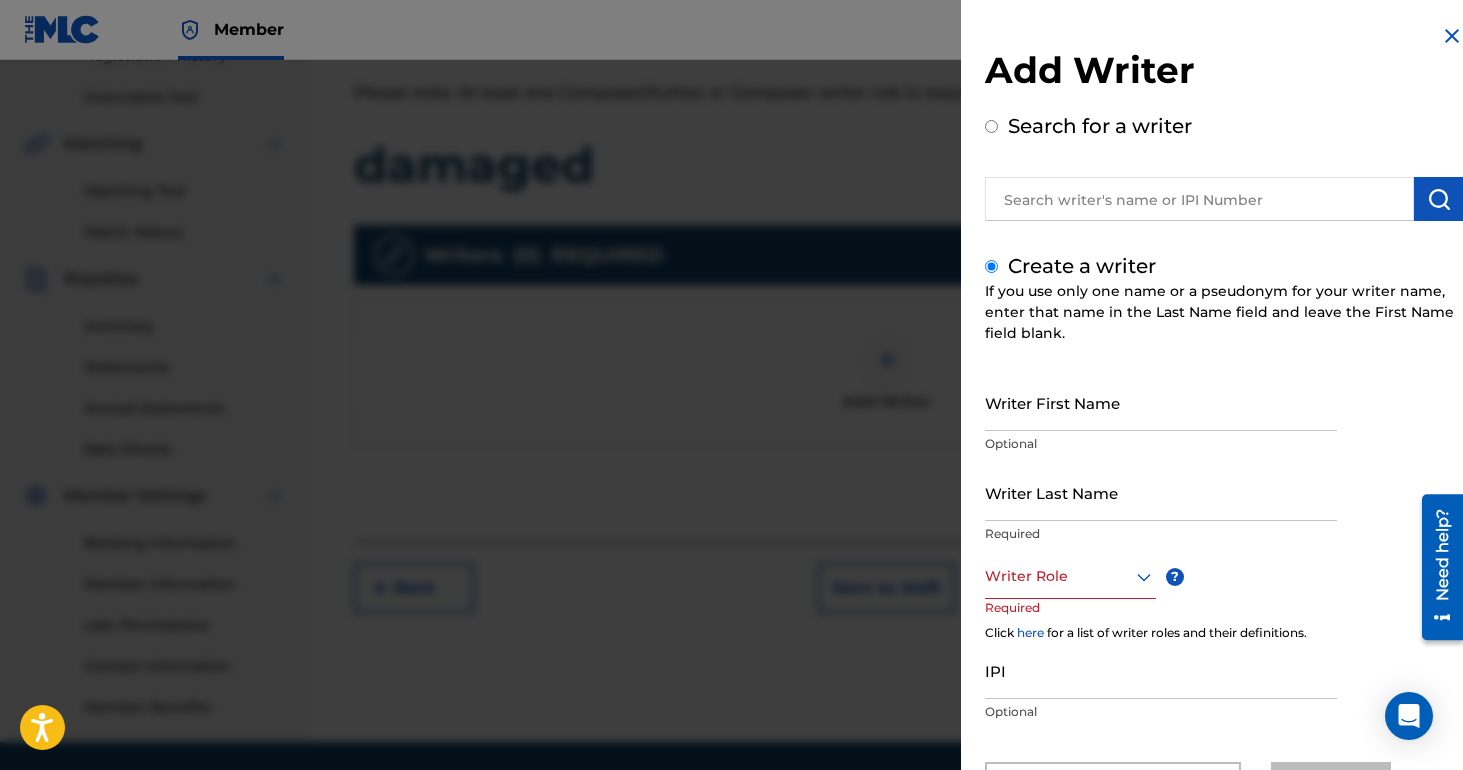 click on "Writer First Name" at bounding box center [1161, 402] 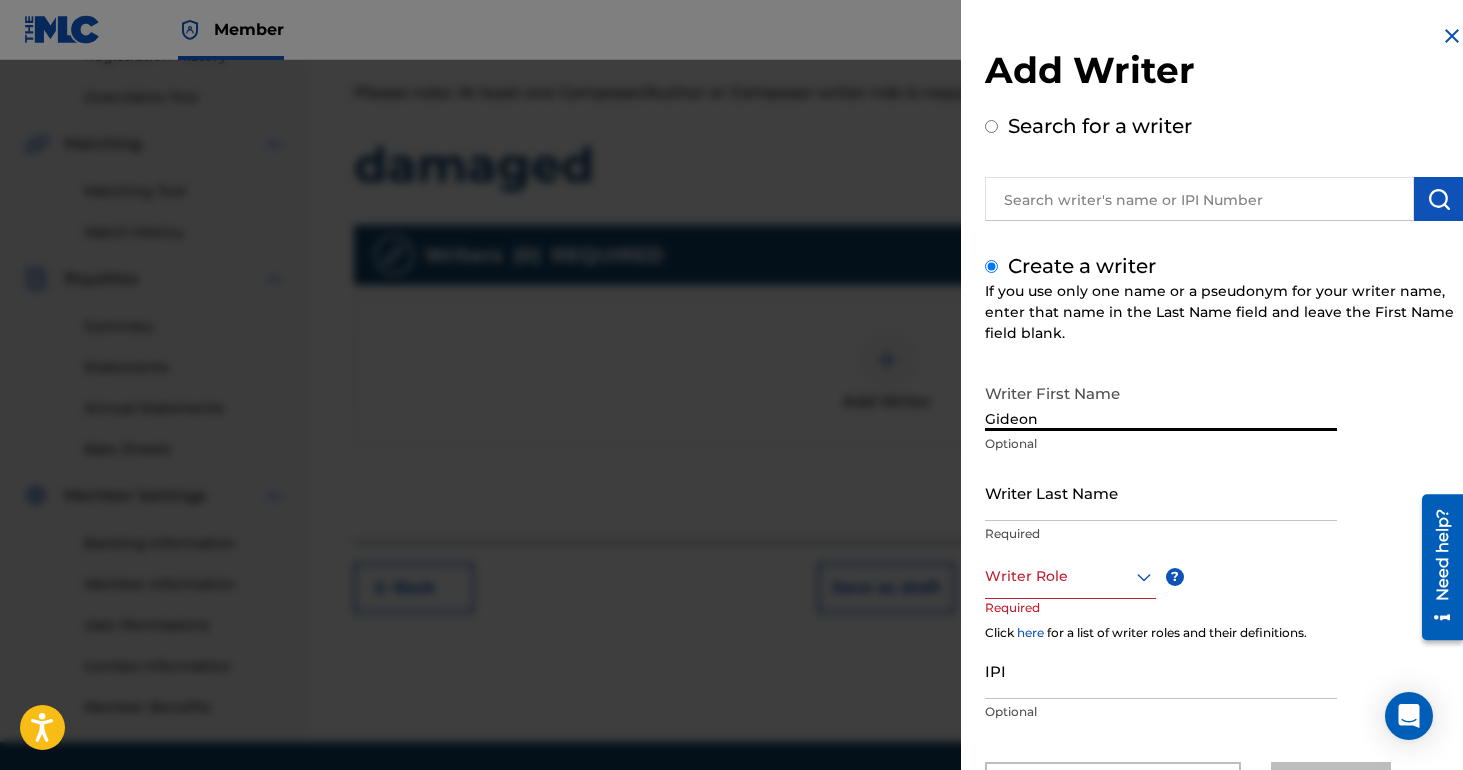 type on "Gideon" 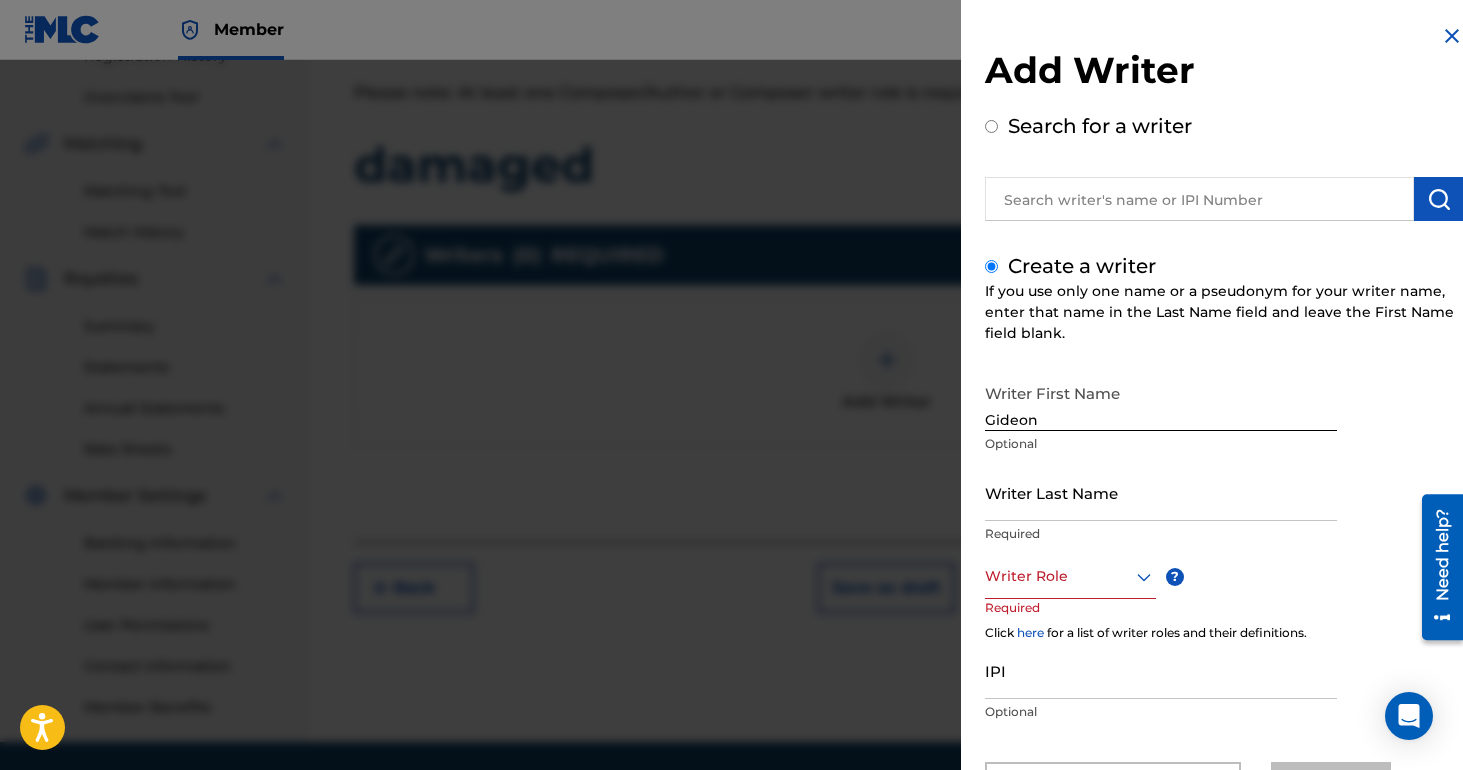click on "Writer Last Name" at bounding box center (1161, 492) 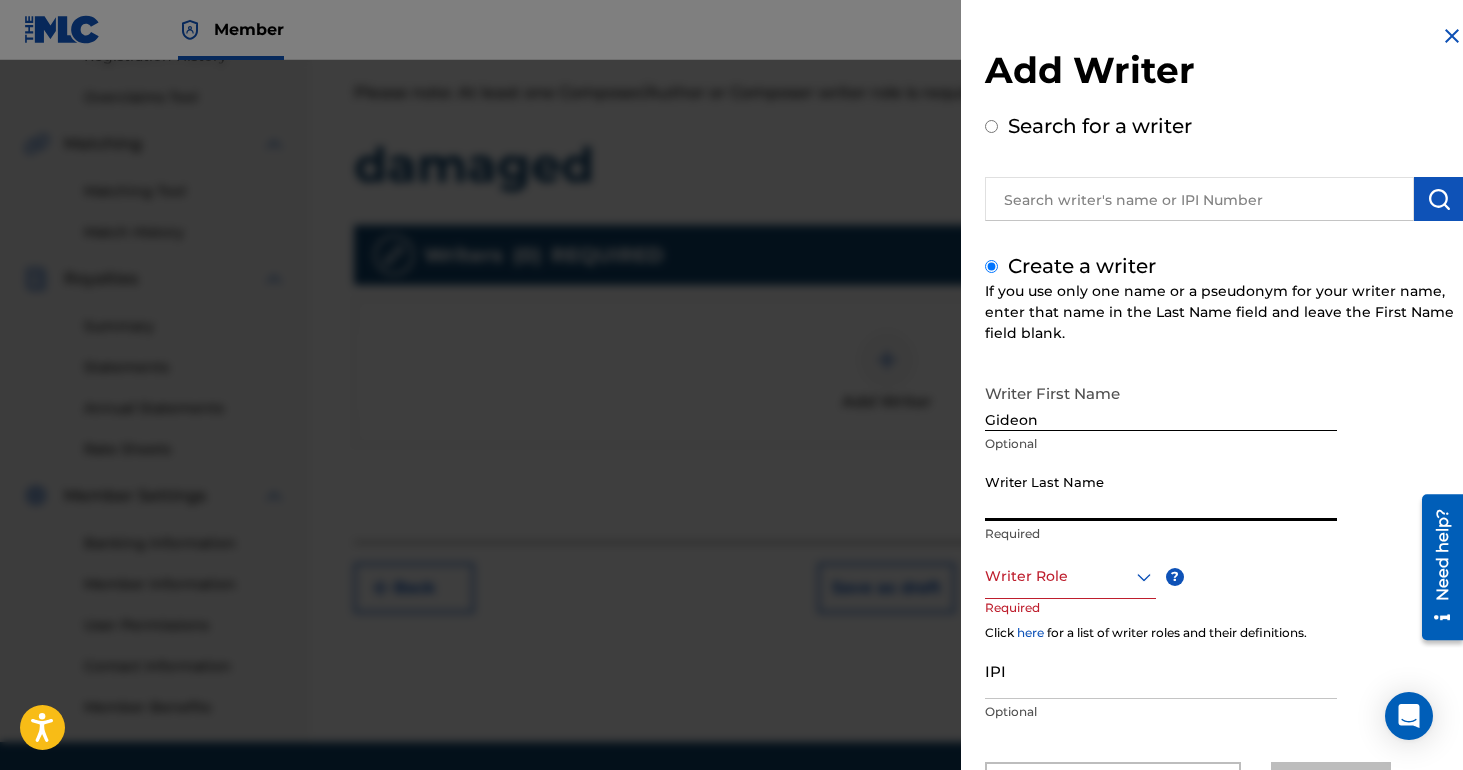 type on "Abhulimen" 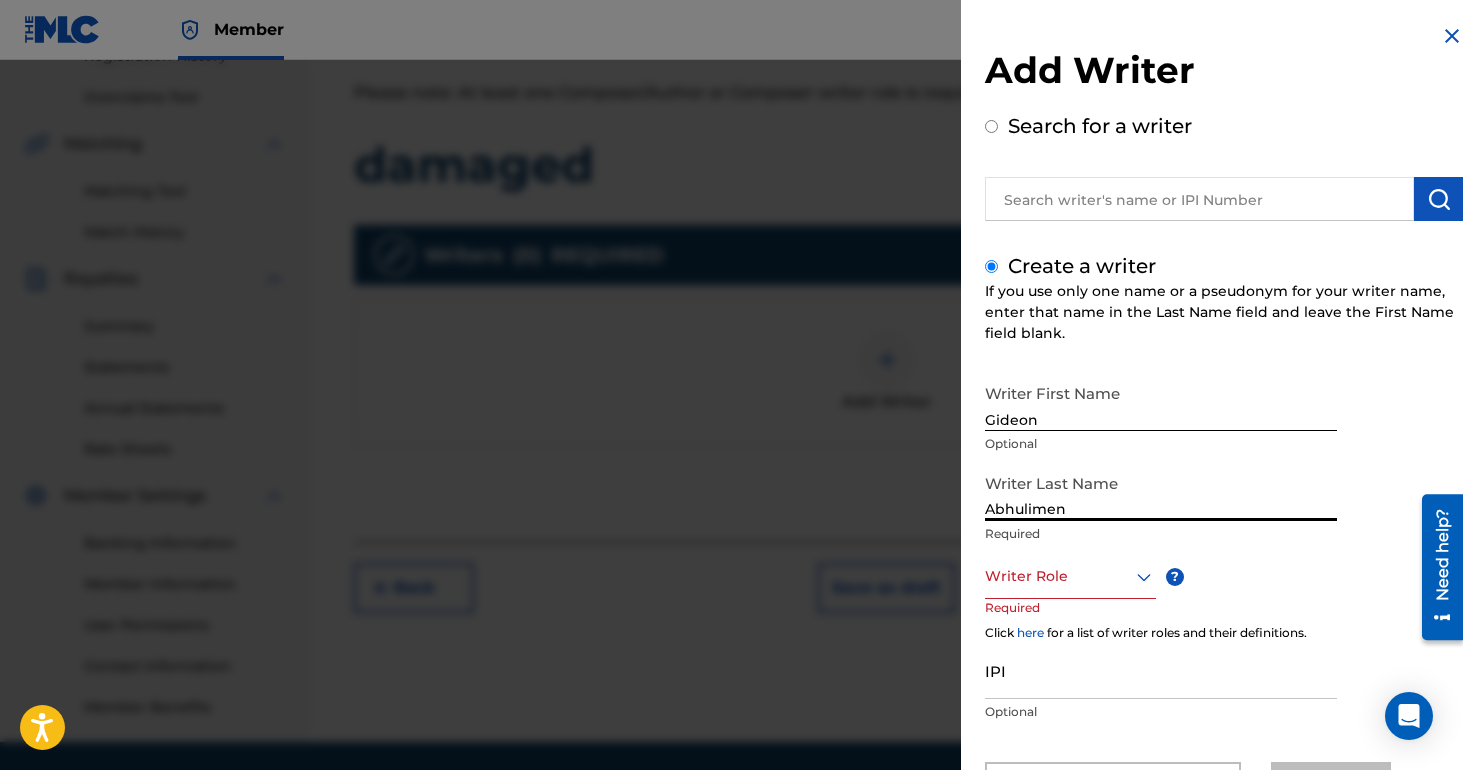 click on "Writer Role" at bounding box center [1070, 576] 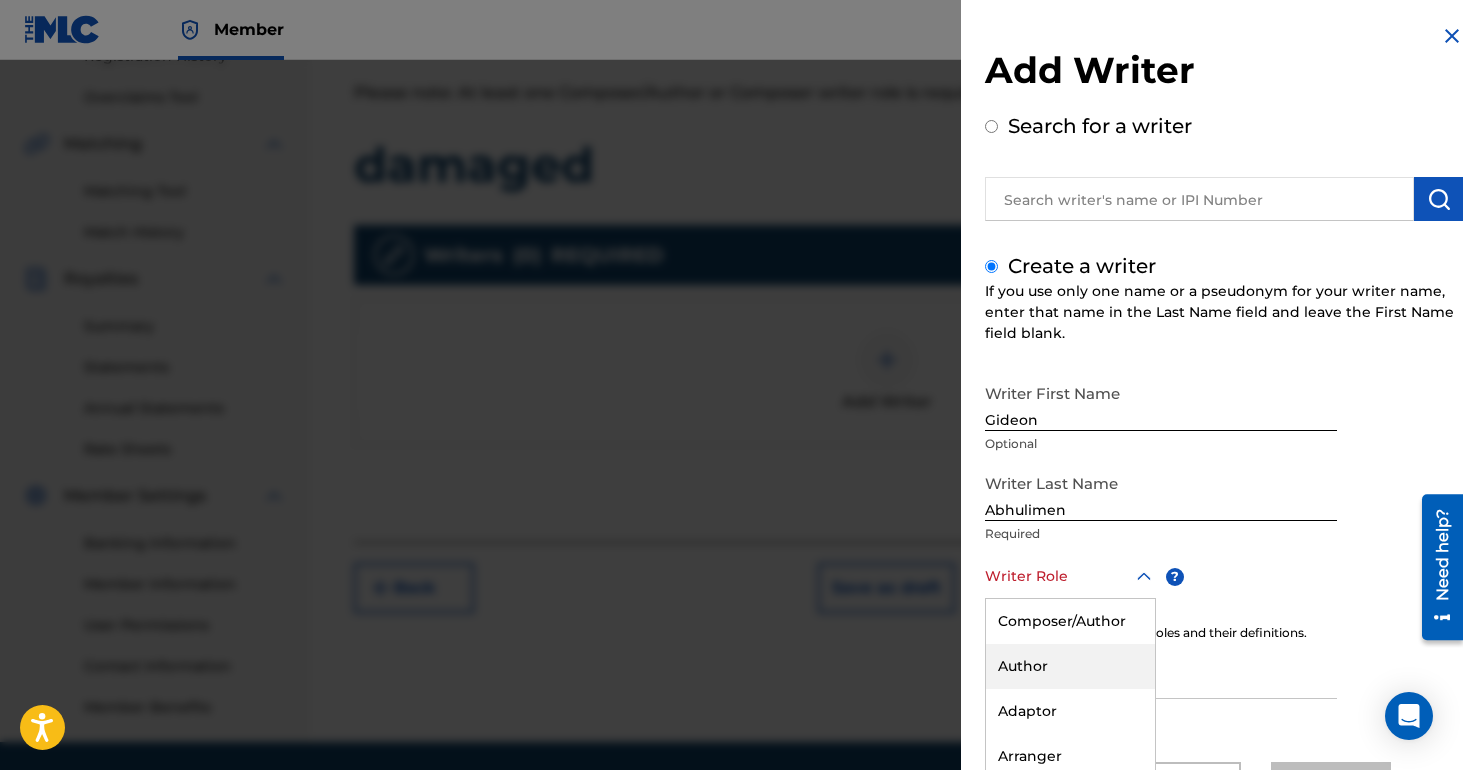 scroll, scrollTop: 96, scrollLeft: 0, axis: vertical 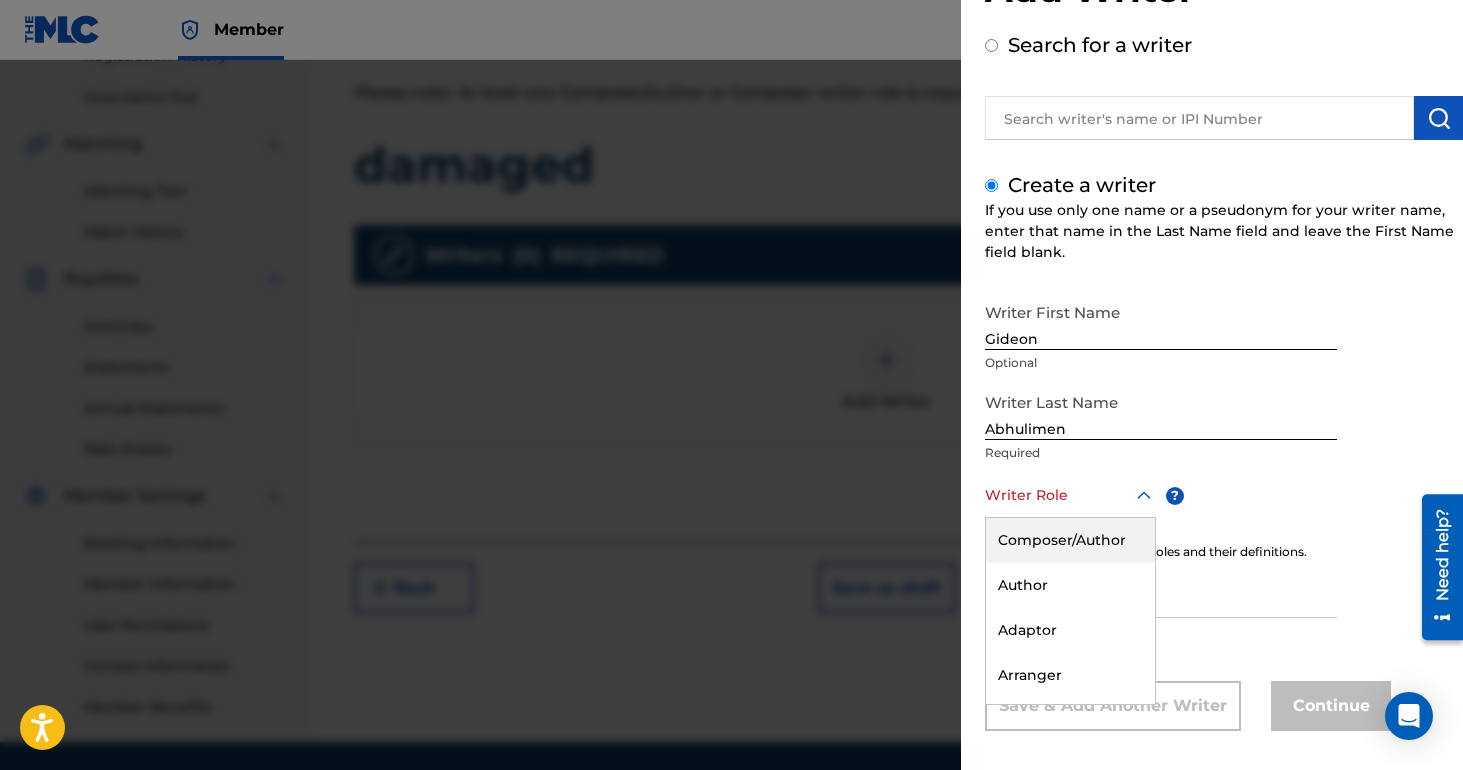 click on "Composer/Author" at bounding box center (1070, 540) 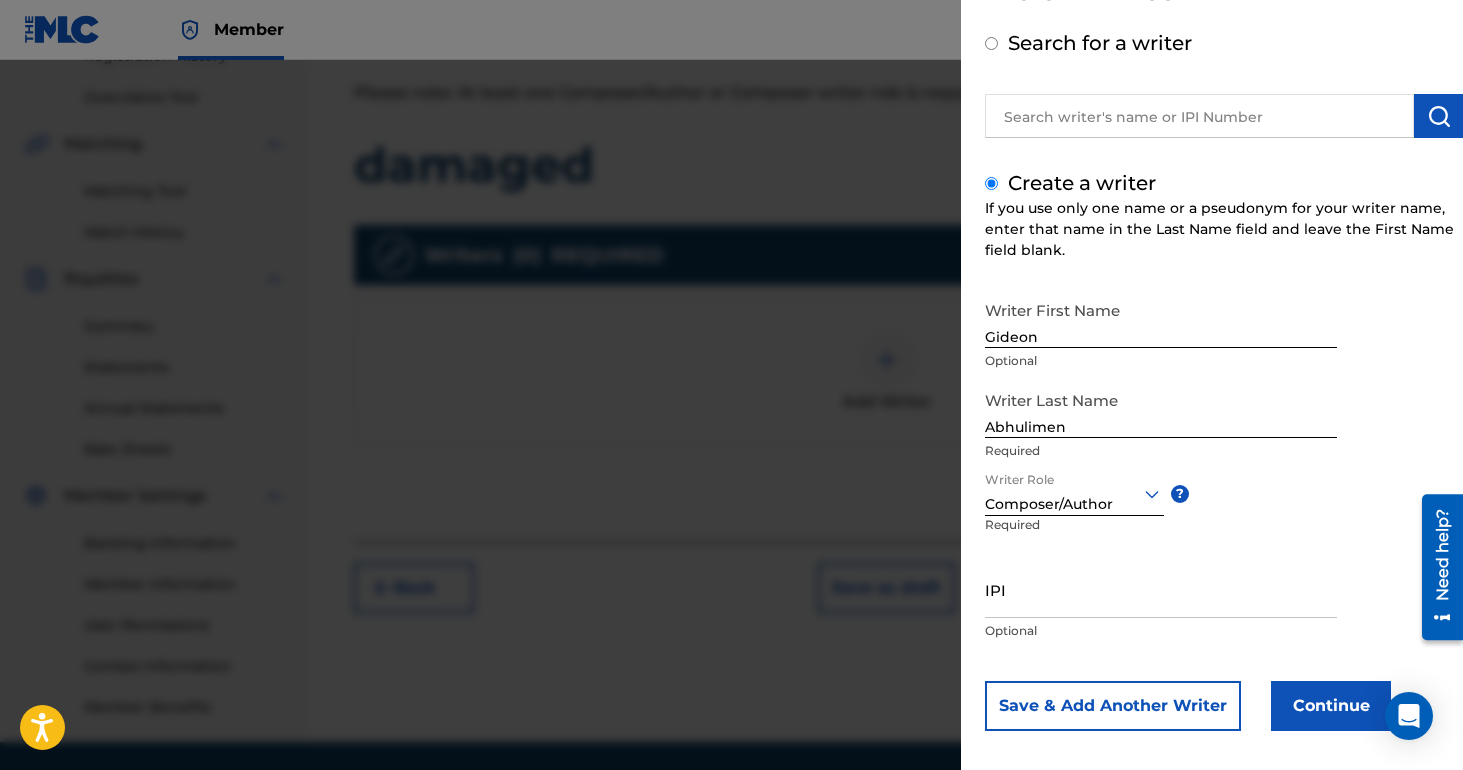 click on "IPI" at bounding box center (1161, 589) 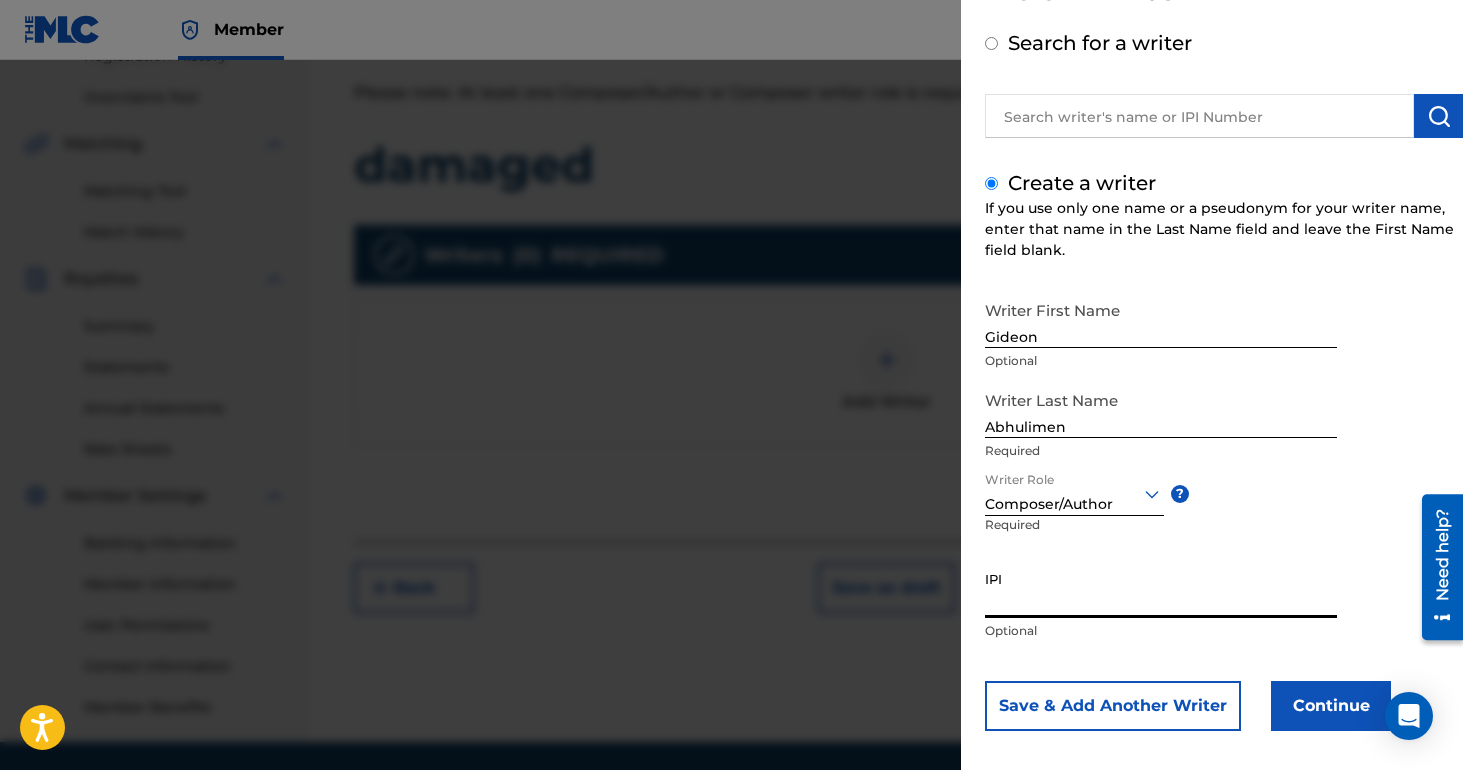 paste on "1288643704" 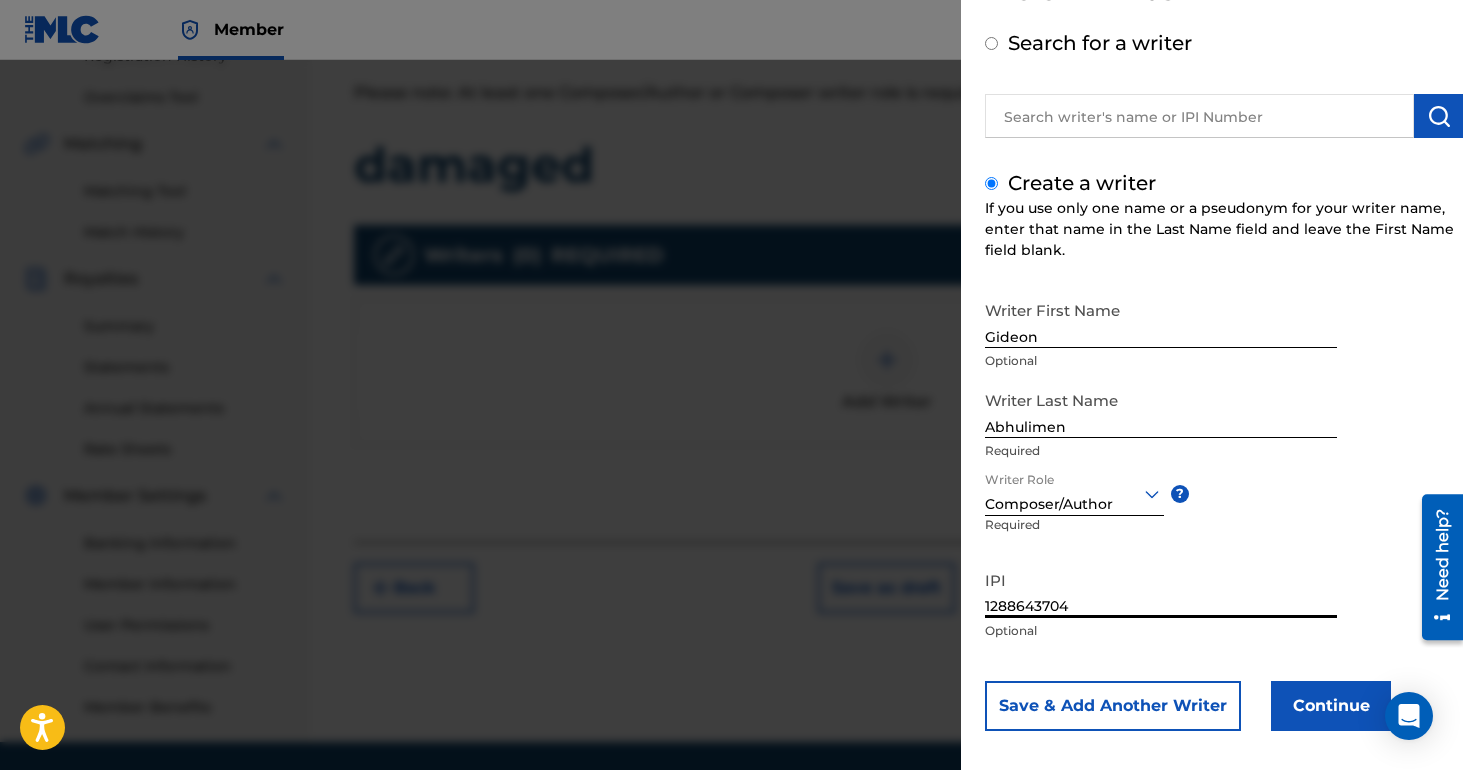 type on "1288643704" 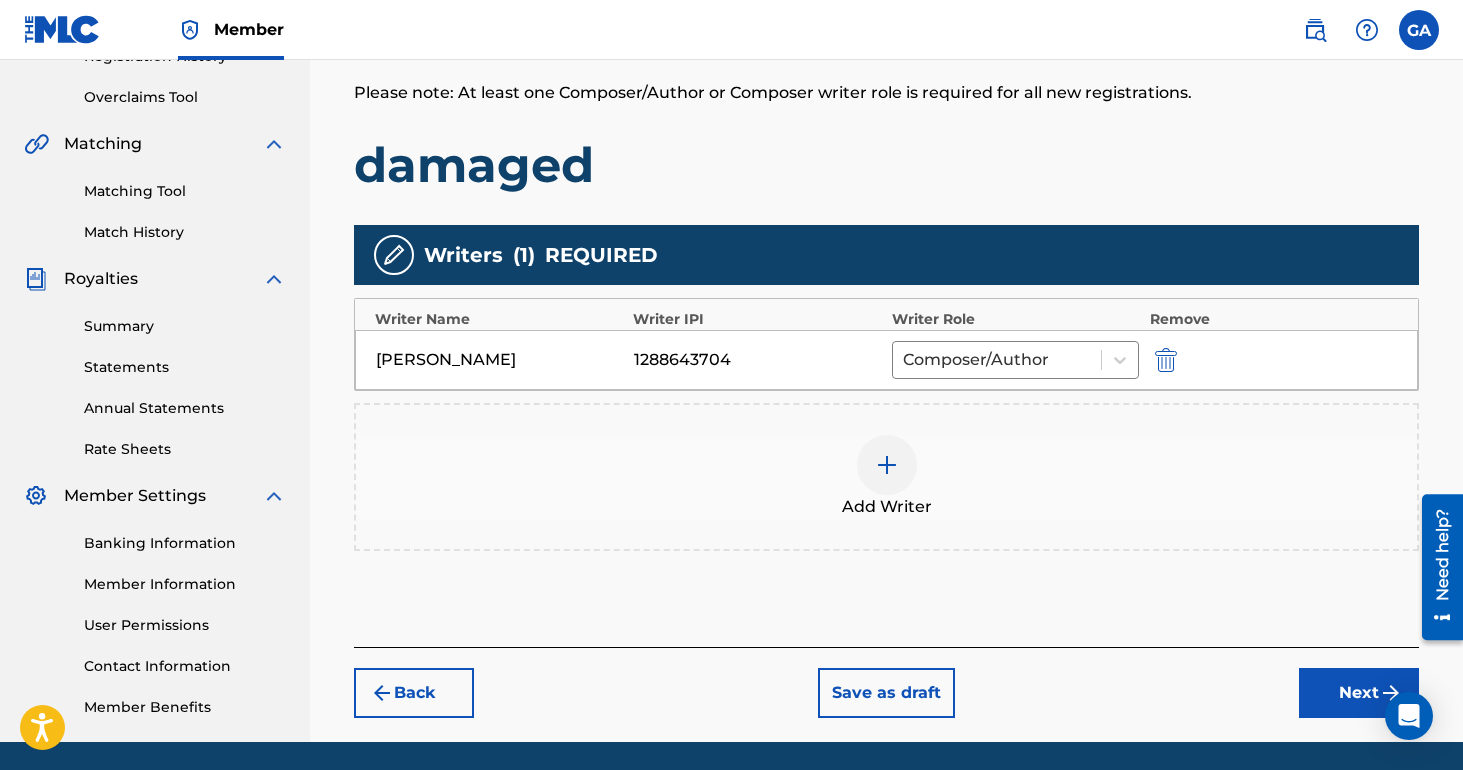 scroll, scrollTop: 470, scrollLeft: 0, axis: vertical 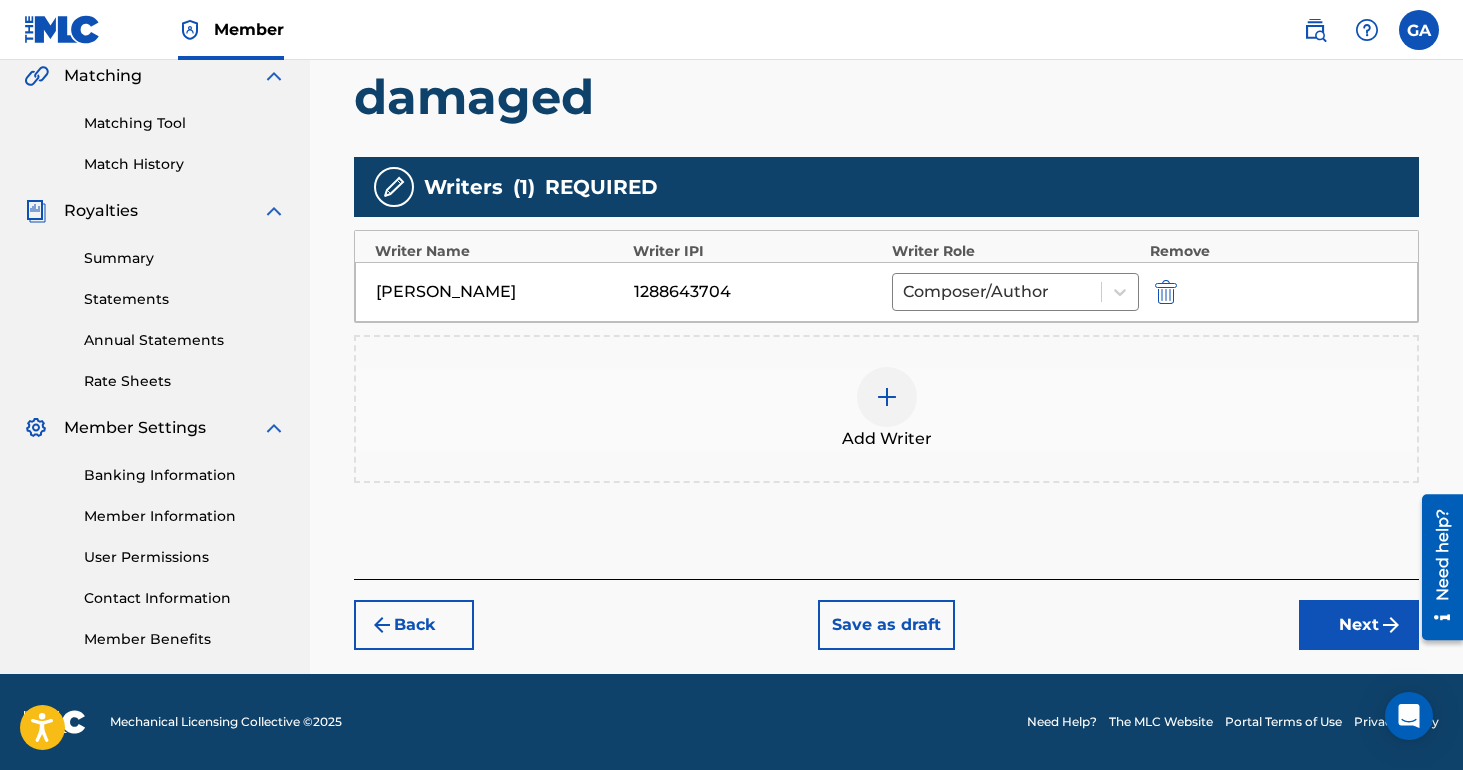 click on "Next" at bounding box center [1359, 625] 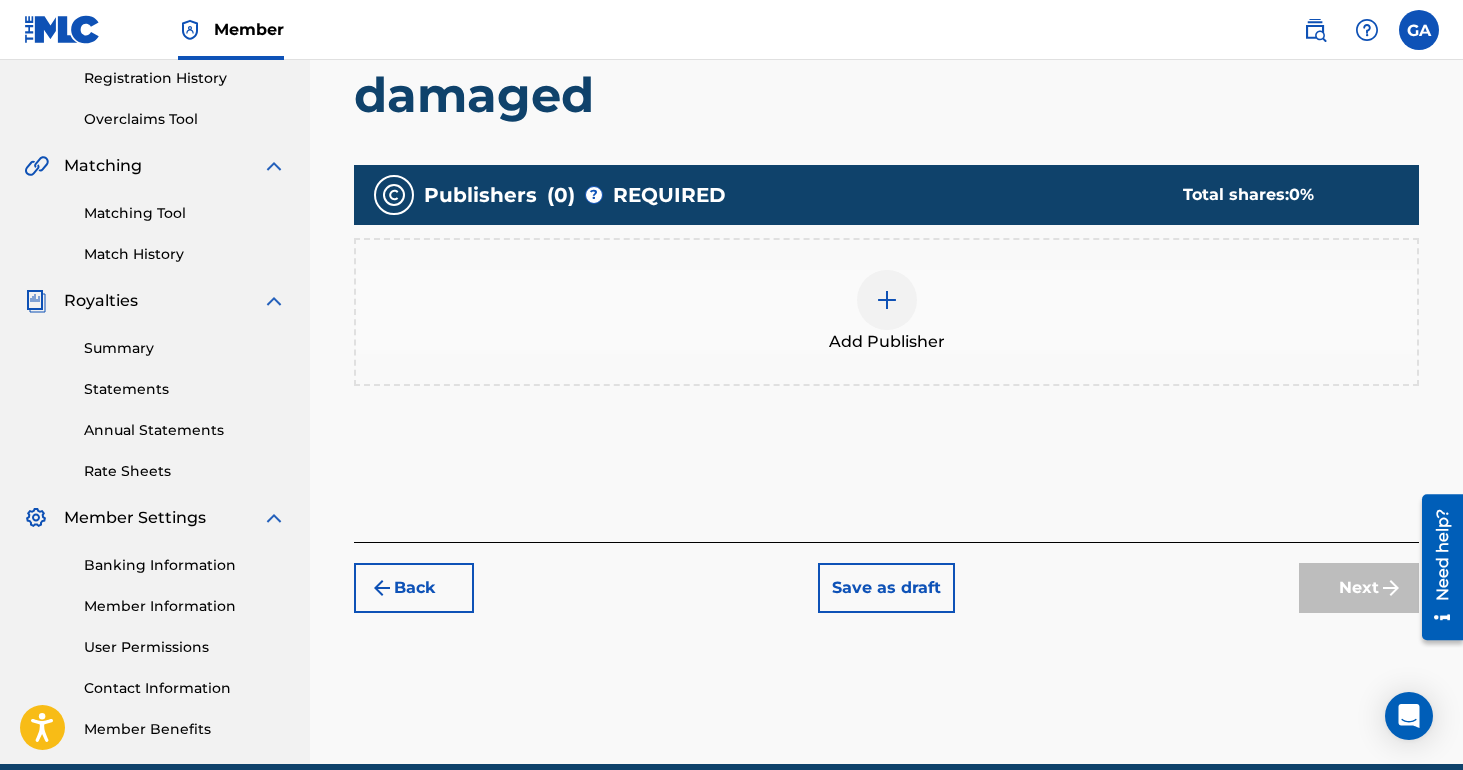 scroll, scrollTop: 383, scrollLeft: 0, axis: vertical 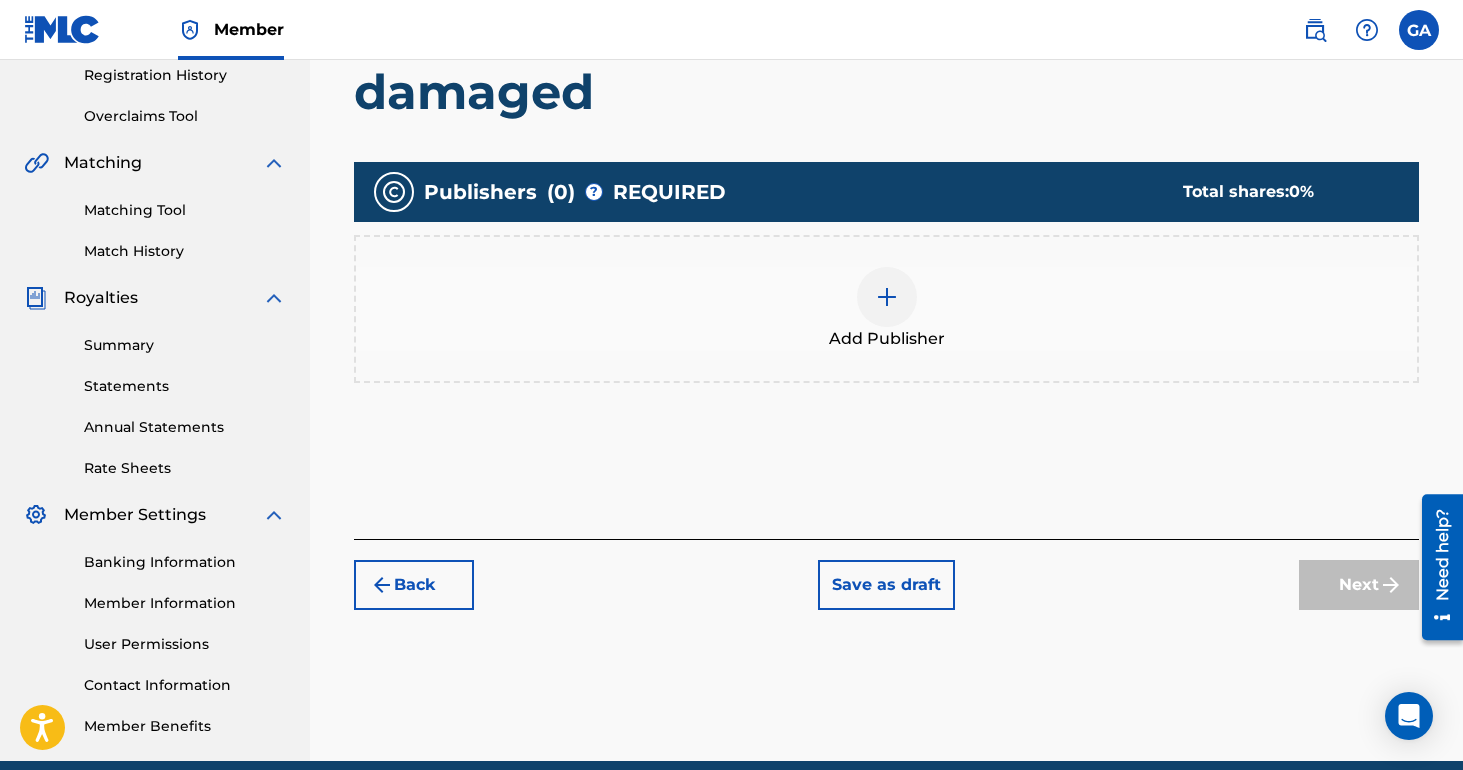click on "Add Publisher" at bounding box center [886, 309] 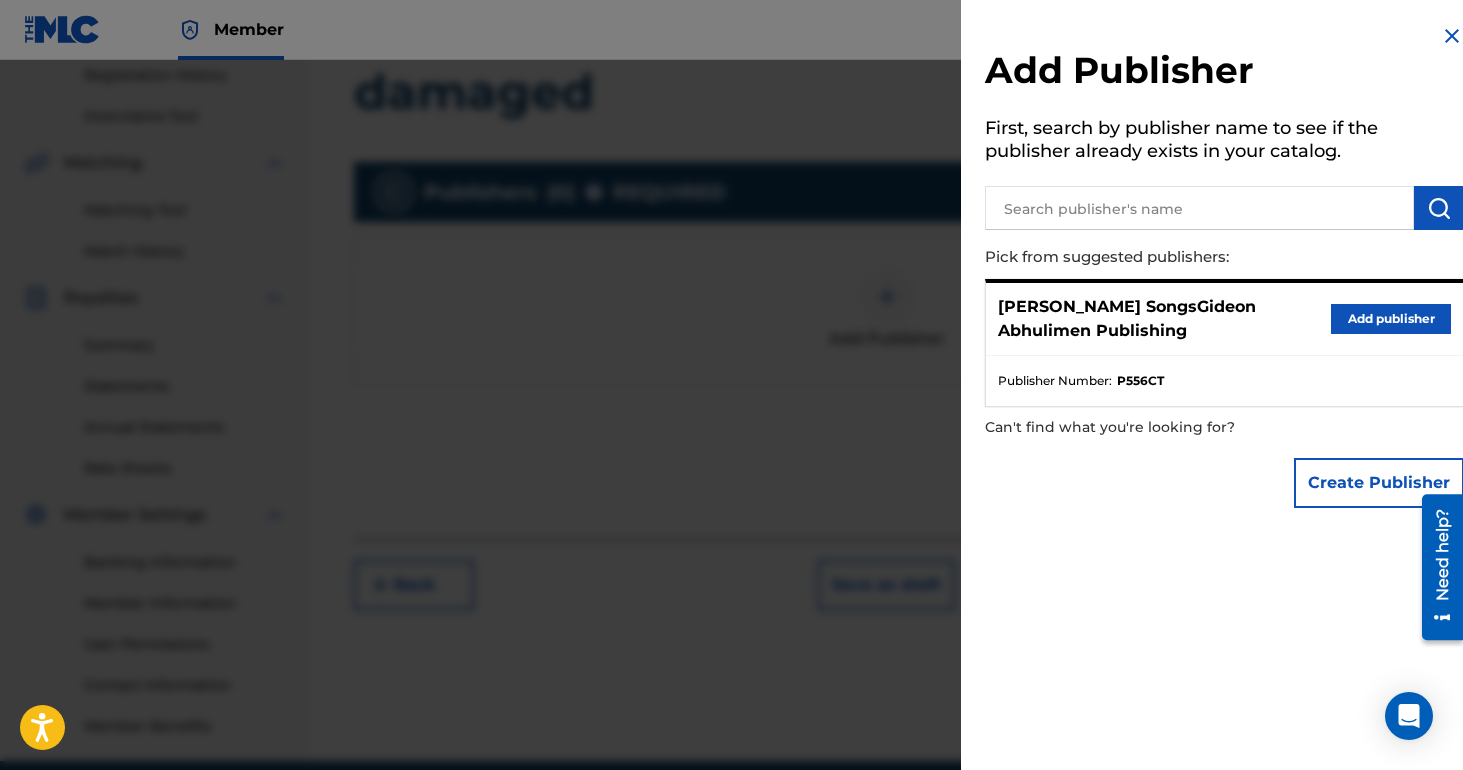 click on "Add publisher" at bounding box center [1391, 319] 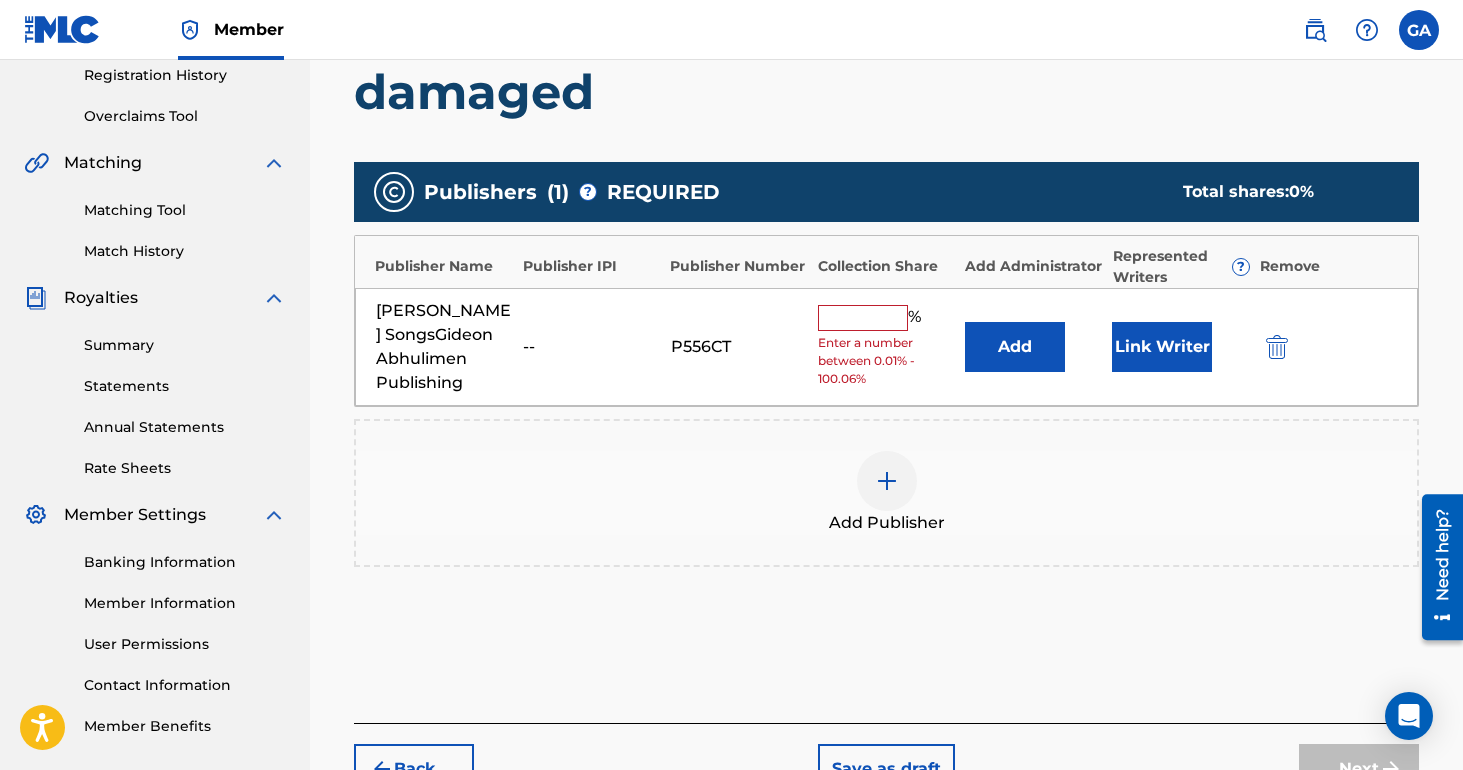 click at bounding box center [863, 318] 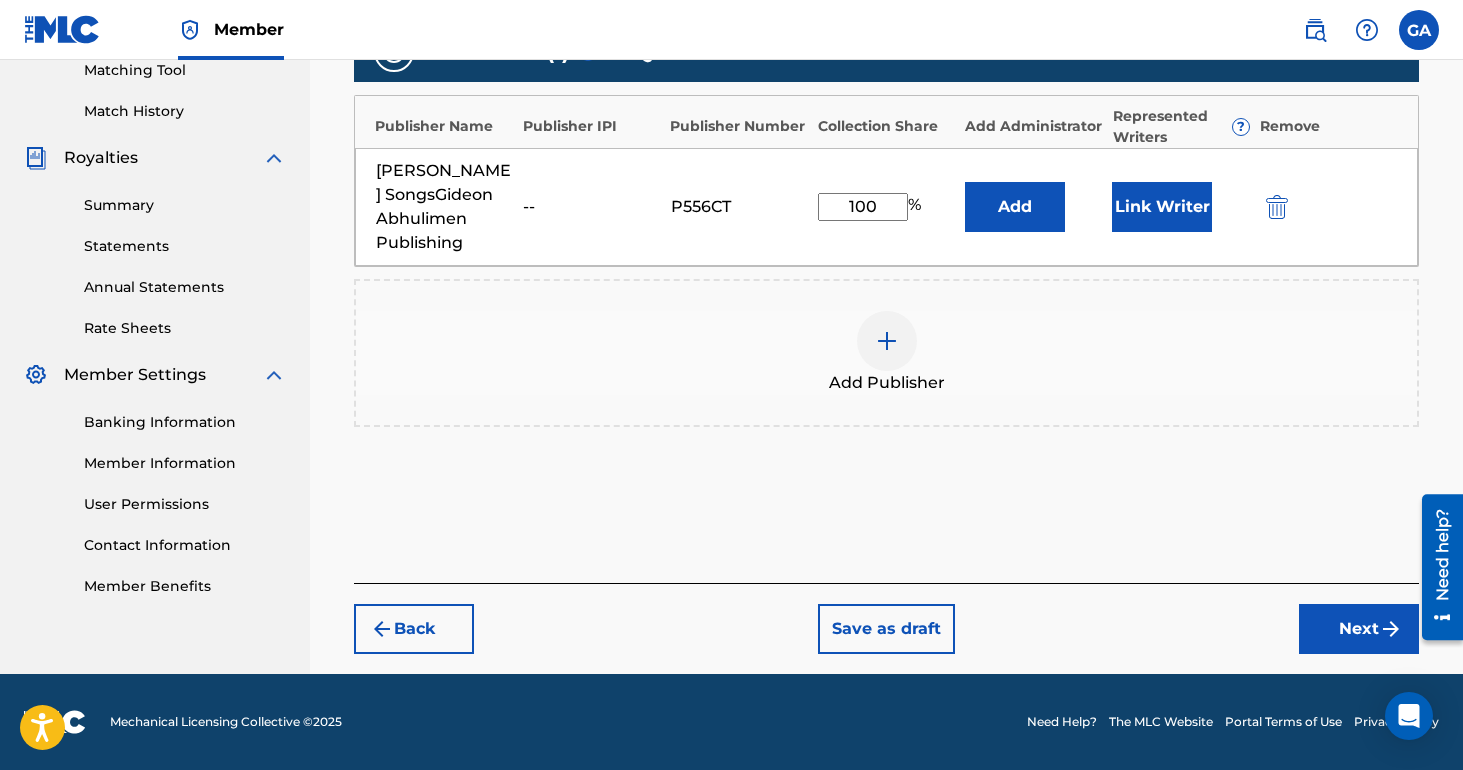 scroll, scrollTop: 547, scrollLeft: 0, axis: vertical 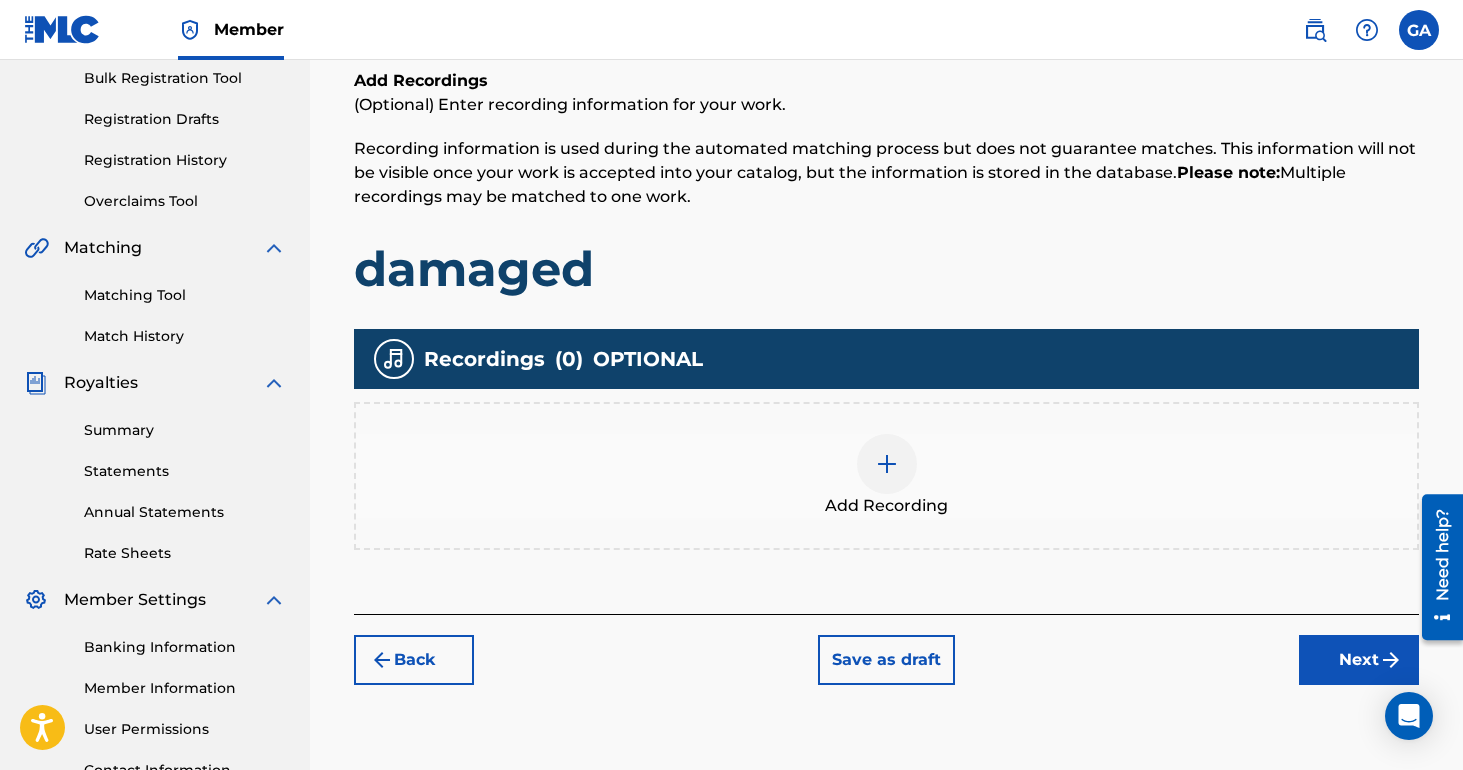 click on "Register Work Search Enter Work Details Add Writers Add Publishers & Shares Add Recording Review Add Recordings (Optional) Enter recording information for your work. Recording information is used during the automated matching process but does not guarantee matches. This information will not be visible once your work is accepted into your catalog, but the information is stored in the database.  Please note:  Multiple recordings may be matched to one work. damaged Recordings ( 0 ) OPTIONAL Add Recording Back Save as draft Next" at bounding box center (886, 258) 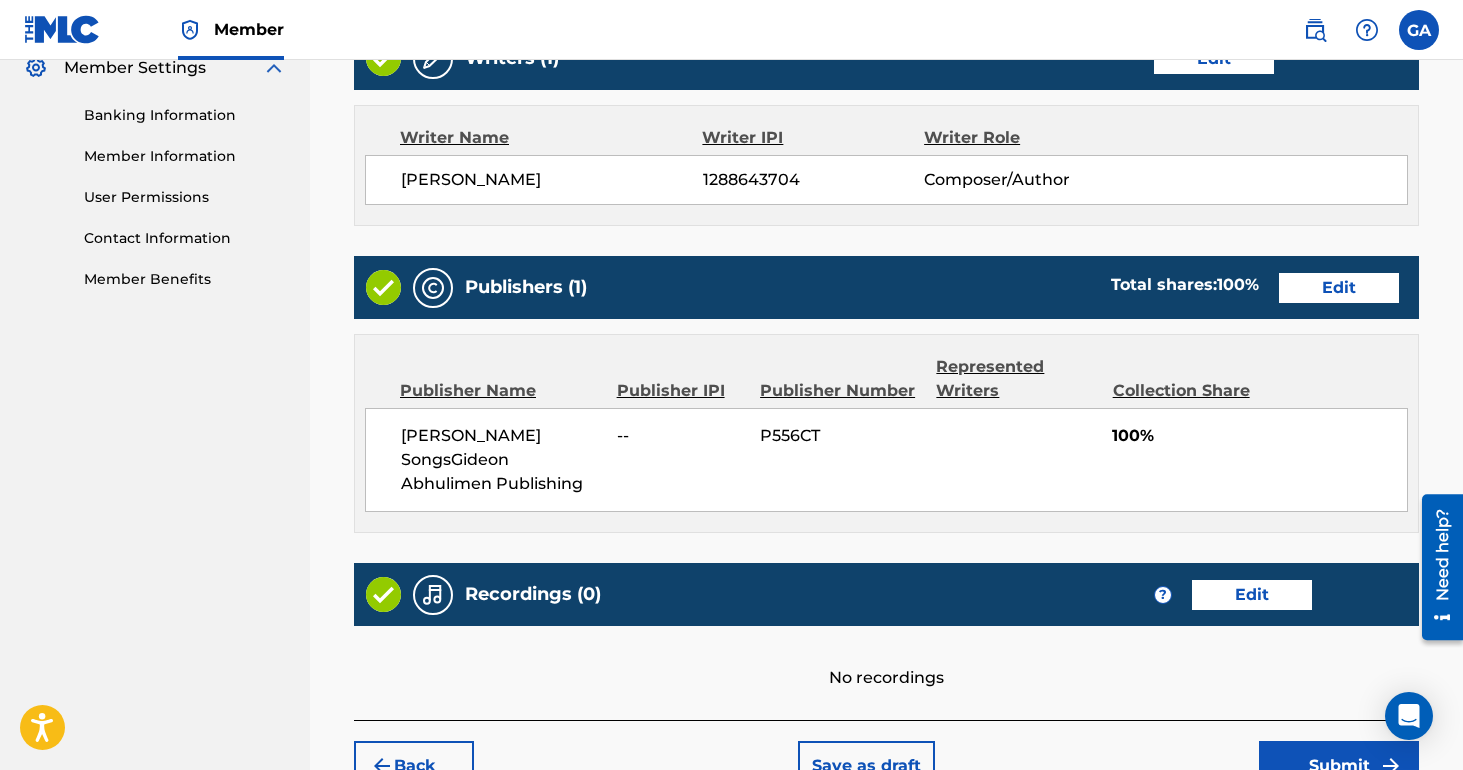 scroll, scrollTop: 966, scrollLeft: 0, axis: vertical 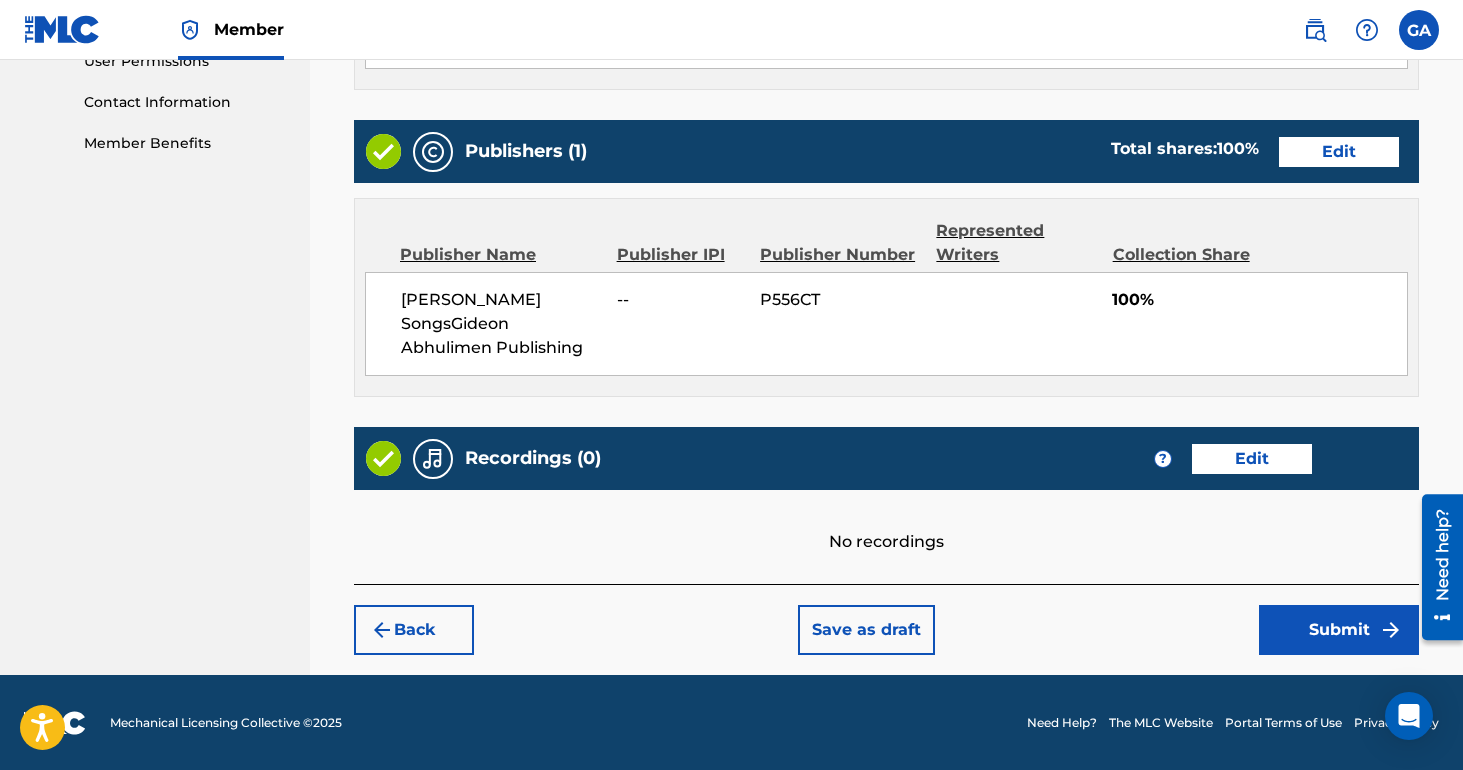 click on "Submit" at bounding box center [1339, 630] 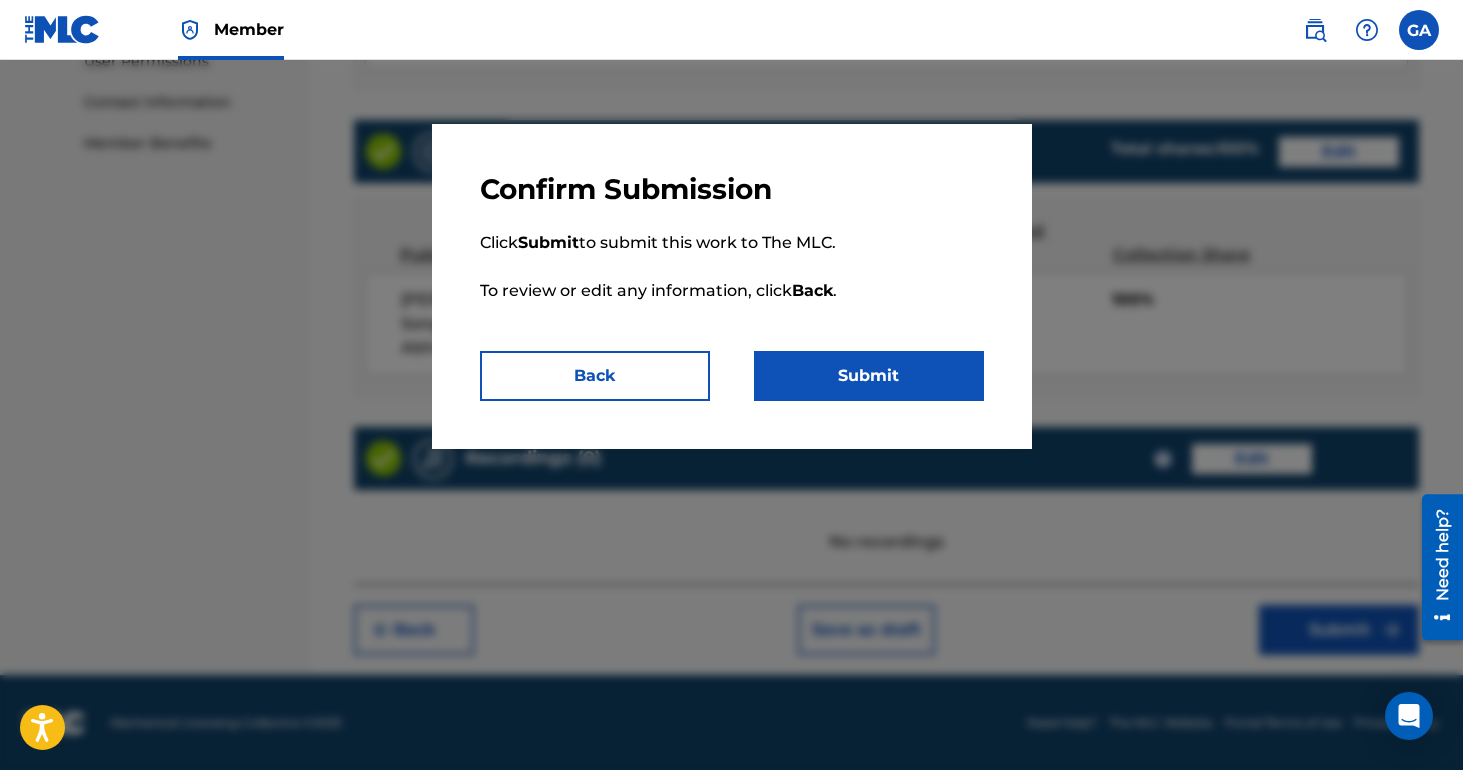 click on "Submit" at bounding box center (869, 376) 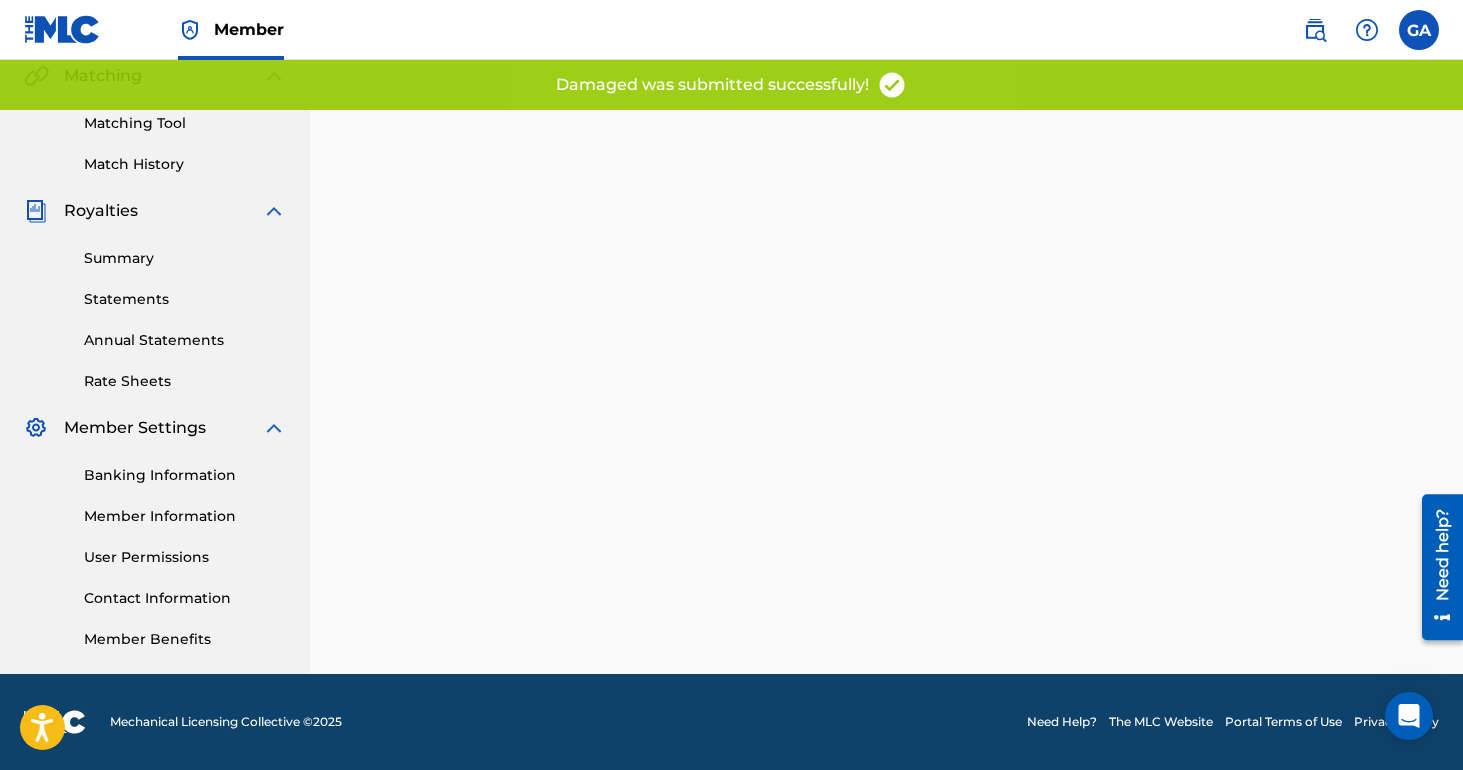 scroll, scrollTop: 0, scrollLeft: 0, axis: both 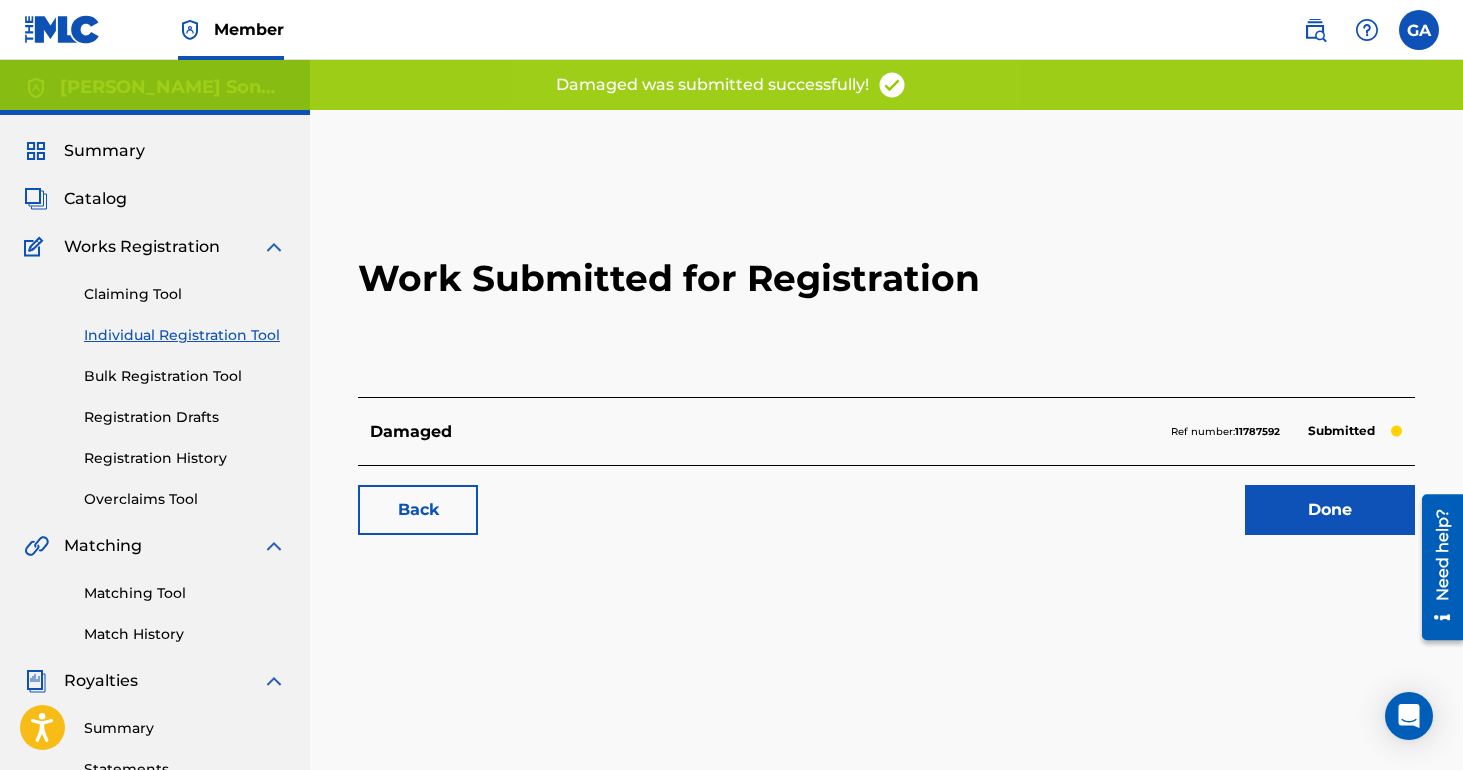 click on "Done" at bounding box center (1330, 510) 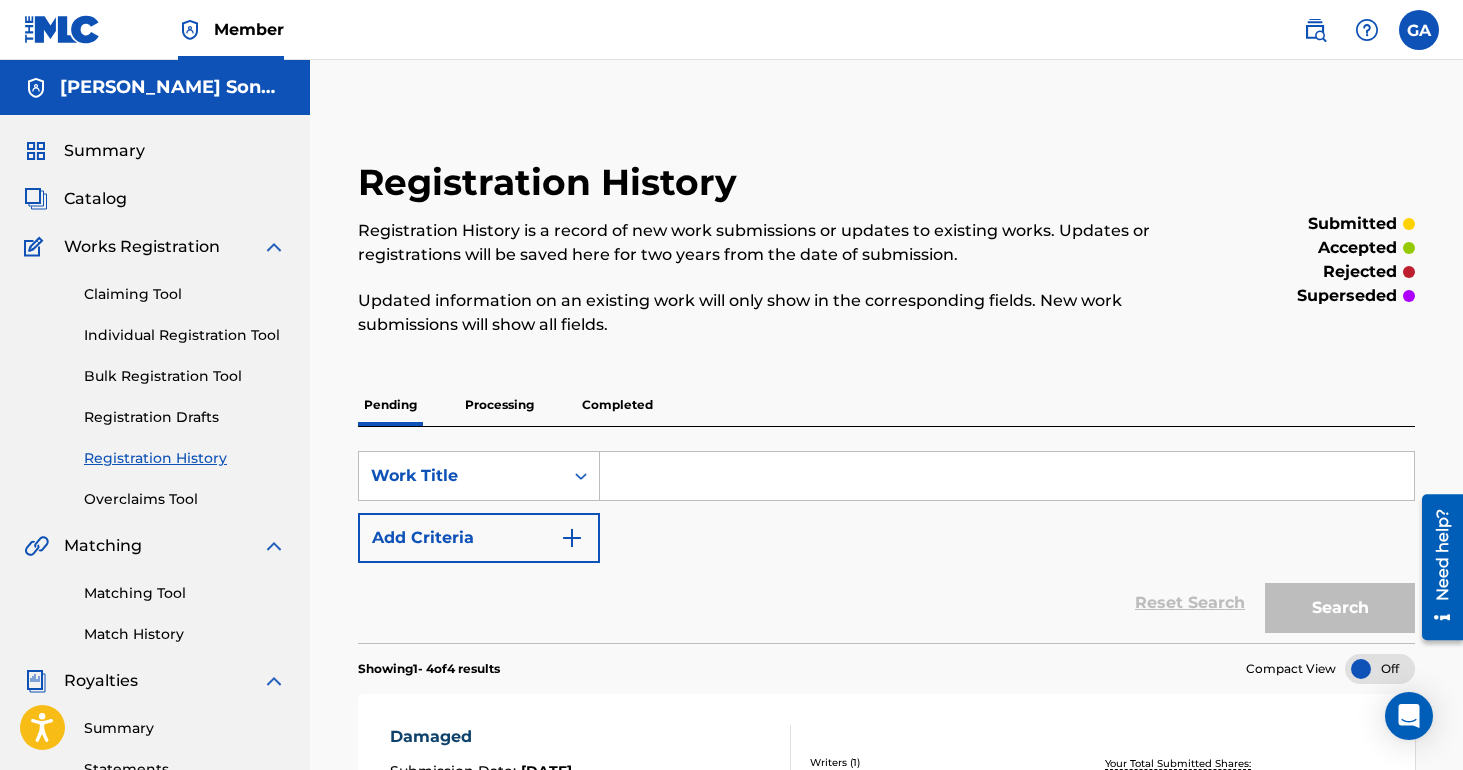 click on "Individual Registration Tool" at bounding box center (185, 335) 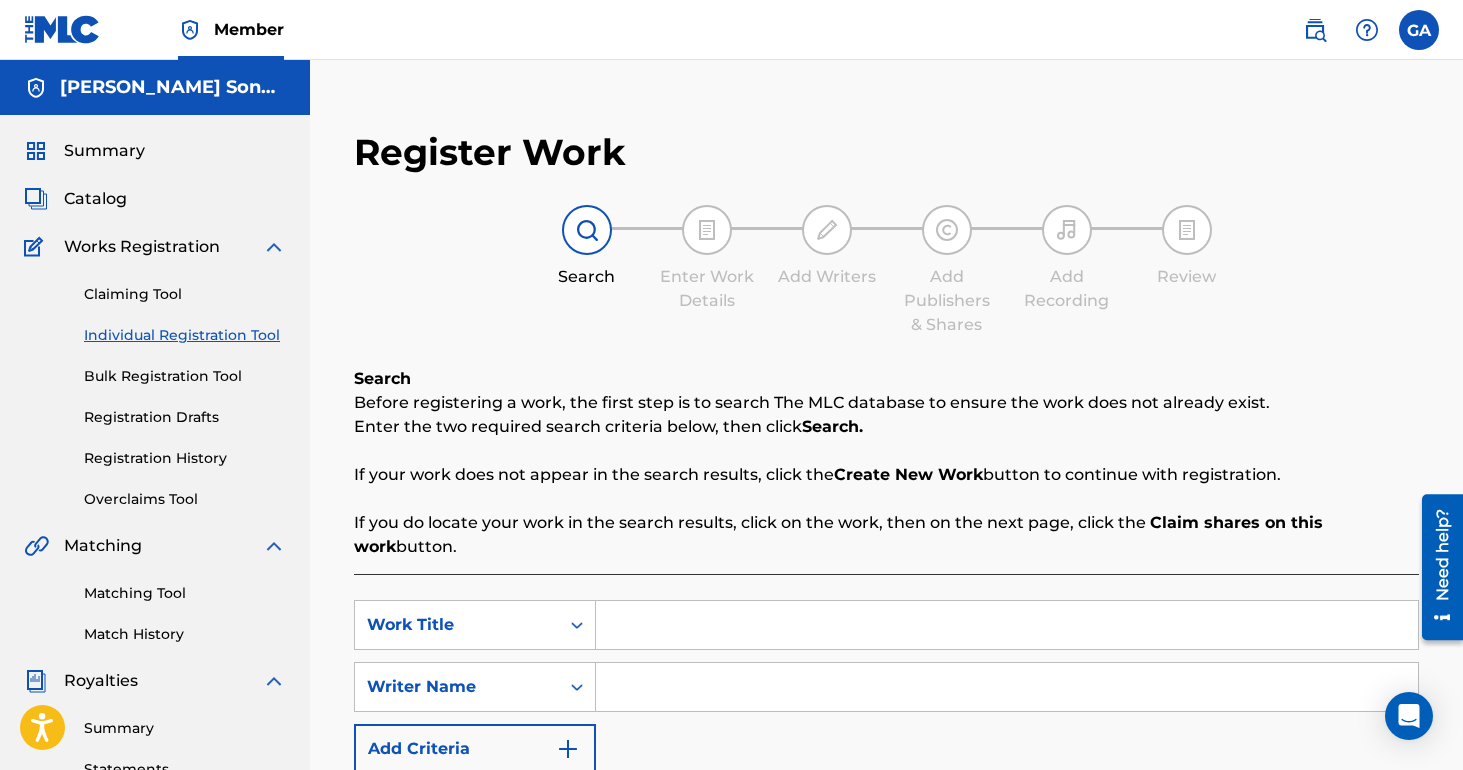 click at bounding box center (1007, 625) 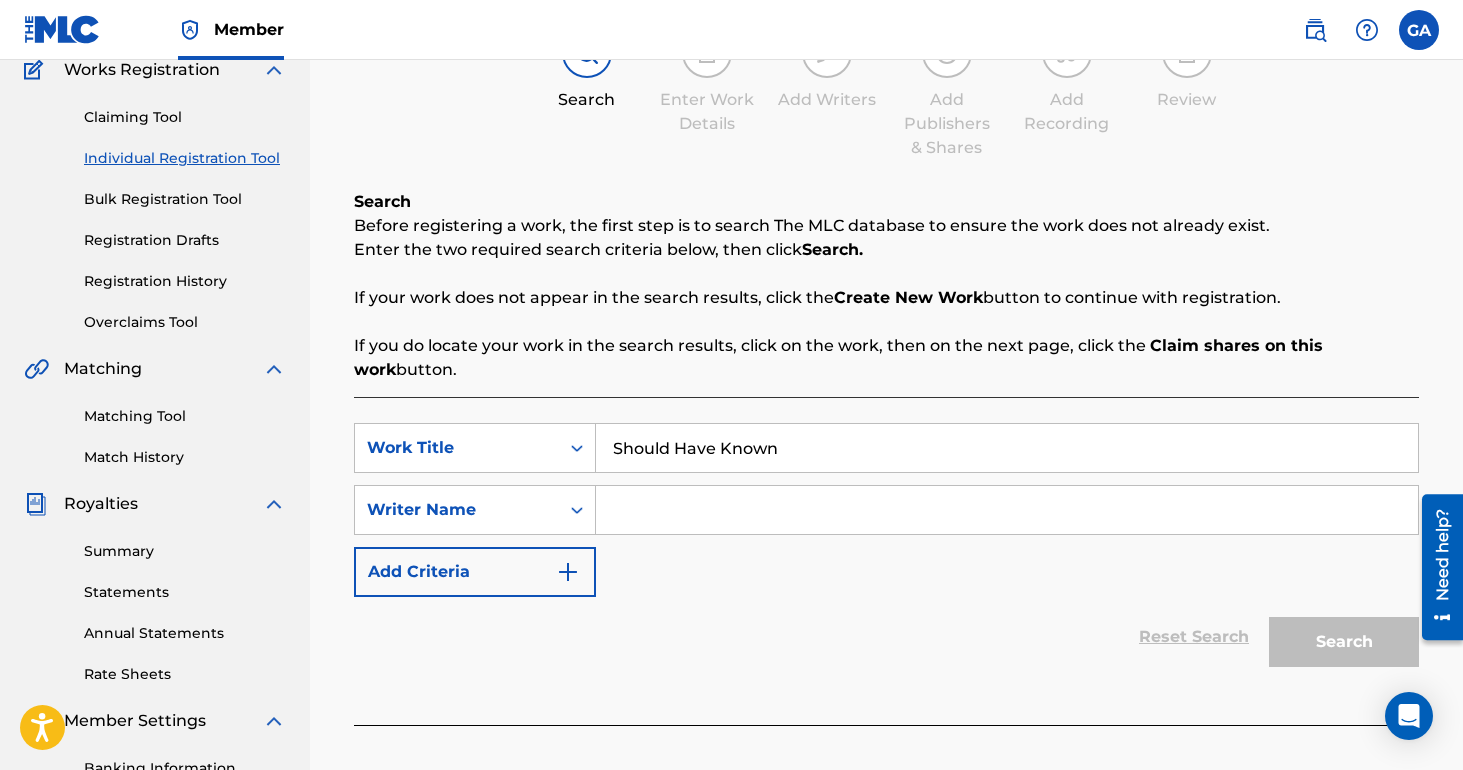 scroll, scrollTop: 183, scrollLeft: 0, axis: vertical 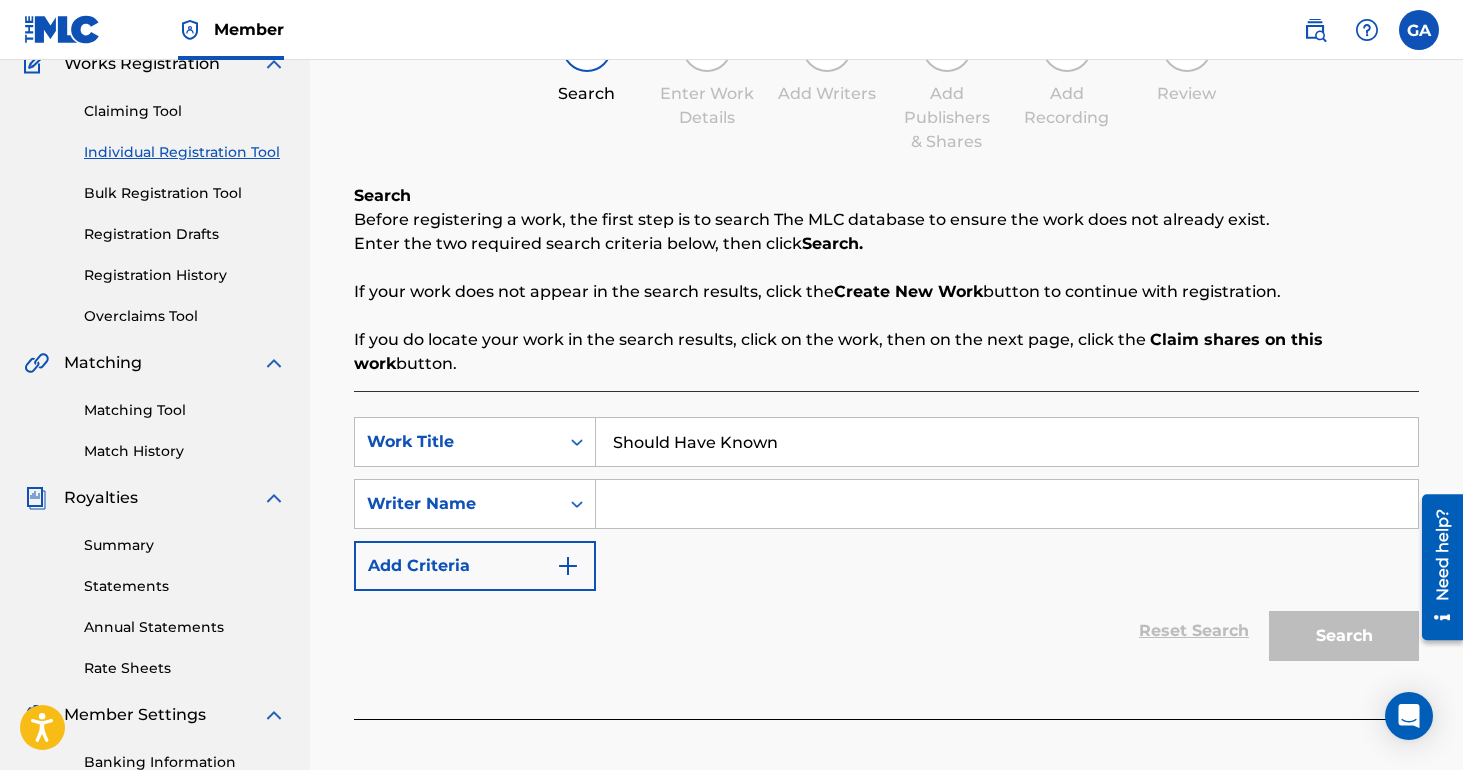 type on "Should Have Known" 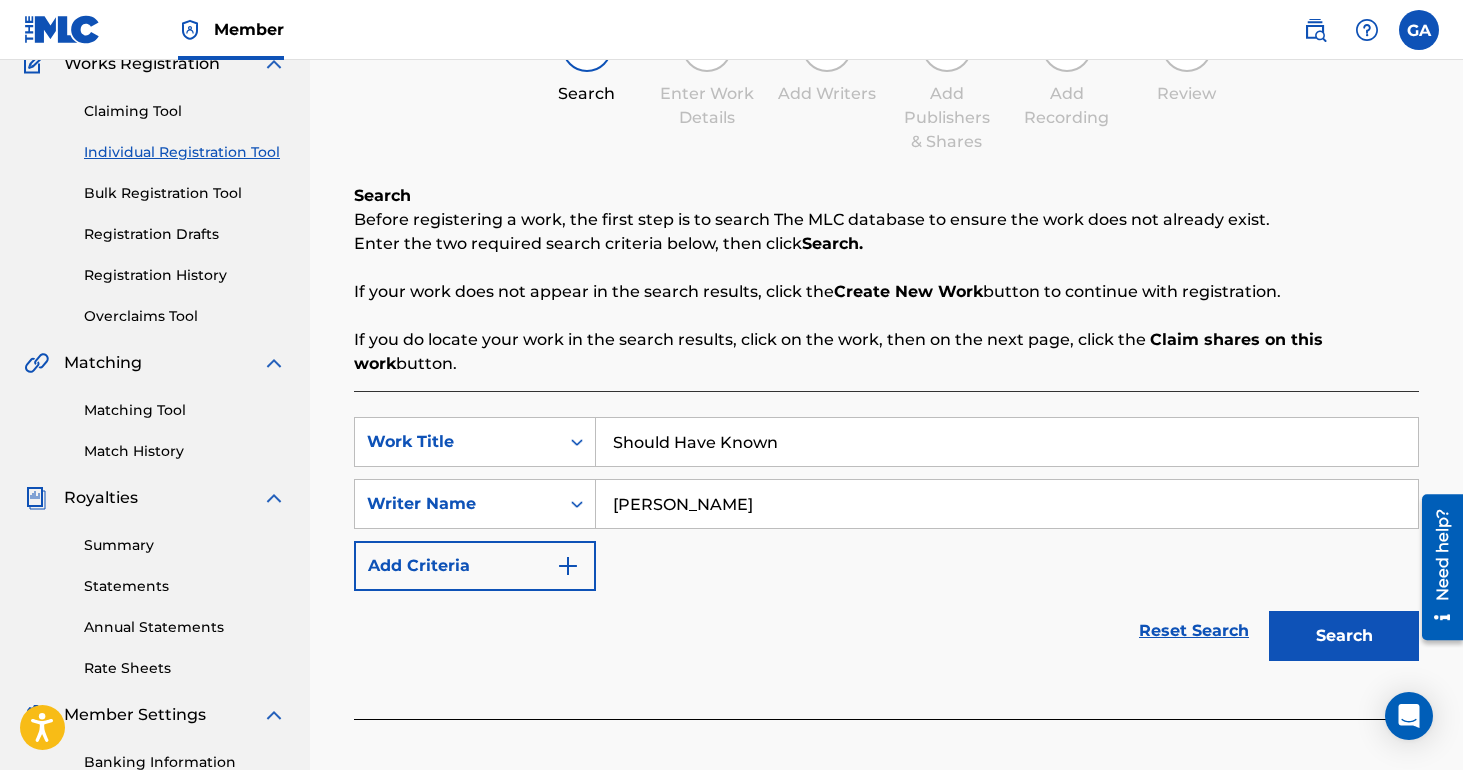 click on "Search" at bounding box center (1344, 636) 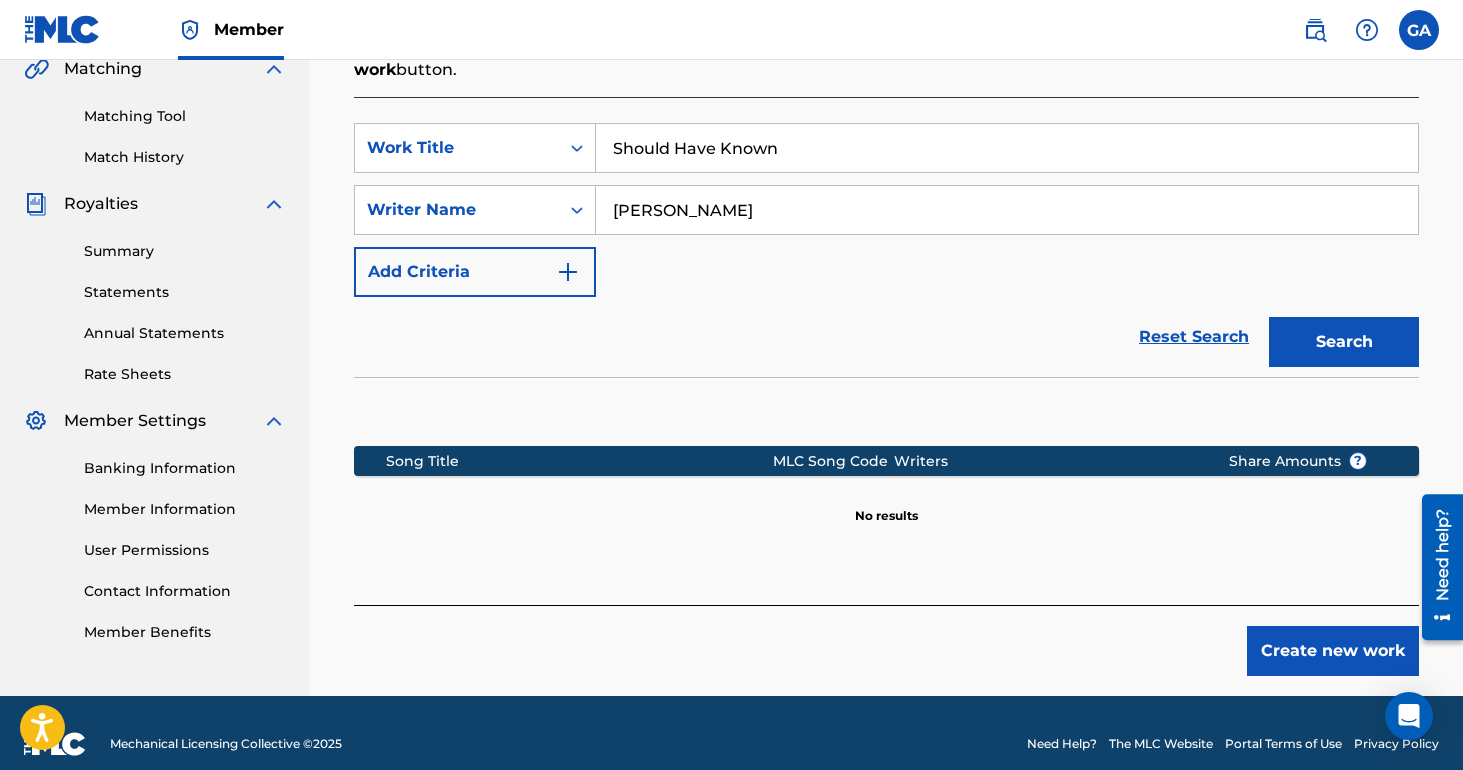 scroll, scrollTop: 480, scrollLeft: 0, axis: vertical 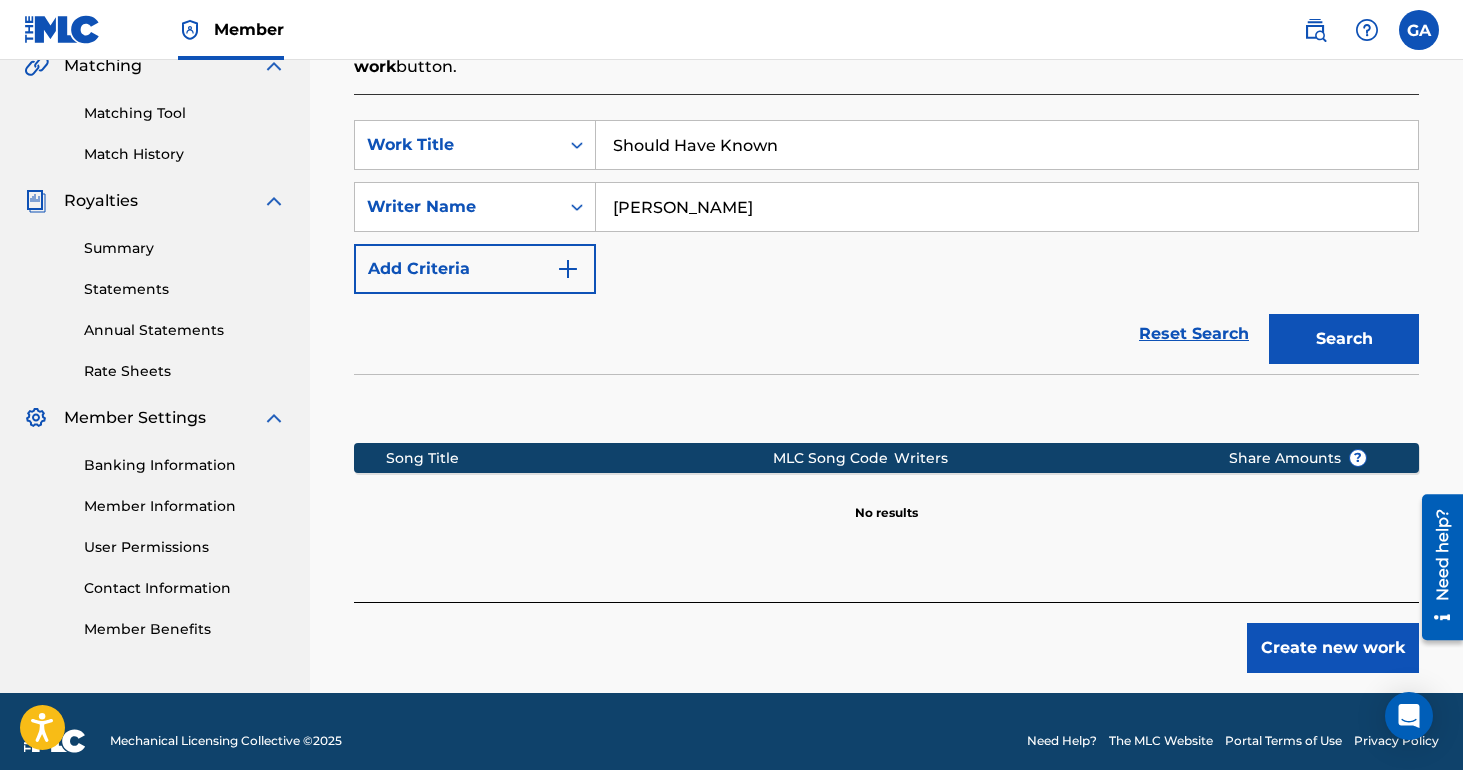 click on "Create new work" at bounding box center (1333, 648) 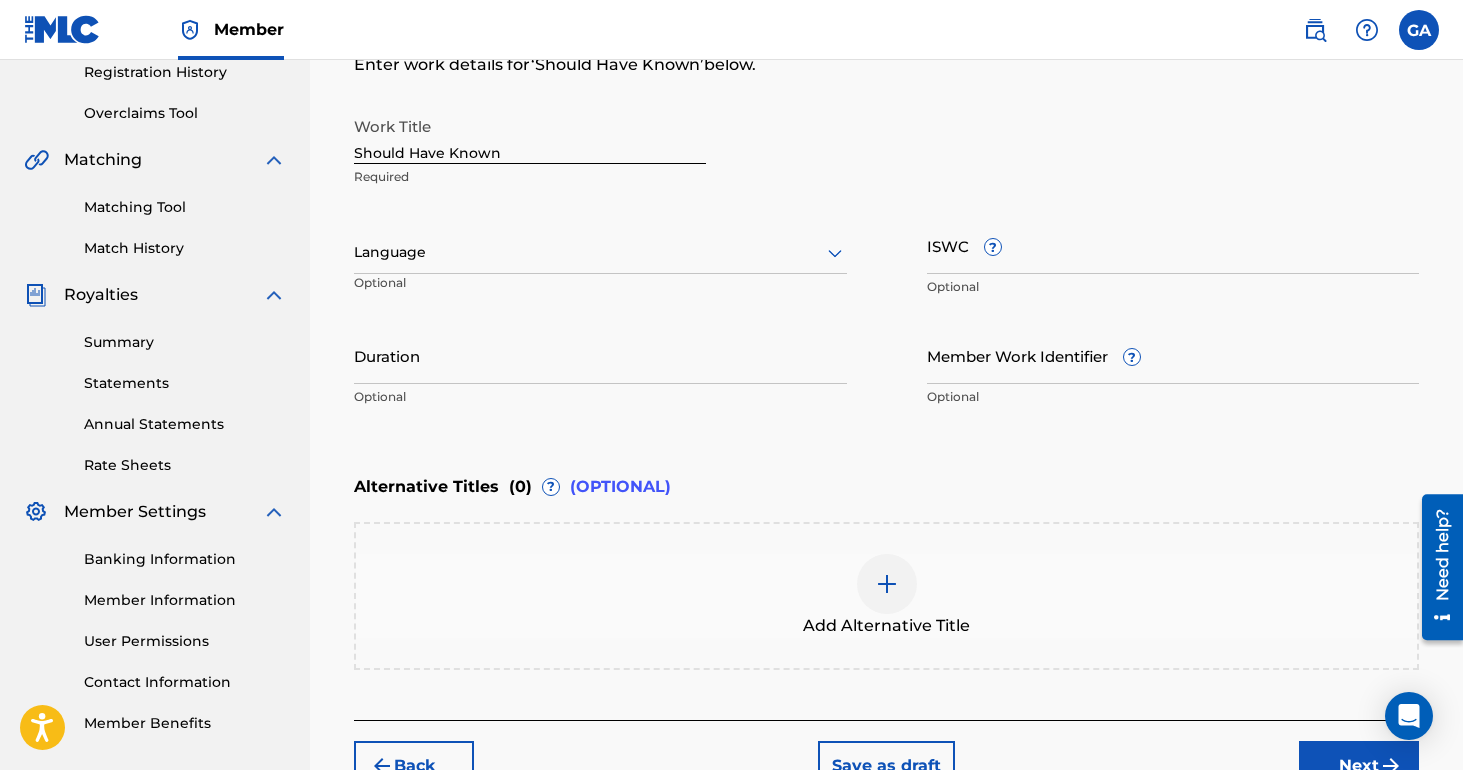 scroll, scrollTop: 354, scrollLeft: 0, axis: vertical 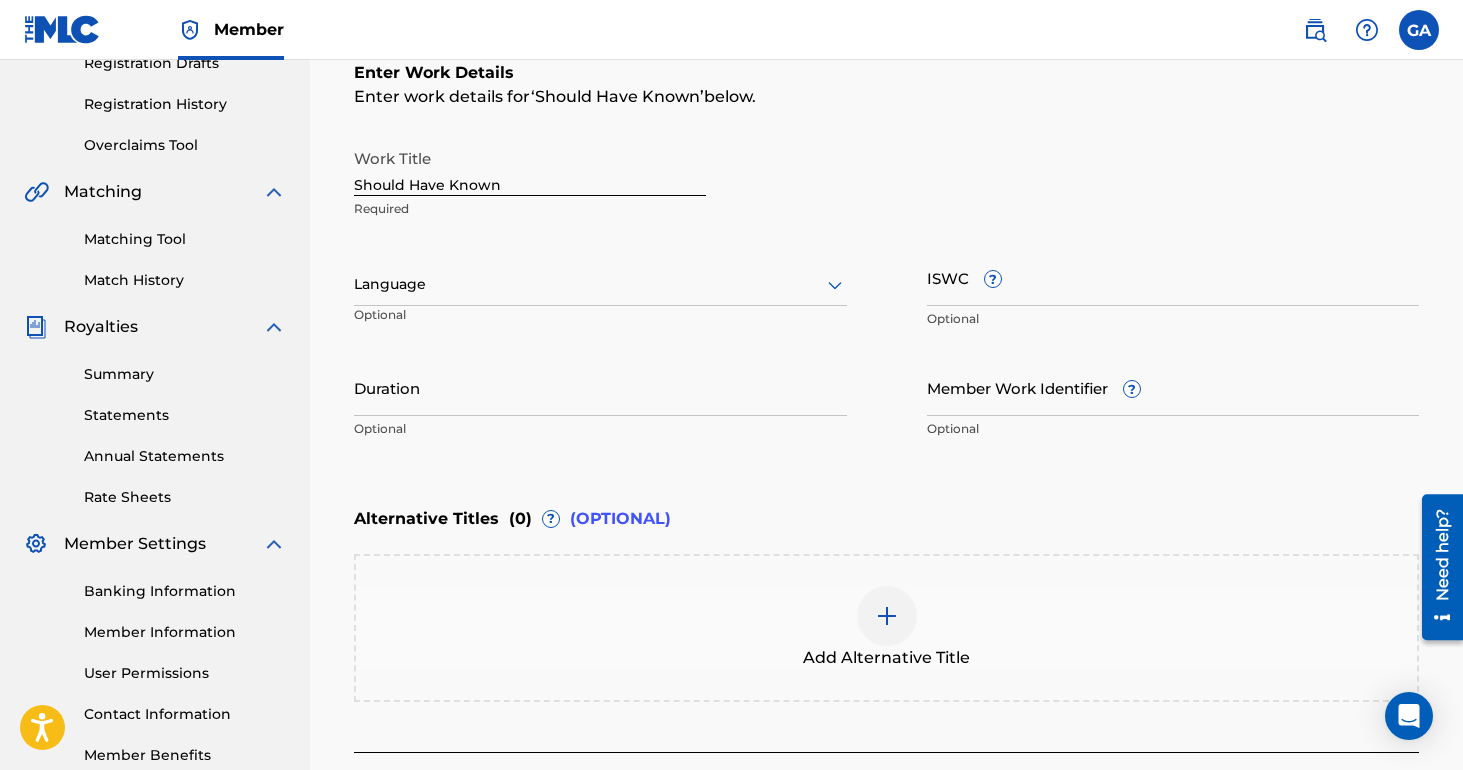 click on "ISWC   ?" at bounding box center (1173, 277) 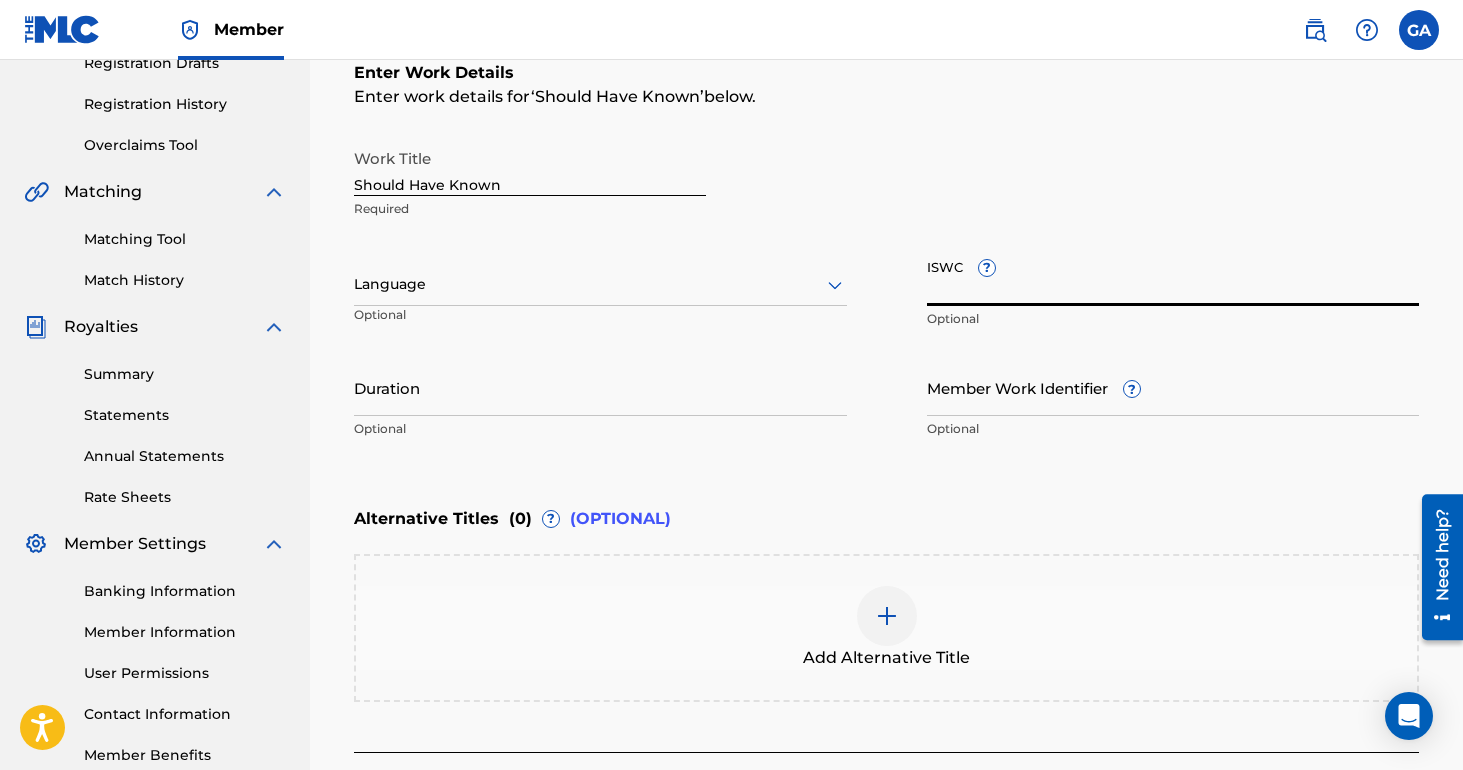paste on "T3336599787" 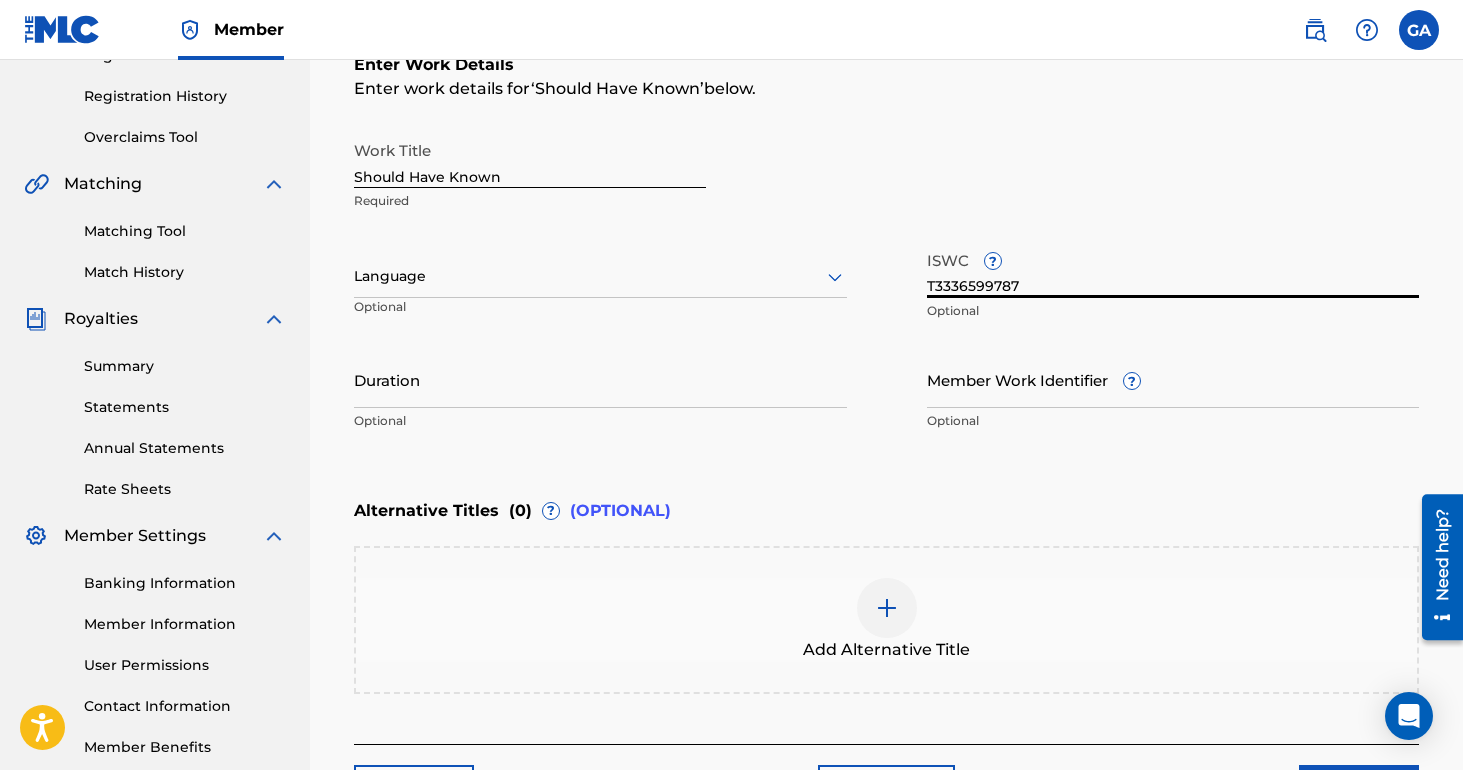 scroll, scrollTop: 522, scrollLeft: 0, axis: vertical 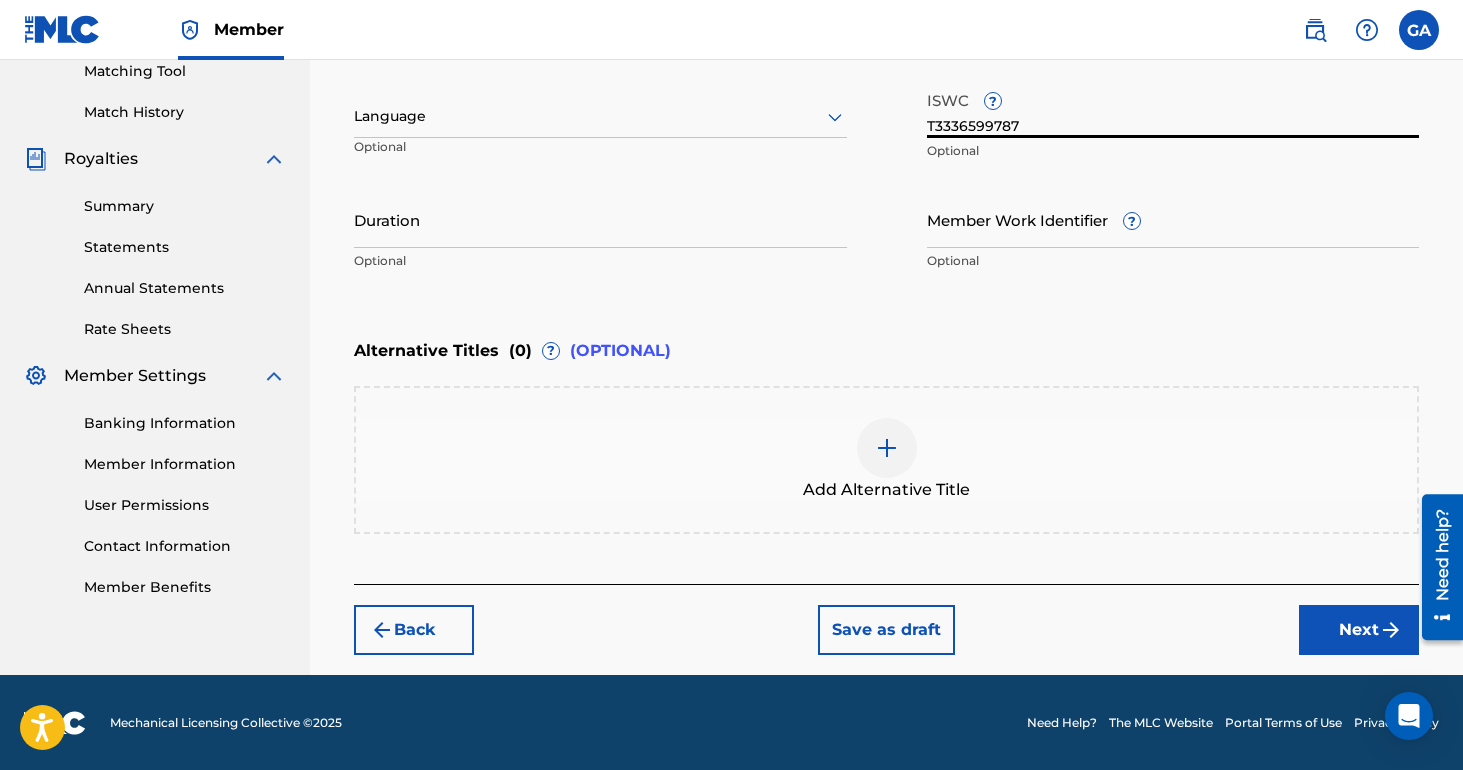 type on "T3336599787" 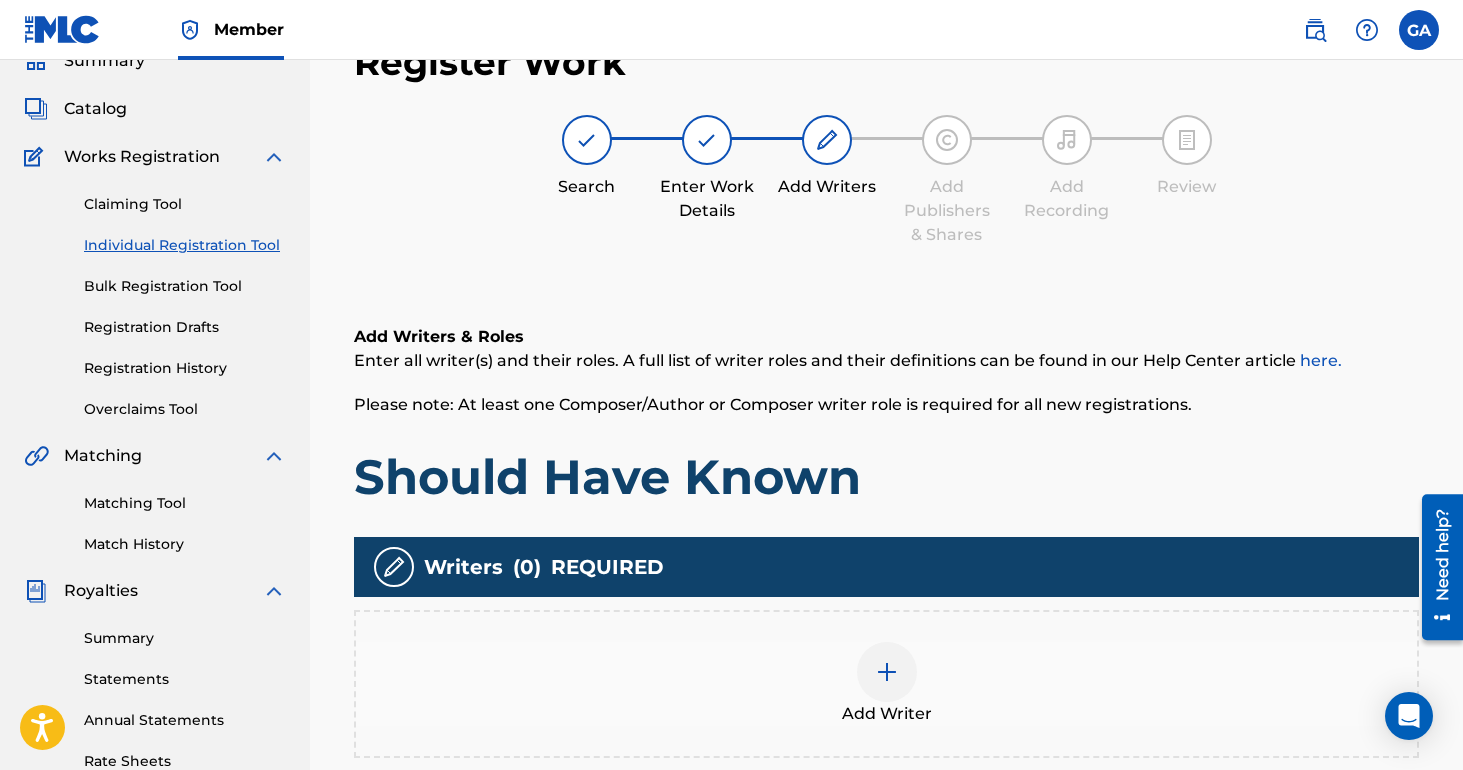 scroll, scrollTop: 90, scrollLeft: 0, axis: vertical 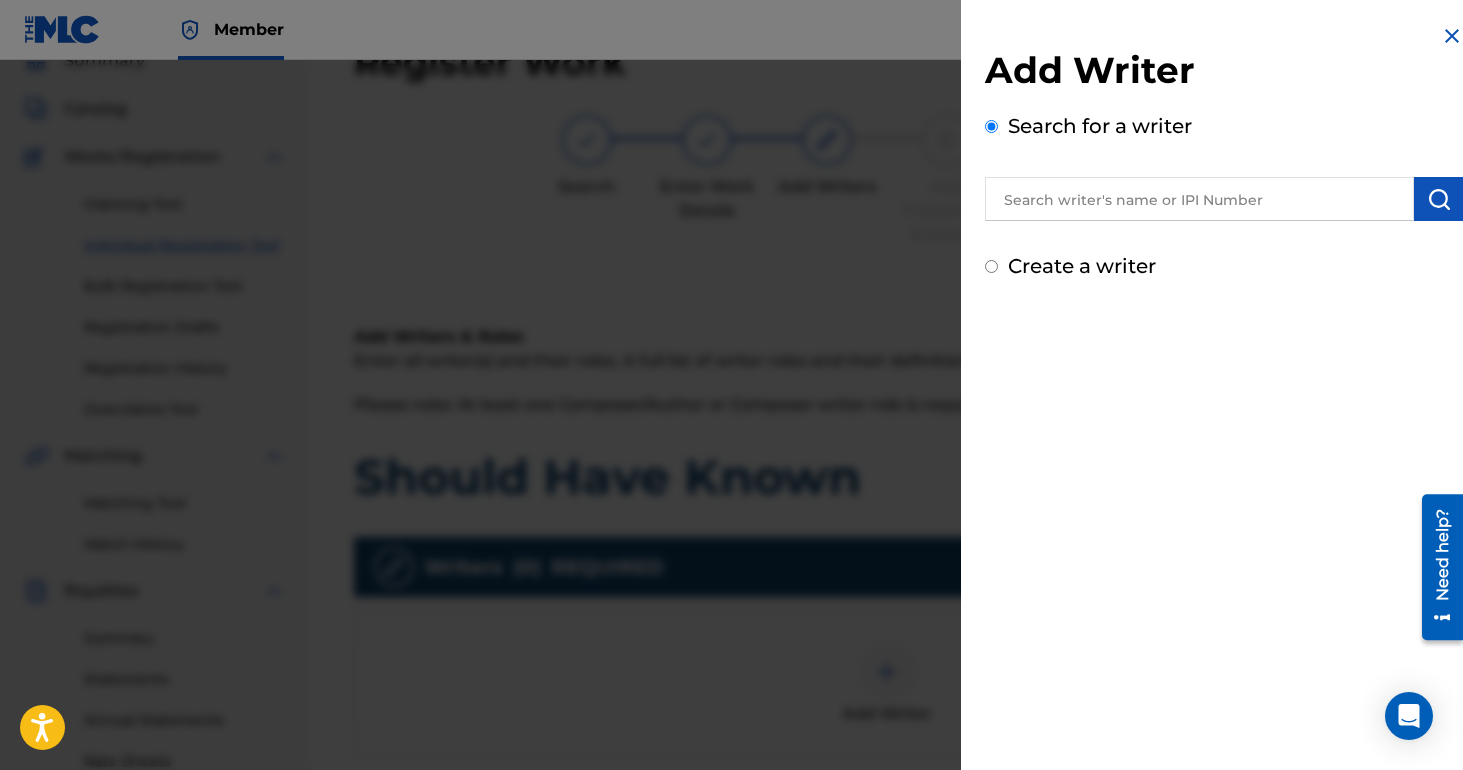 click on "Add Writer Search for a writer Create a writer" at bounding box center [1224, 152] 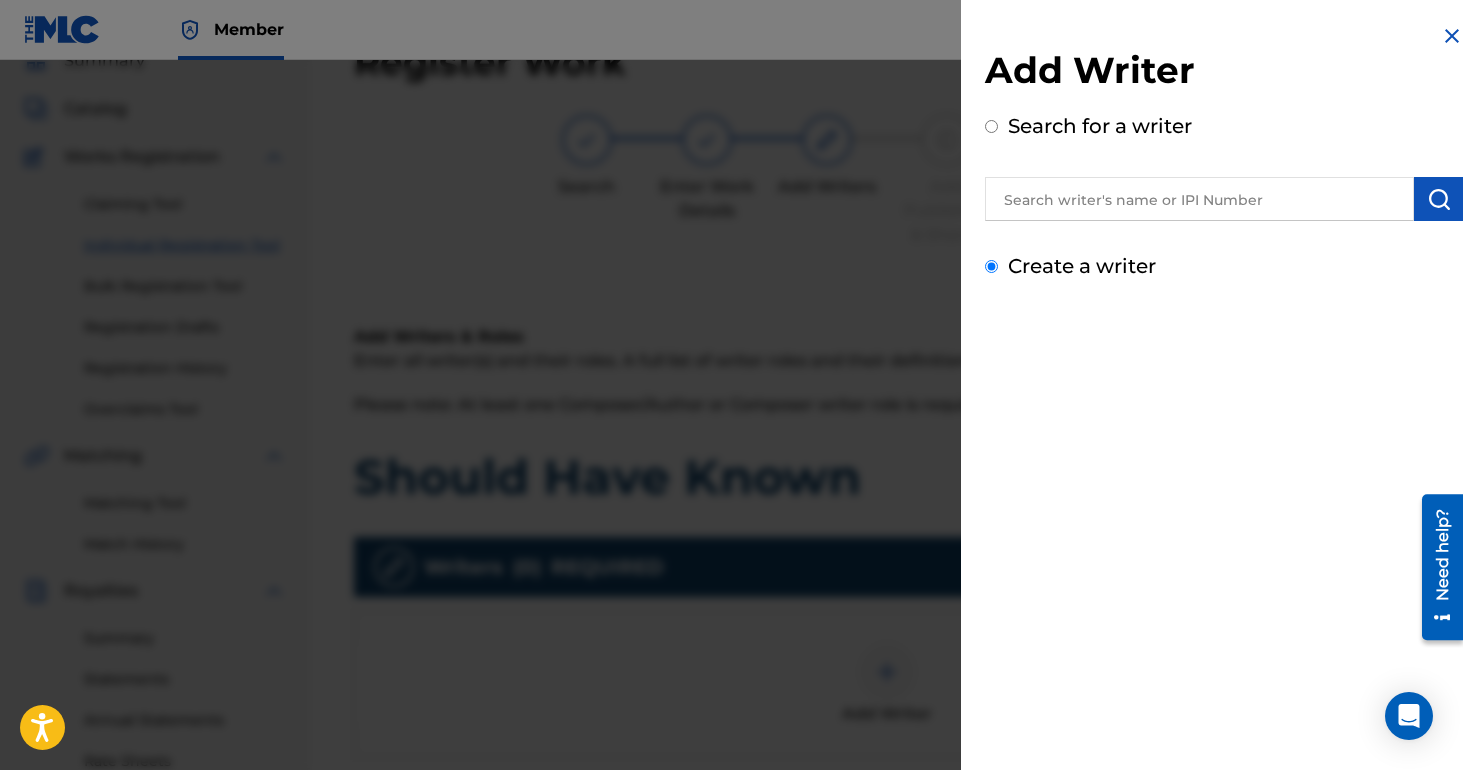 click on "Create a writer" at bounding box center (991, 266) 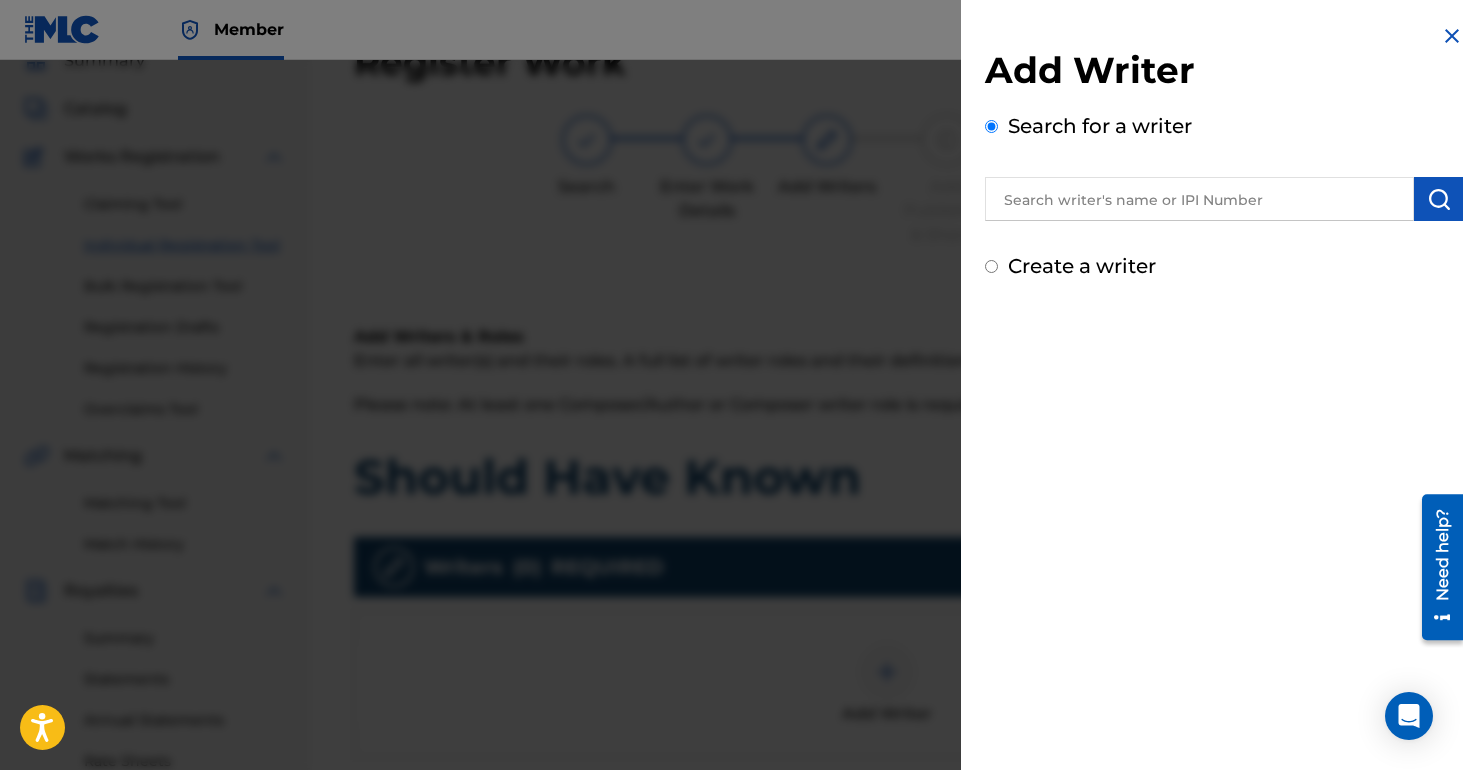 radio on "false" 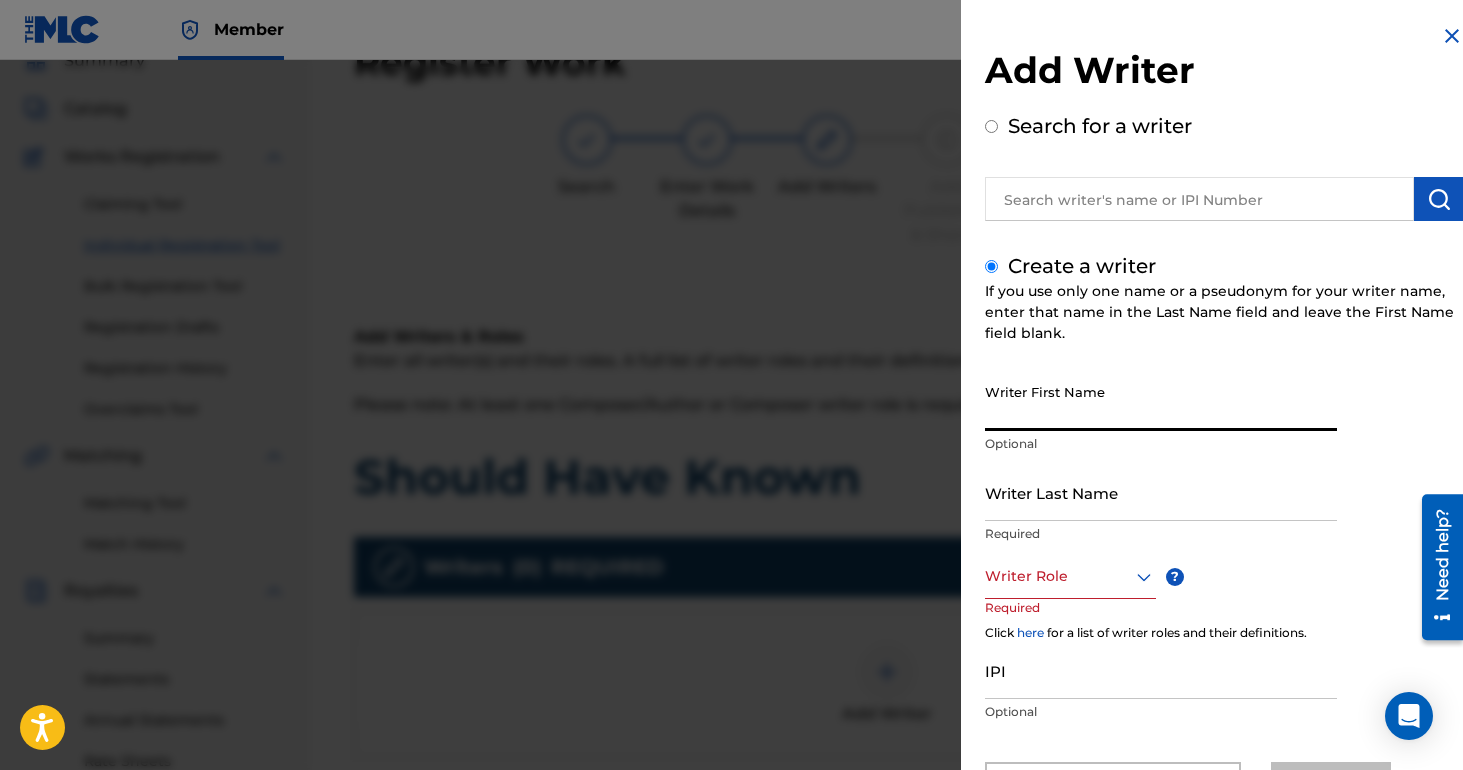 click on "Writer First Name" at bounding box center [1161, 402] 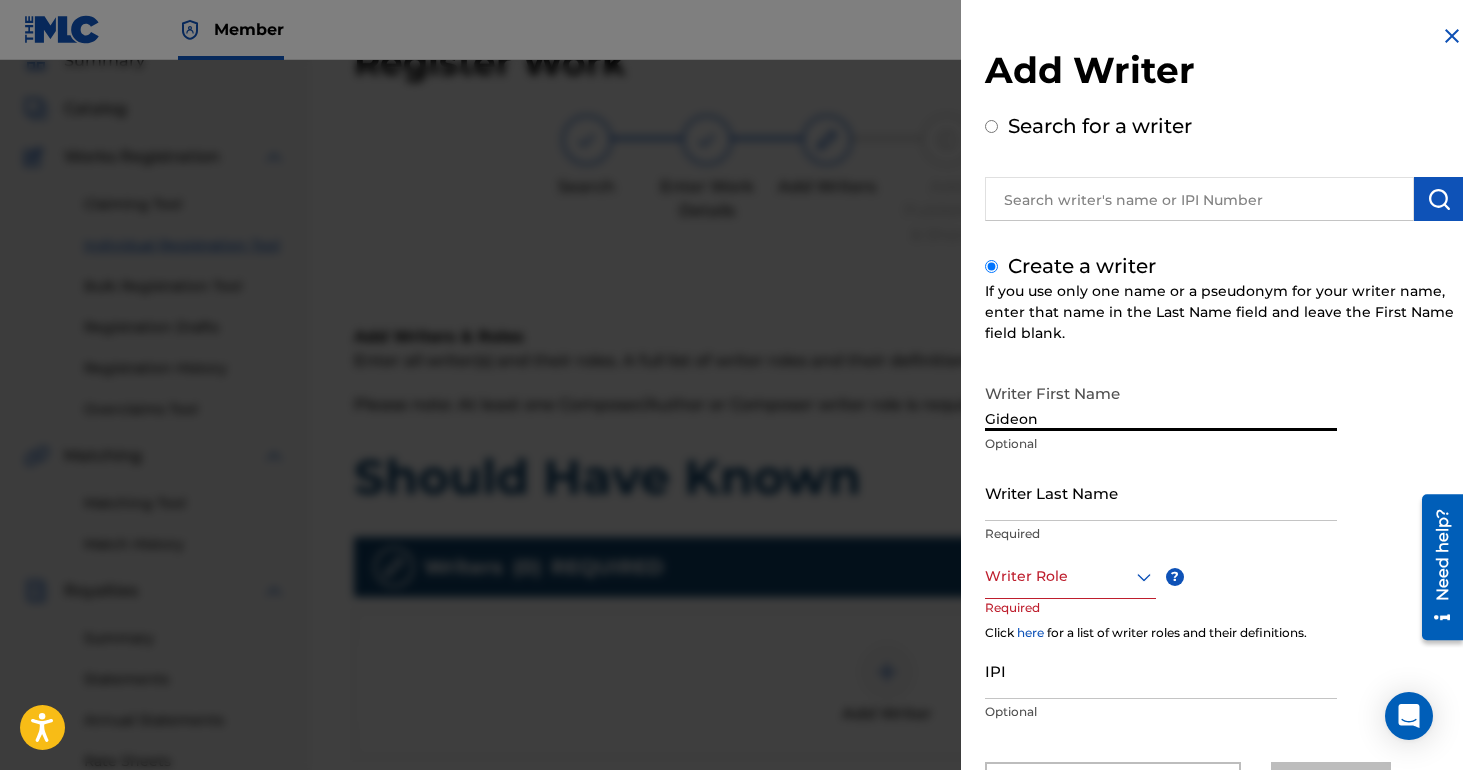 click on "Writer Last Name" at bounding box center (1161, 492) 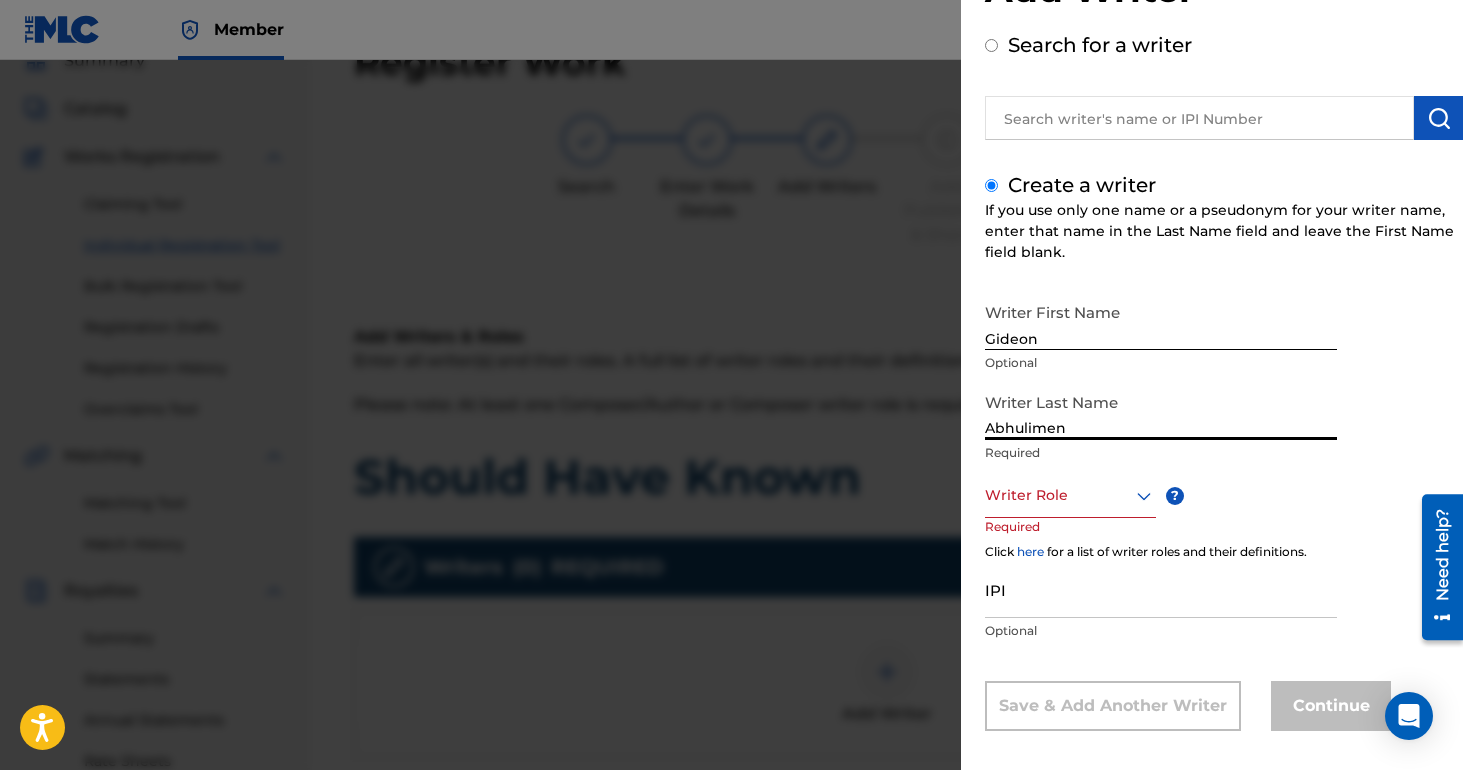 type on "Abhulimen" 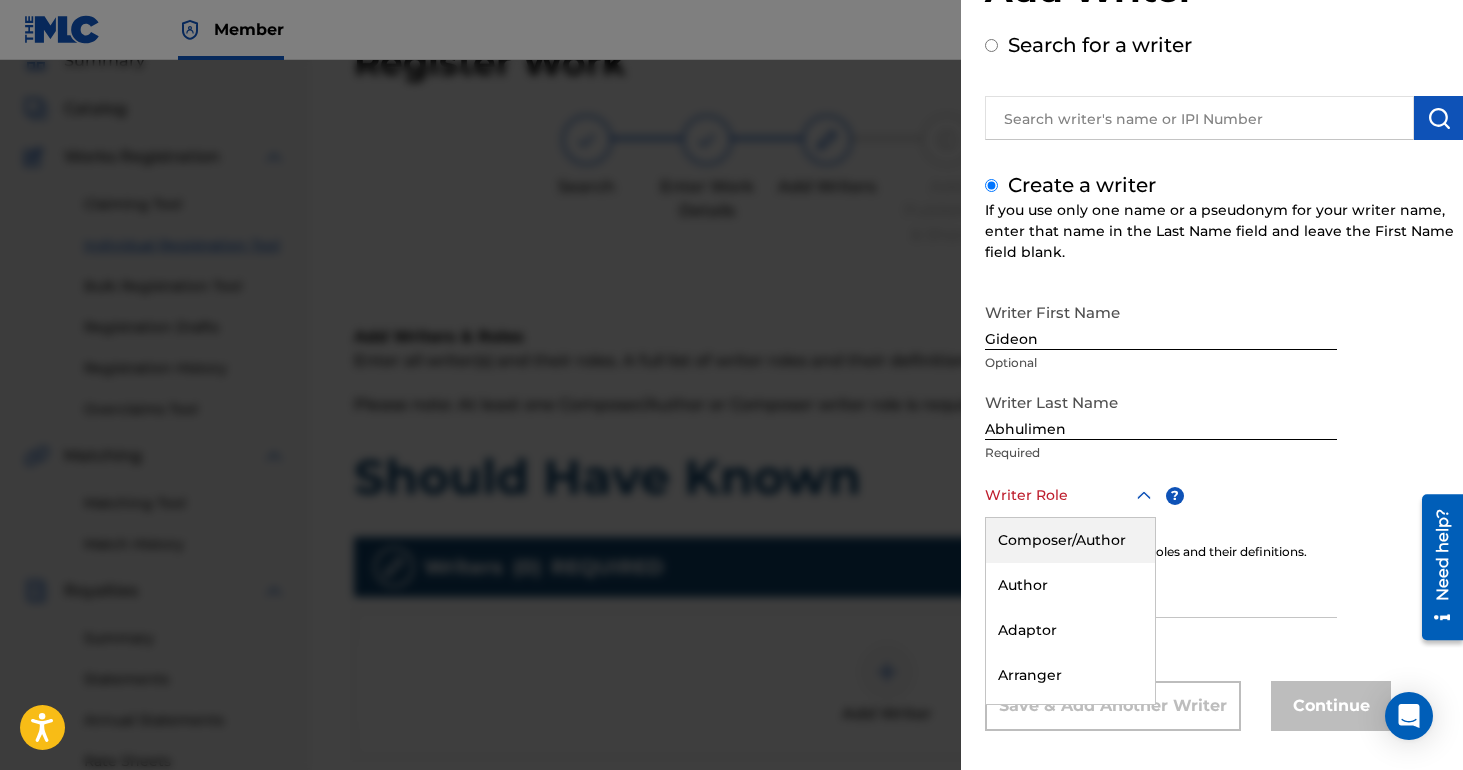 click on "Writer Role" at bounding box center (1070, 495) 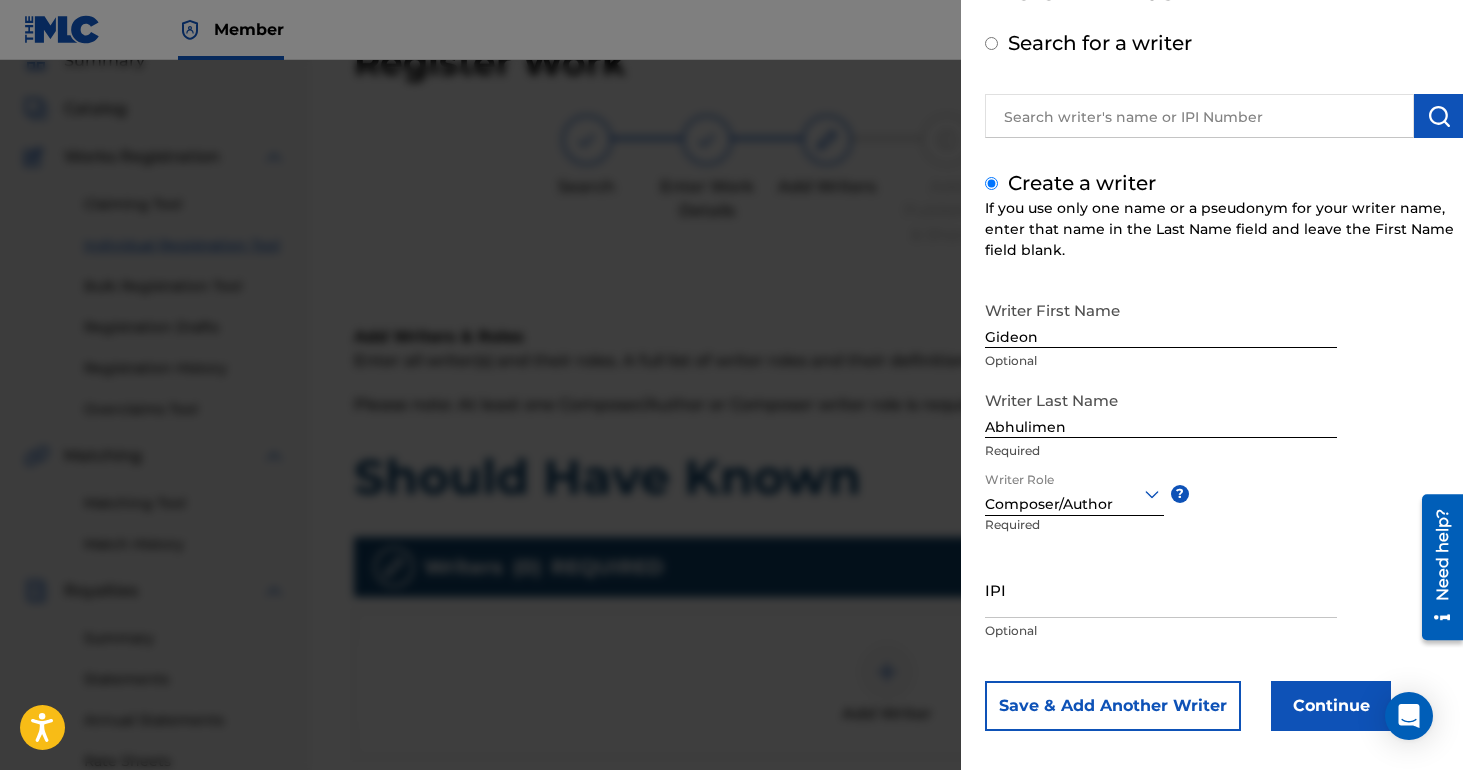 scroll, scrollTop: 98, scrollLeft: 0, axis: vertical 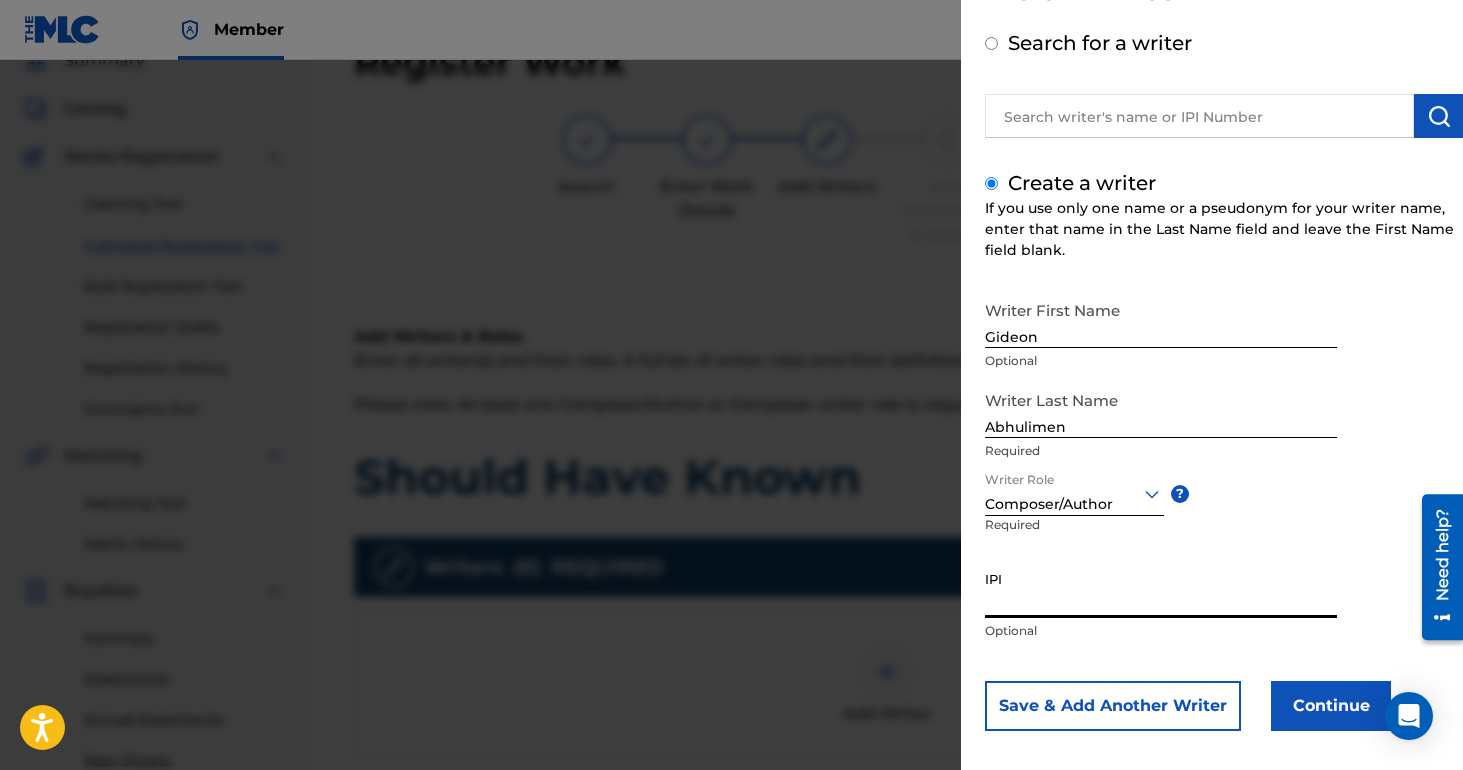 paste on "1288643704" 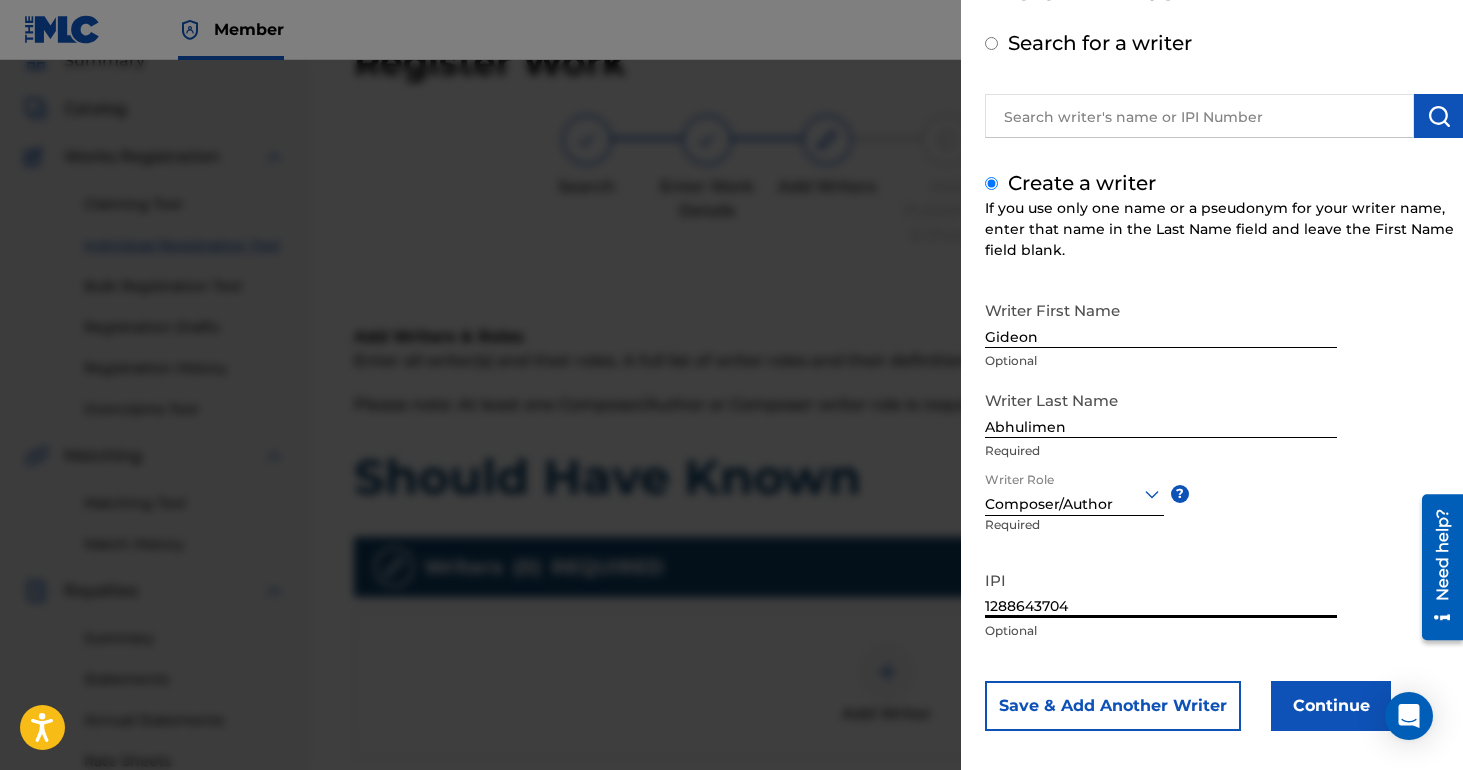 type on "1288643704" 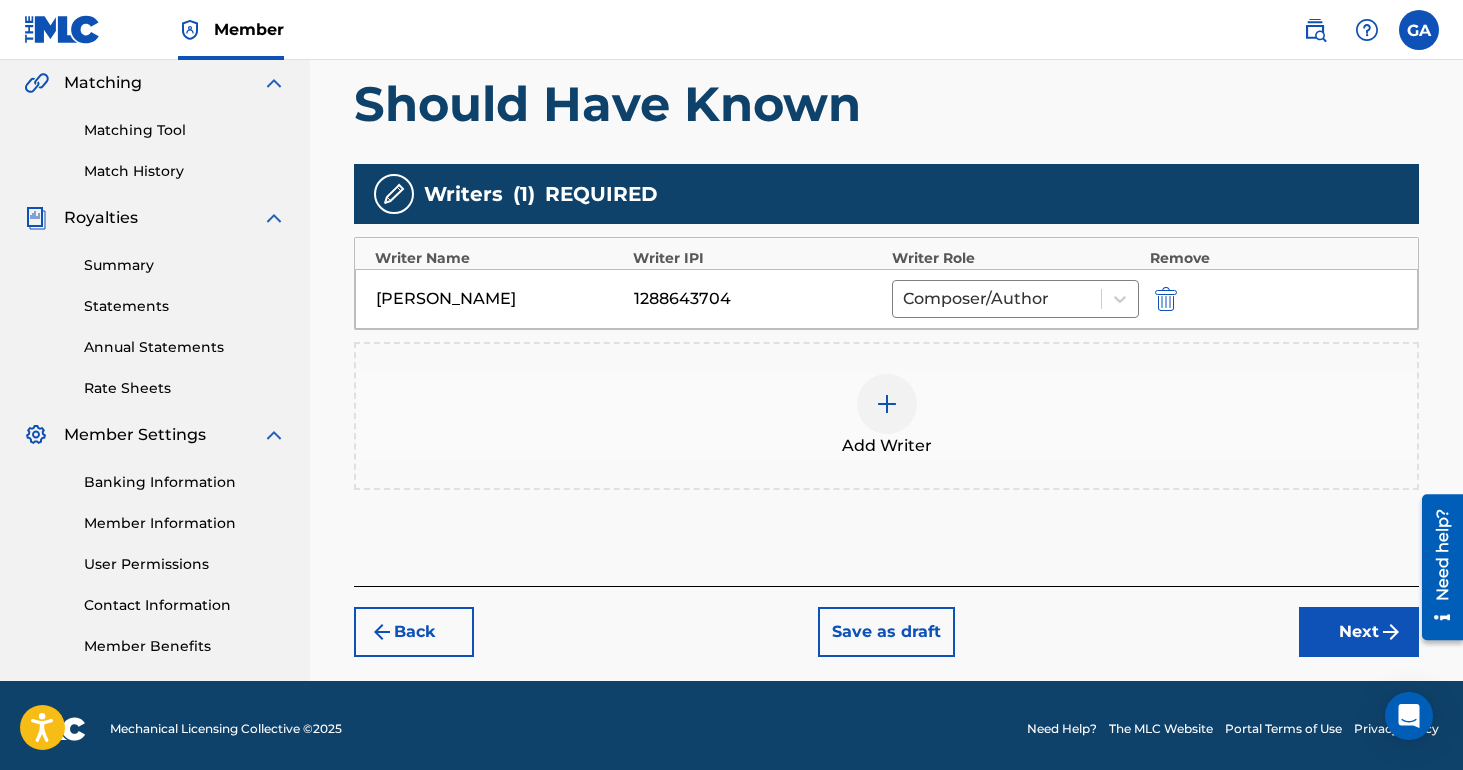 scroll, scrollTop: 470, scrollLeft: 0, axis: vertical 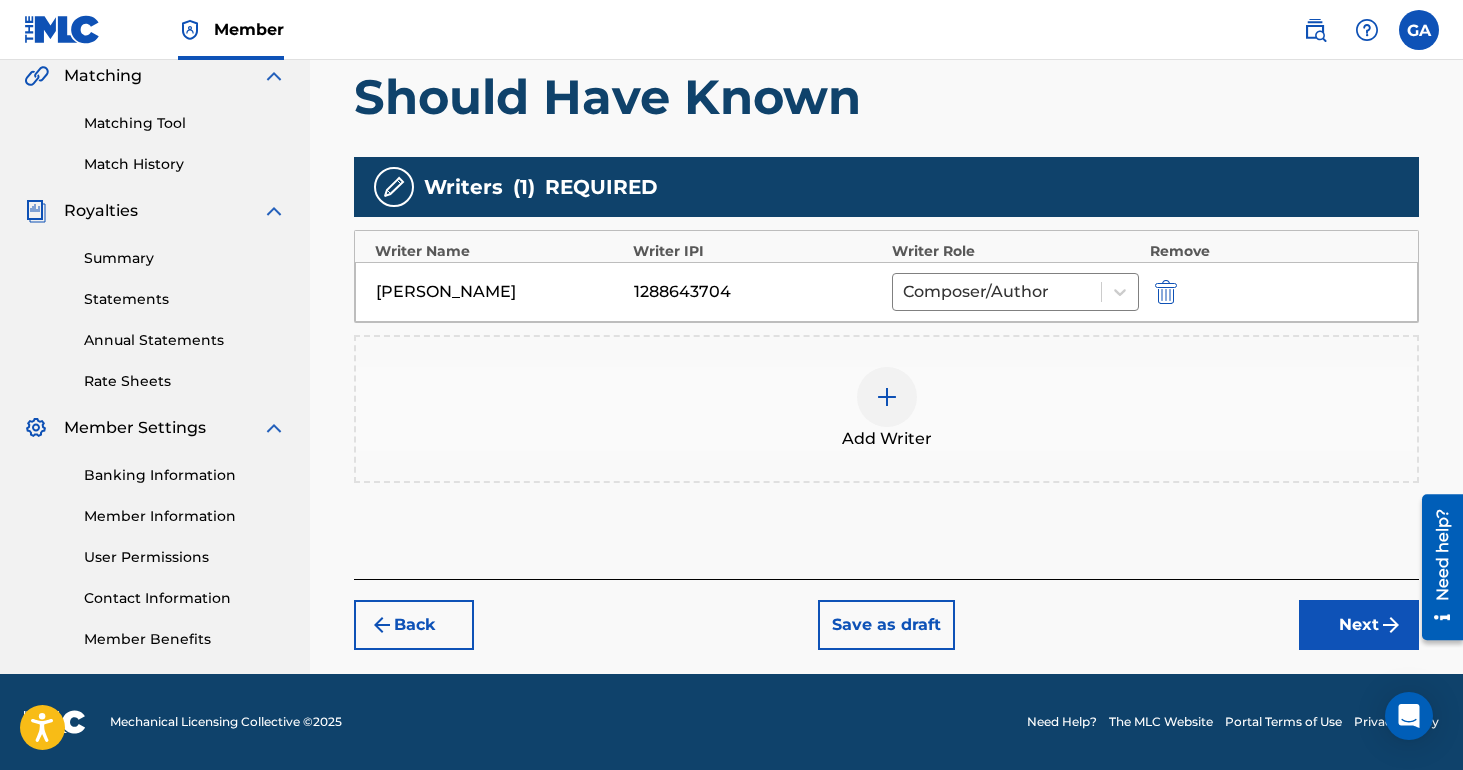 click on "Next" at bounding box center [1359, 625] 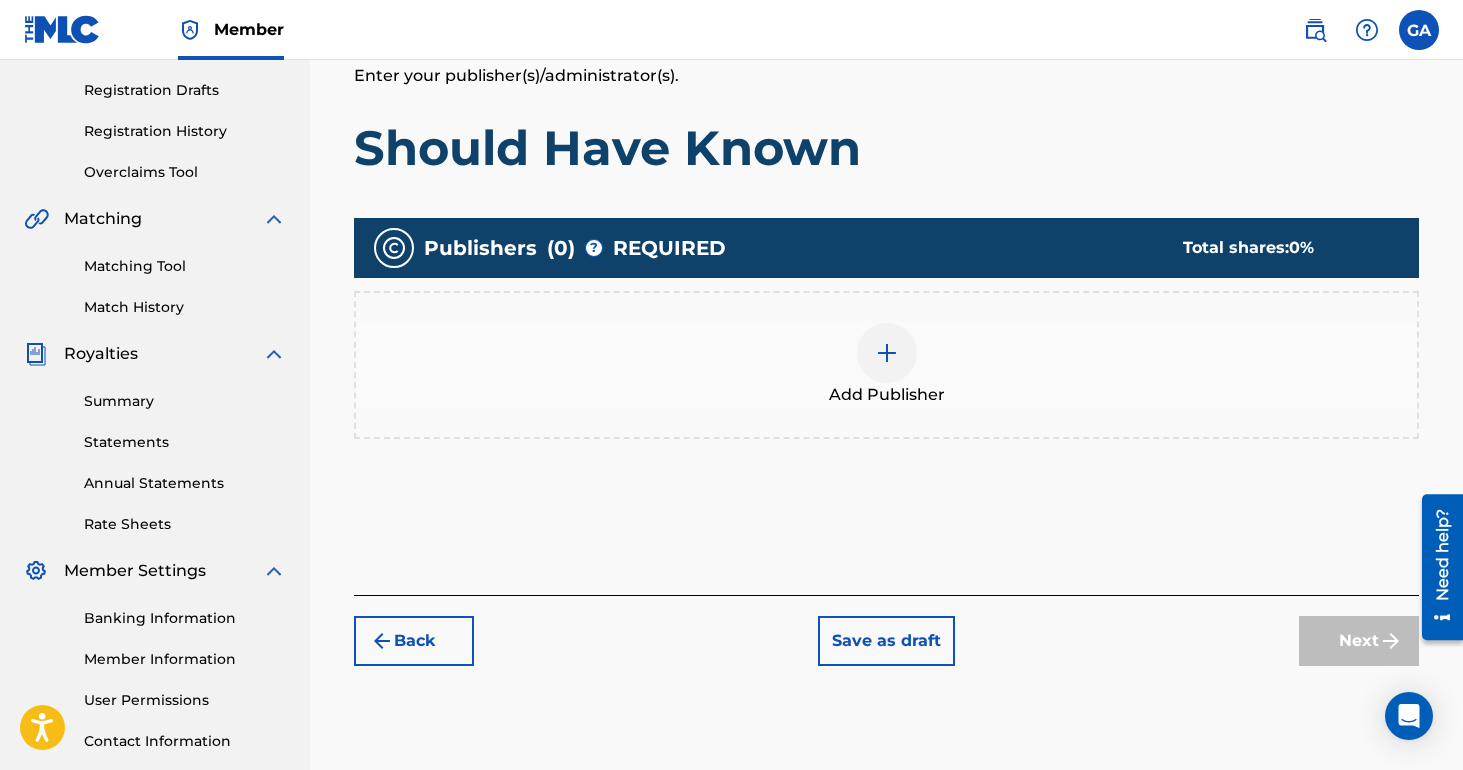 scroll, scrollTop: 330, scrollLeft: 0, axis: vertical 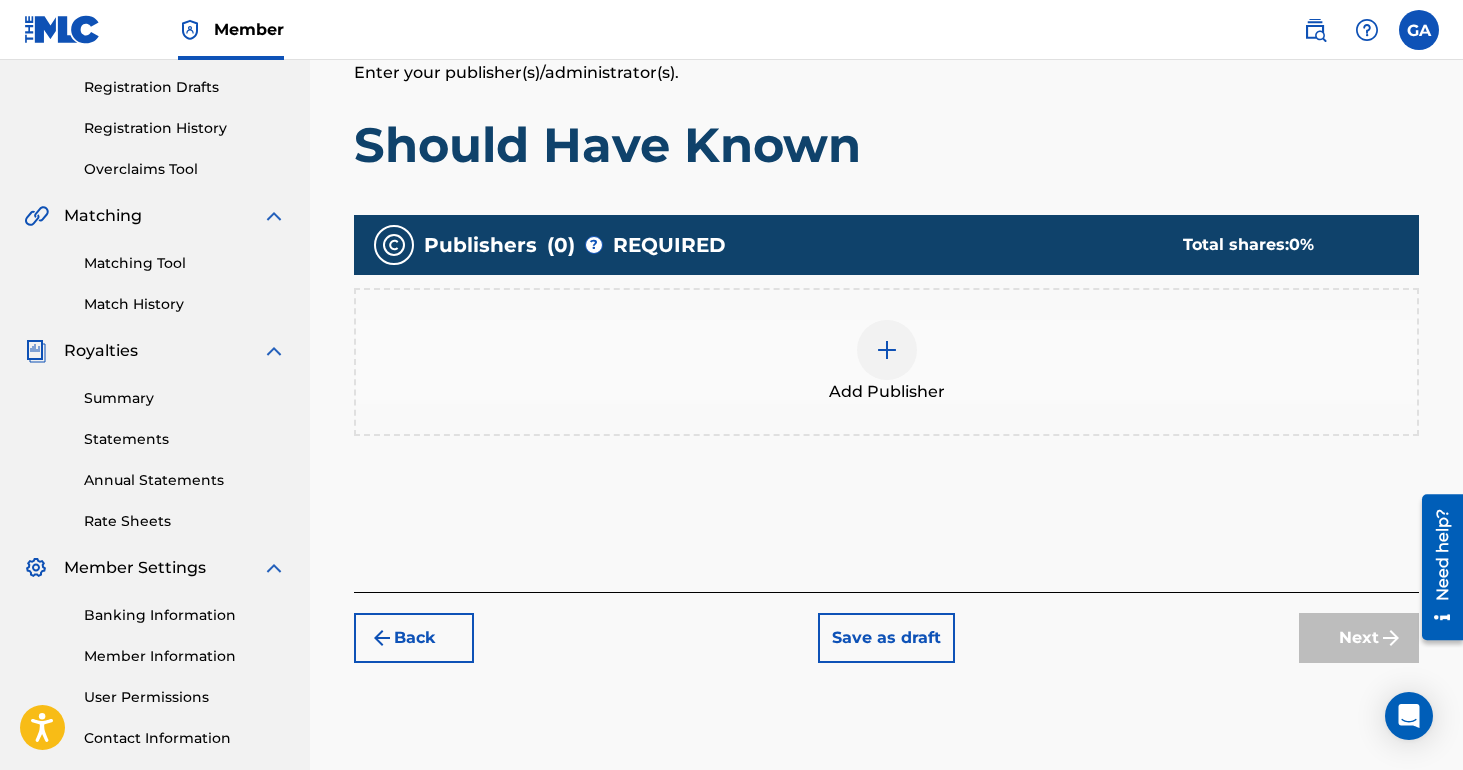 click on "Add Publisher" at bounding box center (887, 392) 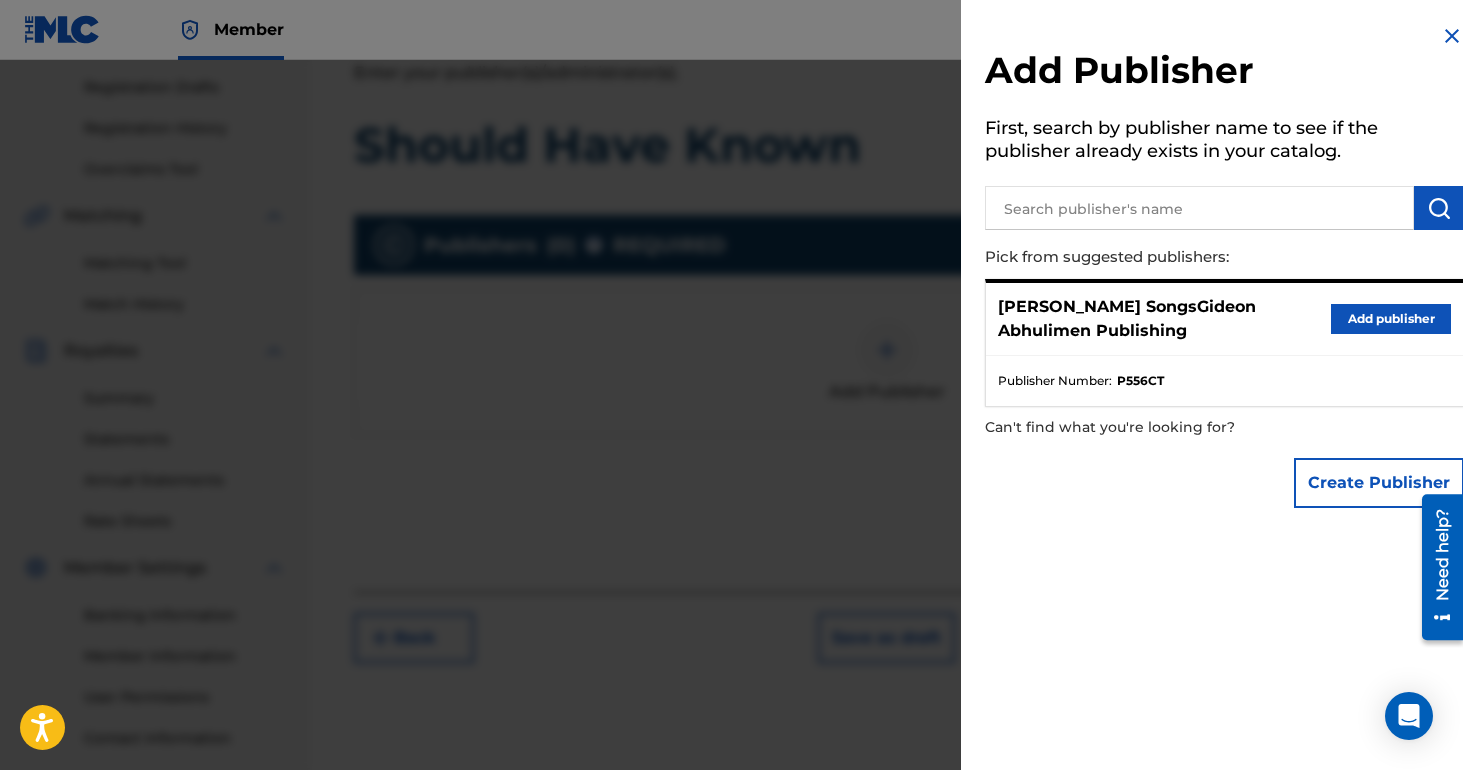 click on "Add publisher" at bounding box center [1391, 319] 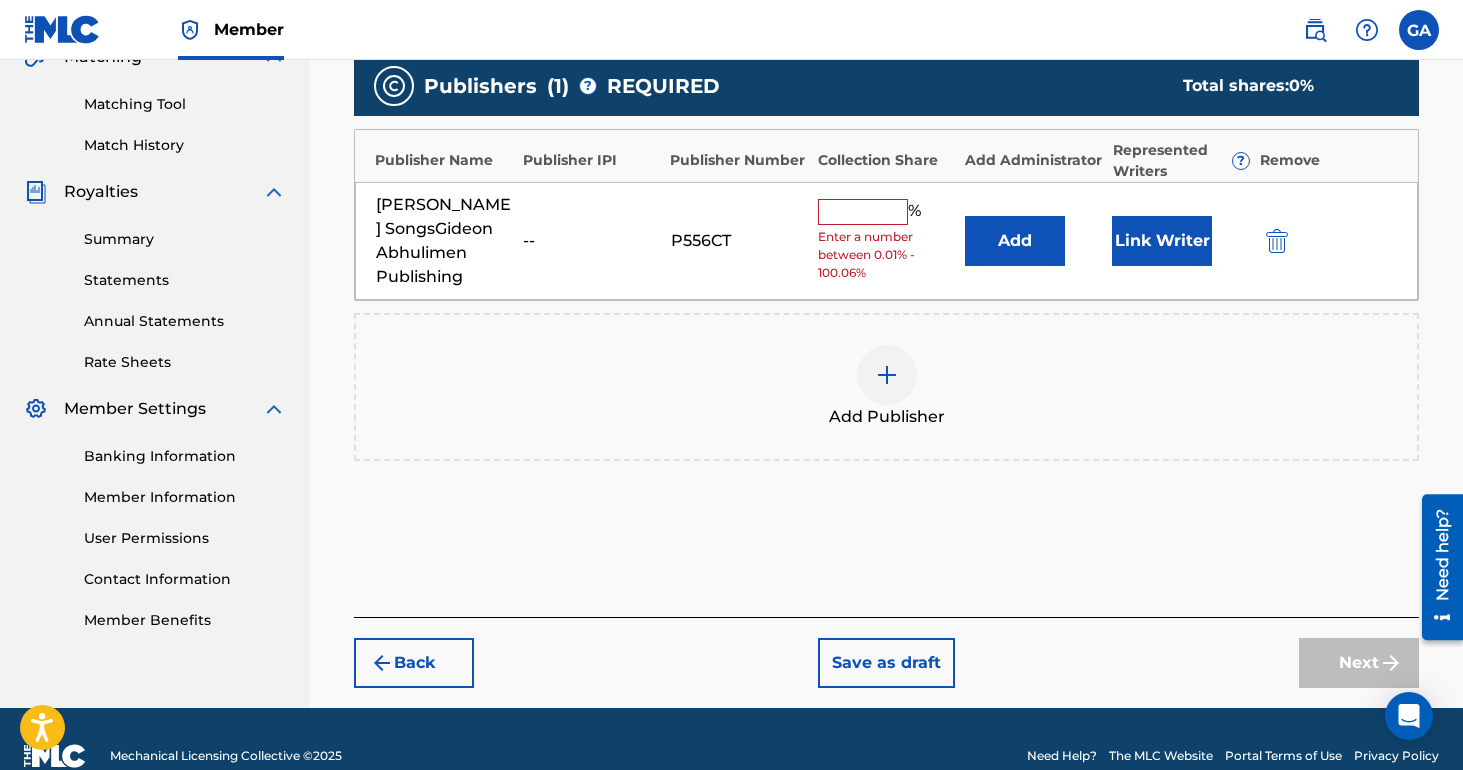 scroll, scrollTop: 509, scrollLeft: 0, axis: vertical 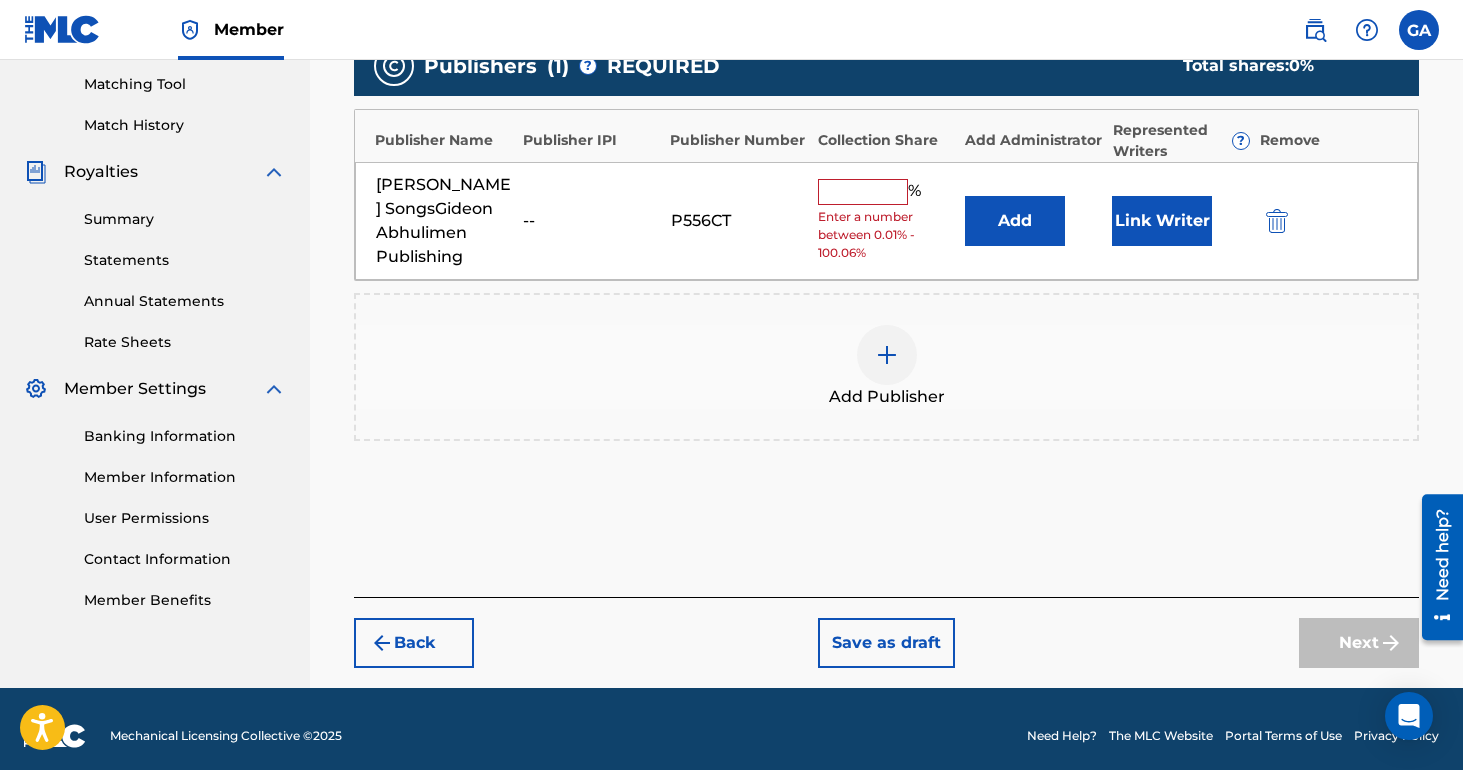 click at bounding box center (863, 192) 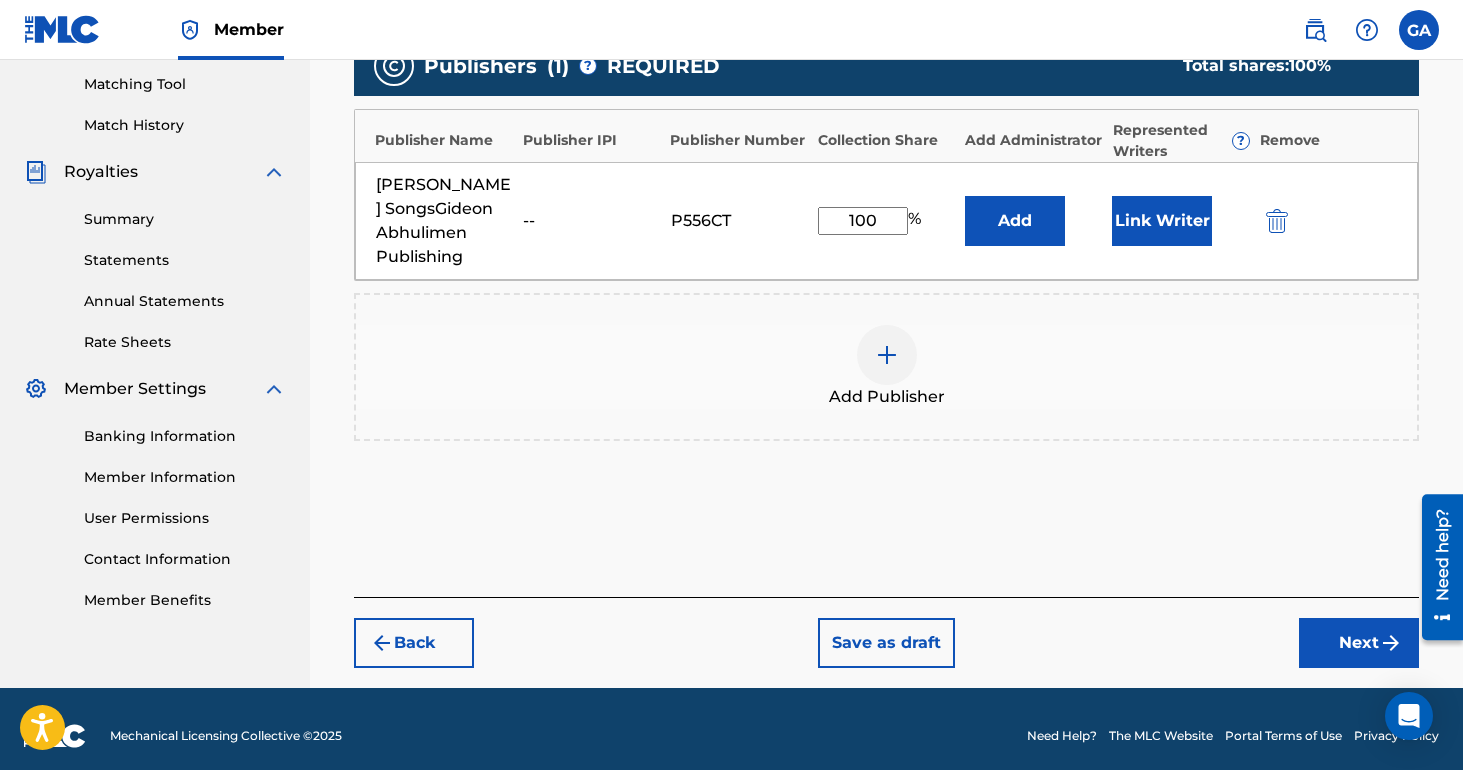 click on "Next" at bounding box center [1359, 643] 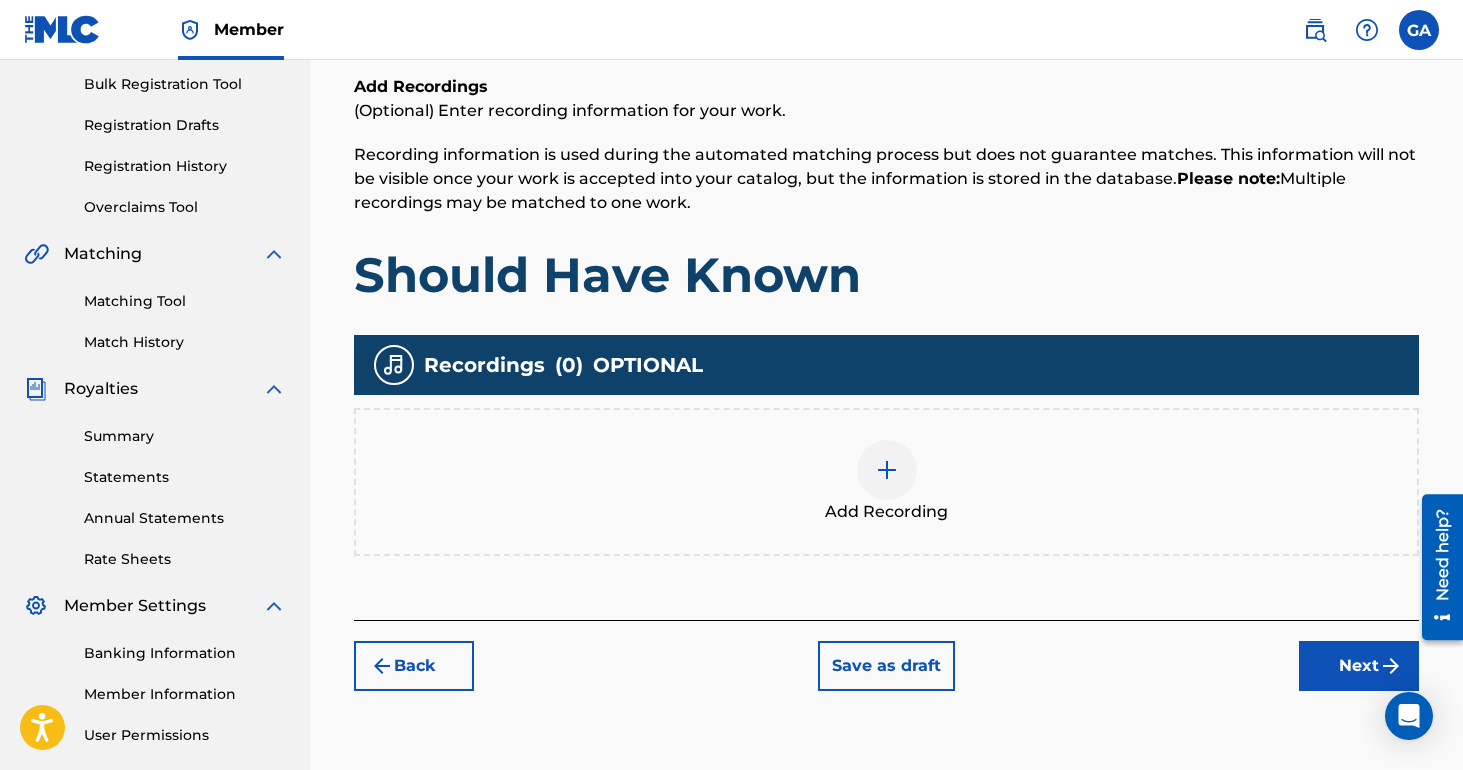 scroll, scrollTop: 298, scrollLeft: 0, axis: vertical 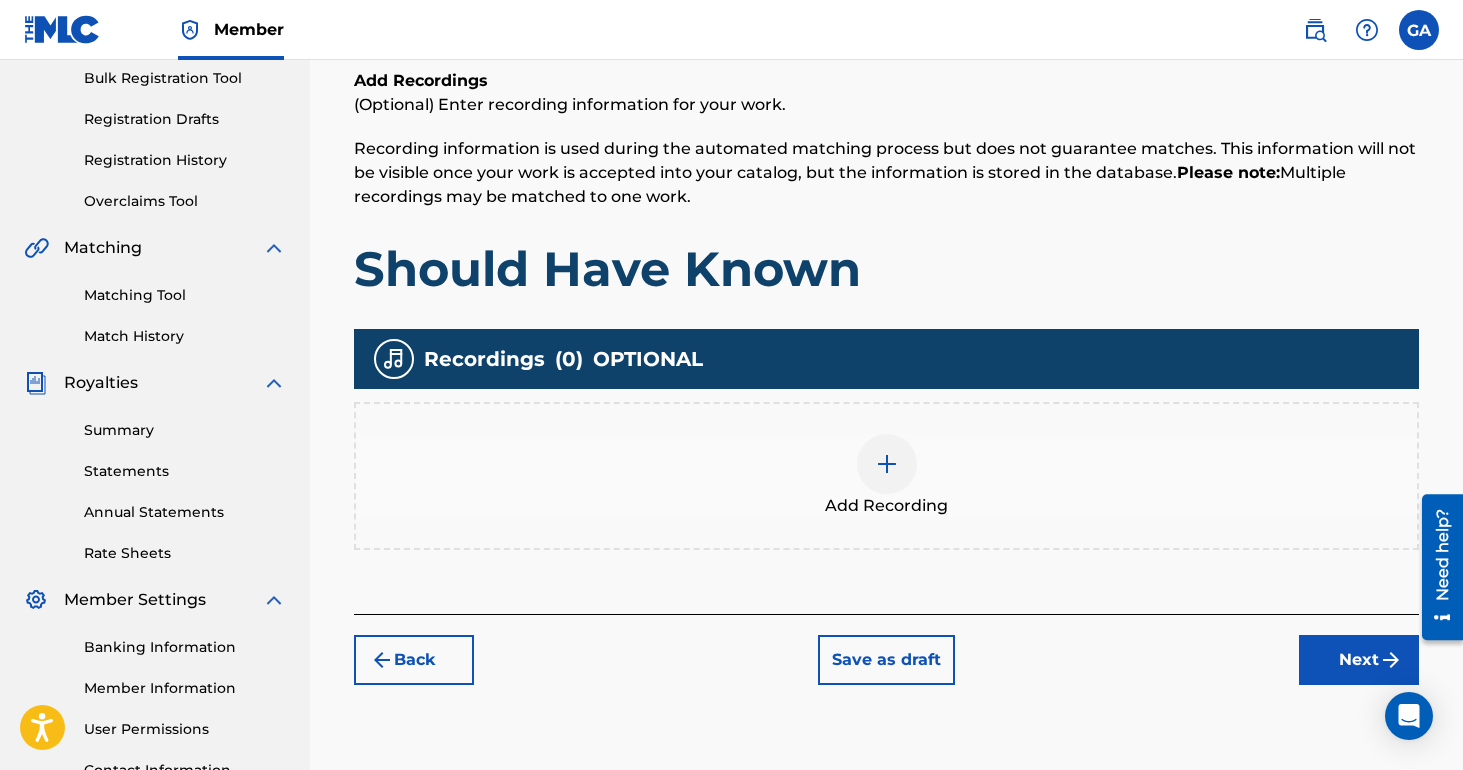 click on "Next" at bounding box center (1359, 660) 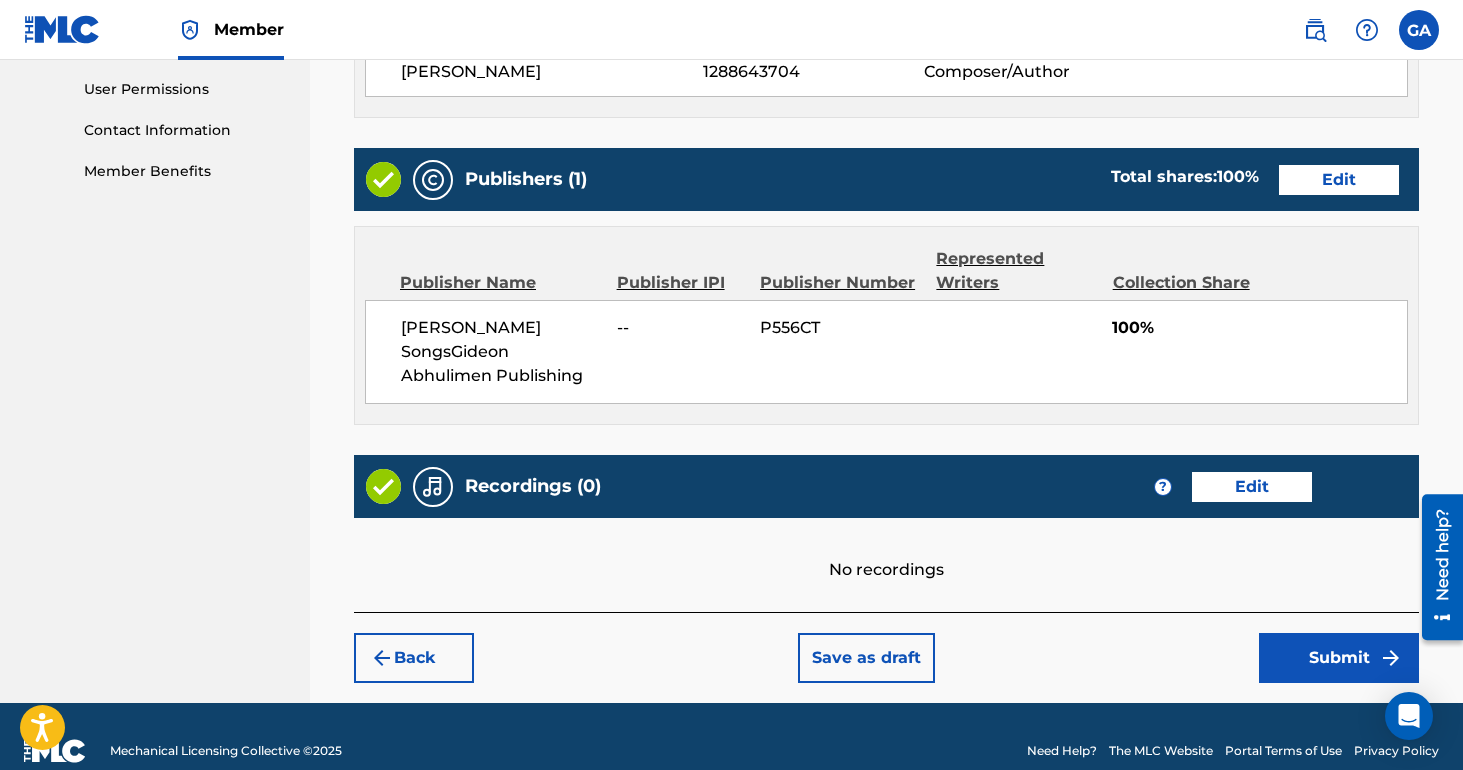 scroll, scrollTop: 940, scrollLeft: 0, axis: vertical 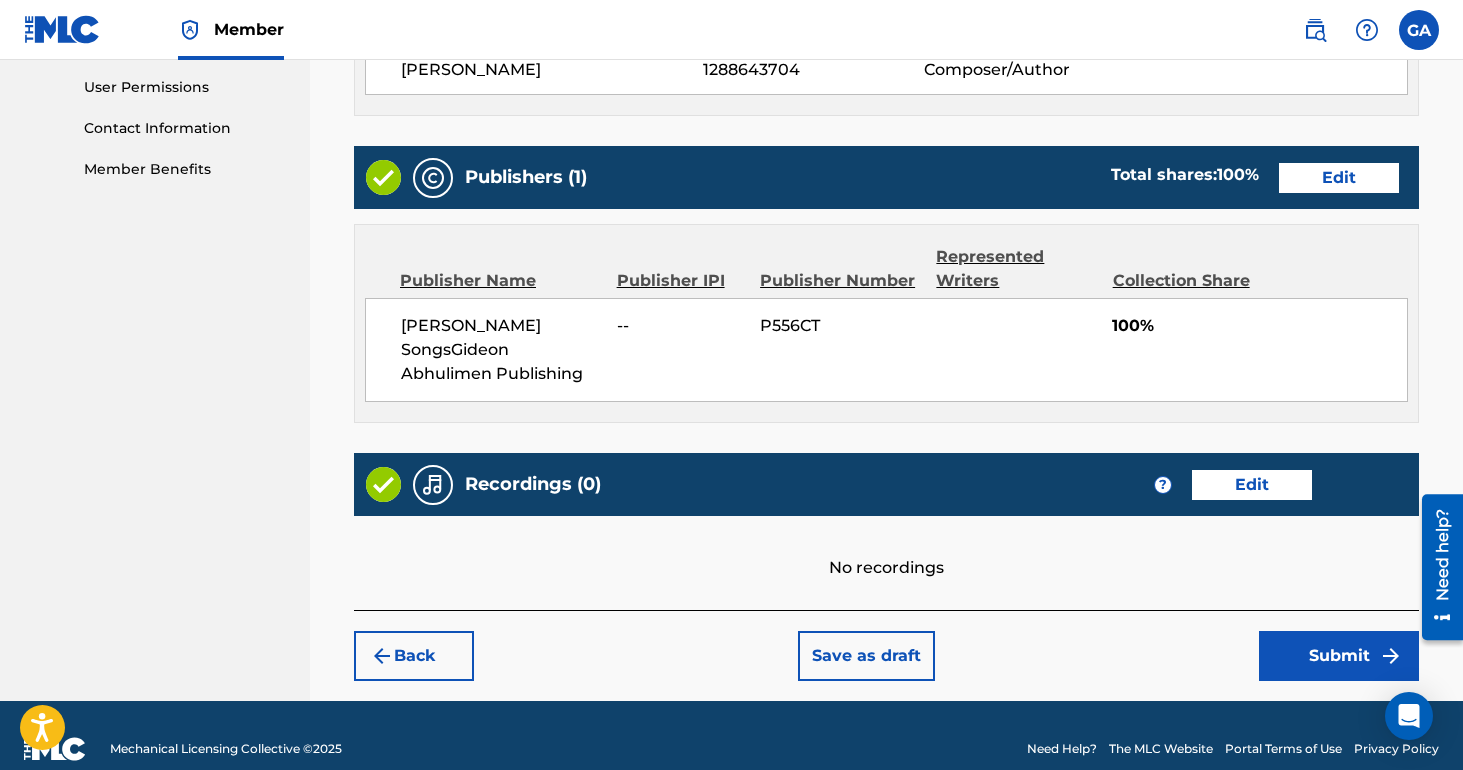 click on "Submit" at bounding box center (1339, 656) 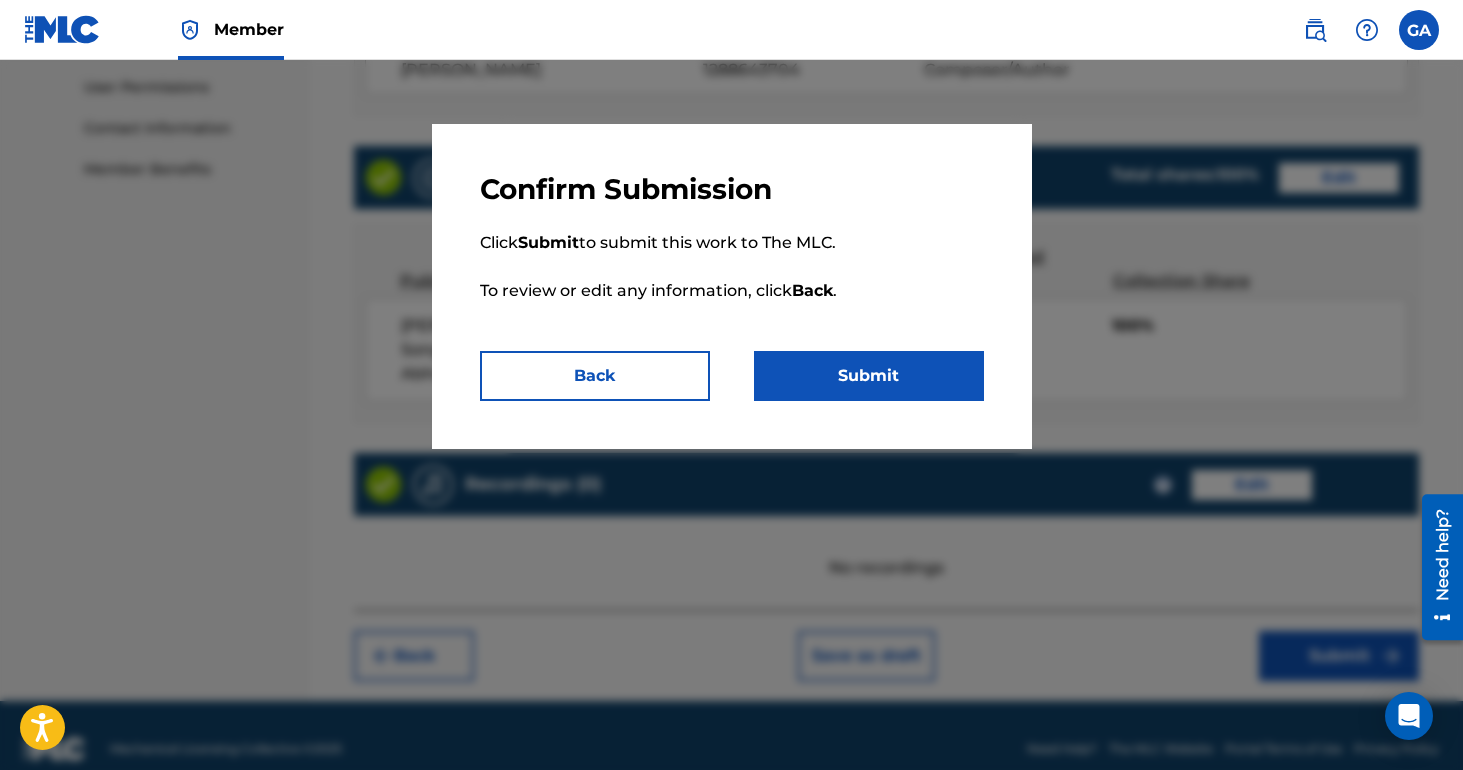 click on "Submit" at bounding box center [869, 376] 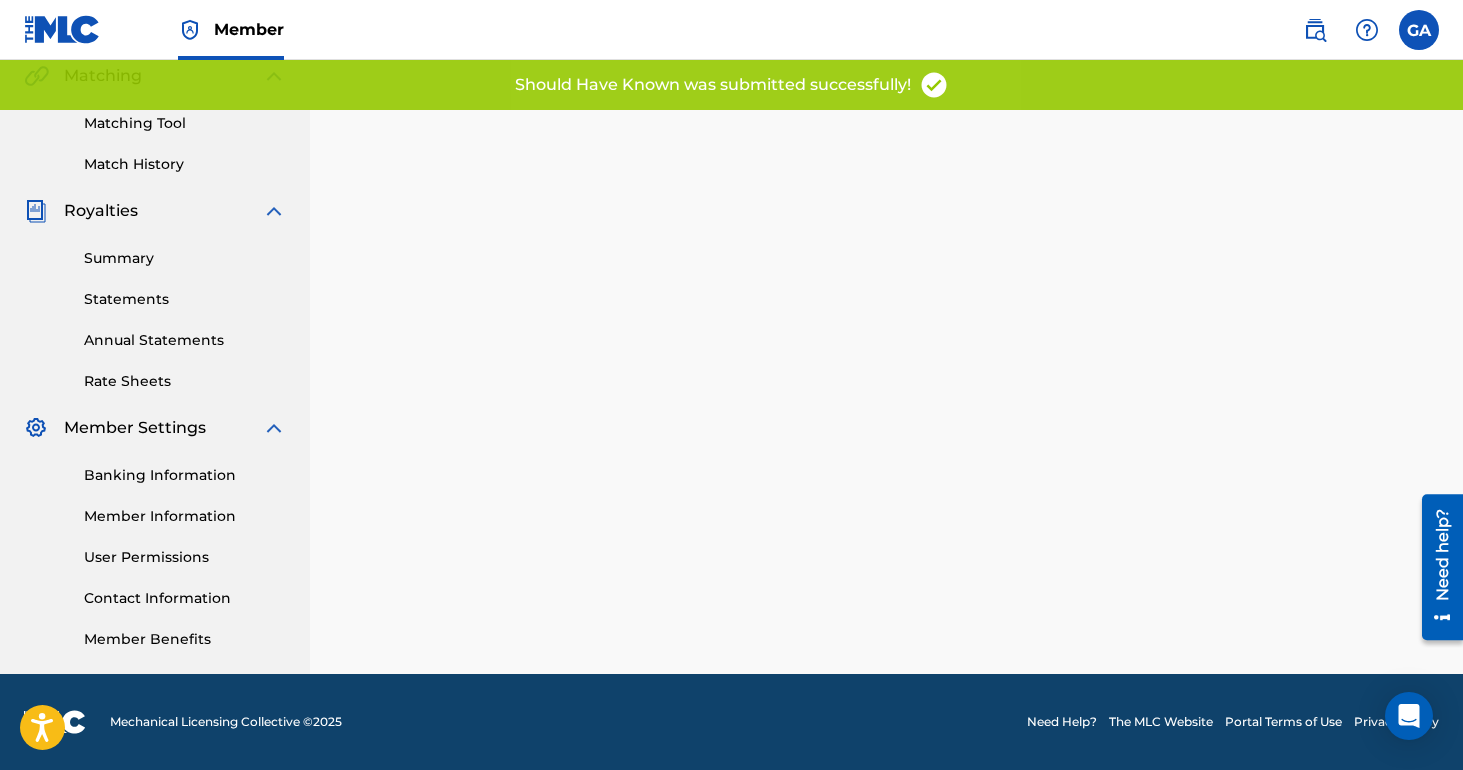 scroll, scrollTop: 0, scrollLeft: 0, axis: both 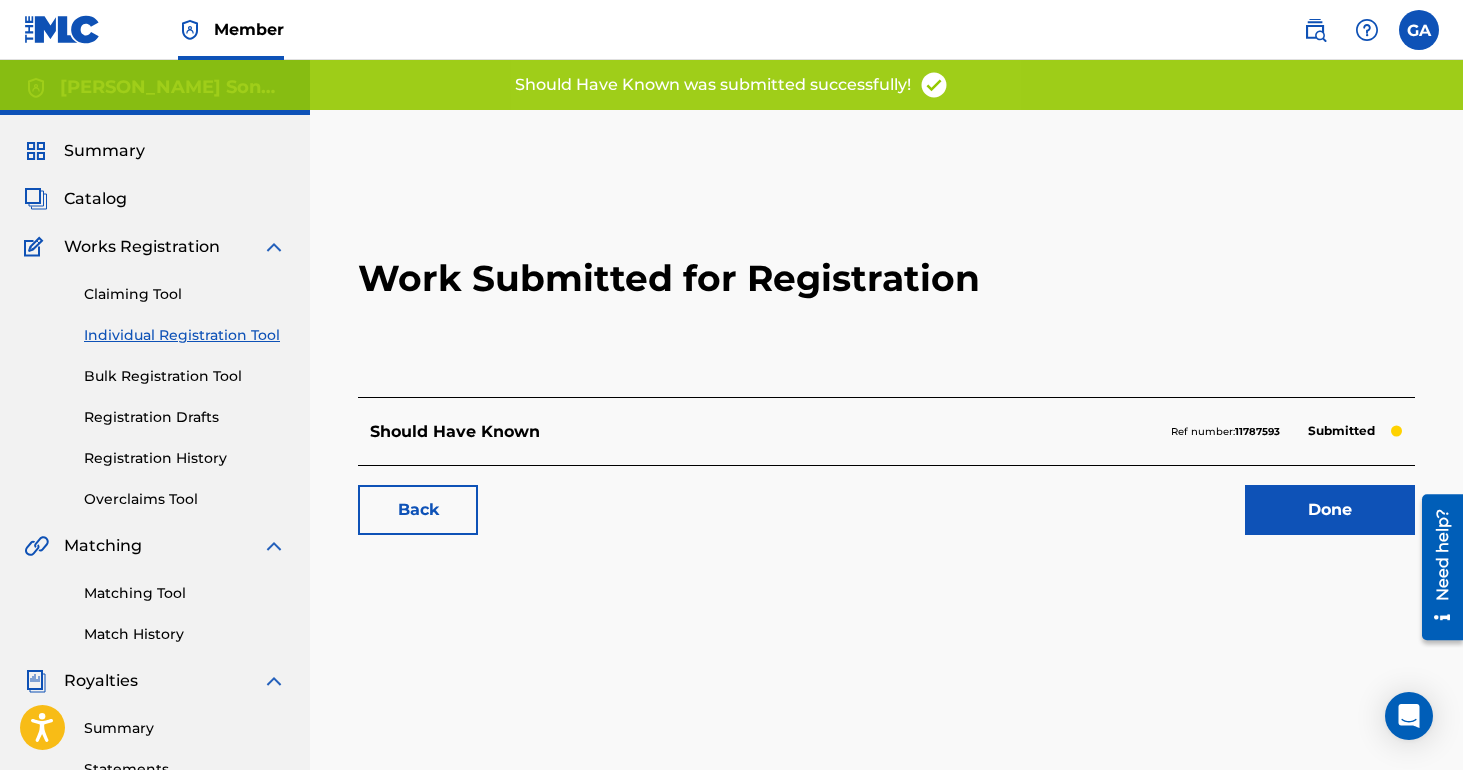 click on "Done" at bounding box center [1330, 510] 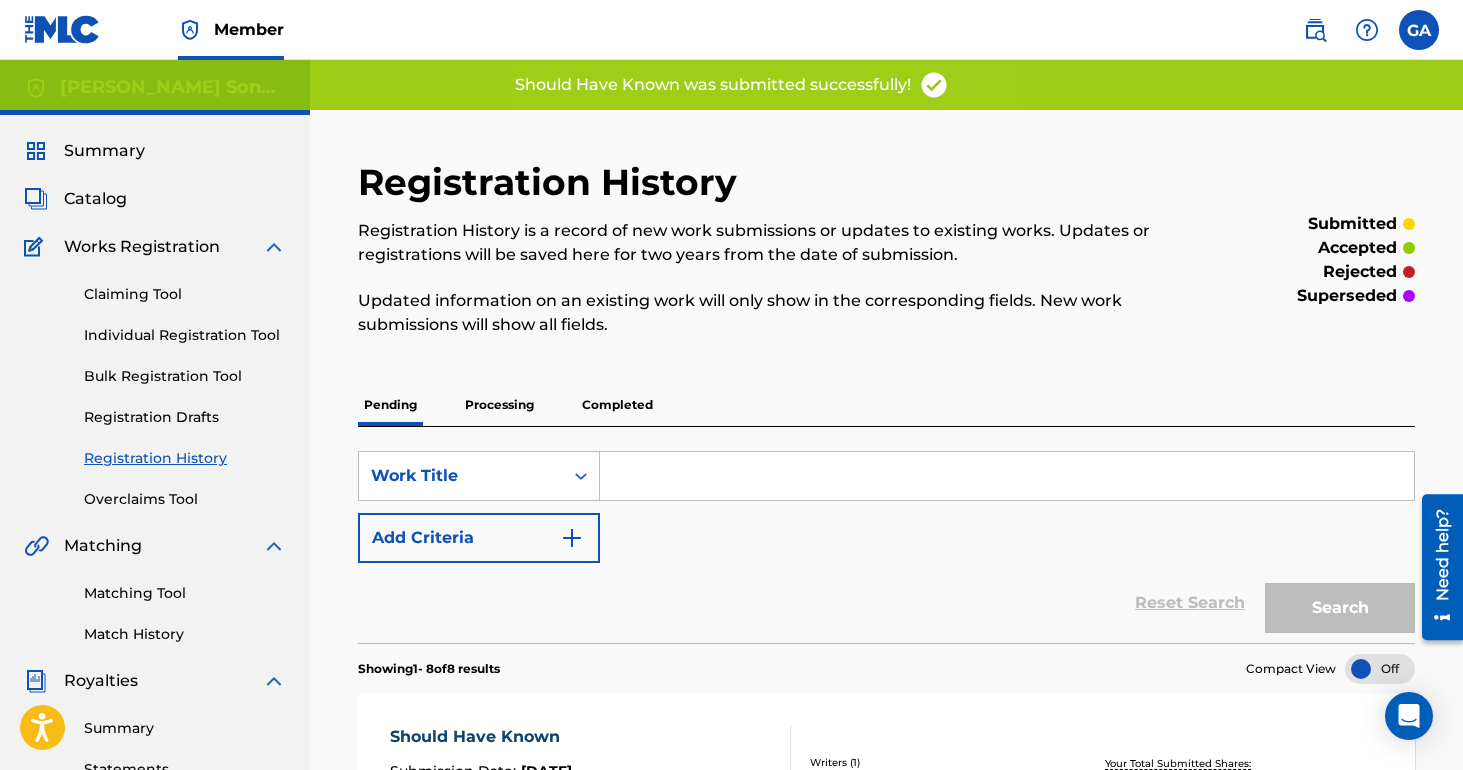 click on "Individual Registration Tool" at bounding box center [185, 335] 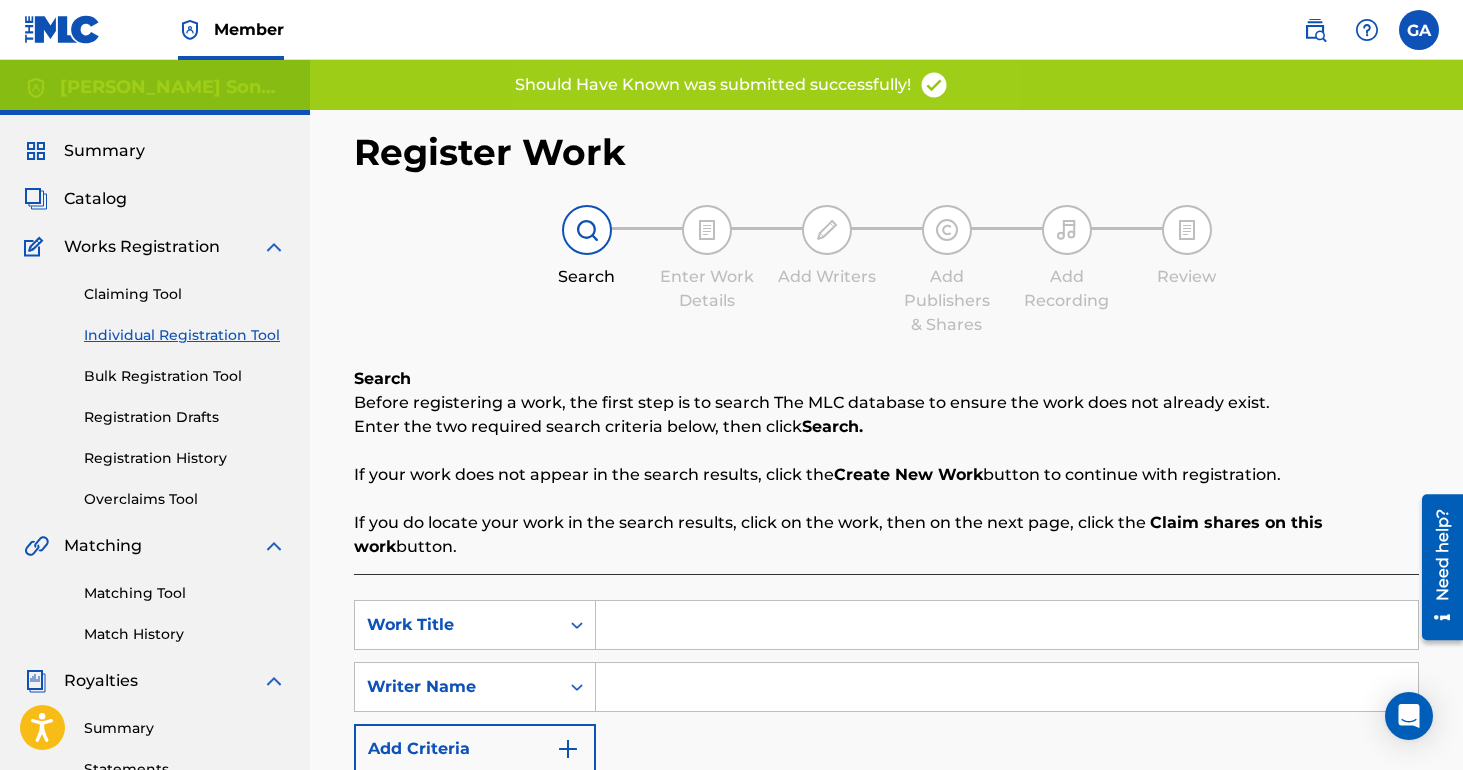 click at bounding box center (1007, 625) 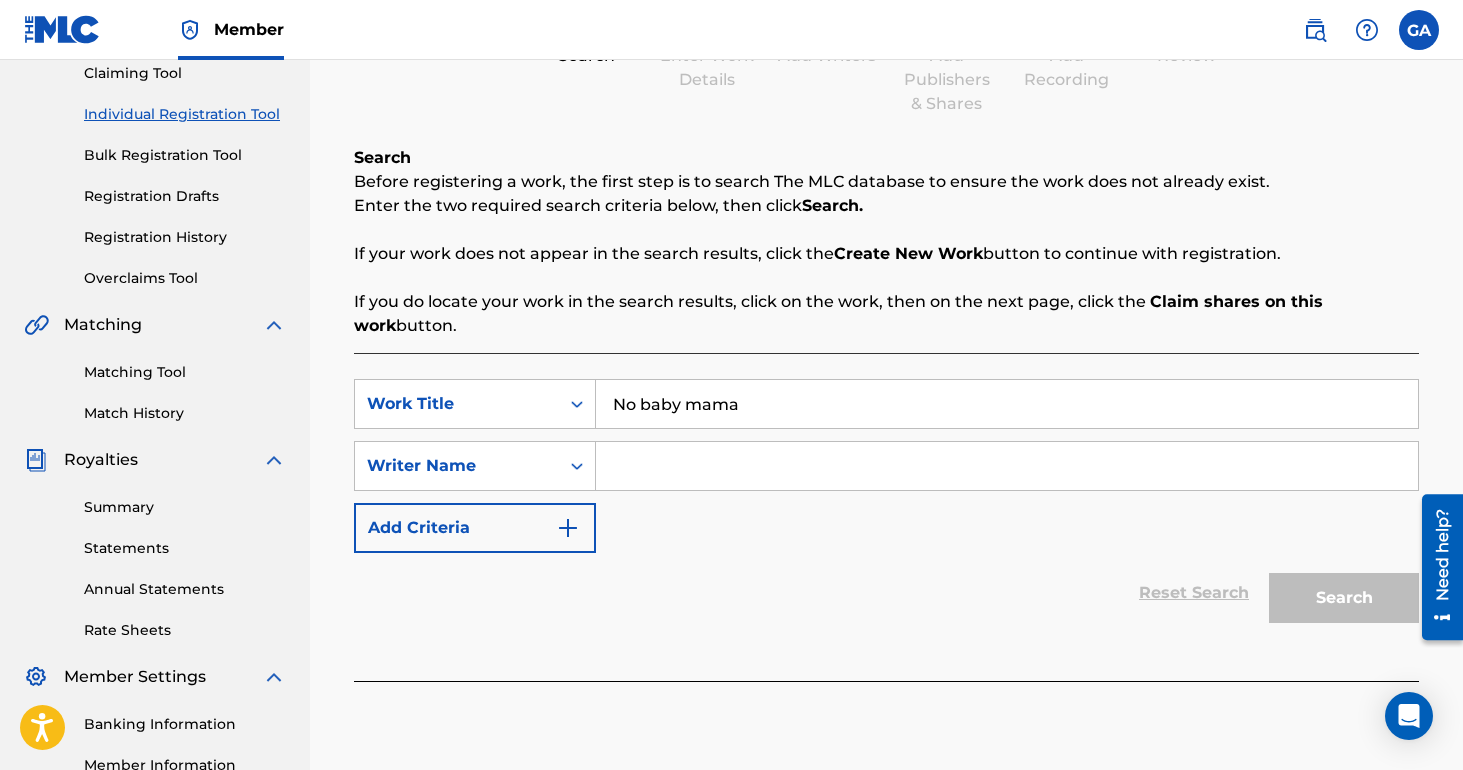 scroll, scrollTop: 234, scrollLeft: 0, axis: vertical 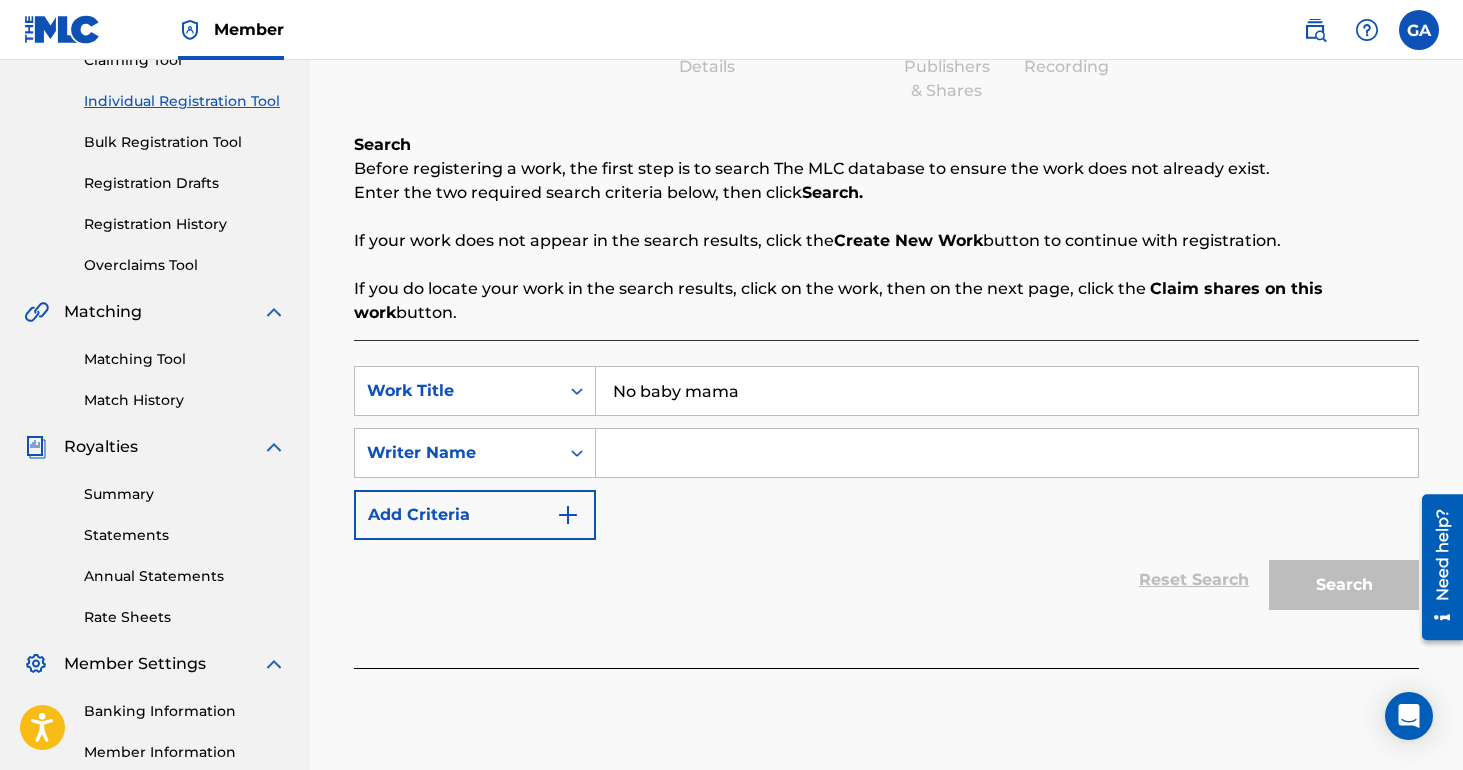 type on "No baby mama" 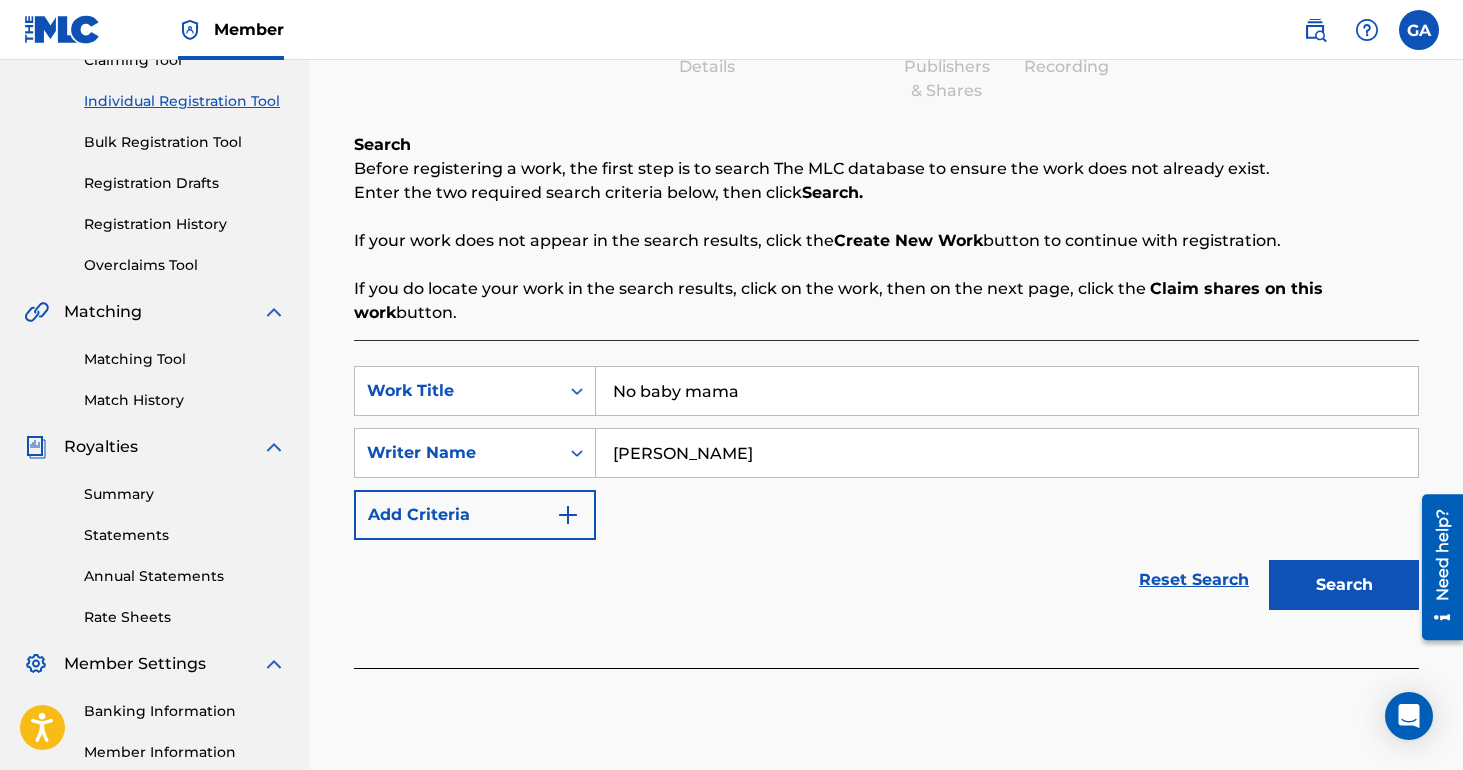 click on "Search" at bounding box center (1344, 585) 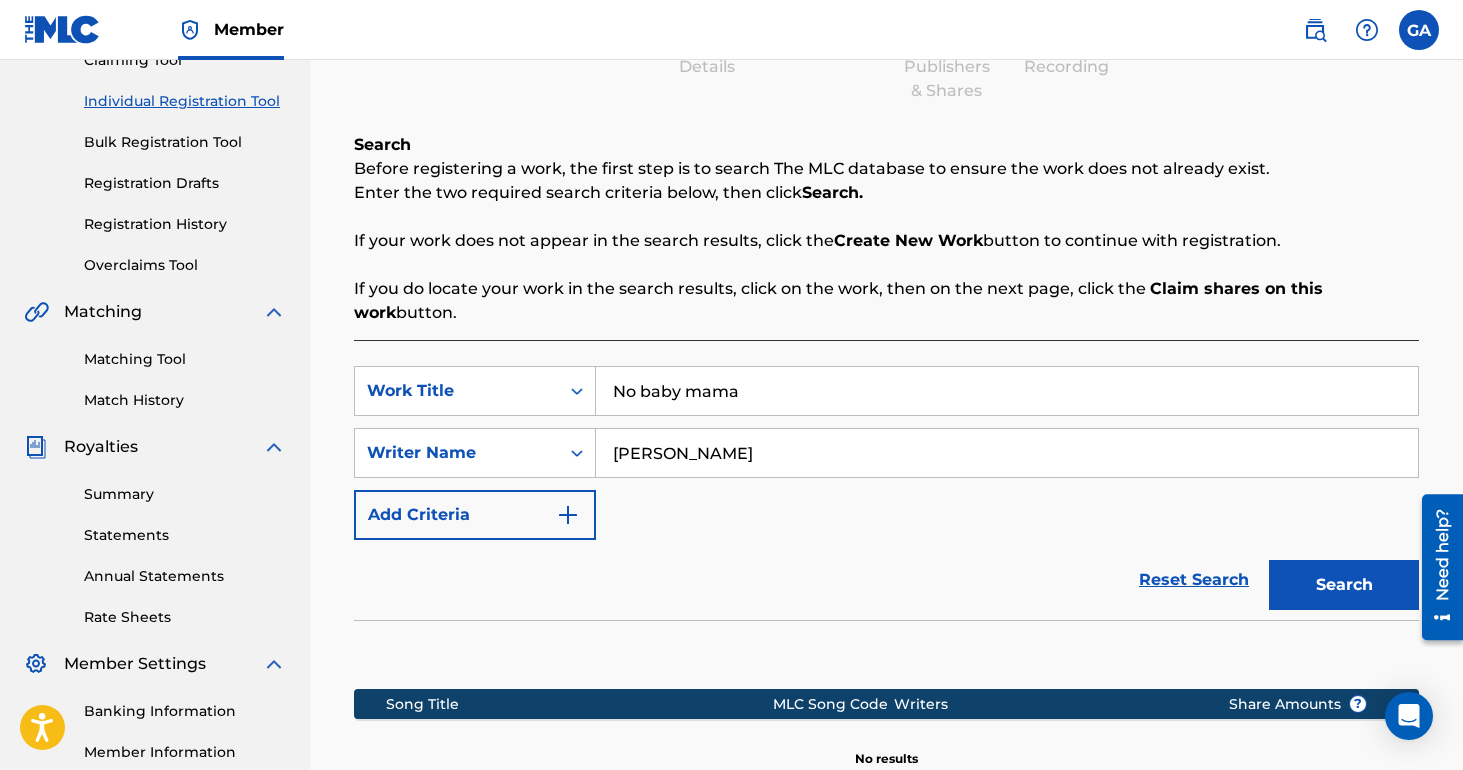 scroll, scrollTop: 499, scrollLeft: 0, axis: vertical 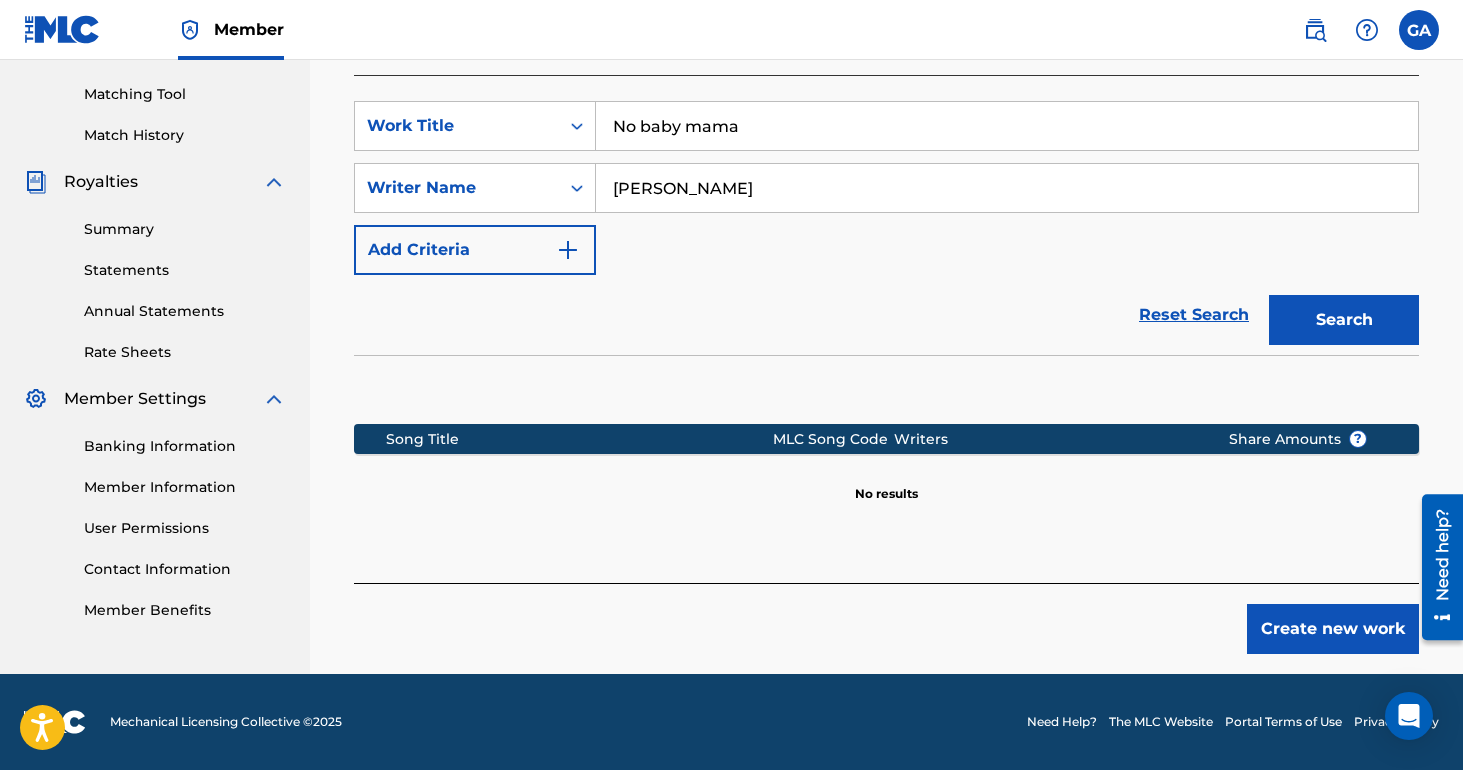 click on "Create new work" at bounding box center [1333, 629] 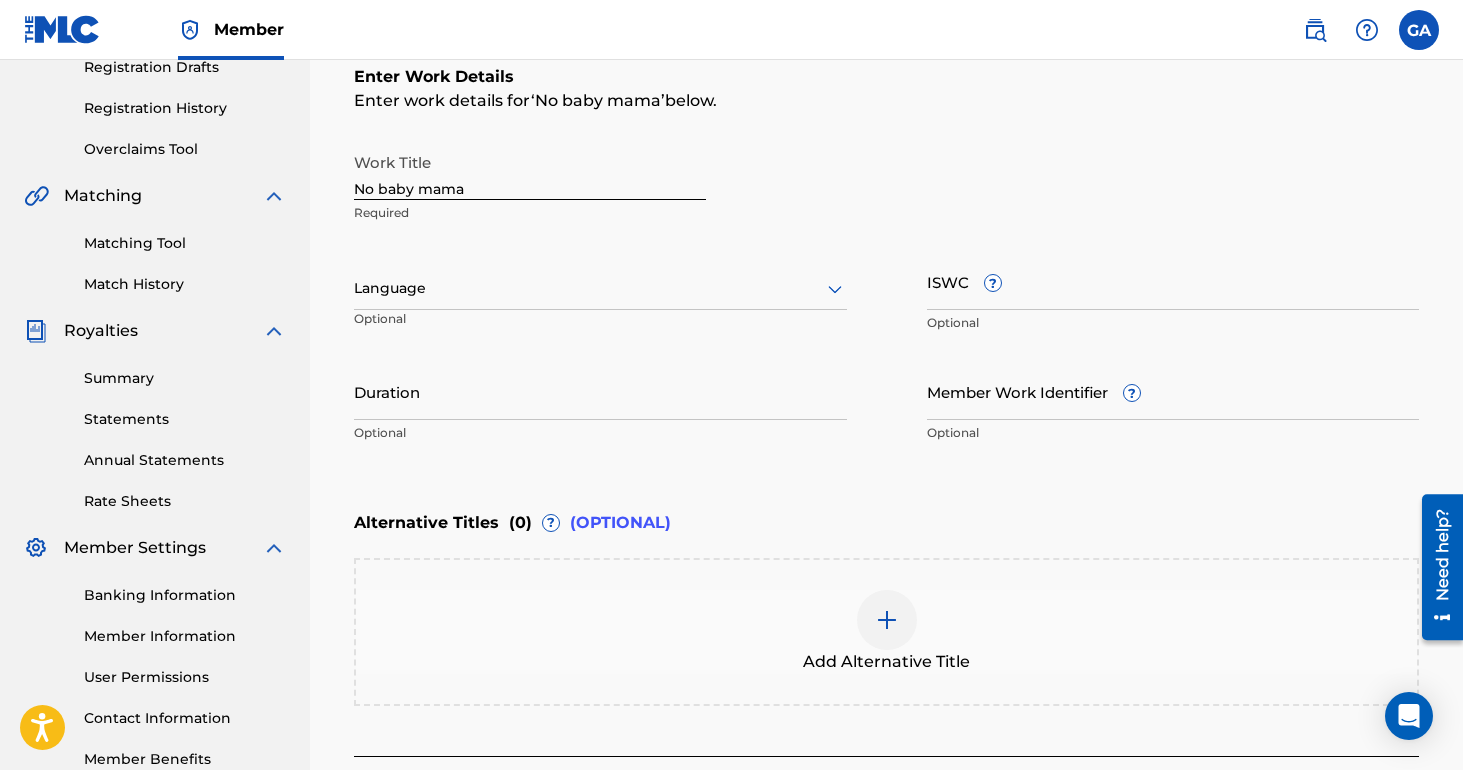 scroll, scrollTop: 323, scrollLeft: 0, axis: vertical 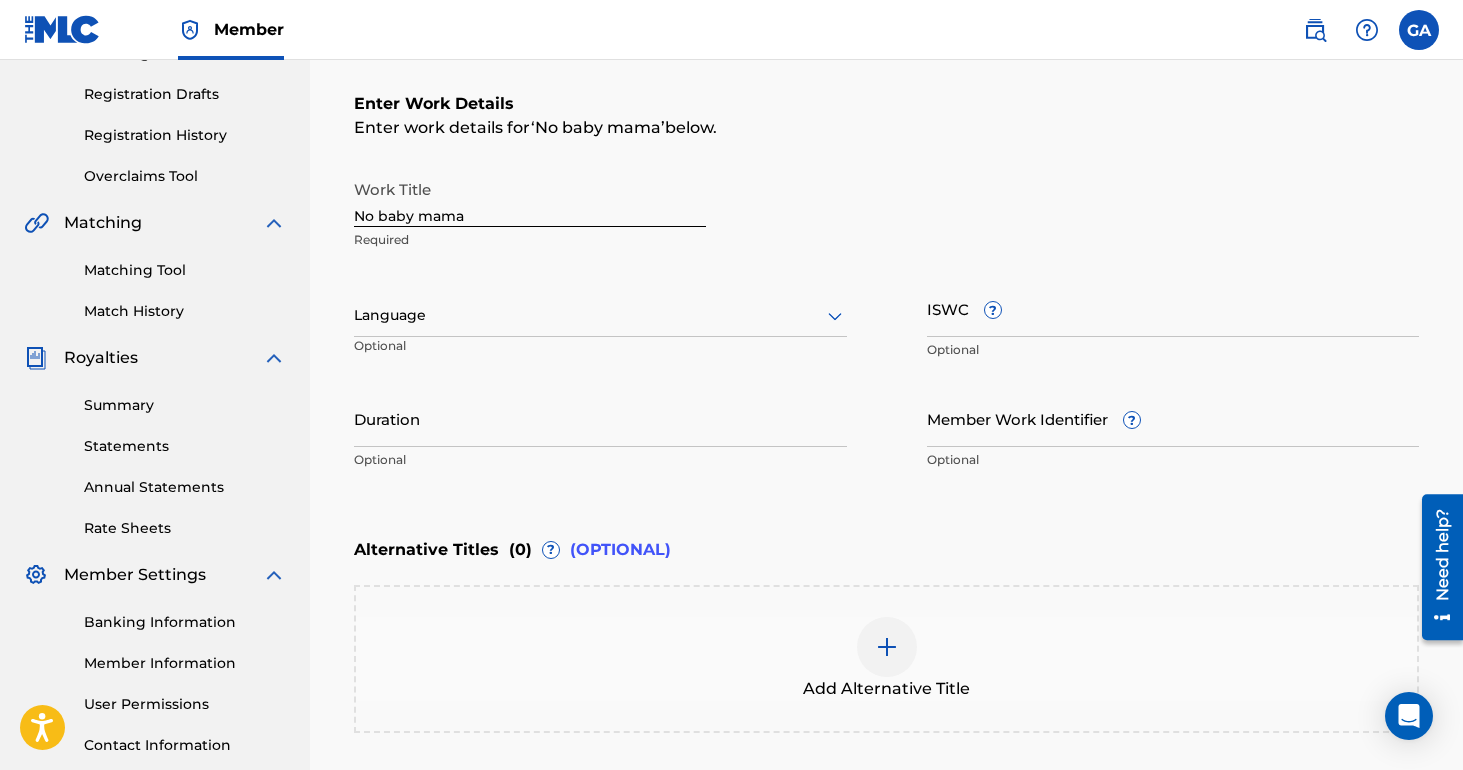 click on "ISWC   ?" at bounding box center (1173, 308) 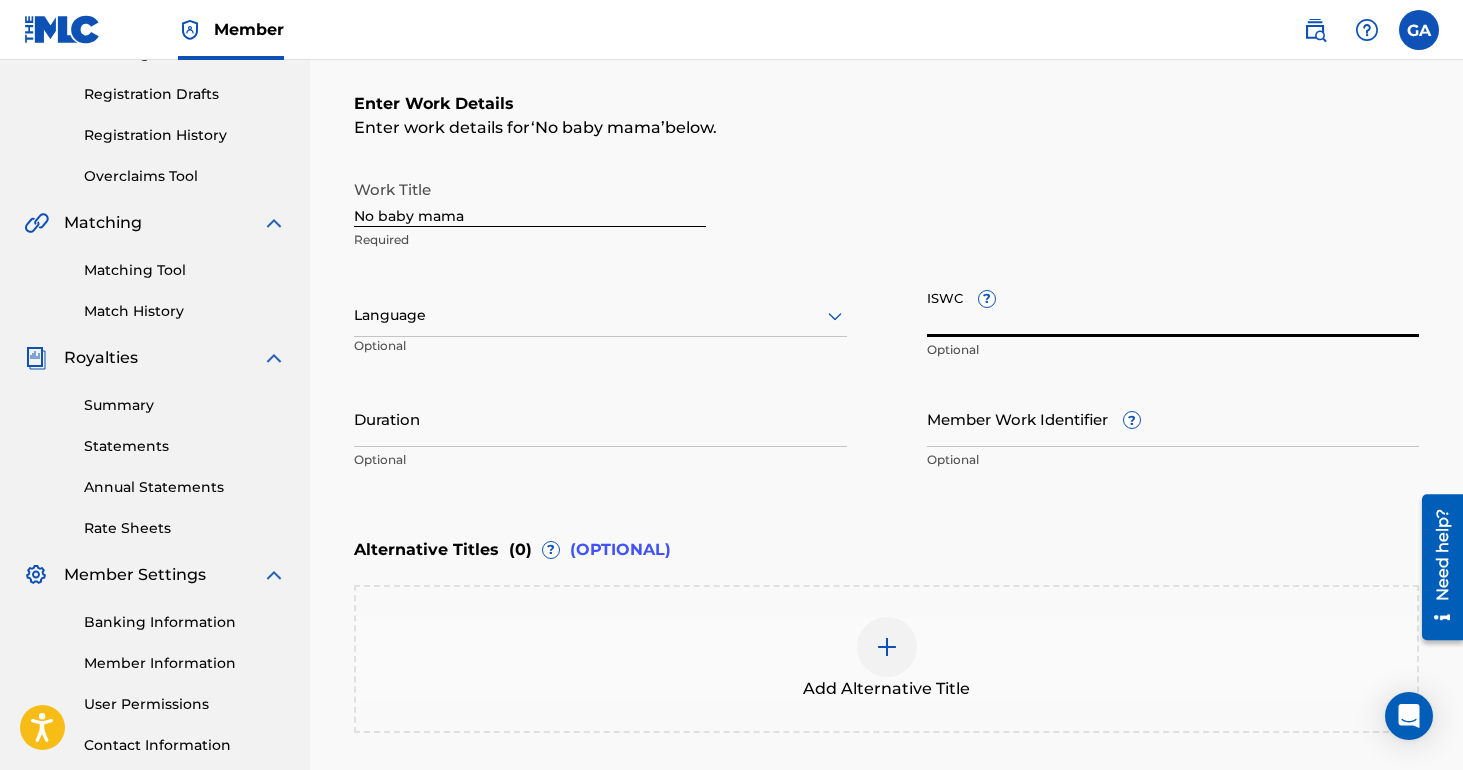 paste on "T3336601715" 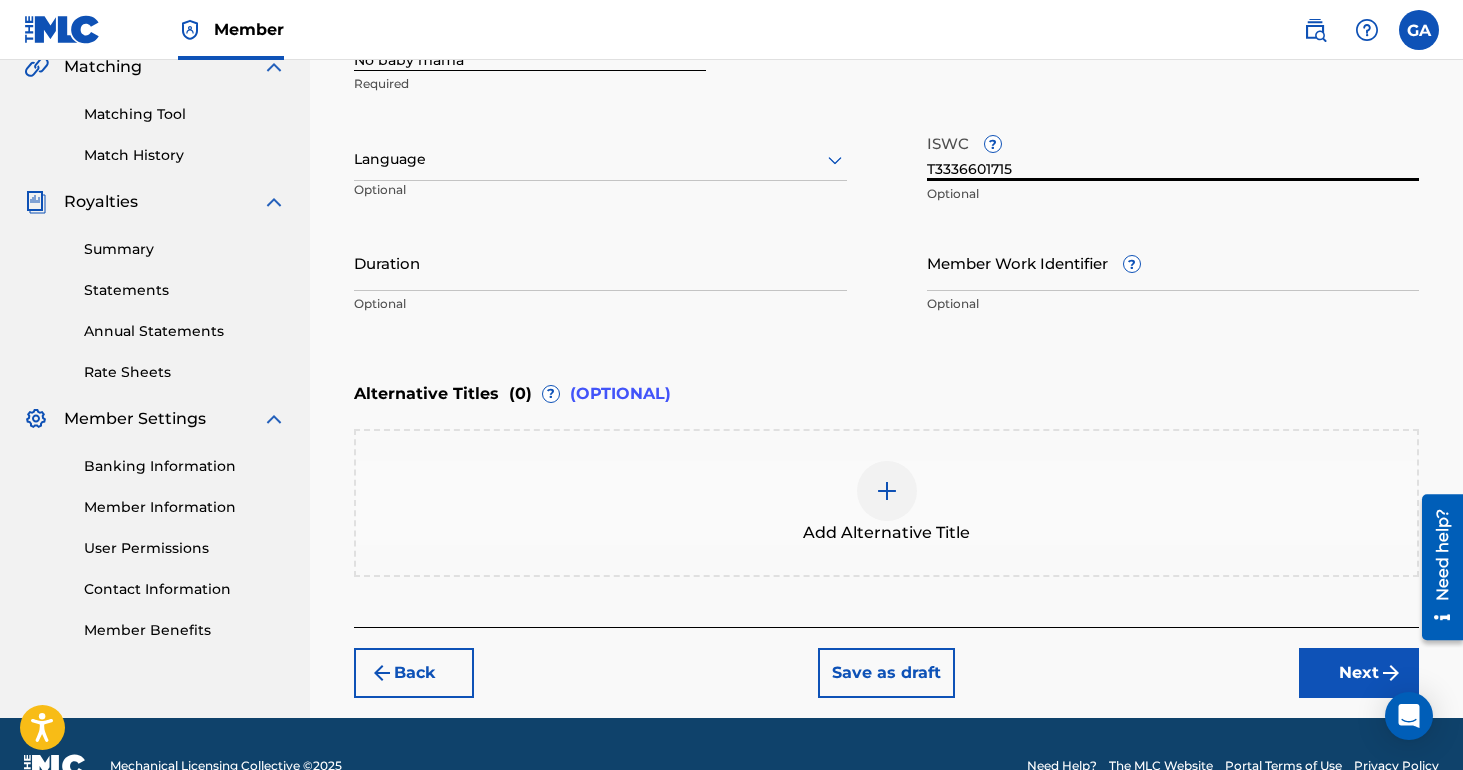 scroll, scrollTop: 522, scrollLeft: 0, axis: vertical 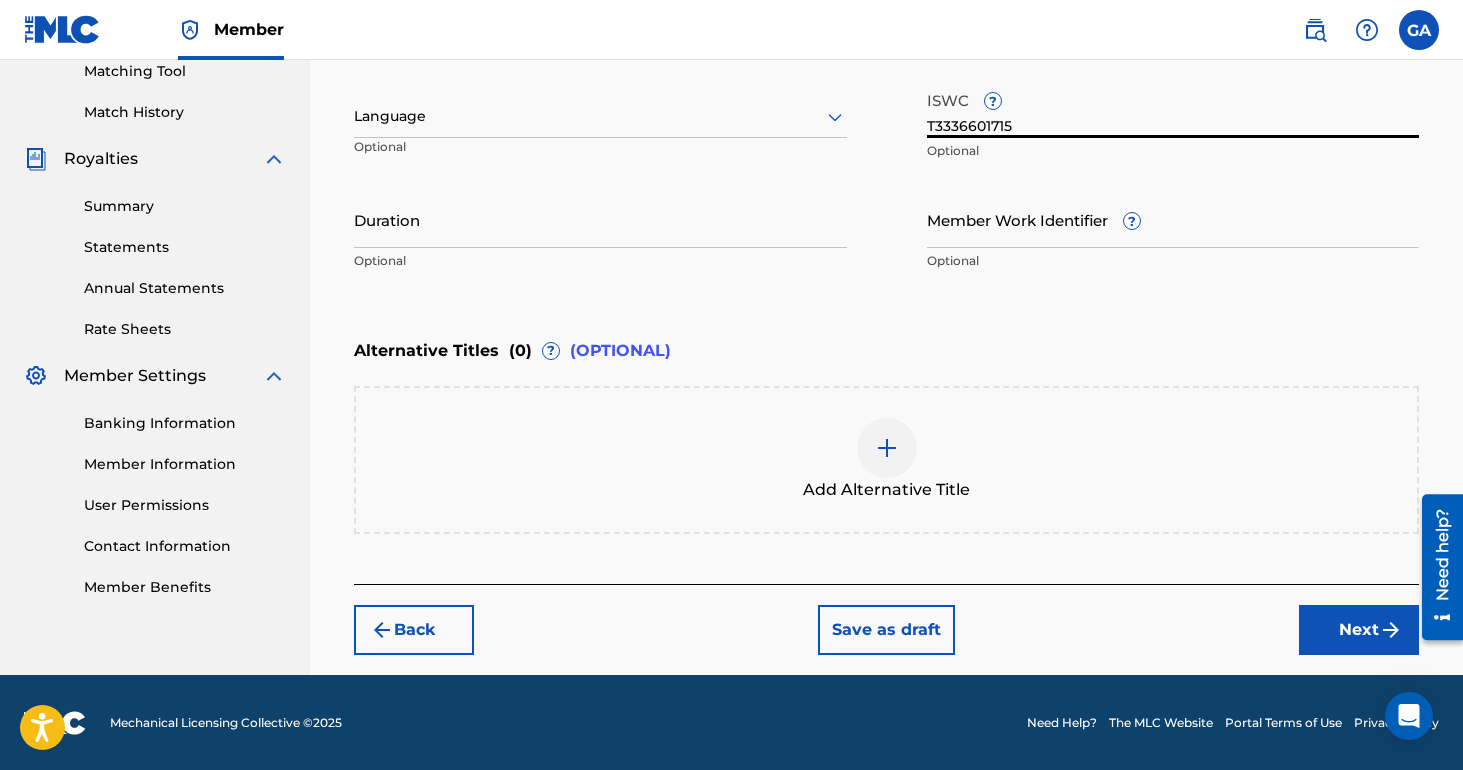 type on "T3336601715" 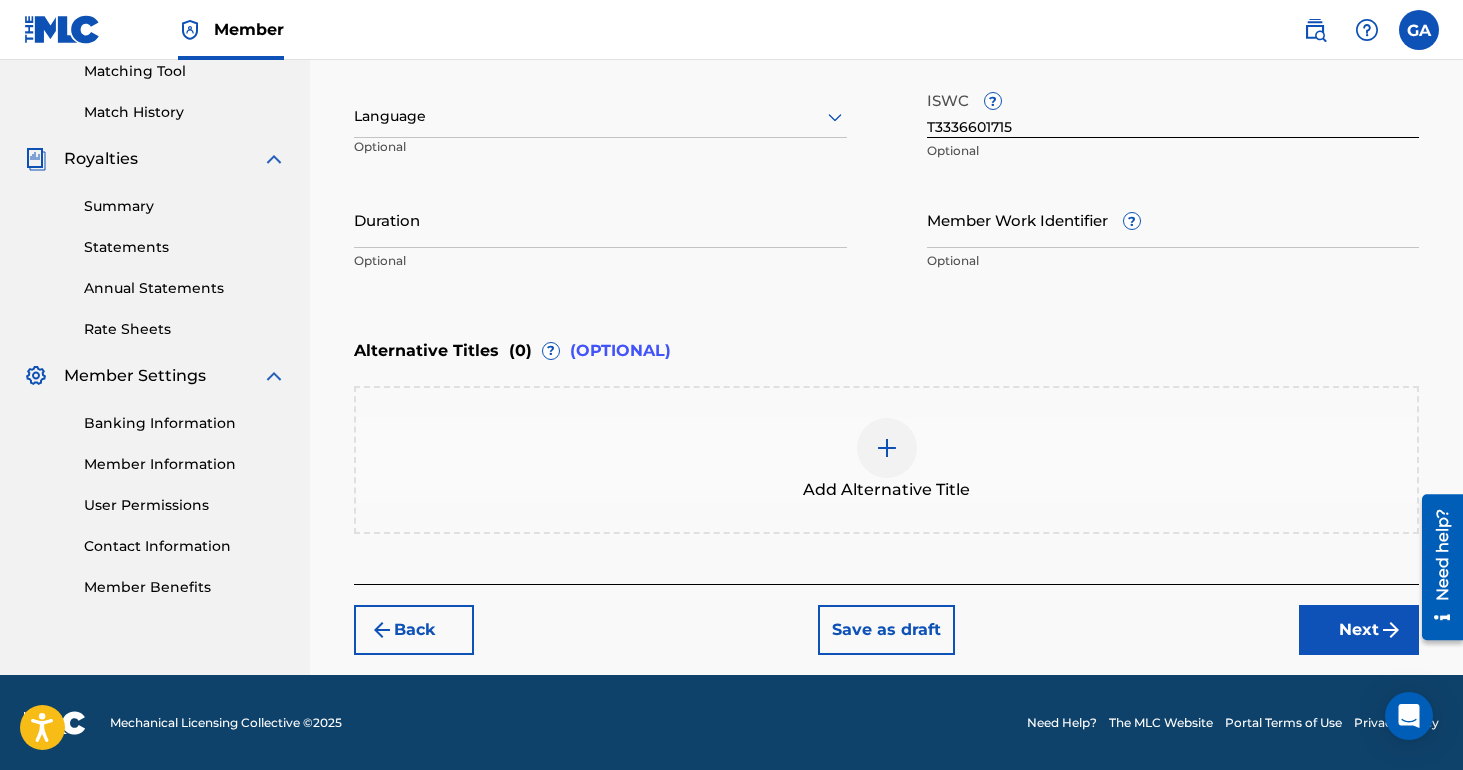 click on "Next" at bounding box center [1359, 630] 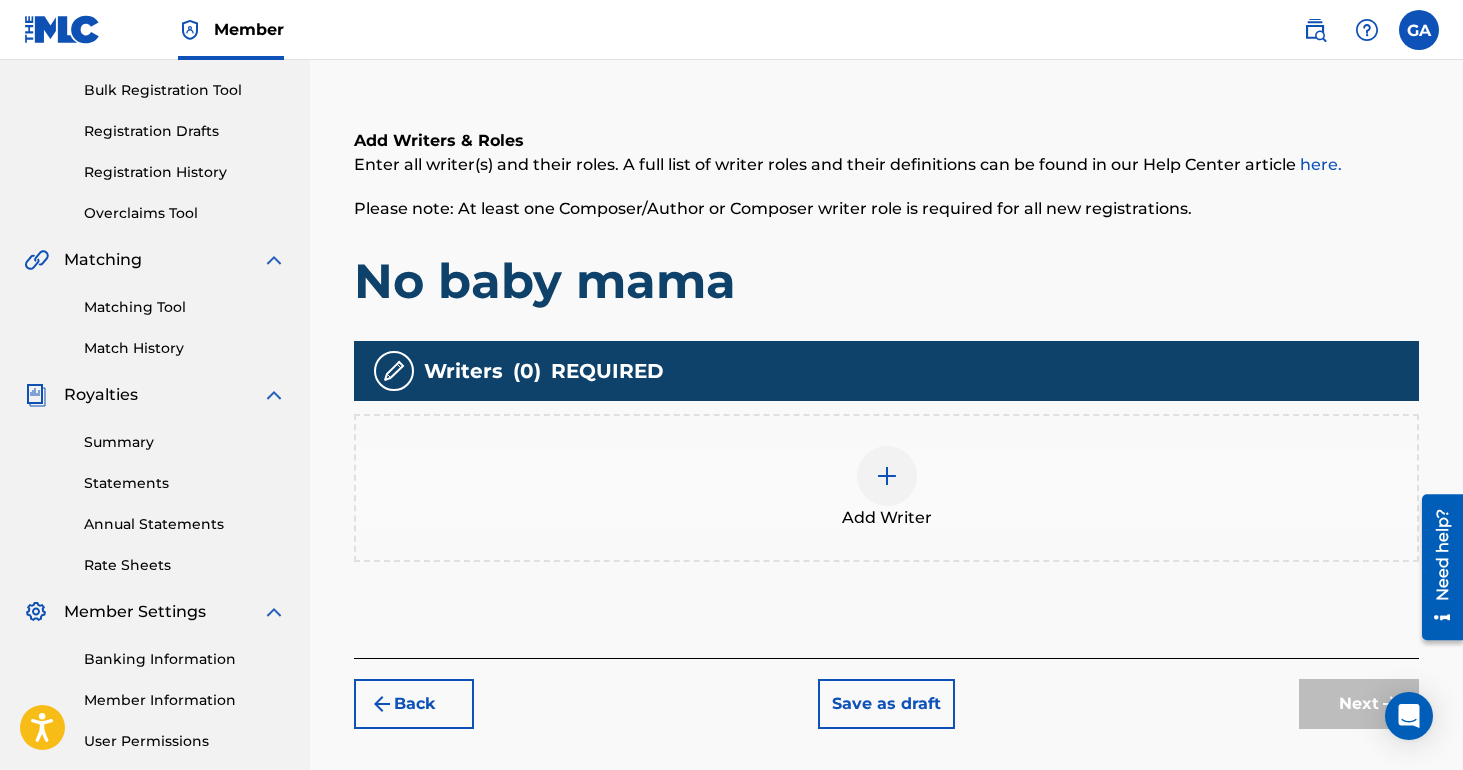 scroll, scrollTop: 288, scrollLeft: 0, axis: vertical 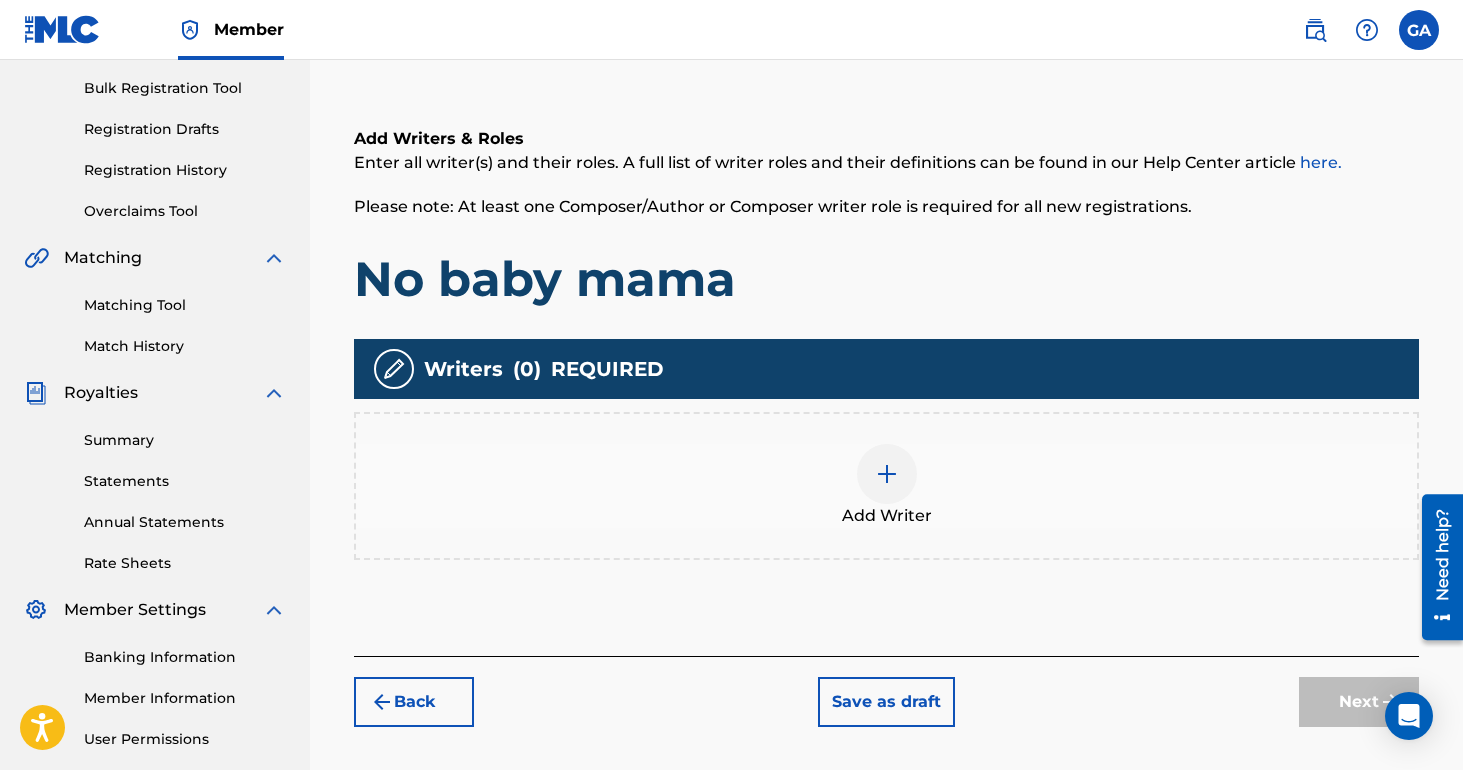 click at bounding box center [887, 474] 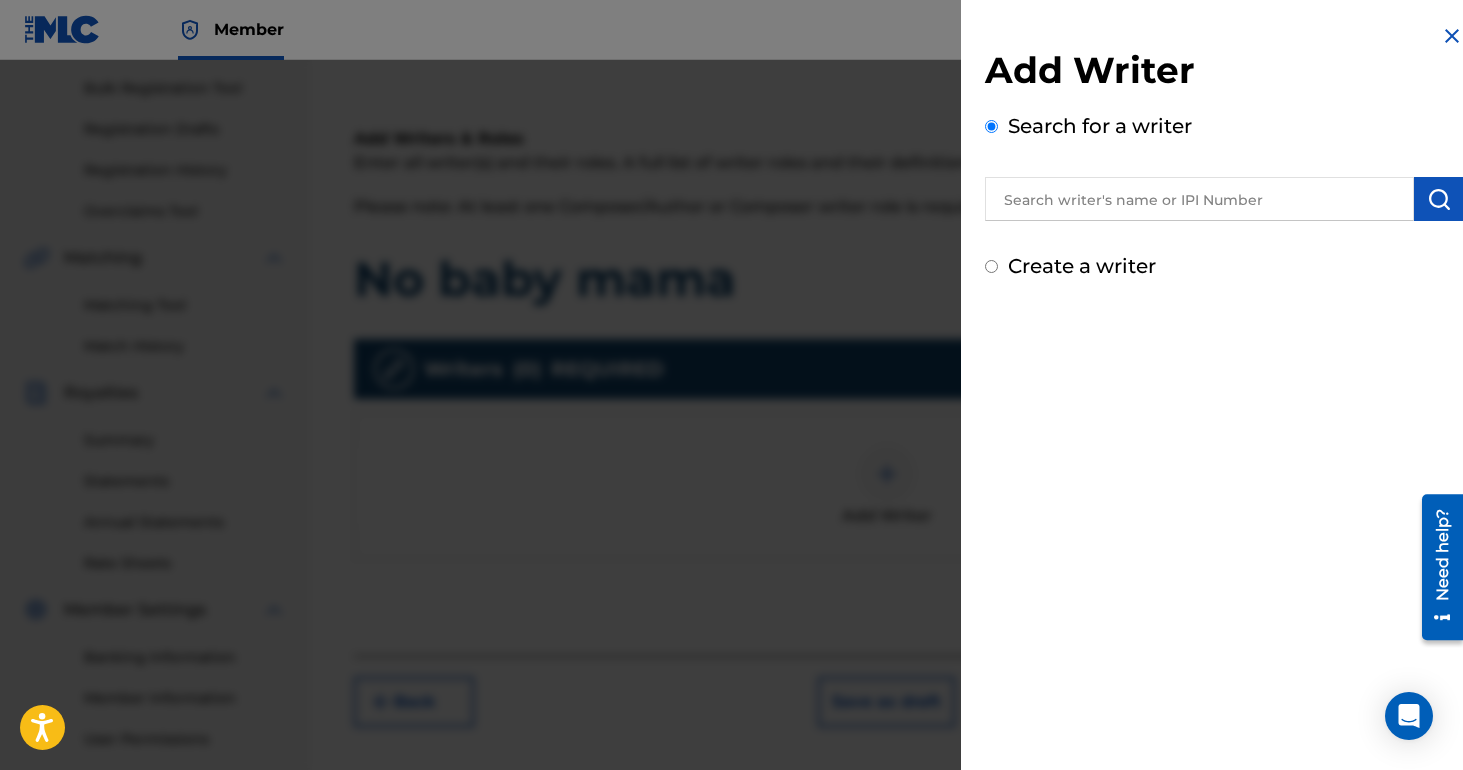click at bounding box center (1199, 199) 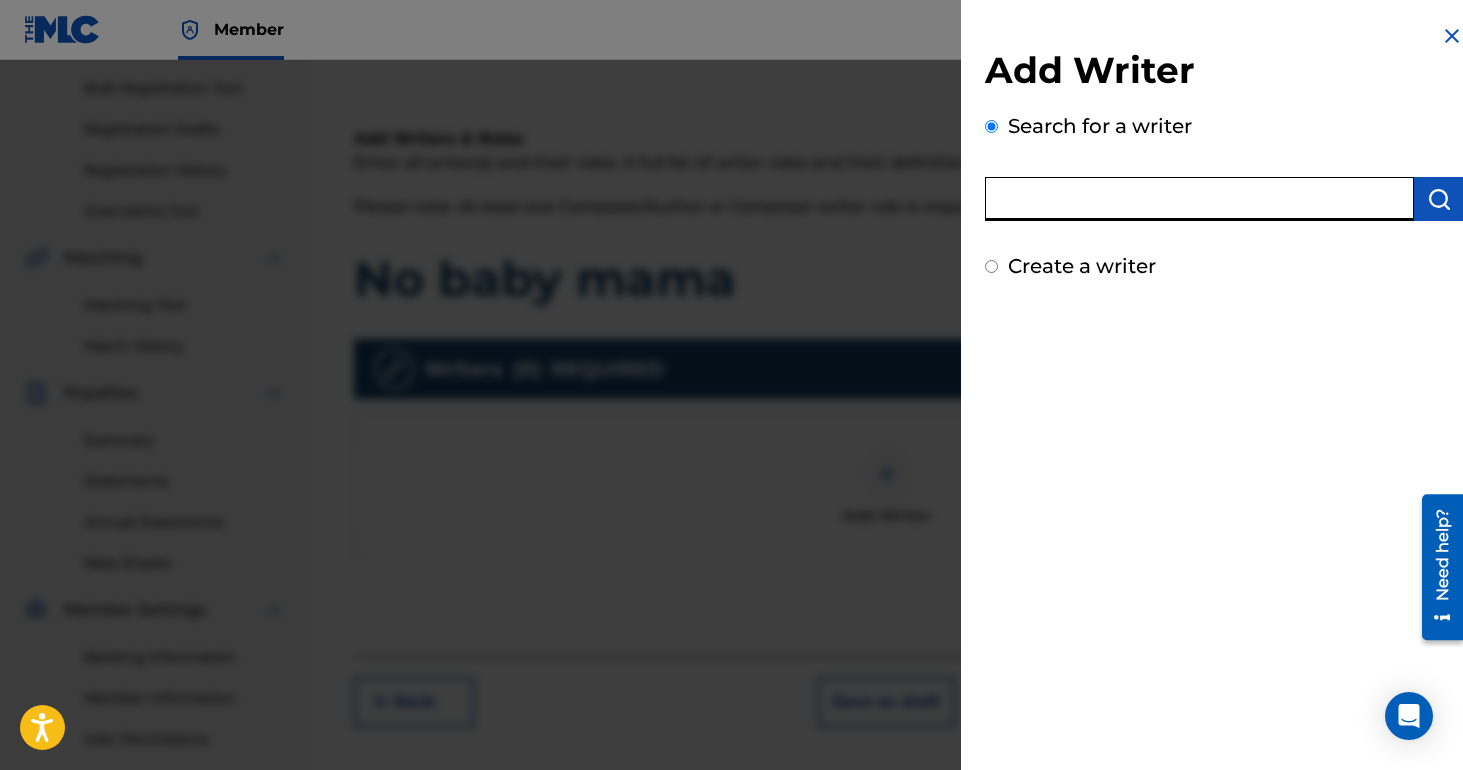 click on "Add Writer Search for a writer Create a writer" at bounding box center (1224, 164) 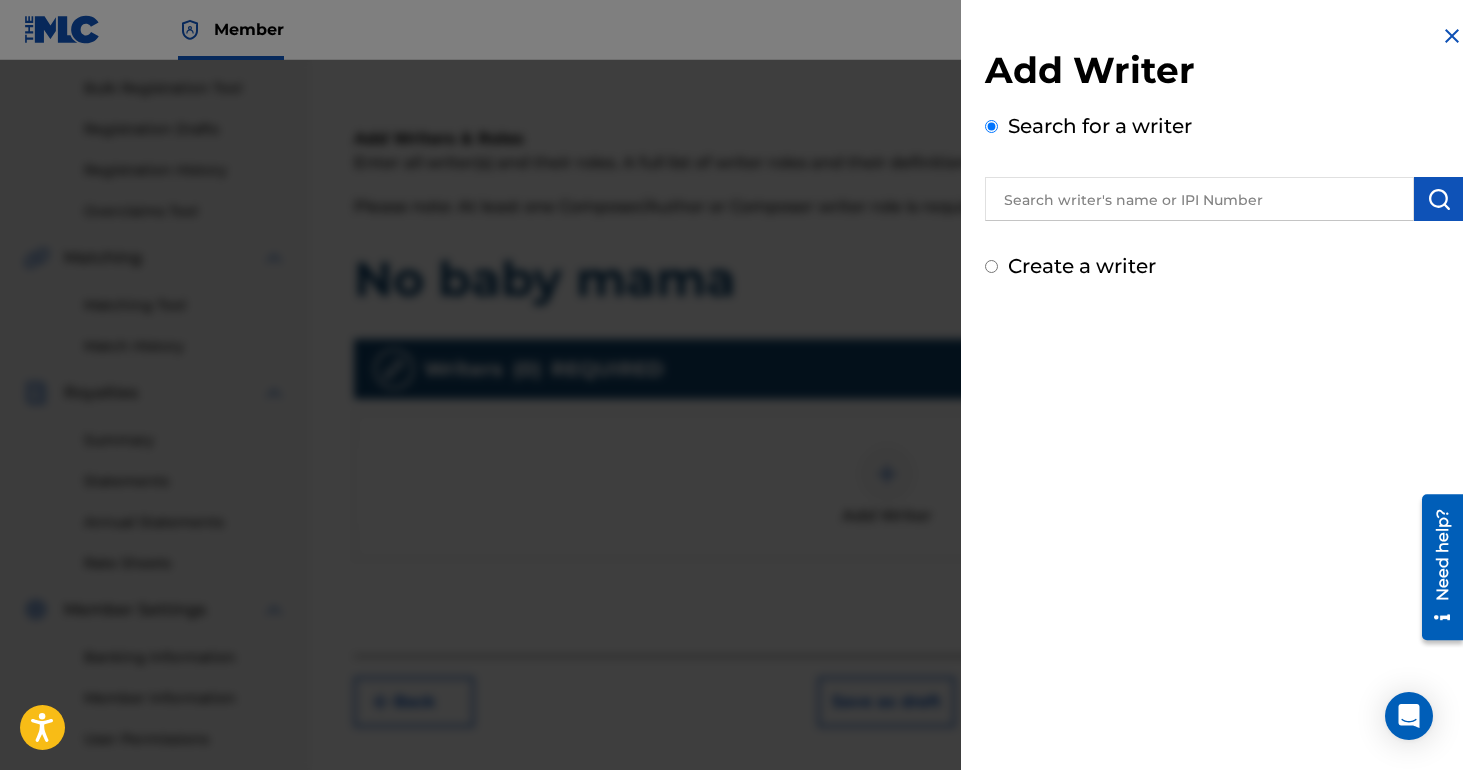 click on "Create a writer" at bounding box center [1082, 266] 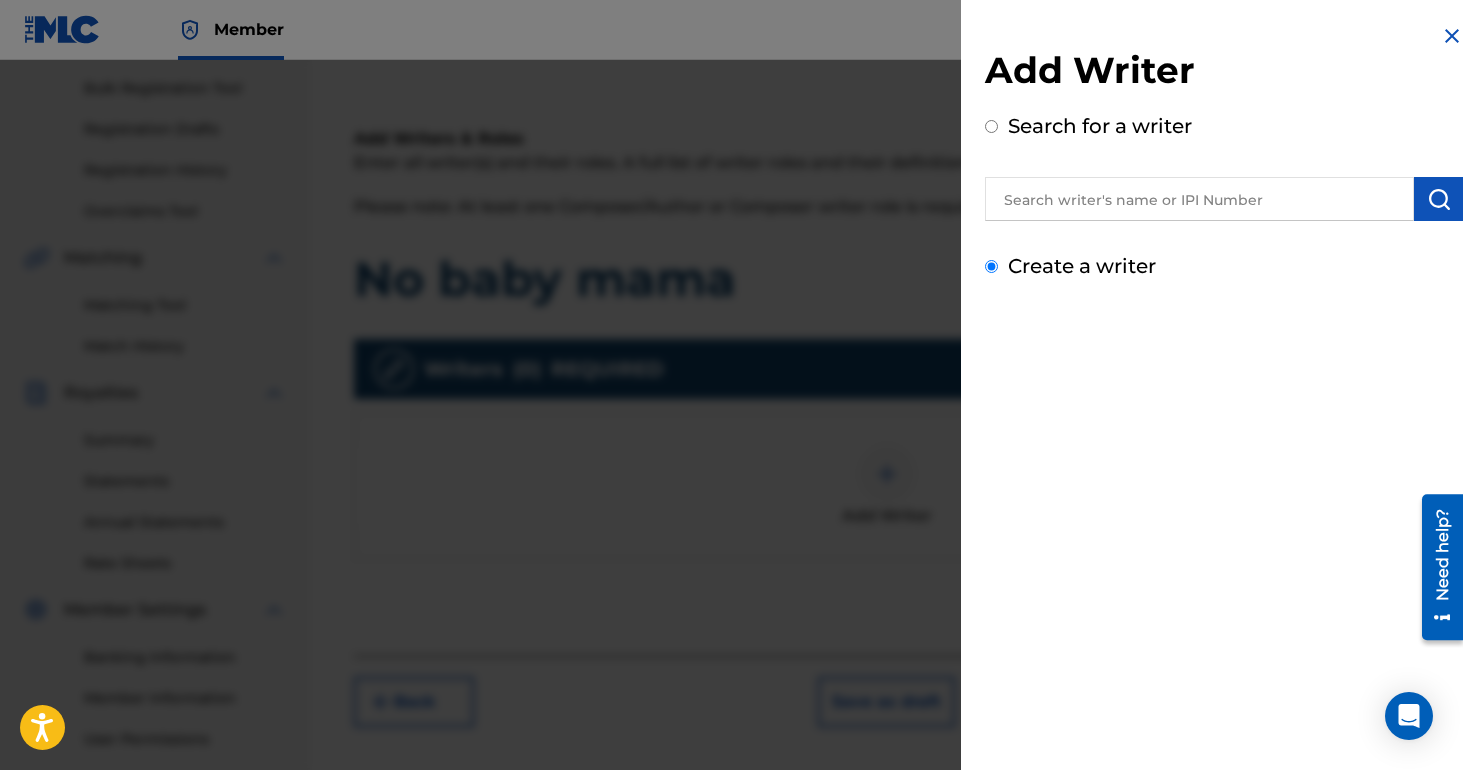 click on "Create a writer" at bounding box center (991, 266) 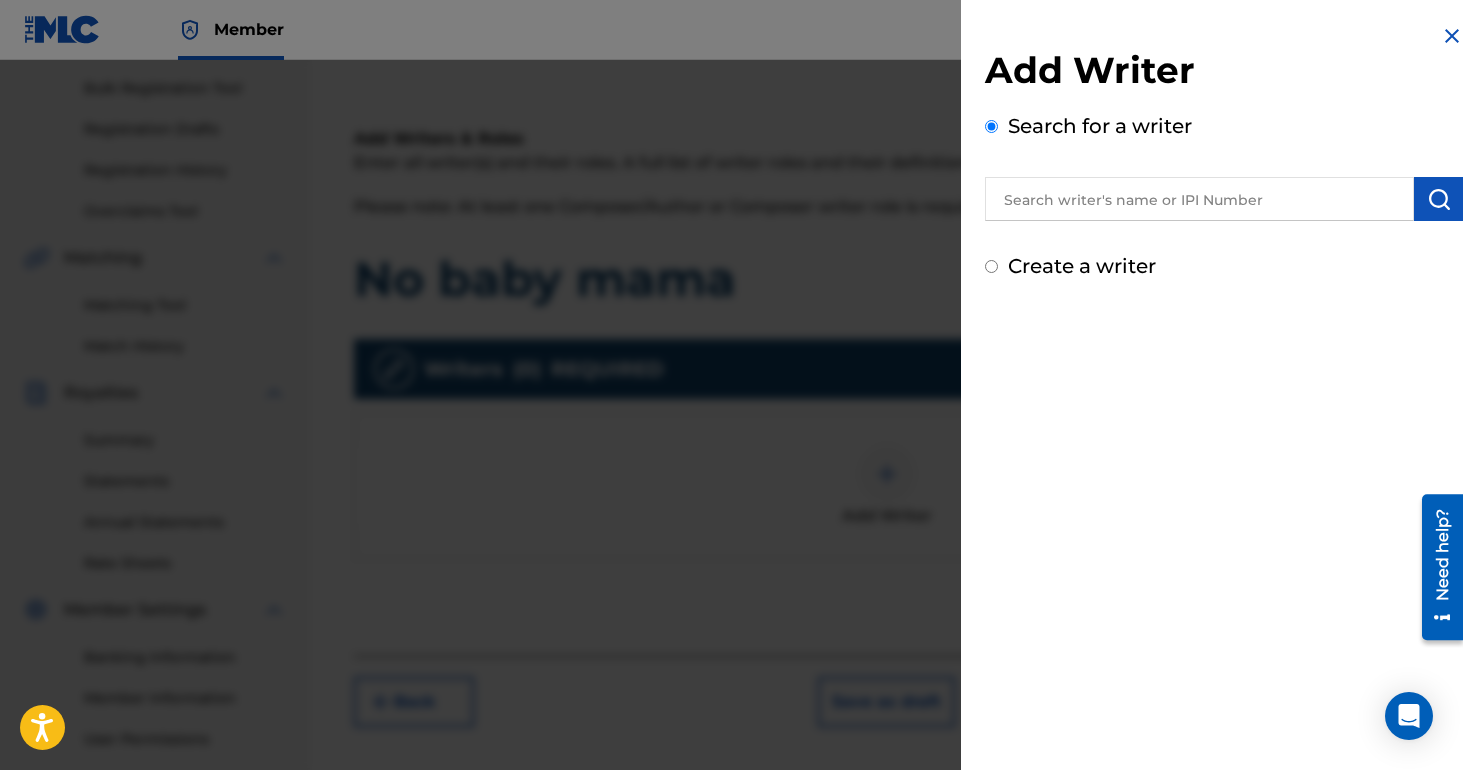 radio on "false" 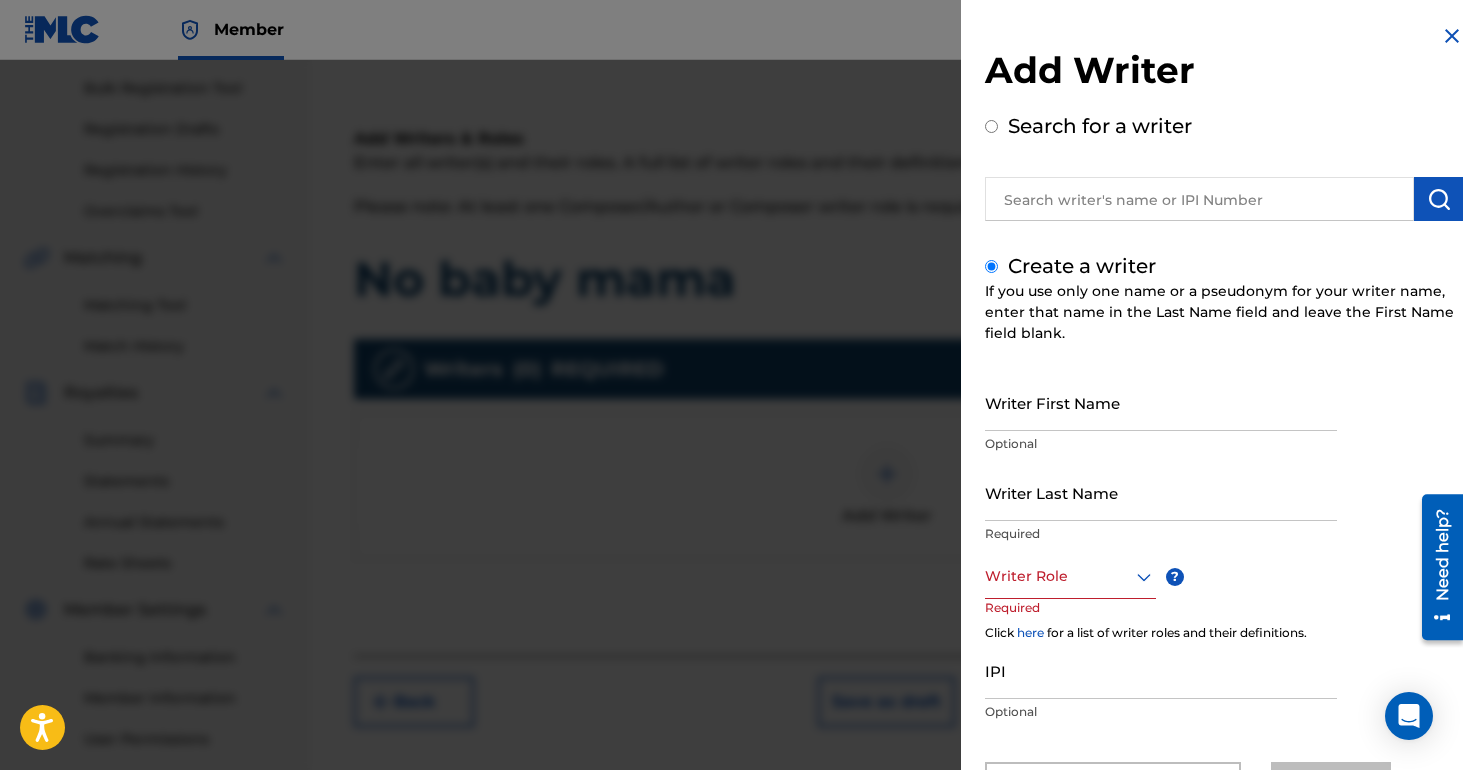 click on "Writer First Name" at bounding box center (1161, 402) 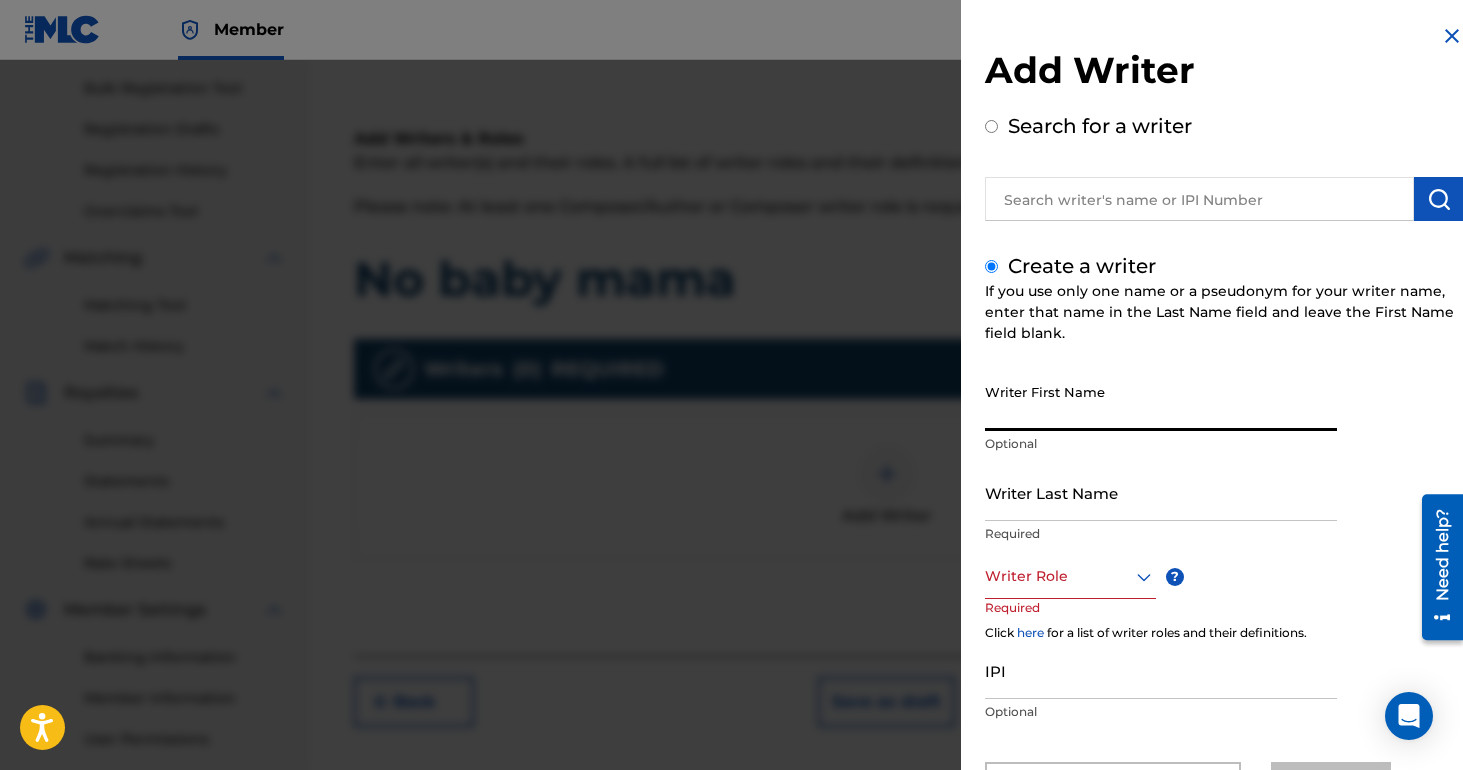 type on "Gideon" 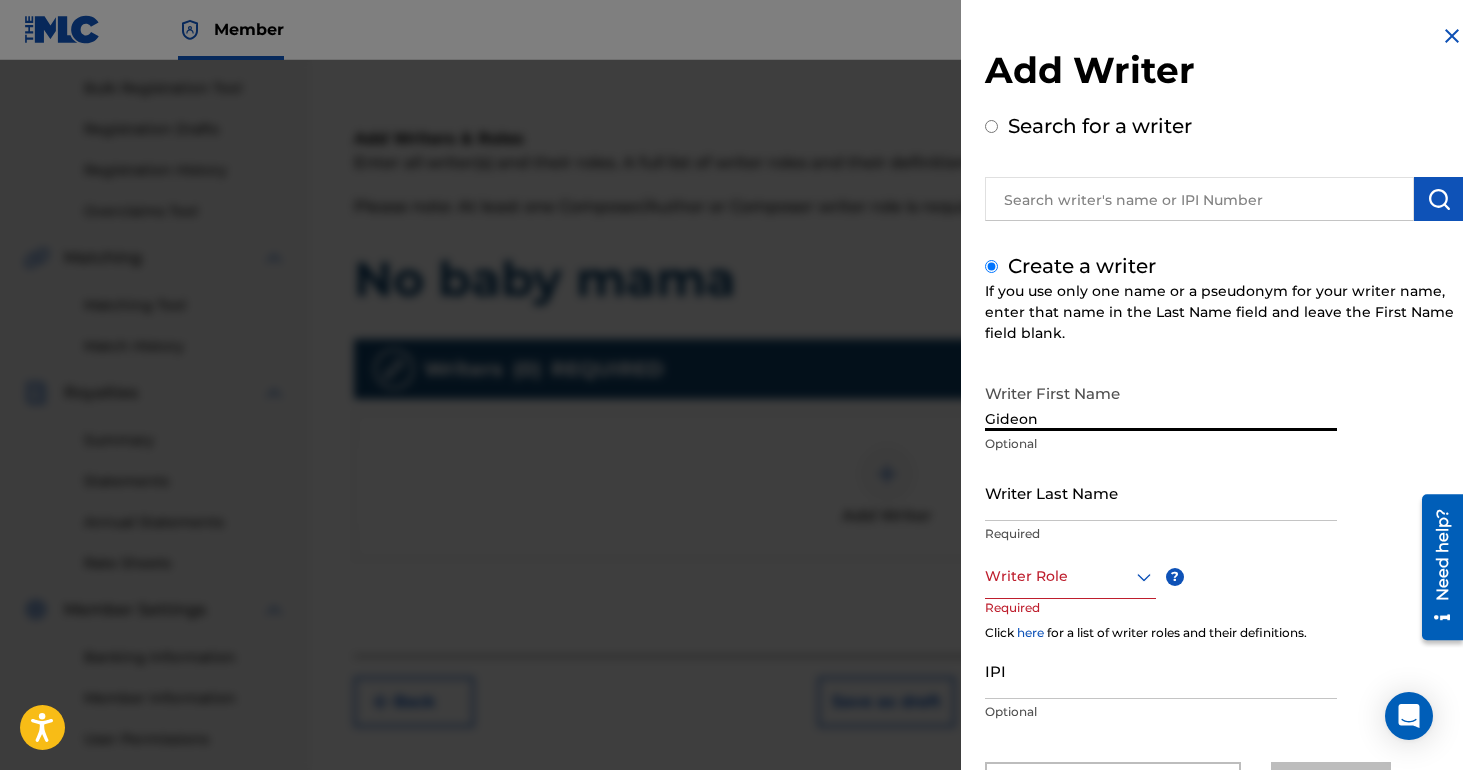 click on "Writer Last Name" at bounding box center [1161, 492] 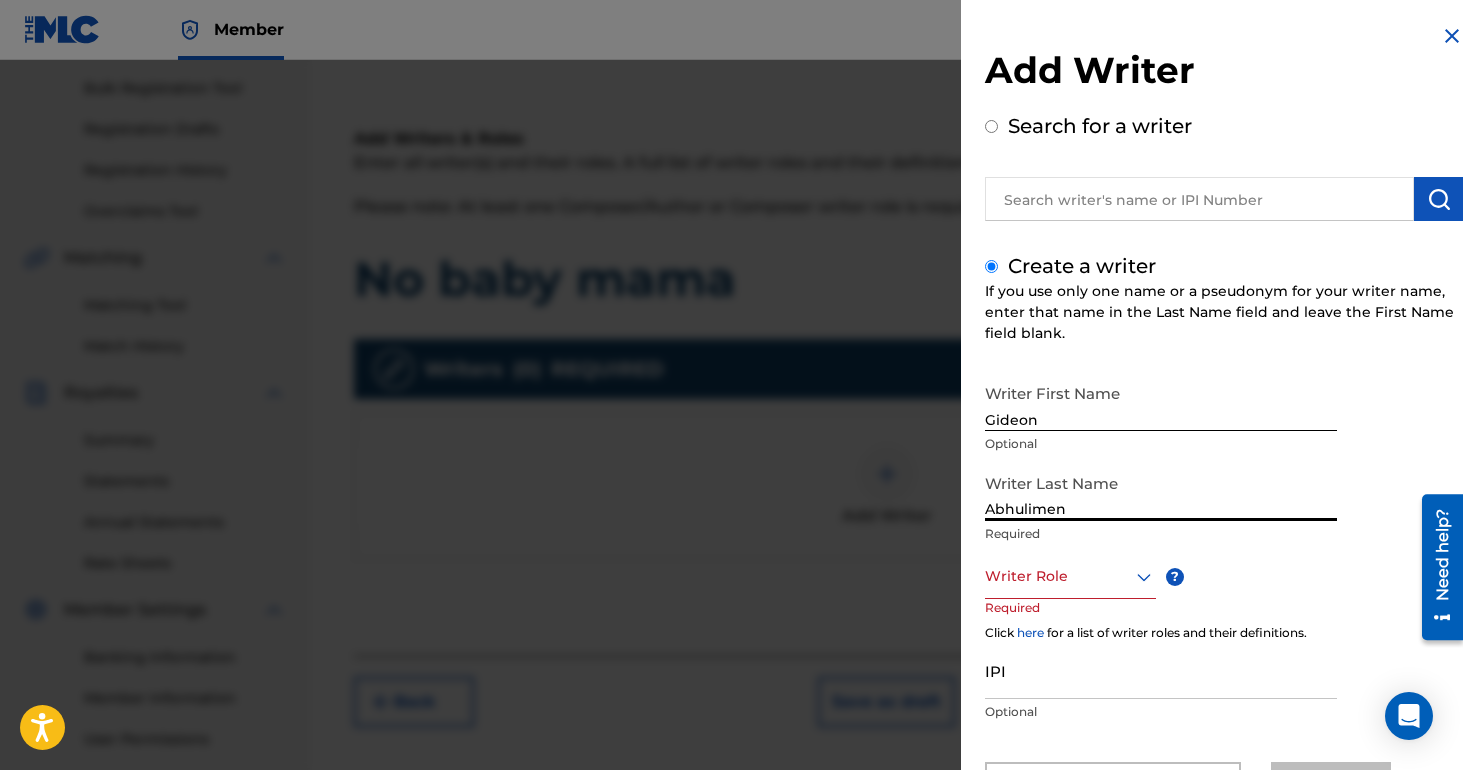 type on "Abhulimen" 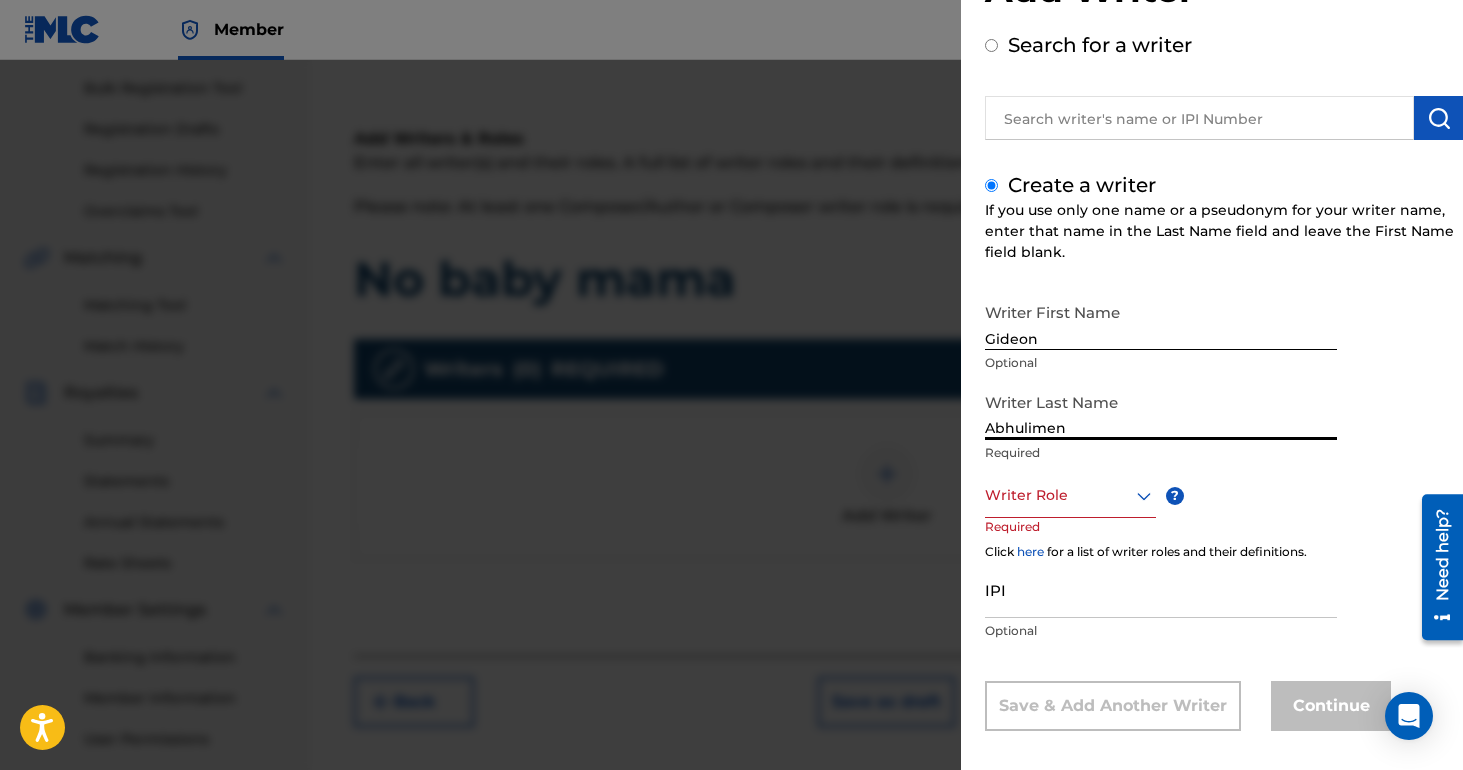 click on "Writer Role" at bounding box center (1070, 495) 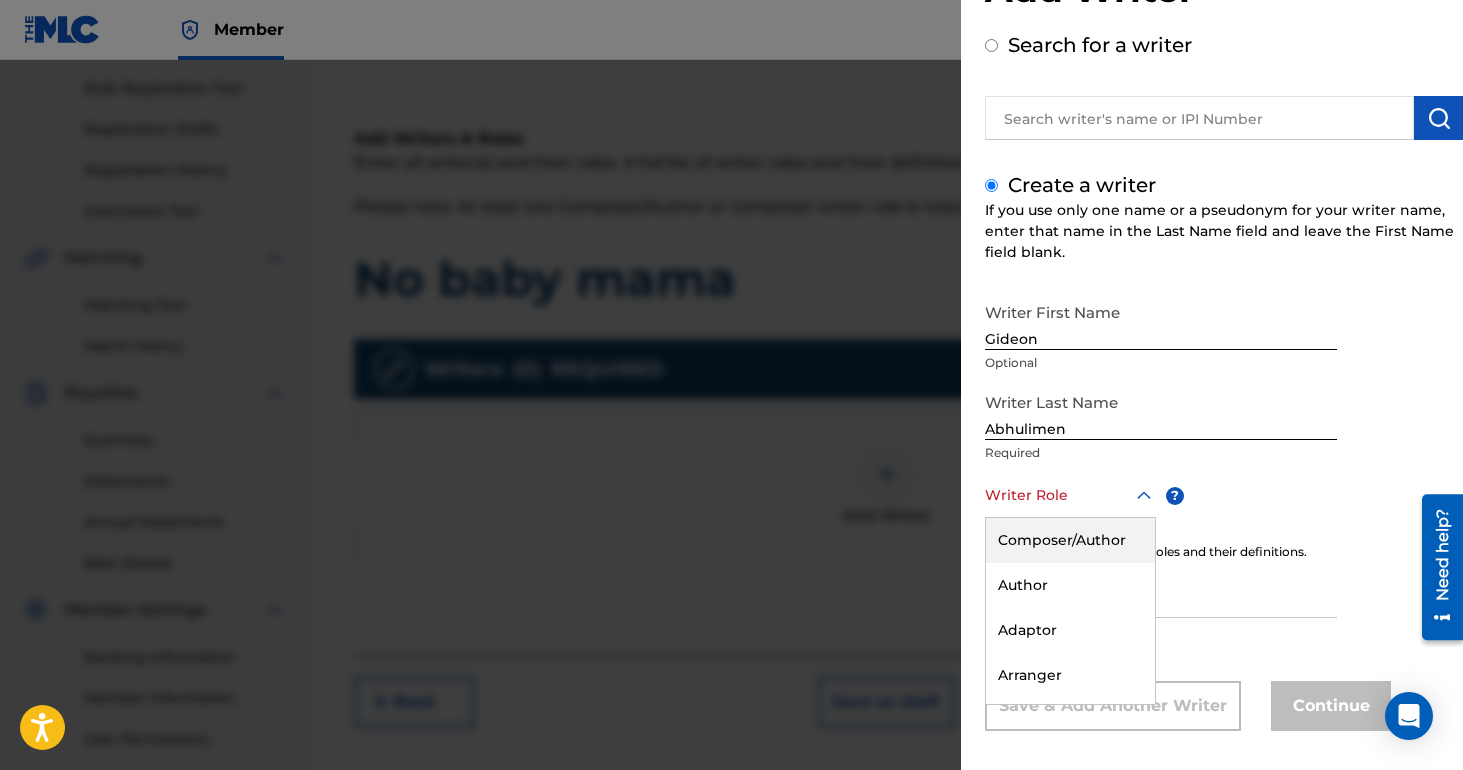 click on "Composer/Author" at bounding box center [1070, 540] 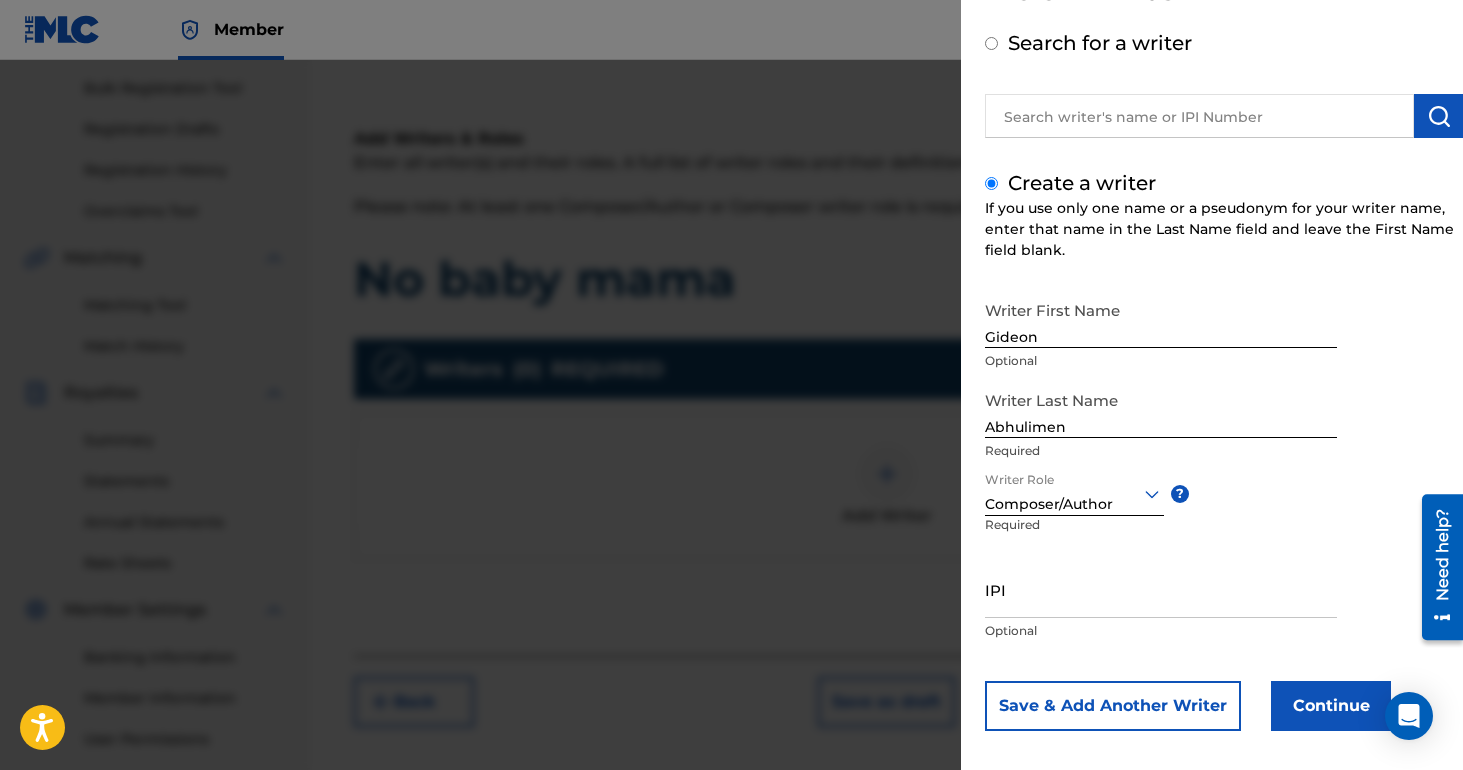 scroll, scrollTop: 98, scrollLeft: 0, axis: vertical 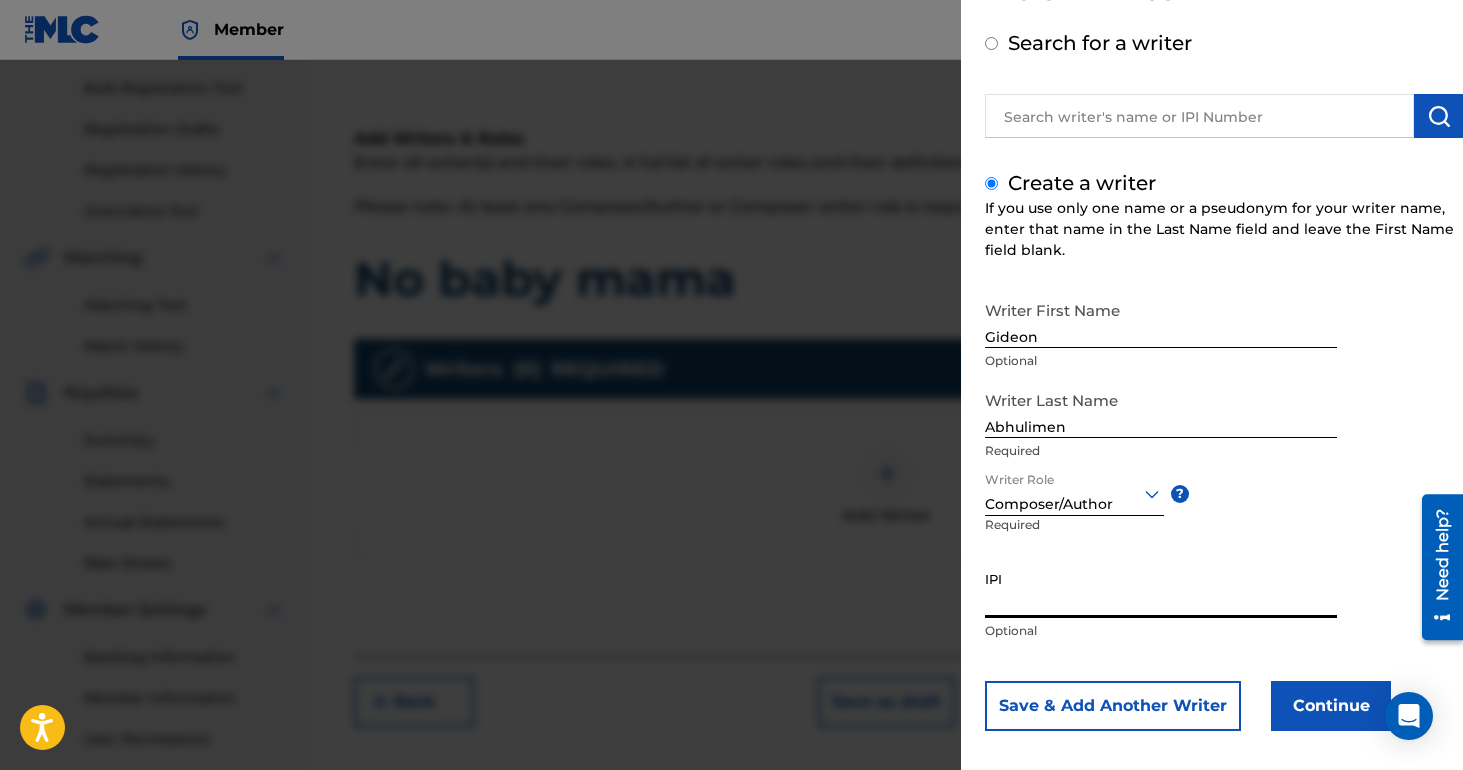 click on "IPI" at bounding box center [1161, 589] 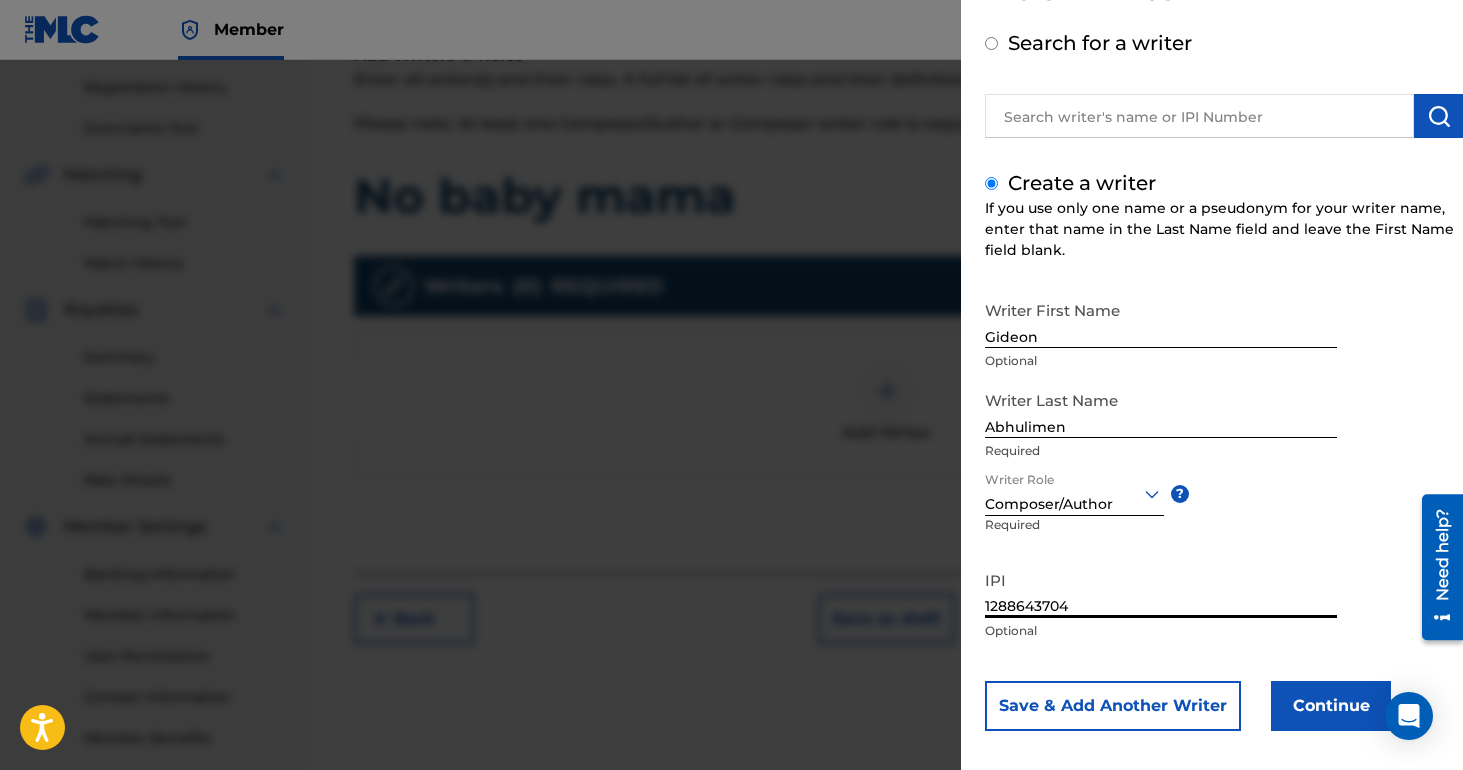 scroll, scrollTop: 408, scrollLeft: 0, axis: vertical 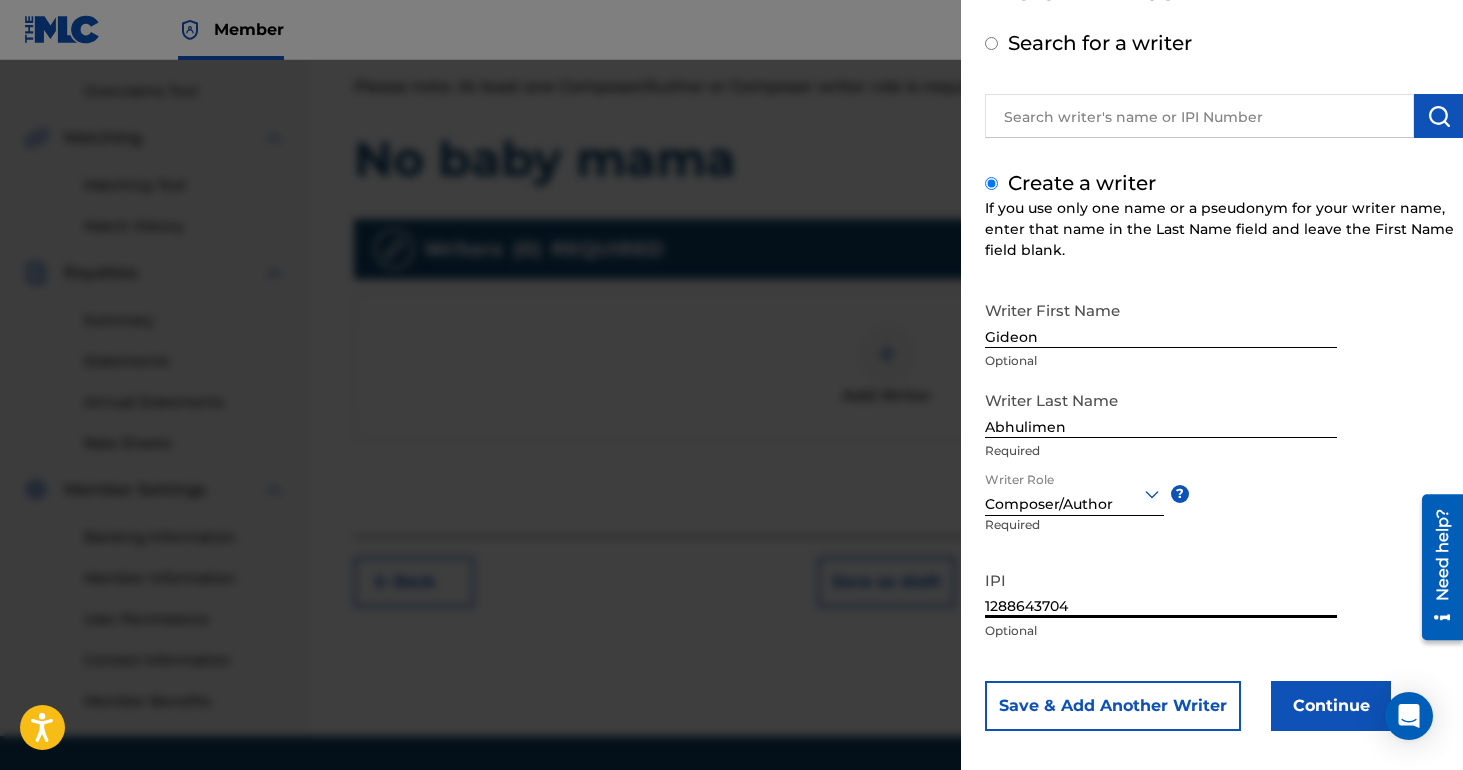 type on "1288643704" 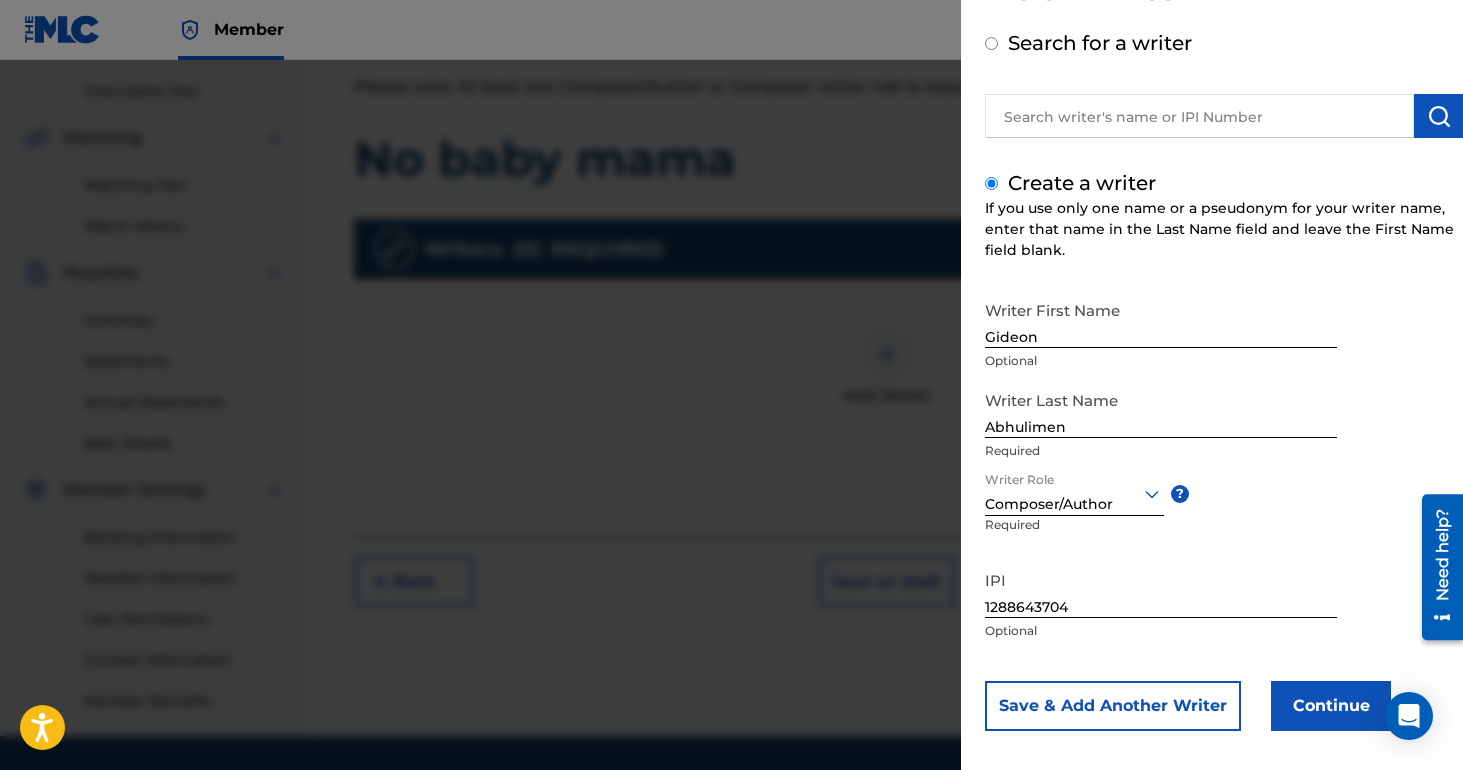 click on "Continue" at bounding box center (1331, 706) 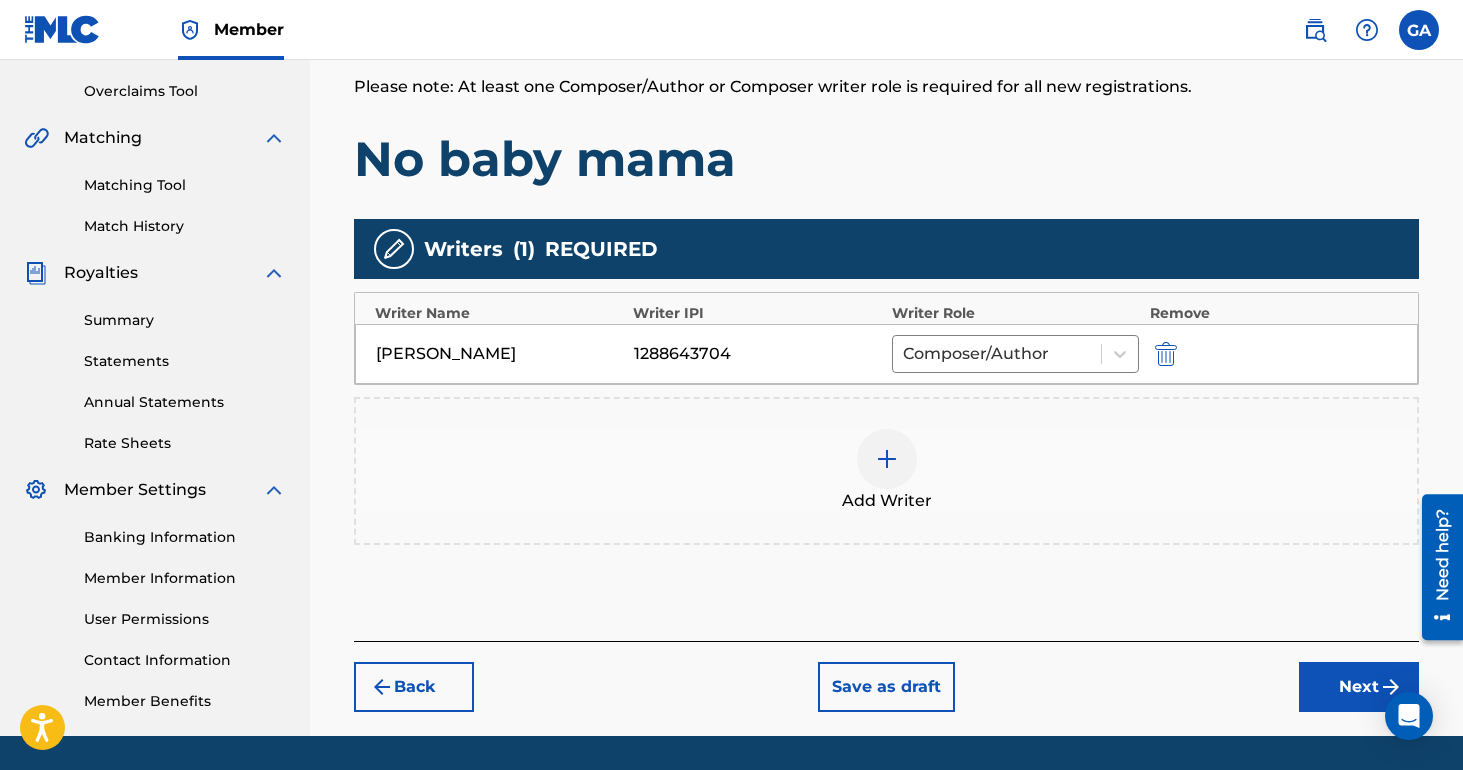 click on "Next" at bounding box center [1359, 687] 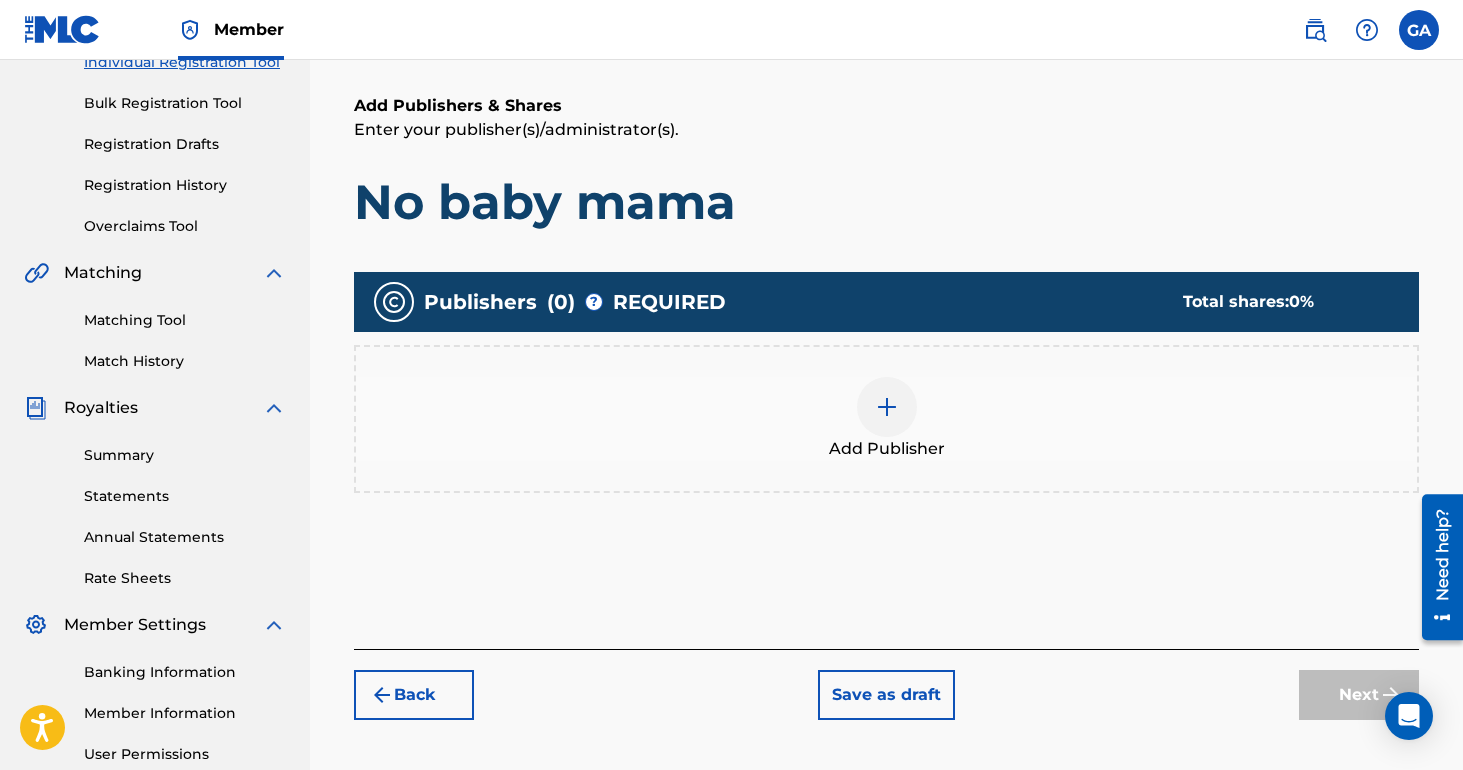 scroll, scrollTop: 269, scrollLeft: 0, axis: vertical 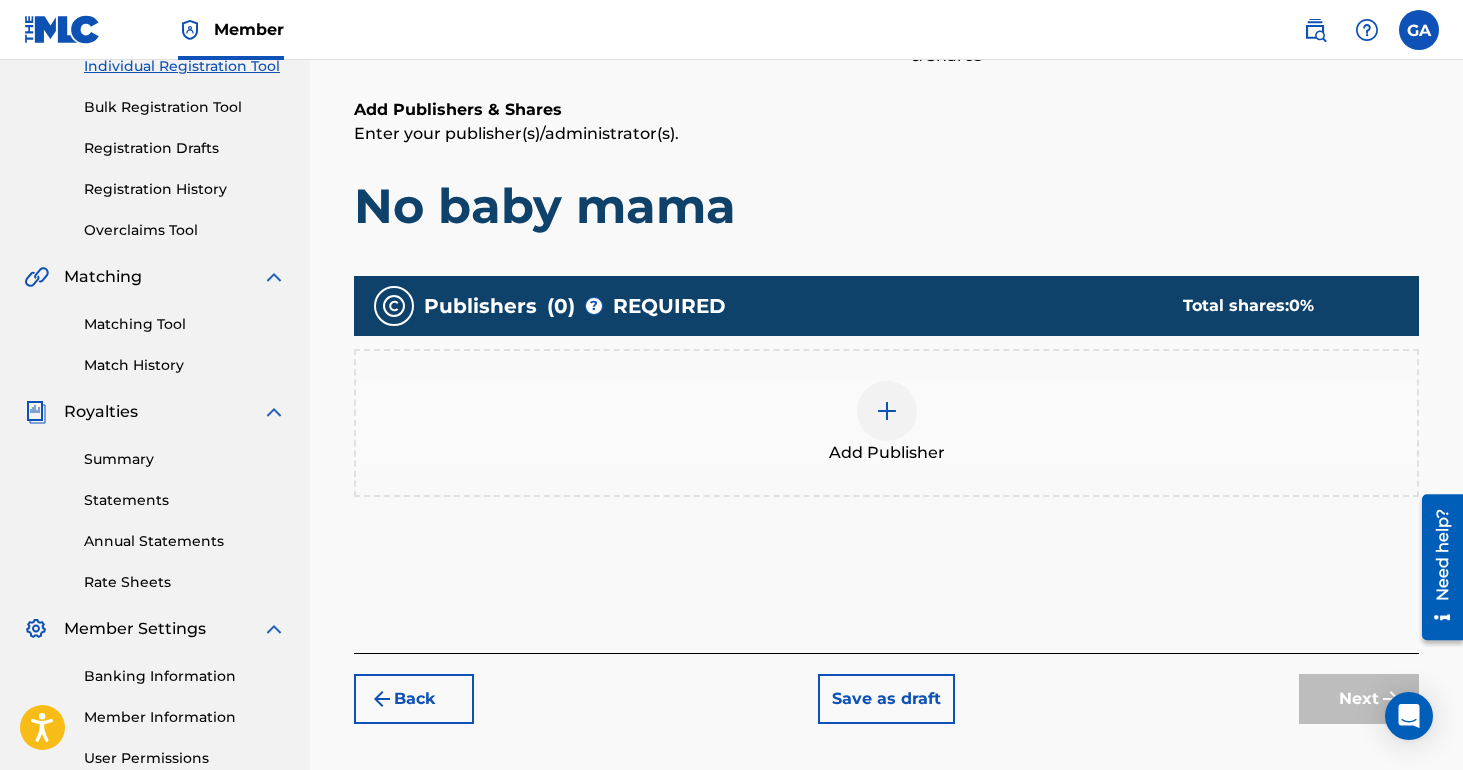 click at bounding box center (887, 411) 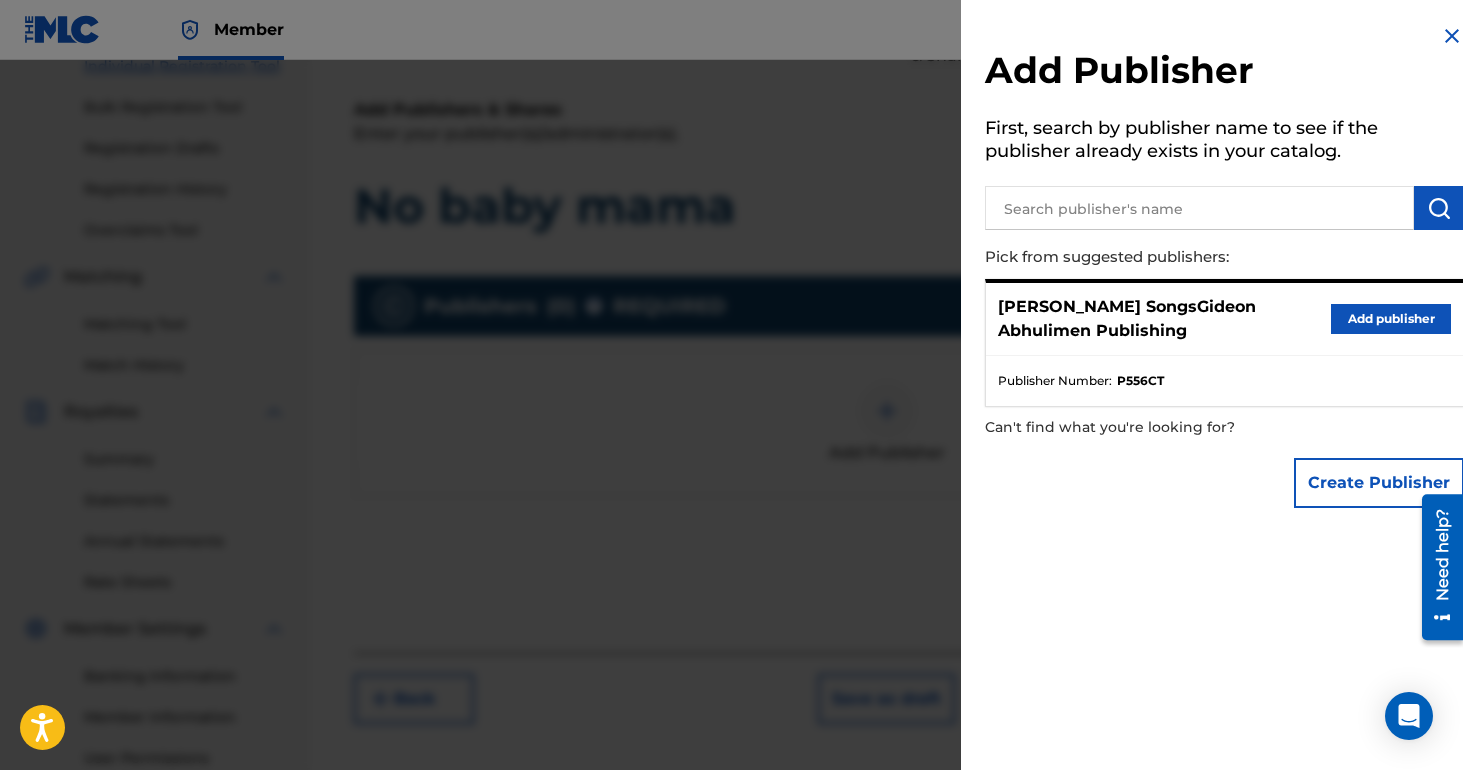 click on "Add publisher" at bounding box center [1391, 319] 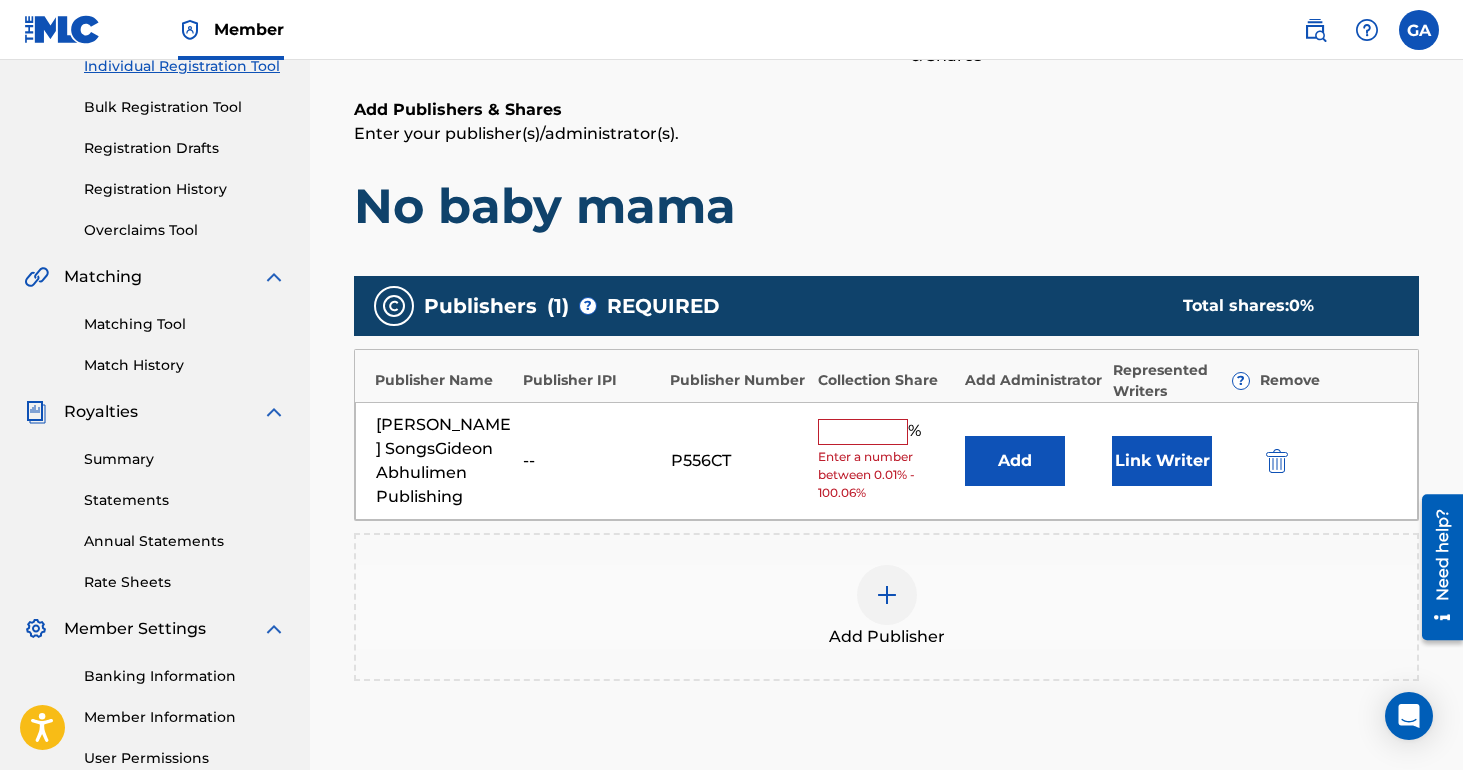 click at bounding box center (863, 432) 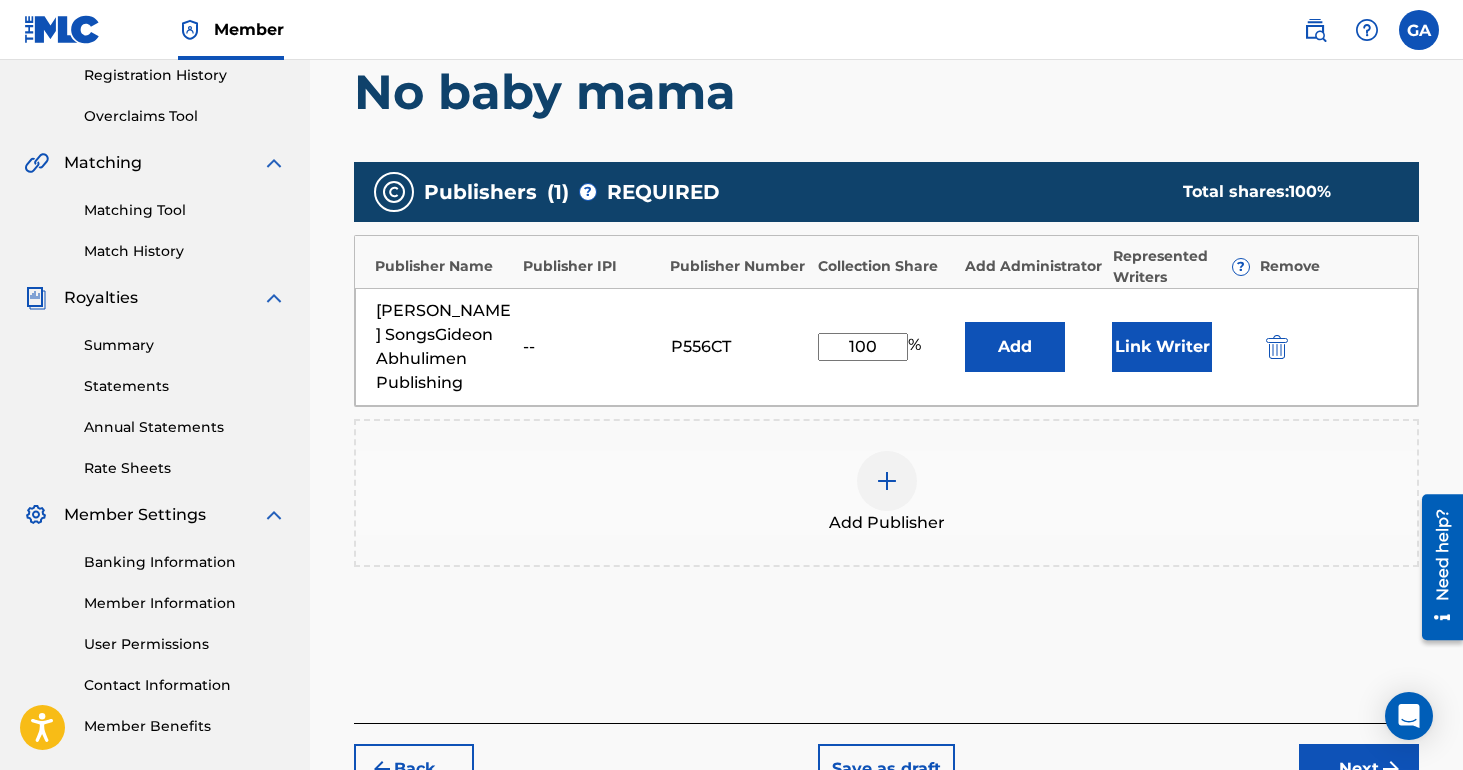 scroll, scrollTop: 547, scrollLeft: 0, axis: vertical 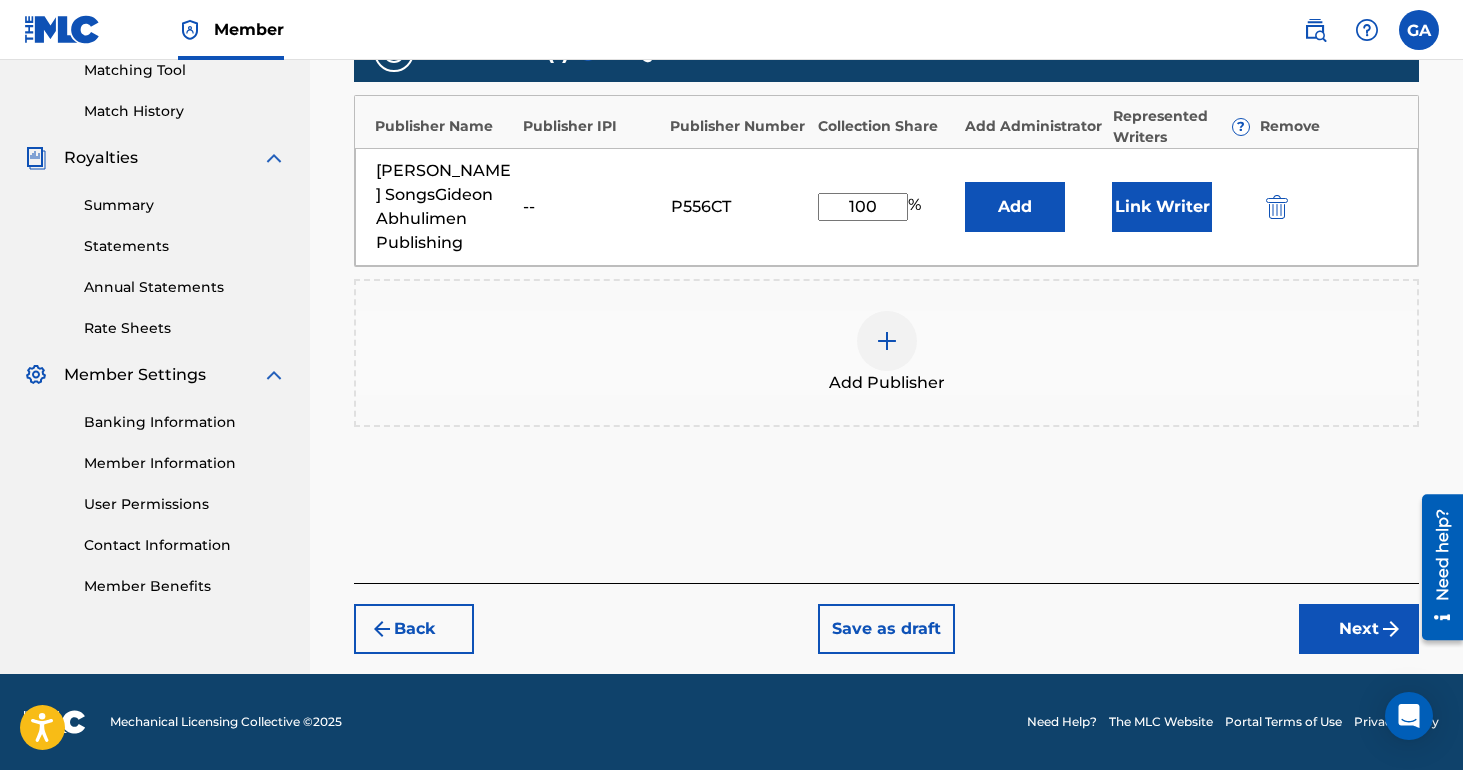 click on "Next" at bounding box center (1359, 629) 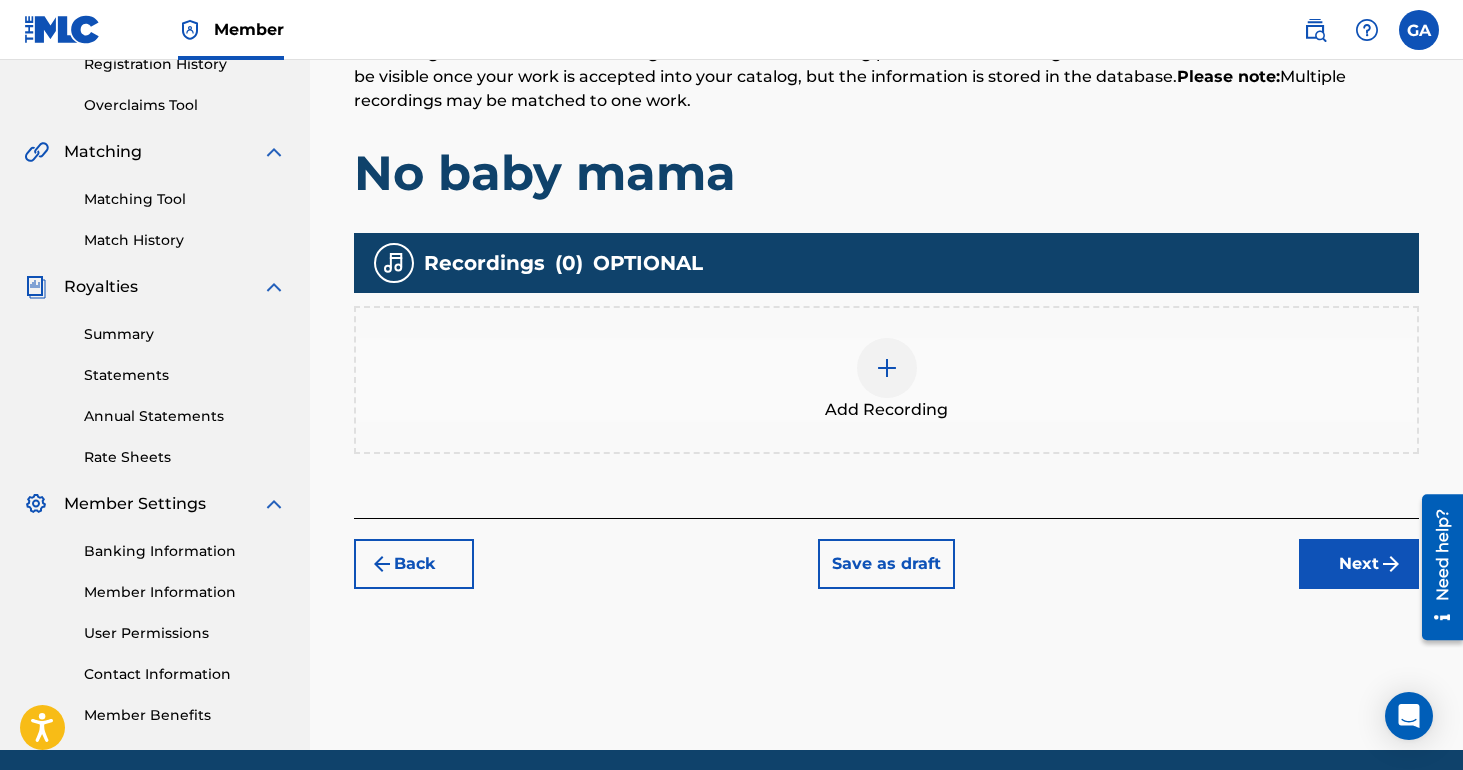 scroll, scrollTop: 470, scrollLeft: 0, axis: vertical 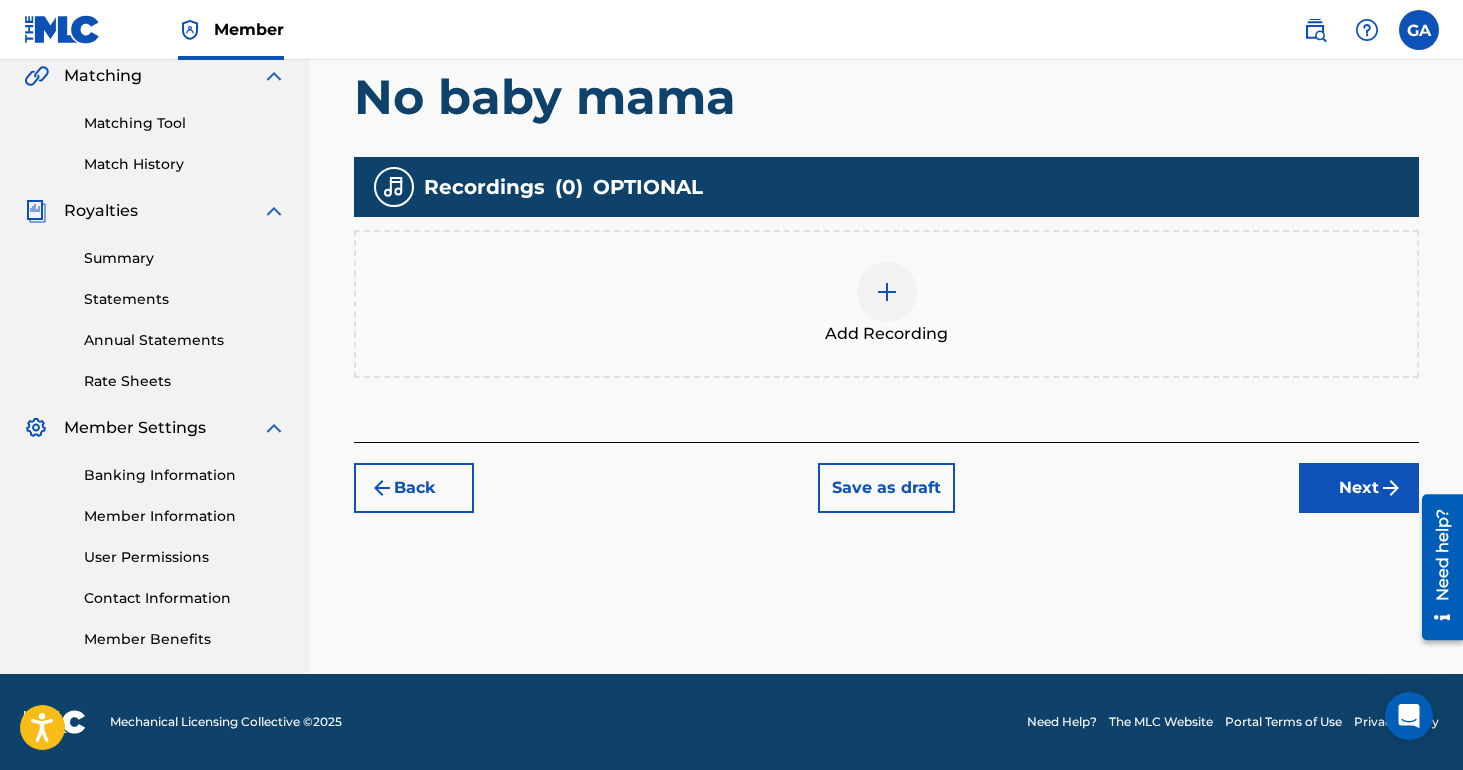 click at bounding box center [1391, 488] 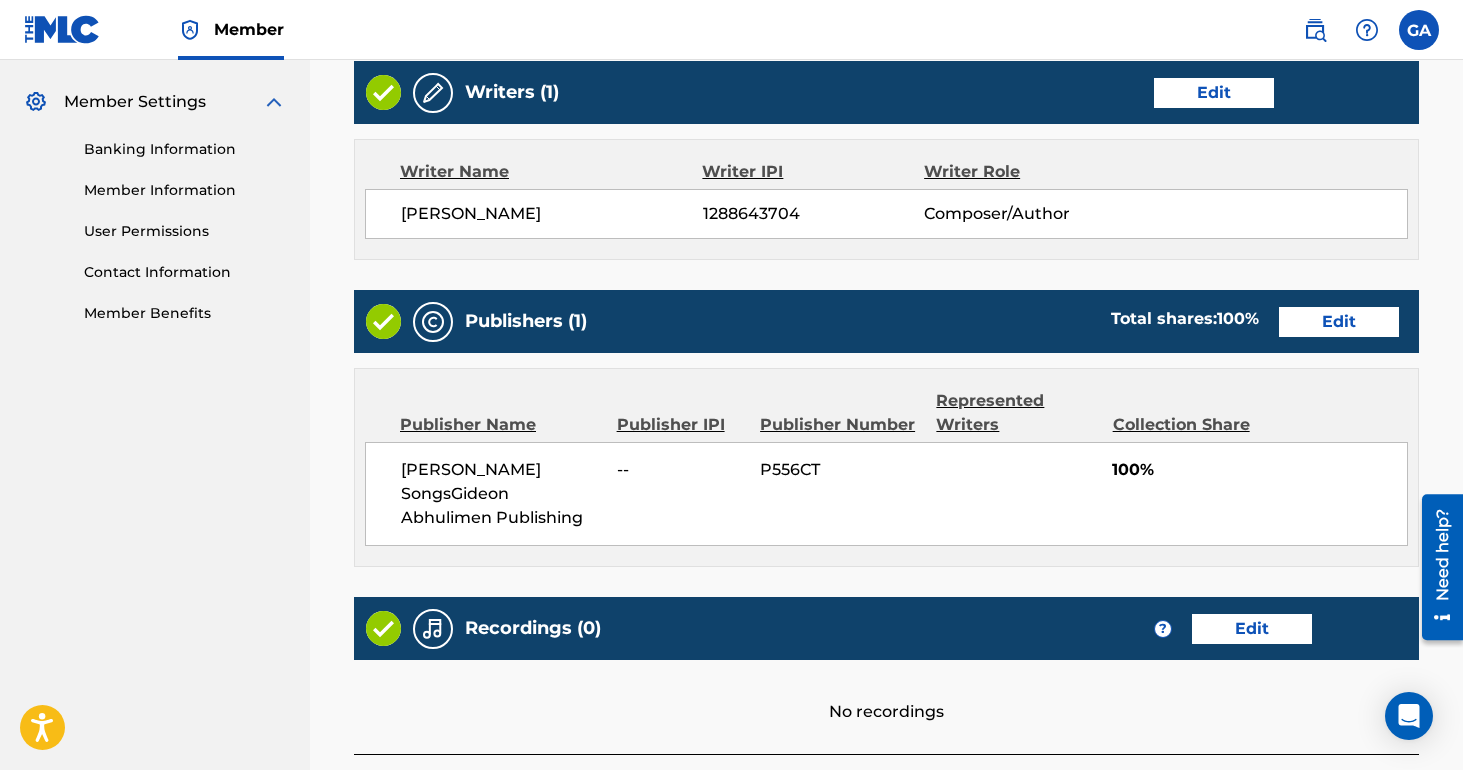 scroll, scrollTop: 966, scrollLeft: 0, axis: vertical 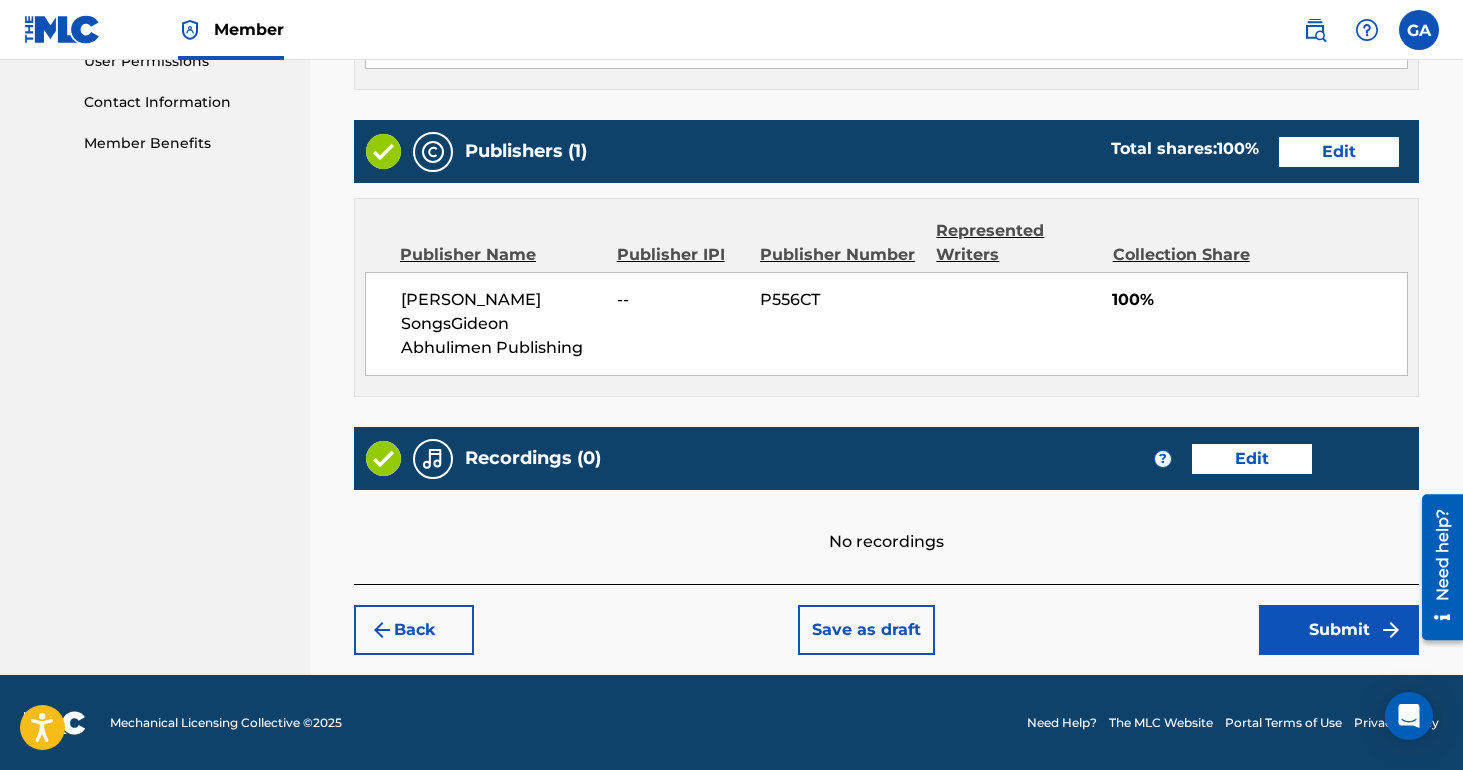 click on "Submit" at bounding box center (1339, 630) 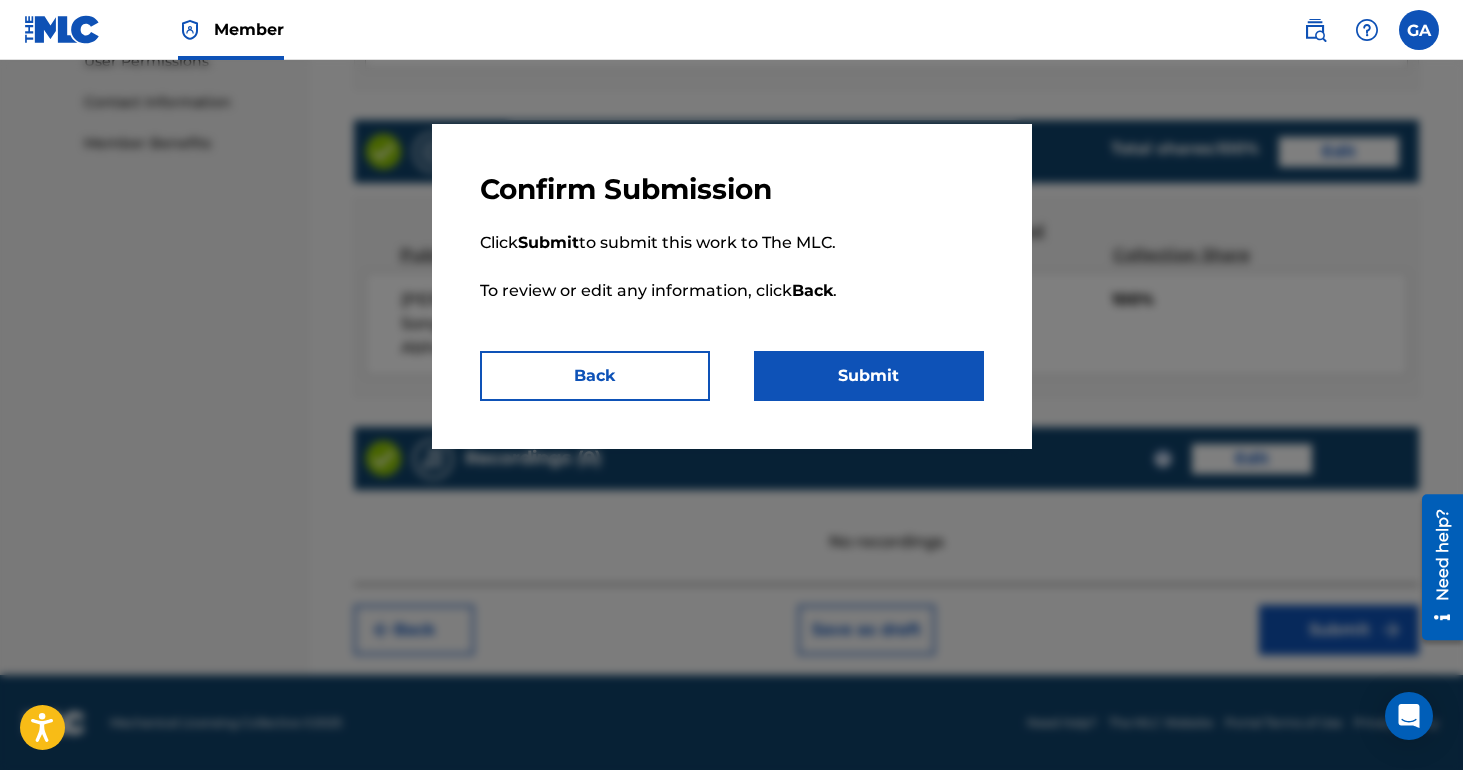 click on "Submit" at bounding box center [869, 376] 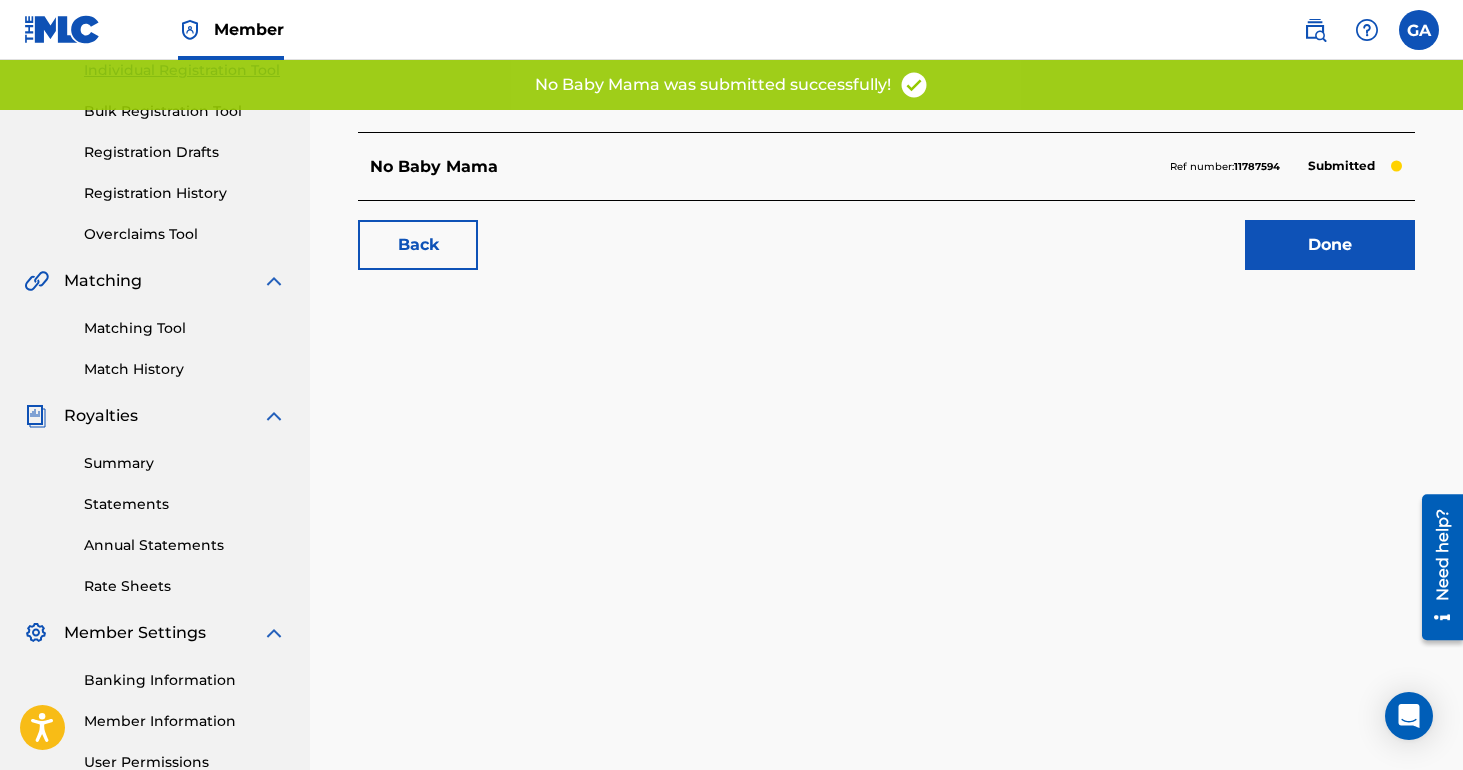 scroll, scrollTop: 274, scrollLeft: 0, axis: vertical 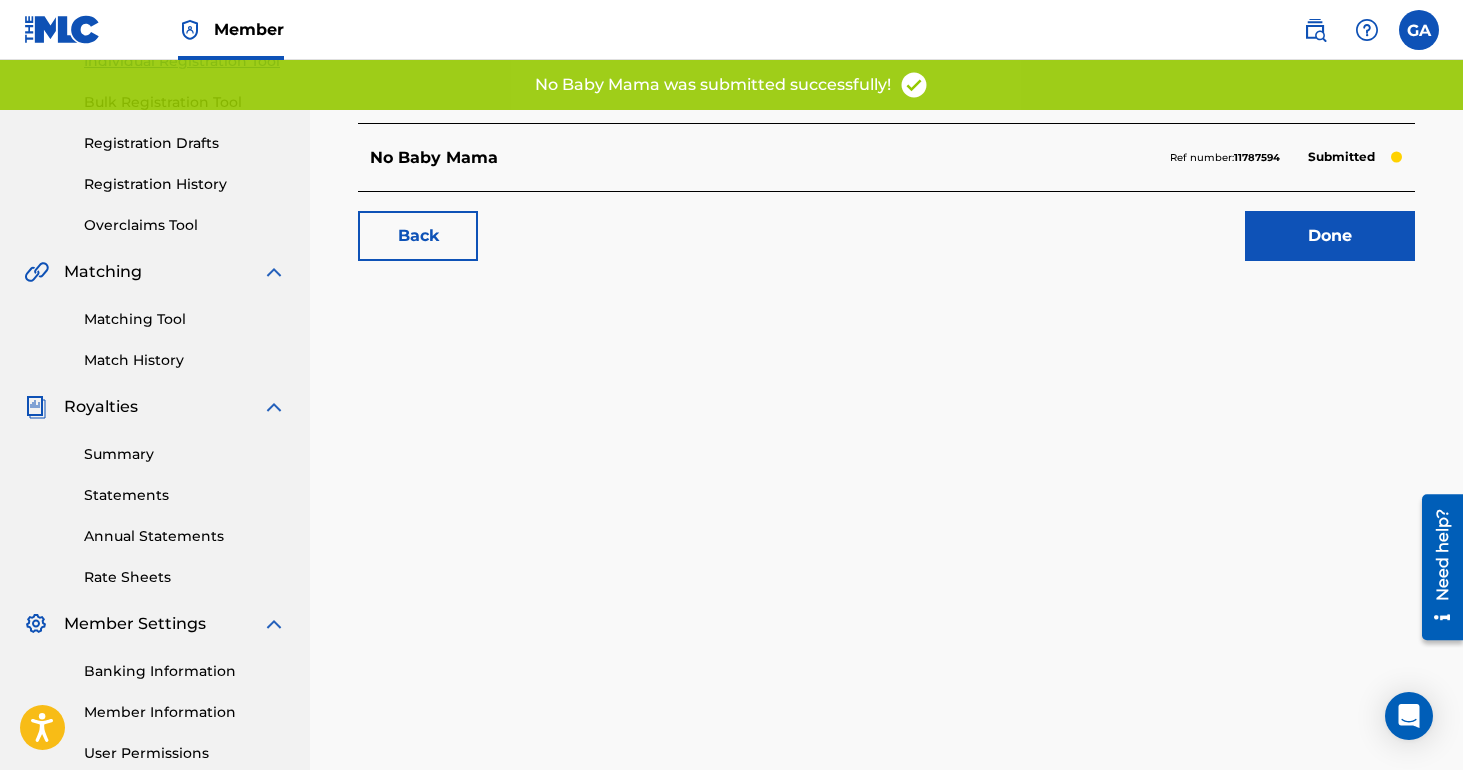 click on "Done" at bounding box center (1330, 236) 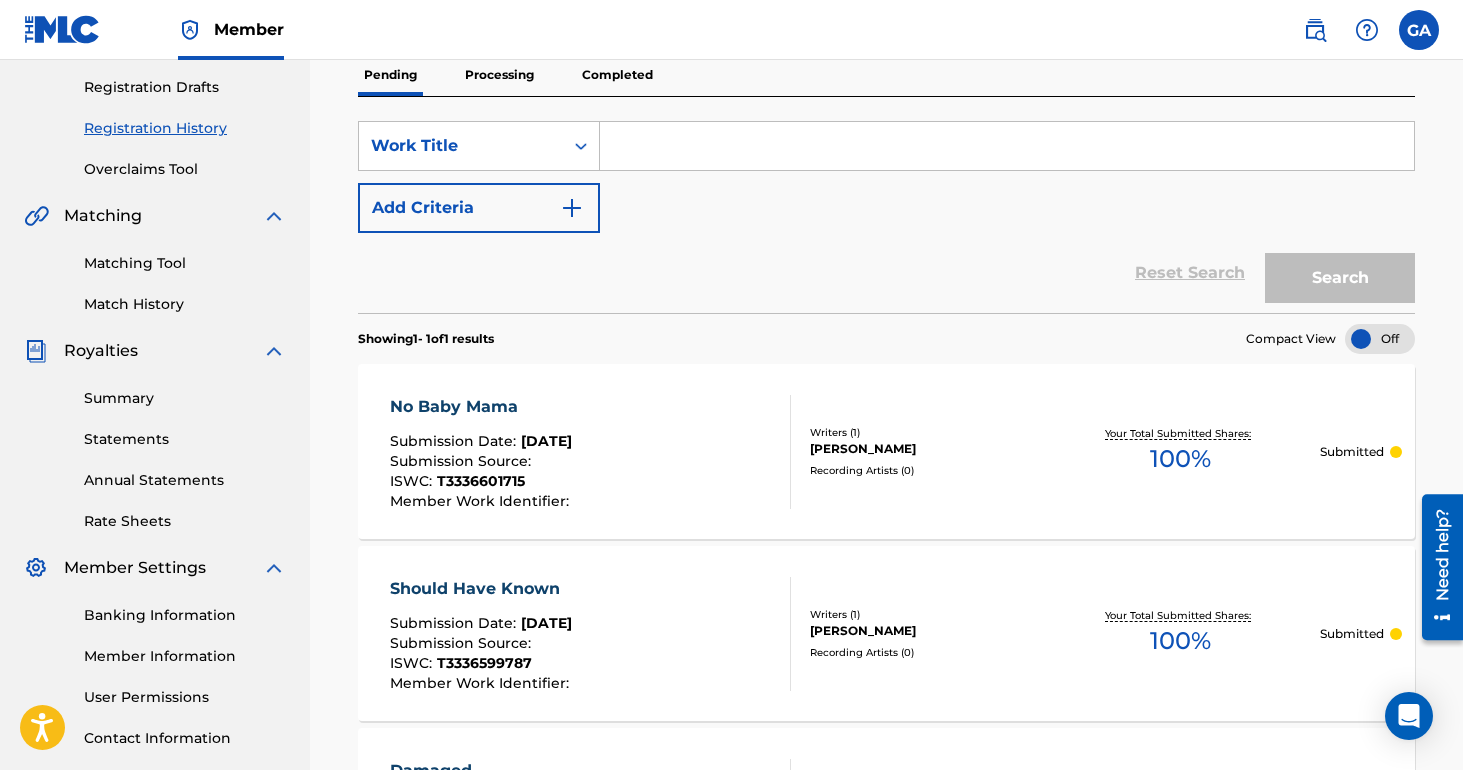 scroll, scrollTop: 0, scrollLeft: 0, axis: both 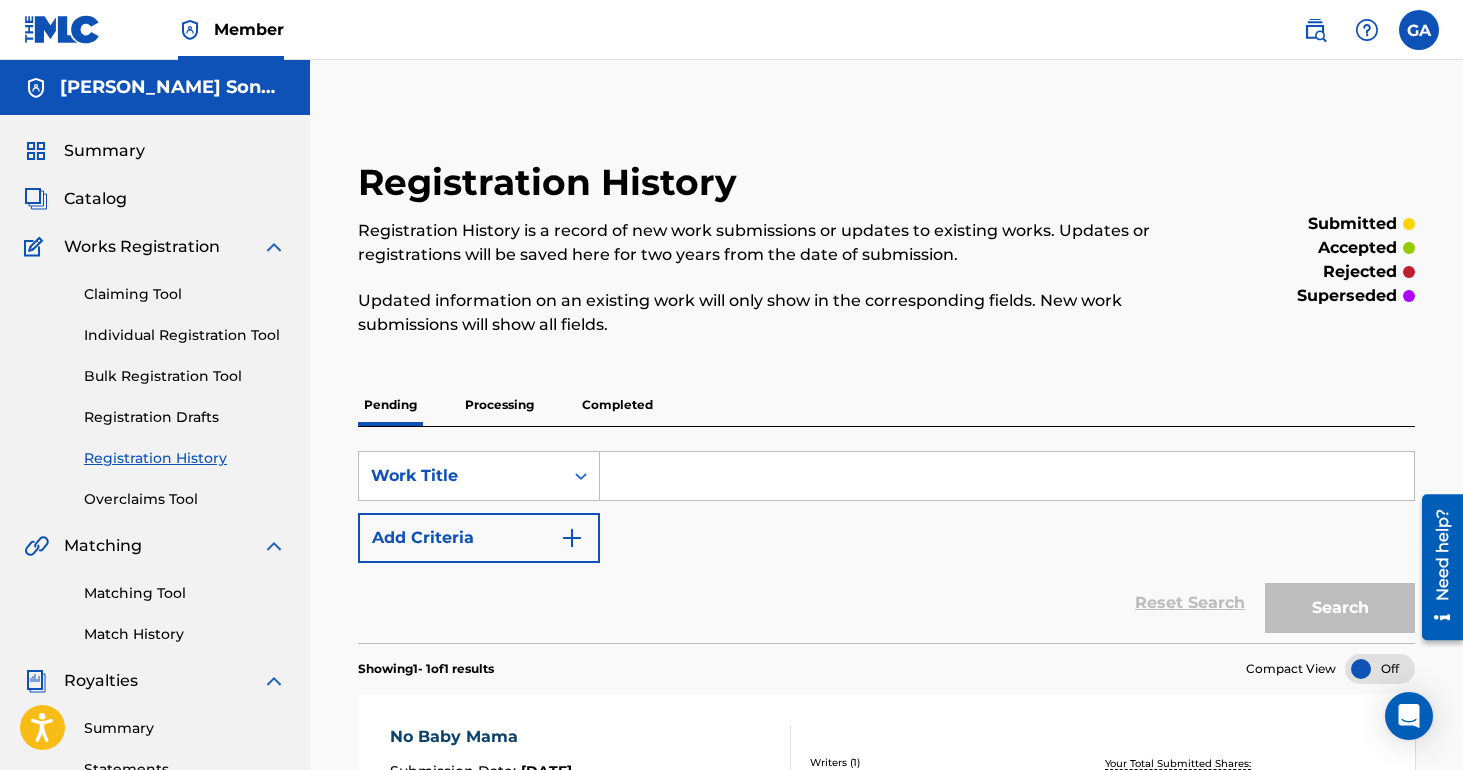click on "Processing" at bounding box center (499, 405) 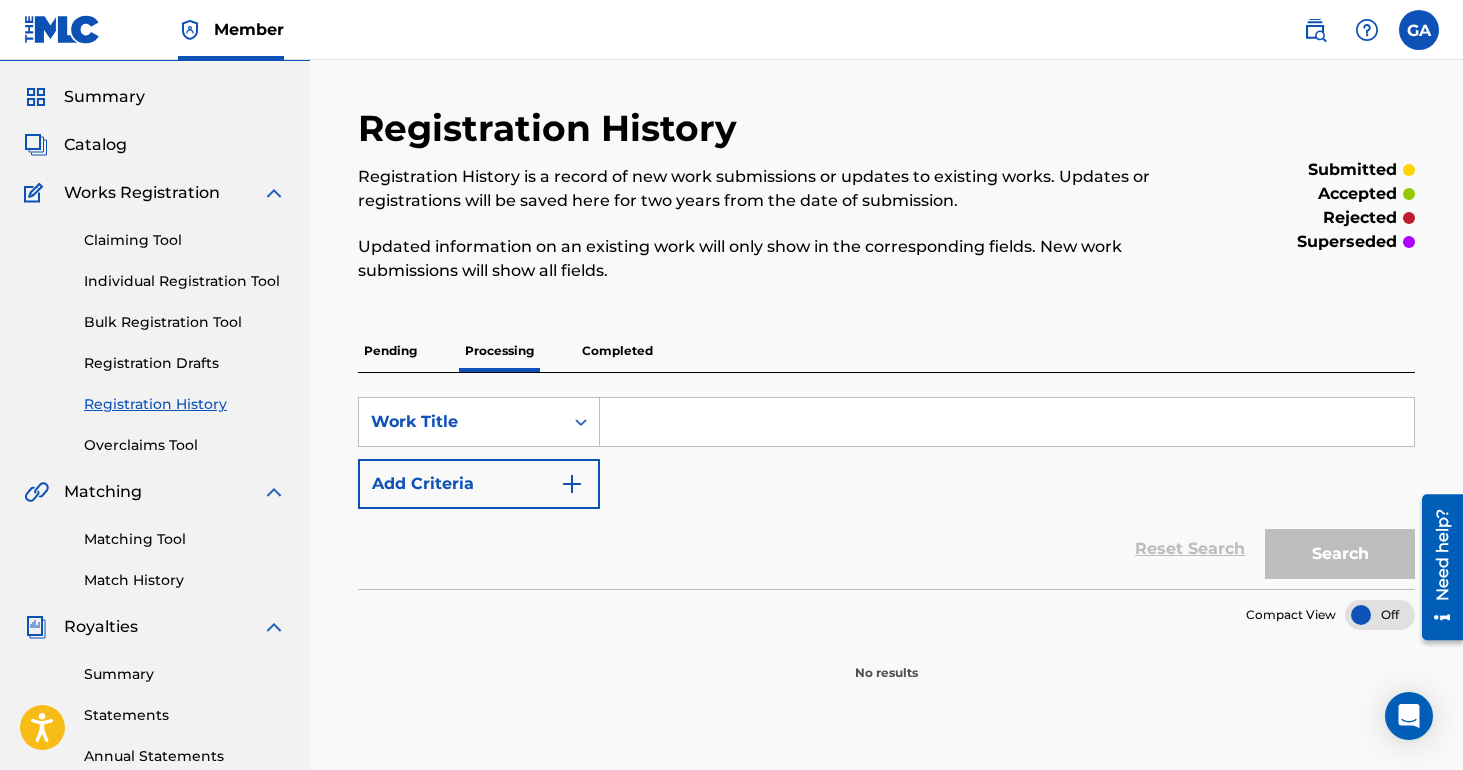 scroll, scrollTop: 50, scrollLeft: 0, axis: vertical 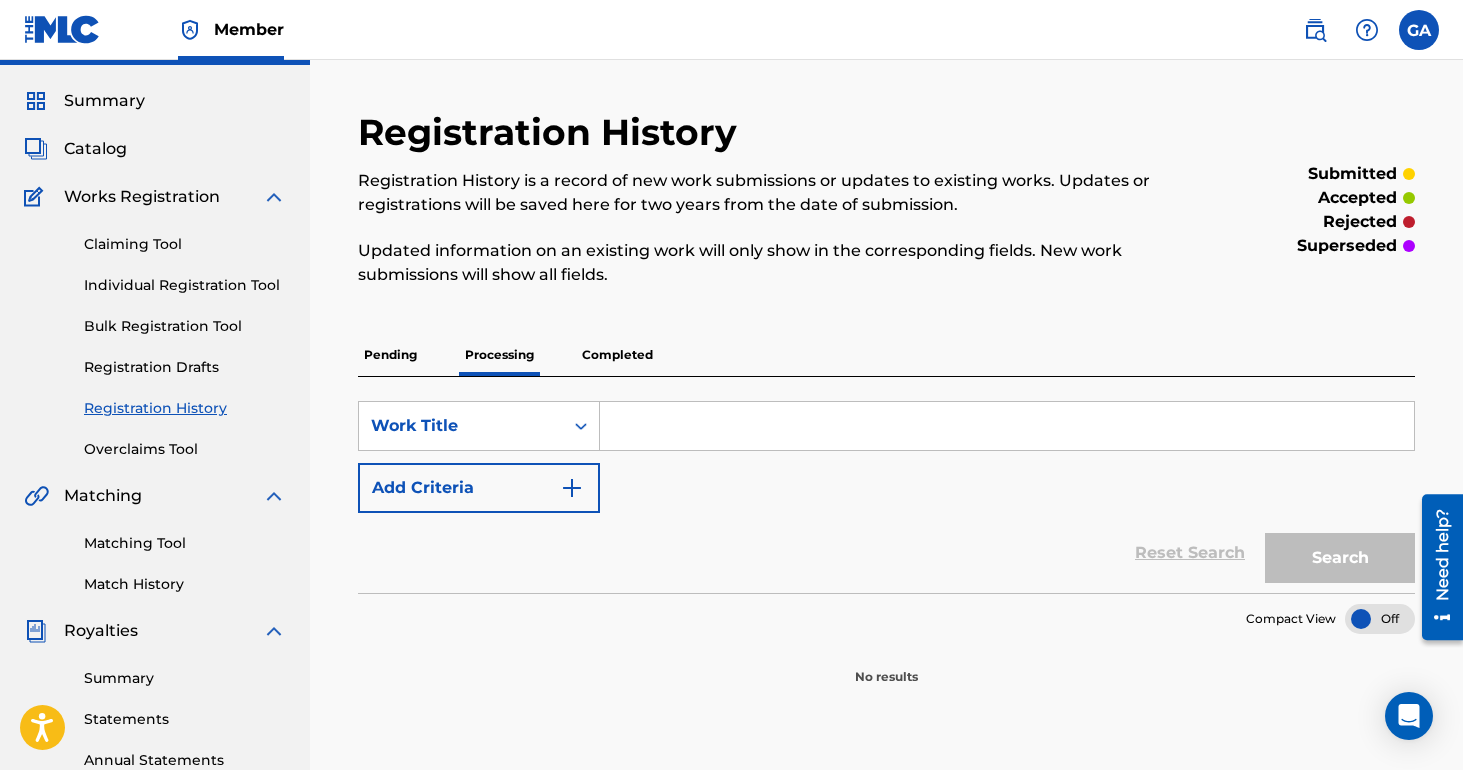 click on "Completed" at bounding box center [617, 355] 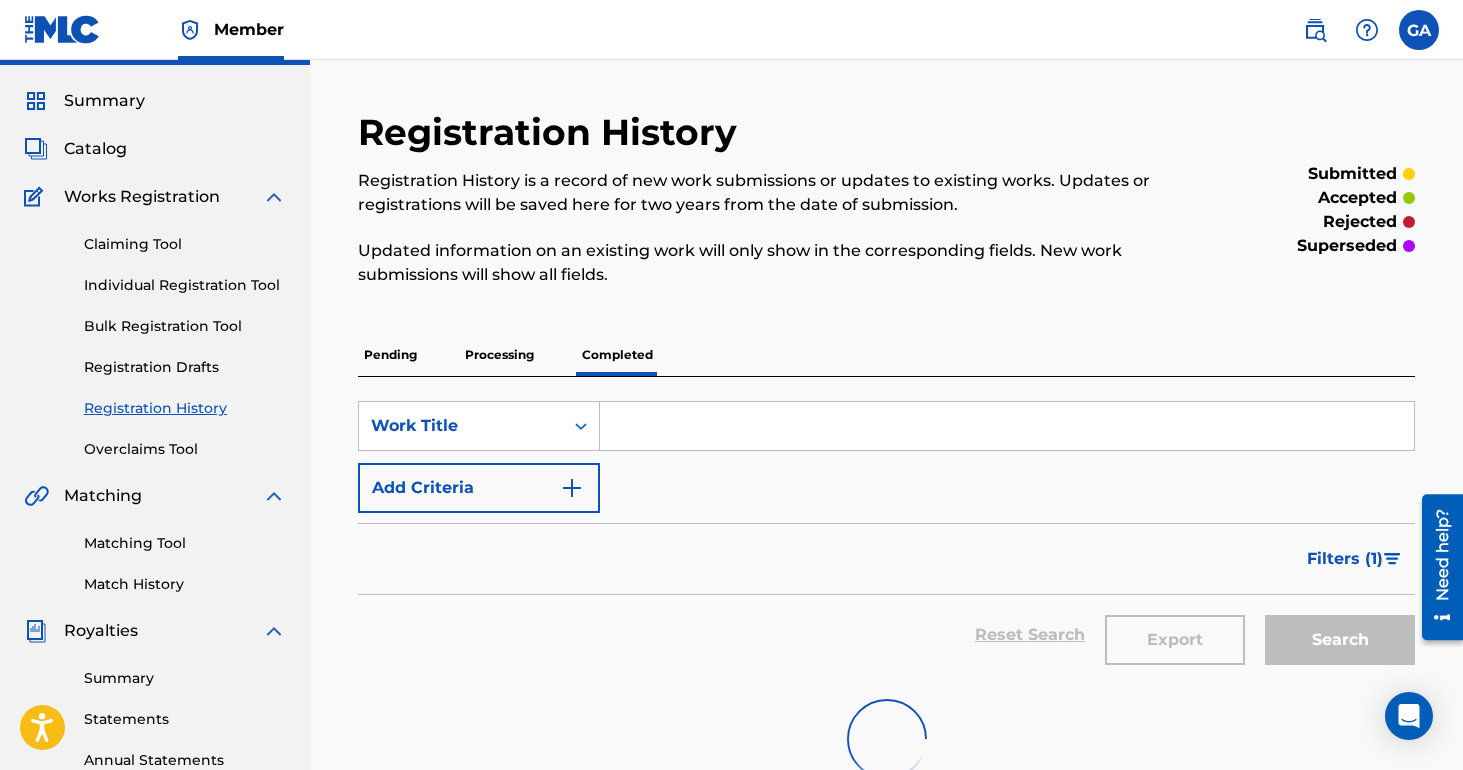 scroll, scrollTop: 0, scrollLeft: 0, axis: both 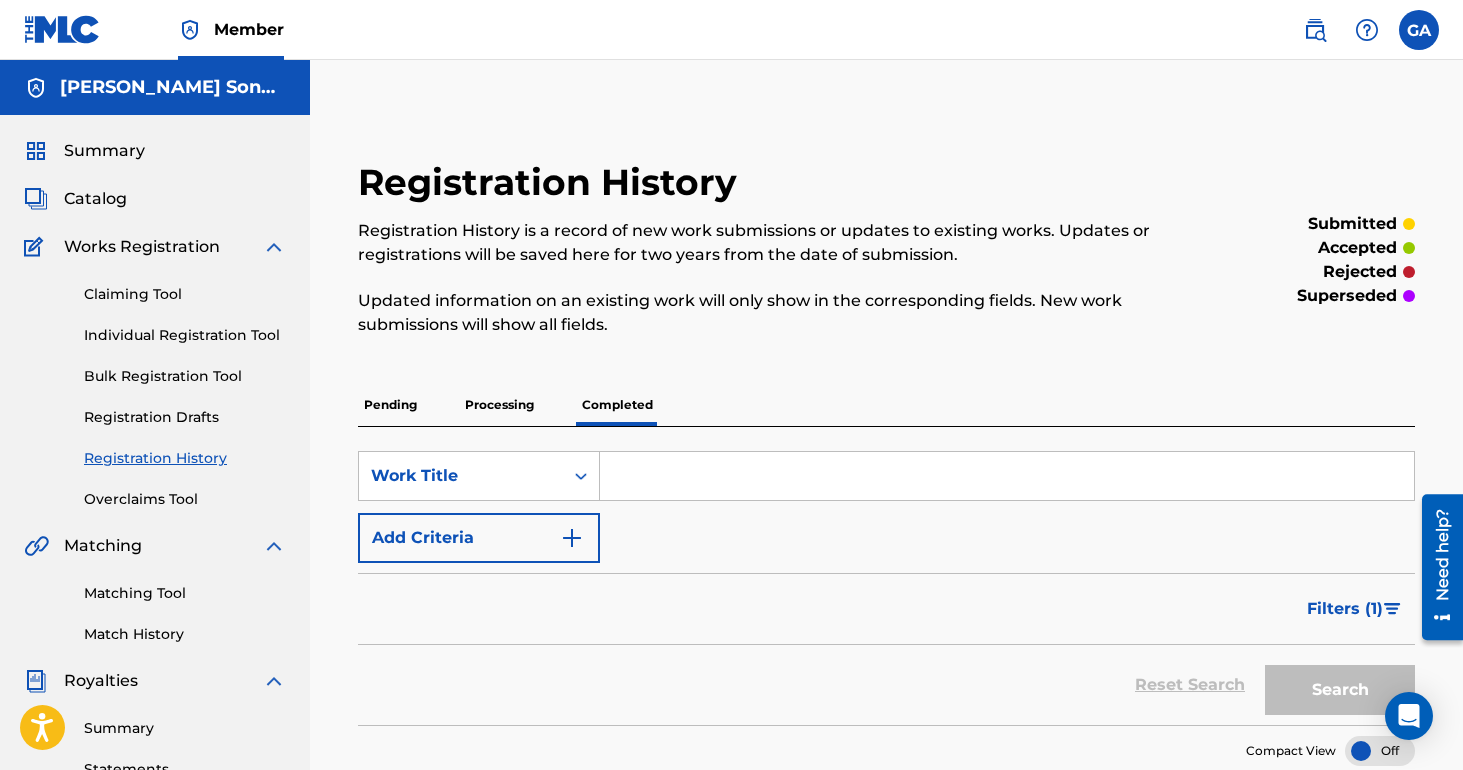 click on "Pending" at bounding box center (390, 405) 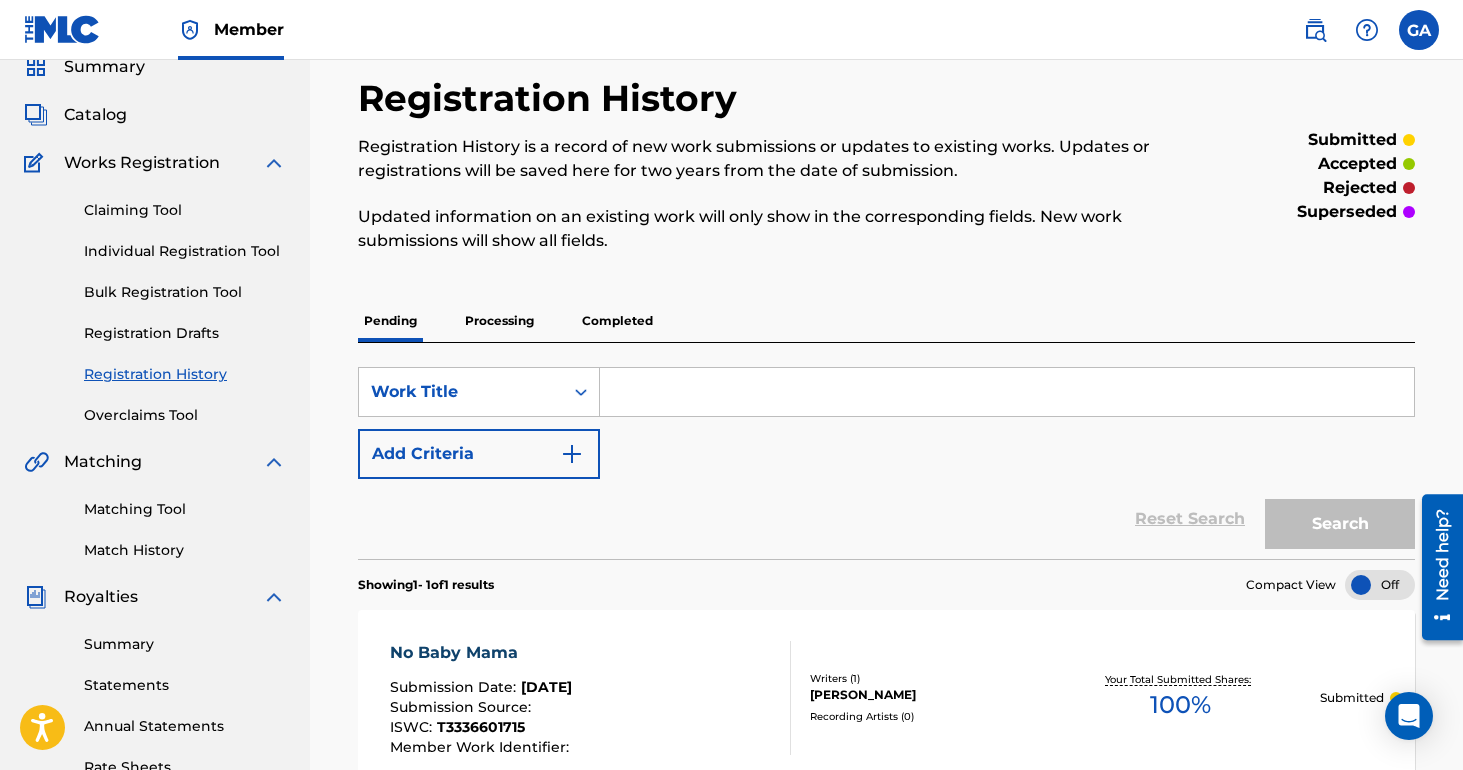 scroll, scrollTop: 0, scrollLeft: 0, axis: both 